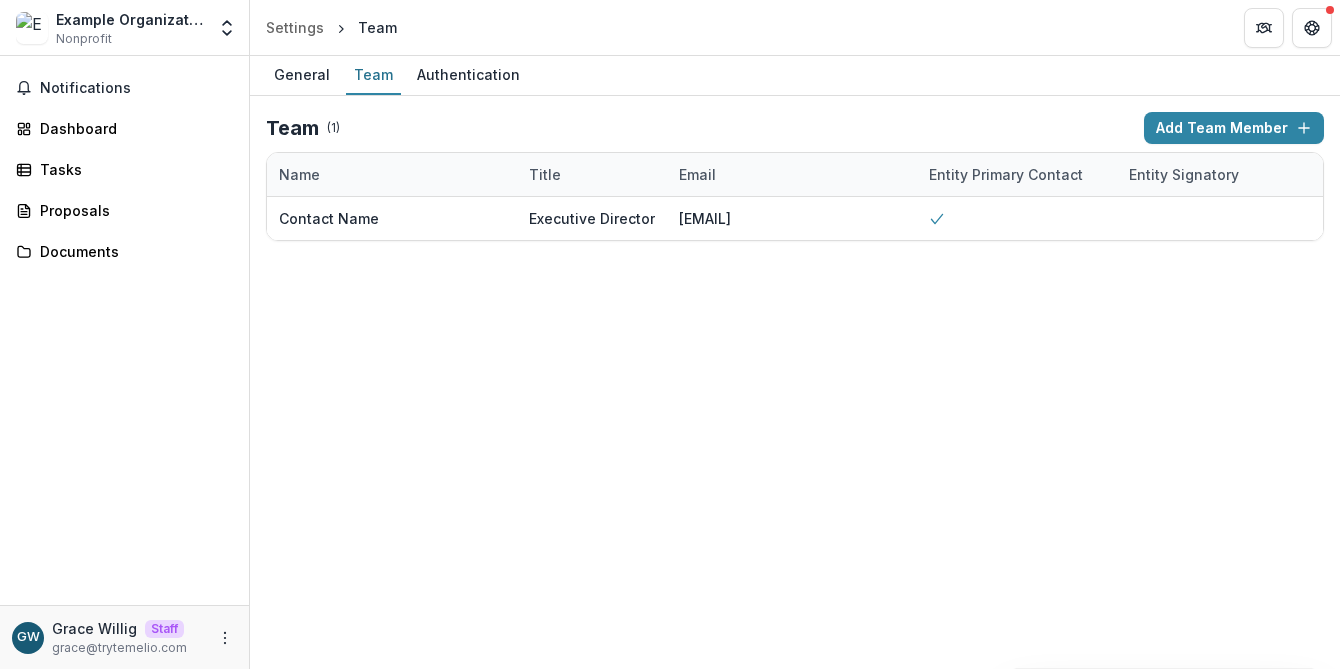 scroll, scrollTop: 0, scrollLeft: 0, axis: both 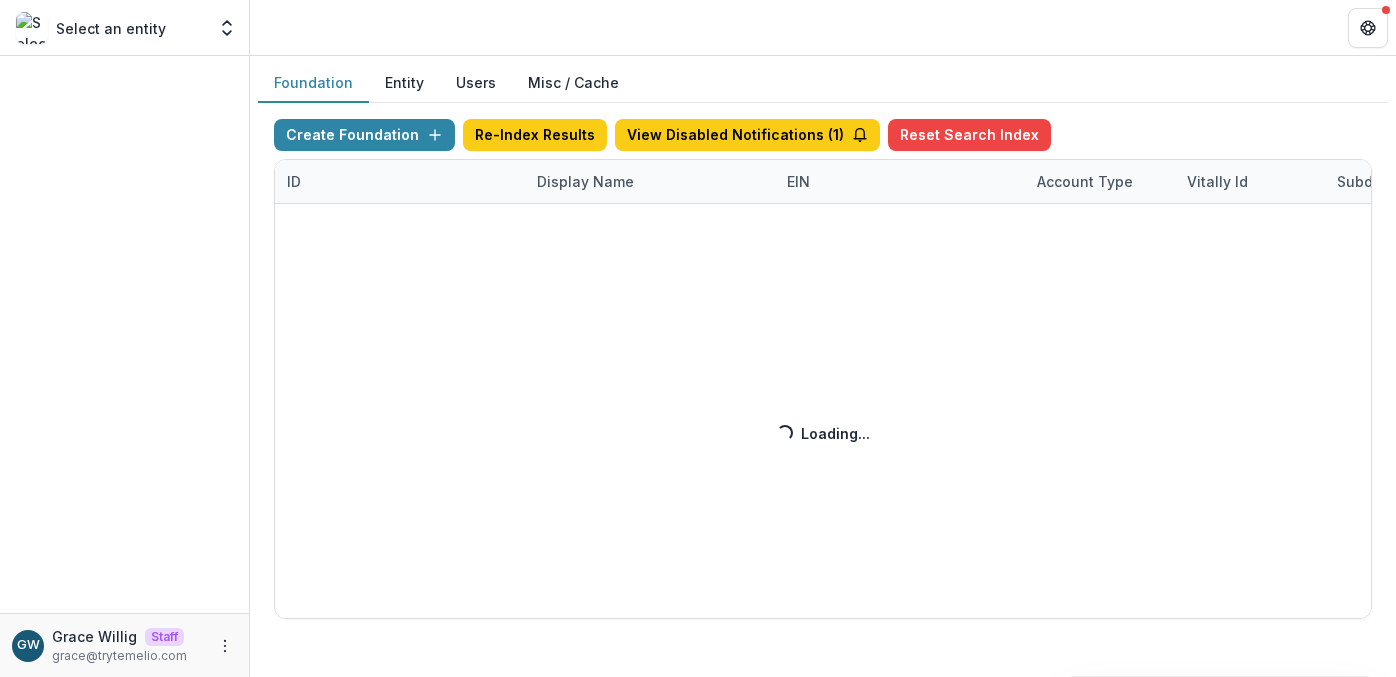click on "Create Foundation Re-Index Results View Disabled Notifications ( 1 ) Reset Search Index ID Display Name EIN Account Type Vitally Id Subdomain Created on Actions Feature Flags Loading... Loading..." at bounding box center [823, 369] 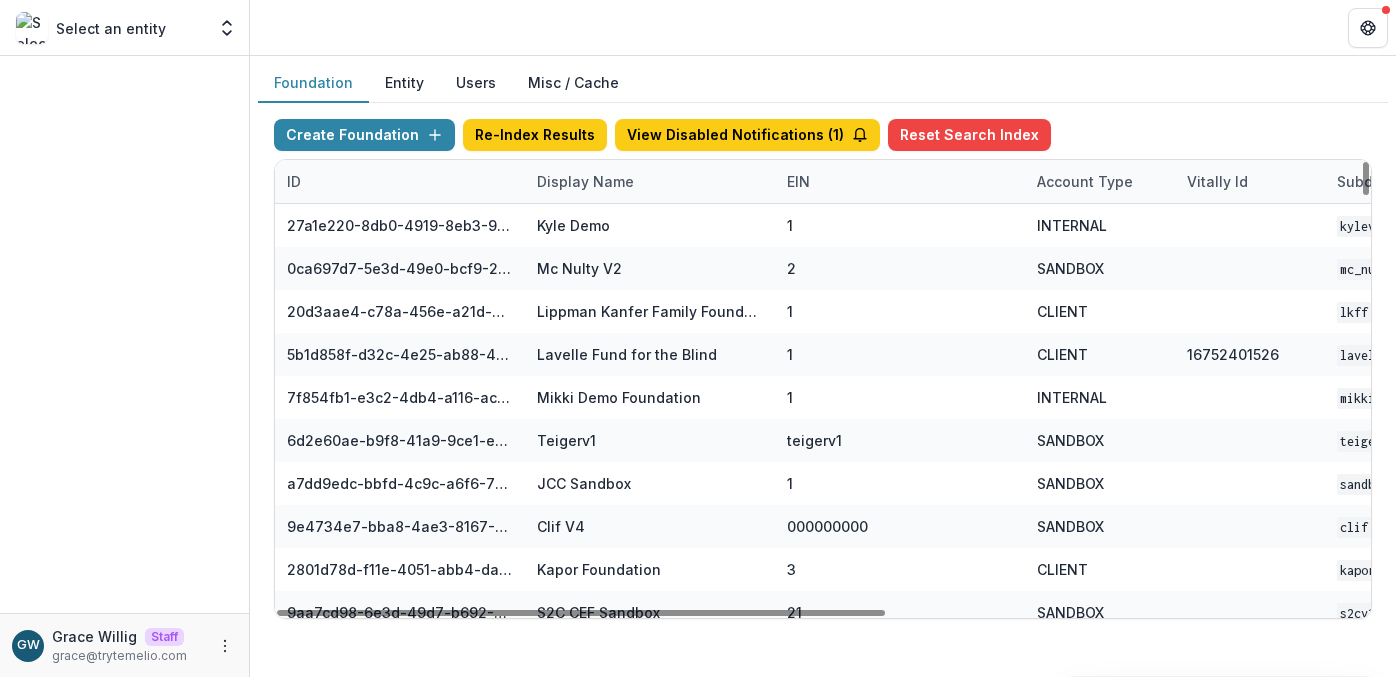 click on "Display Name" at bounding box center [585, 181] 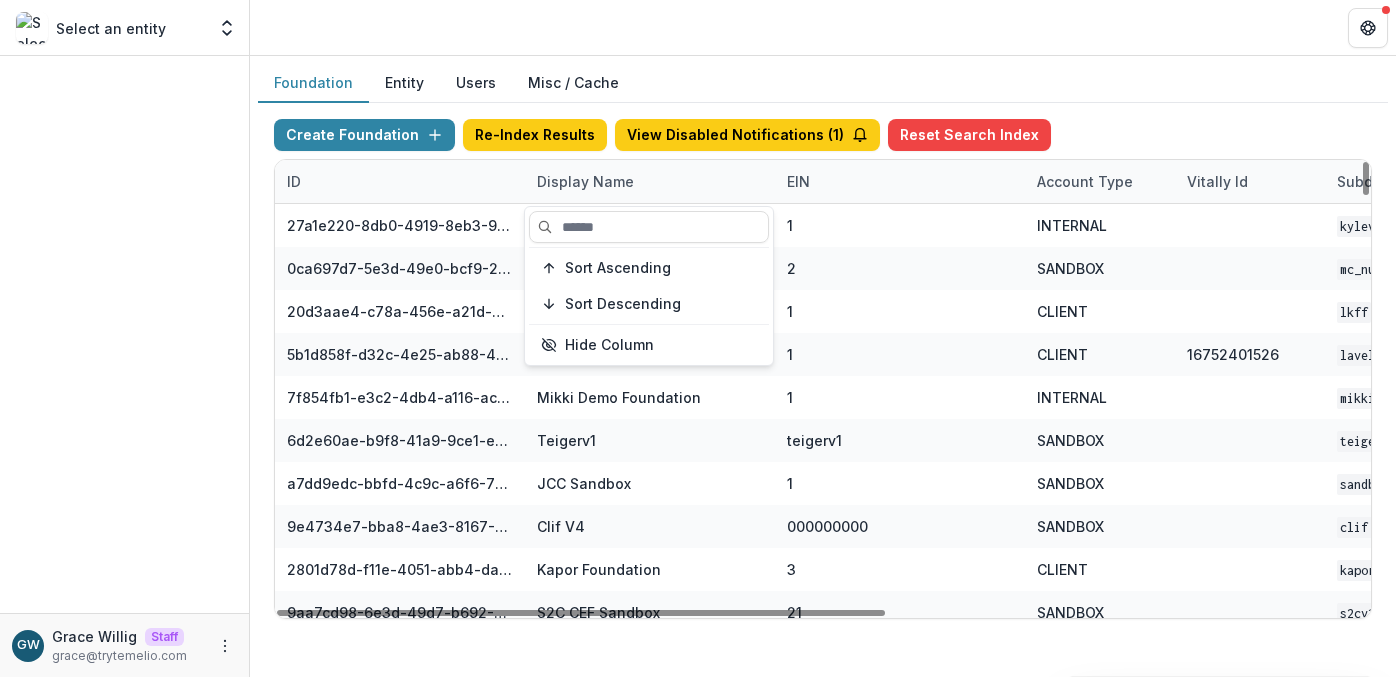 click at bounding box center [649, 227] 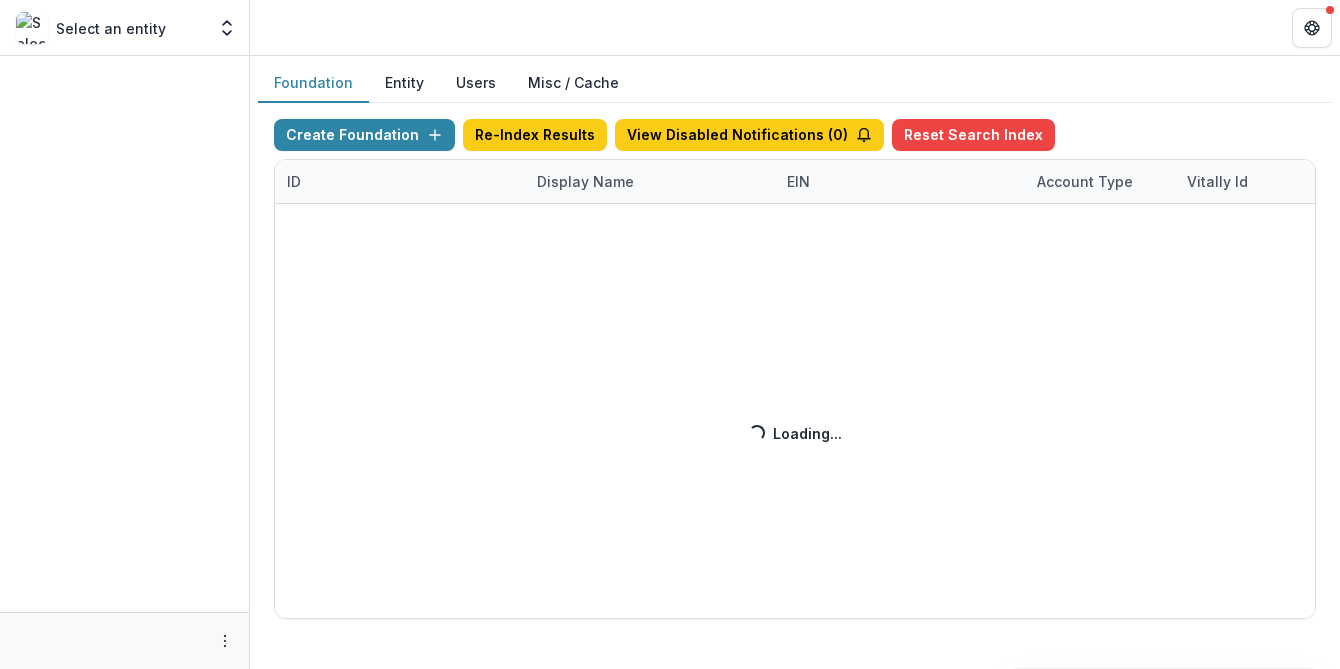 scroll, scrollTop: 0, scrollLeft: 0, axis: both 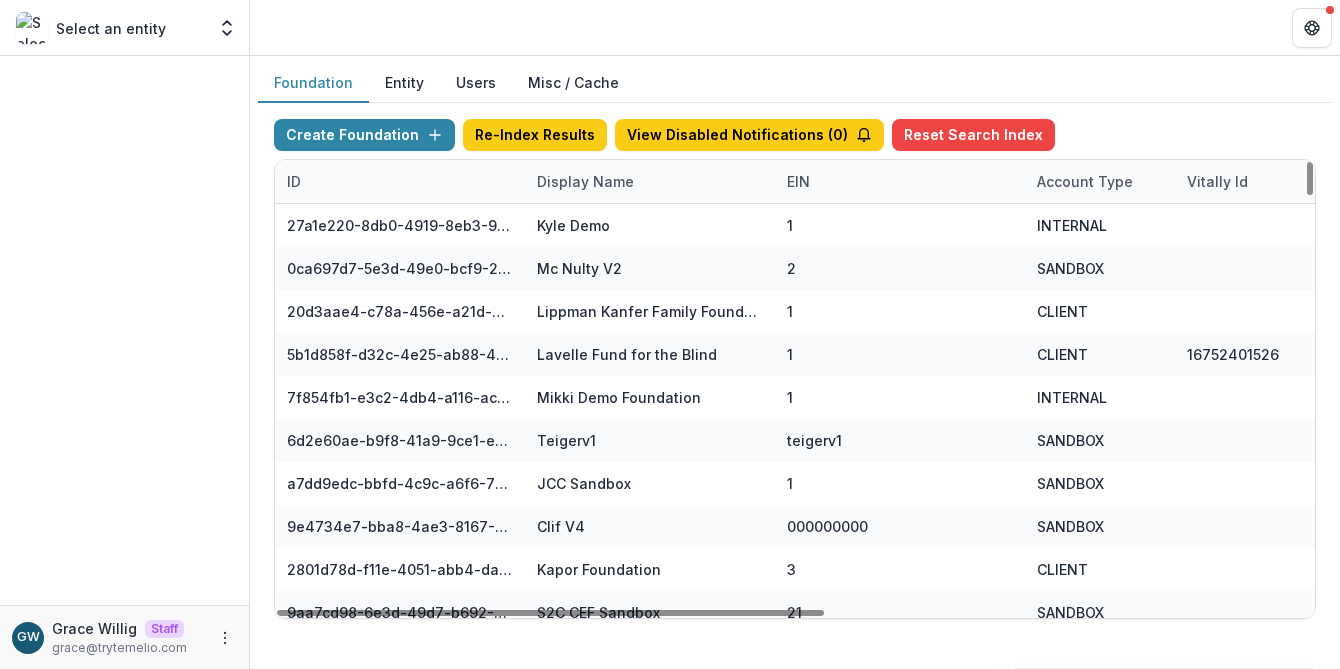 click on "Display Name" at bounding box center [585, 181] 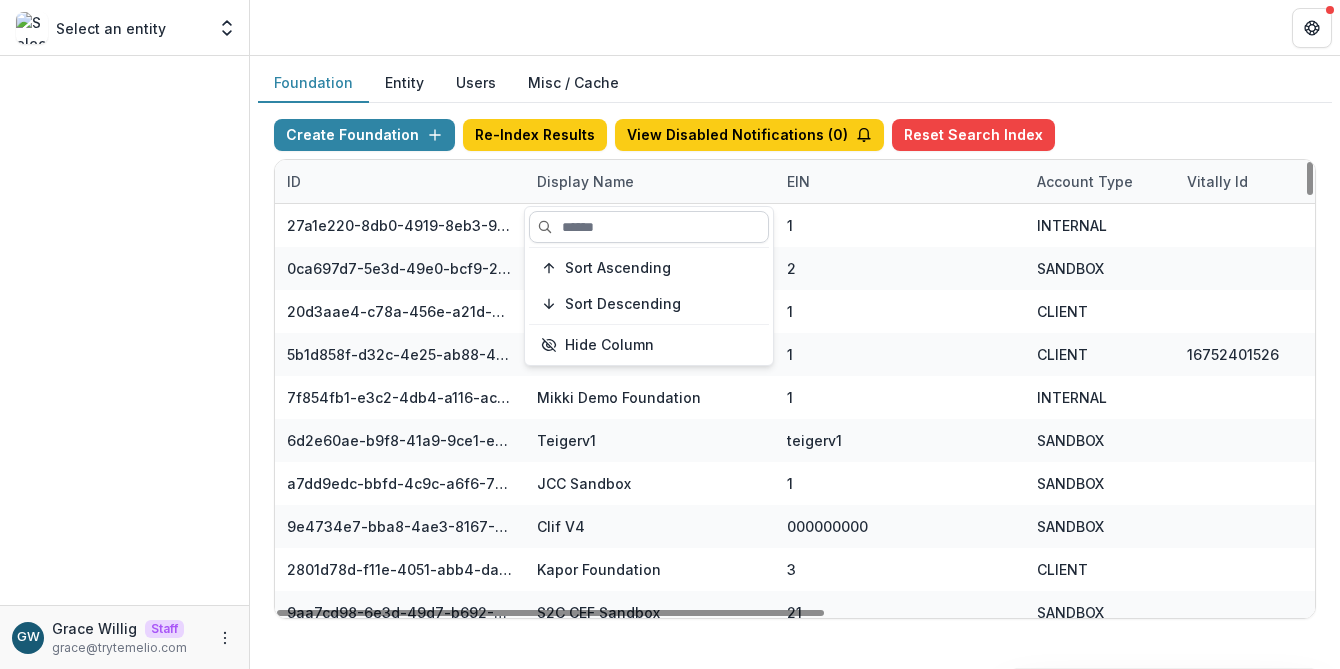 click at bounding box center (649, 227) 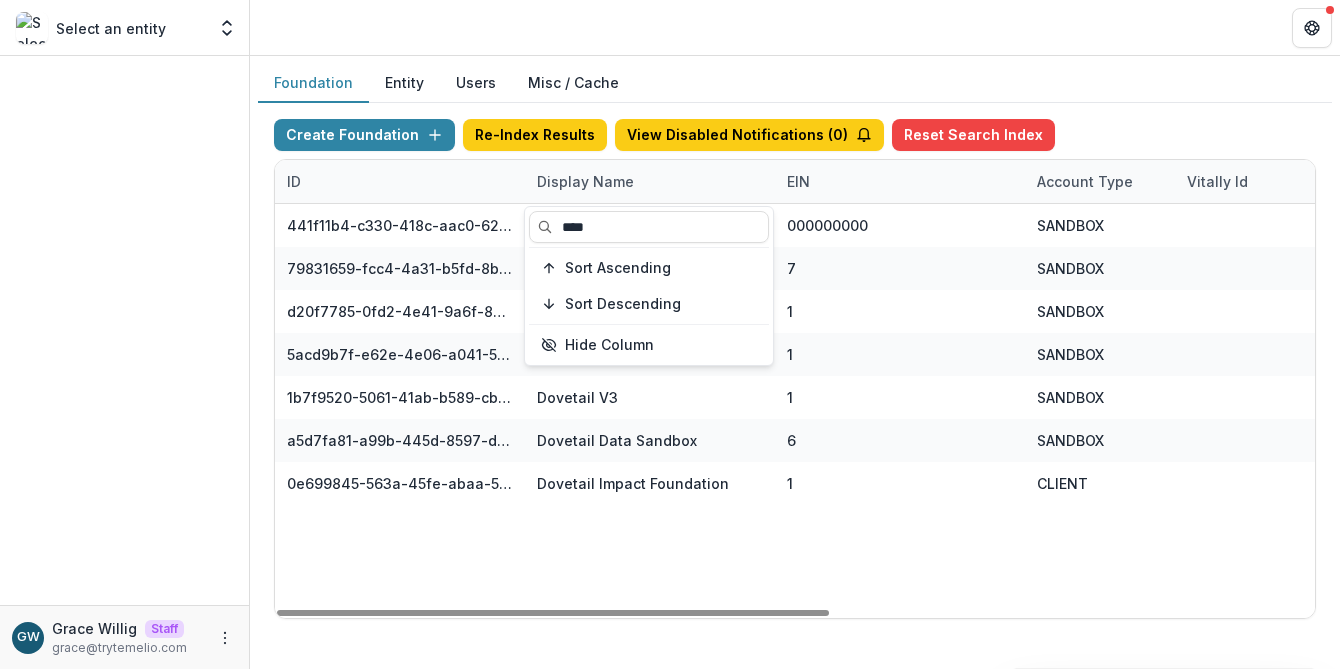 type on "****" 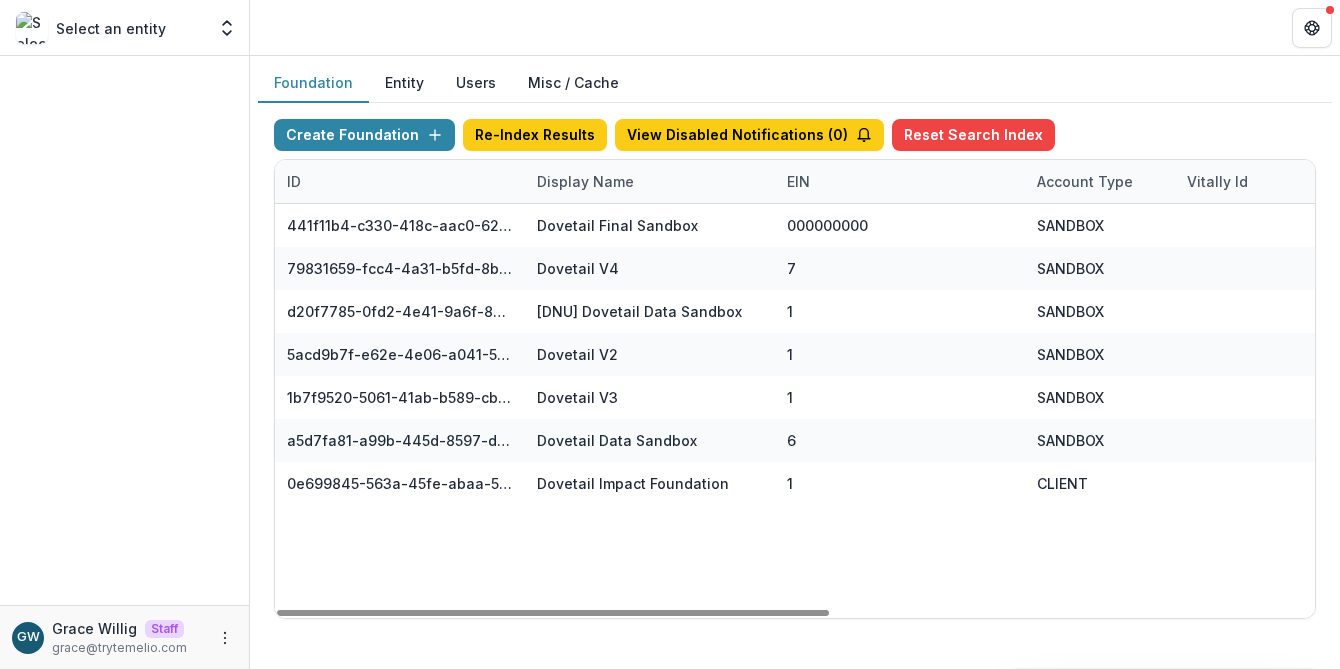 click on "Foundation Entity Users Misc / Cache" at bounding box center [795, 83] 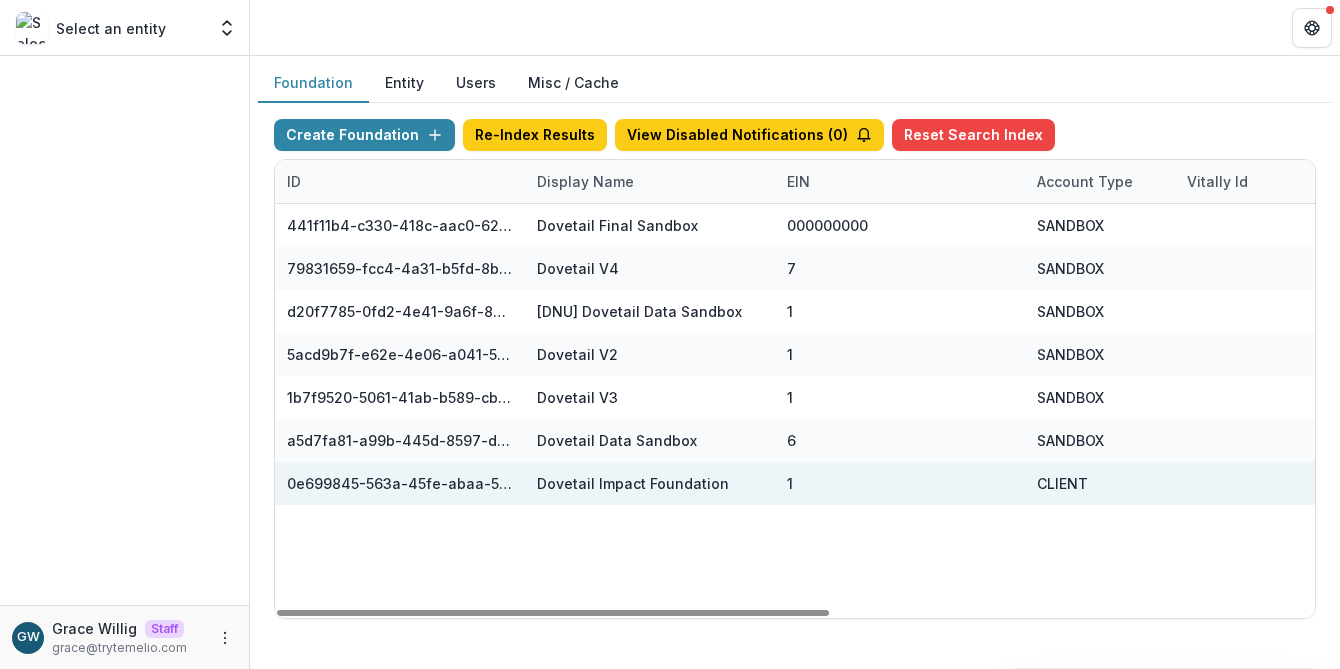 scroll, scrollTop: 0, scrollLeft: 910, axis: horizontal 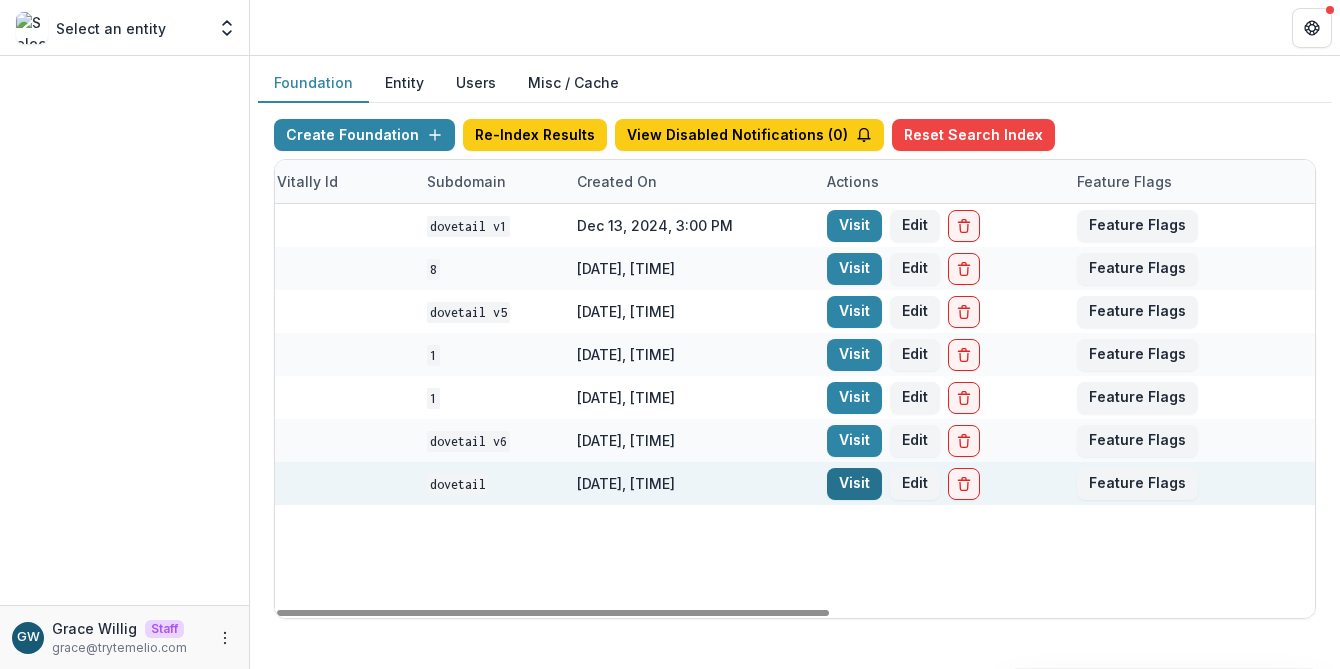 click on "Visit" at bounding box center (854, 484) 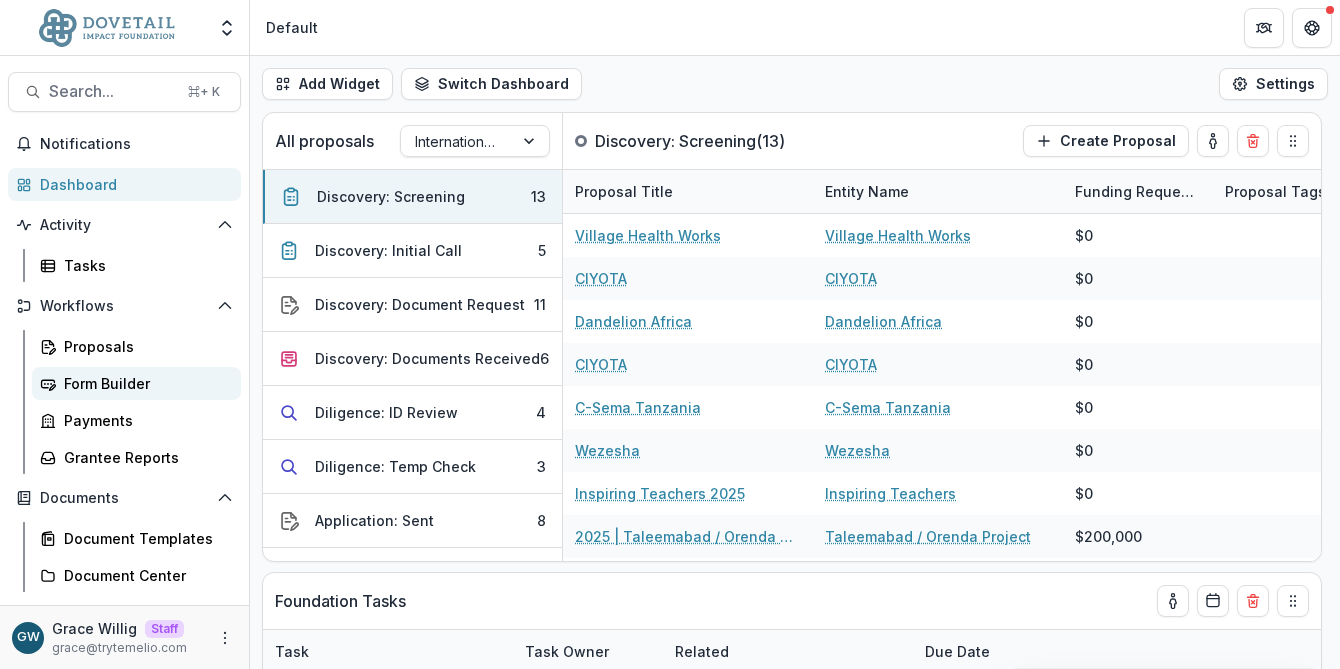 select on "******" 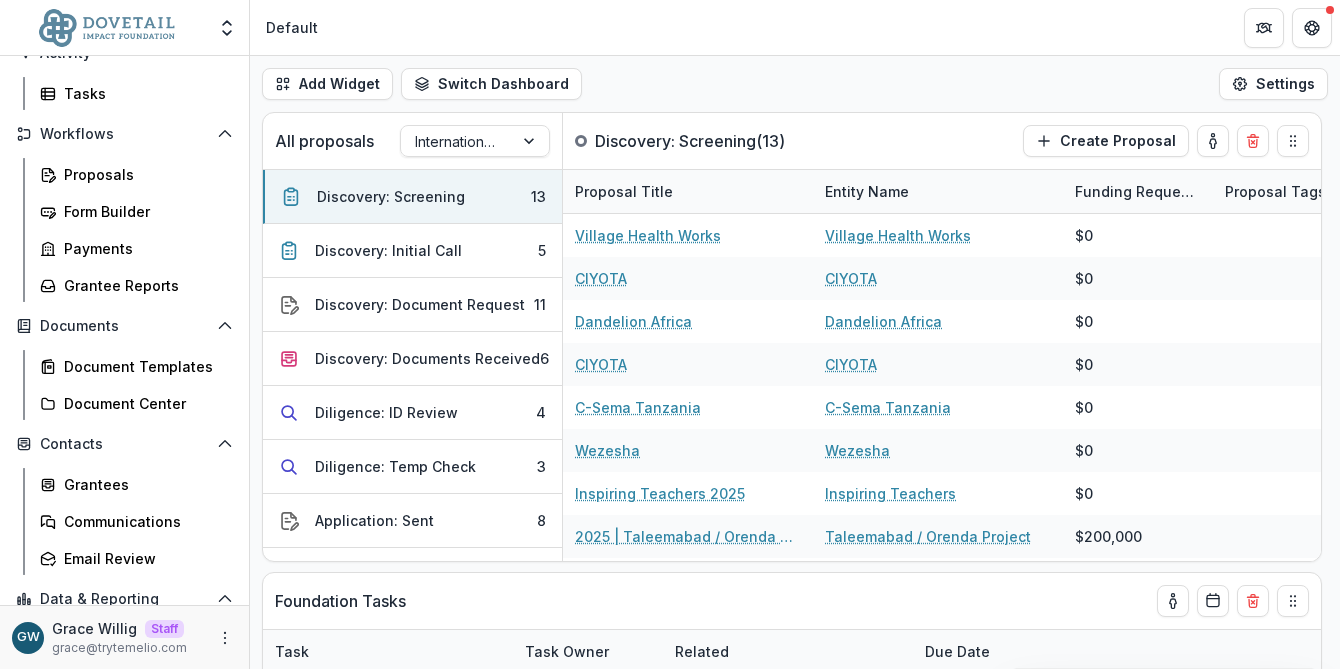 scroll, scrollTop: 176, scrollLeft: 0, axis: vertical 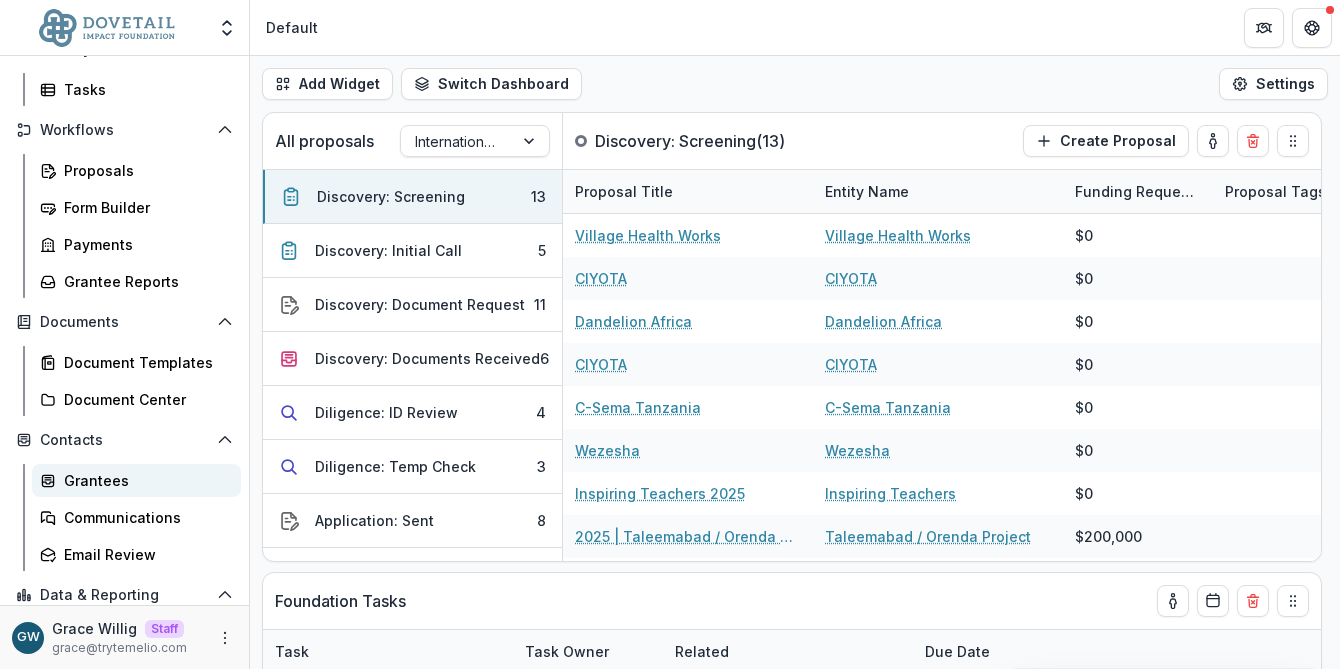 select on "******" 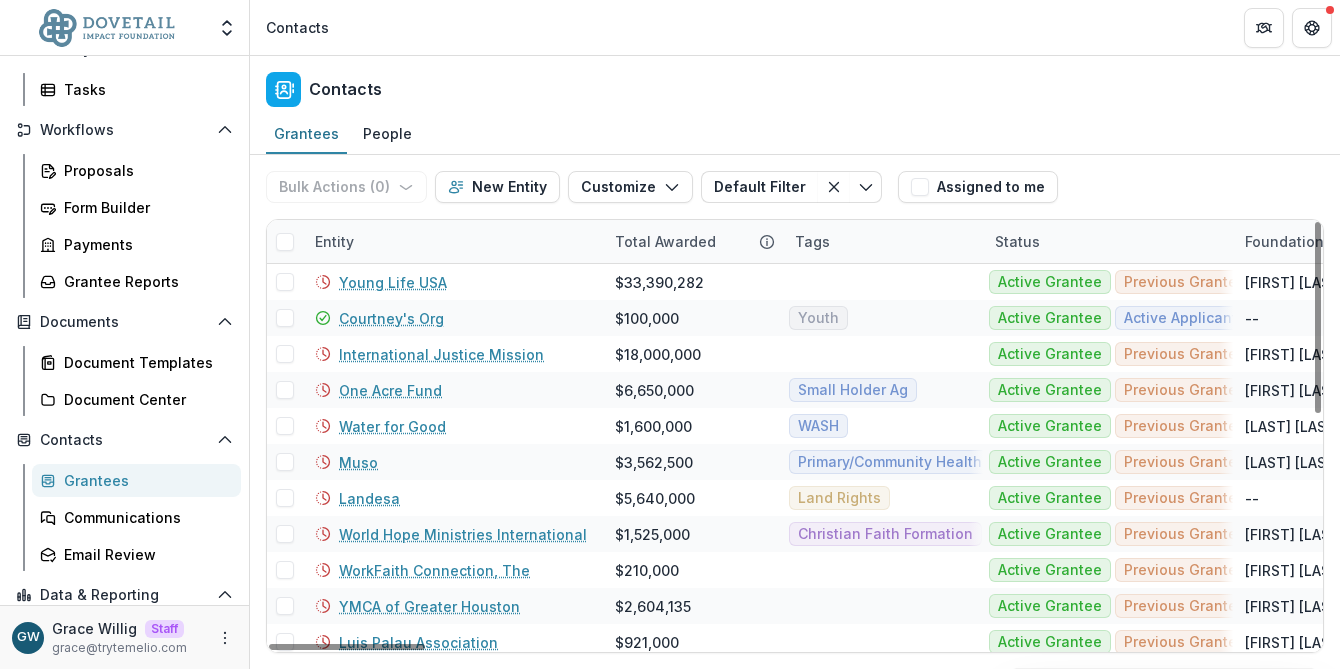 click on "Entity" at bounding box center [453, 241] 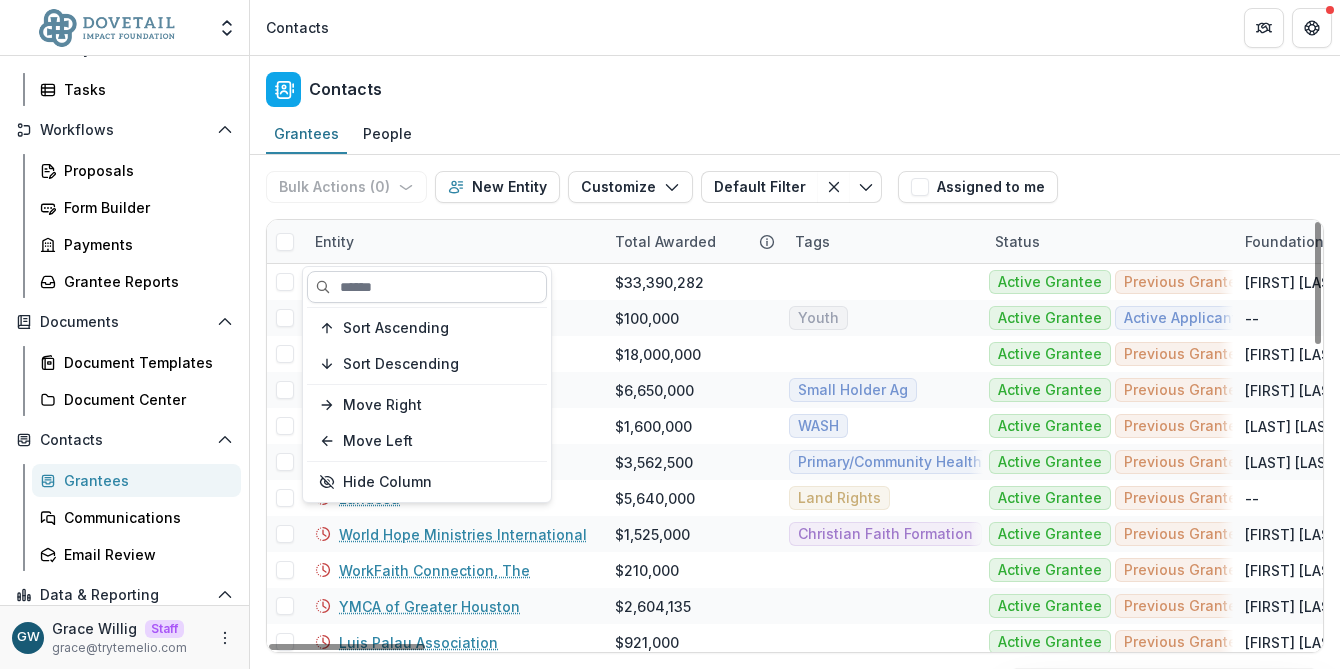 click at bounding box center (427, 287) 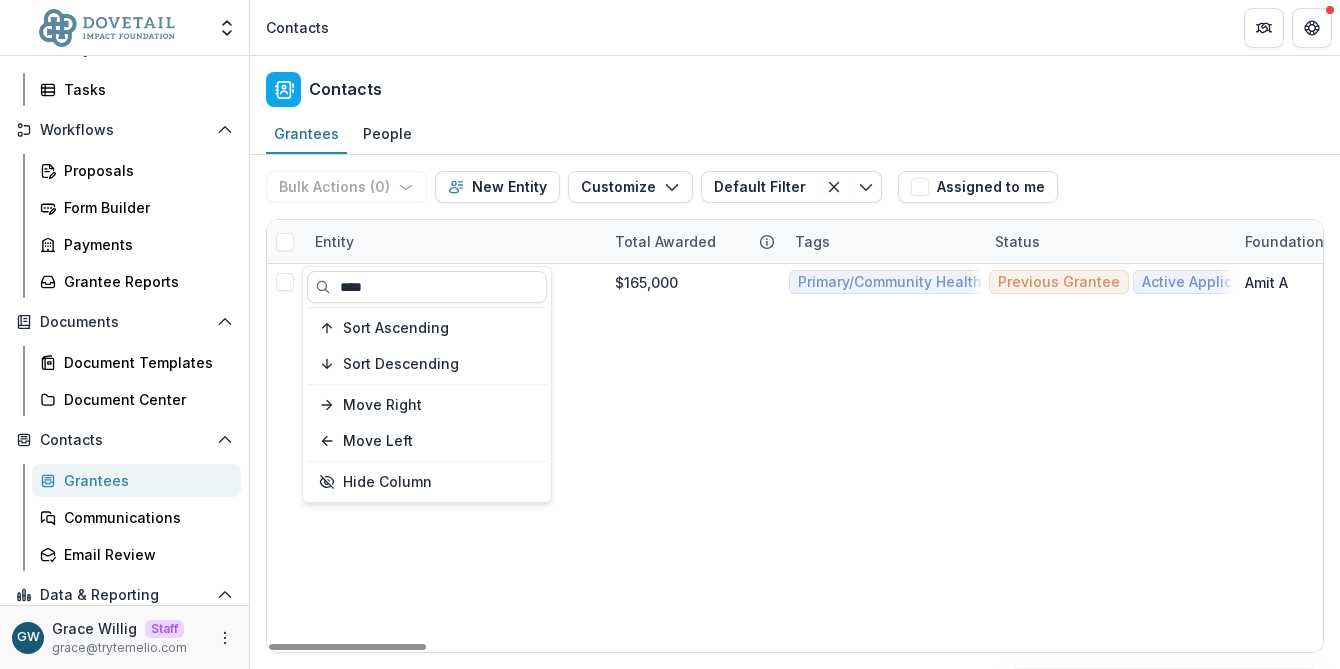 type on "****" 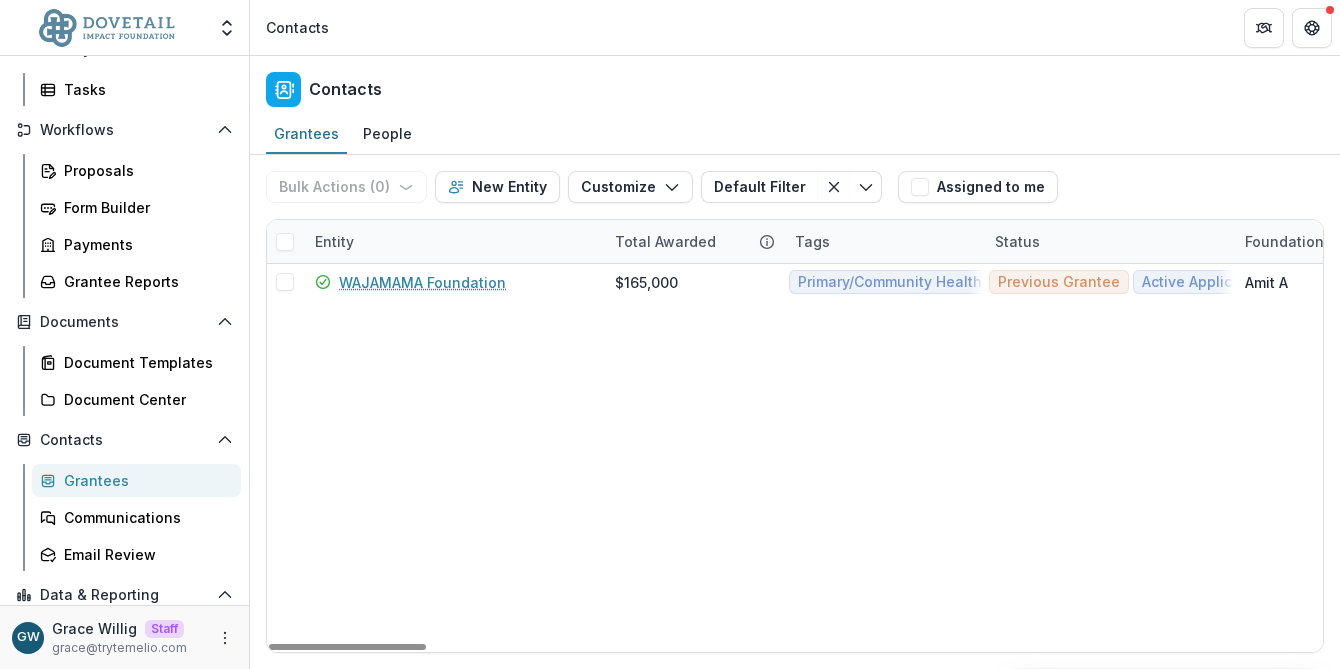 click on "Grantees People" at bounding box center (795, 135) 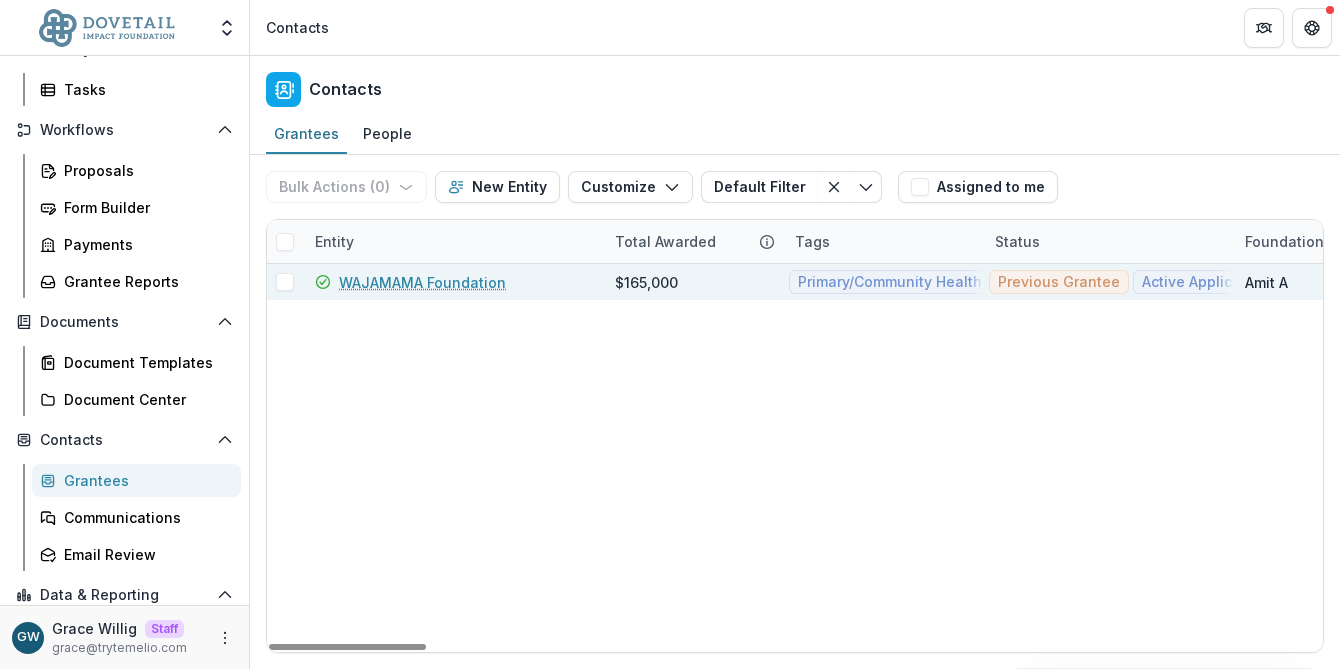 click on "WAJAMAMA Foundation" at bounding box center [422, 282] 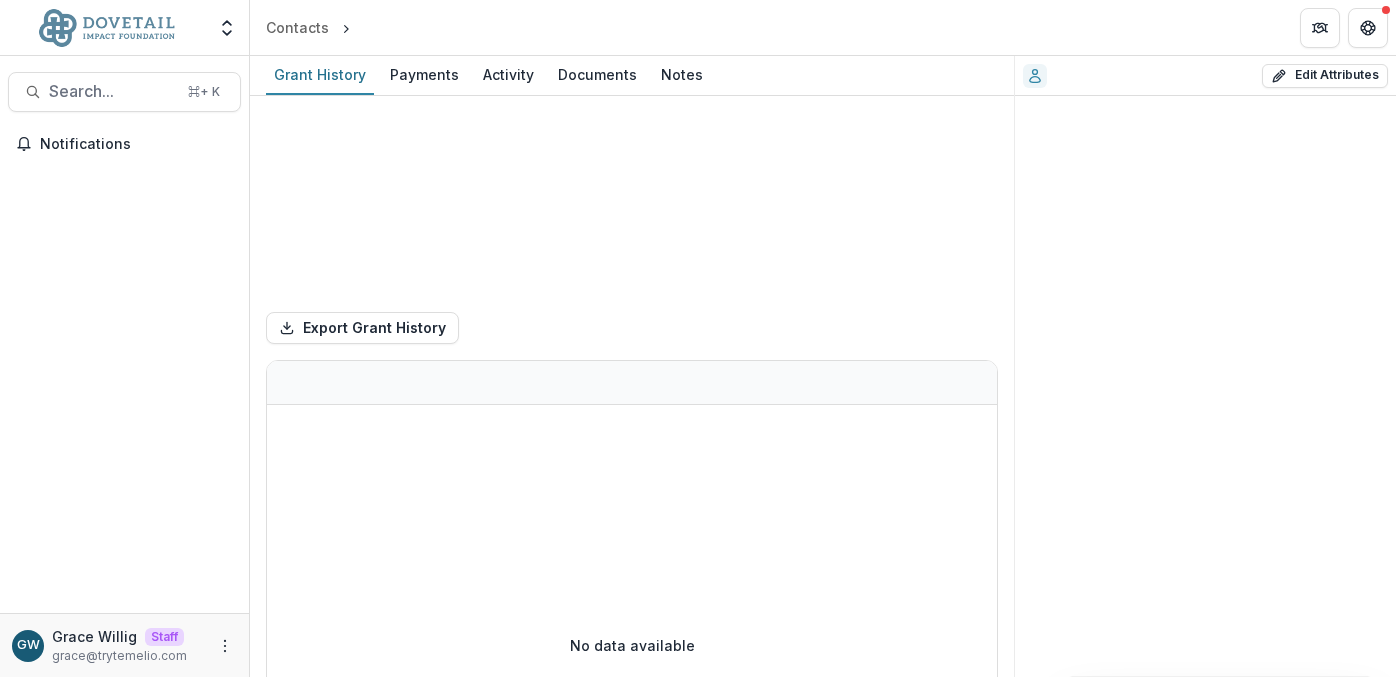 scroll, scrollTop: 0, scrollLeft: 0, axis: both 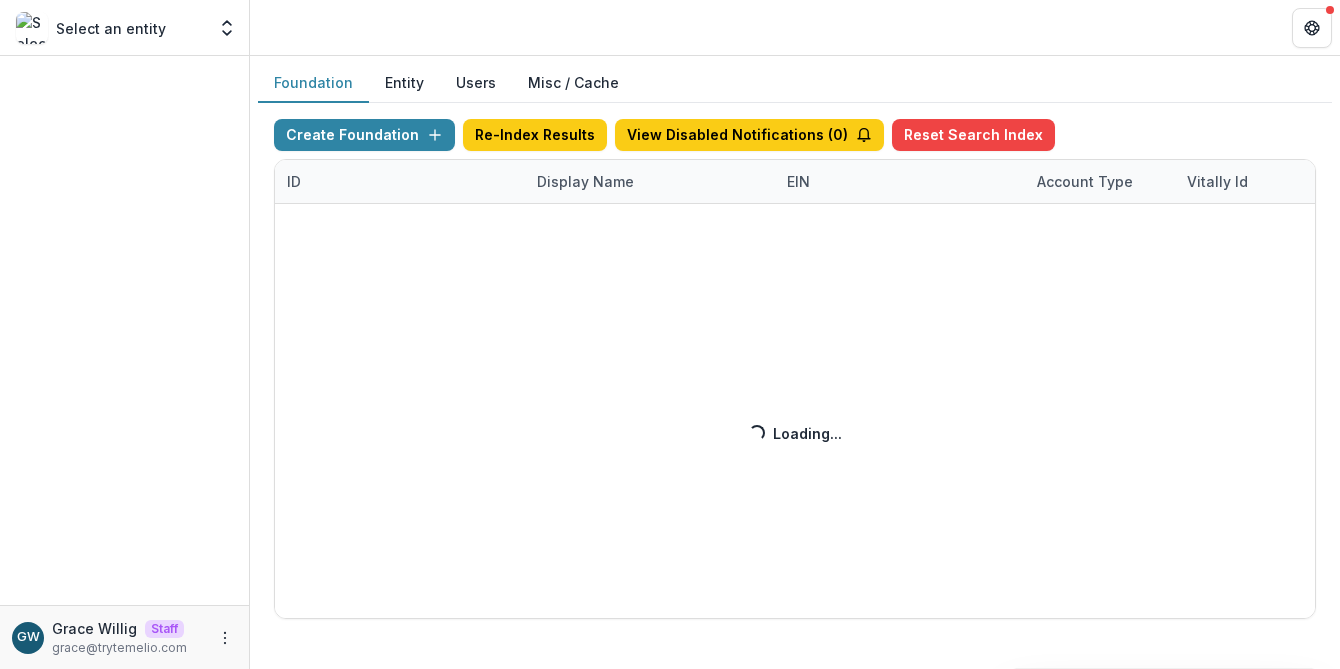 click on "Create Foundation Re-Index Results View Disabled Notifications ( 0 ) Reset Search Index ID Display Name EIN Account Type Vitally Id Subdomain Created on Actions Feature Flags Loading... Loading..." at bounding box center [795, 369] 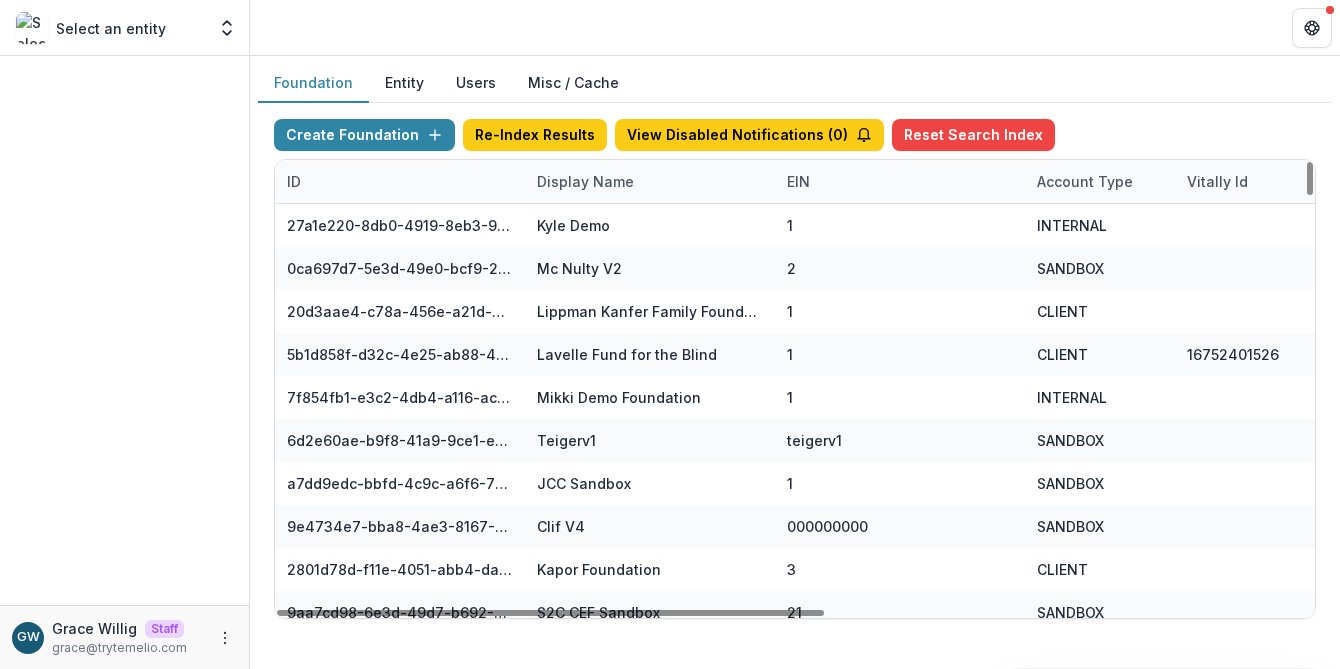 click on "Display Name" at bounding box center [585, 181] 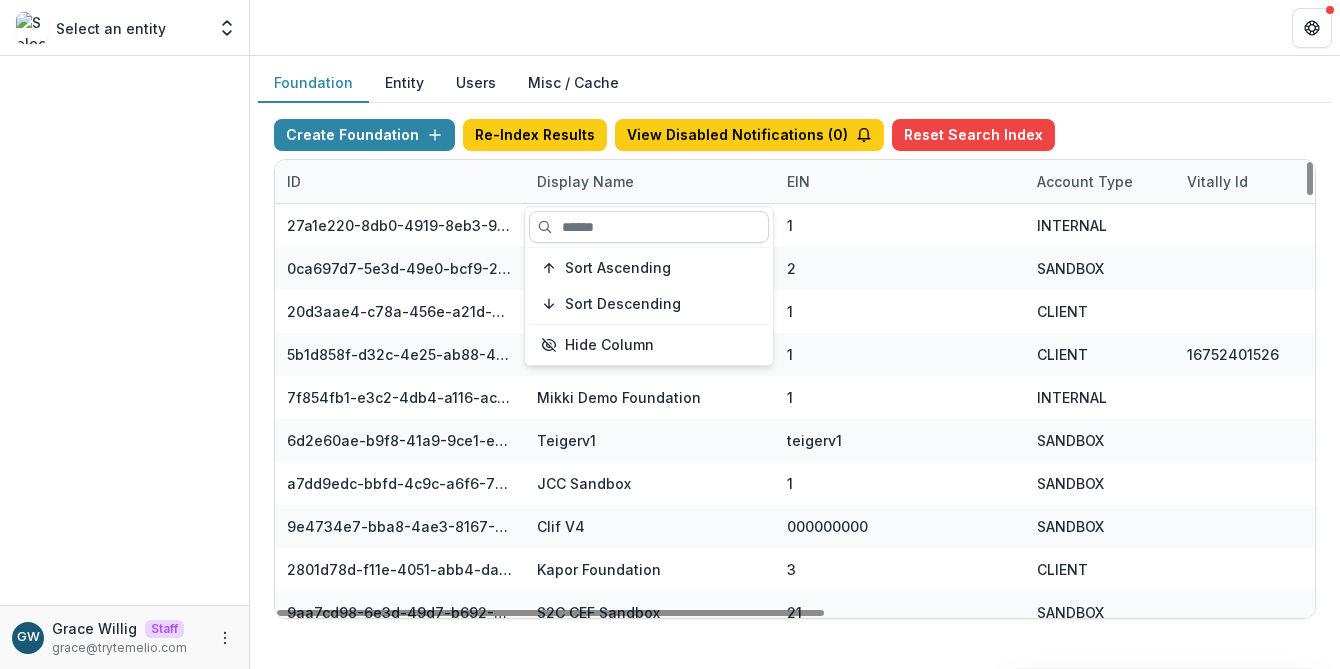 click at bounding box center (649, 227) 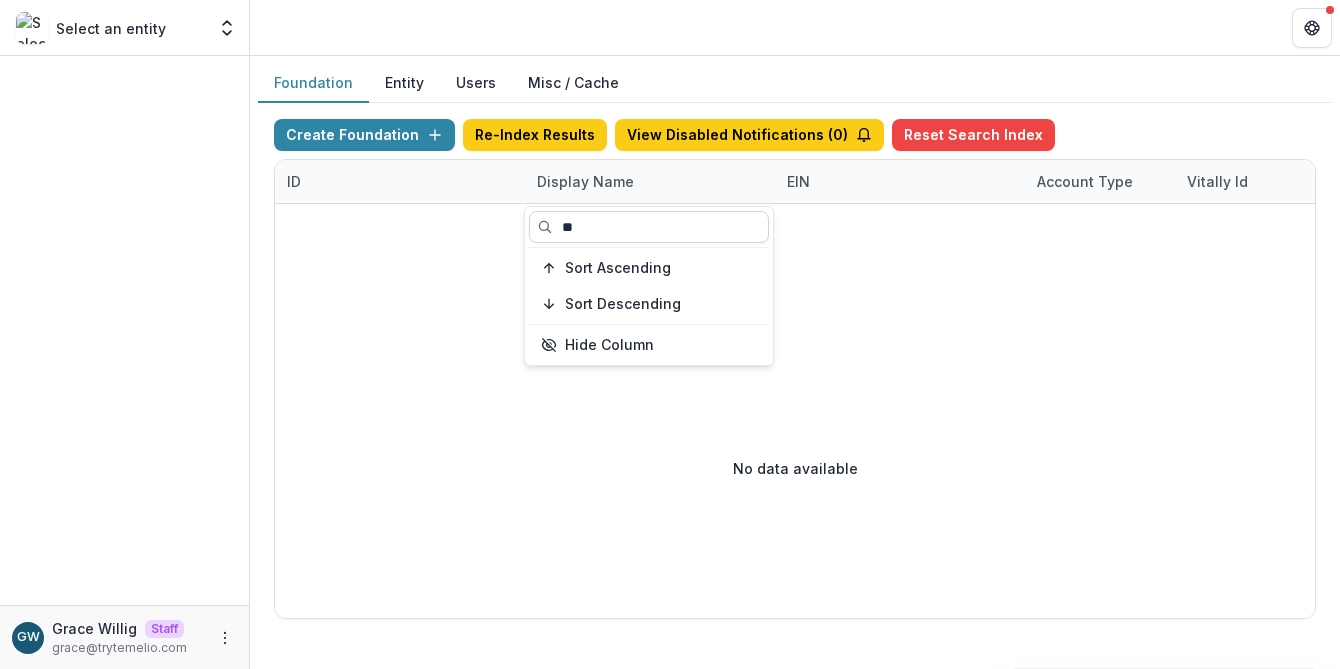 type on "*" 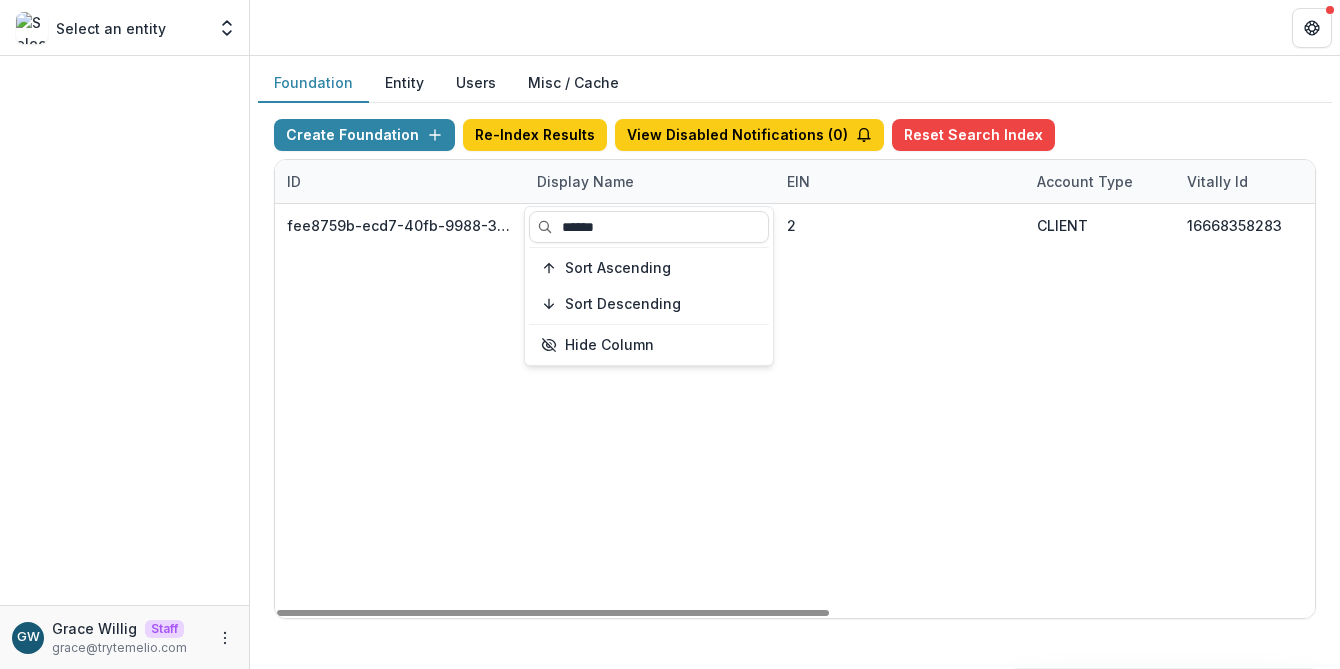 type on "******" 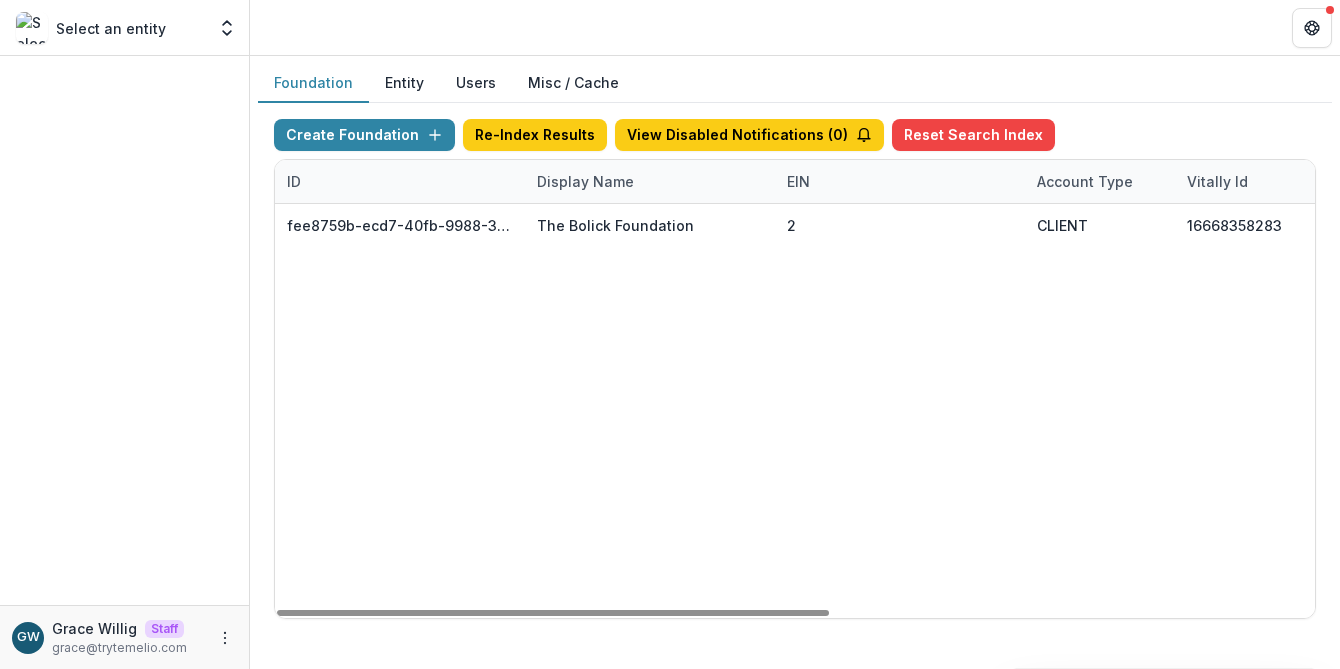 click on "Foundation Entity Users Misc / Cache" at bounding box center [795, 83] 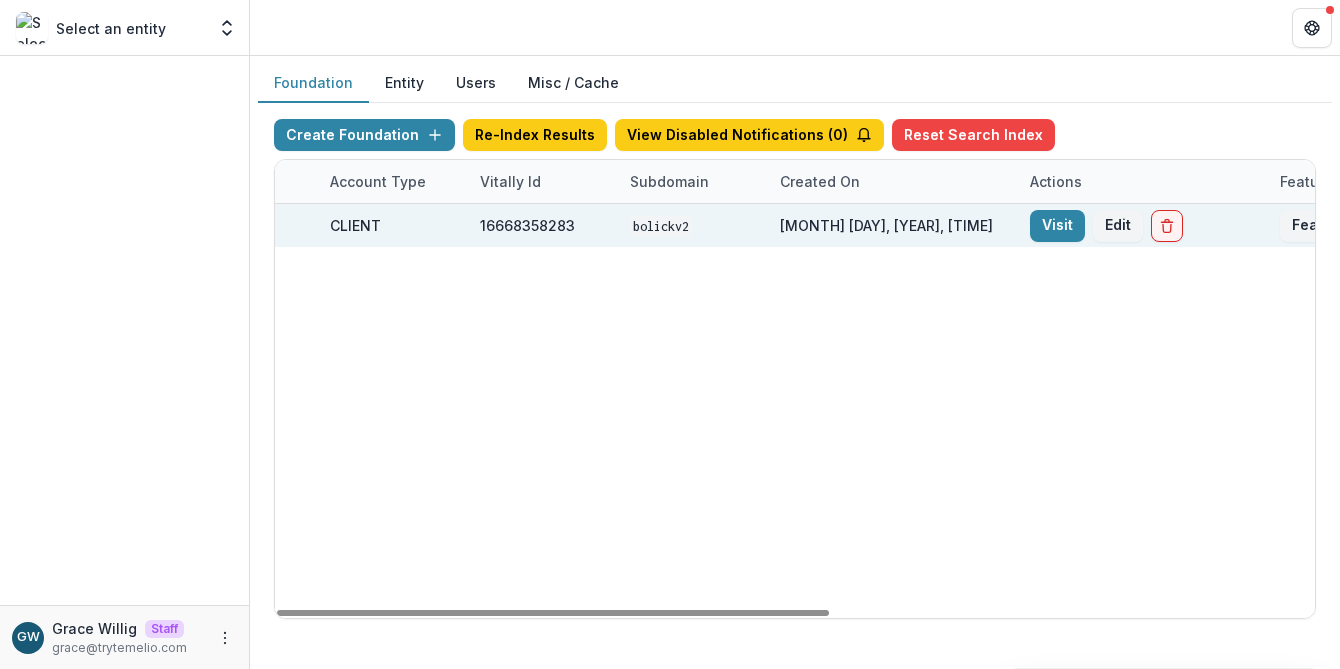 scroll, scrollTop: 0, scrollLeft: 910, axis: horizontal 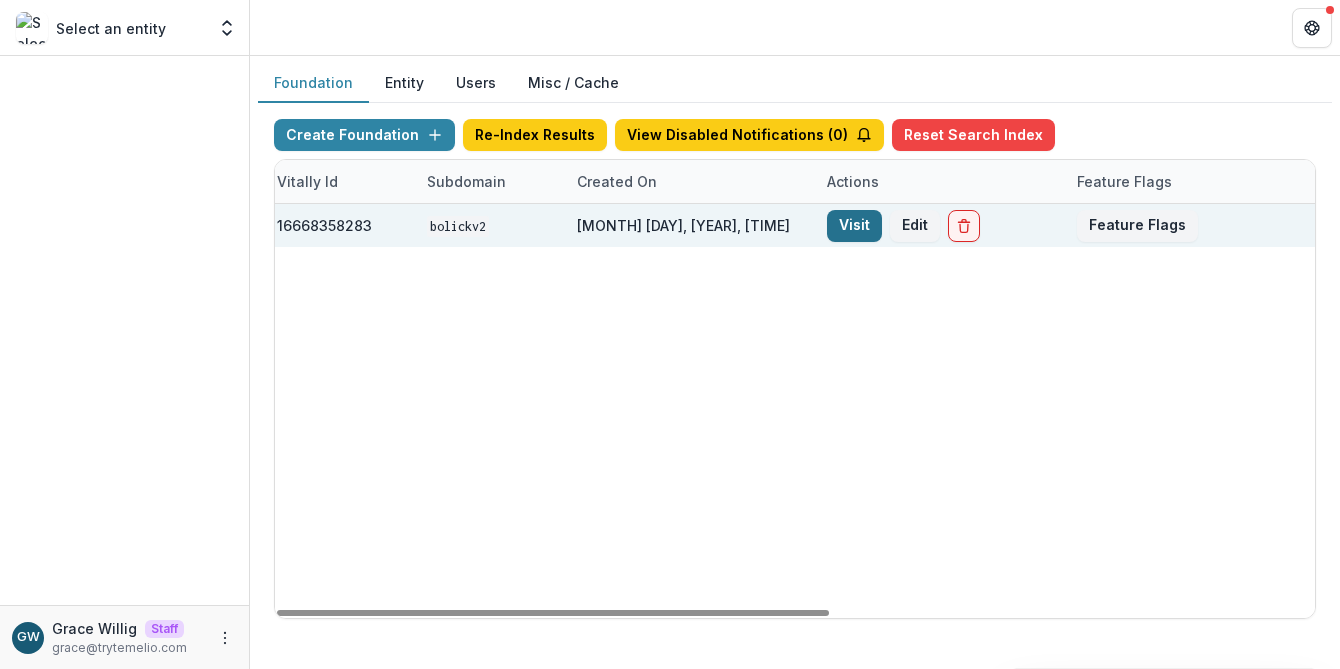 click on "Visit" at bounding box center [854, 226] 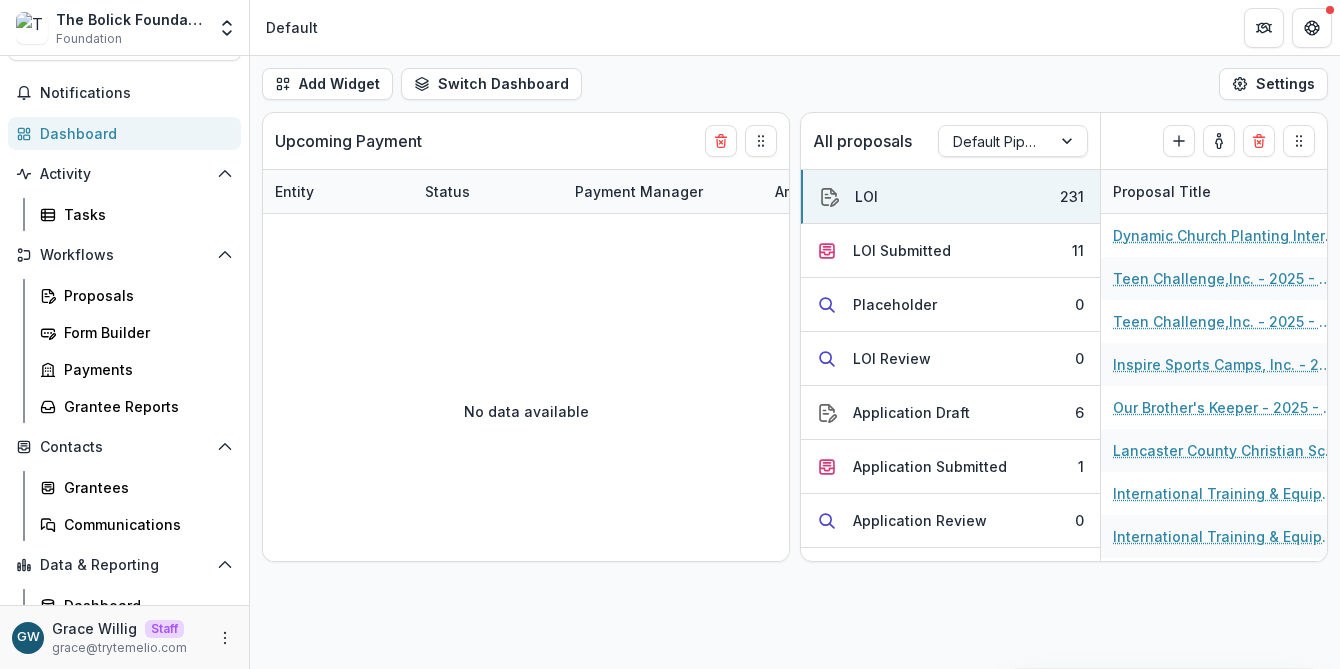 scroll, scrollTop: 105, scrollLeft: 0, axis: vertical 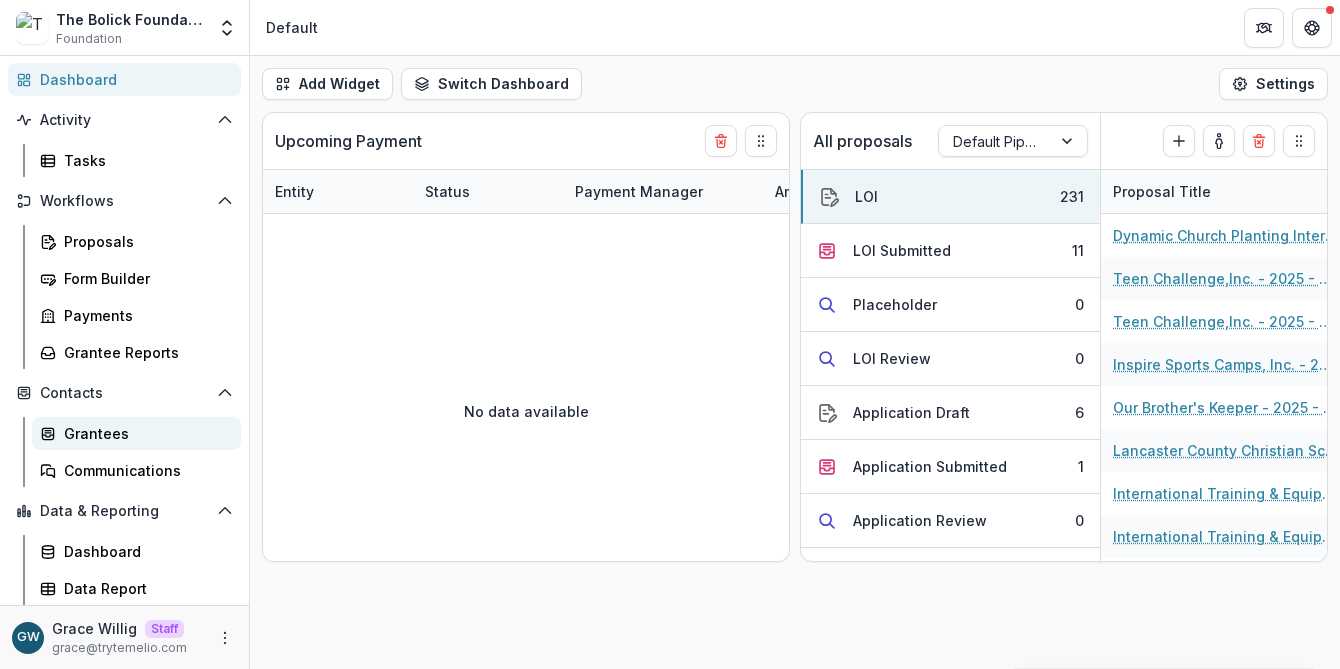 click on "Grantees" at bounding box center [144, 433] 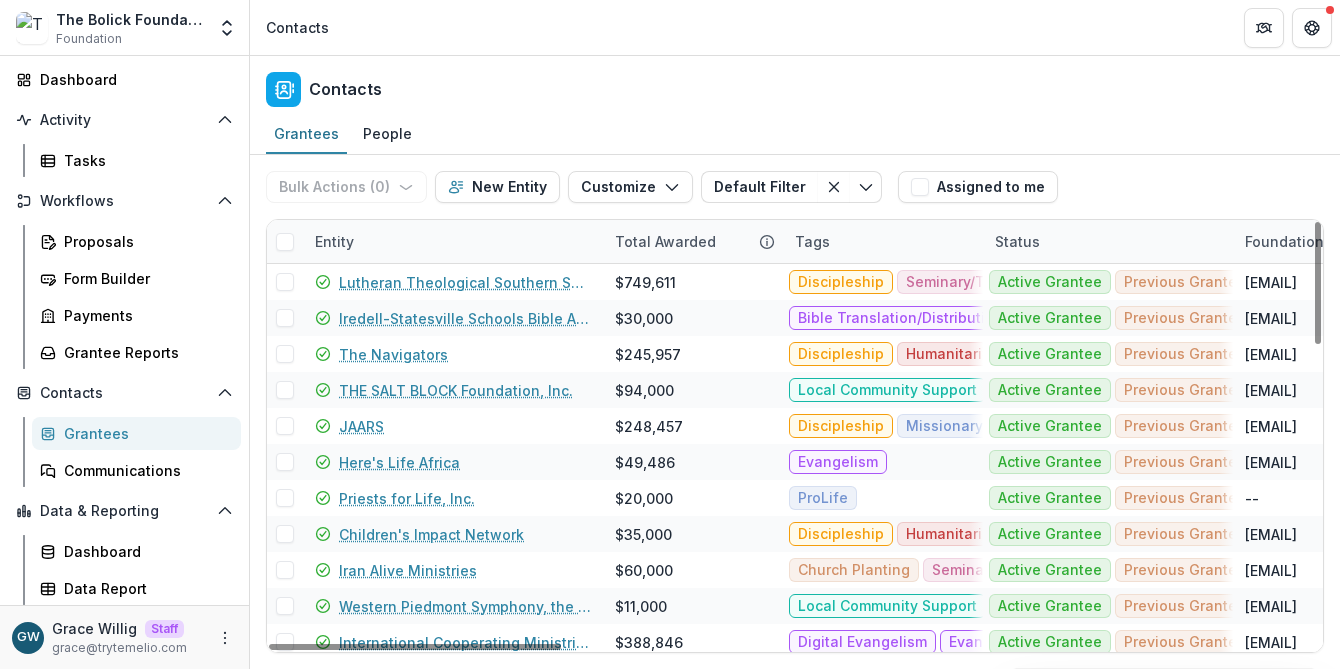 click on "Entity" at bounding box center (453, 241) 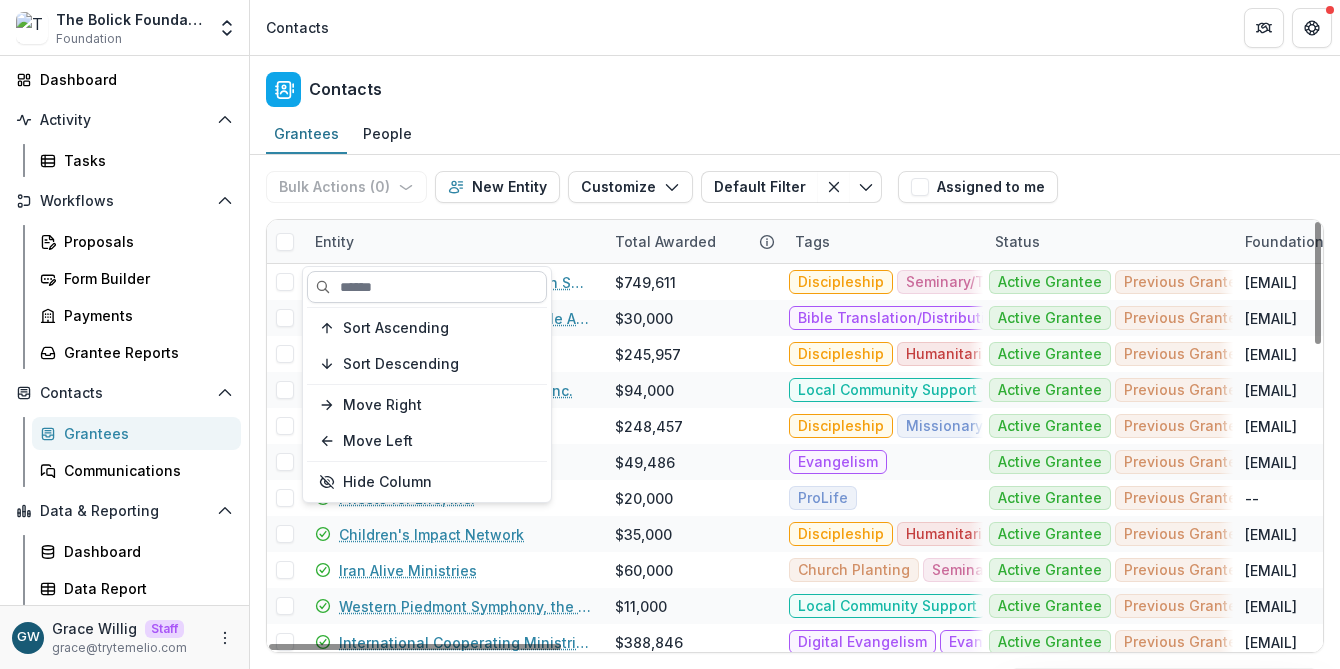 click at bounding box center (427, 287) 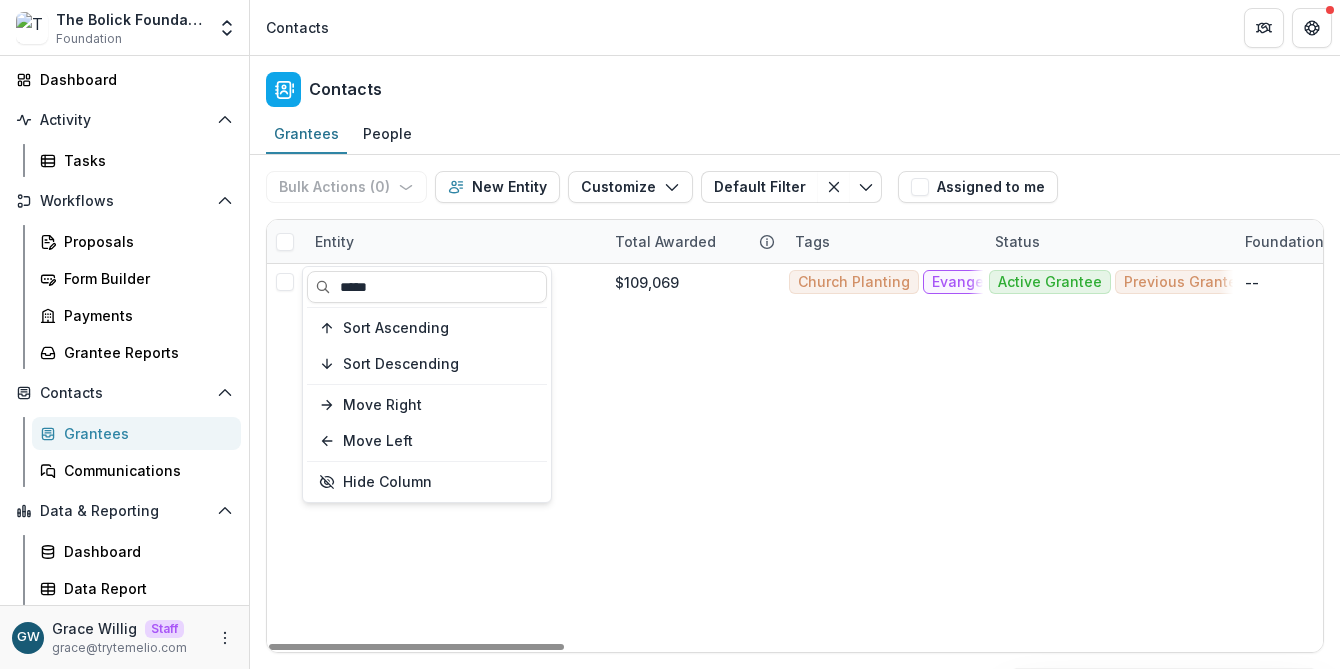 type on "*****" 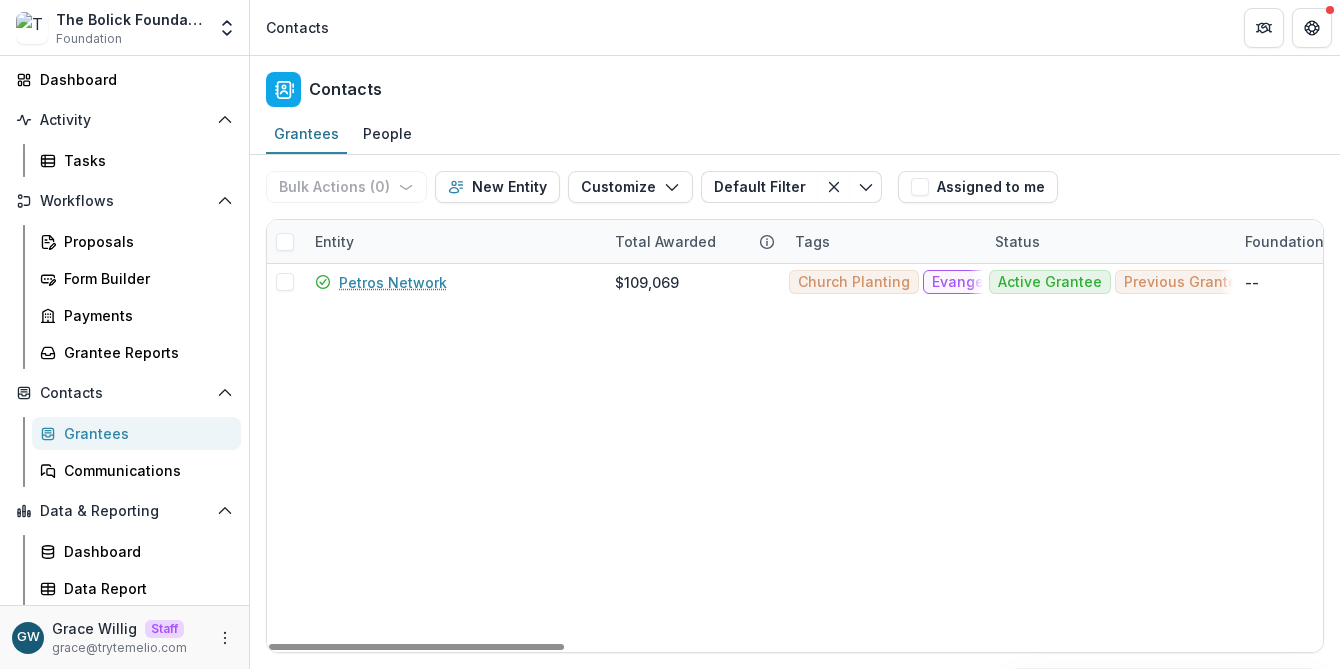 click on "Bulk Actions ( 0 ) Send Email Create Proposals Create Tasks New Entity Customize New Custom Field Manage Custom Fields Manage Grantee Status Default Filter Addresses Default Filter Save changes New Filter Assigned to me" at bounding box center [795, 187] 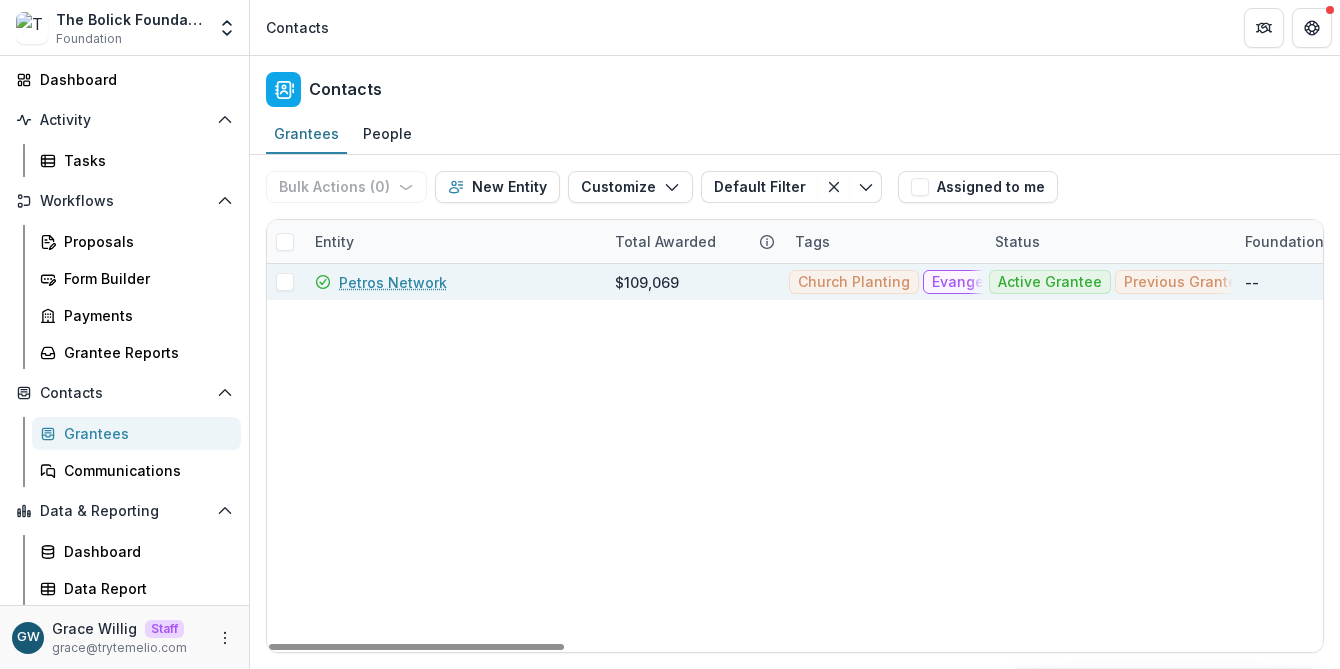 click on "Petros Network" at bounding box center [393, 282] 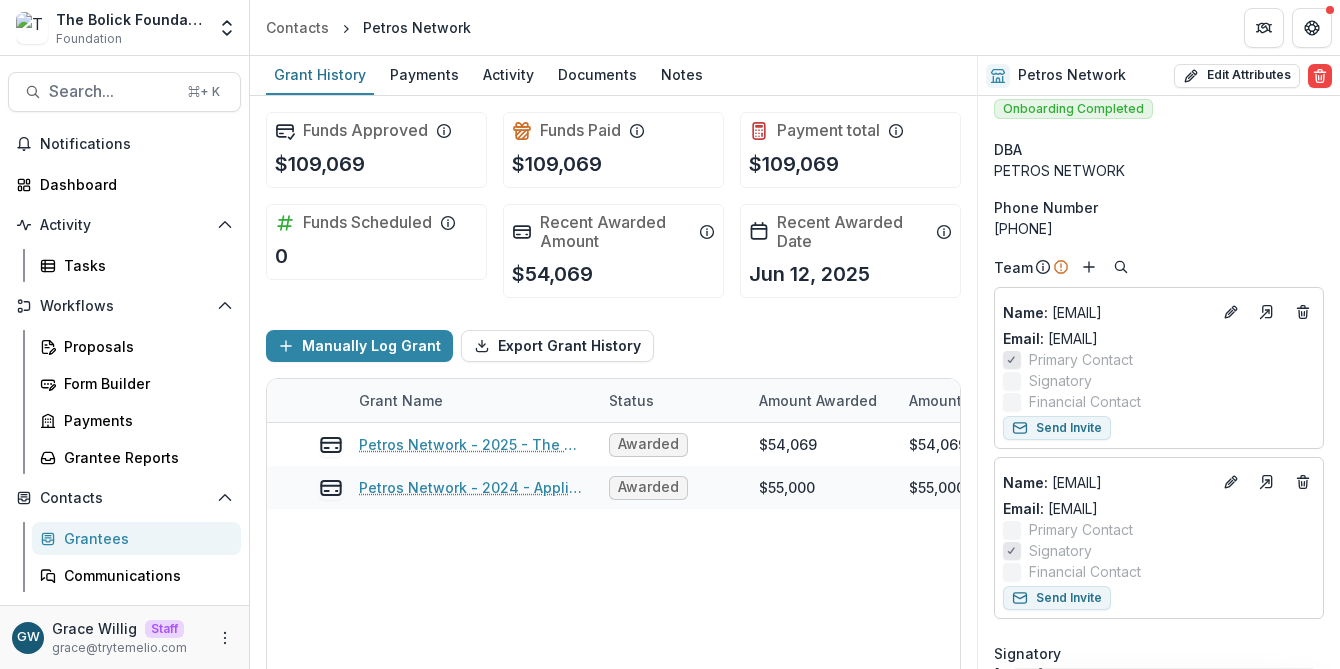 scroll, scrollTop: 87, scrollLeft: 0, axis: vertical 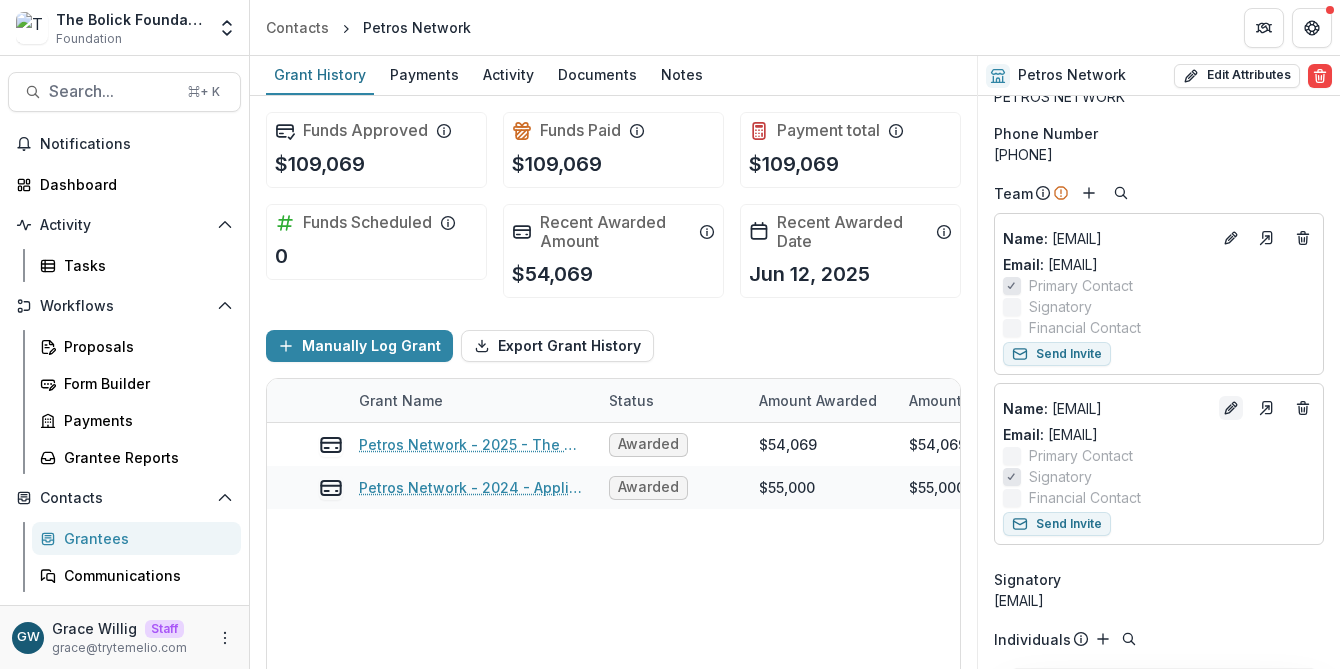 click 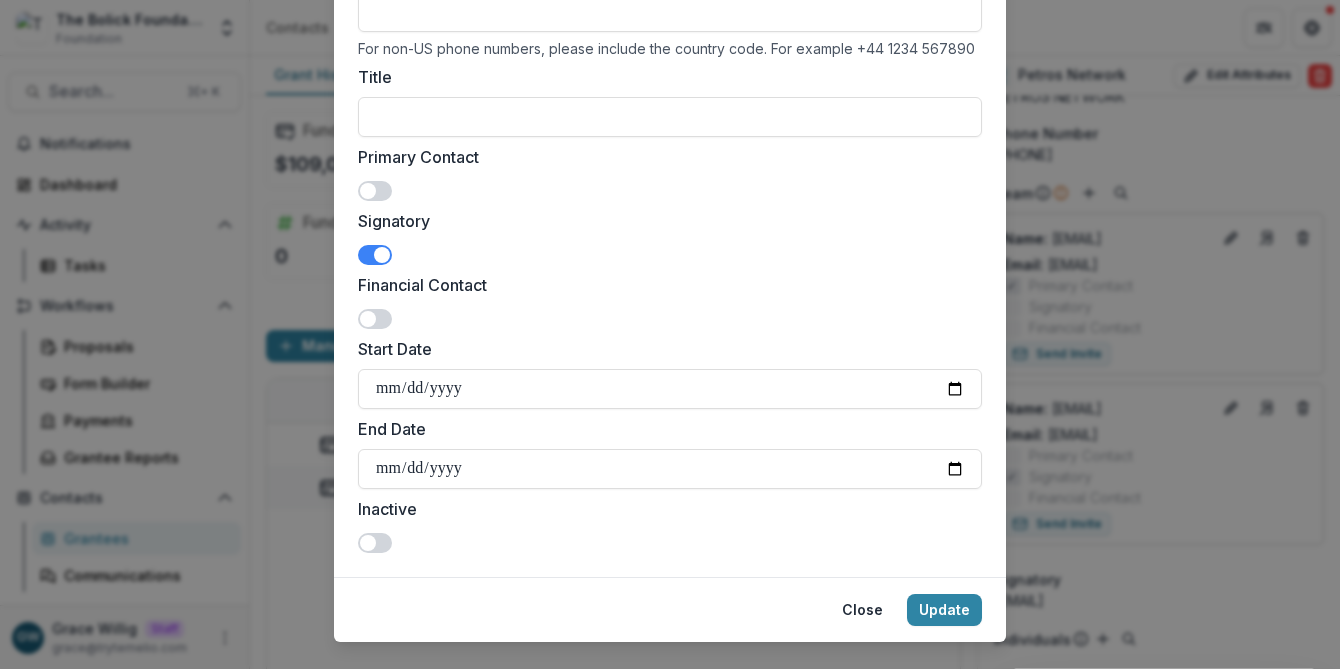 scroll, scrollTop: 0, scrollLeft: 0, axis: both 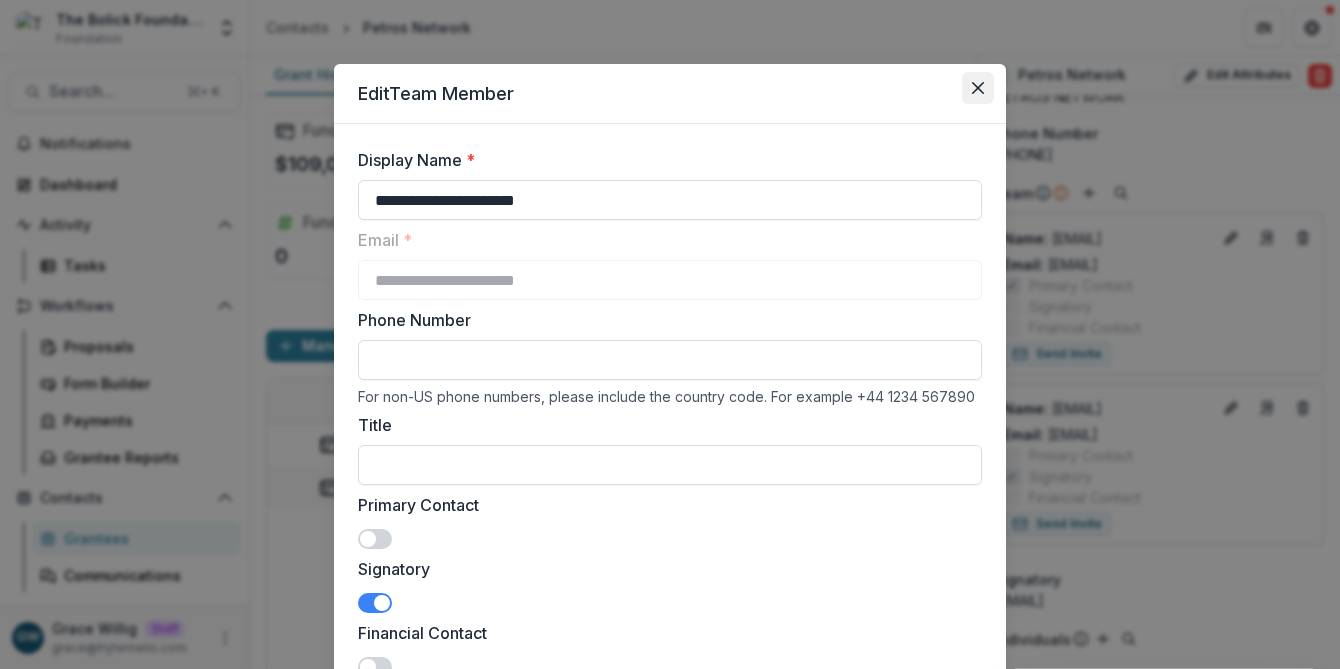 click 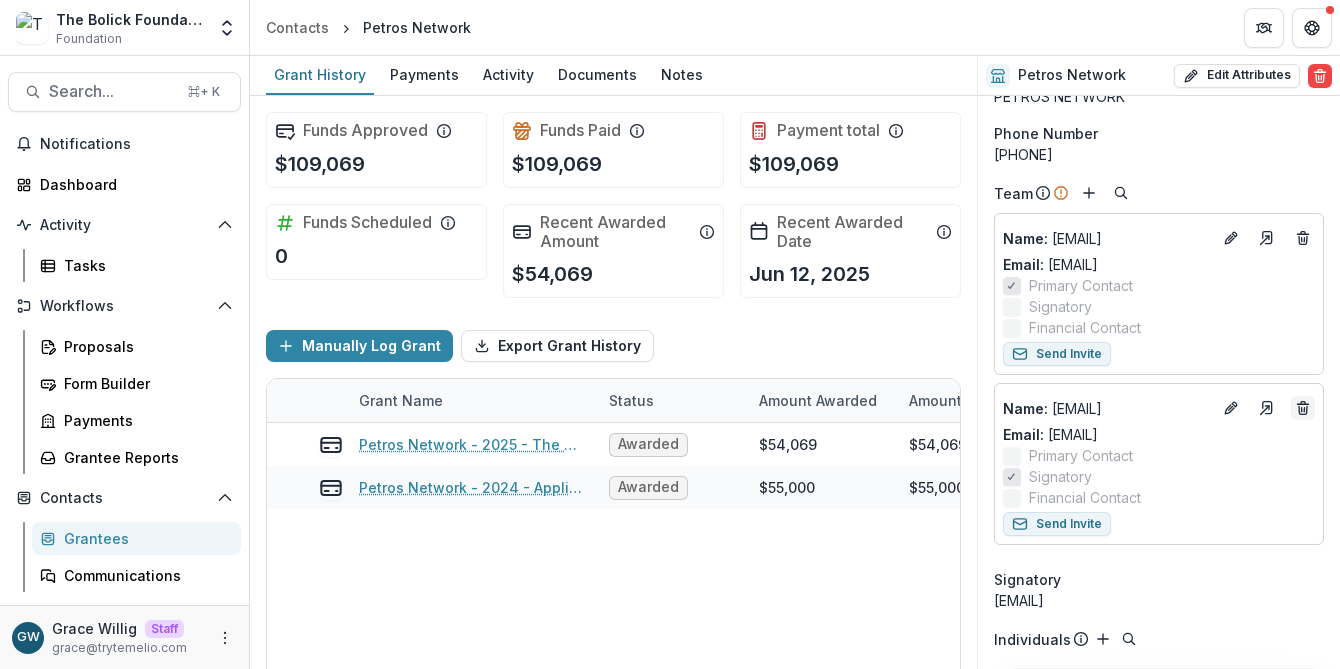 click 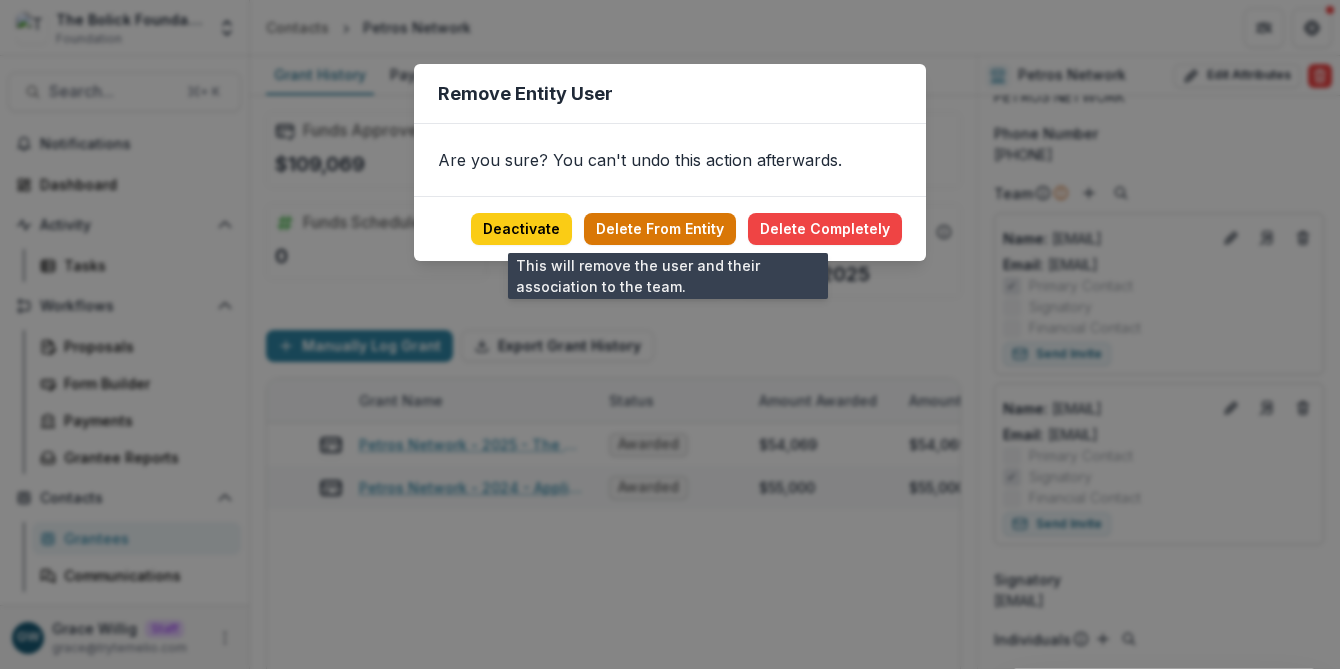 click on "Delete From Entity" at bounding box center (660, 229) 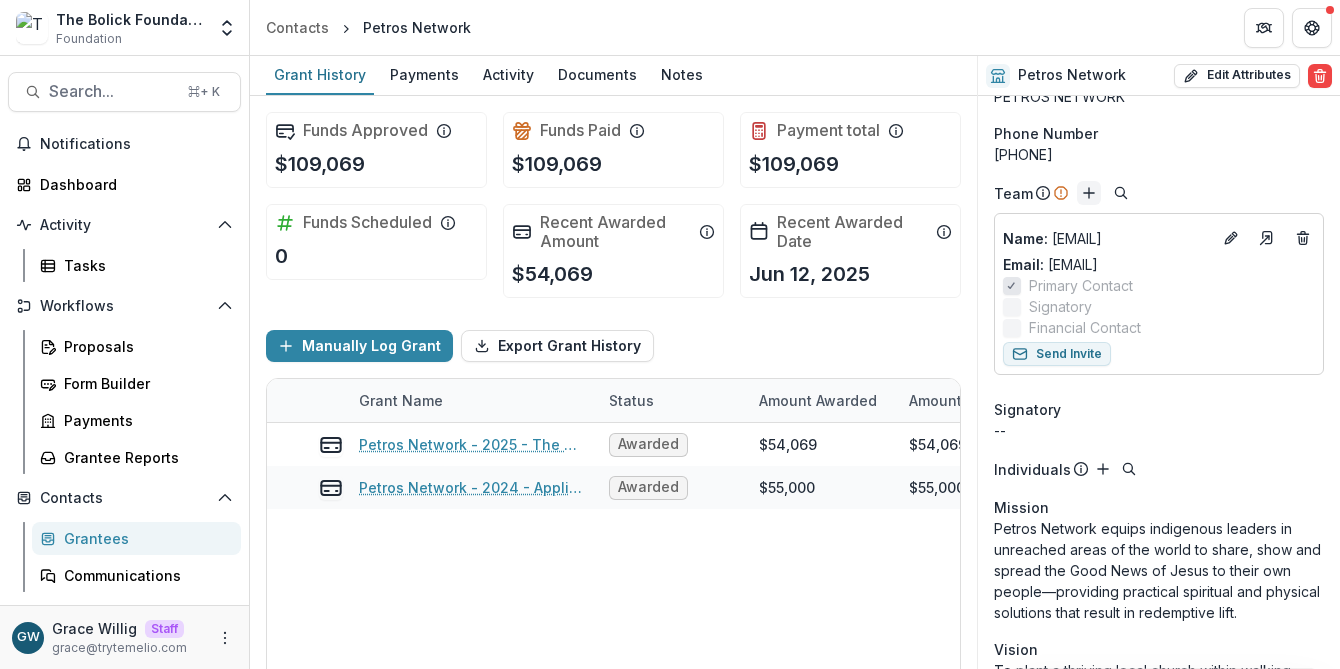 click 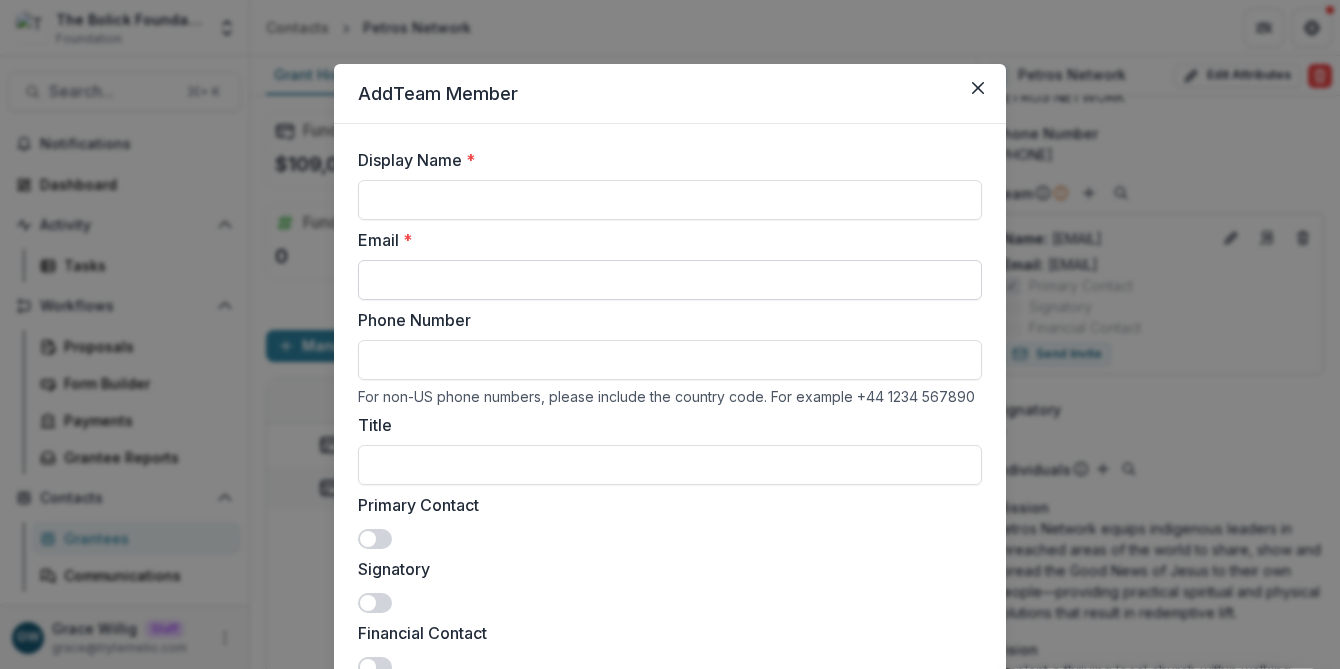 click on "Email *" at bounding box center (670, 280) 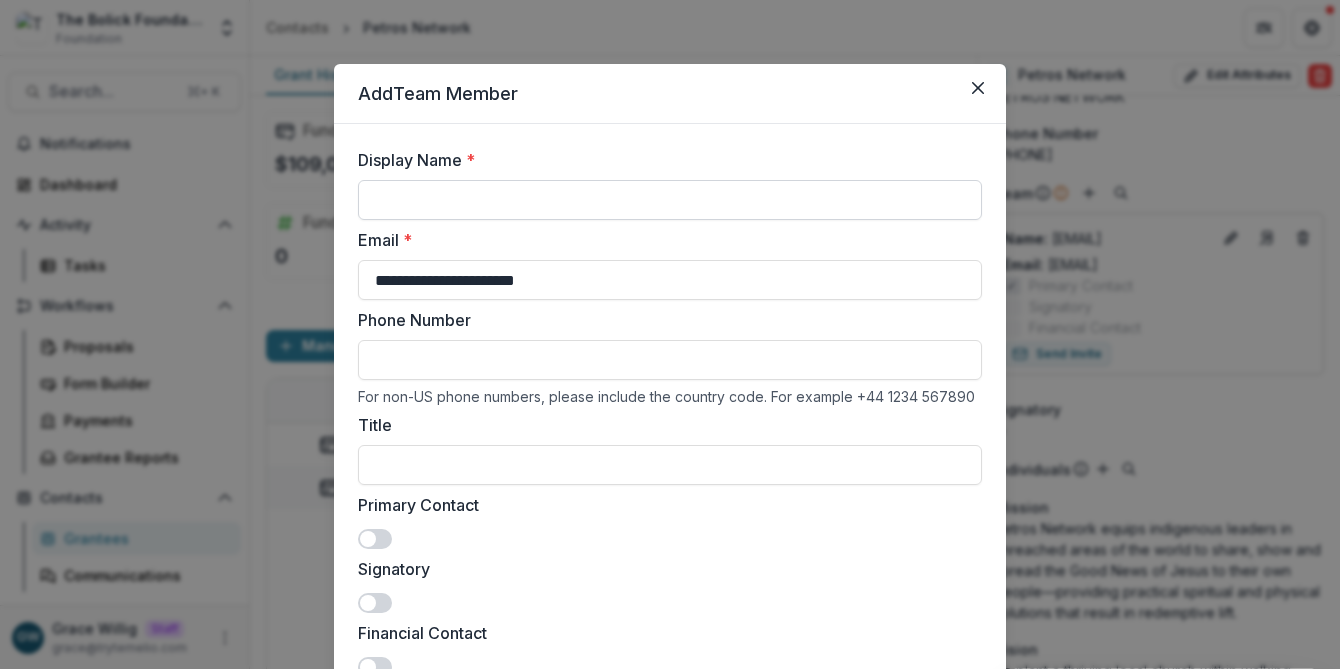 type on "**********" 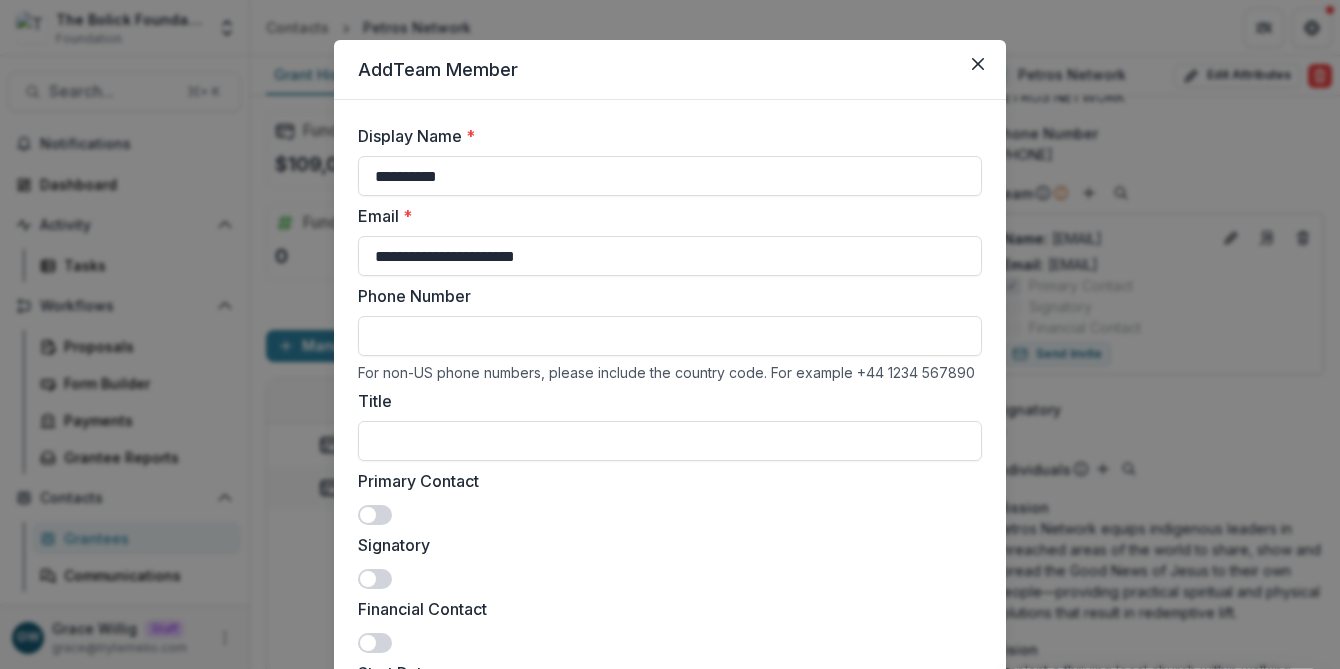 scroll, scrollTop: 30, scrollLeft: 0, axis: vertical 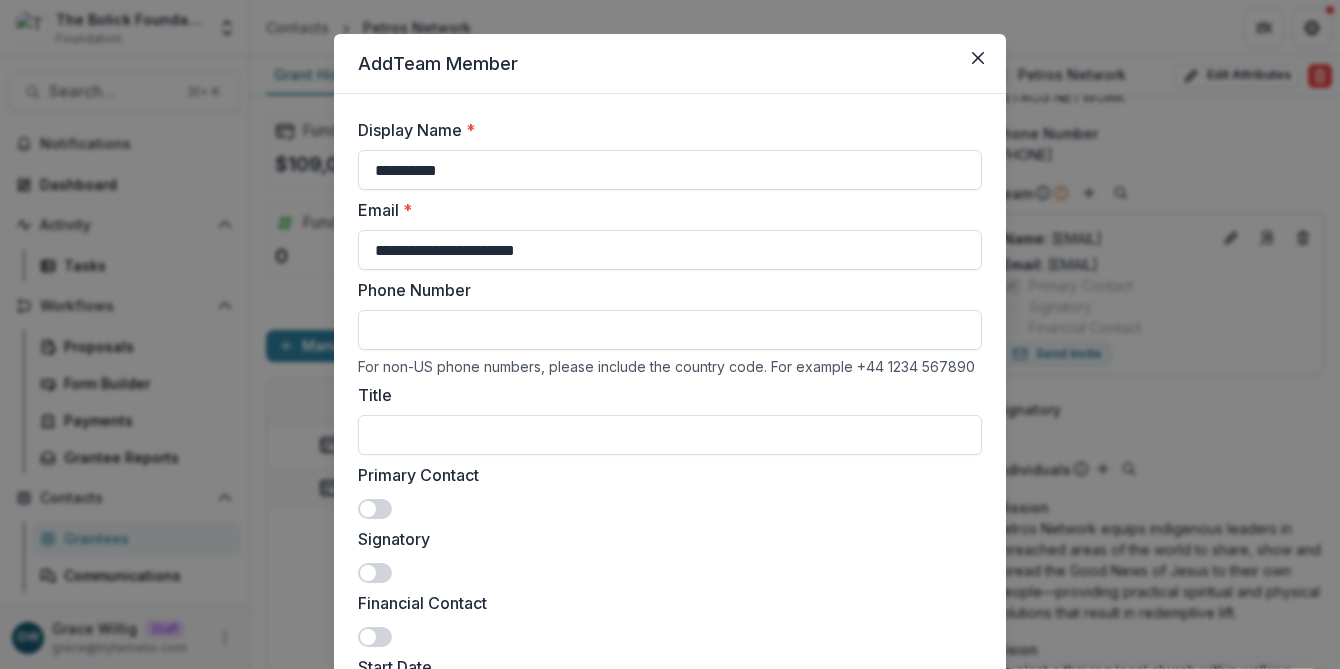 type on "**********" 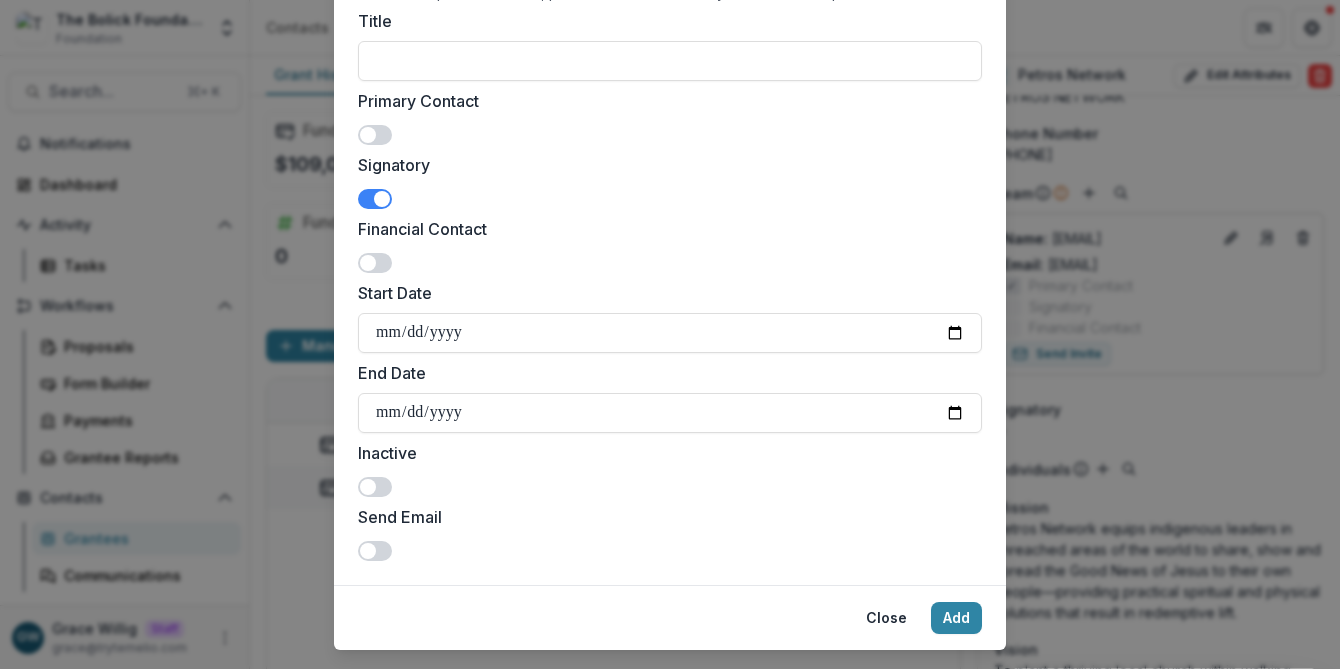 scroll, scrollTop: 407, scrollLeft: 0, axis: vertical 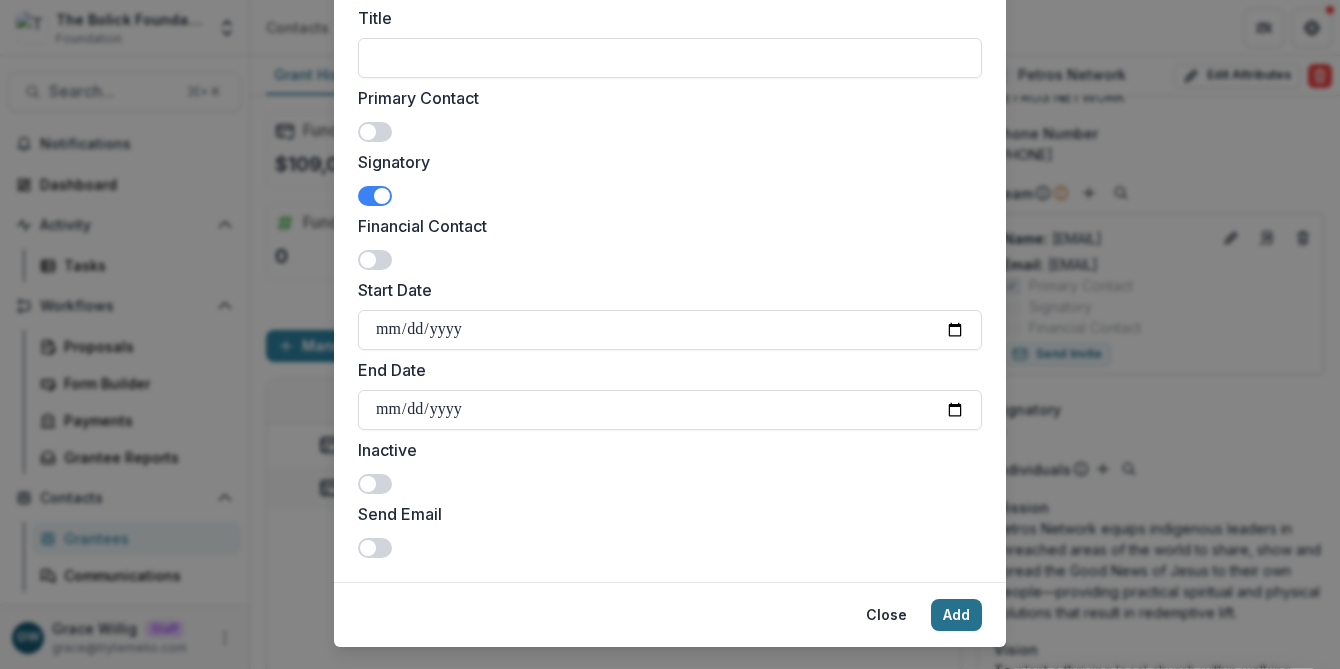 click on "Add" at bounding box center (956, 615) 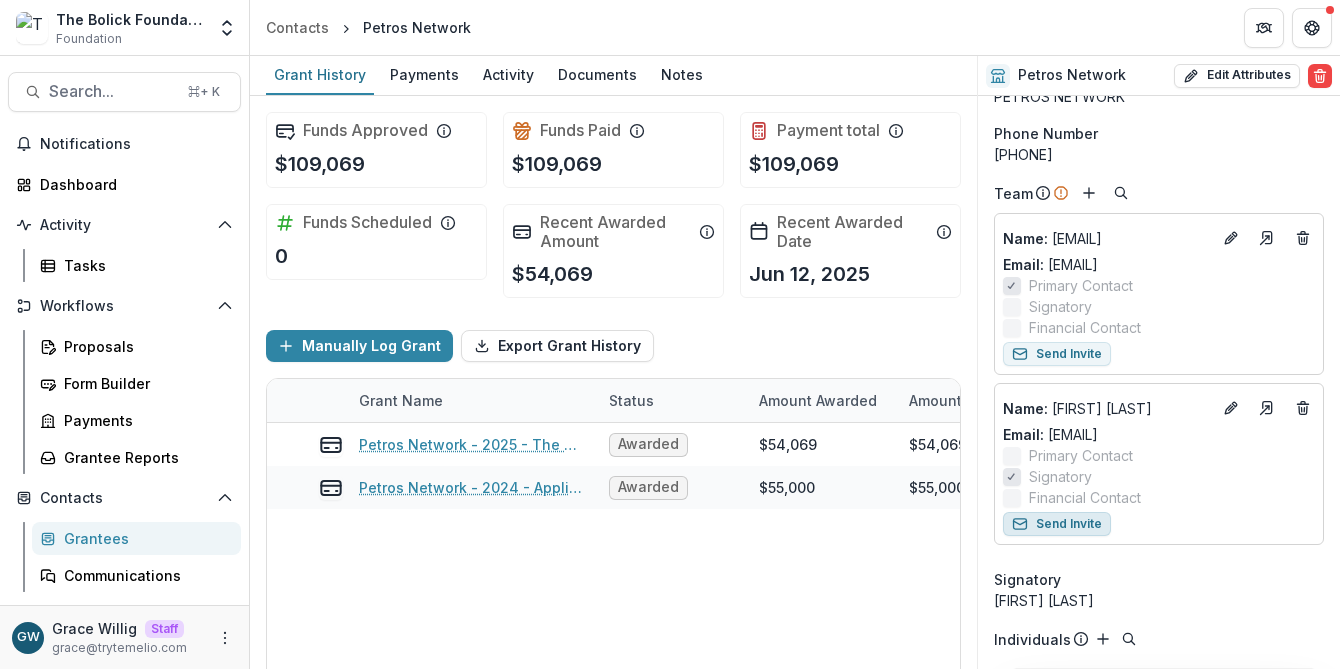 click on "Send Invite" at bounding box center (1057, 524) 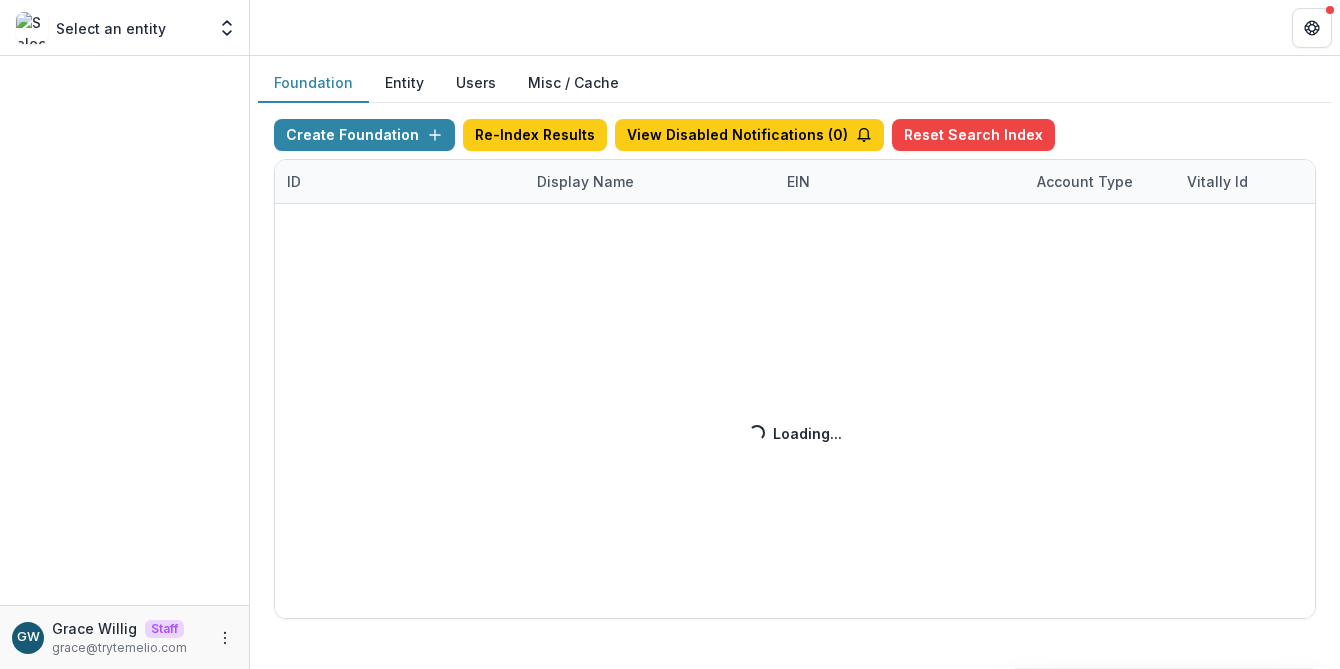 scroll, scrollTop: 0, scrollLeft: 0, axis: both 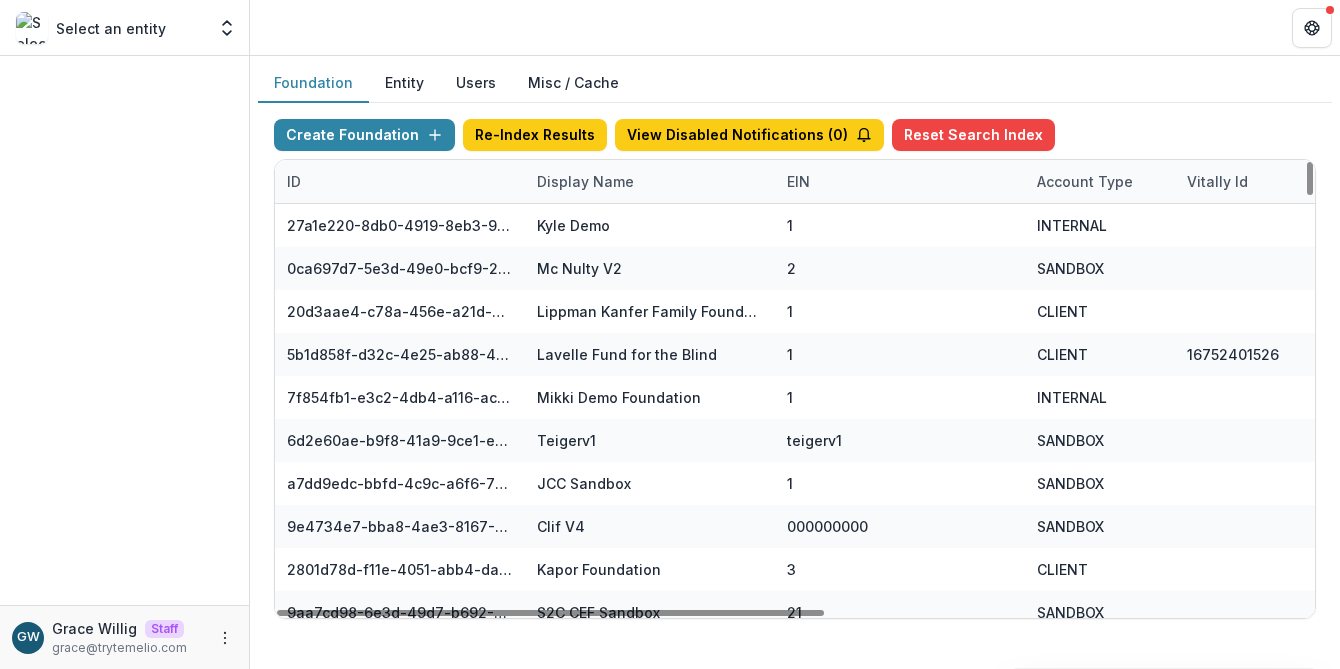 click on "Display Name" at bounding box center (585, 181) 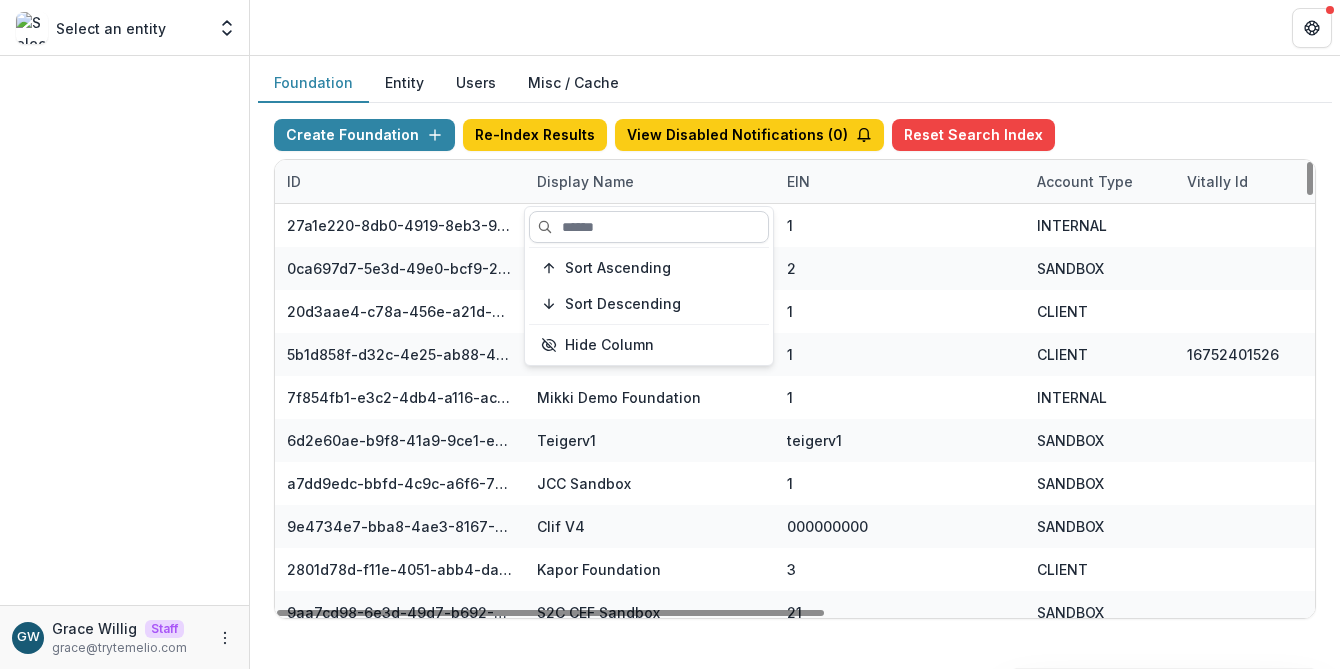 click at bounding box center (649, 227) 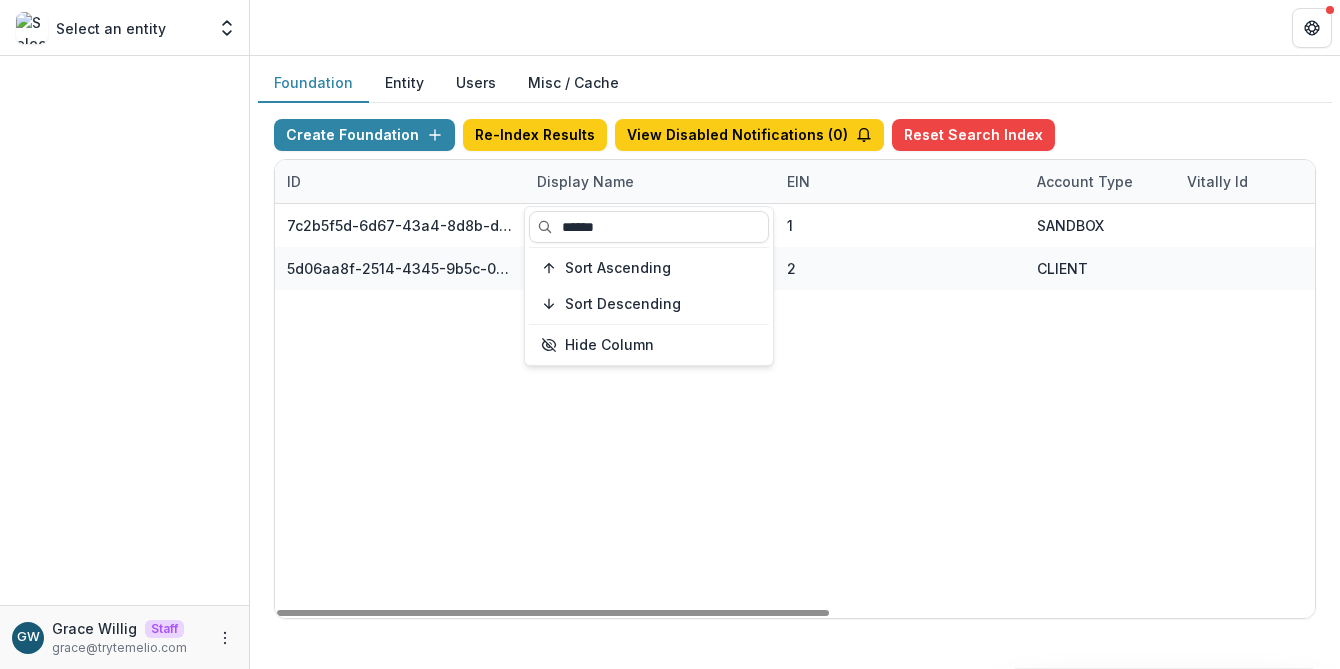 type on "******" 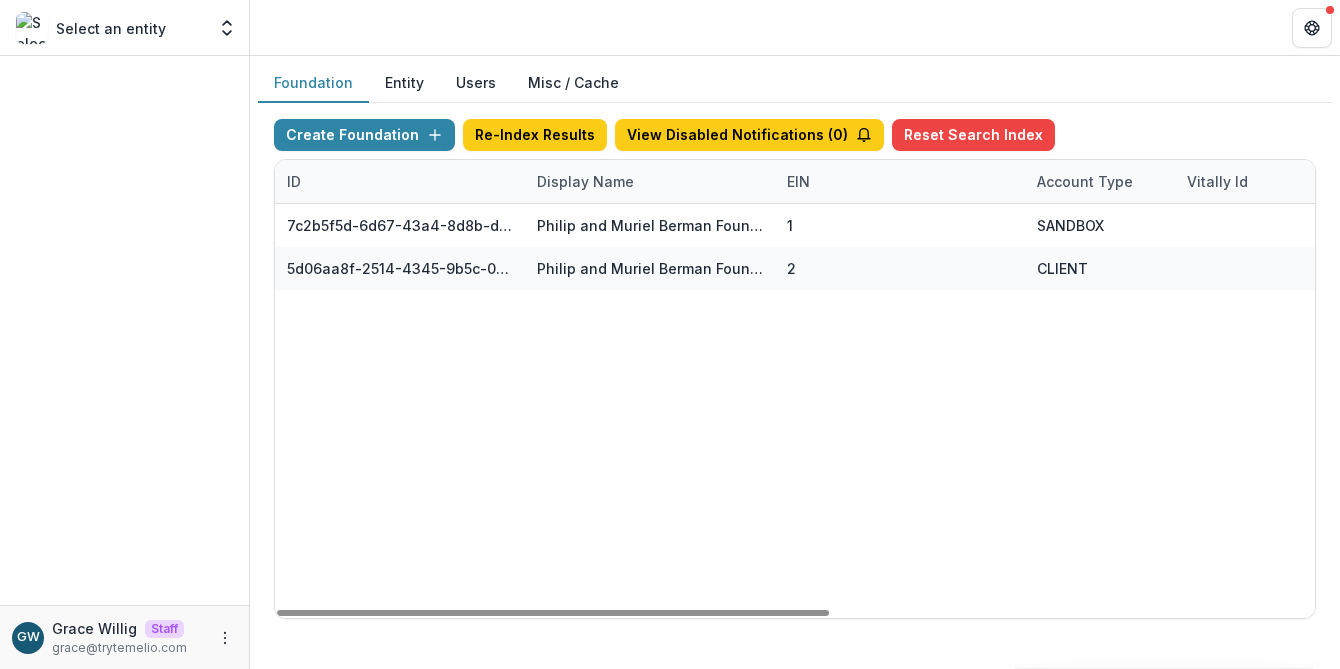 click on "Create Foundation Re-Index Results View Disabled Notifications ( 0 ) Reset Search Index ID Display Name EIN Account Type Vitally Id Subdomain Created on Actions Feature Flags 7c2b5f5d-6d67-43a4-8d8b-d3ddd3164b74 Philip and Muriel Berman Foundation 1 SANDBOX berman Feb 07, 2023, 4:17 PM Visit Edit Feature Flags 5d06aa8f-2514-4345-9b5c-093bb83a1a19 Philip and Muriel Berman Foundation 2 CLIENT bermanv2 Feb 25, 2023, 9:11 AM Visit Edit Feature Flags" at bounding box center (795, 369) 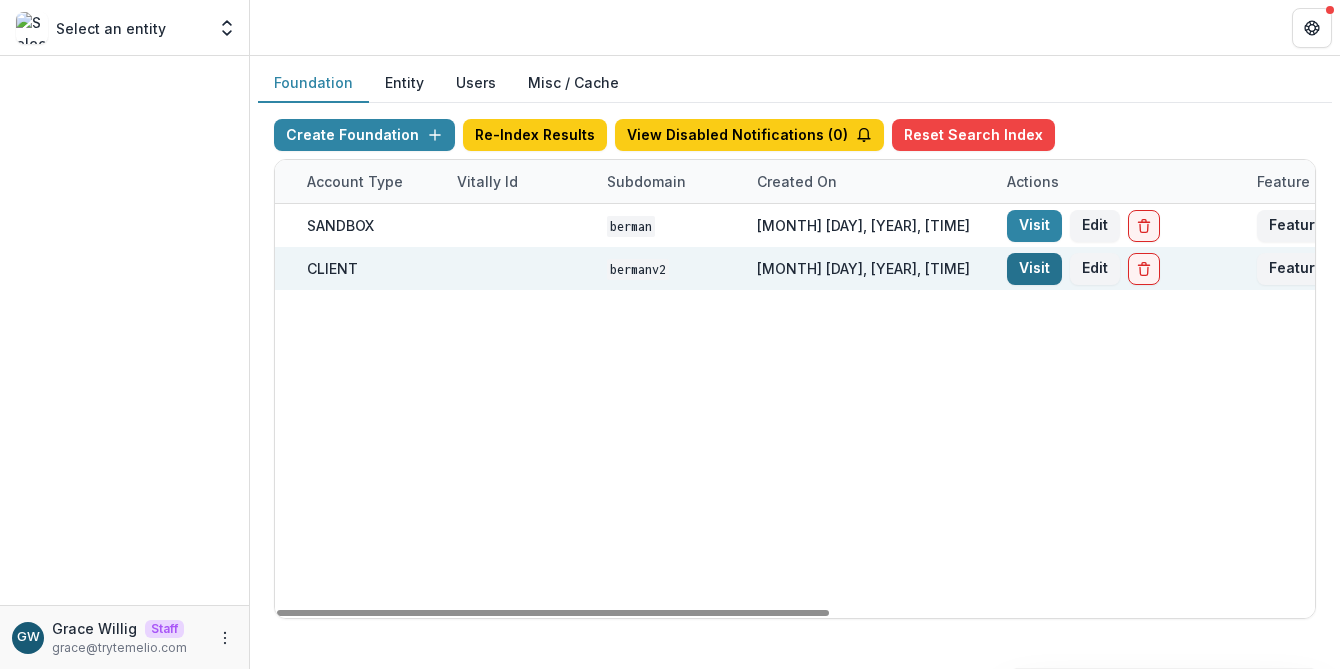 scroll, scrollTop: 0, scrollLeft: 910, axis: horizontal 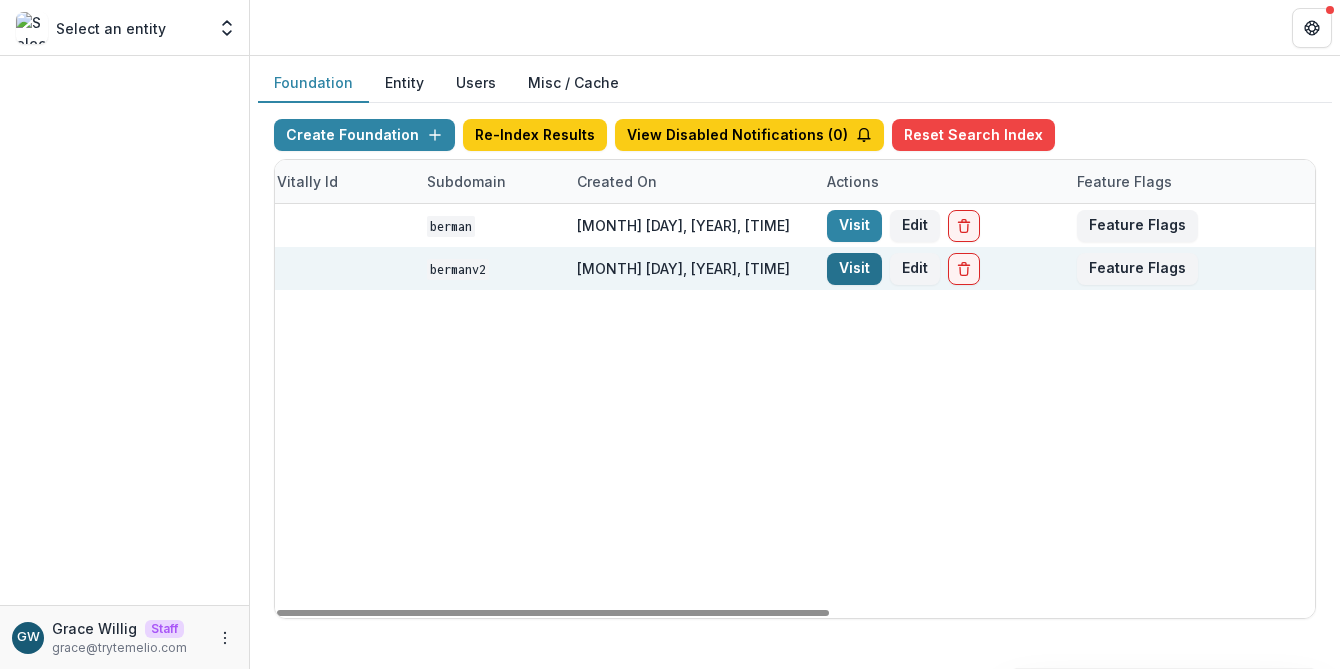 click on "Visit" at bounding box center (854, 269) 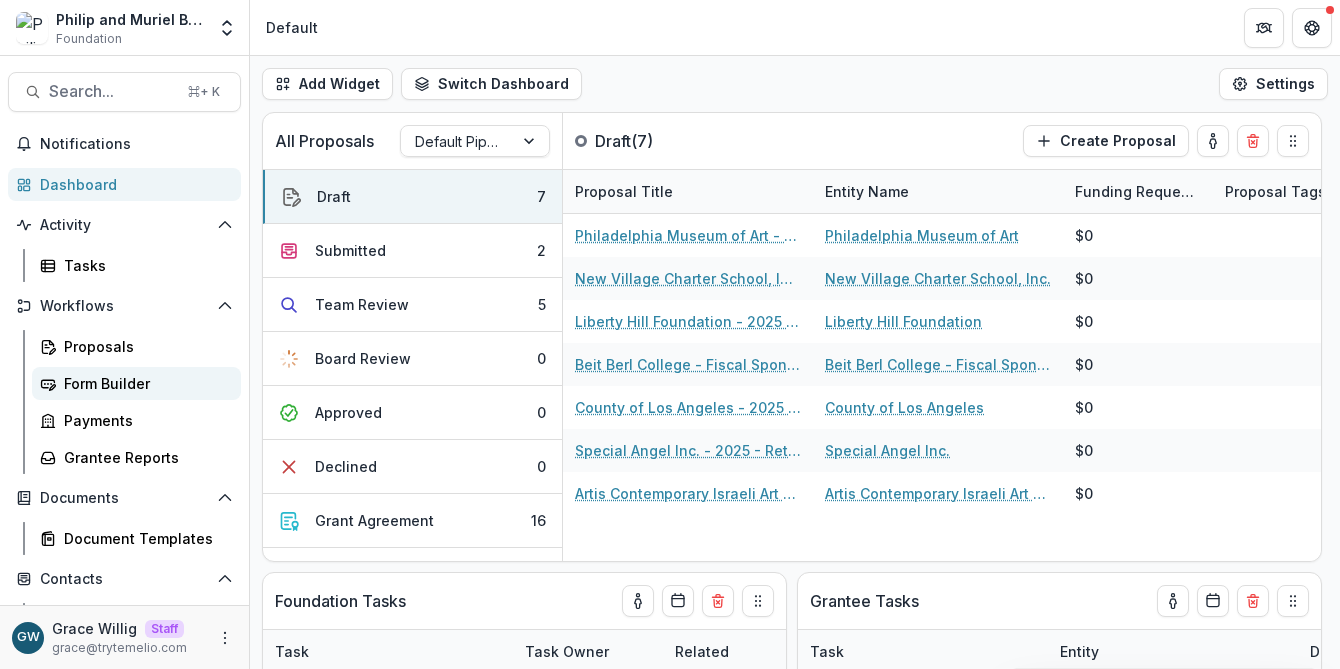 click on "Form Builder" at bounding box center (144, 383) 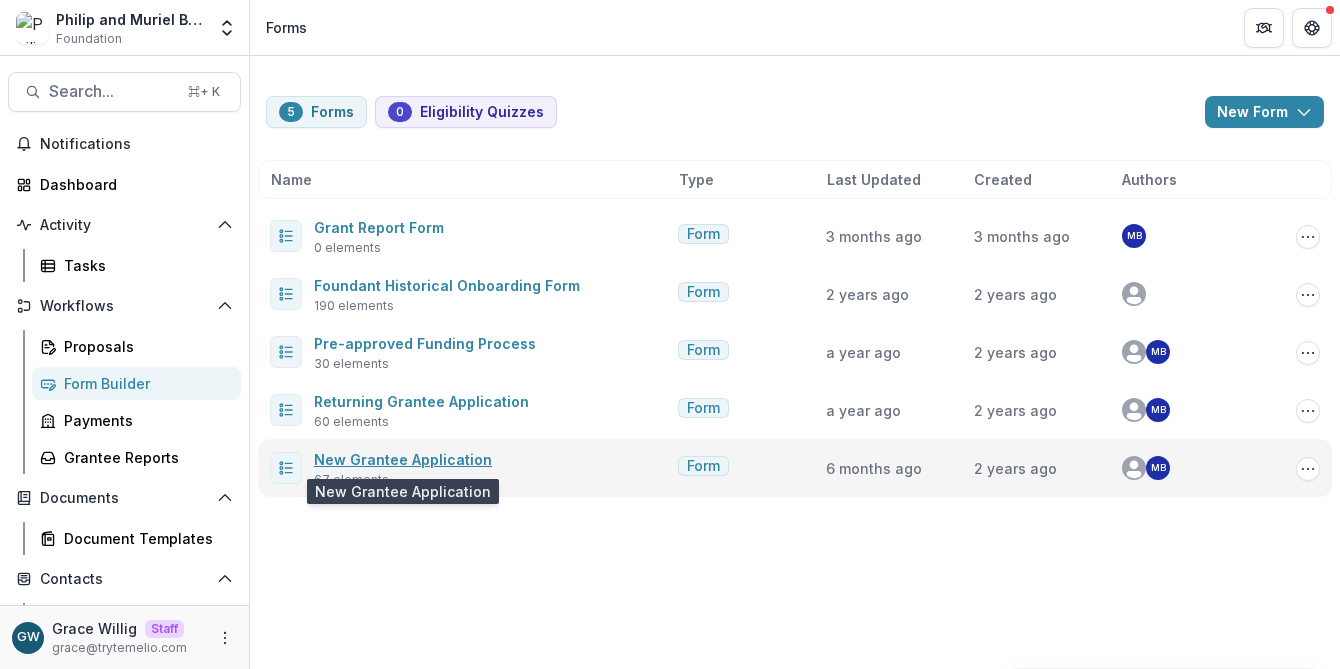 click on "New Grantee Application" at bounding box center [403, 459] 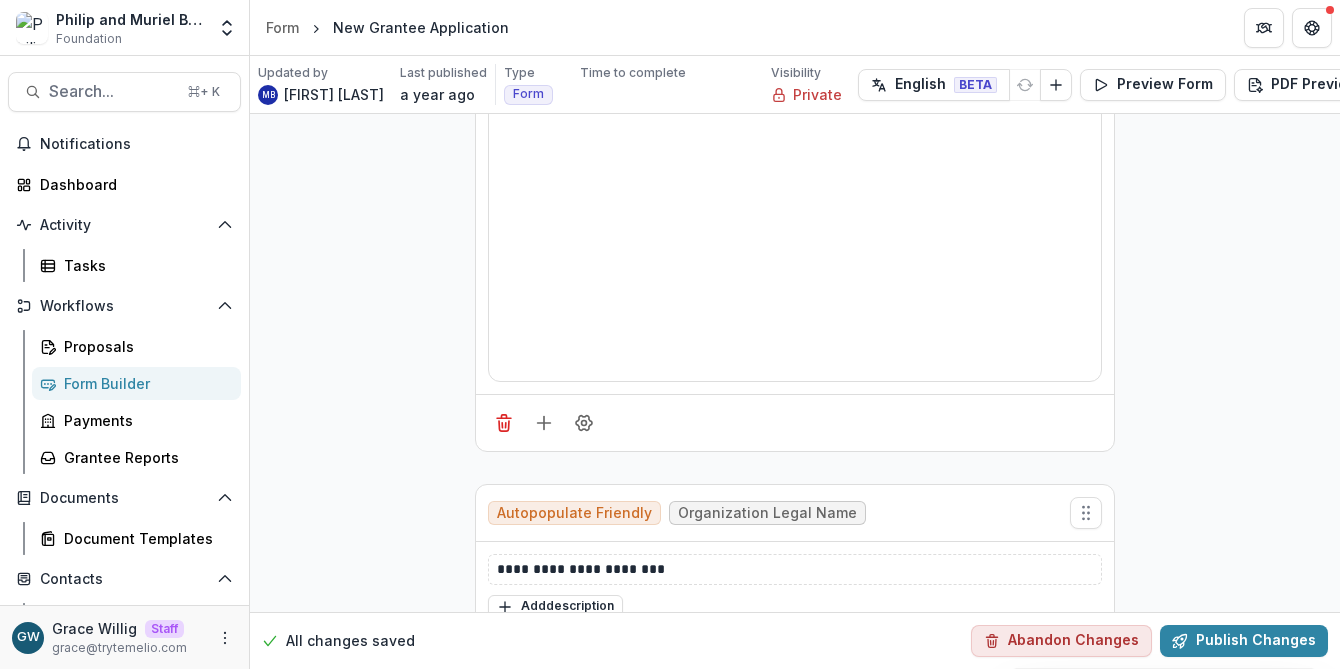 scroll, scrollTop: 0, scrollLeft: 0, axis: both 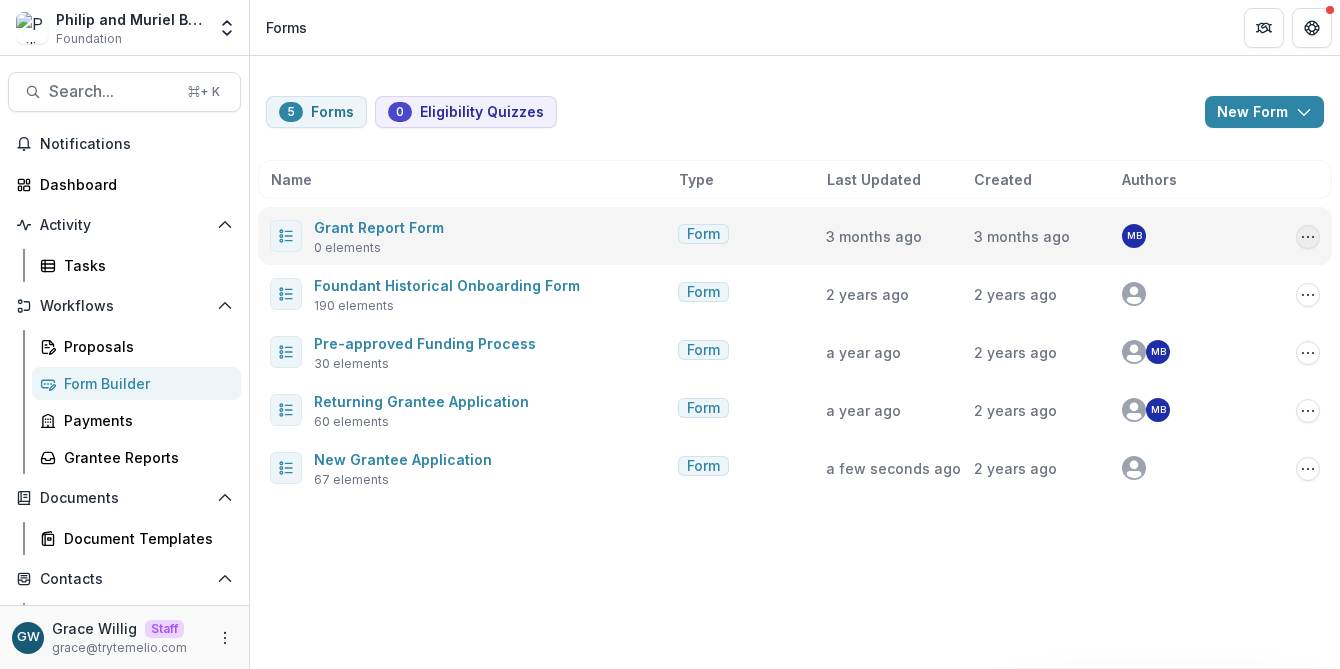click 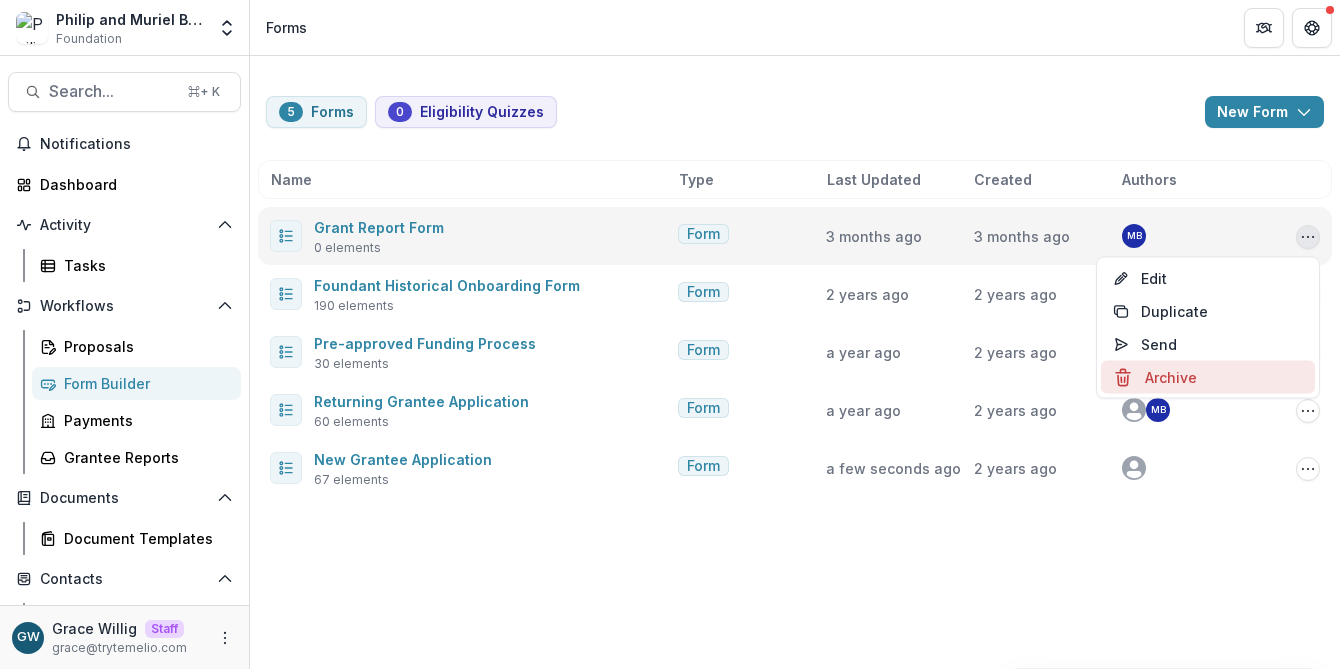 click on "Archive" at bounding box center [1208, 377] 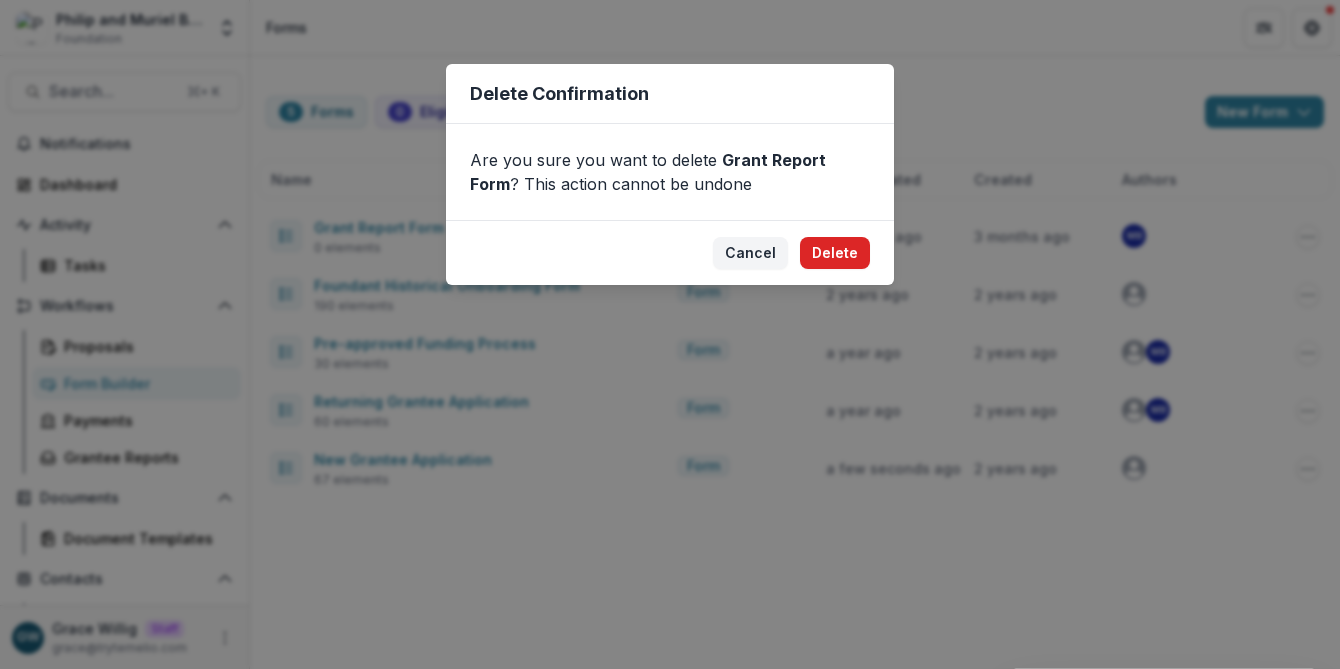 click on "Delete" at bounding box center [835, 253] 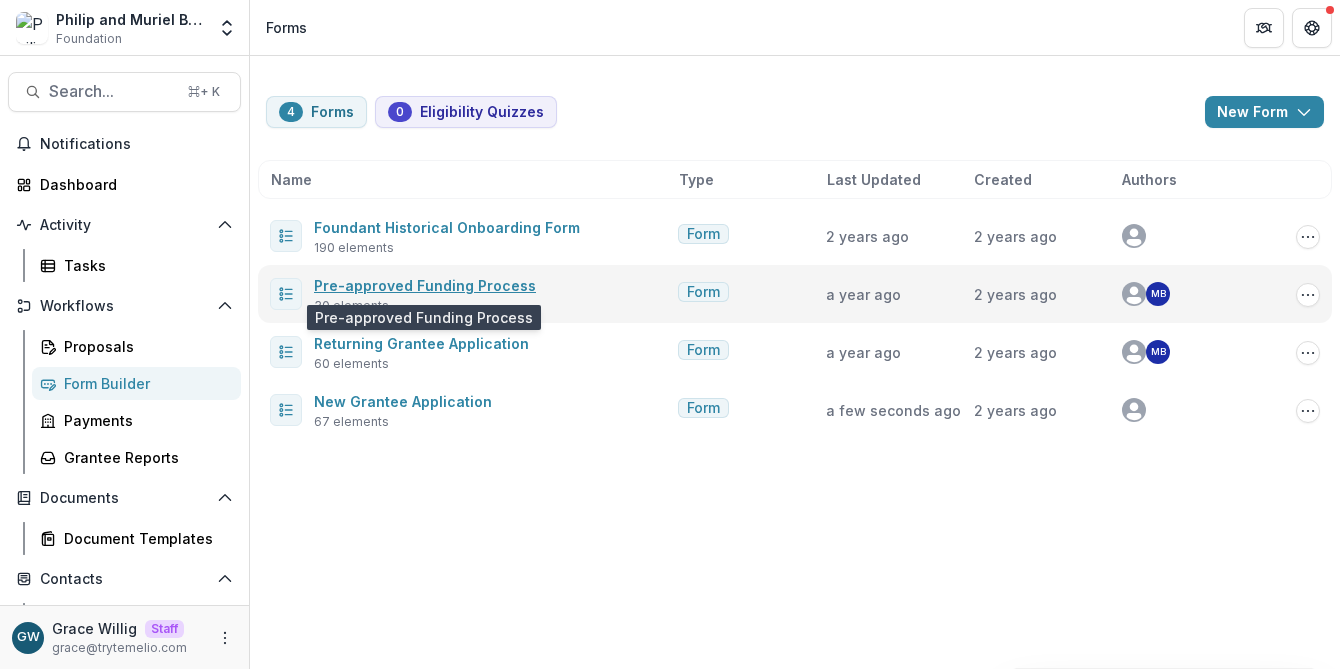 click on "Pre-approved Funding Process" at bounding box center (425, 285) 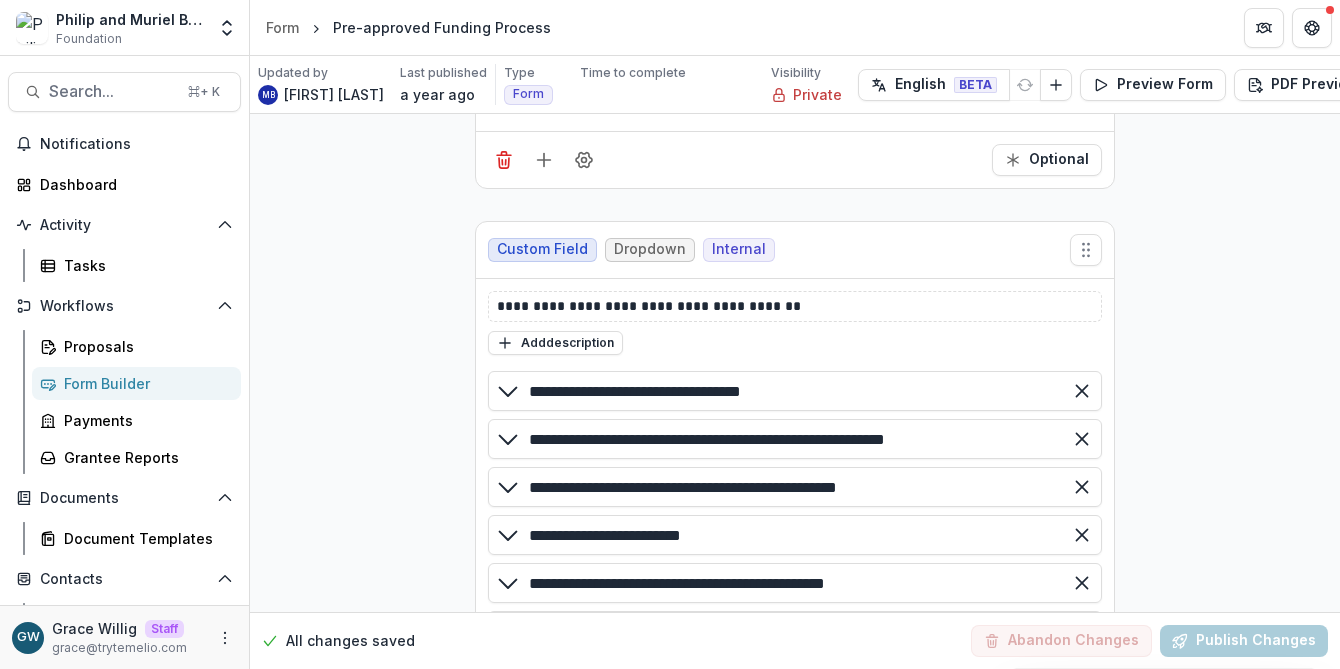 scroll, scrollTop: 1152, scrollLeft: 0, axis: vertical 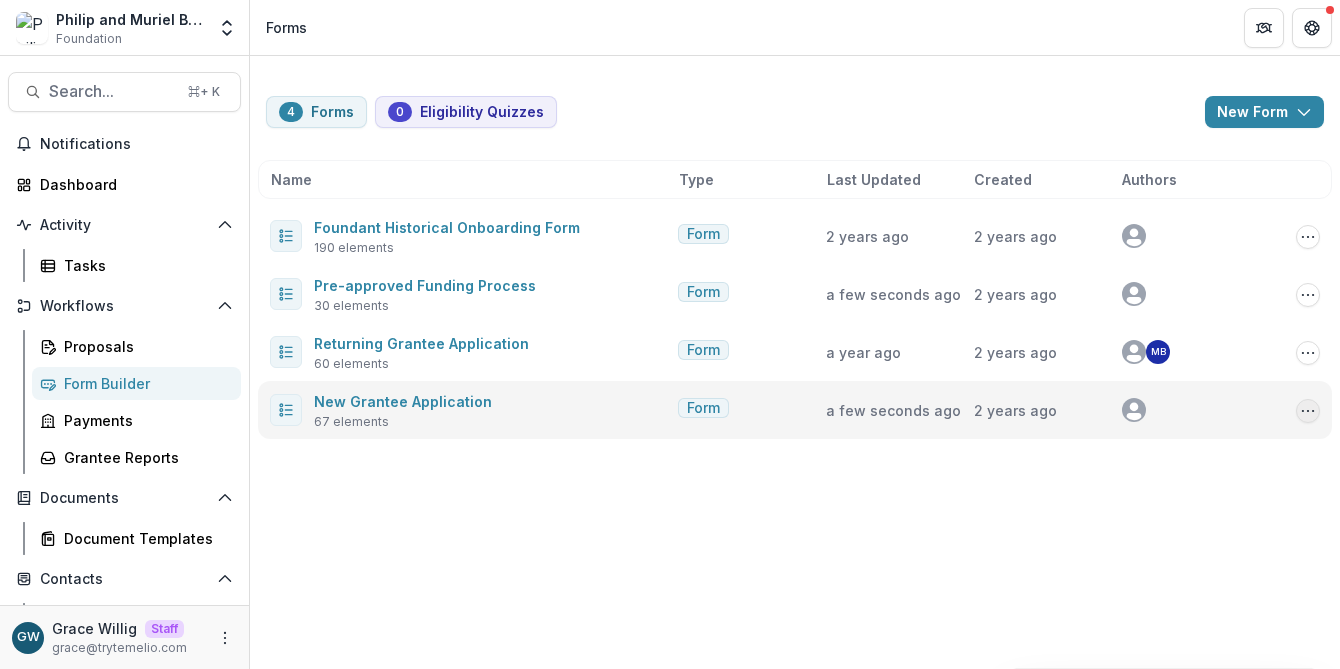 click 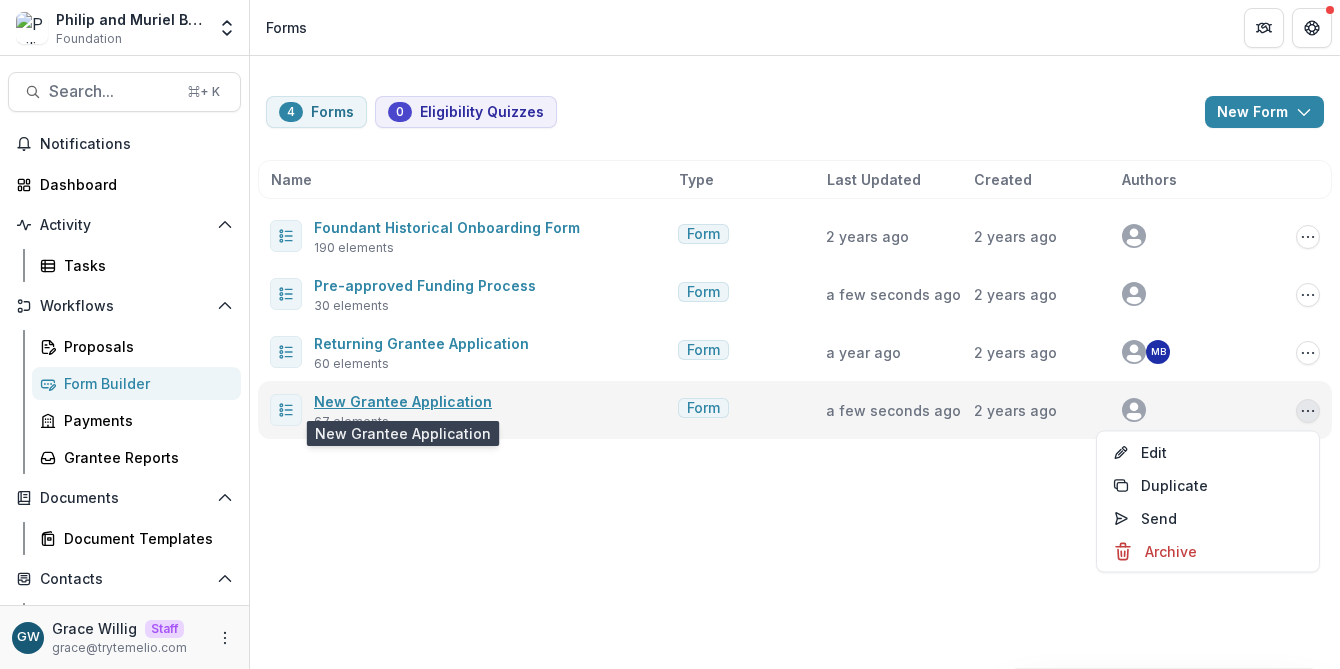 click on "New Grantee Application" at bounding box center [403, 401] 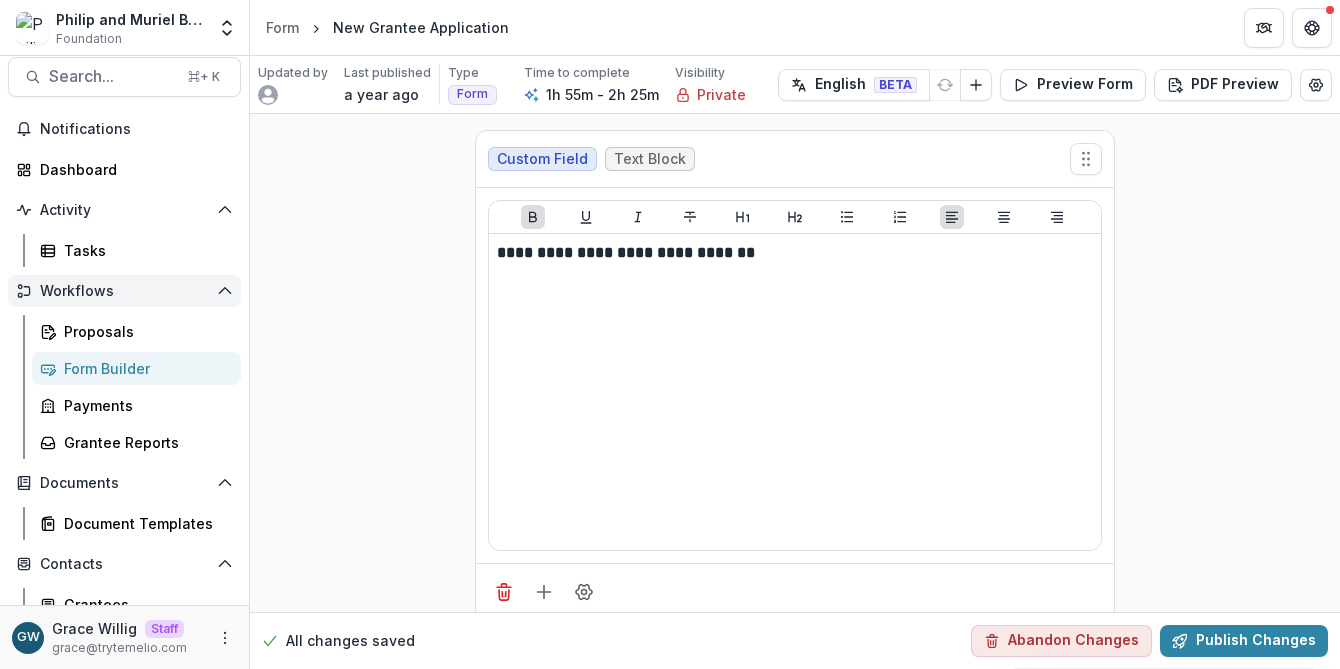 scroll, scrollTop: 16, scrollLeft: 0, axis: vertical 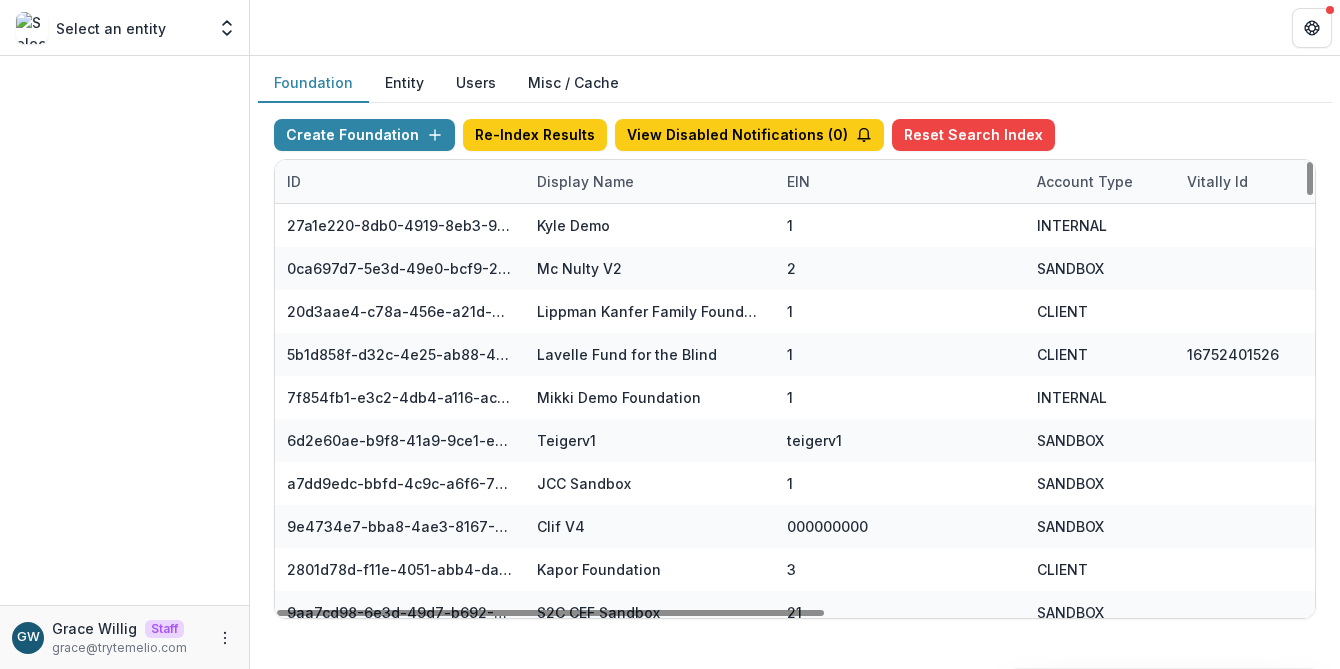 click on "Display Name" at bounding box center (585, 181) 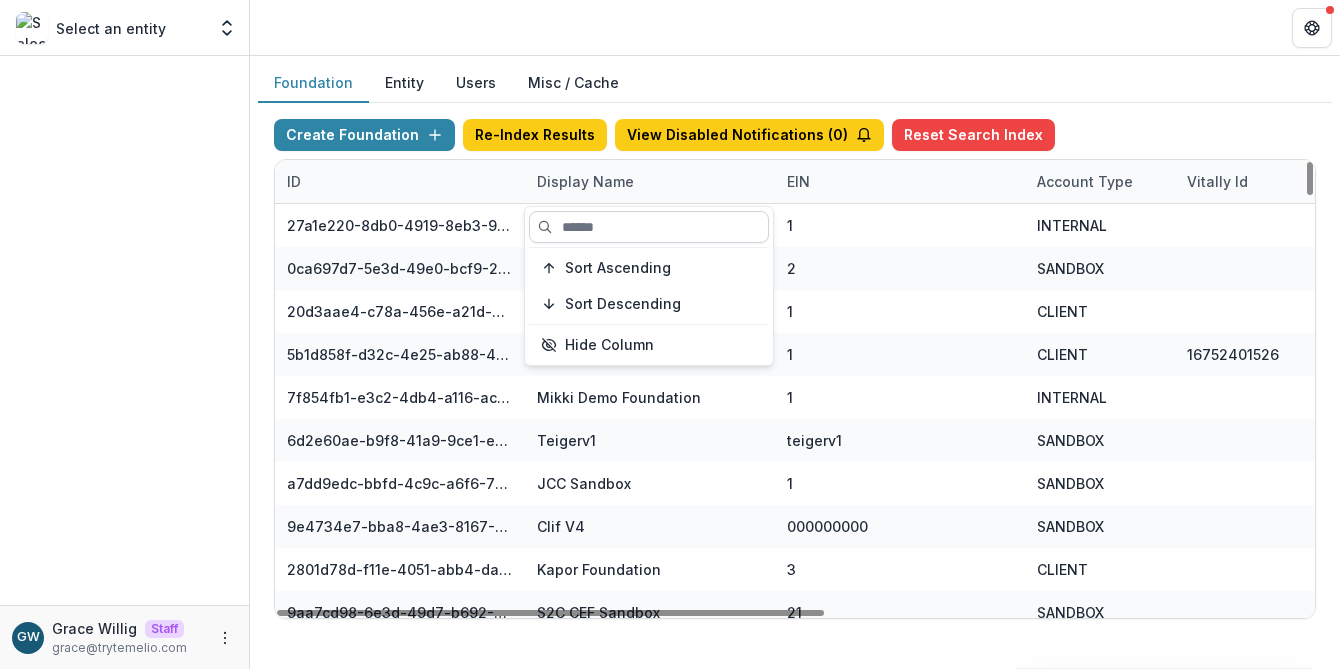 click at bounding box center [649, 227] 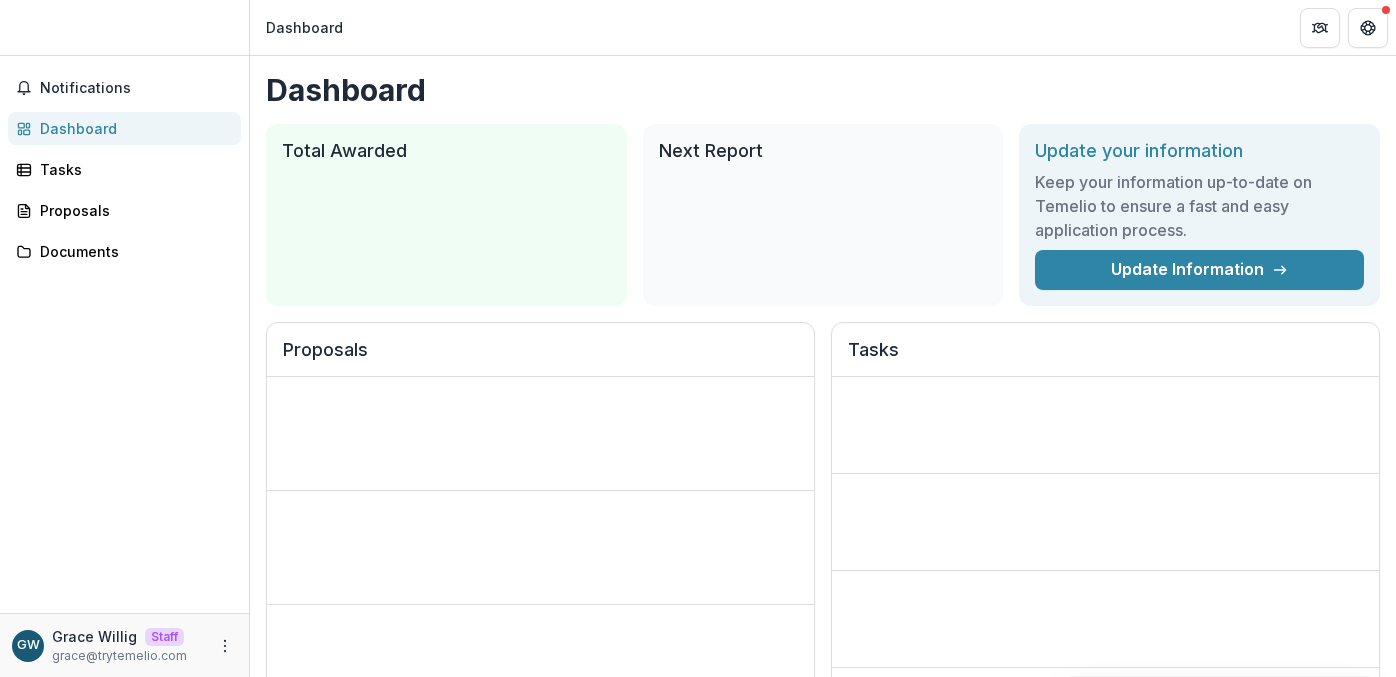 scroll, scrollTop: 0, scrollLeft: 0, axis: both 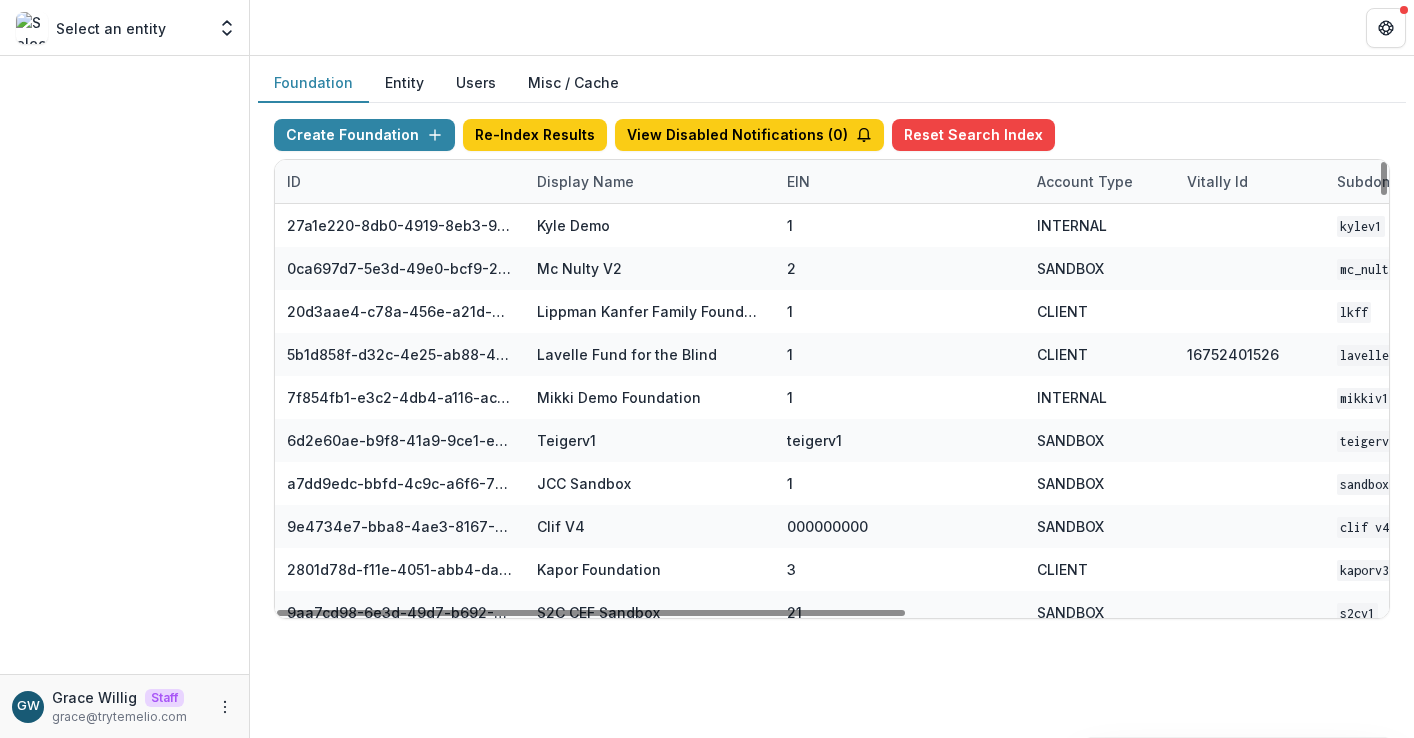 click on "Display Name" at bounding box center [585, 181] 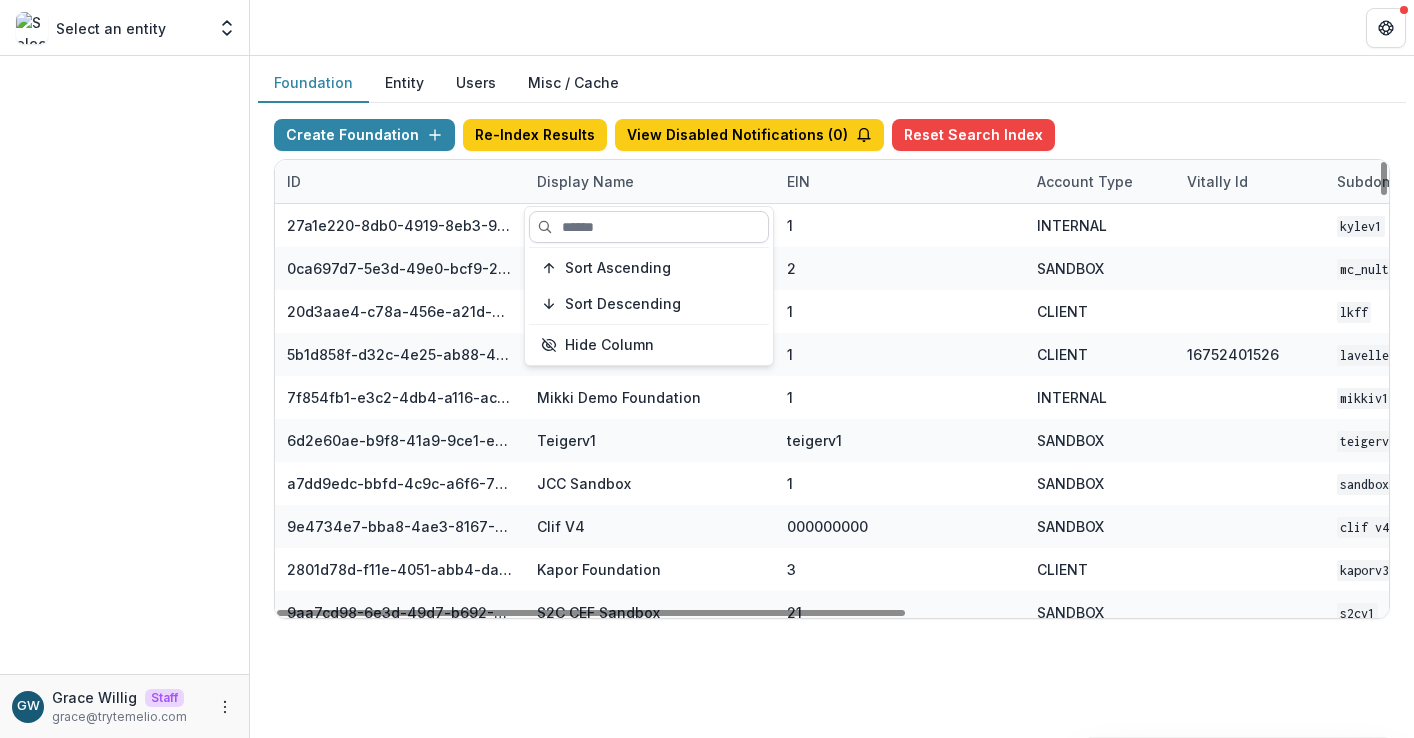 click at bounding box center (649, 227) 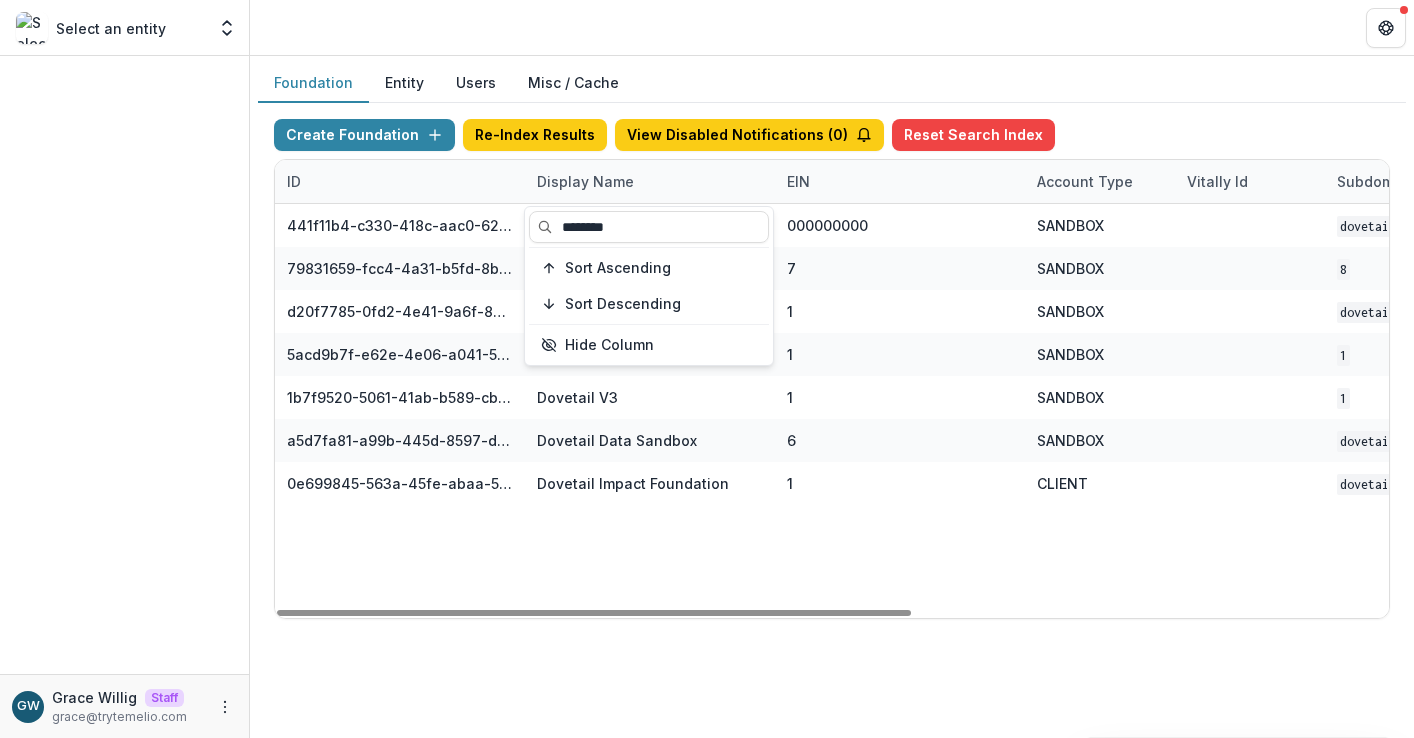 type on "********" 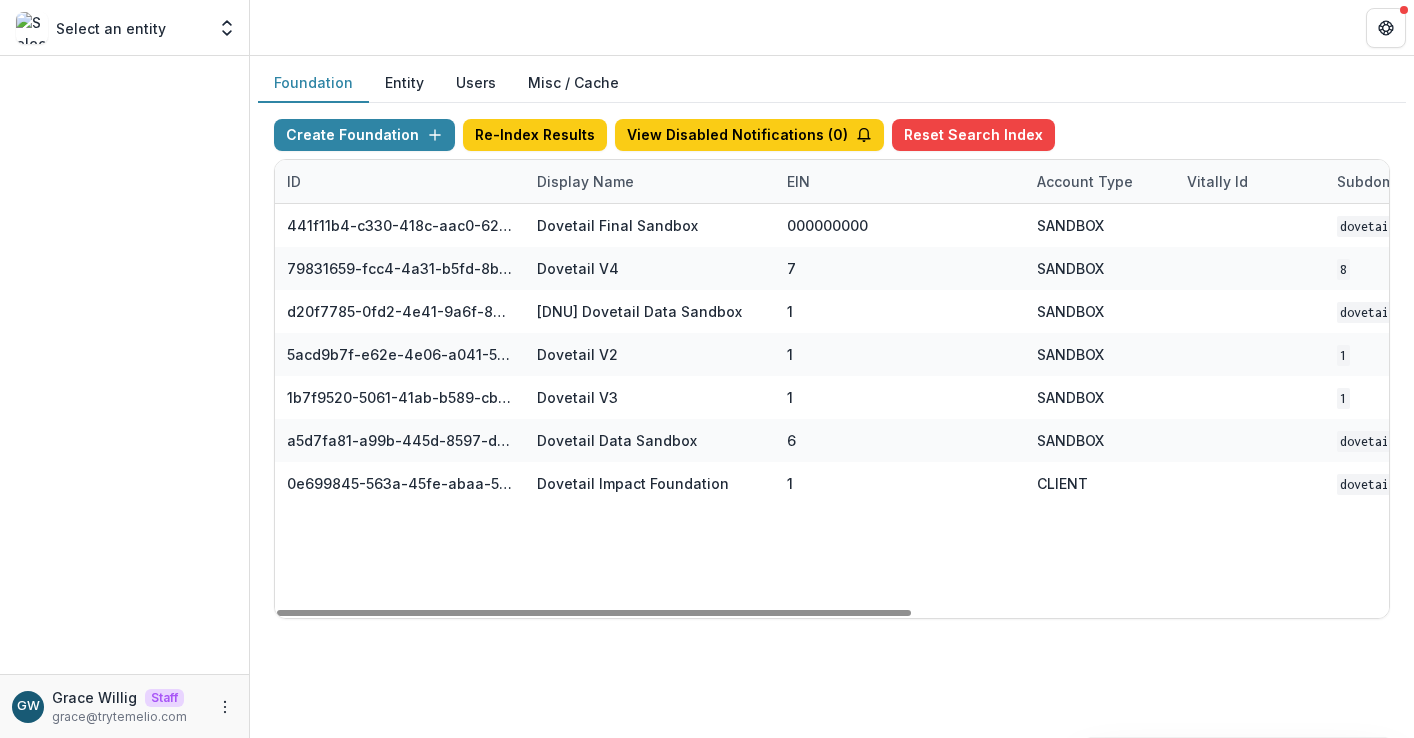 click on "Create Foundation Re-Index Results View Disabled Notifications ( 0 ) Reset Search Index ID Display Name EIN Account Type Vitally Id Subdomain Created on Actions Feature Flags [UUID] Dovetail Final Sandbox 000000000 SANDBOX Dovetail V1 [DATE], [TIME] Visit Edit Feature Flags [UUID] Dovetail V4 7 SANDBOX 8 [DATE], [TIME] Visit Edit Feature Flags [UUID] [DNU] Dovetail Data Sandbox 1 SANDBOX Dovetail V5 [DATE], [TIME] Visit Edit Feature Flags [UUID] Dovetail V2 1 SANDBOX 1 [DATE], [TIME] Visit Edit Feature Flags [UUID] Dovetail Data Sandbox 6 SANDBOX Dovetail V6 [DATE], [TIME] Visit Edit Feature Flags [UUID] Dovetail Impact Foundation 1 CLIENT Dovetail [DATE], [TIME] Visit Edit" at bounding box center (832, 369) 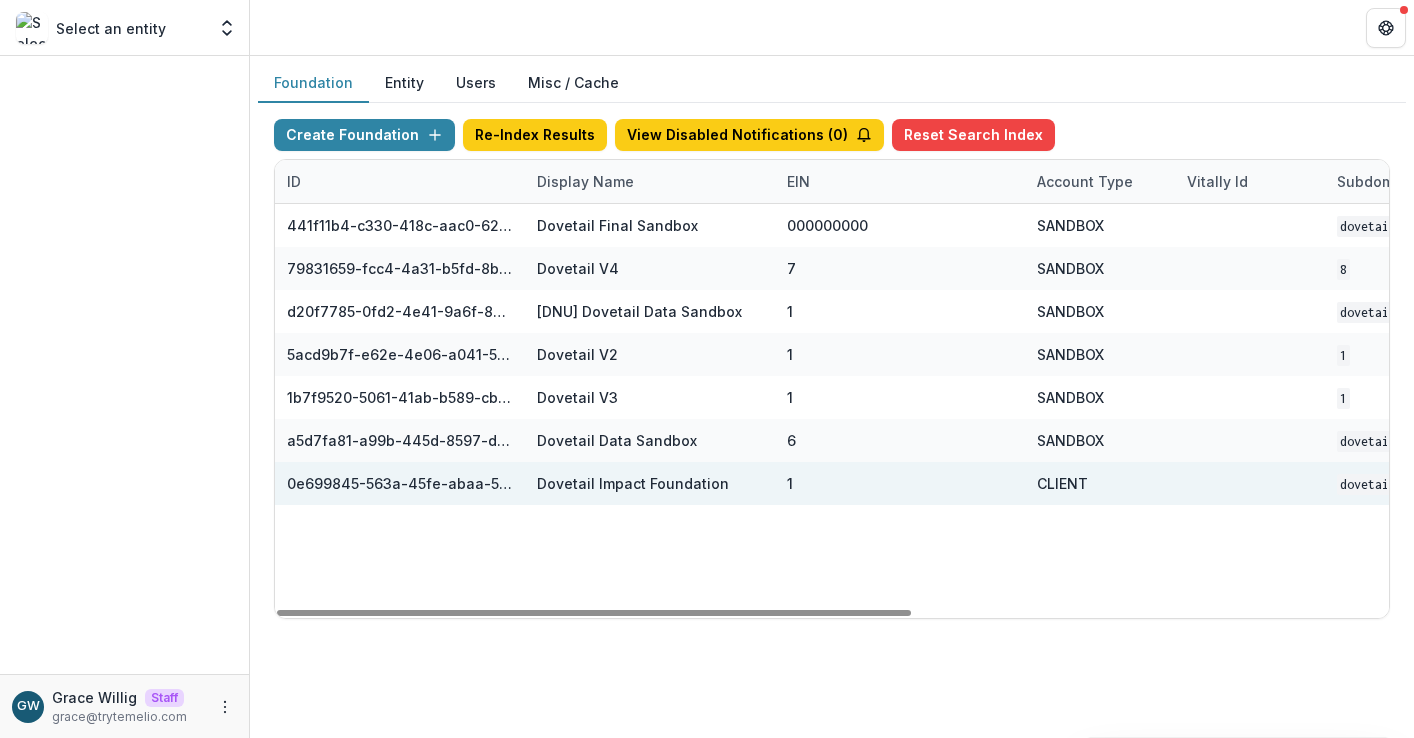 scroll, scrollTop: 0, scrollLeft: 836, axis: horizontal 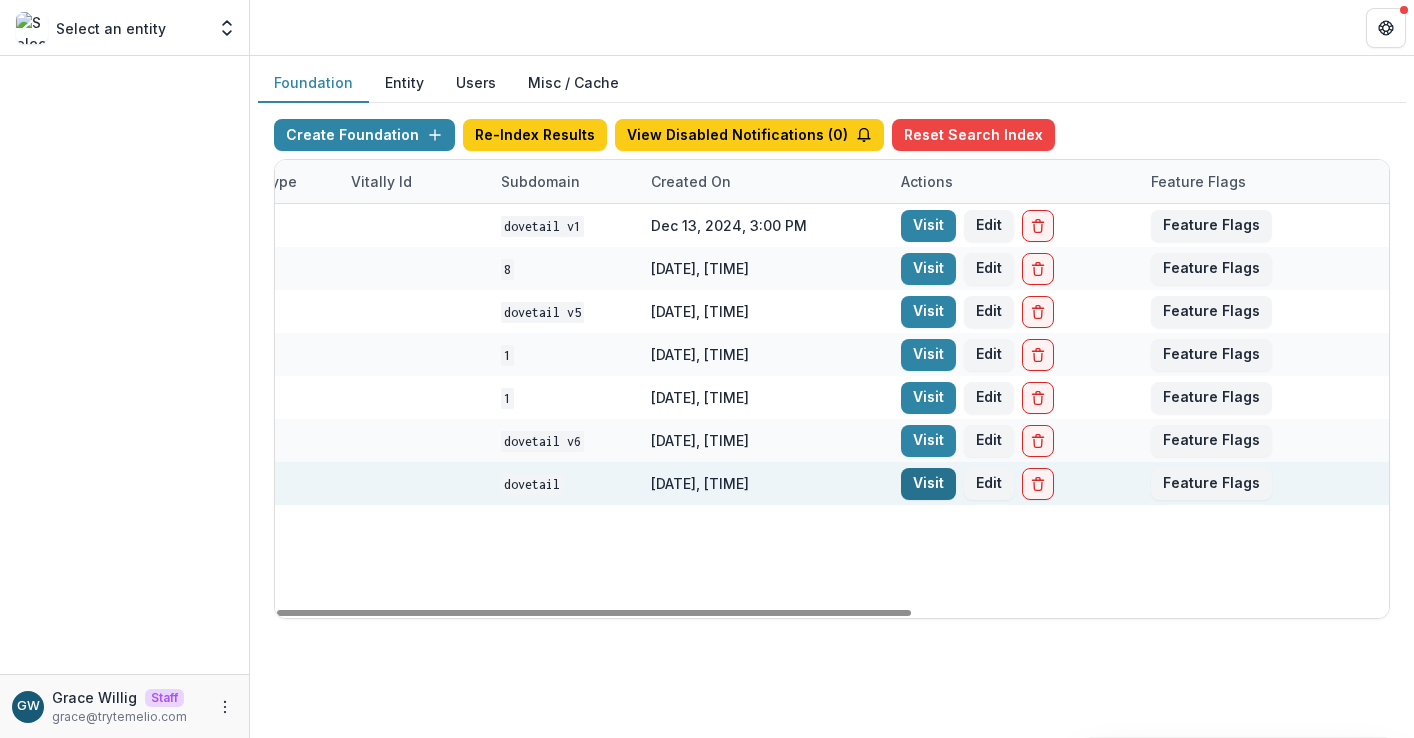 click on "Visit" at bounding box center (928, 484) 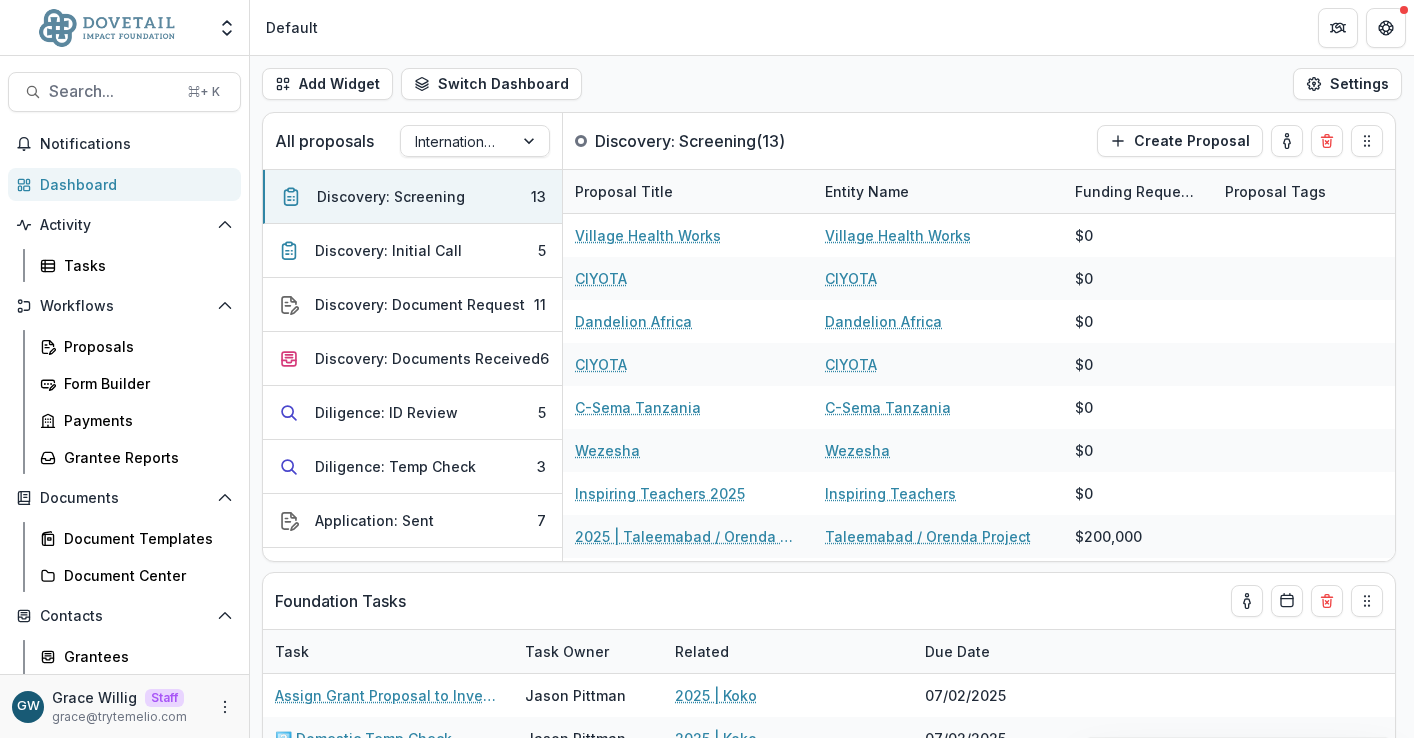select on "******" 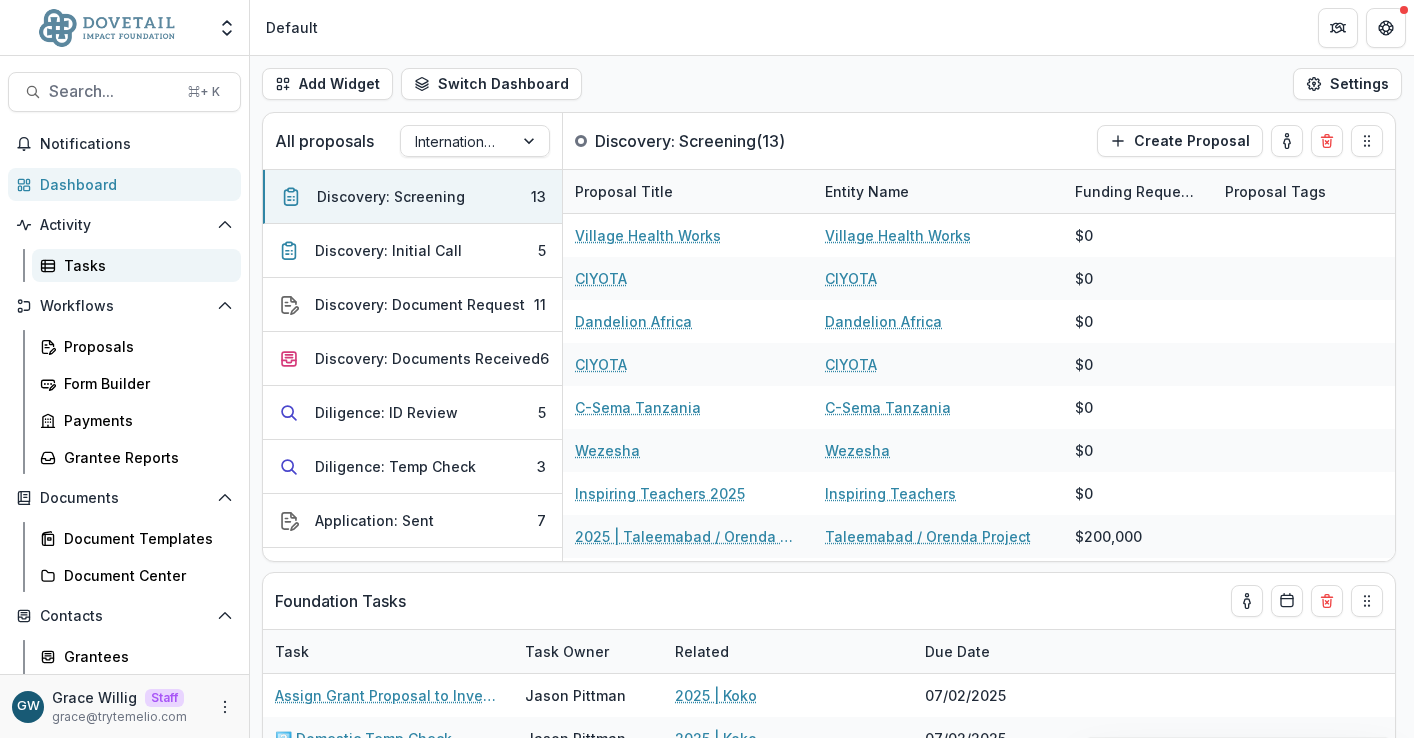 click on "Tasks" at bounding box center (144, 265) 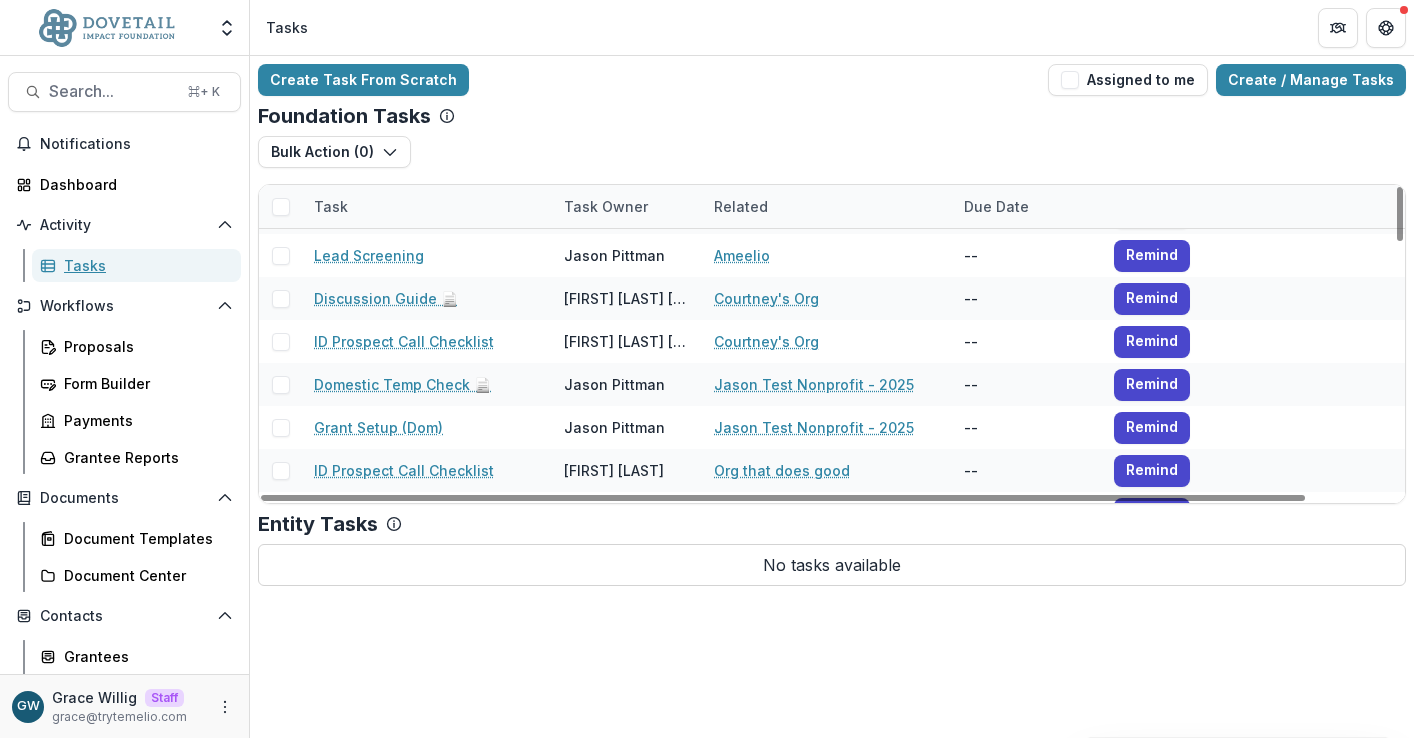 scroll, scrollTop: 963, scrollLeft: 0, axis: vertical 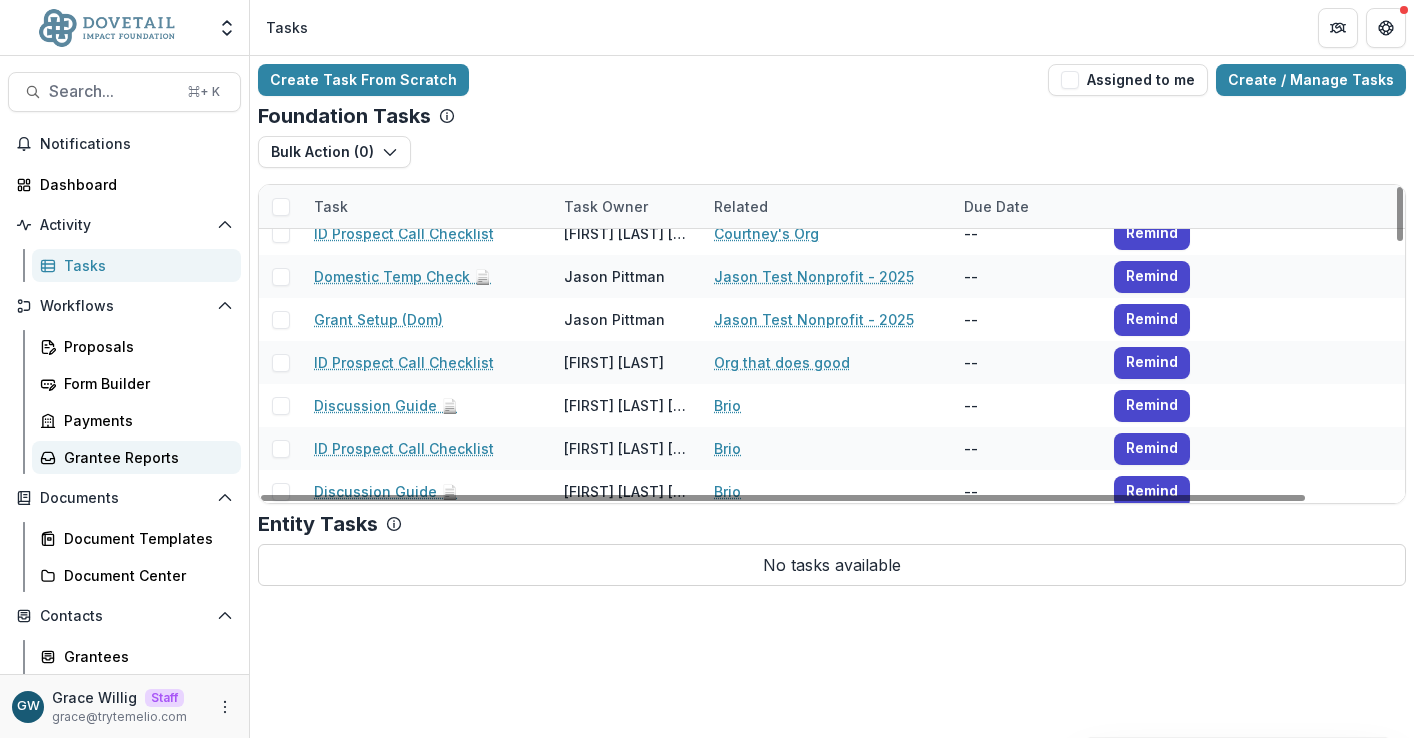 click on "Grantee Reports" at bounding box center [144, 457] 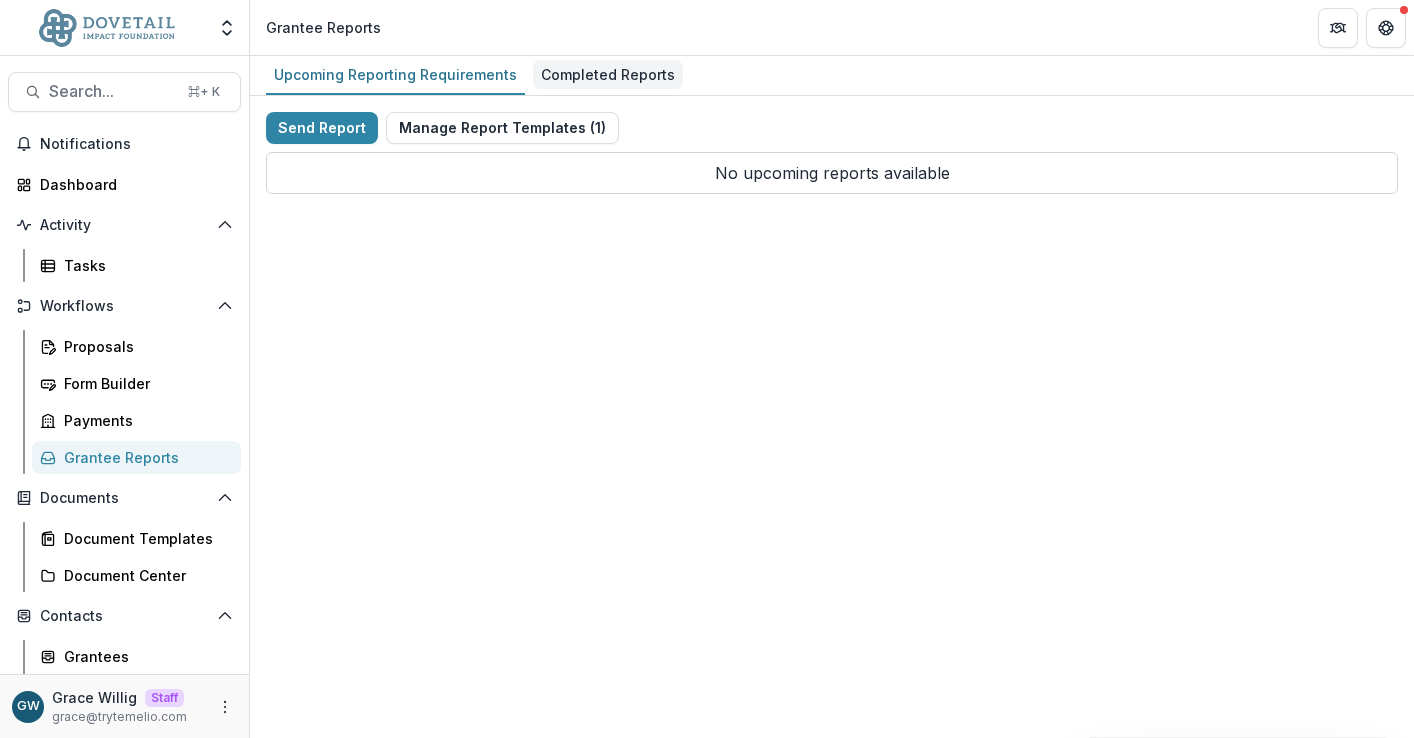 click on "Completed Reports" at bounding box center (608, 74) 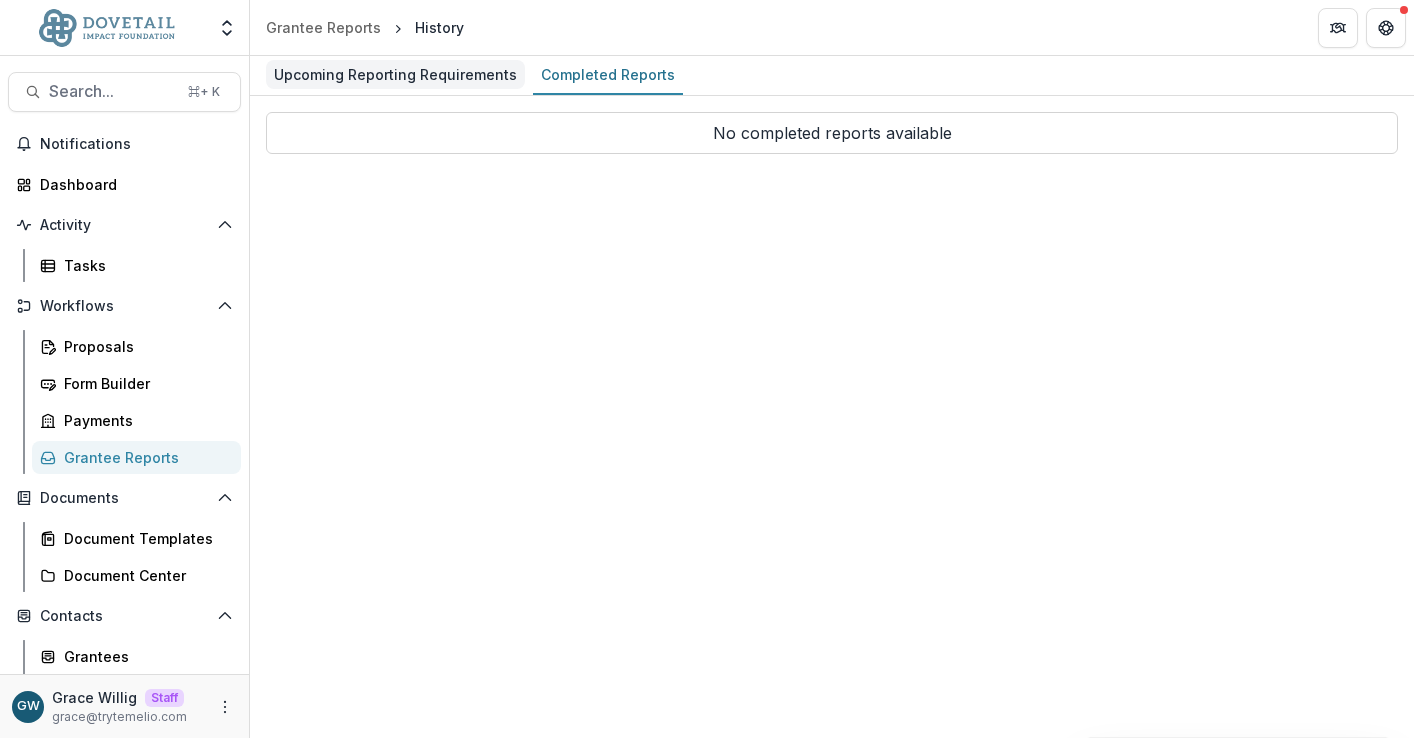 click on "Upcoming Reporting Requirements" at bounding box center [395, 74] 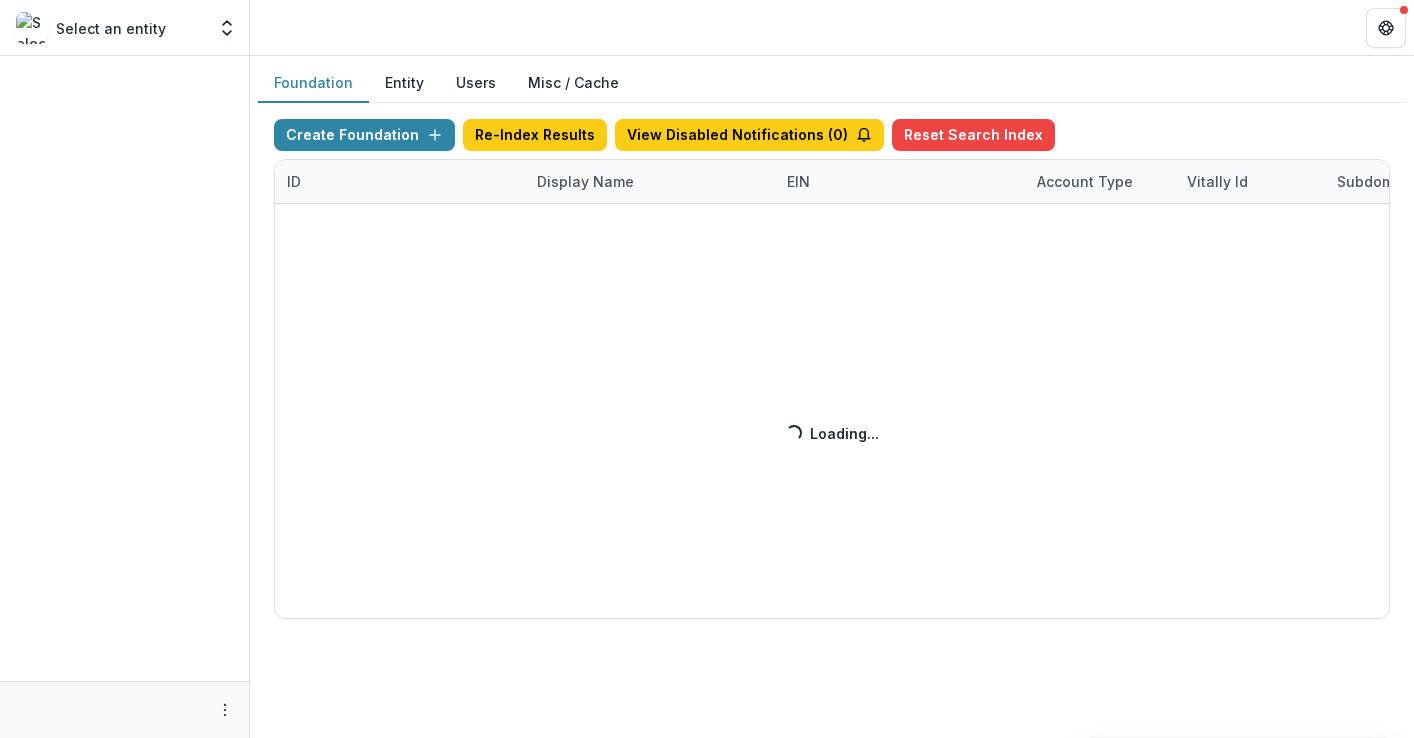 scroll, scrollTop: 0, scrollLeft: 0, axis: both 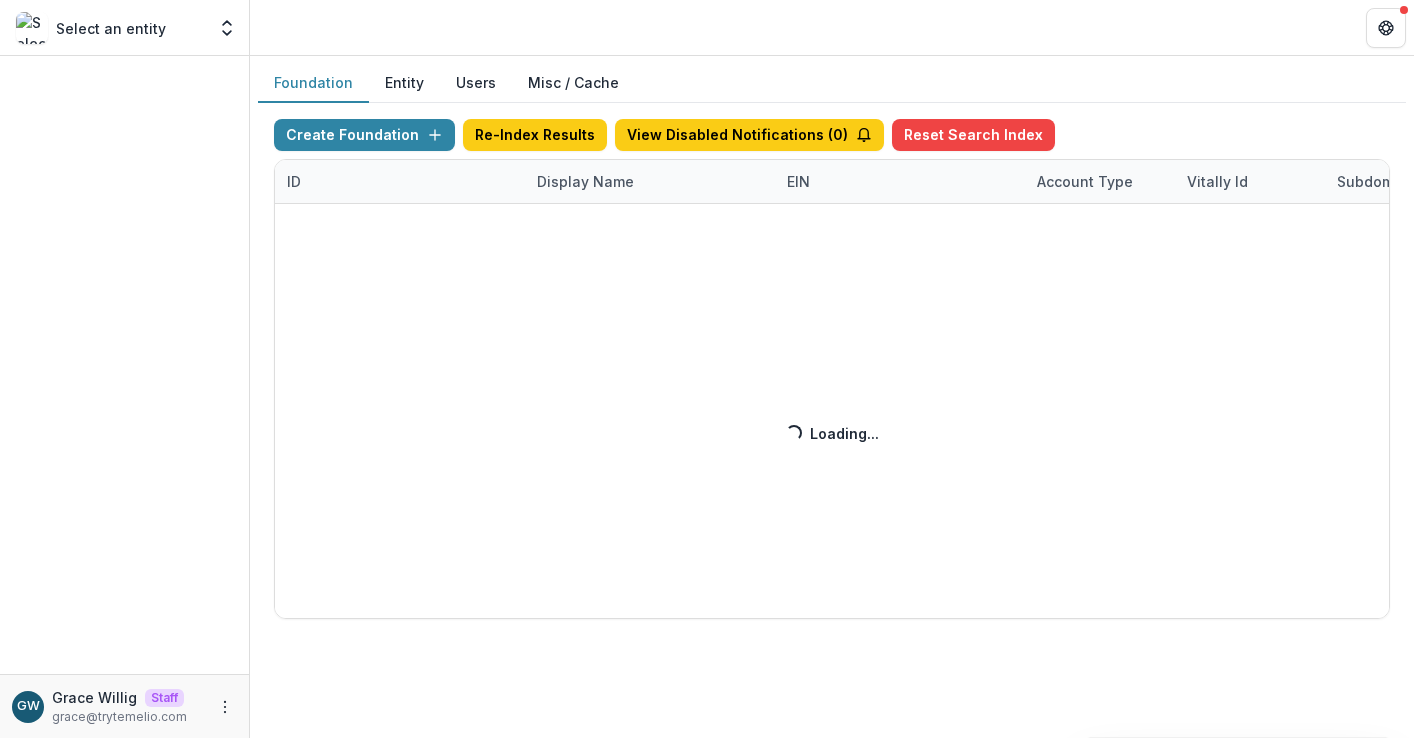 click on "Create Foundation Re-Index Results View Disabled Notifications ( 0 ) Reset Search Index ID Display Name EIN Account Type Vitally Id Subdomain Created on Actions Feature Flags Loading... Loading..." at bounding box center [832, 369] 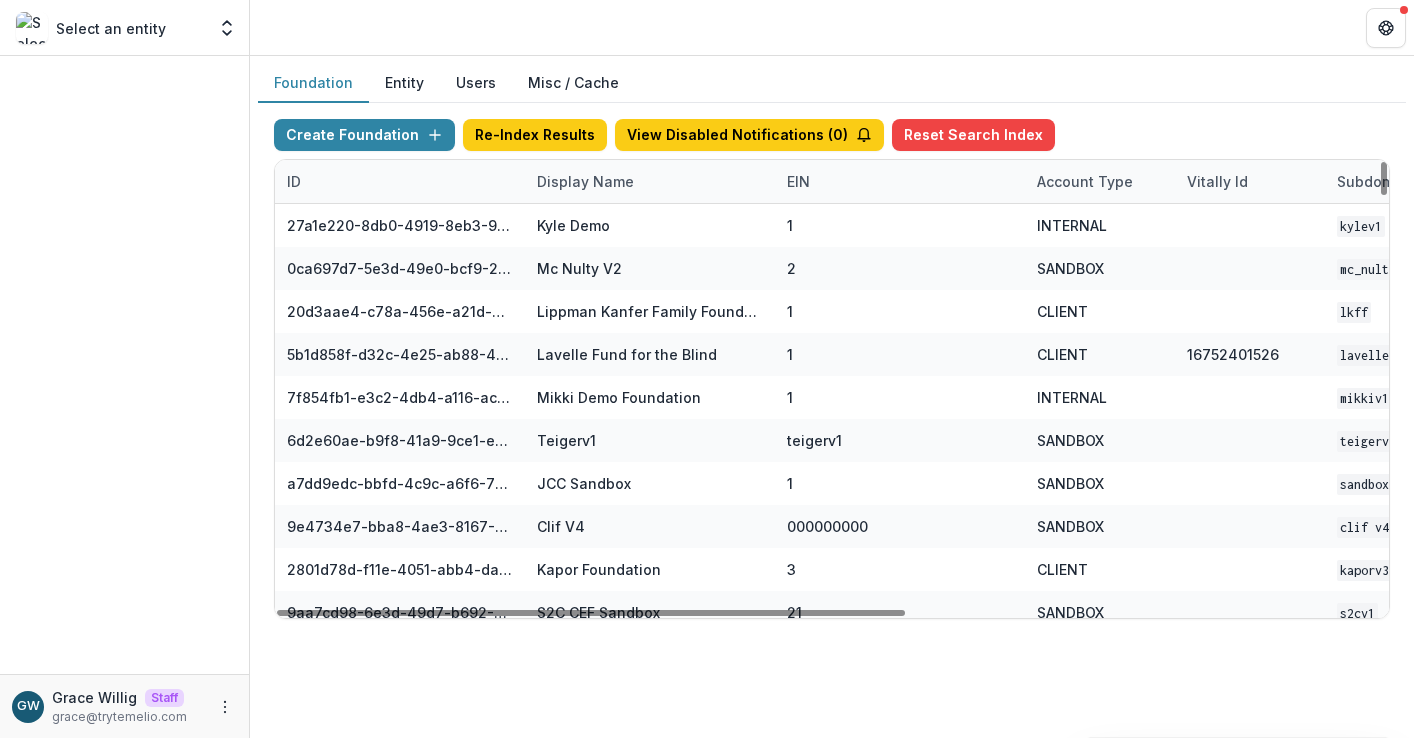 click on "Display Name" at bounding box center [585, 181] 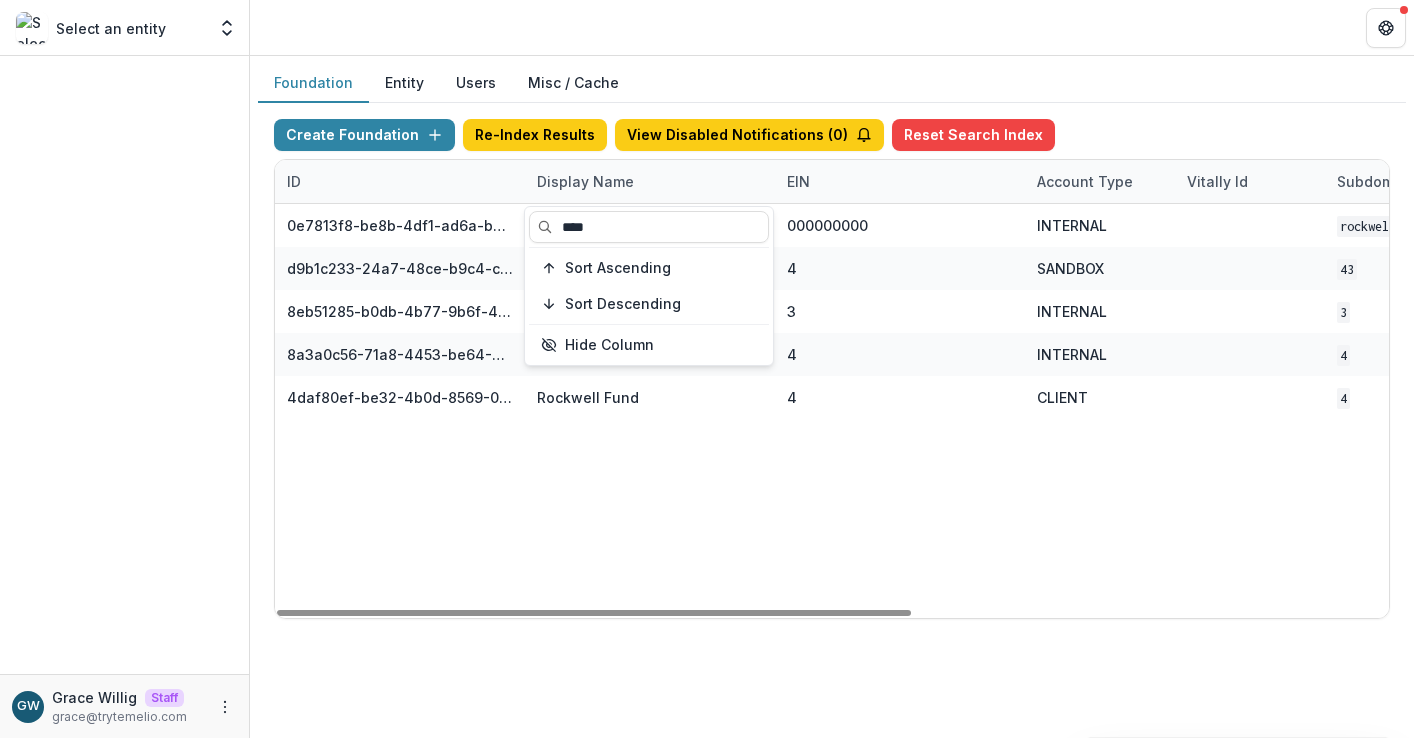 type on "****" 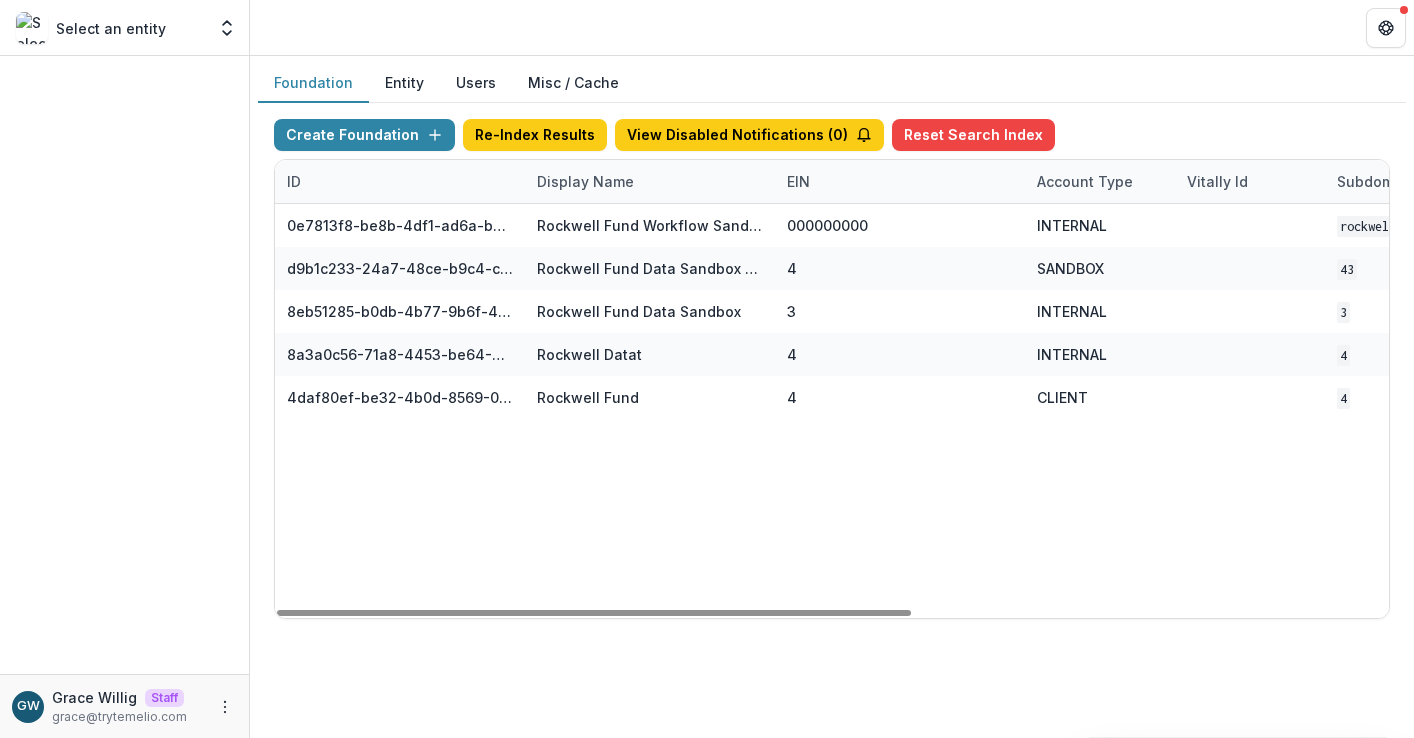 click on "Foundation Entity Users Misc / Cache" at bounding box center [832, 83] 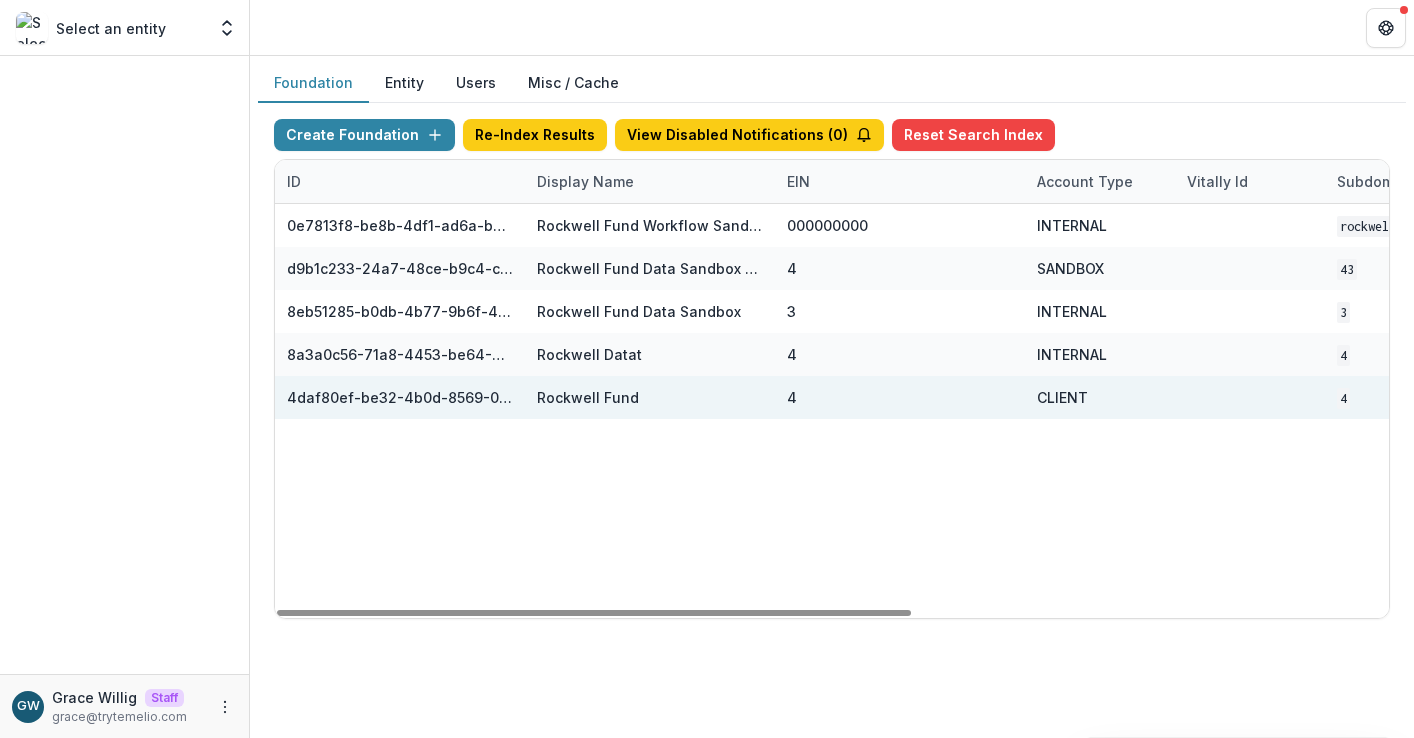 scroll, scrollTop: 0, scrollLeft: 836, axis: horizontal 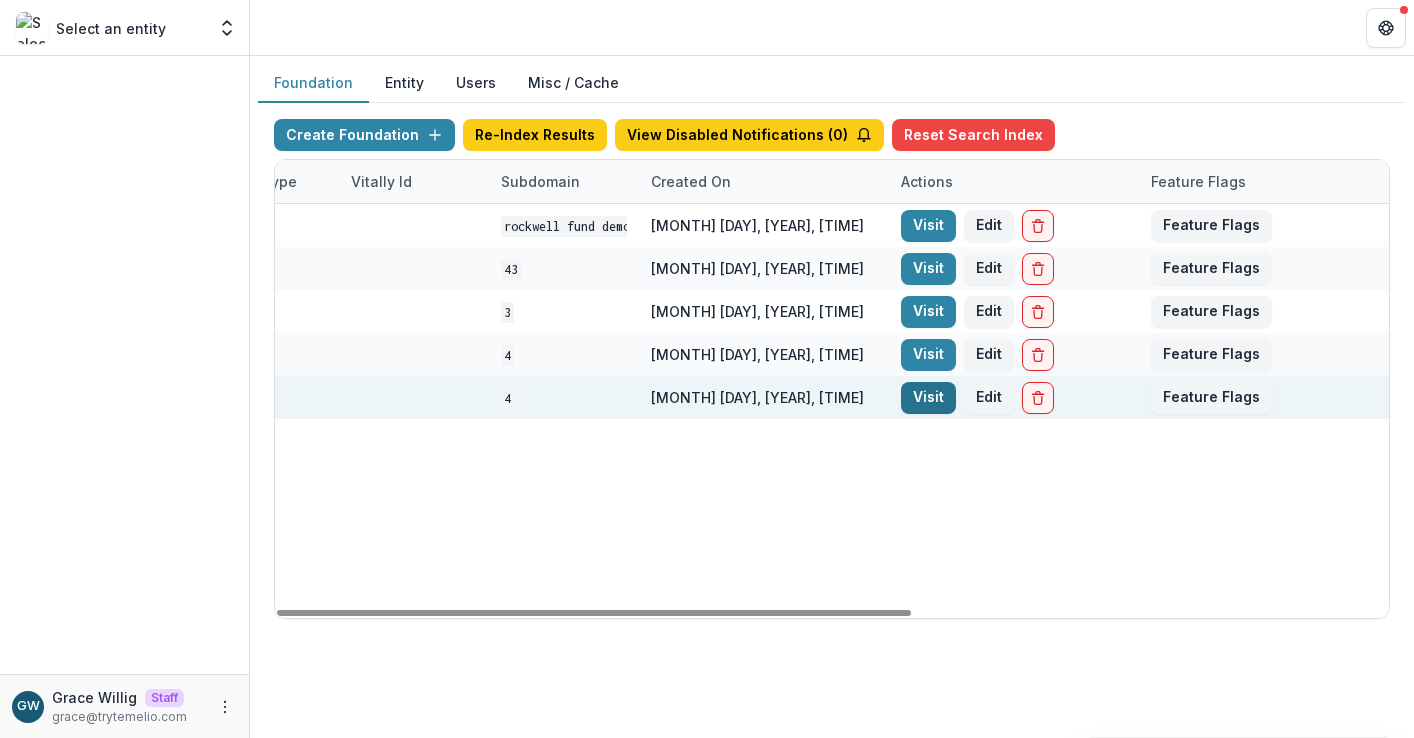 click on "Visit" at bounding box center [928, 398] 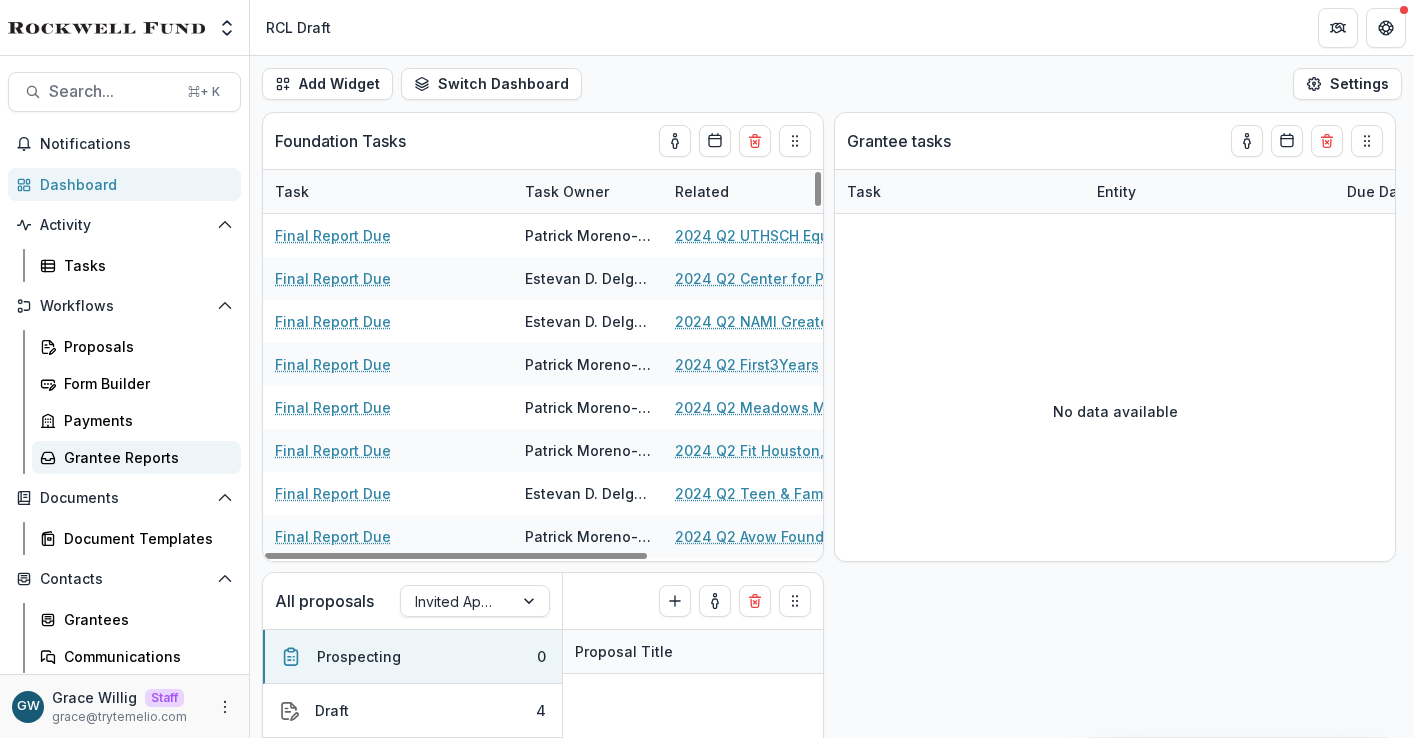 click on "Grantee Reports" at bounding box center (144, 457) 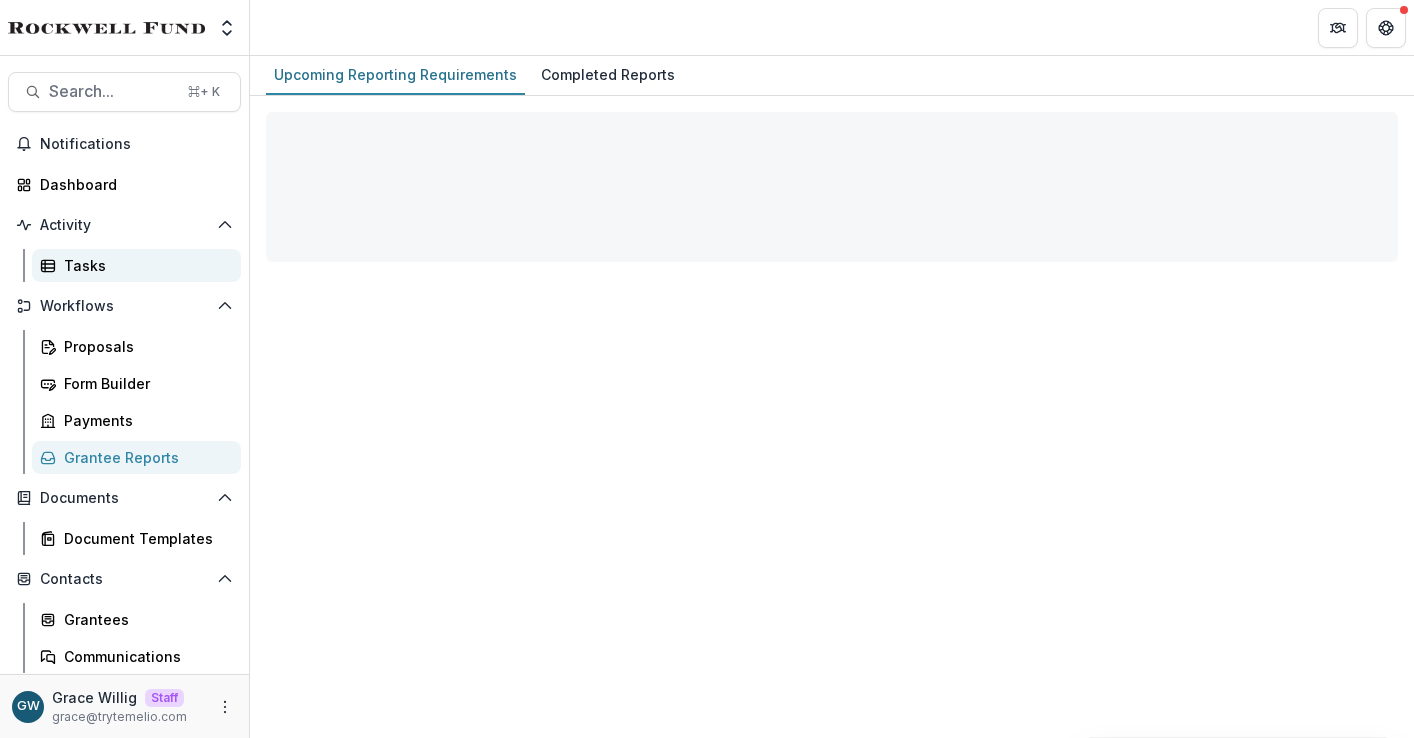 click on "Tasks" at bounding box center [144, 265] 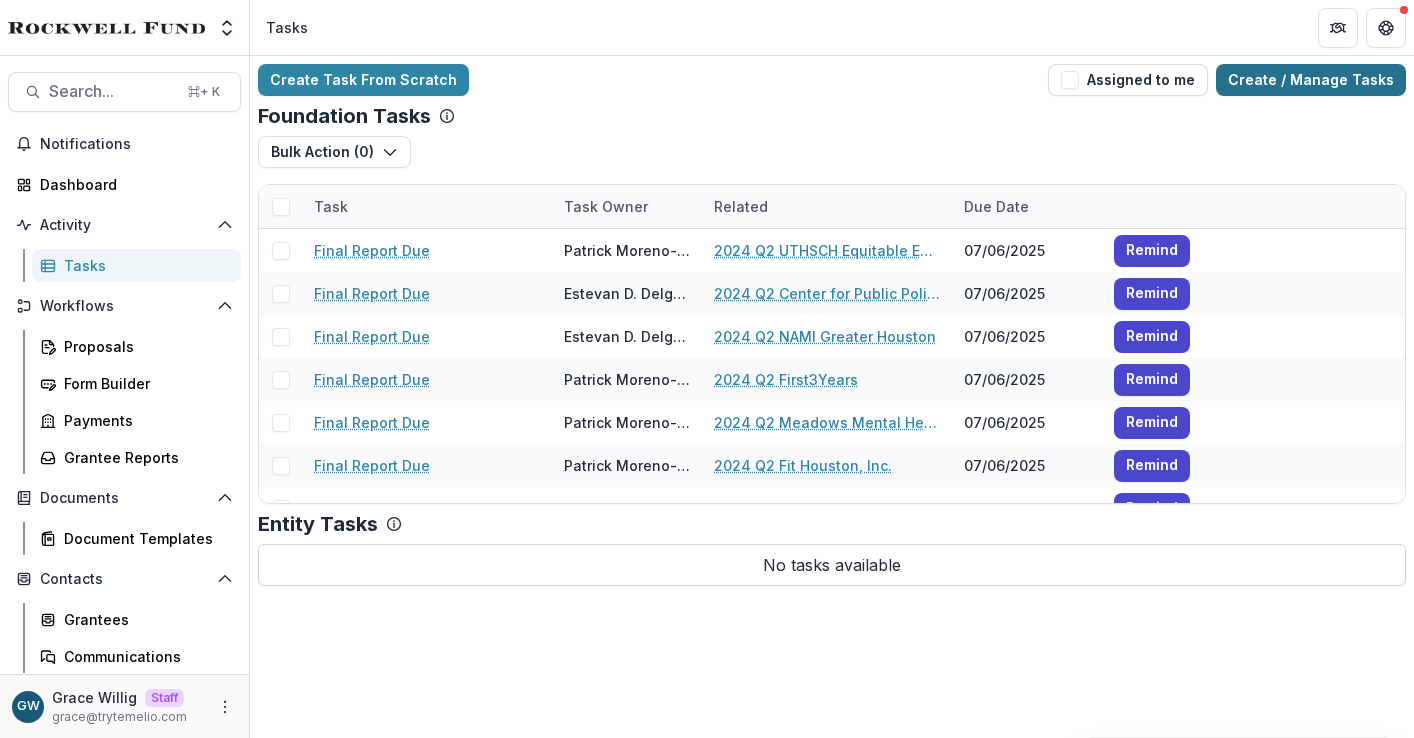 click on "Create / Manage Tasks" at bounding box center (1311, 80) 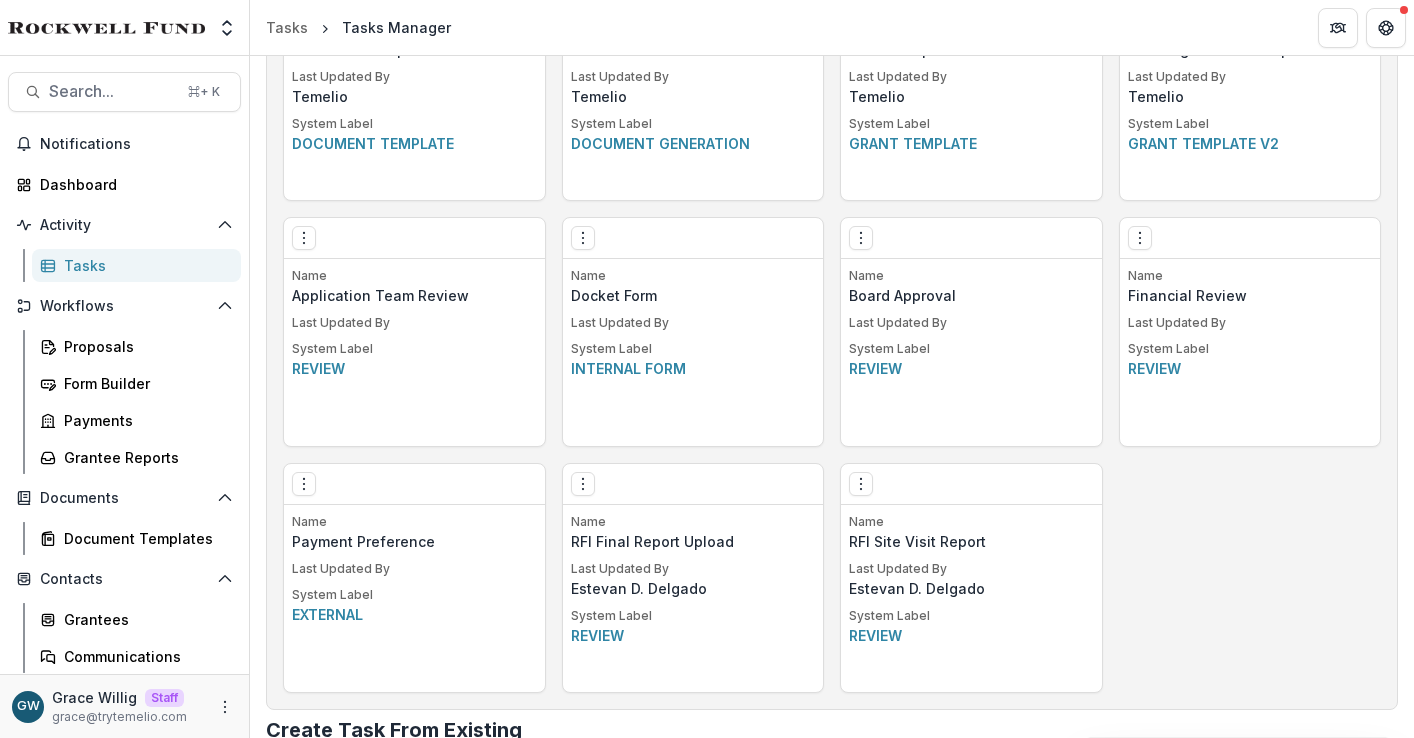 scroll, scrollTop: 1167, scrollLeft: 0, axis: vertical 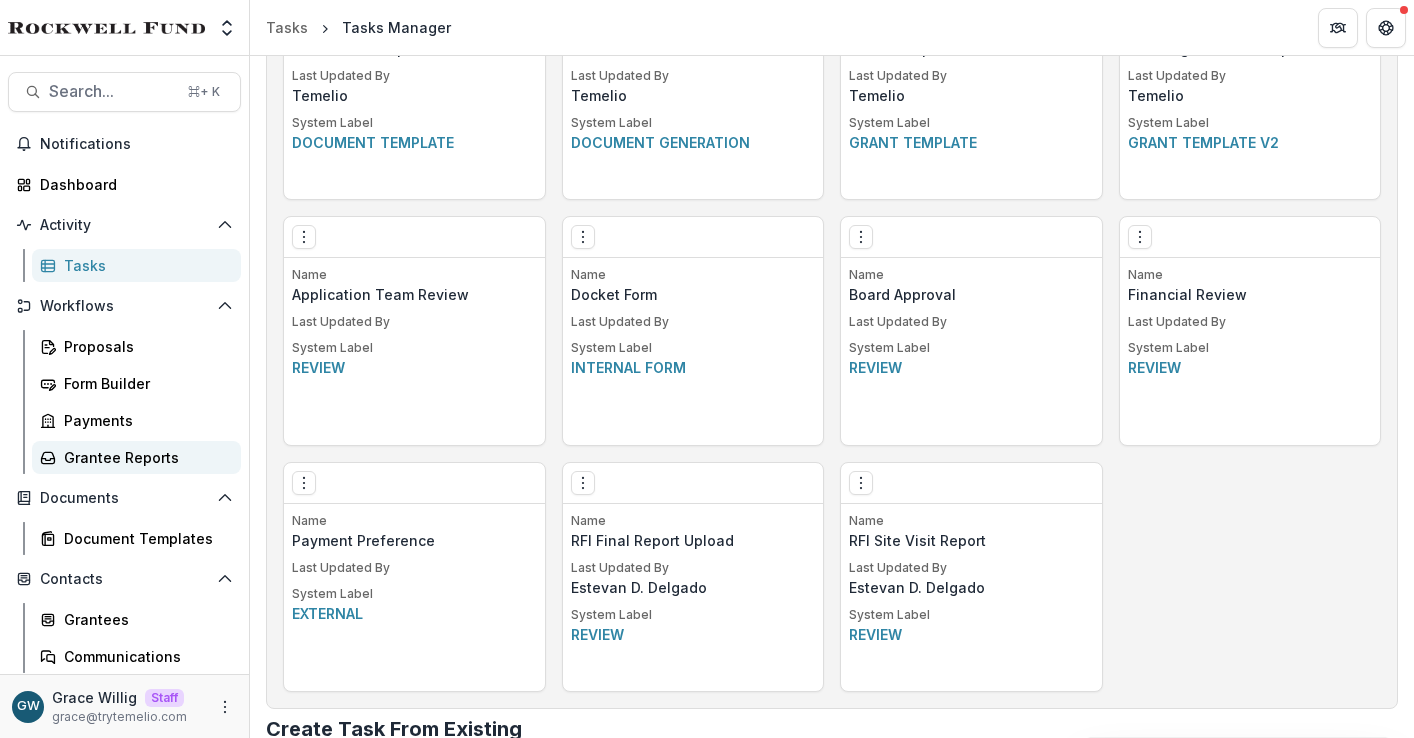 click on "Grantee Reports" at bounding box center (144, 457) 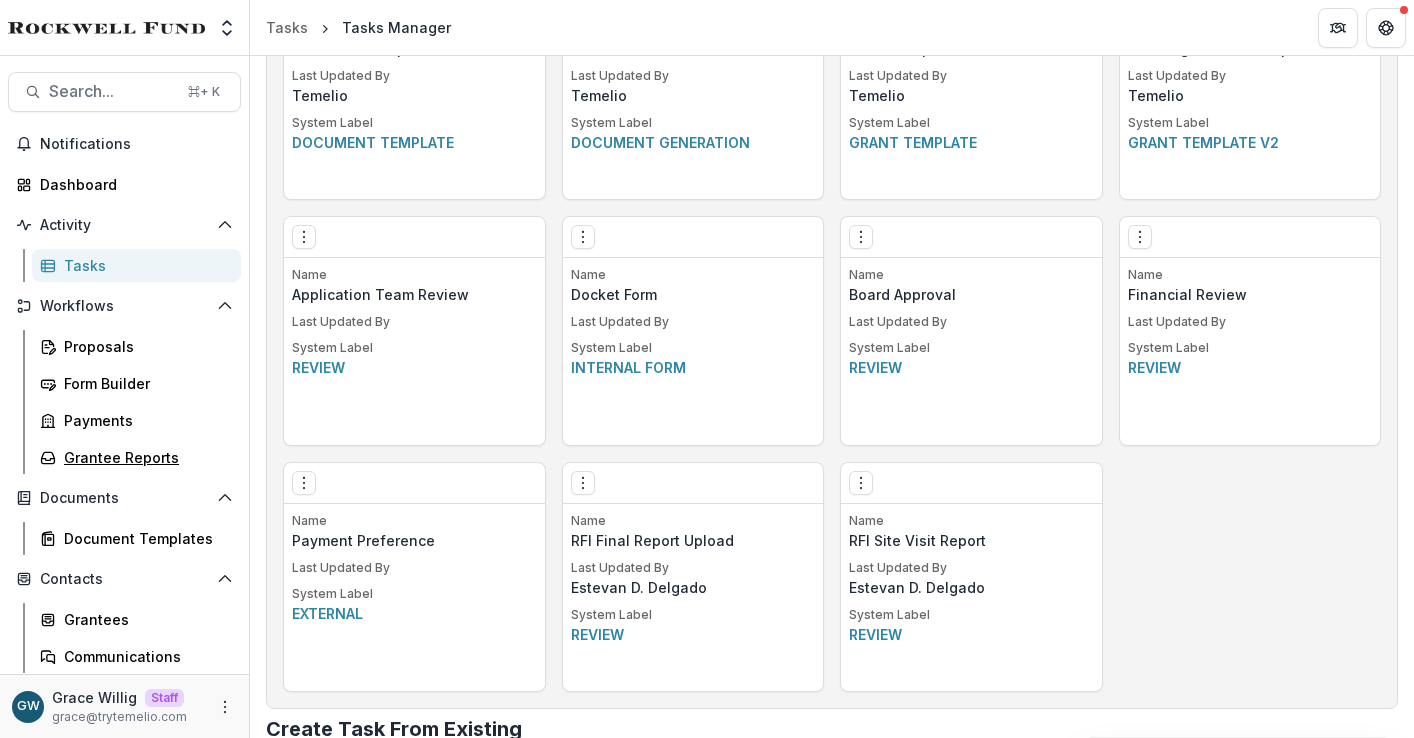 scroll, scrollTop: 0, scrollLeft: 0, axis: both 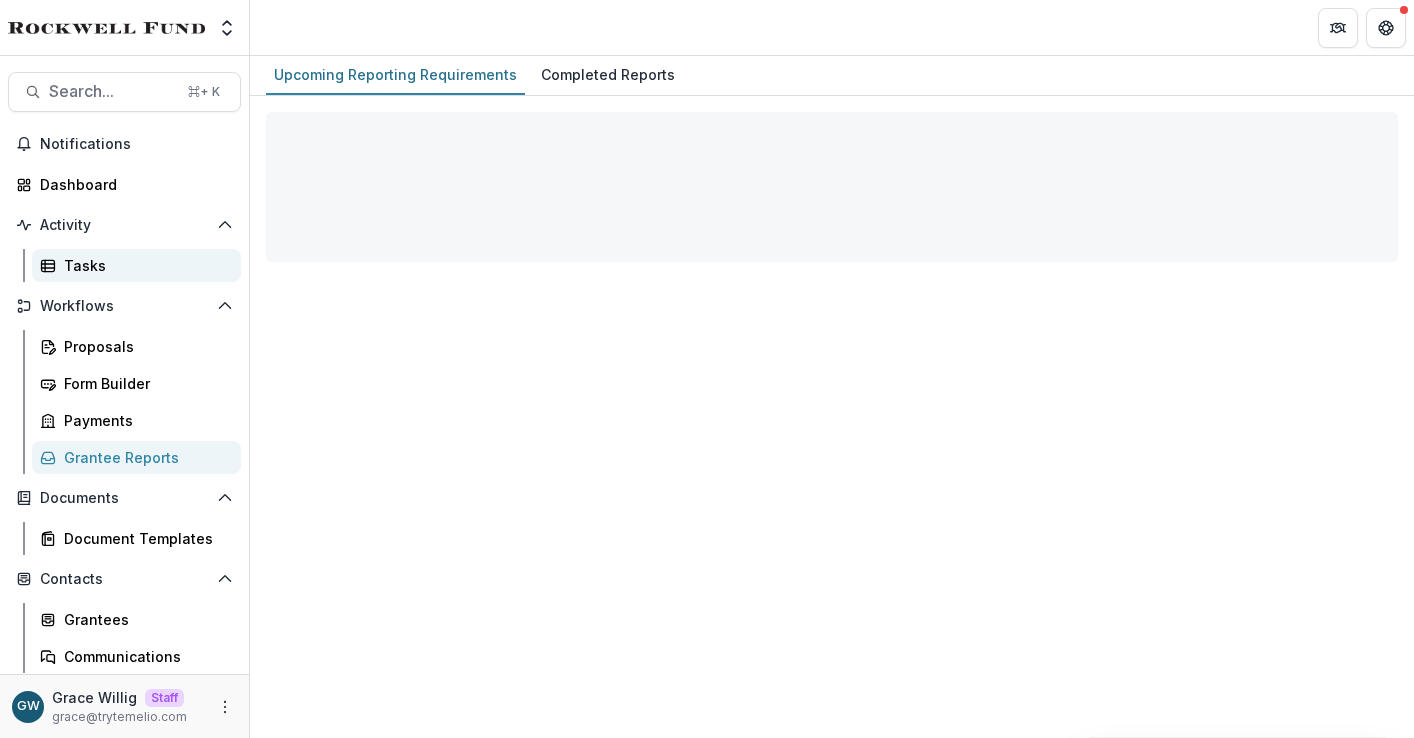 click on "Tasks" at bounding box center (144, 265) 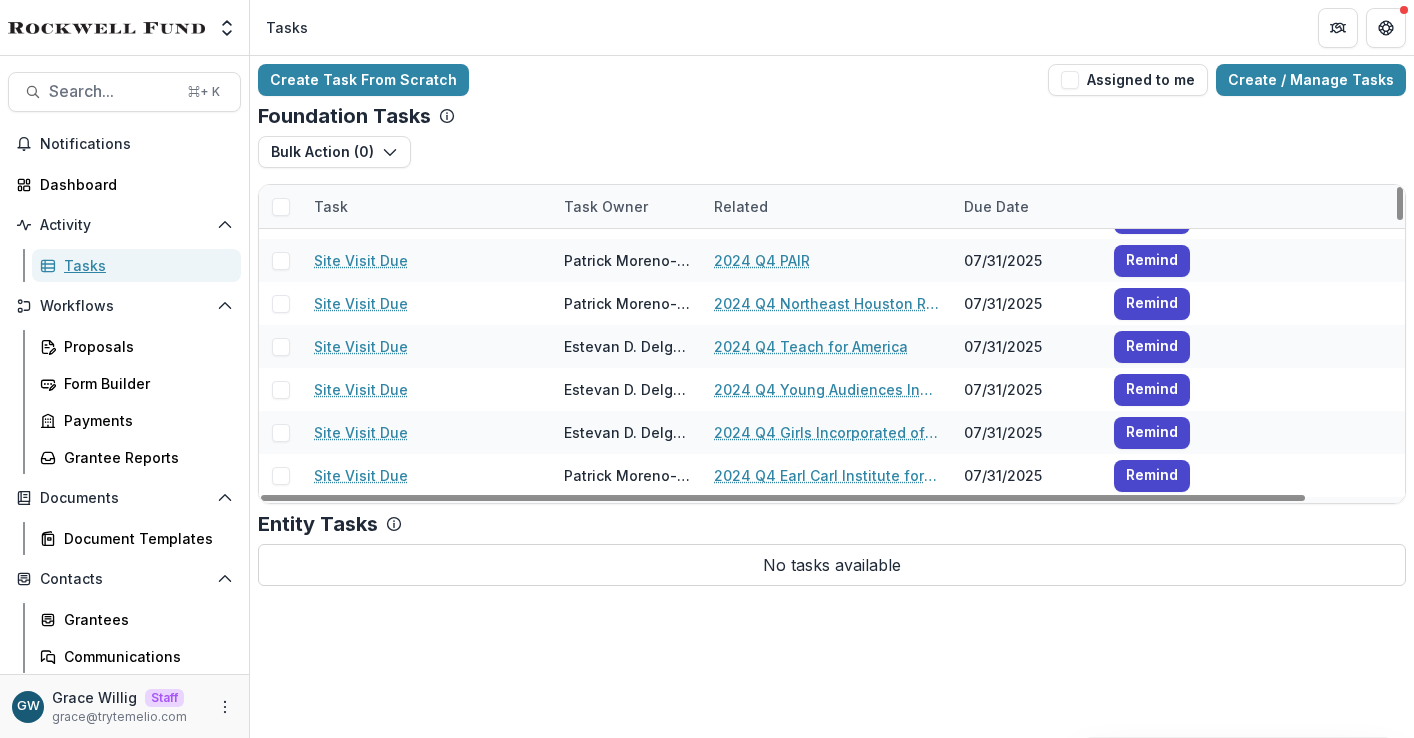 scroll, scrollTop: 1242, scrollLeft: 0, axis: vertical 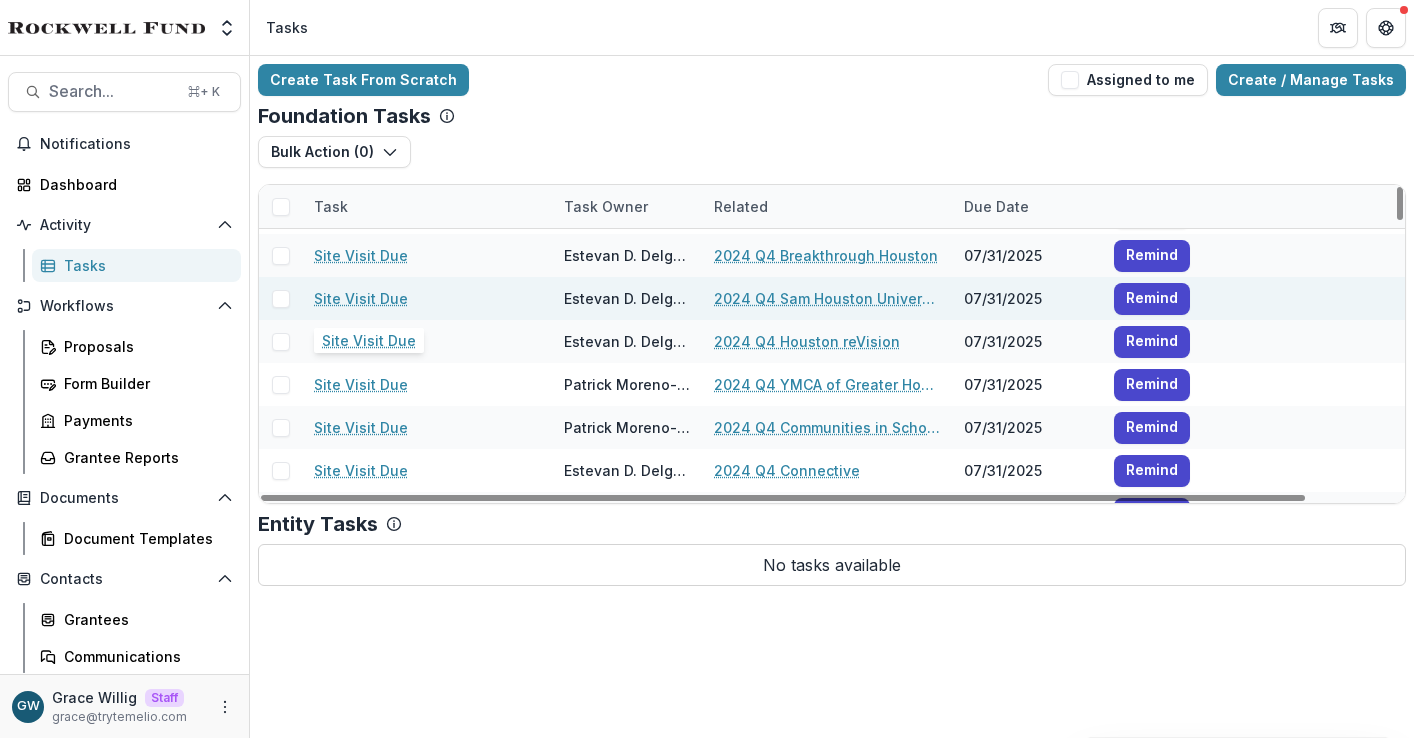 click on "Site Visit Due" at bounding box center [361, 298] 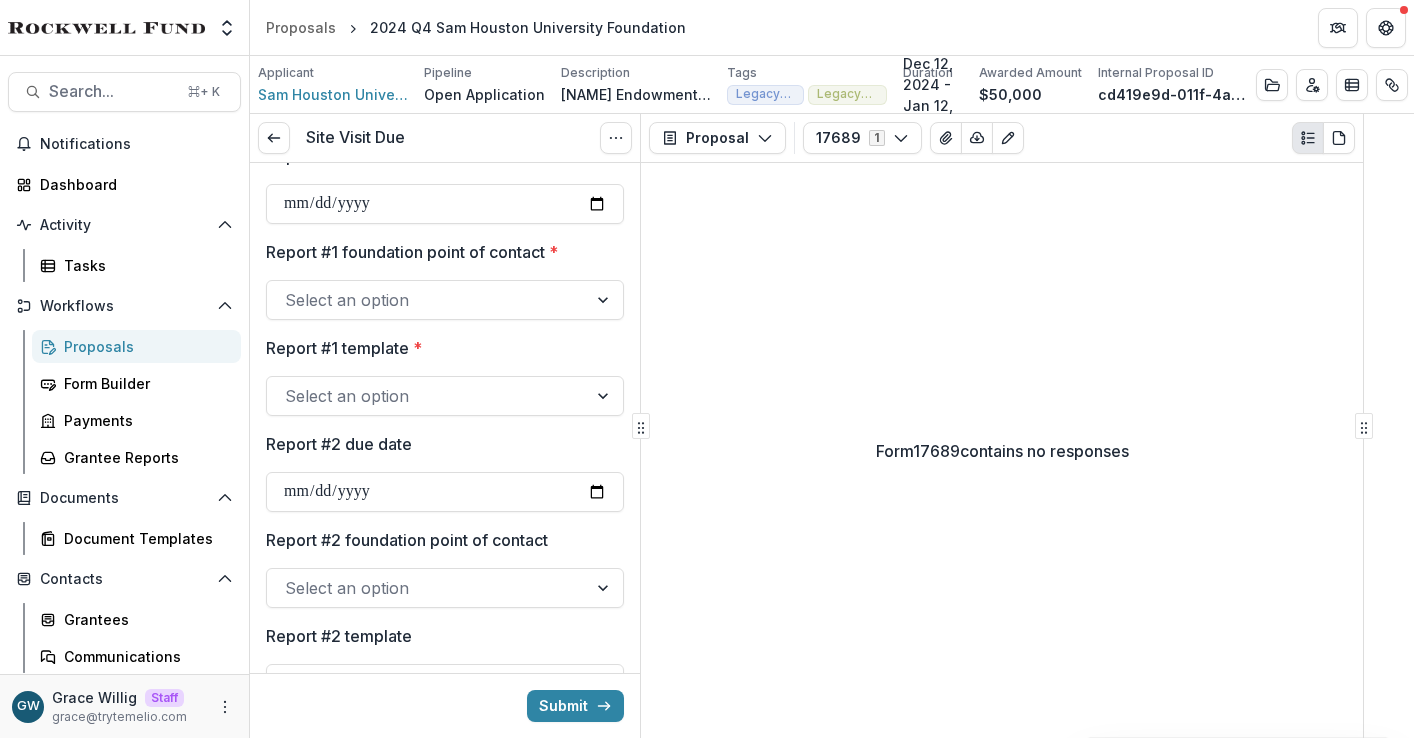 scroll, scrollTop: 0, scrollLeft: 0, axis: both 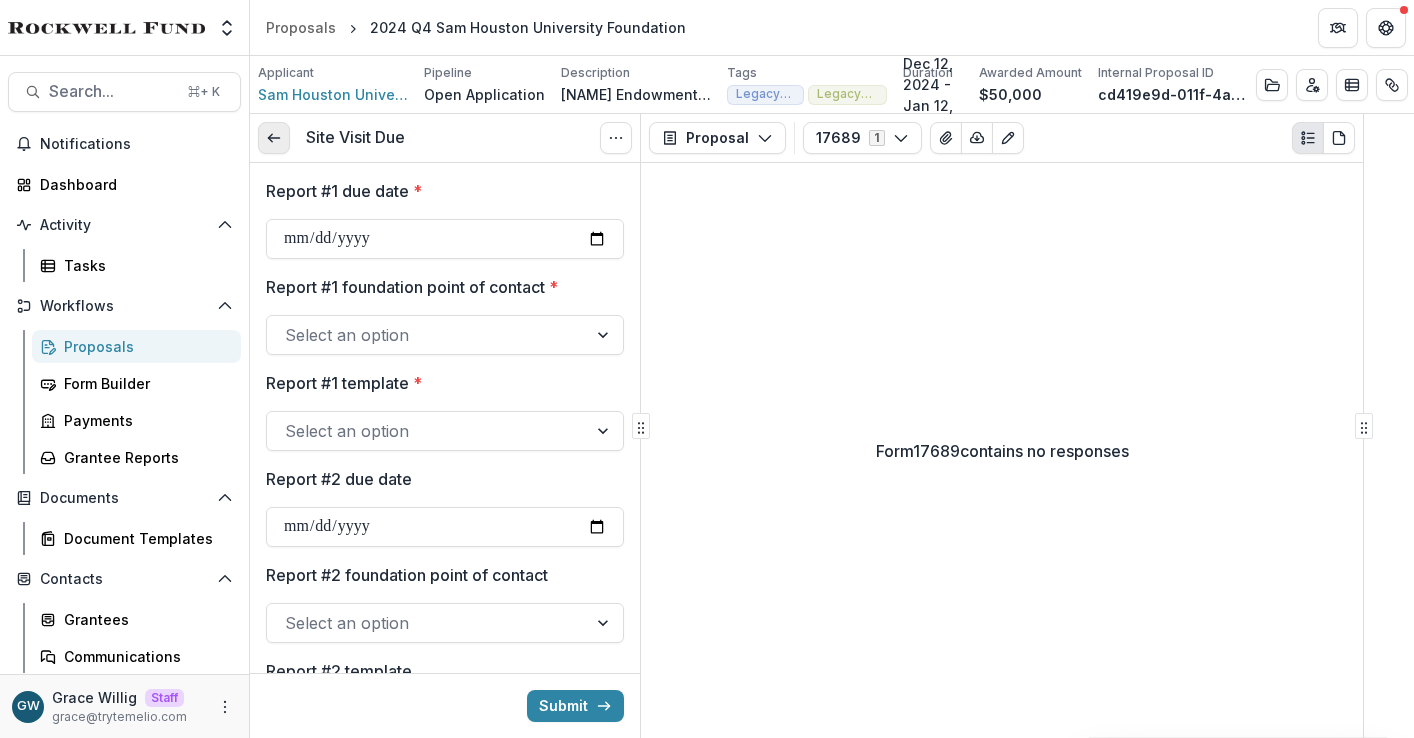click at bounding box center [274, 138] 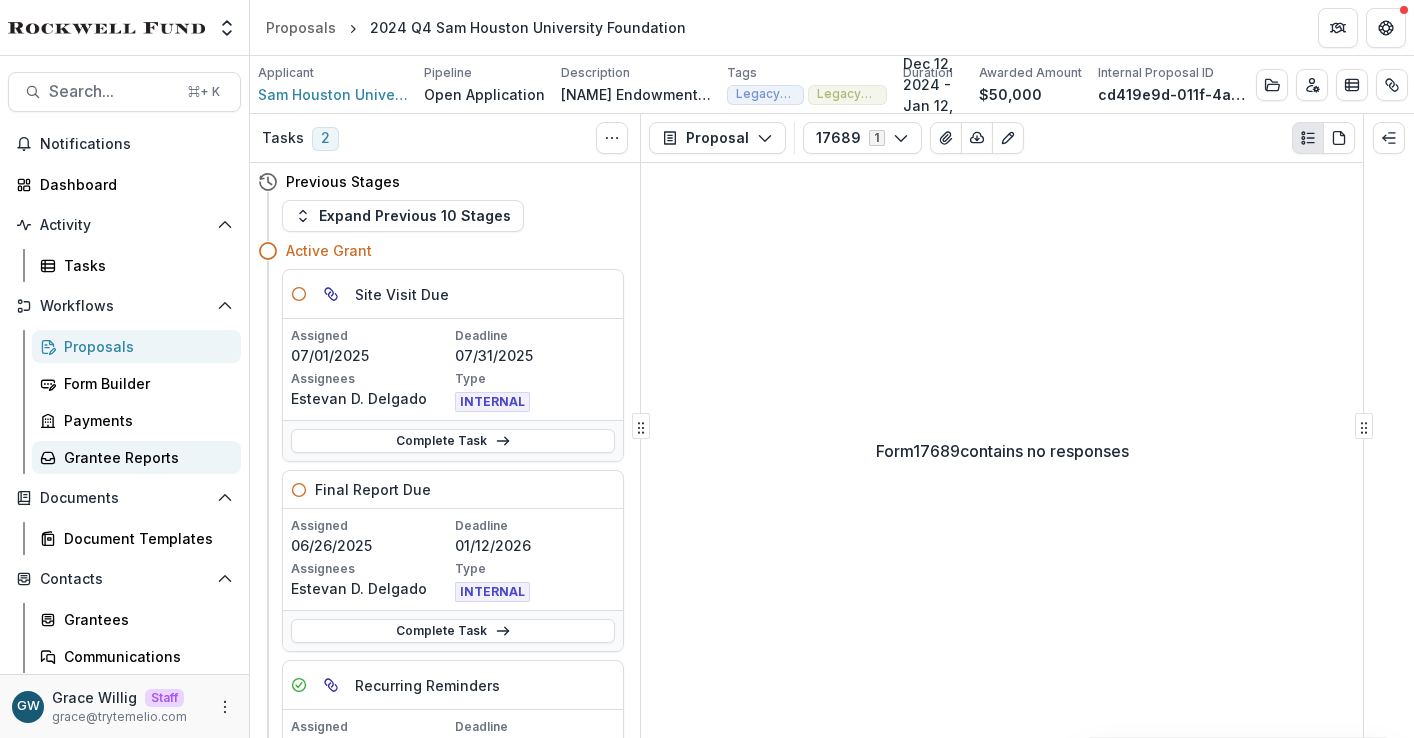click on "Grantee Reports" at bounding box center [136, 457] 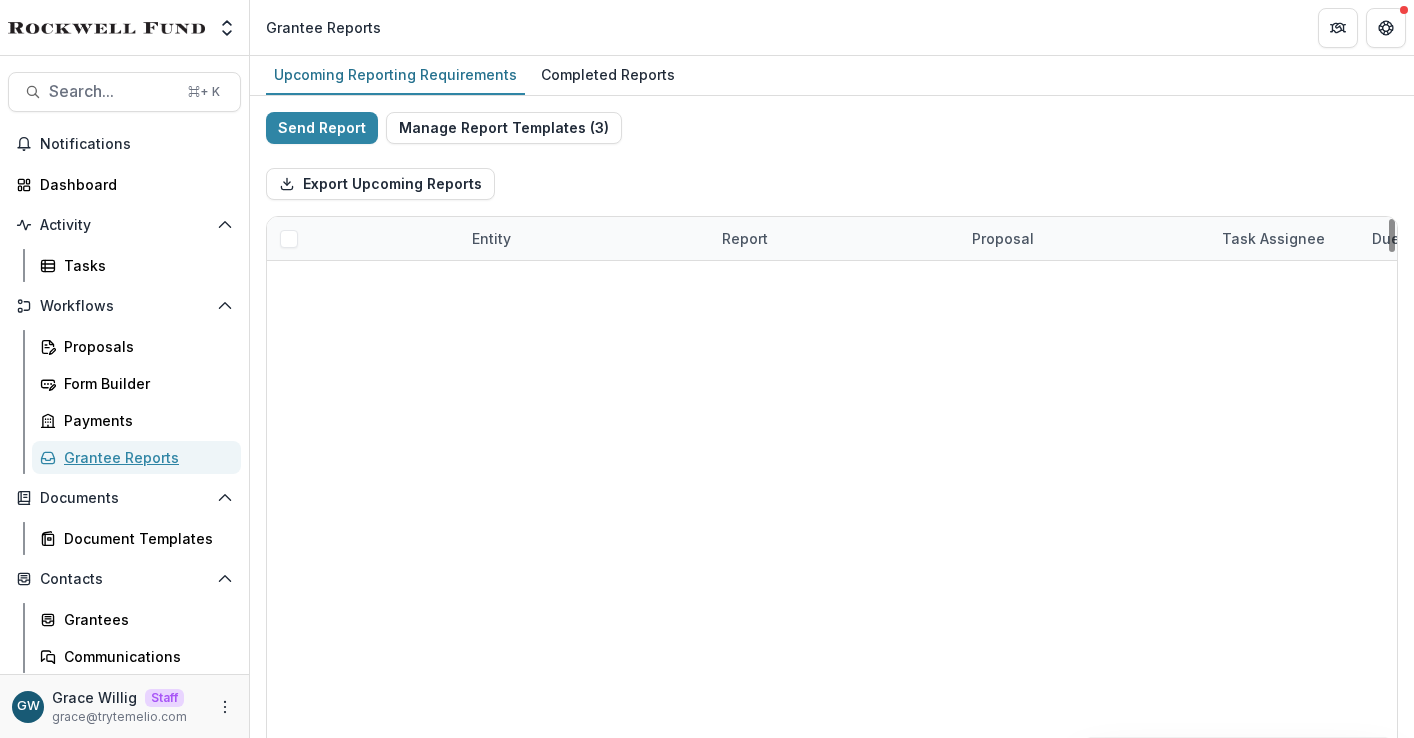 scroll, scrollTop: 5324, scrollLeft: 0, axis: vertical 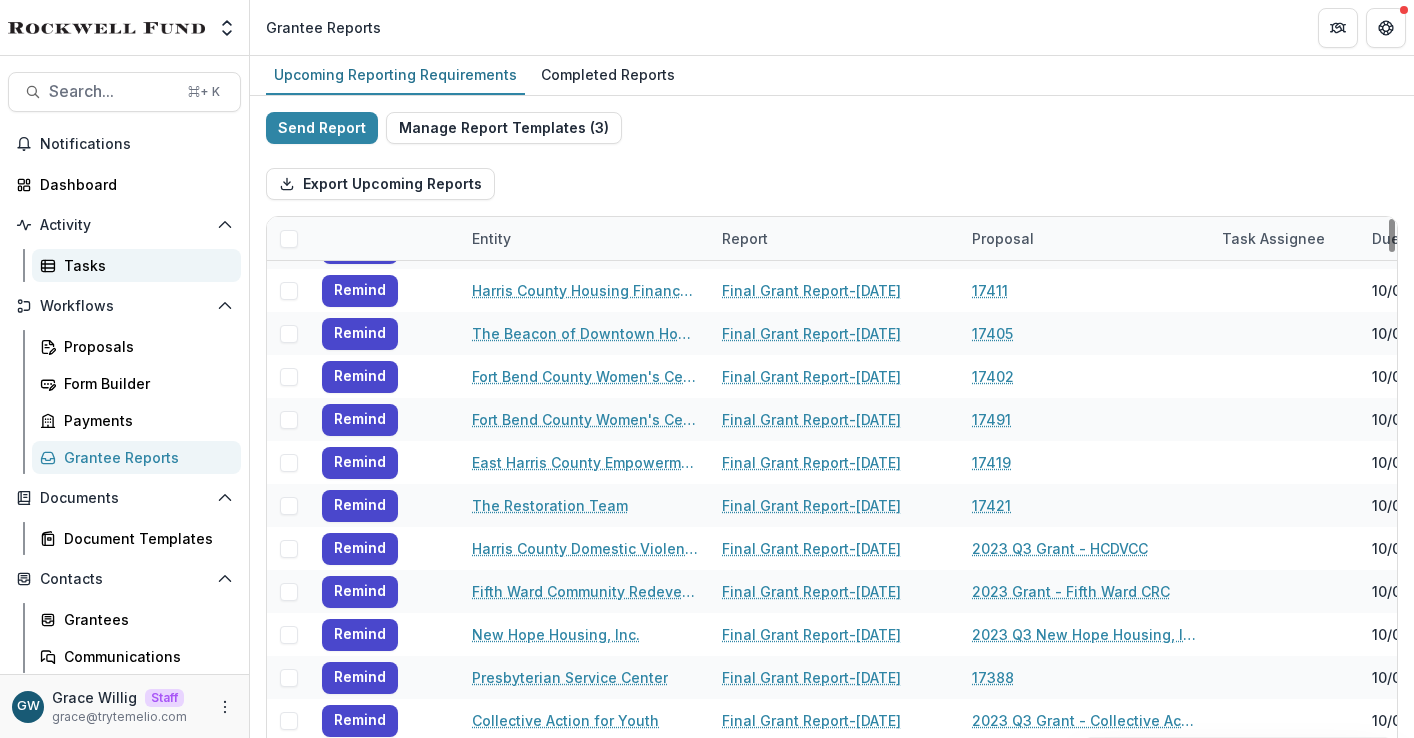 click on "Tasks" at bounding box center [144, 265] 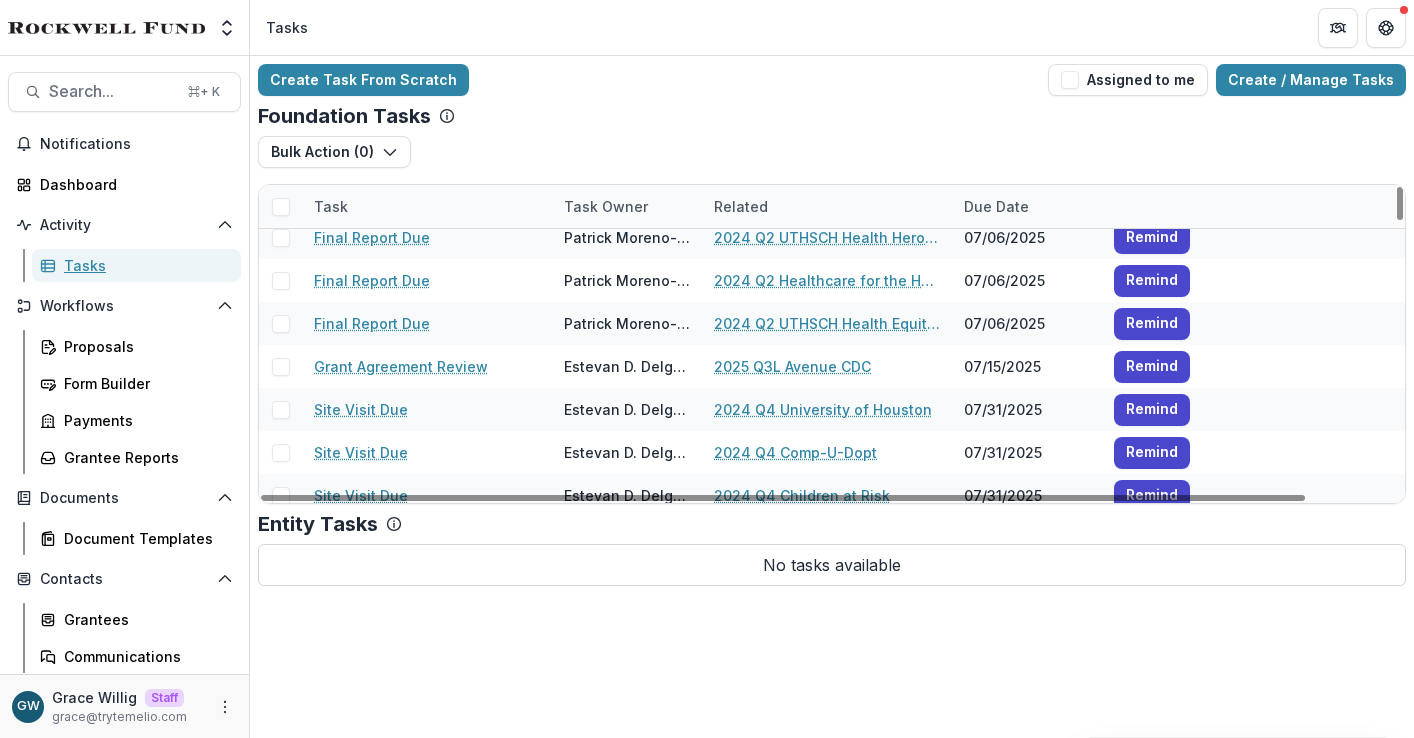 scroll, scrollTop: 682, scrollLeft: 0, axis: vertical 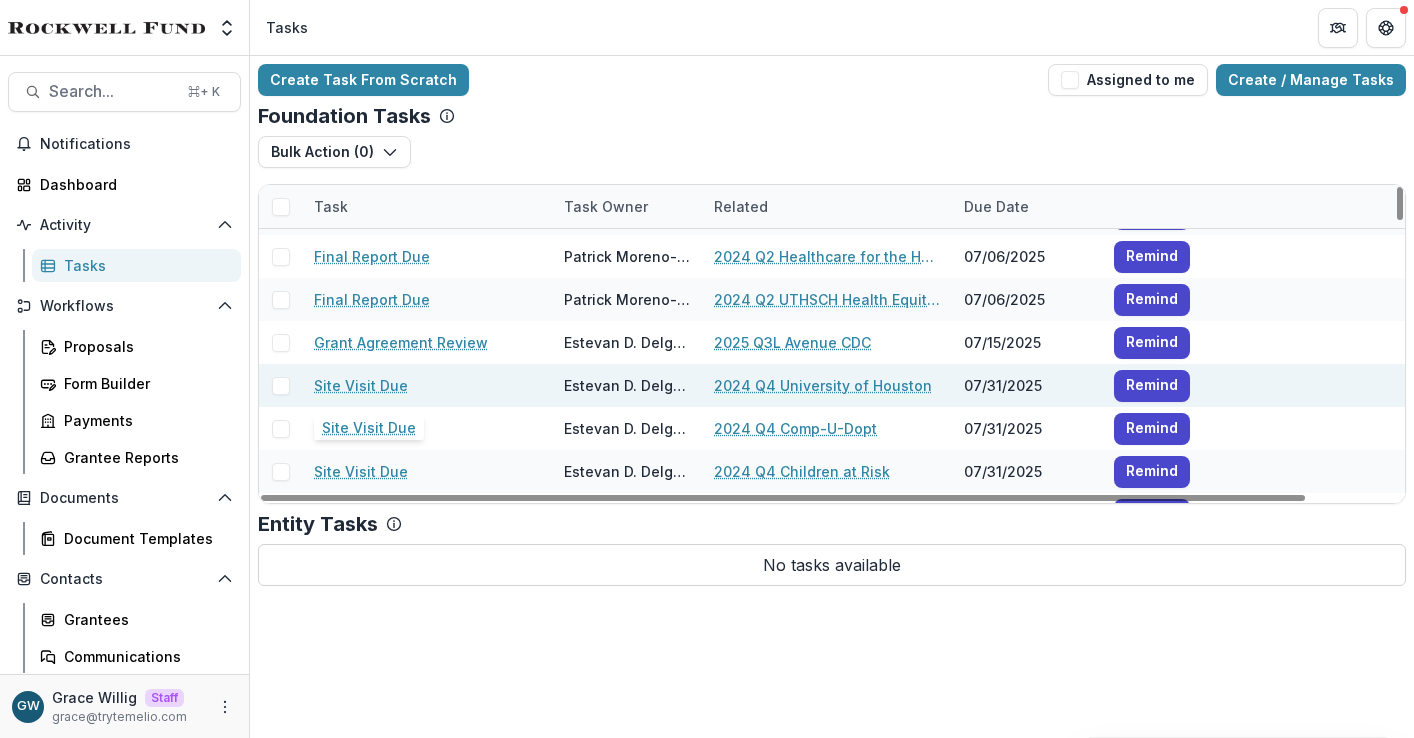 click on "Site Visit Due" at bounding box center [361, 385] 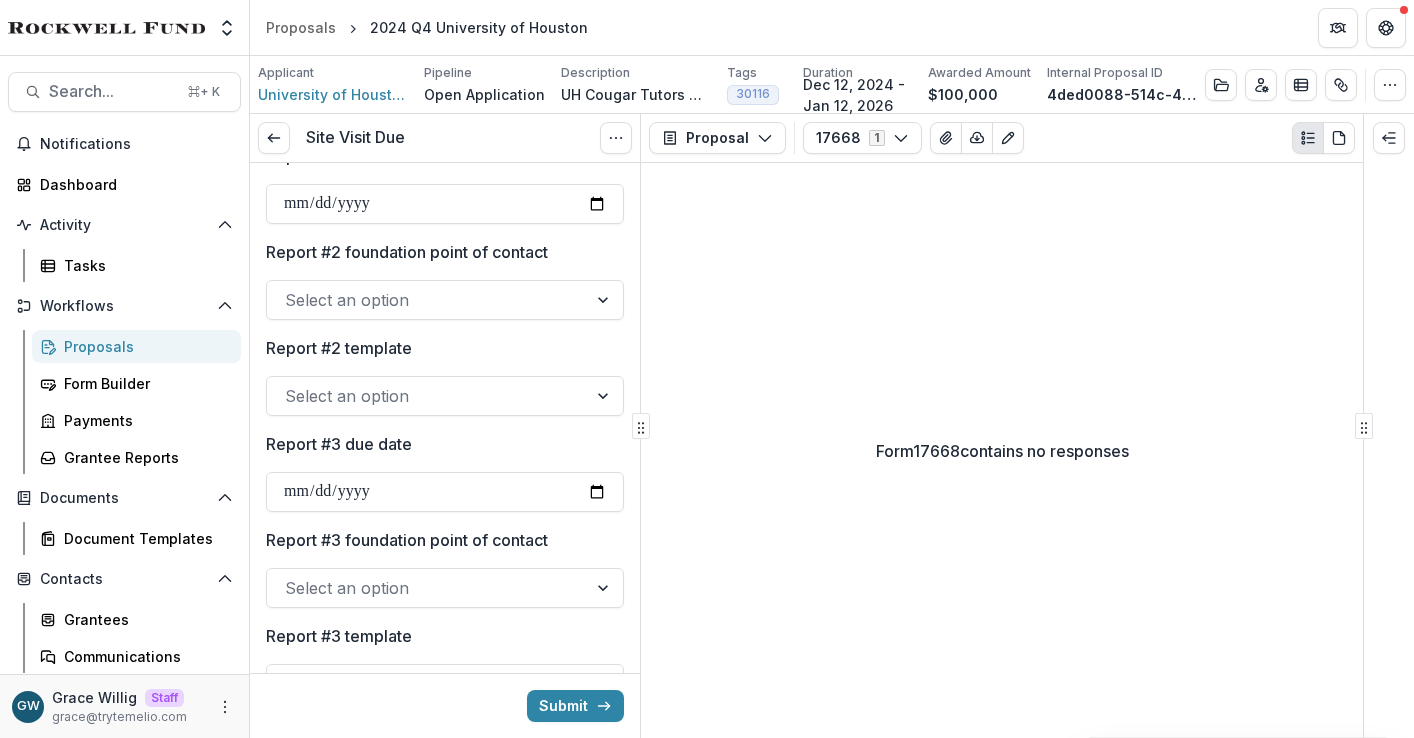scroll, scrollTop: 0, scrollLeft: 0, axis: both 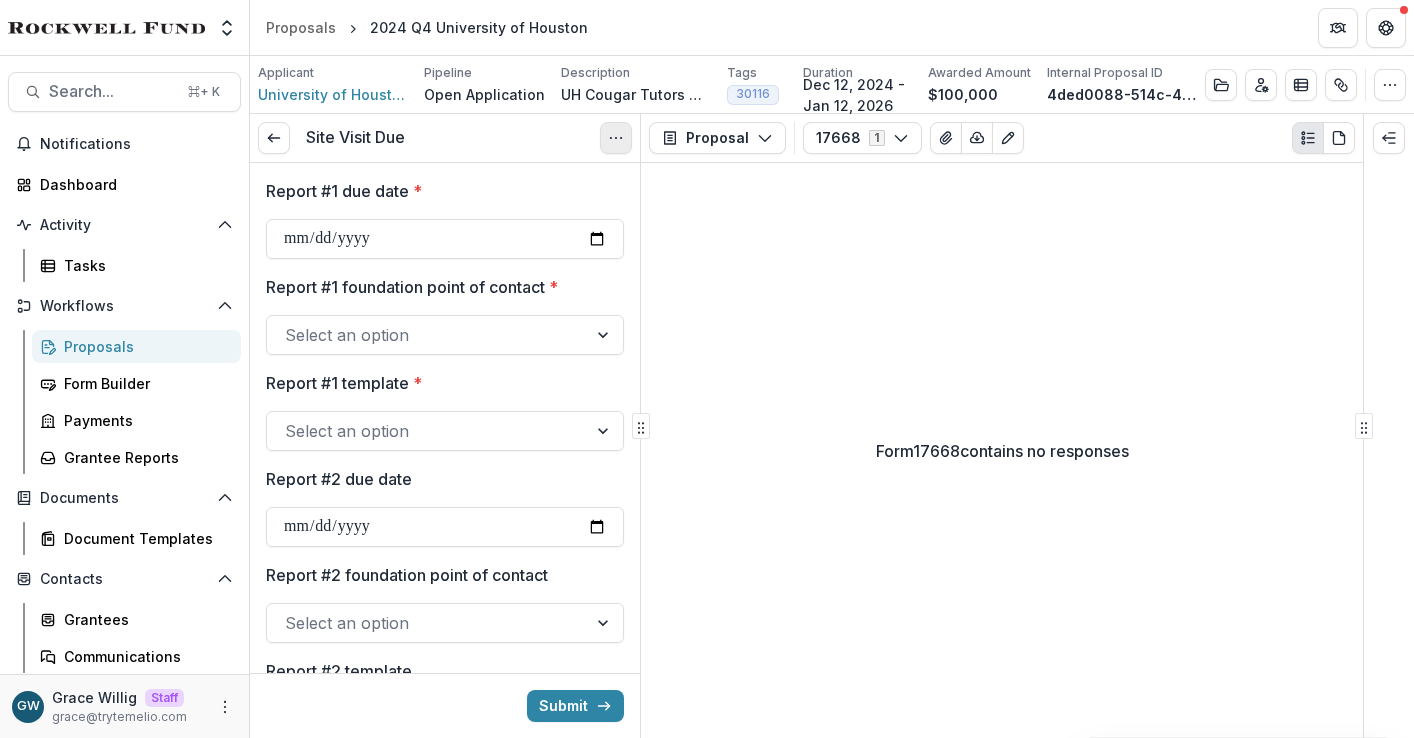 click 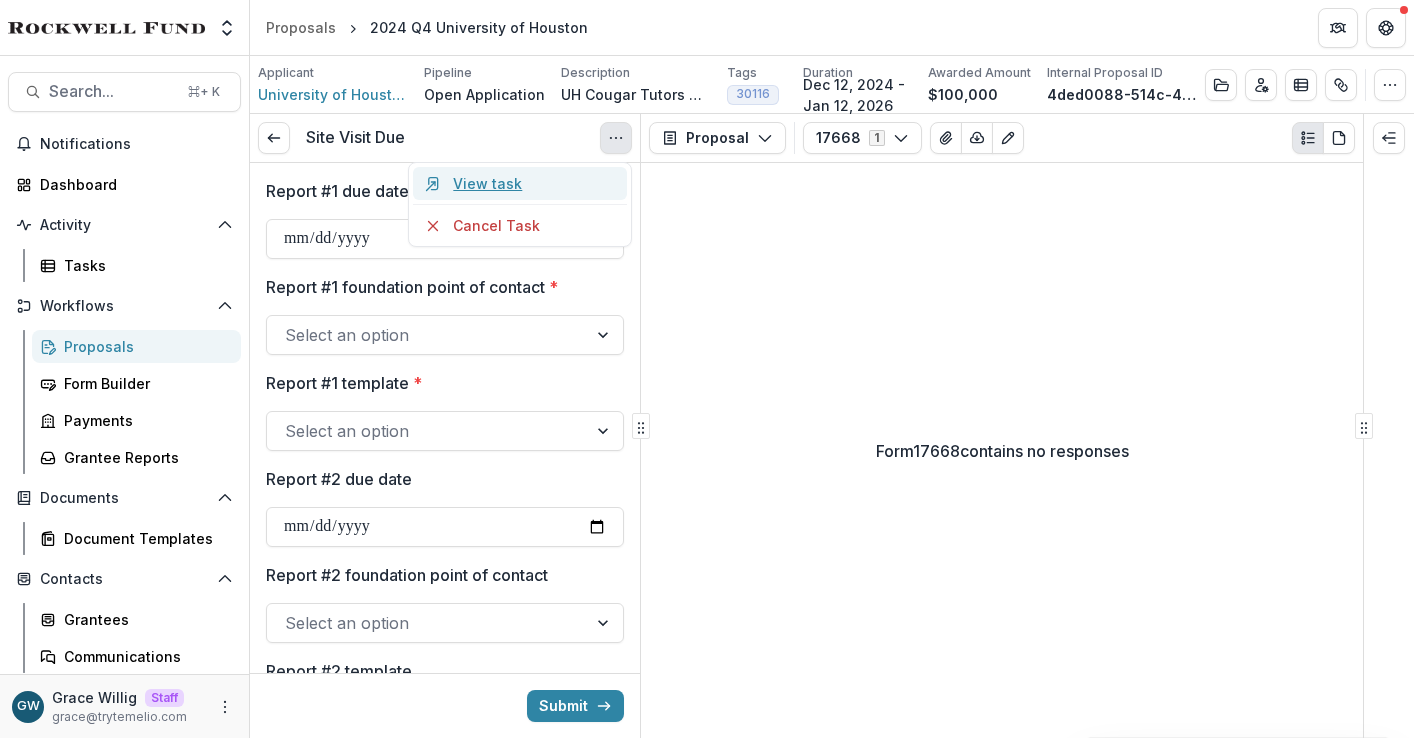 click on "View task" at bounding box center [520, 183] 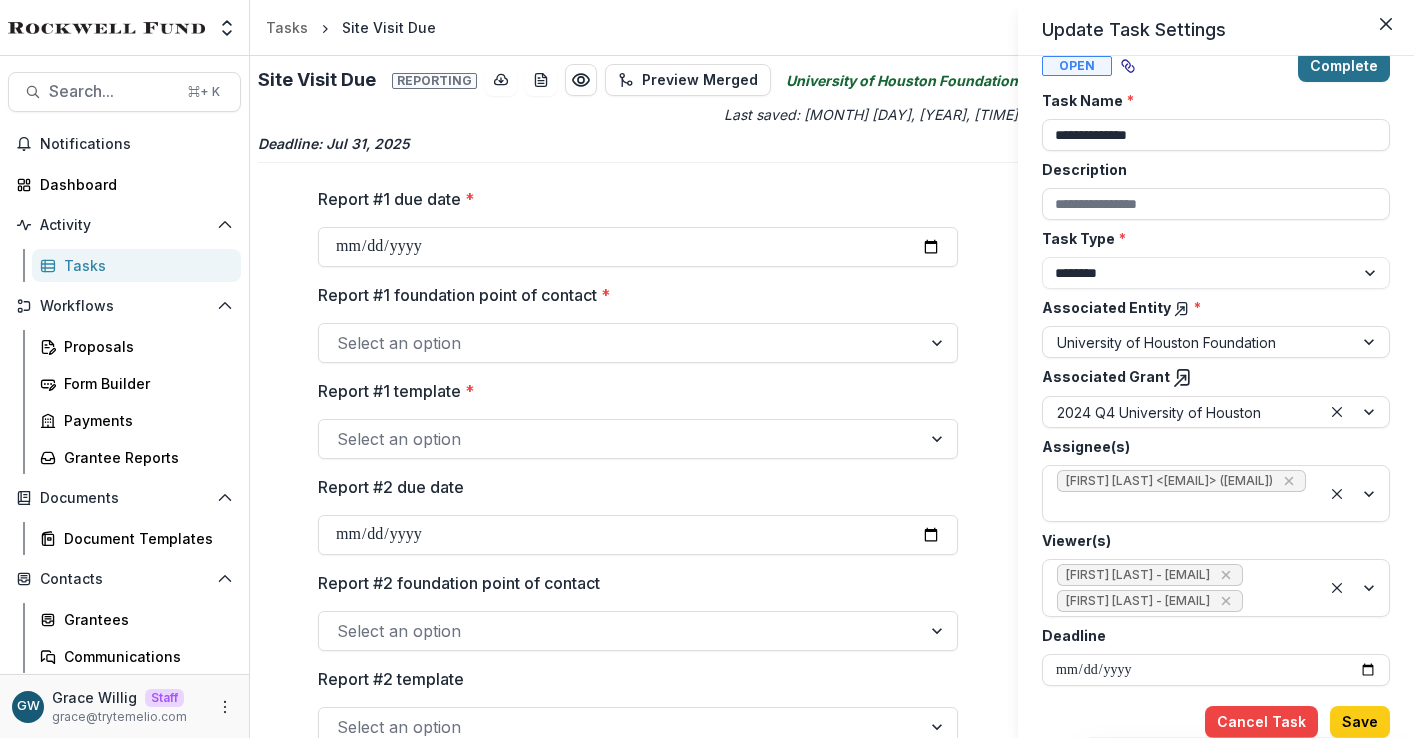 scroll, scrollTop: 18, scrollLeft: 0, axis: vertical 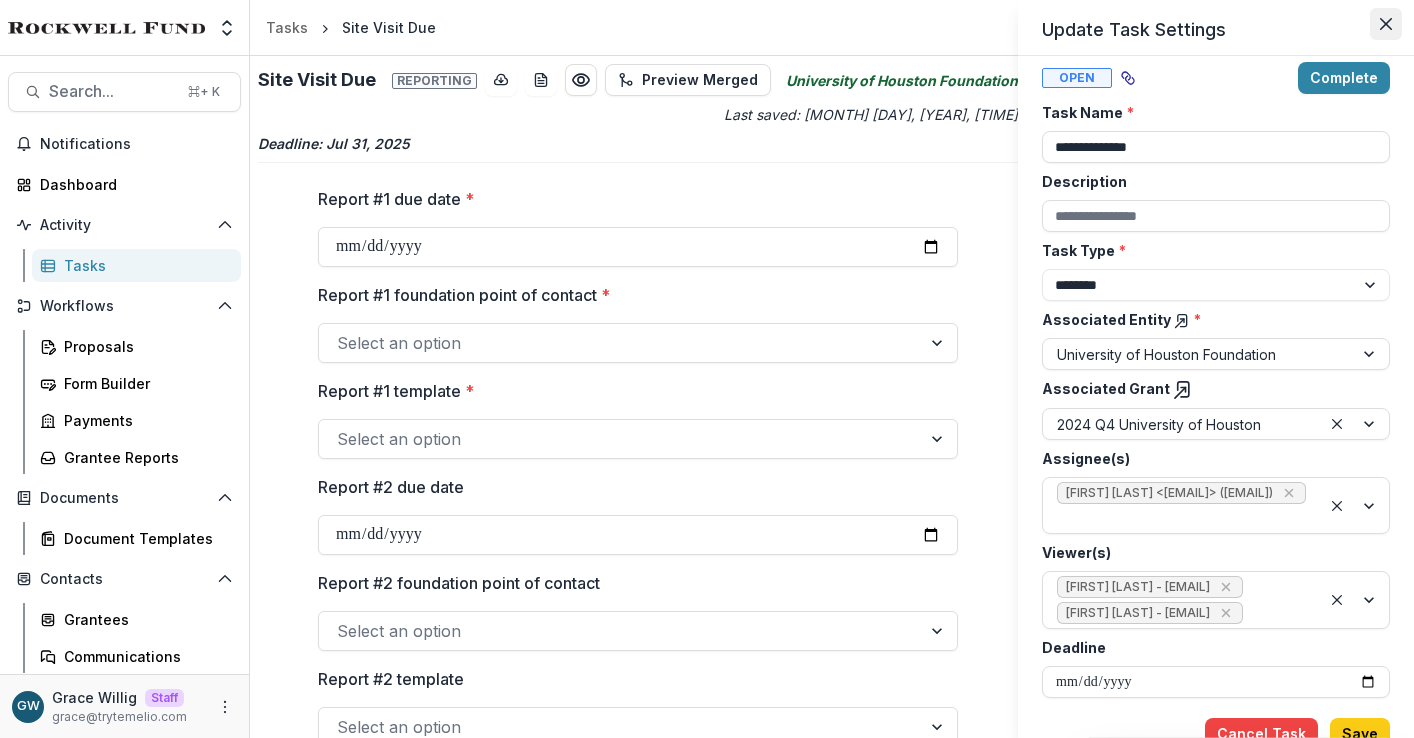 click at bounding box center [1386, 24] 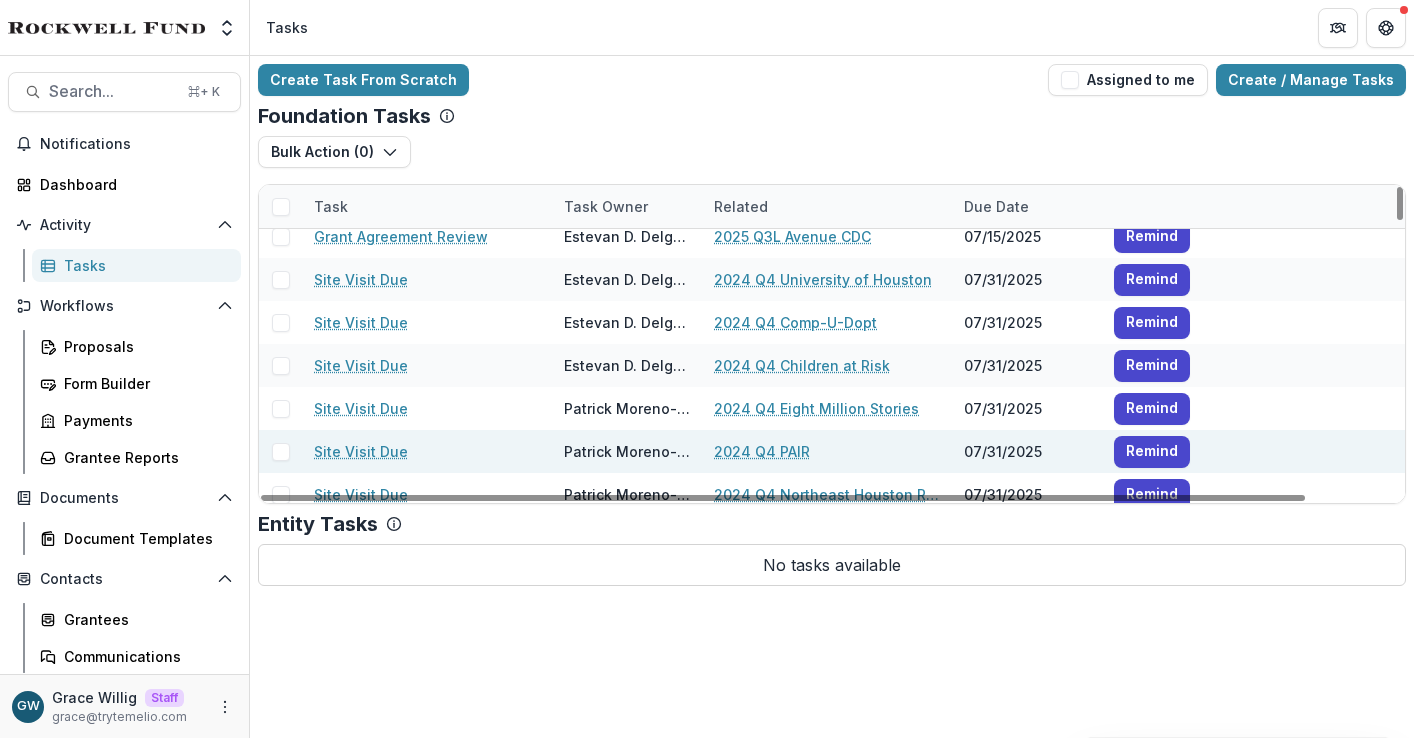 scroll, scrollTop: 905, scrollLeft: 0, axis: vertical 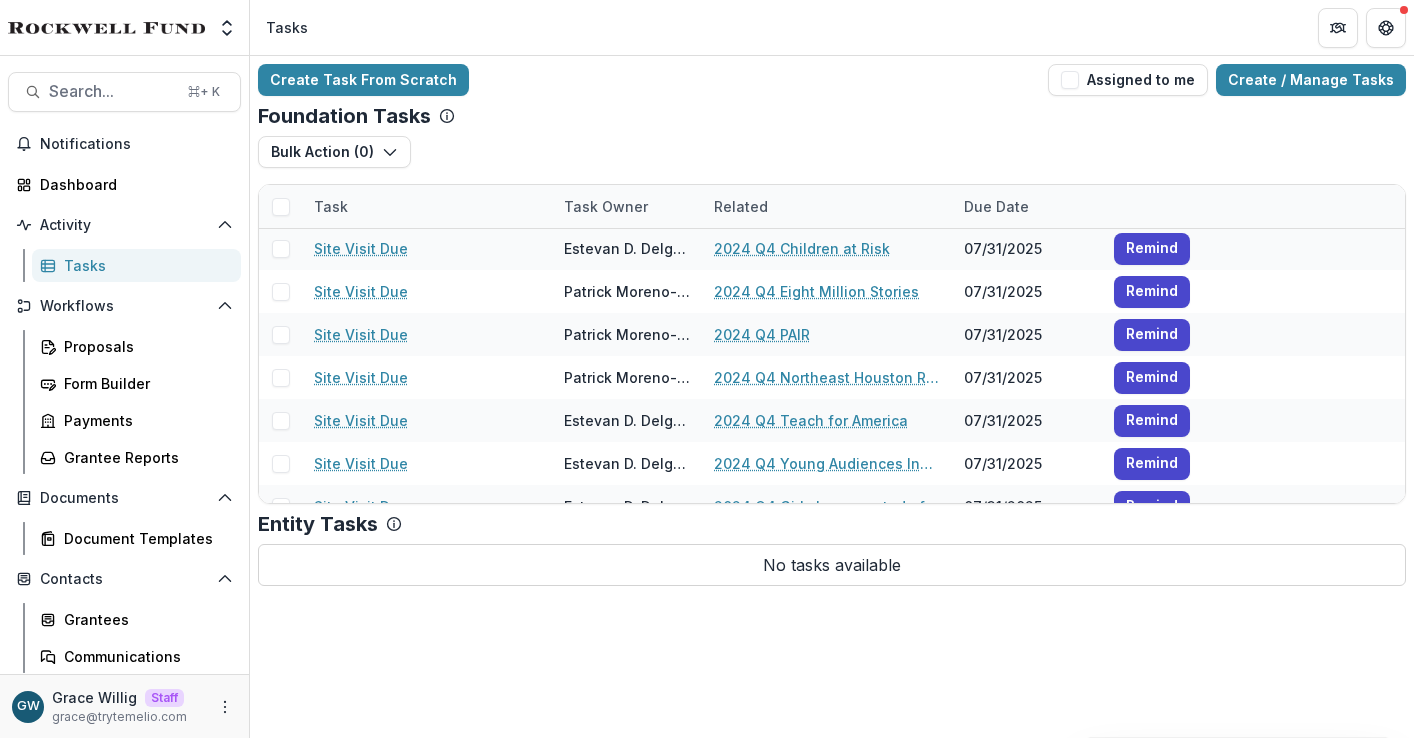 click on "Tasks" at bounding box center (144, 265) 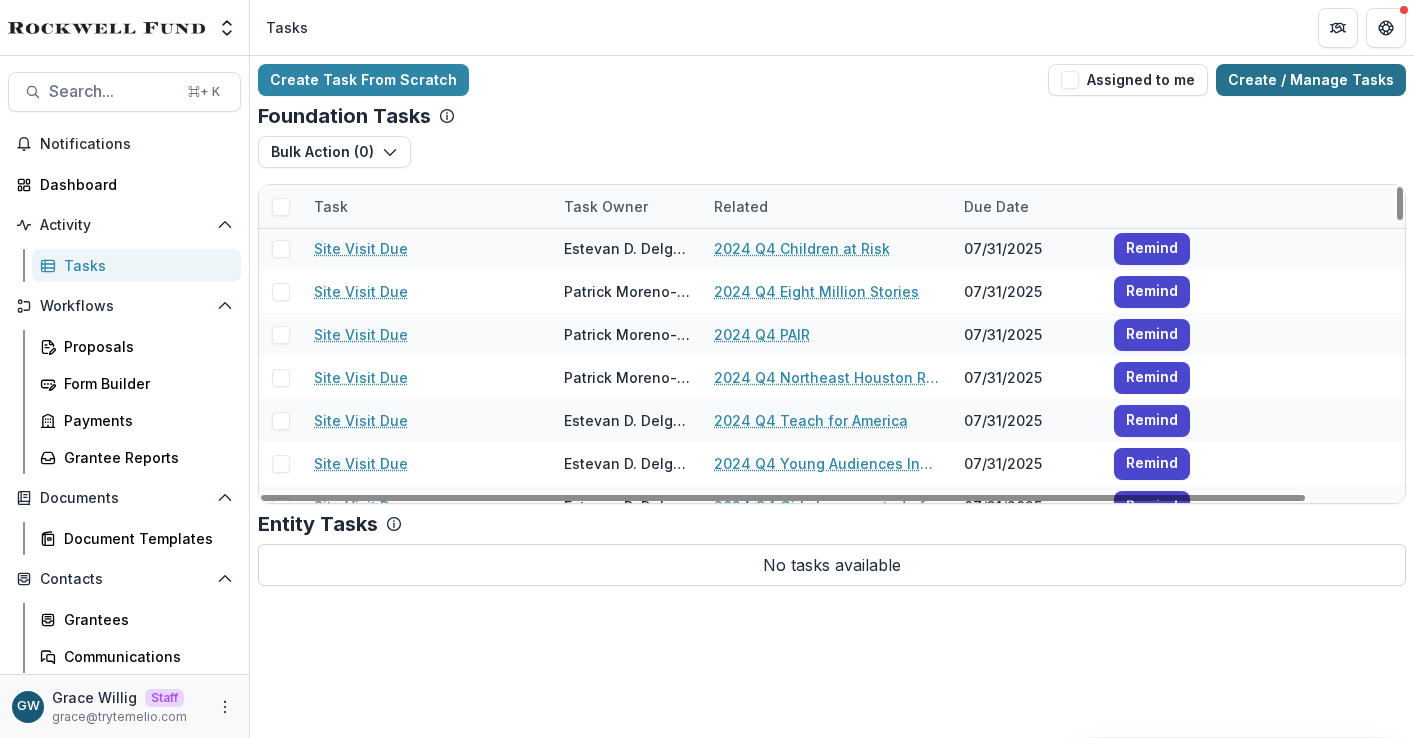 click on "Create / Manage Tasks" at bounding box center [1311, 80] 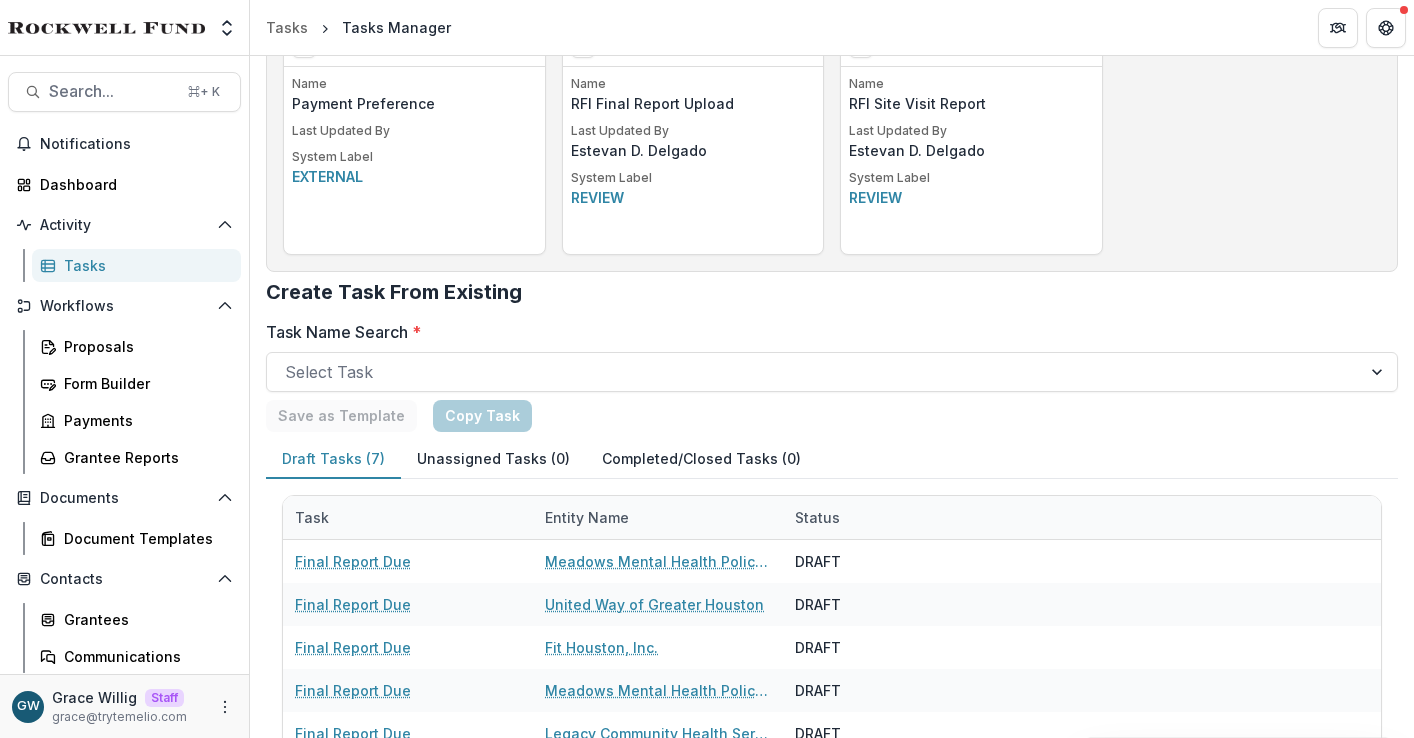 scroll, scrollTop: 1493, scrollLeft: 0, axis: vertical 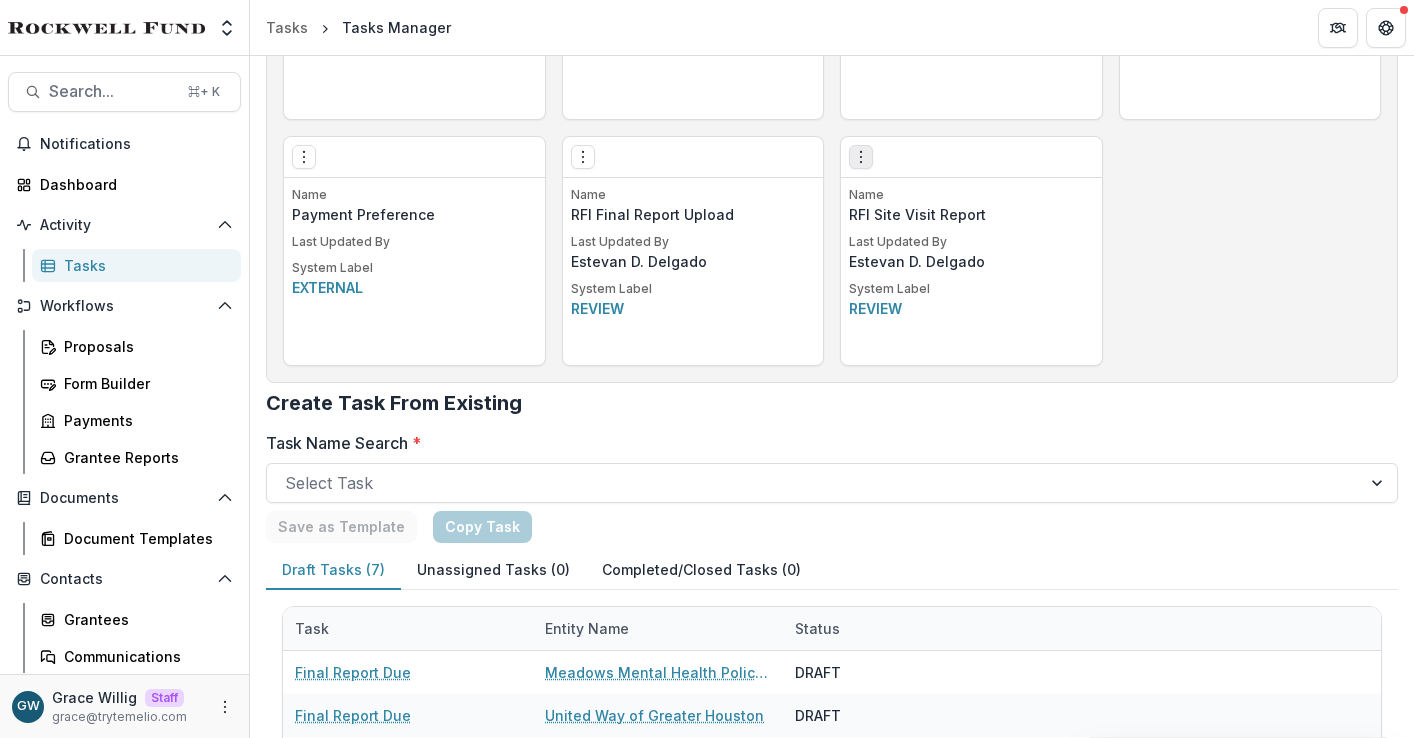 click 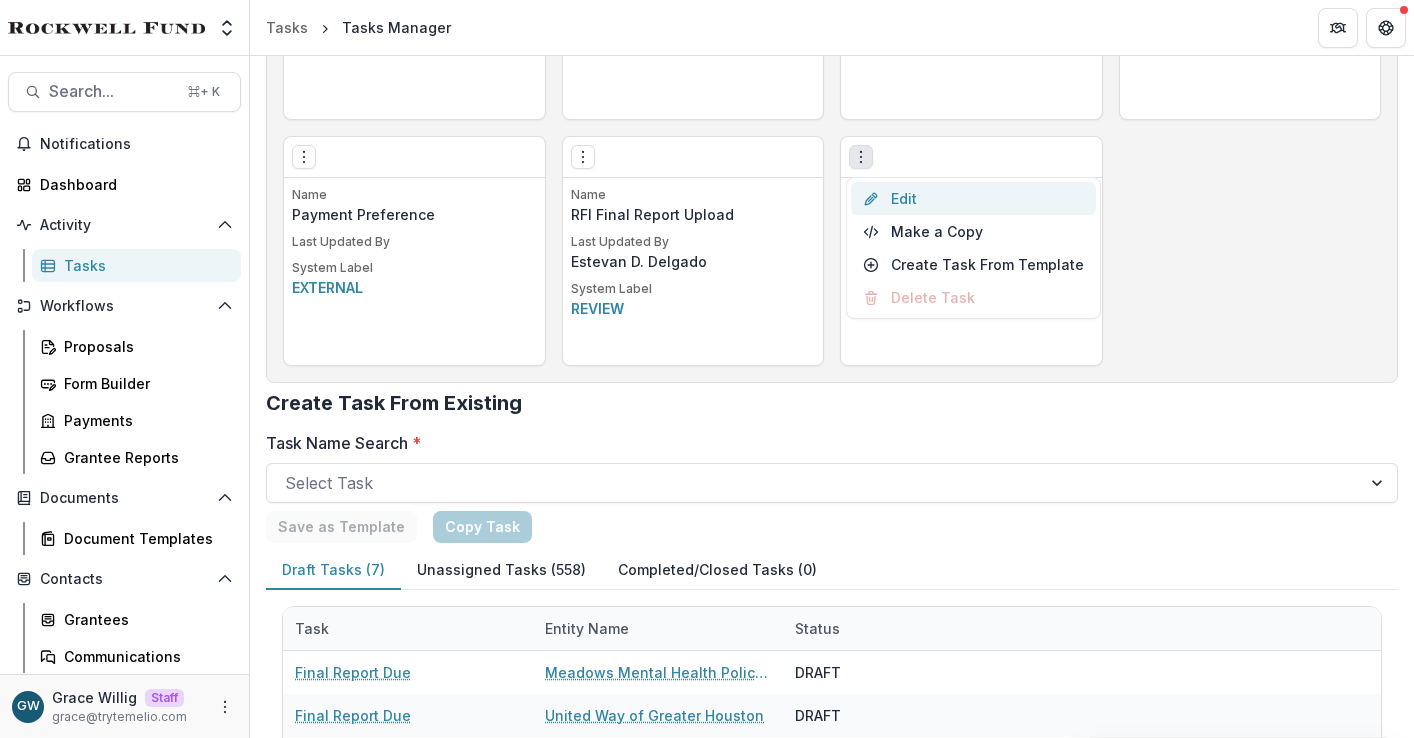 click on "Edit" 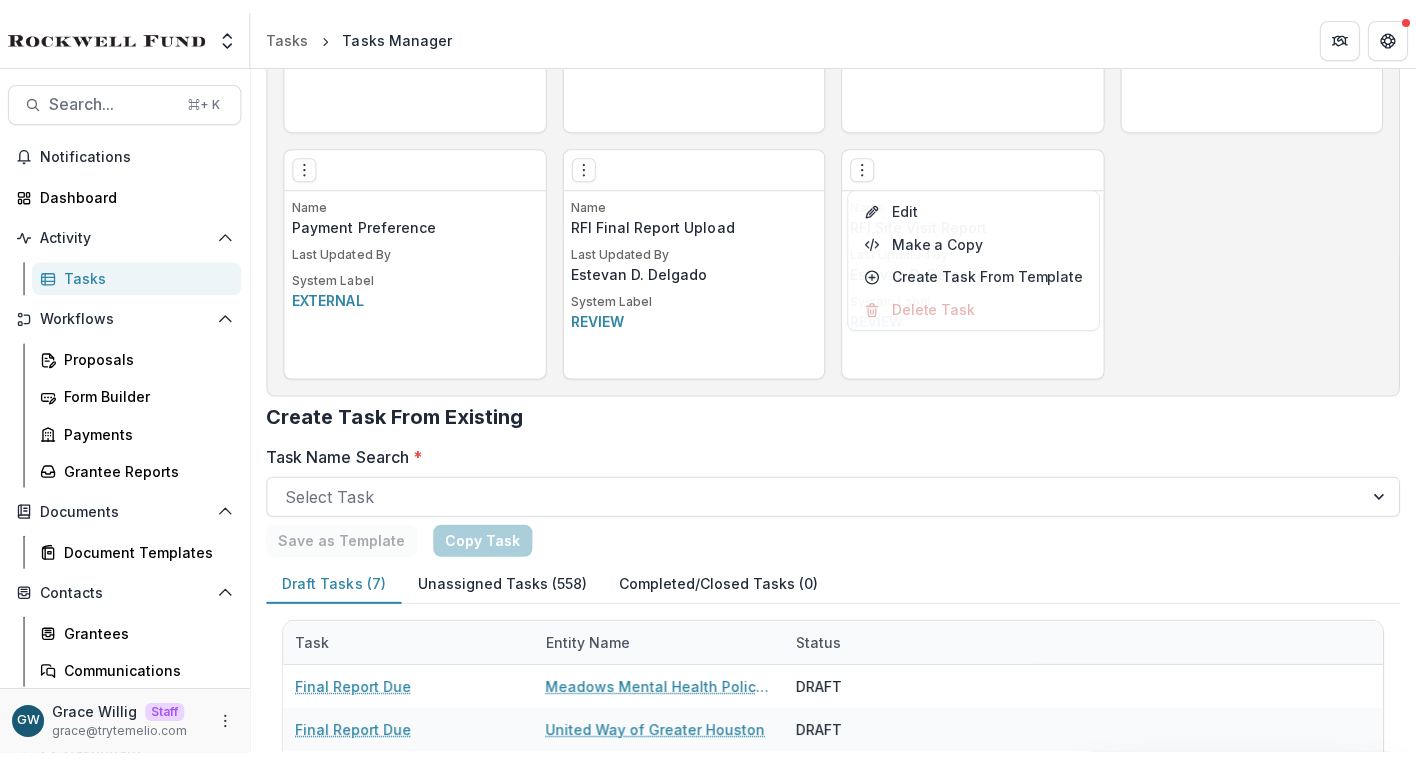 scroll, scrollTop: 0, scrollLeft: 0, axis: both 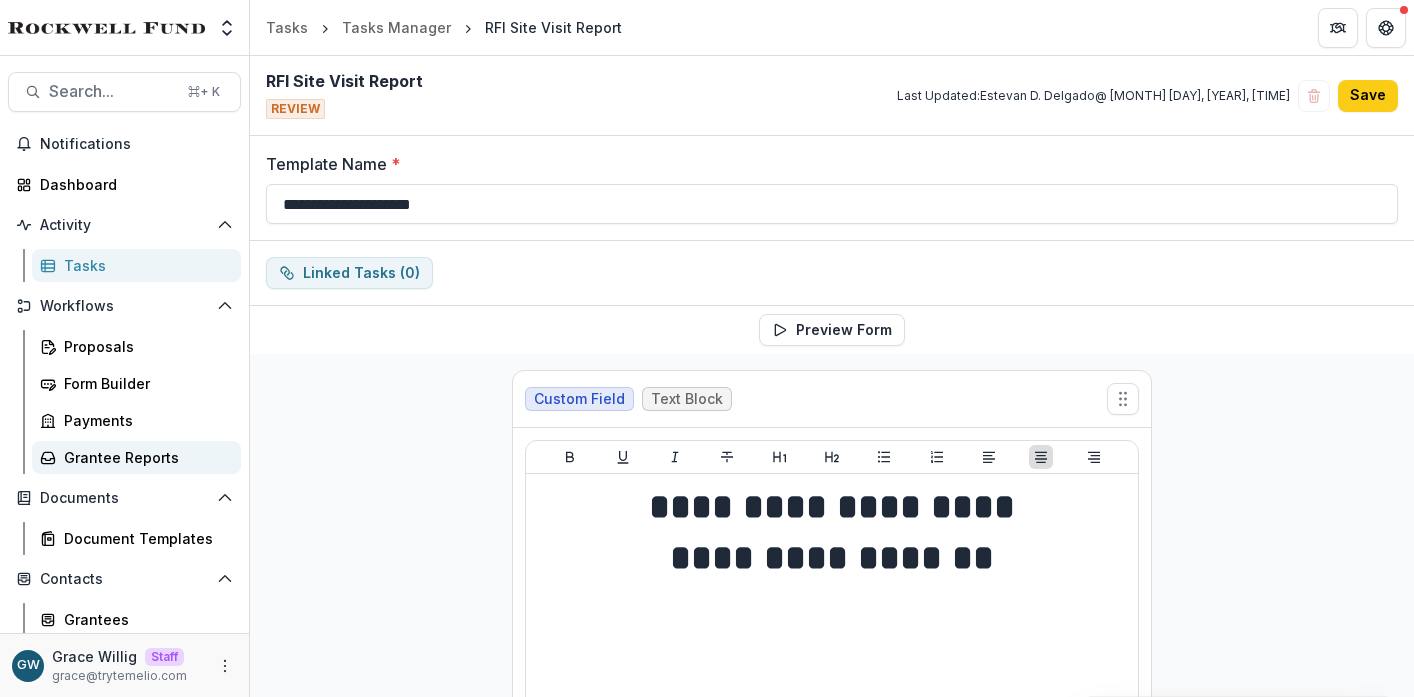 click on "Grantee Reports" 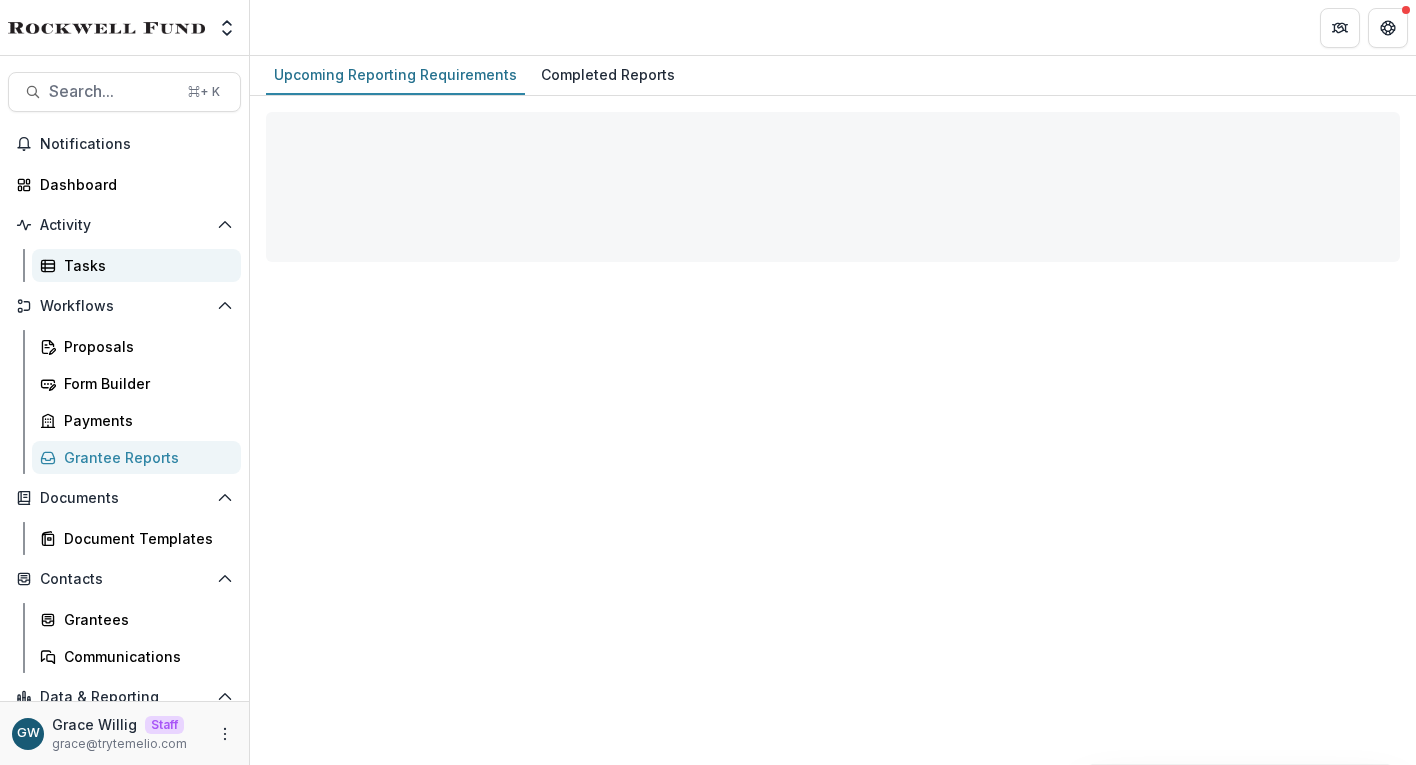 click on "Tasks" 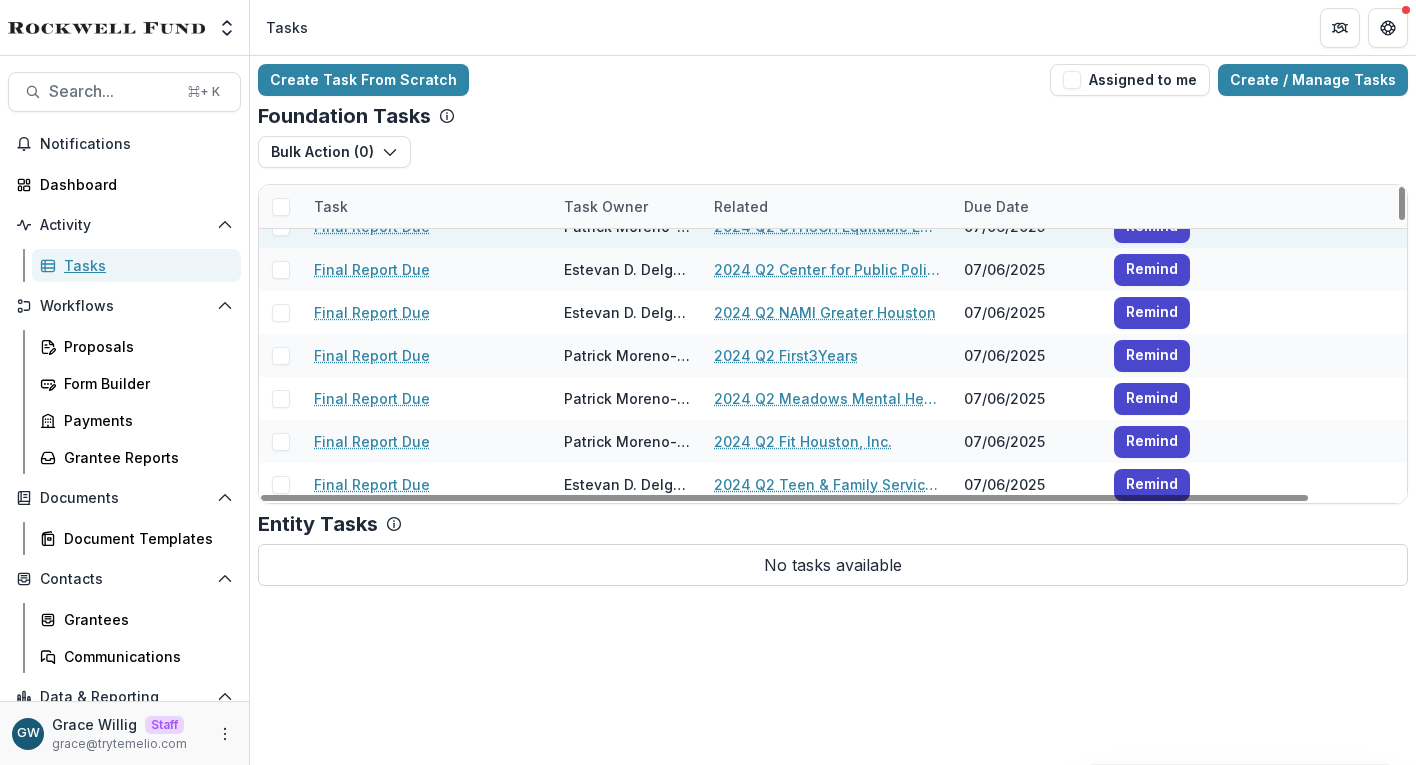 scroll, scrollTop: 0, scrollLeft: 0, axis: both 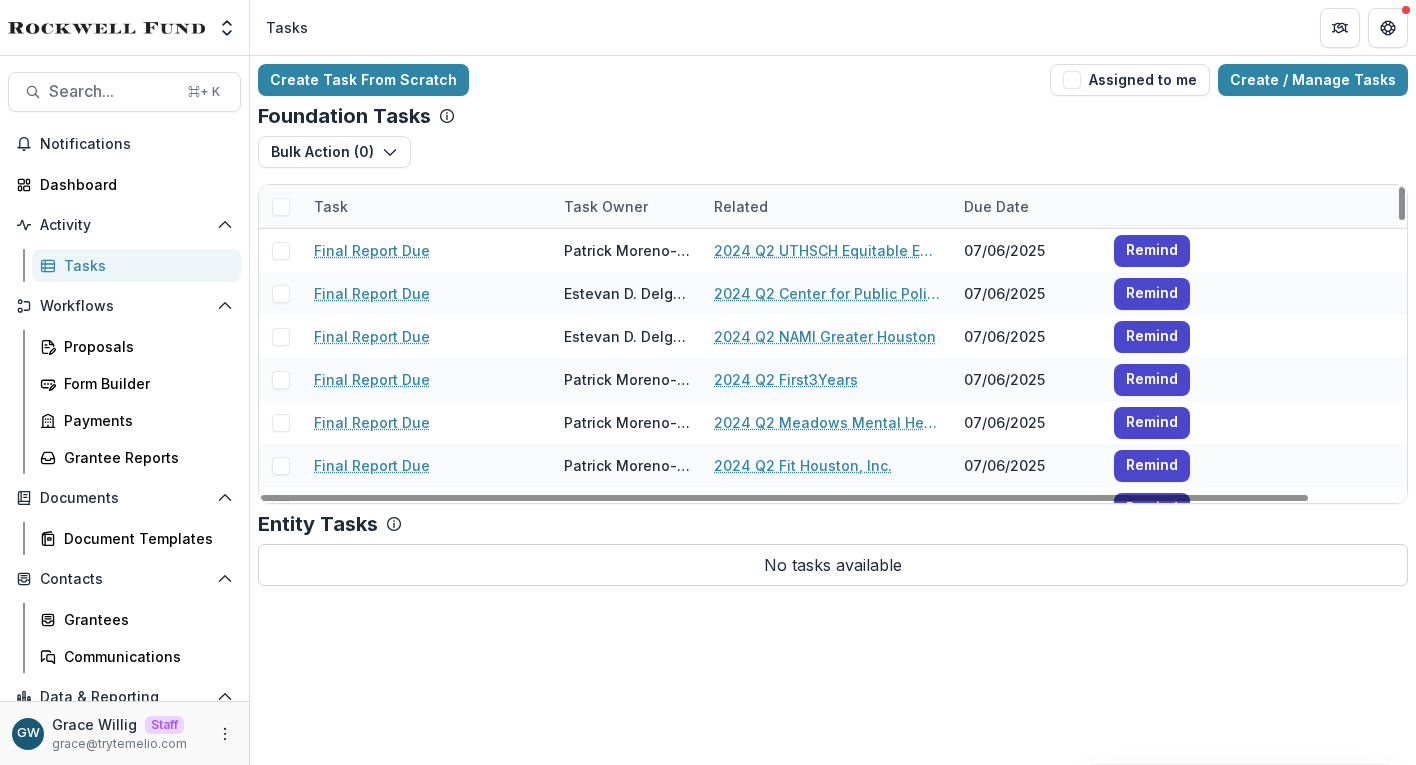 click on "Due Date" 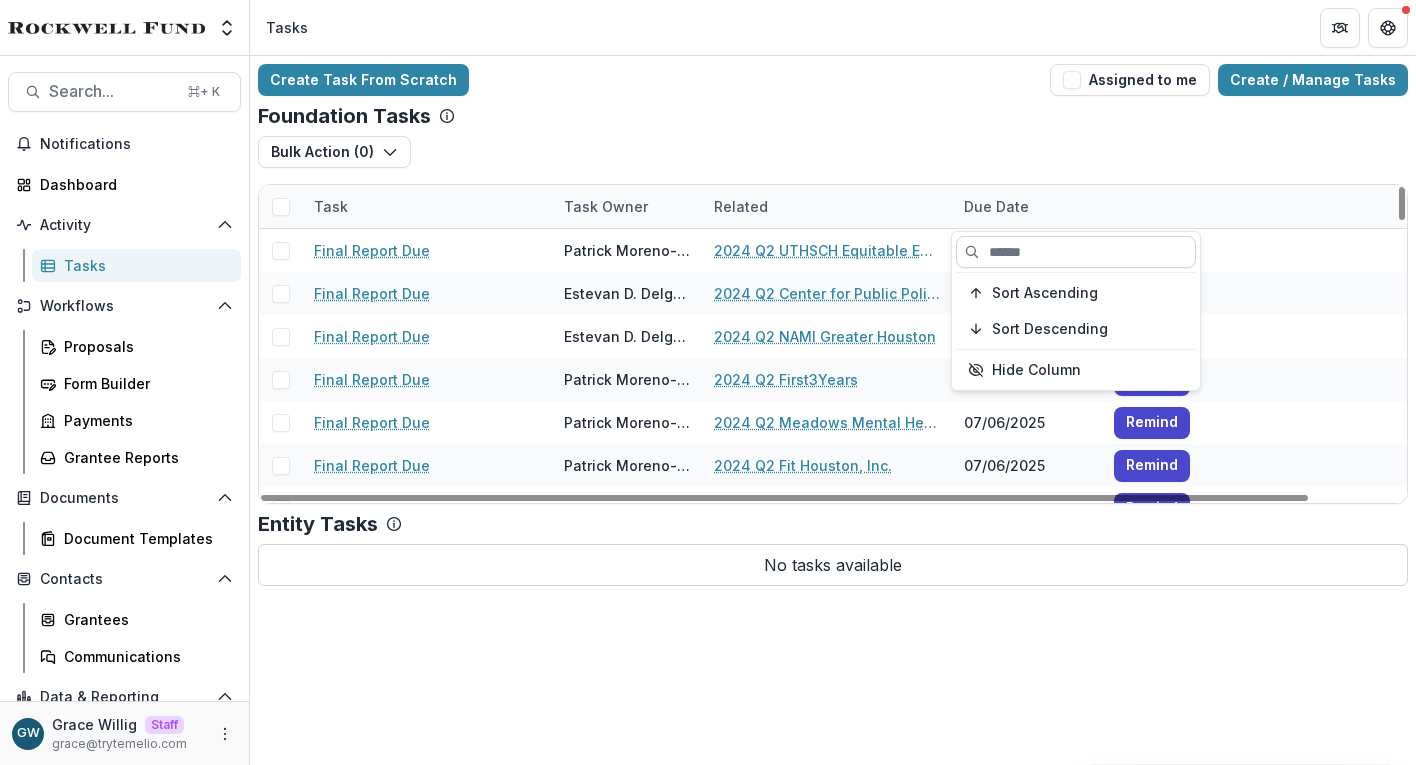 click 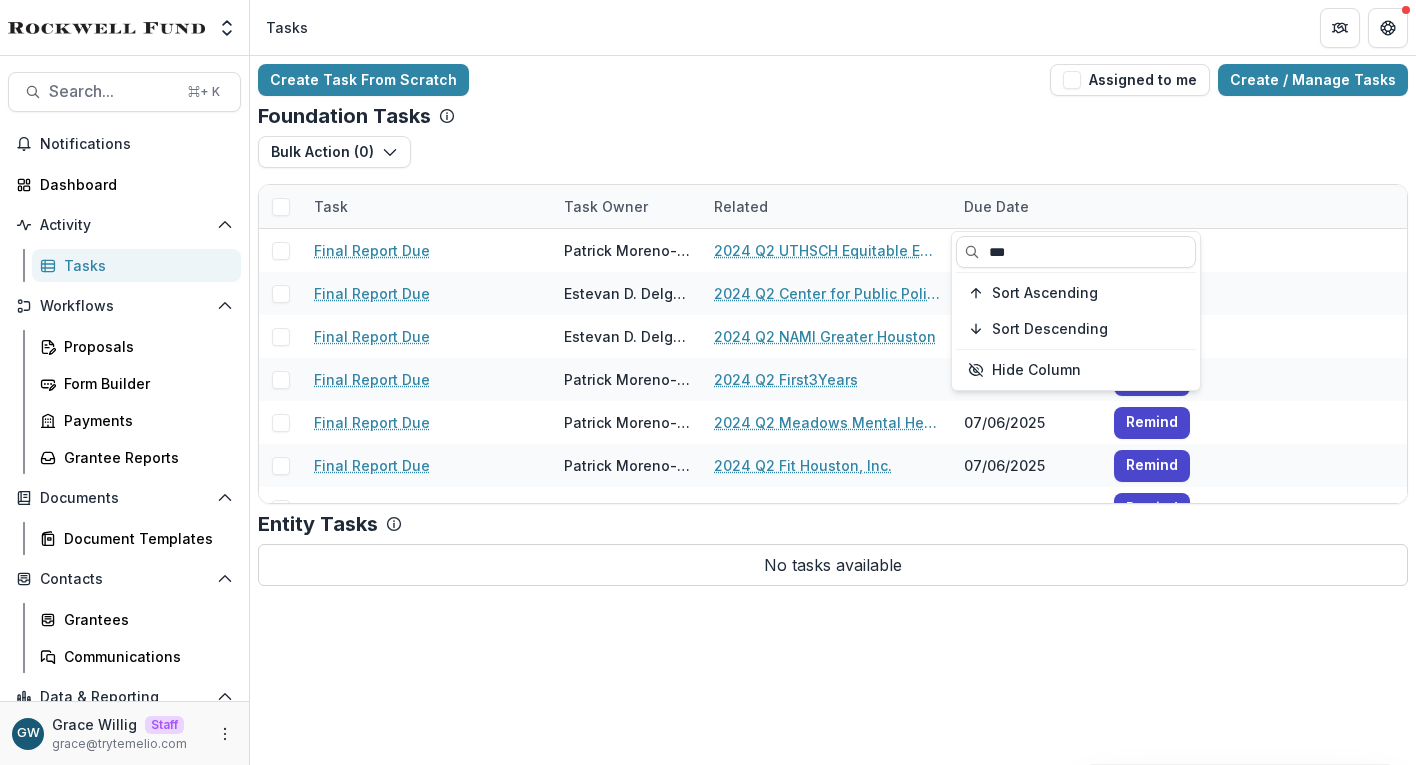 type on "****" 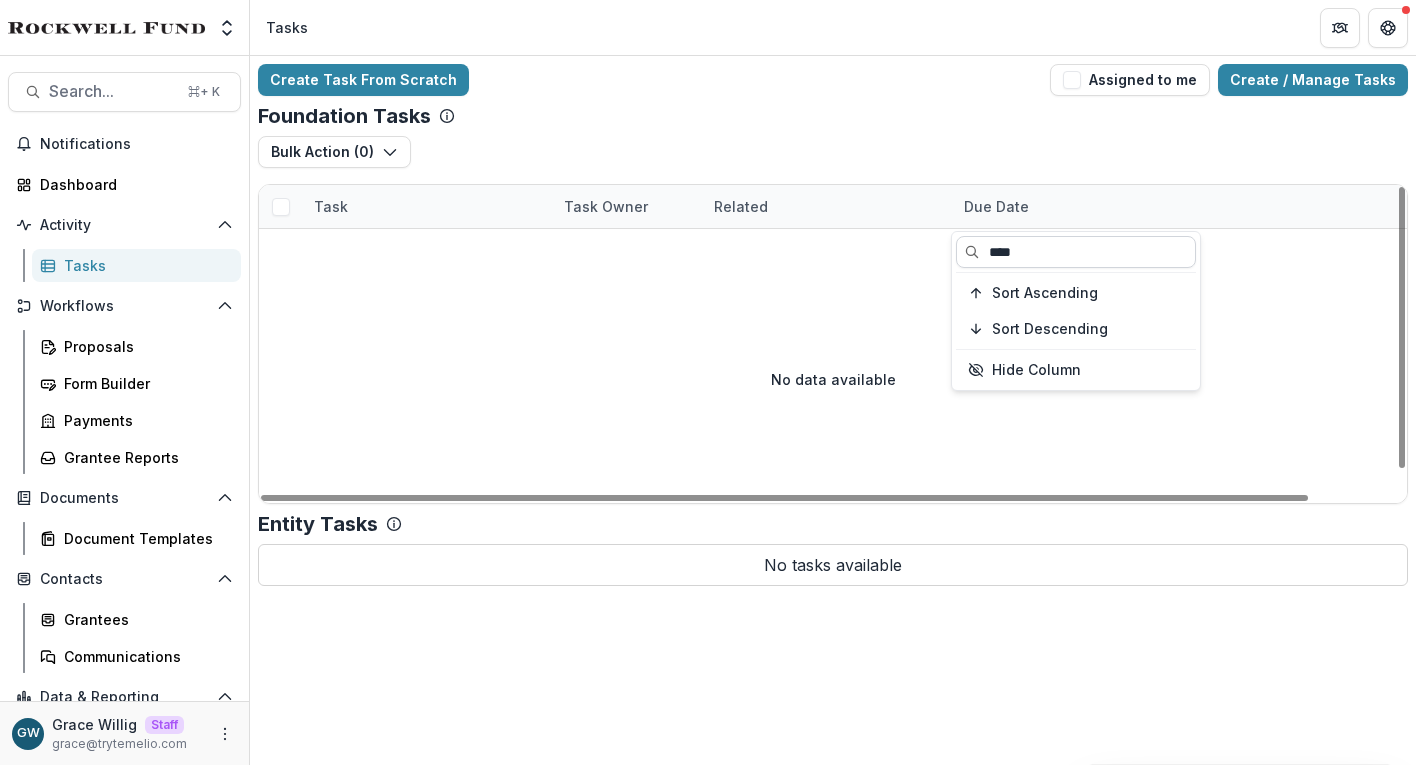 click on "****" 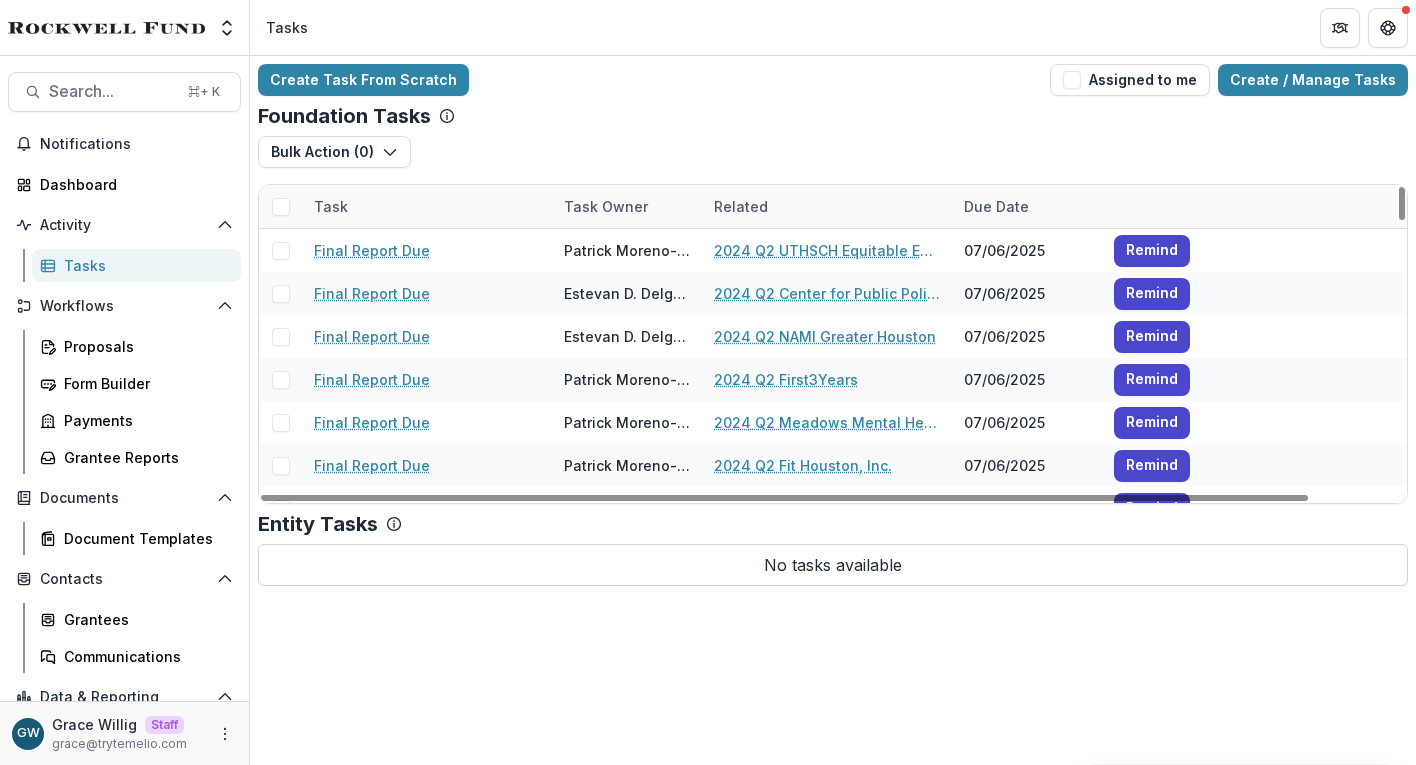 click on "Foundation Tasks" 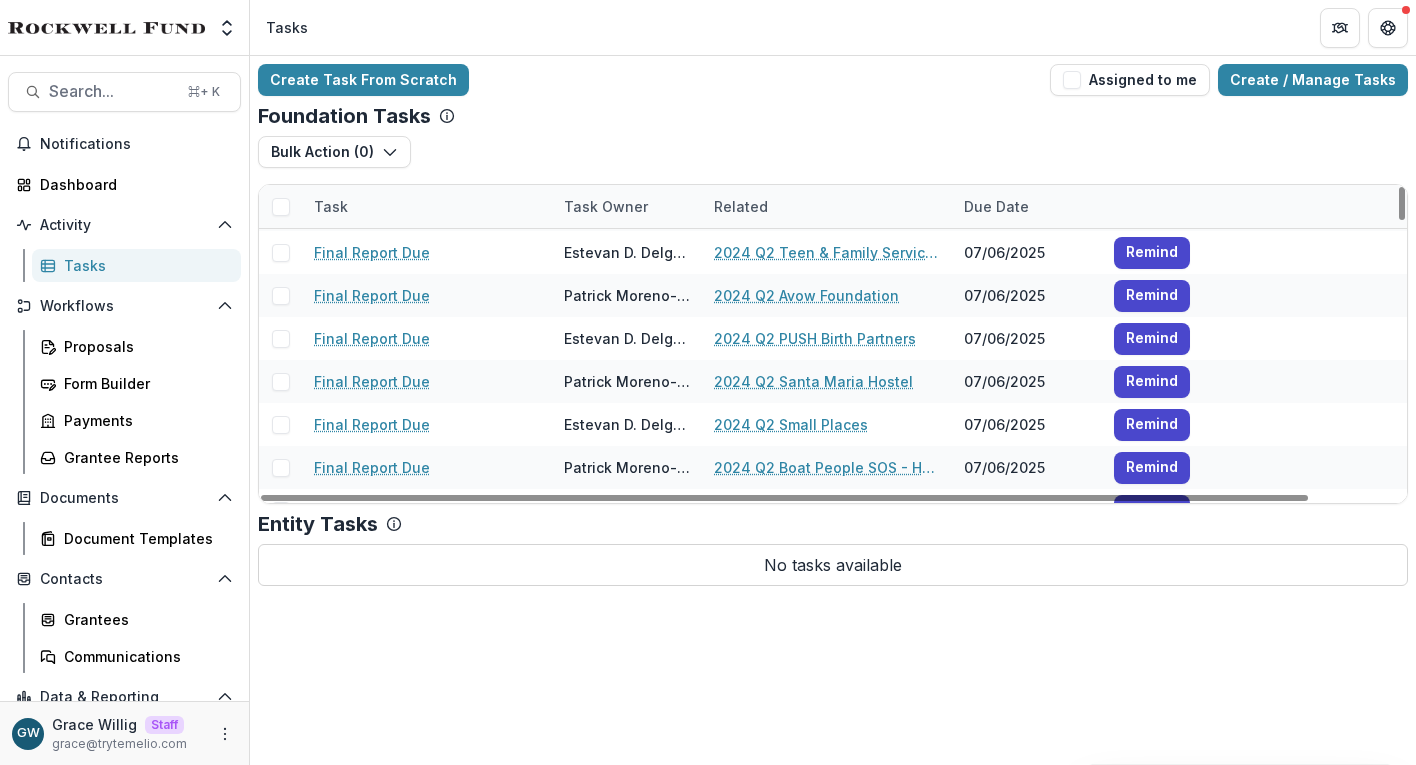 scroll, scrollTop: 260, scrollLeft: 0, axis: vertical 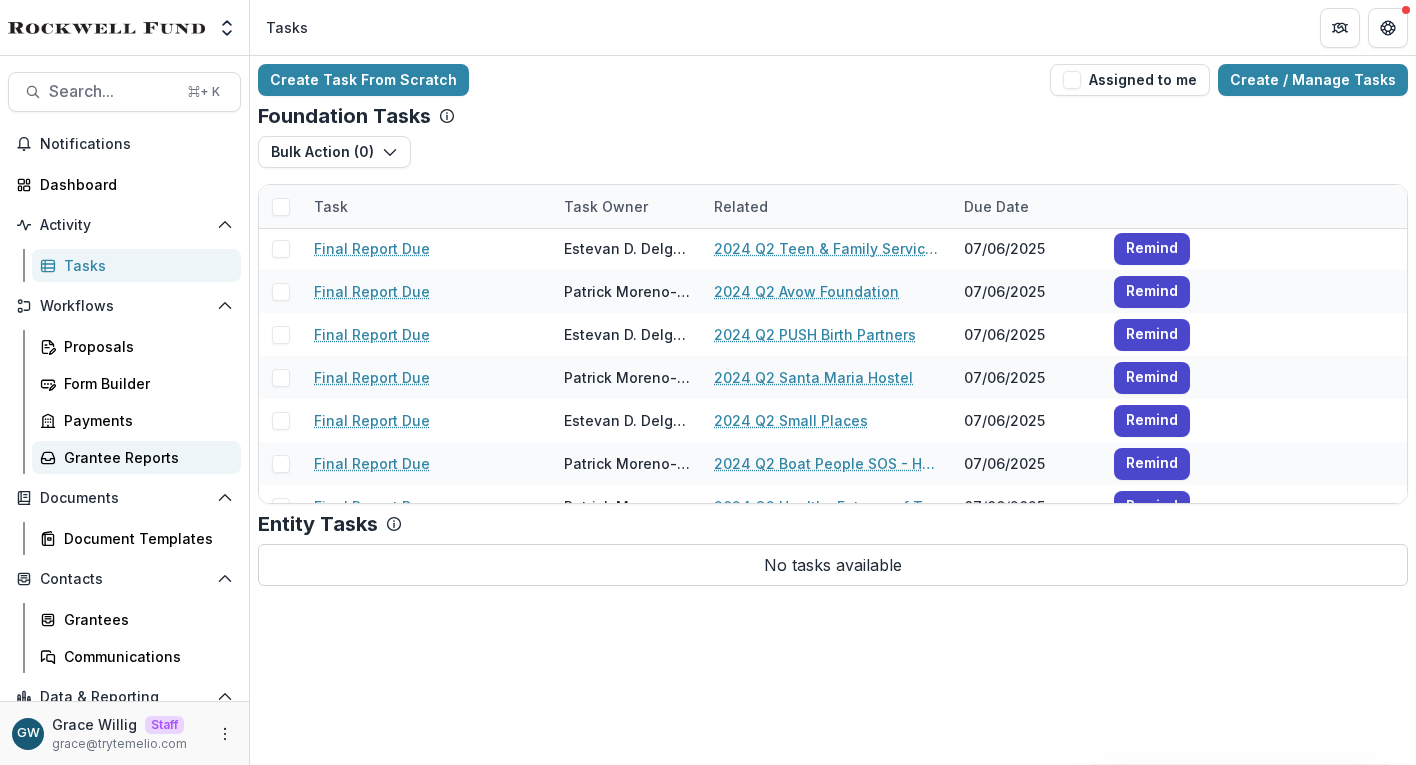 click on "Grantee Reports" 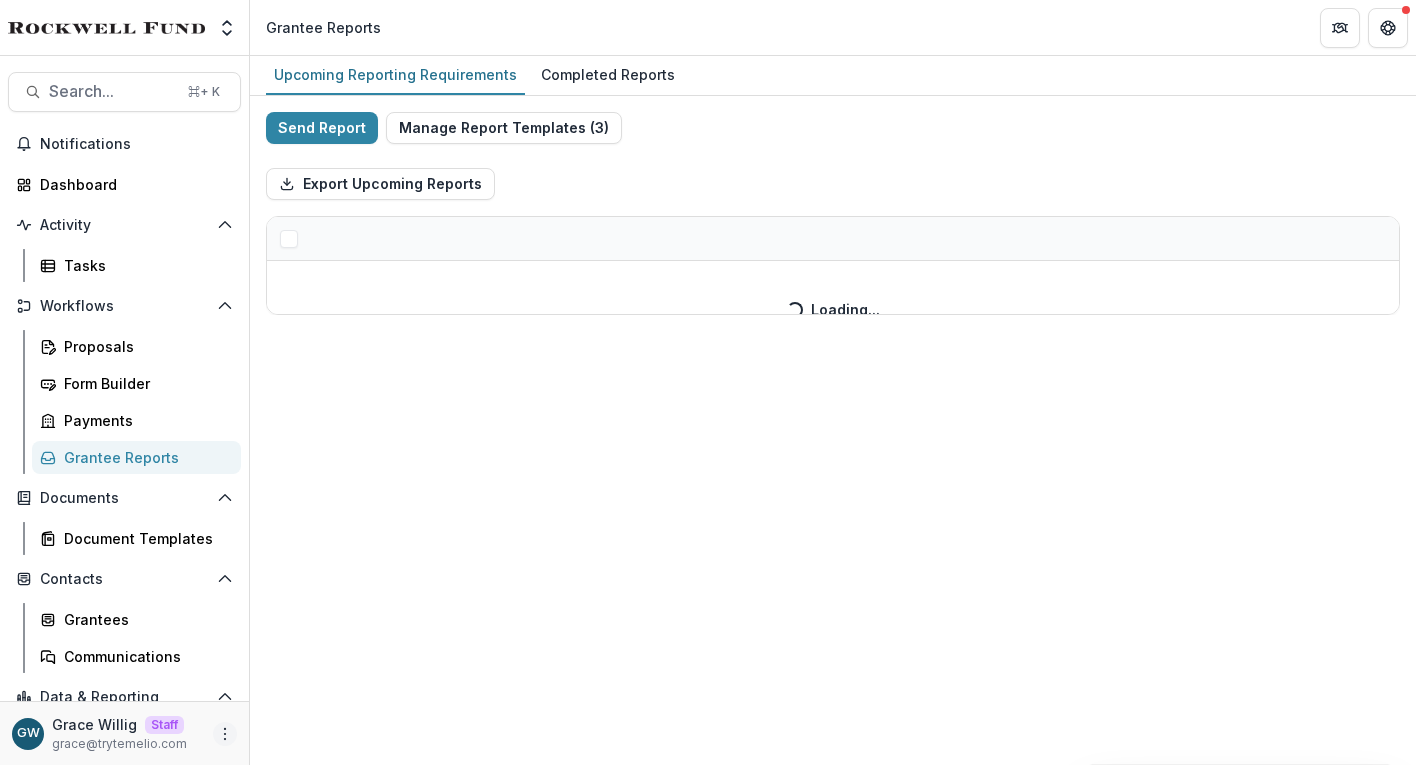 click 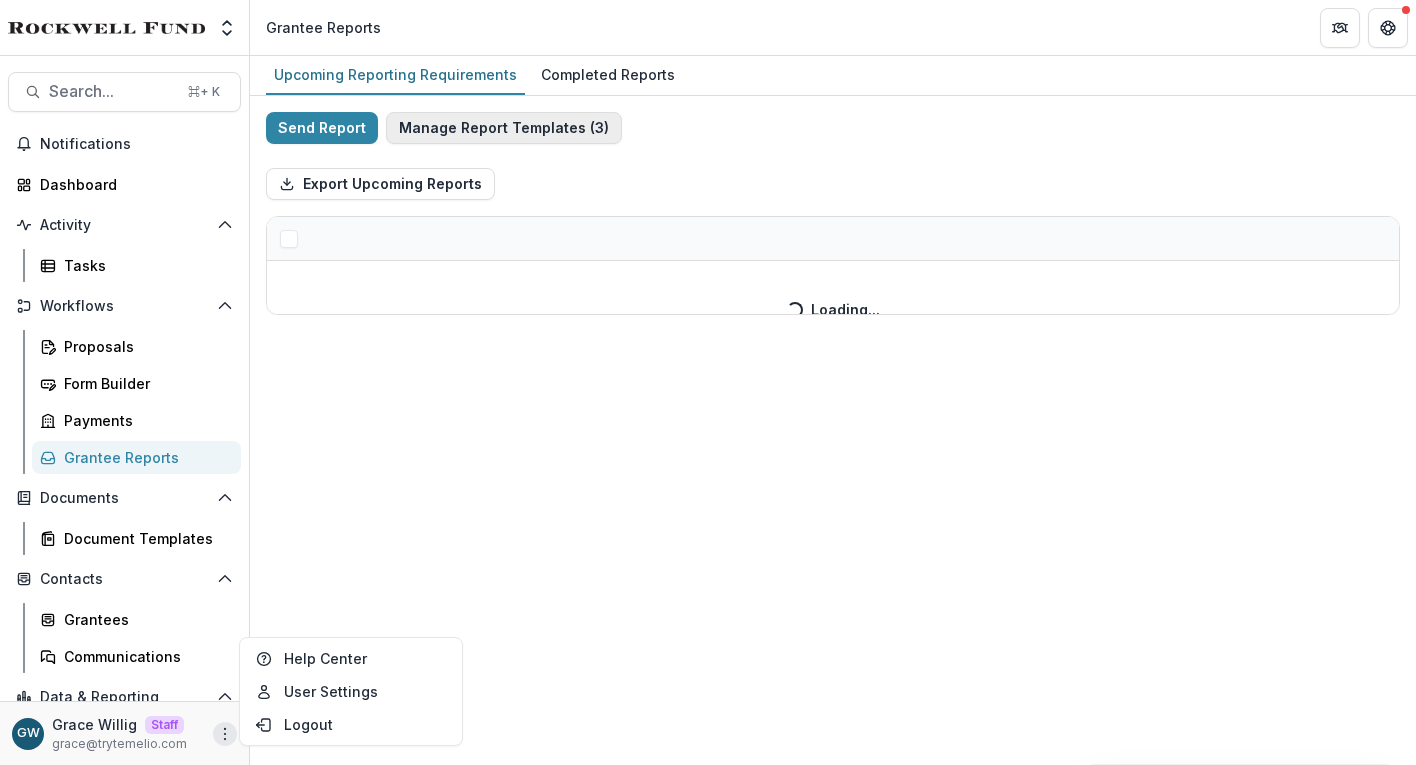click on "Manage Report Templates ( 3 )" 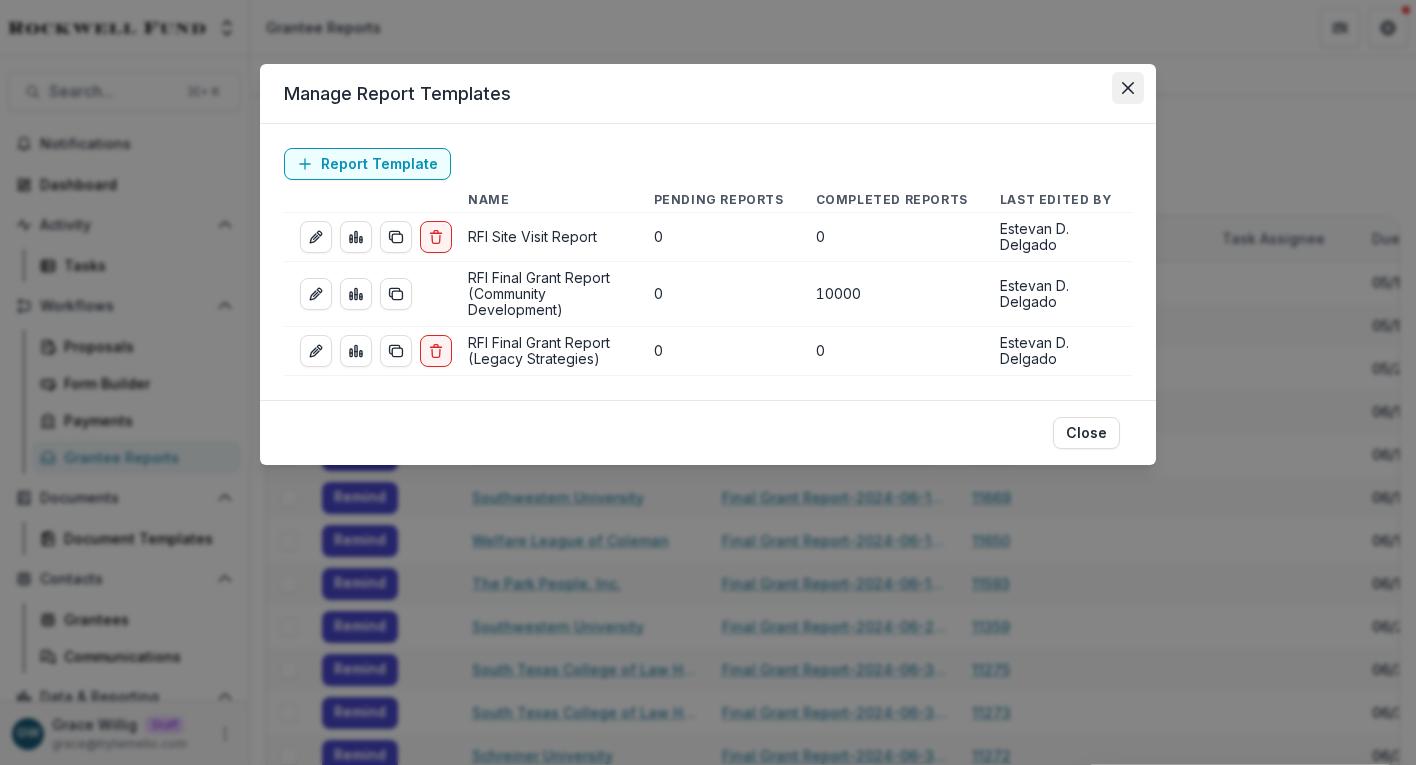 click 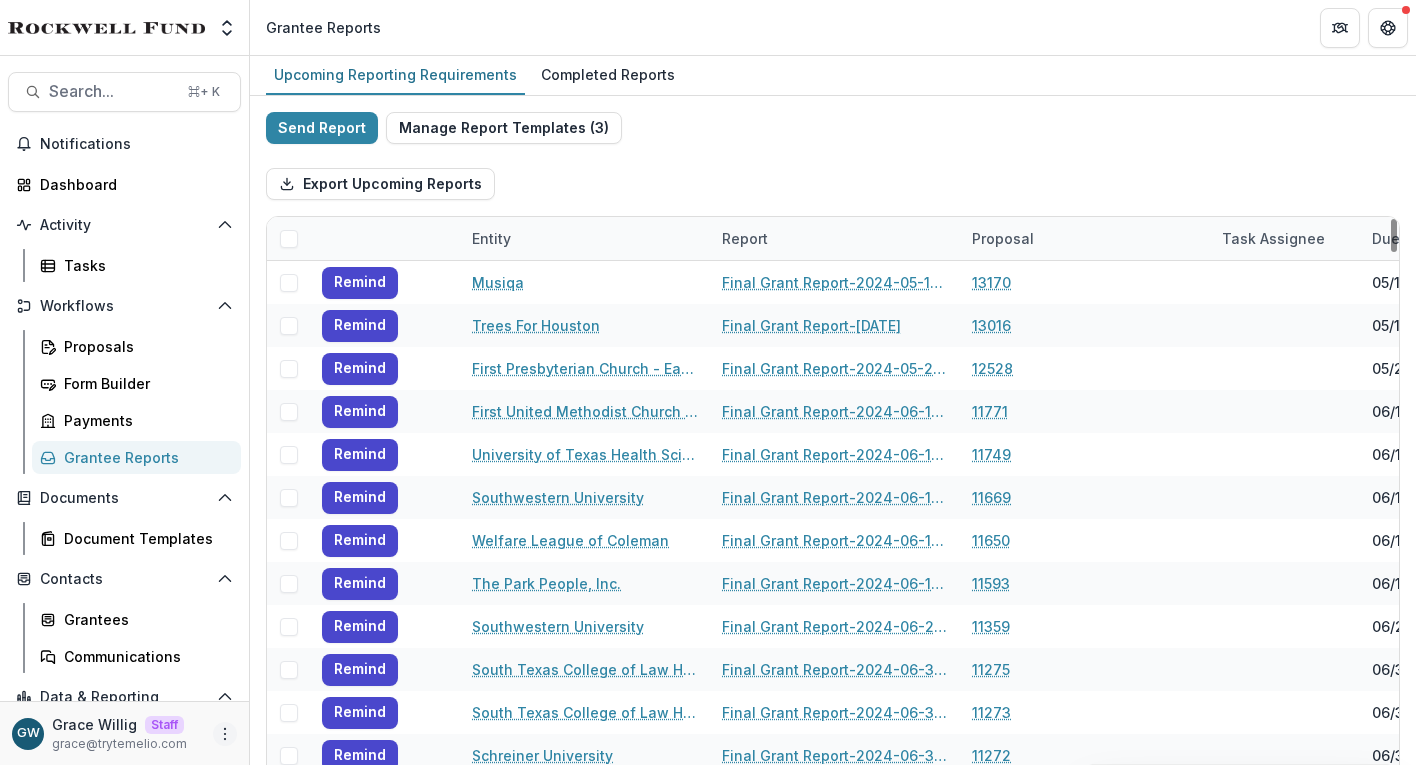click 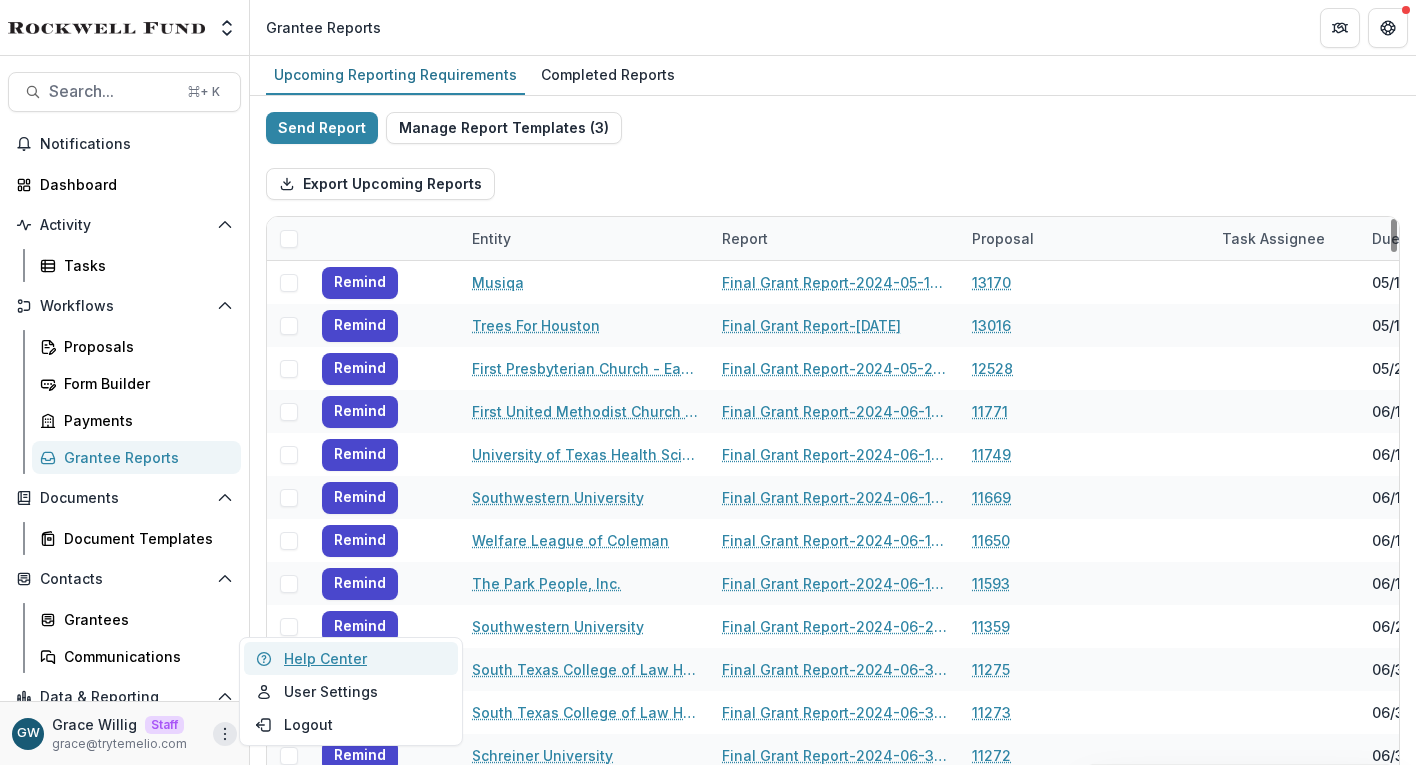 click on "Help Center" 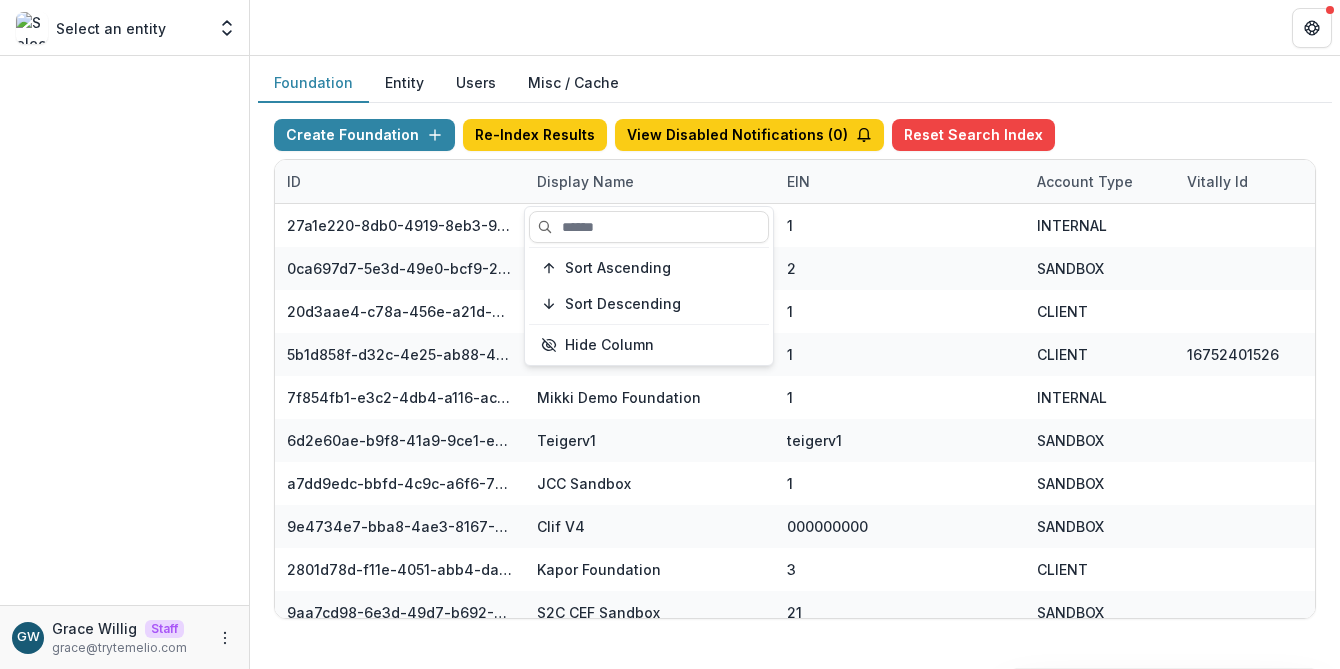 scroll, scrollTop: 0, scrollLeft: 0, axis: both 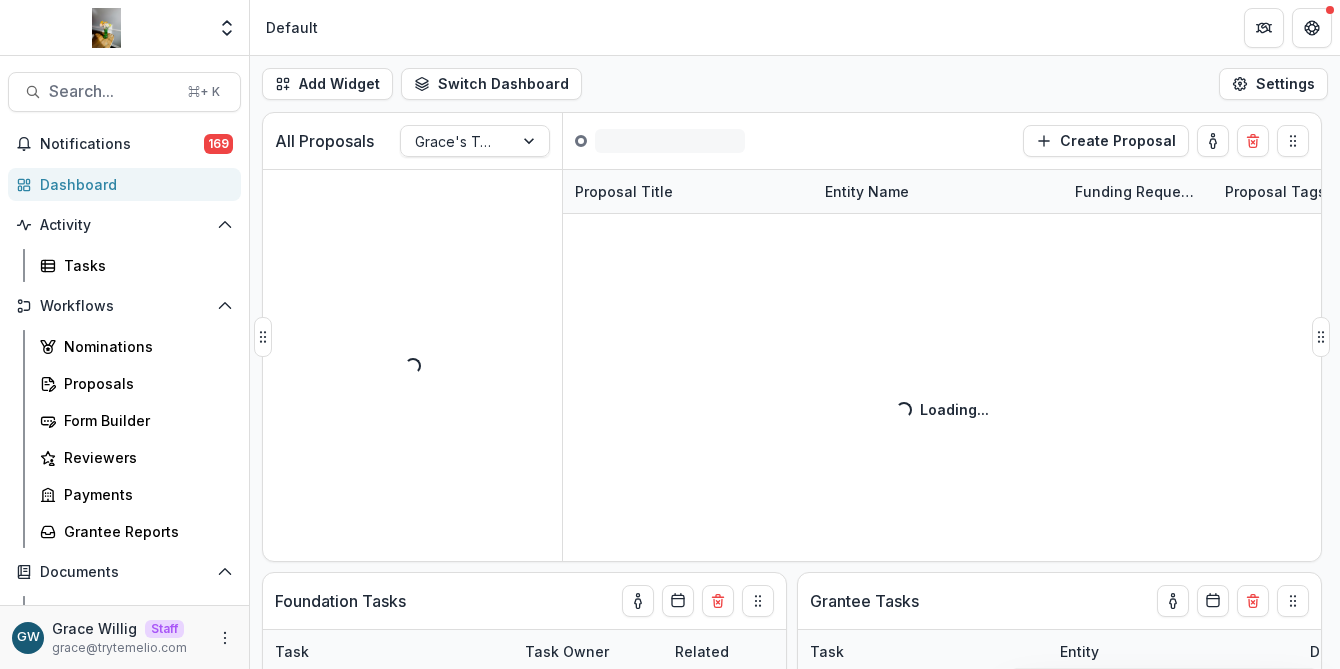 select on "******" 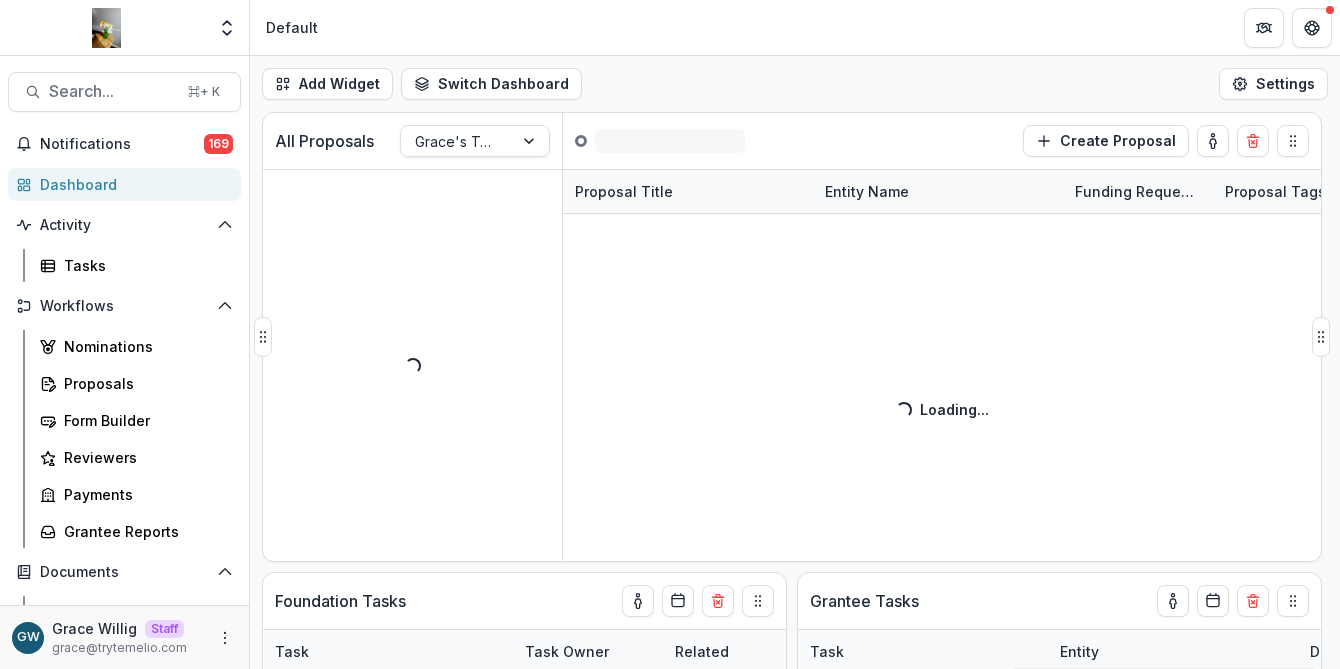 select on "******" 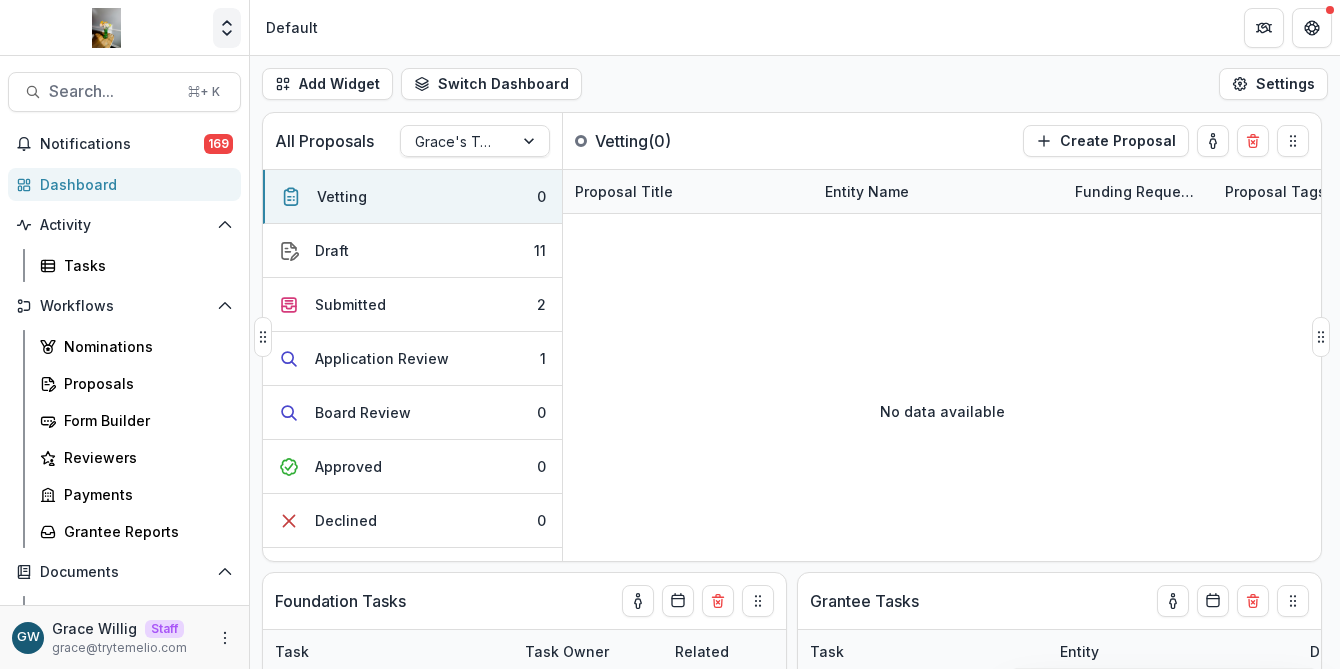 click 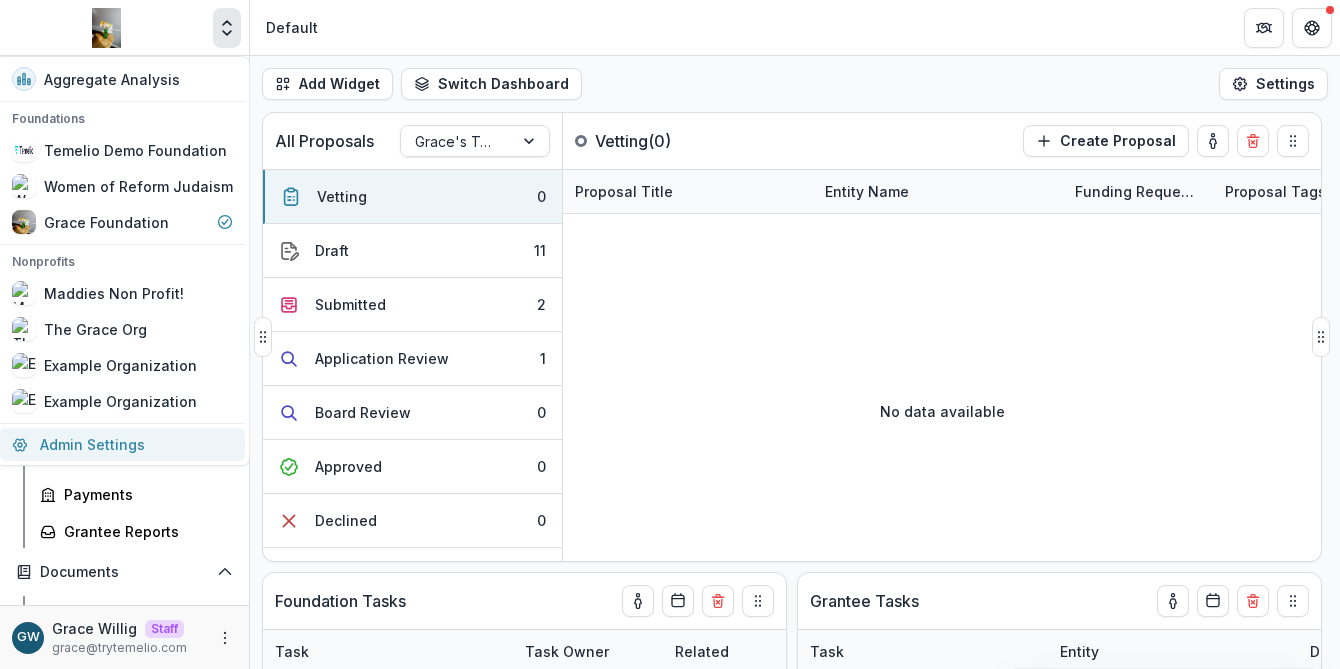 click on "Admin Settings" at bounding box center (122, 444) 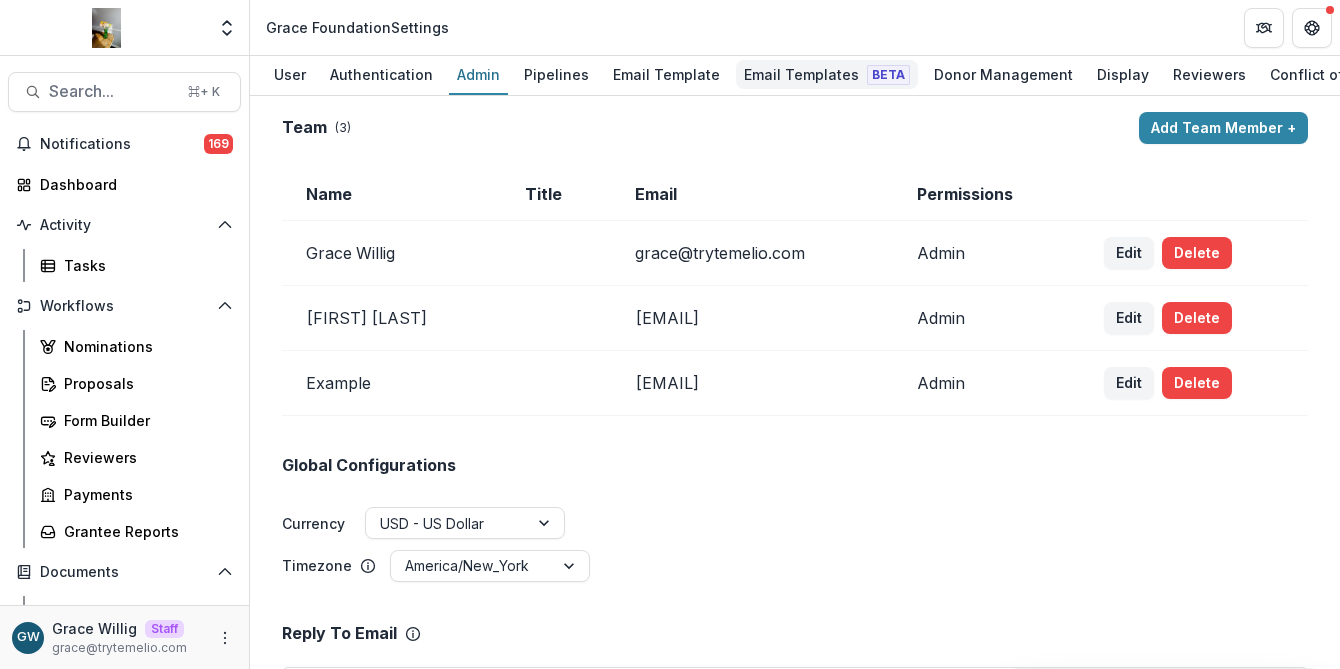 click on "Email Templates   Beta" at bounding box center (827, 74) 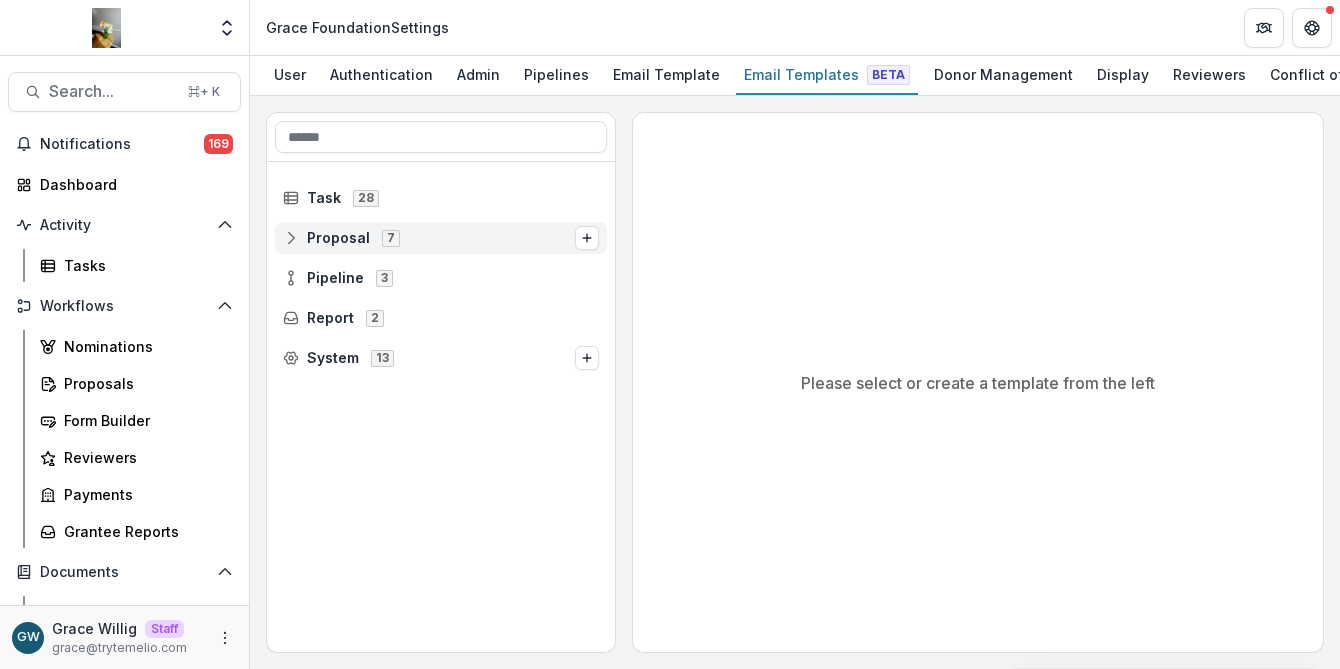 click on "Proposal 7" at bounding box center [429, 237] 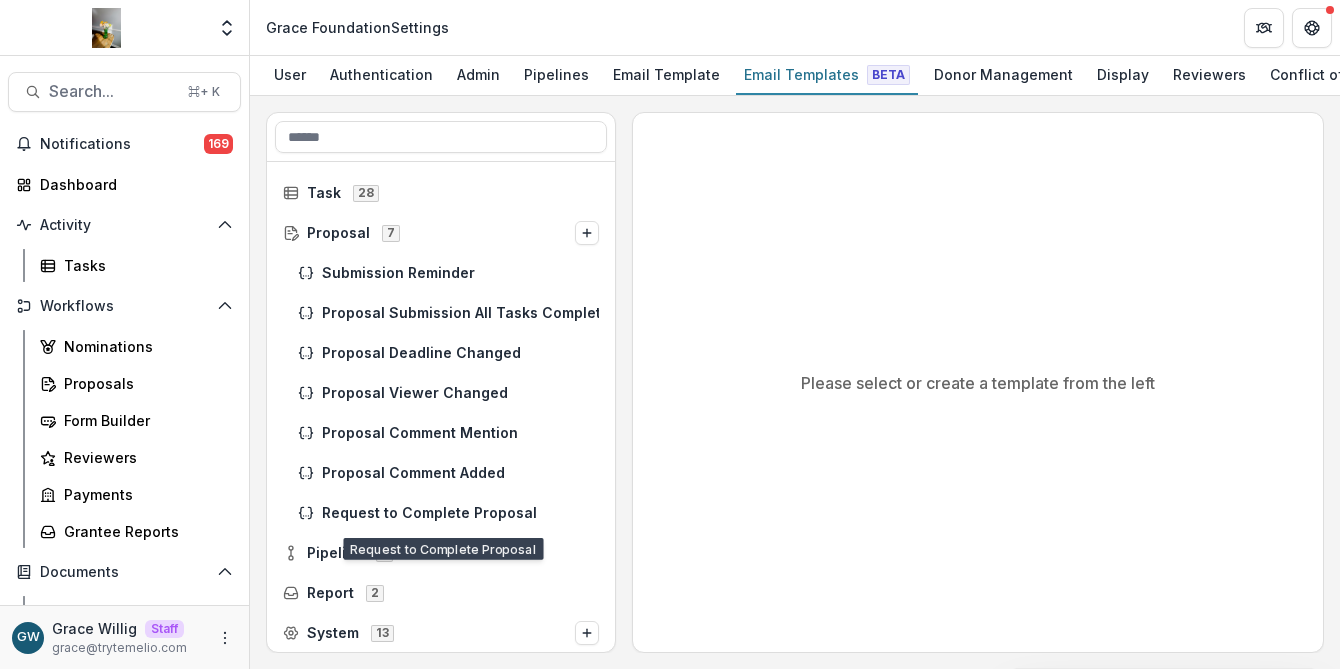 scroll, scrollTop: 9, scrollLeft: 0, axis: vertical 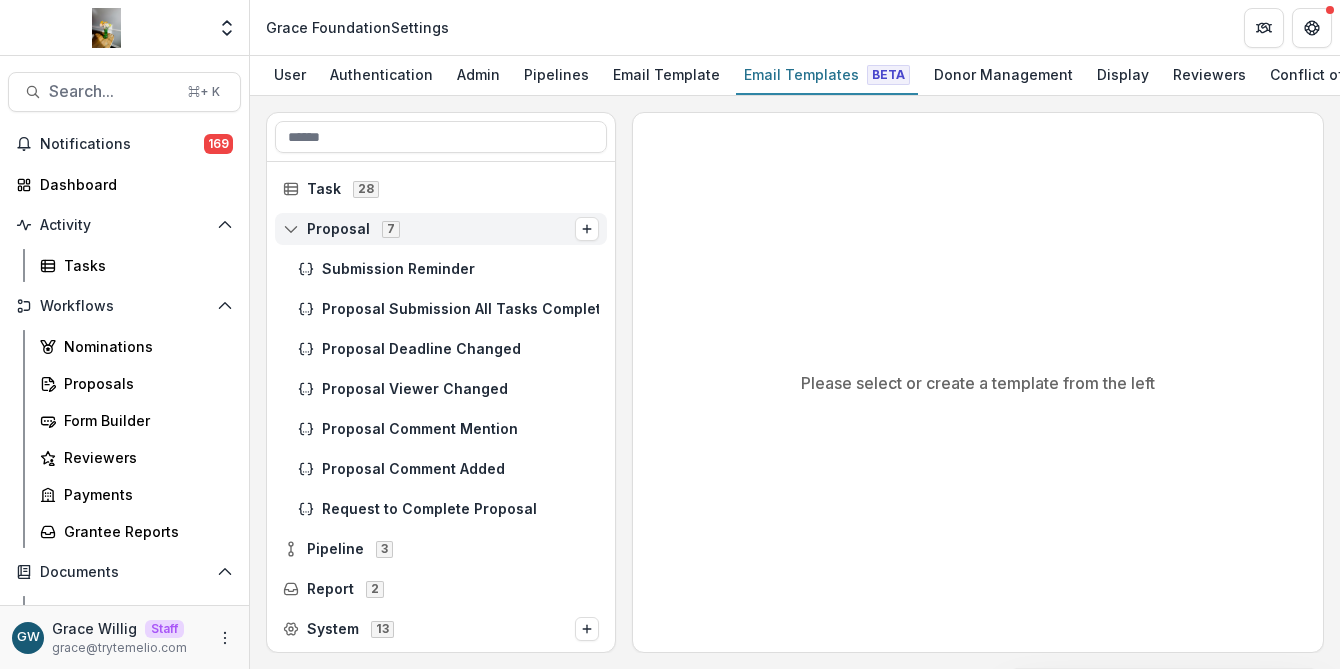 click 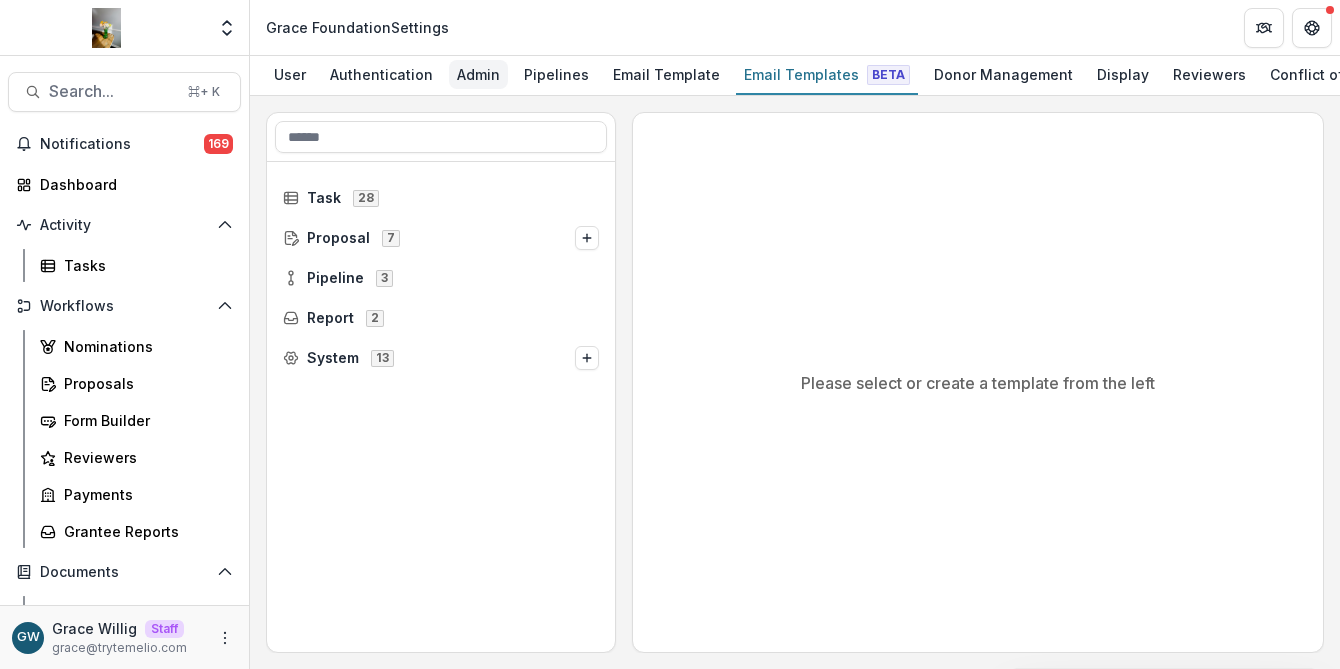 click on "Admin" at bounding box center (478, 74) 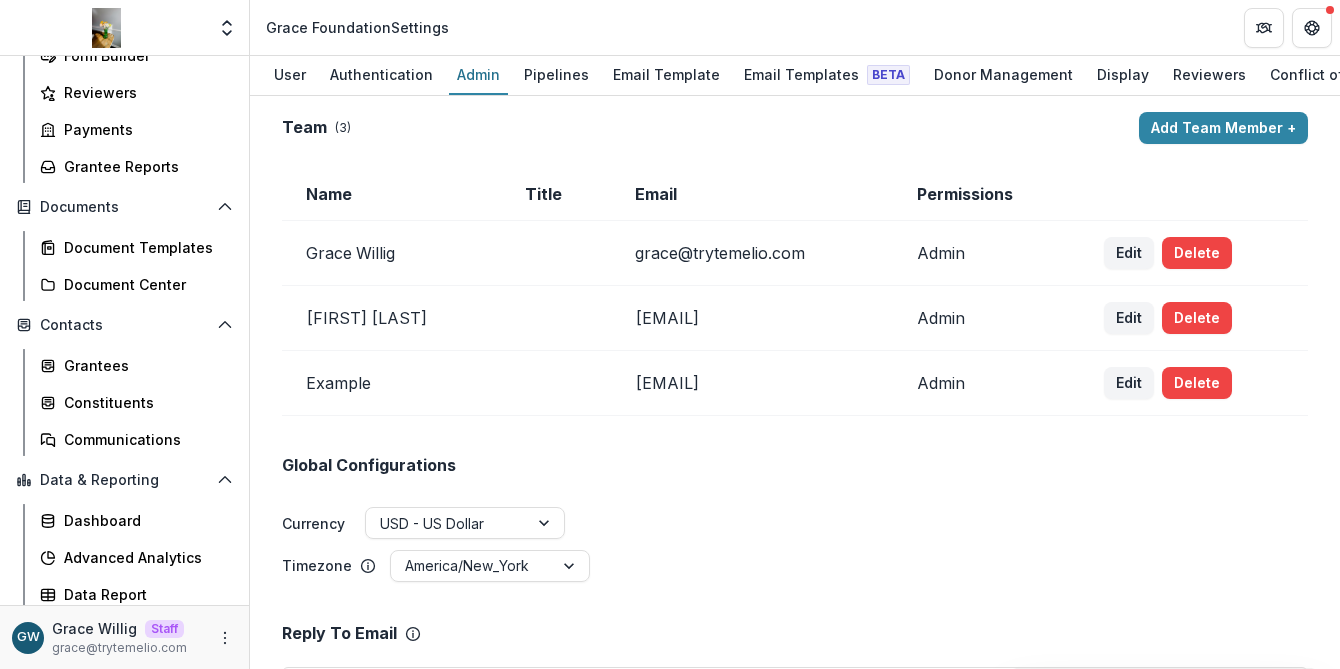 scroll, scrollTop: 371, scrollLeft: 0, axis: vertical 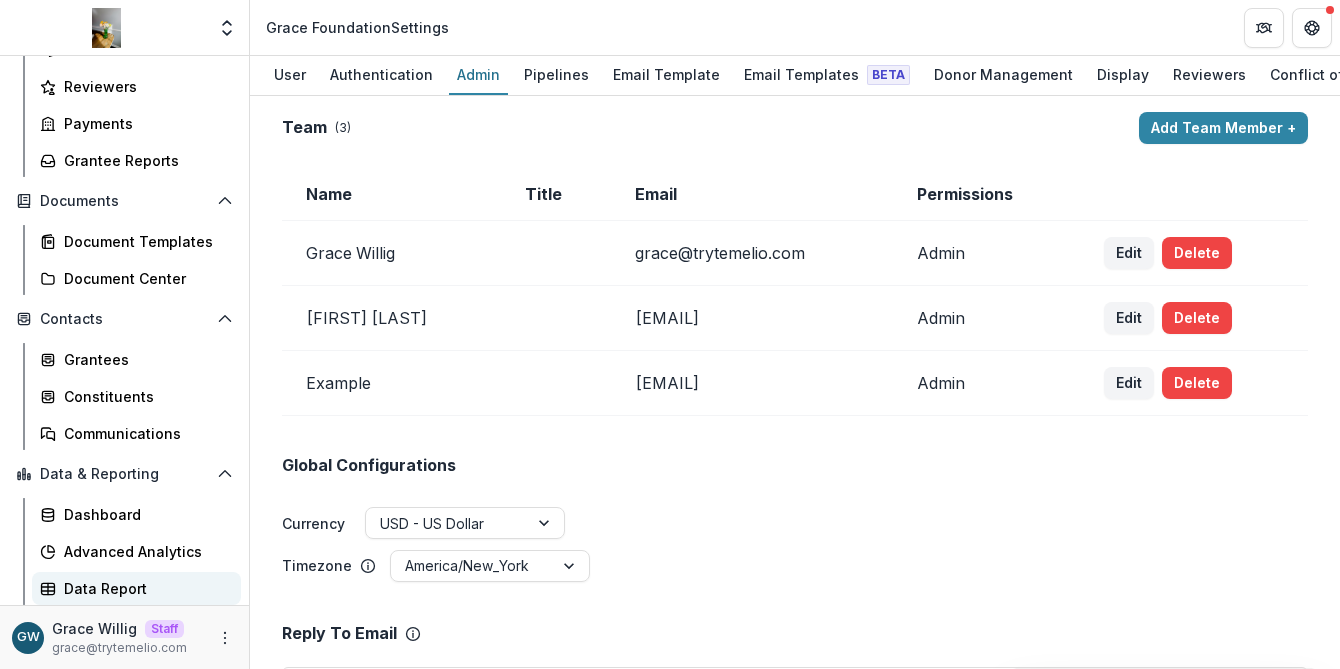 click on "Data Report" at bounding box center [144, 588] 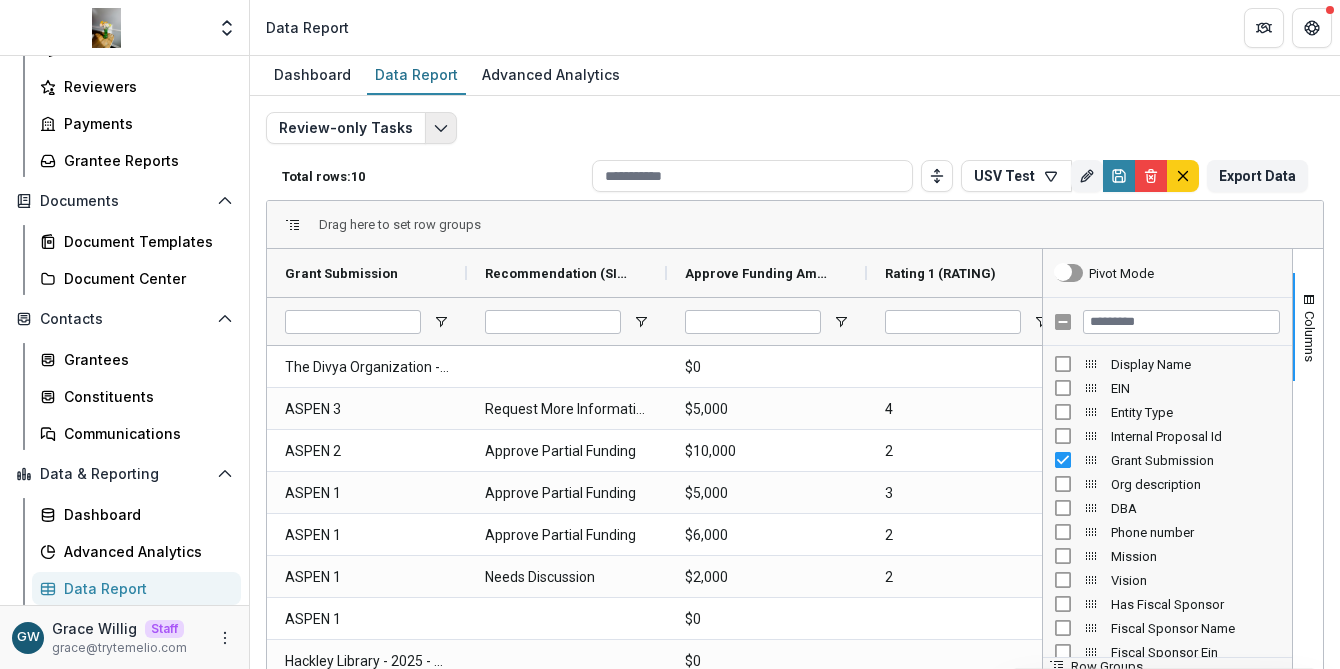 click at bounding box center [441, 128] 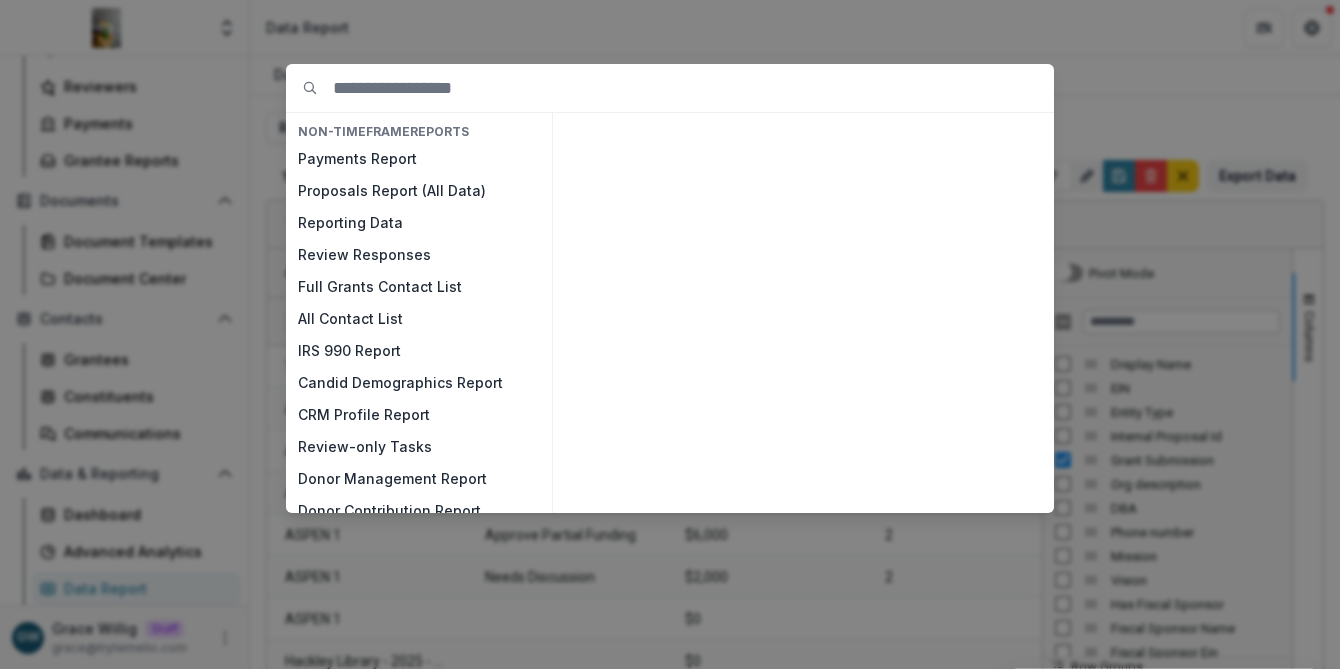 click on "NON-TIMEFRAME  Reports Payments Report Proposals Report (All Data) Reporting Data Review Responses Full Grants Contact List All Contact List IRS 990 Report Candid Demographics Report CRM Profile Report Review-only Tasks Donor Management Report Donor Contribution Report Conflict of Interest Responses Nomination Responses Nomination Review Responses TIMEFRAME  Reports Dollars by Budget Category Report Dollars by Entity Tags" at bounding box center [670, 334] 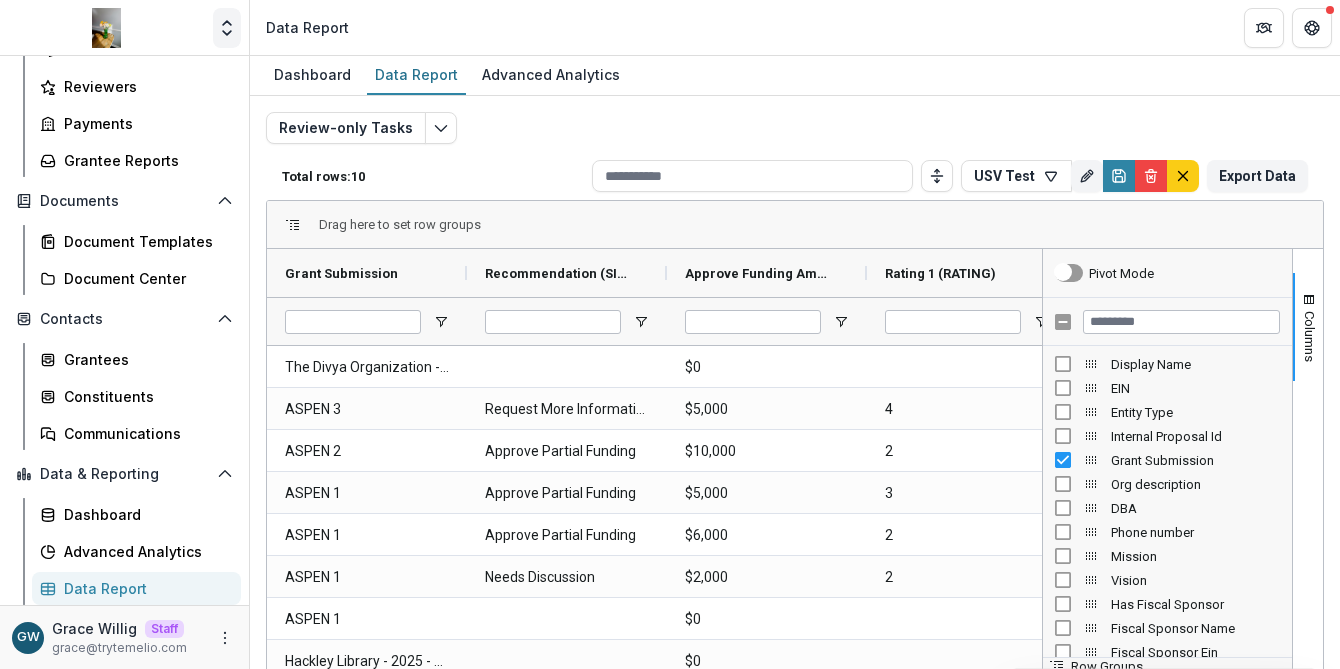 click 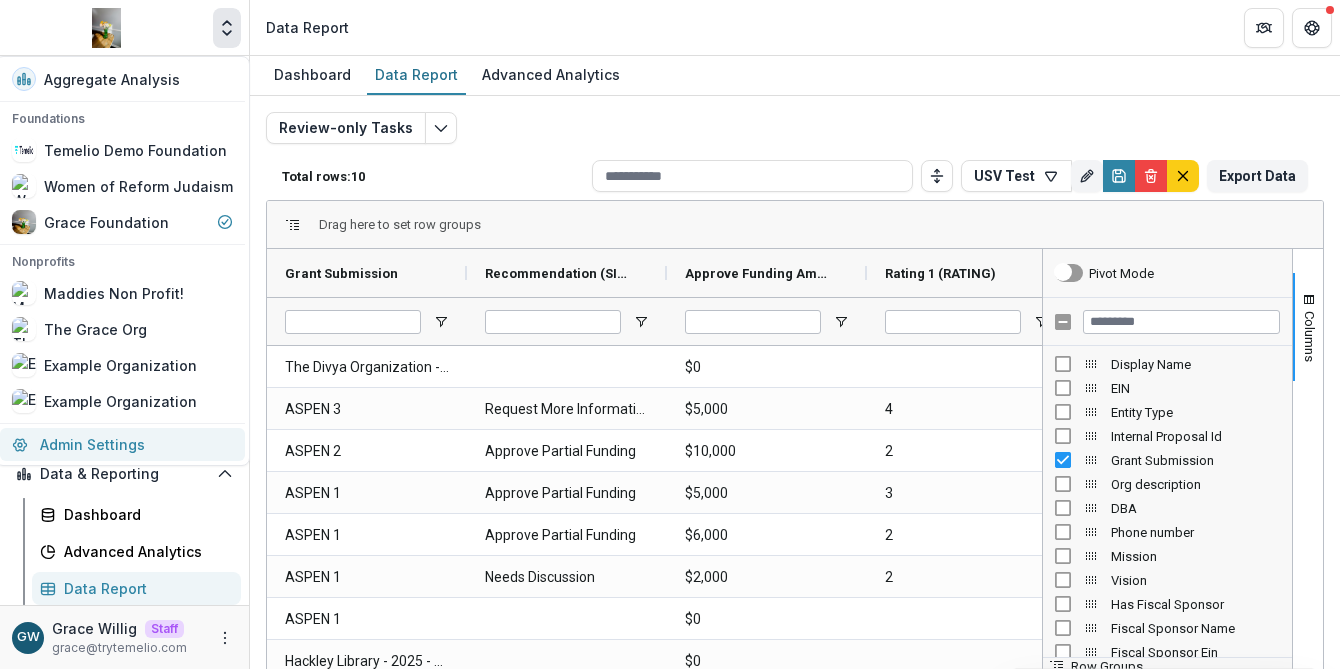 click on "Admin Settings" at bounding box center (122, 444) 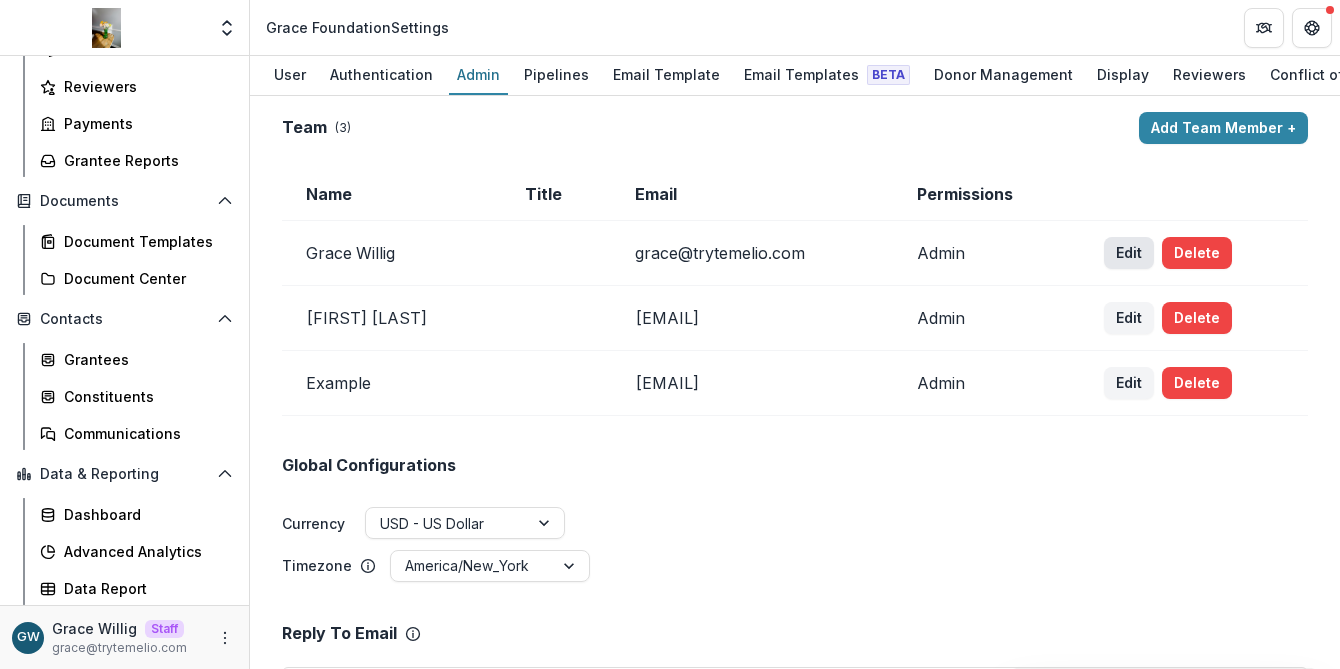 click on "Edit" at bounding box center [1129, 253] 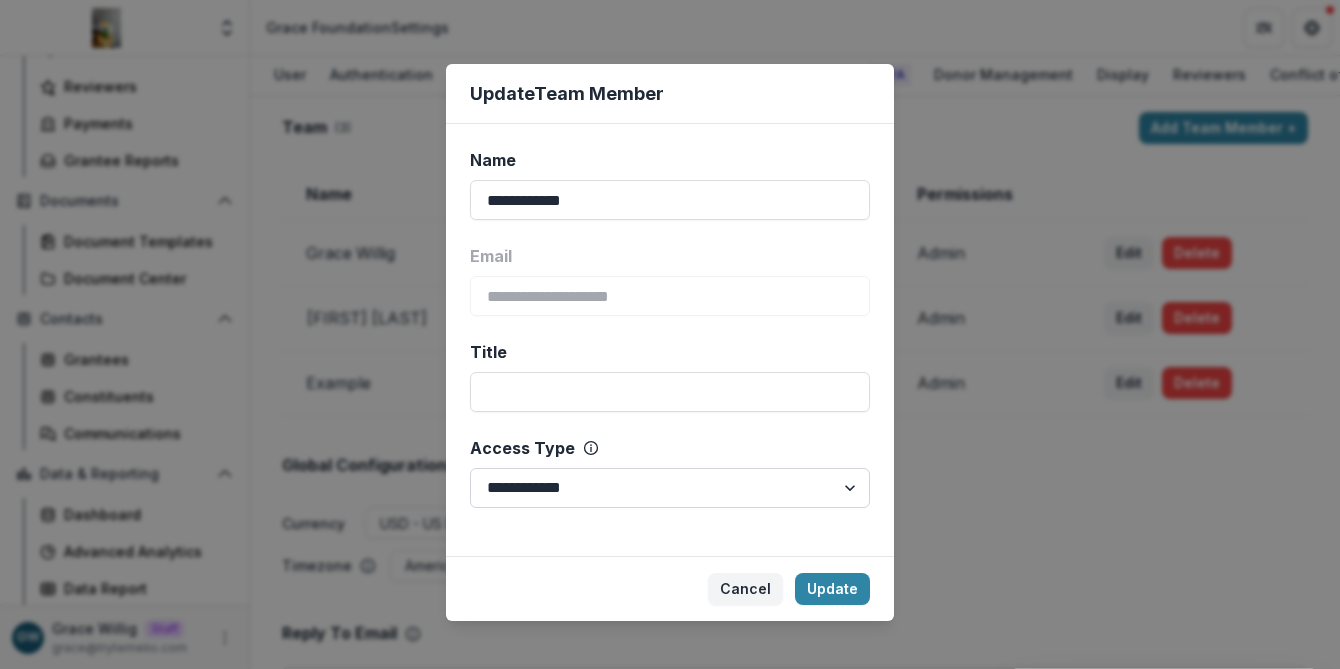 click on "**********" at bounding box center [670, 488] 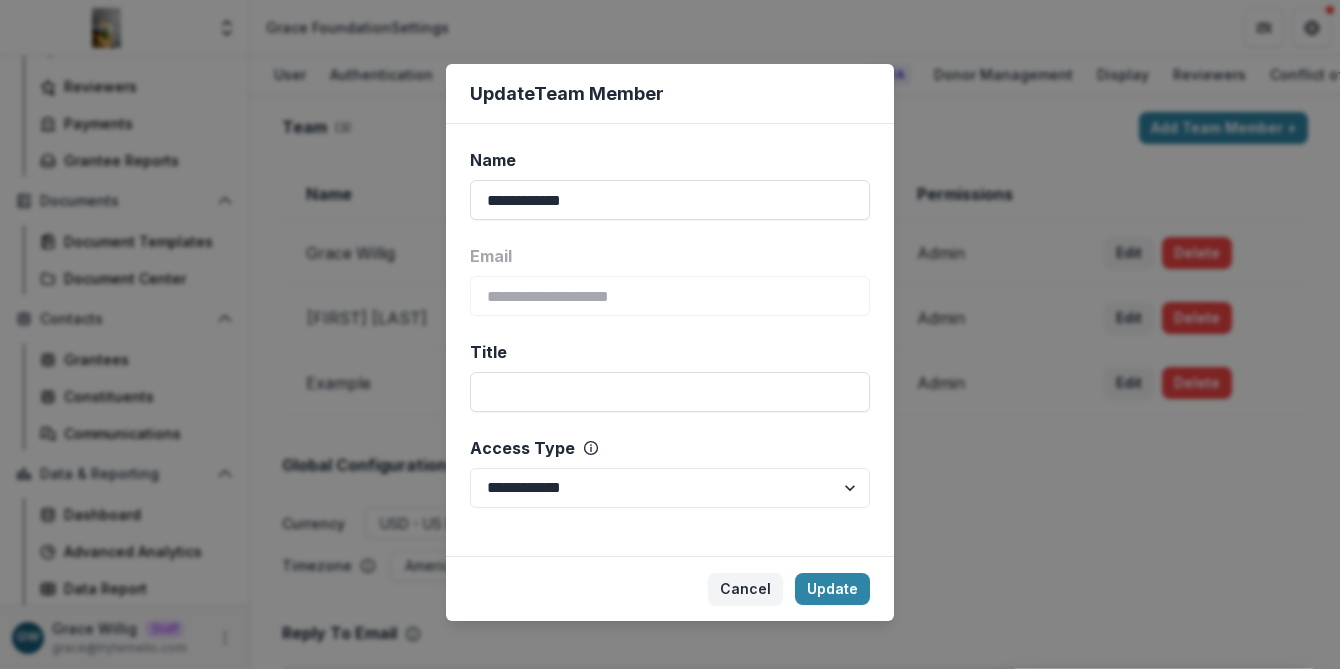 click on "**********" at bounding box center (670, 334) 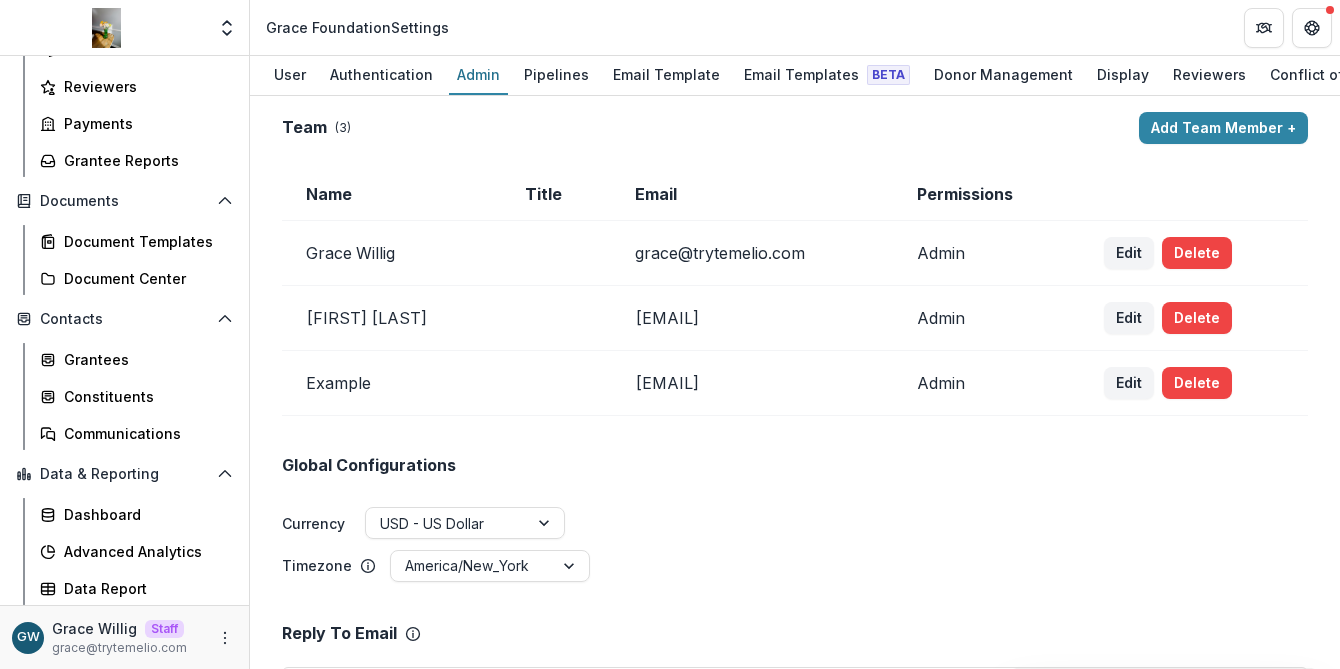 scroll, scrollTop: 371, scrollLeft: 0, axis: vertical 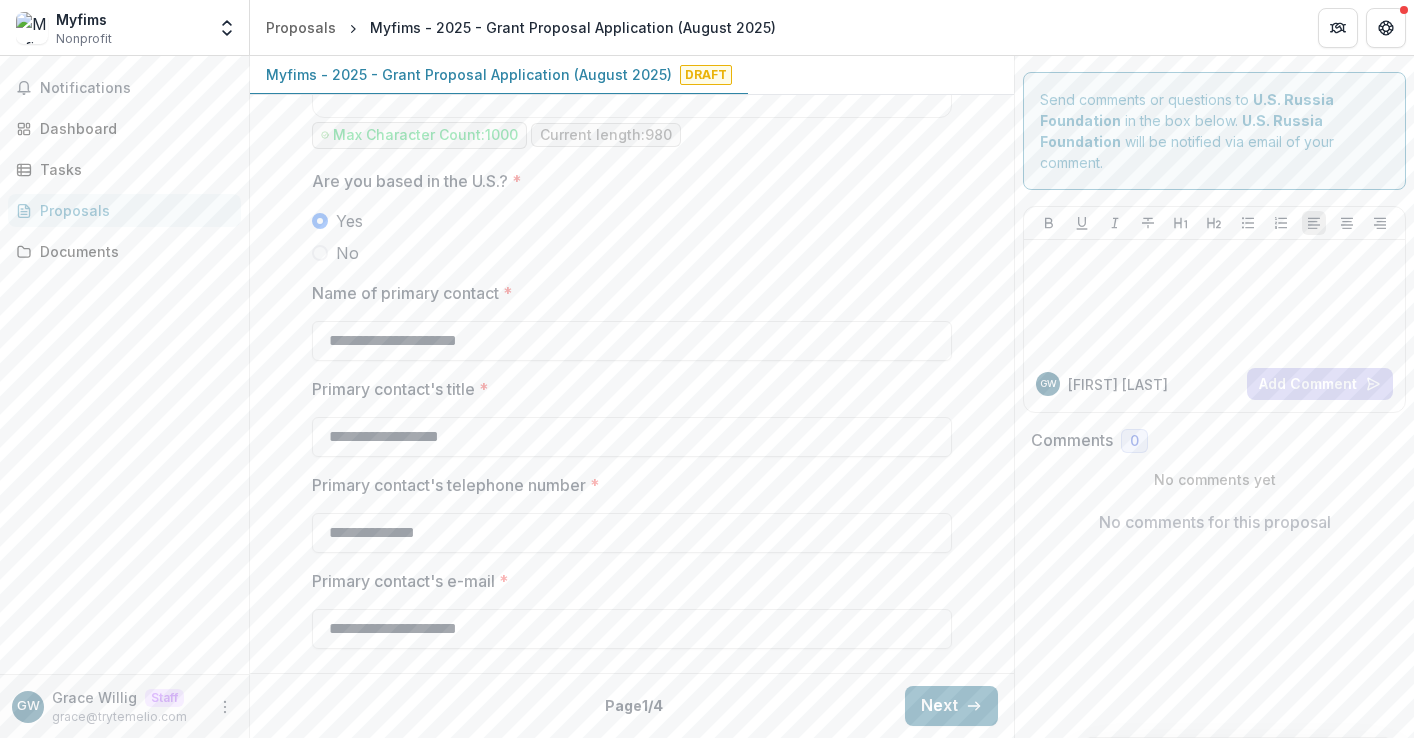 click on "Next" at bounding box center (951, 706) 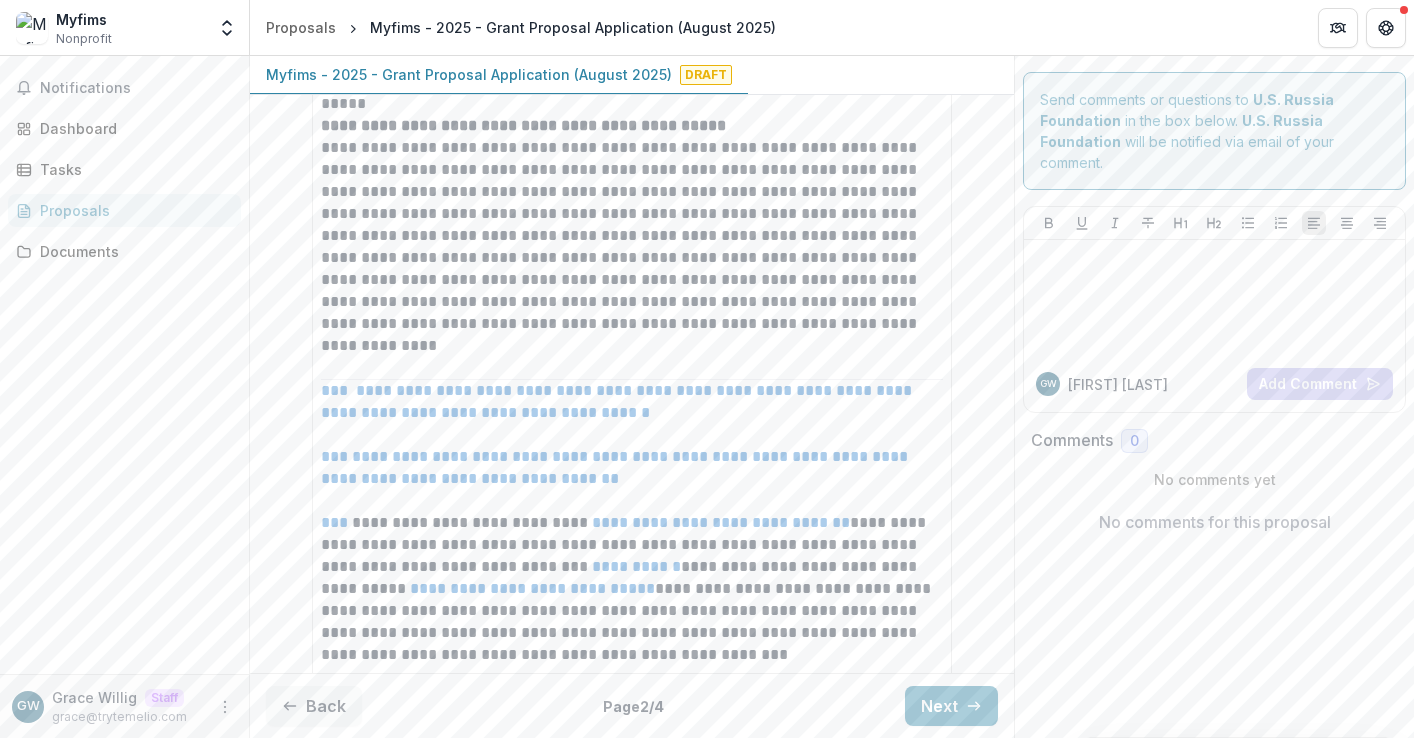 scroll, scrollTop: 17095, scrollLeft: 0, axis: vertical 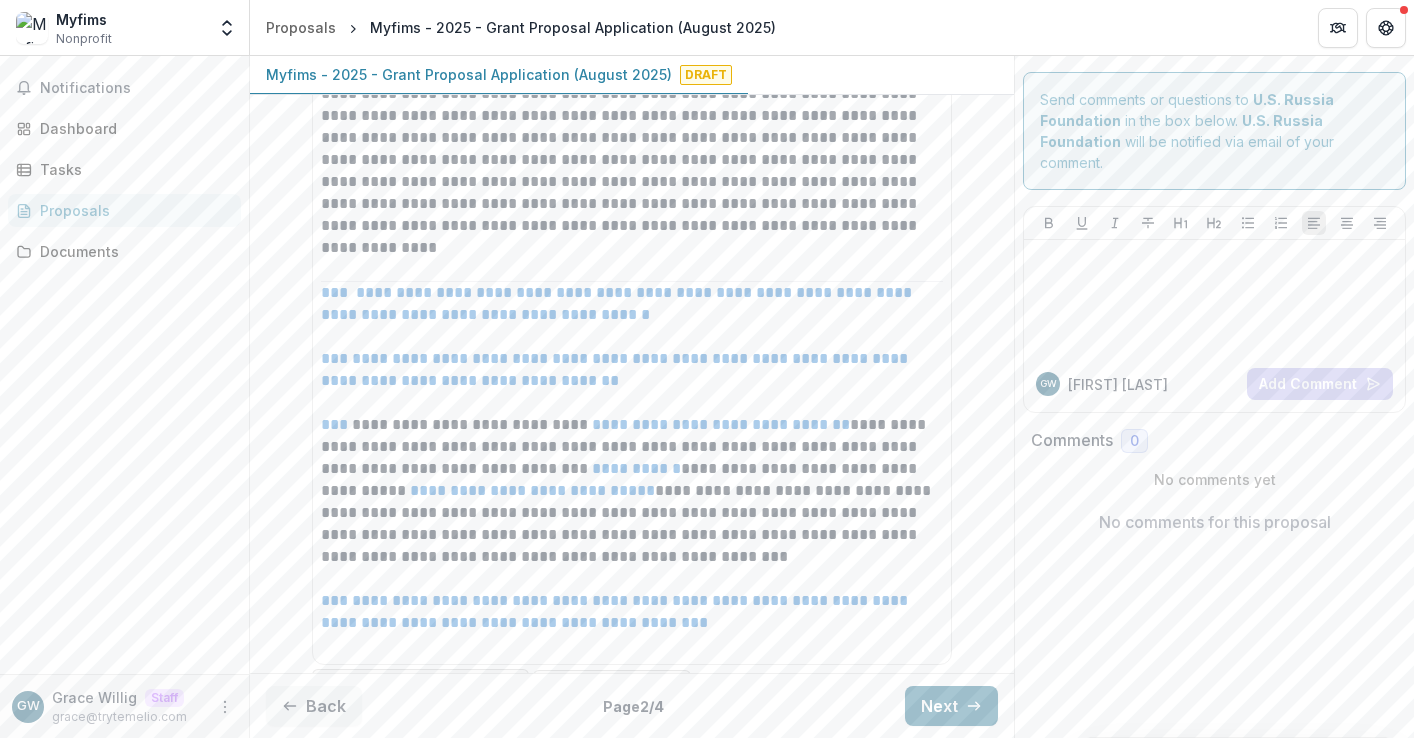 click on "Next" at bounding box center (951, 706) 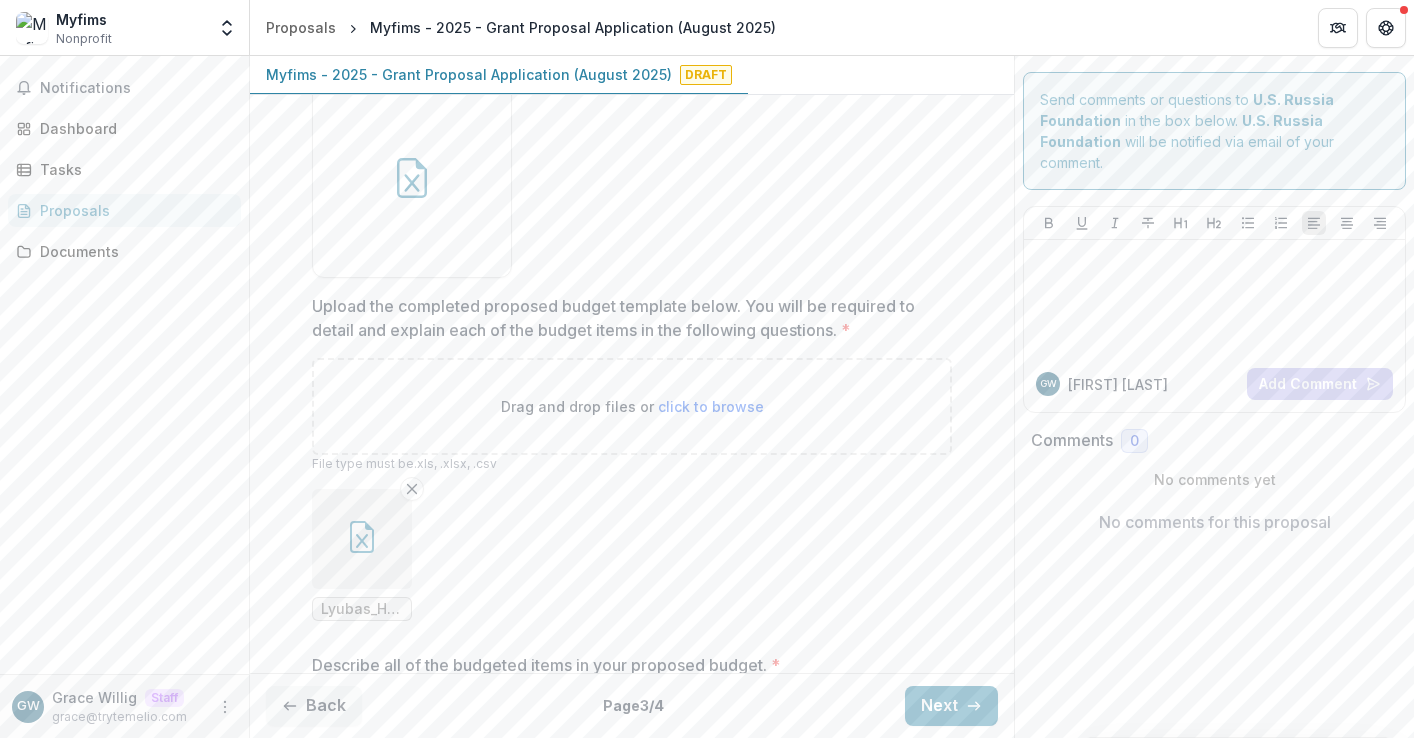 scroll, scrollTop: 719, scrollLeft: 0, axis: vertical 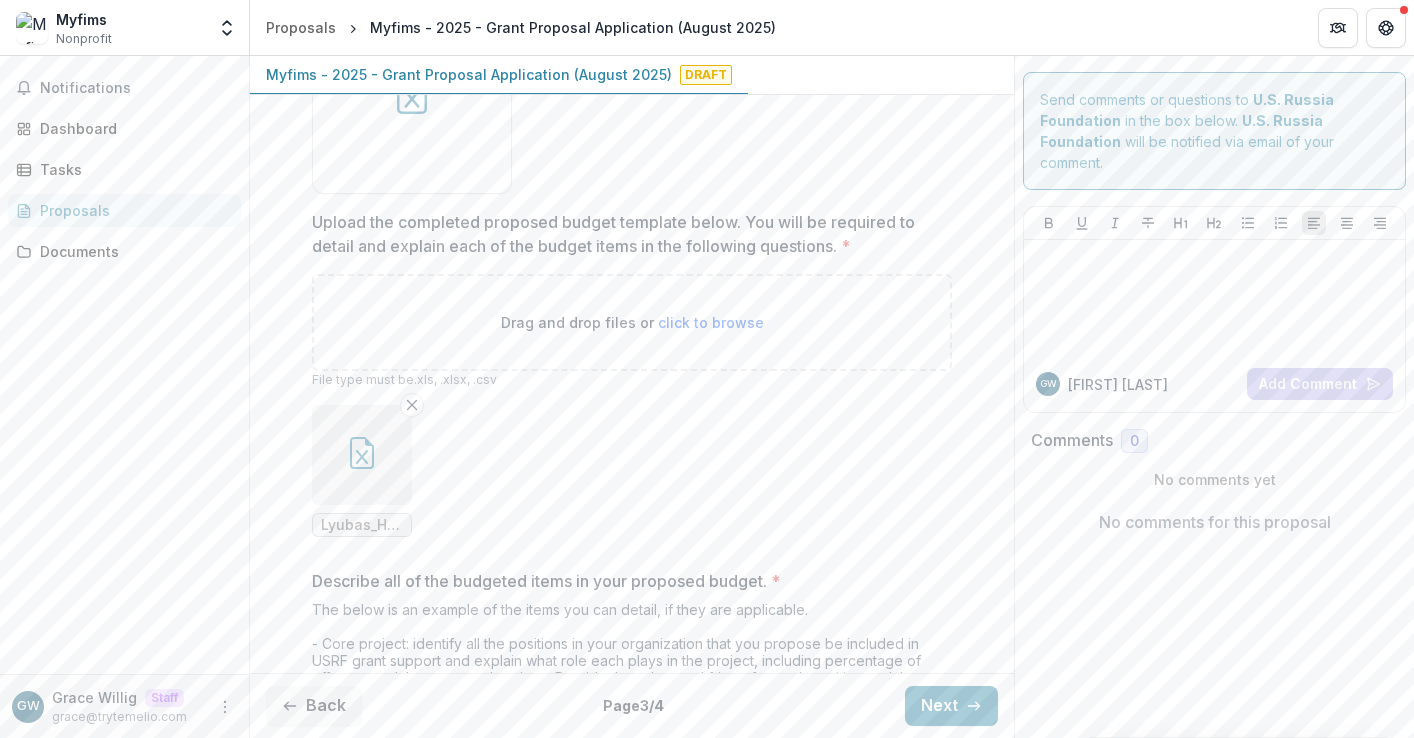 type 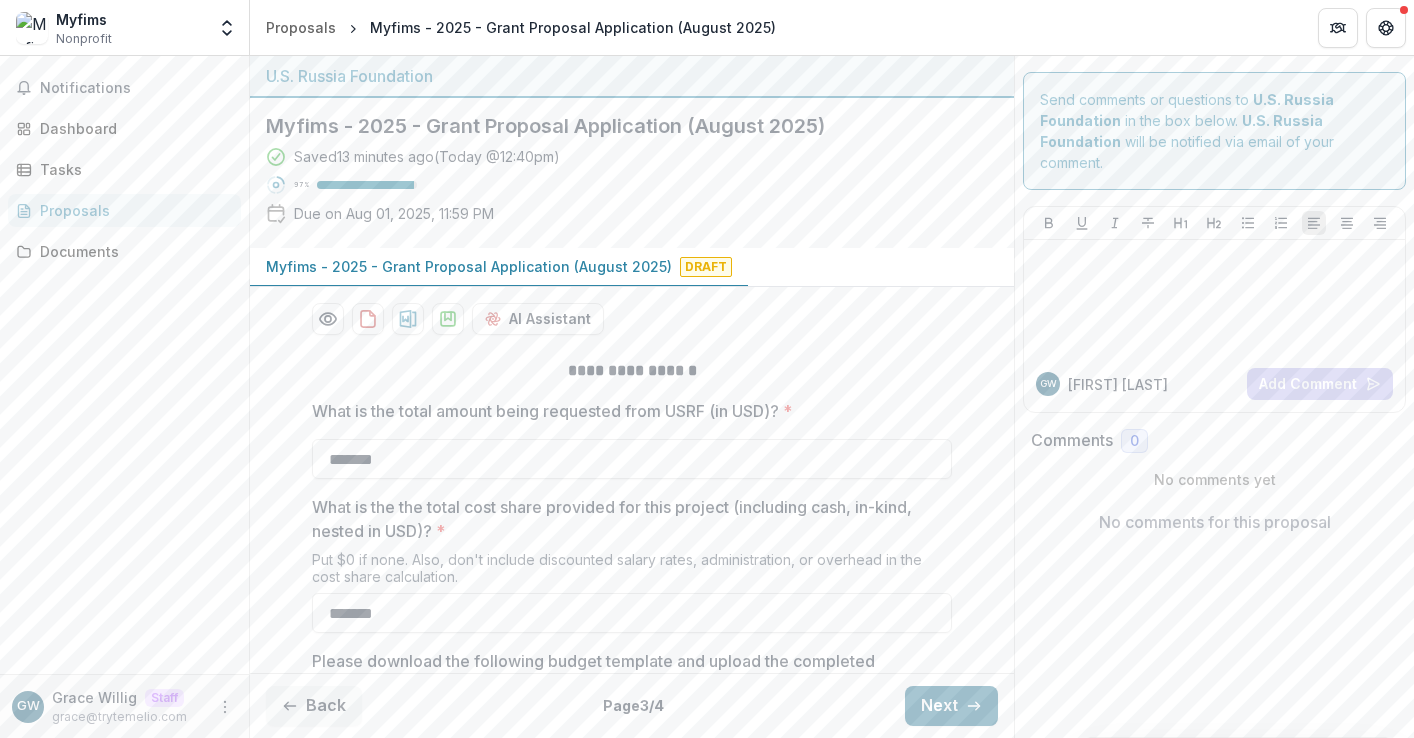 click on "Next" at bounding box center [951, 706] 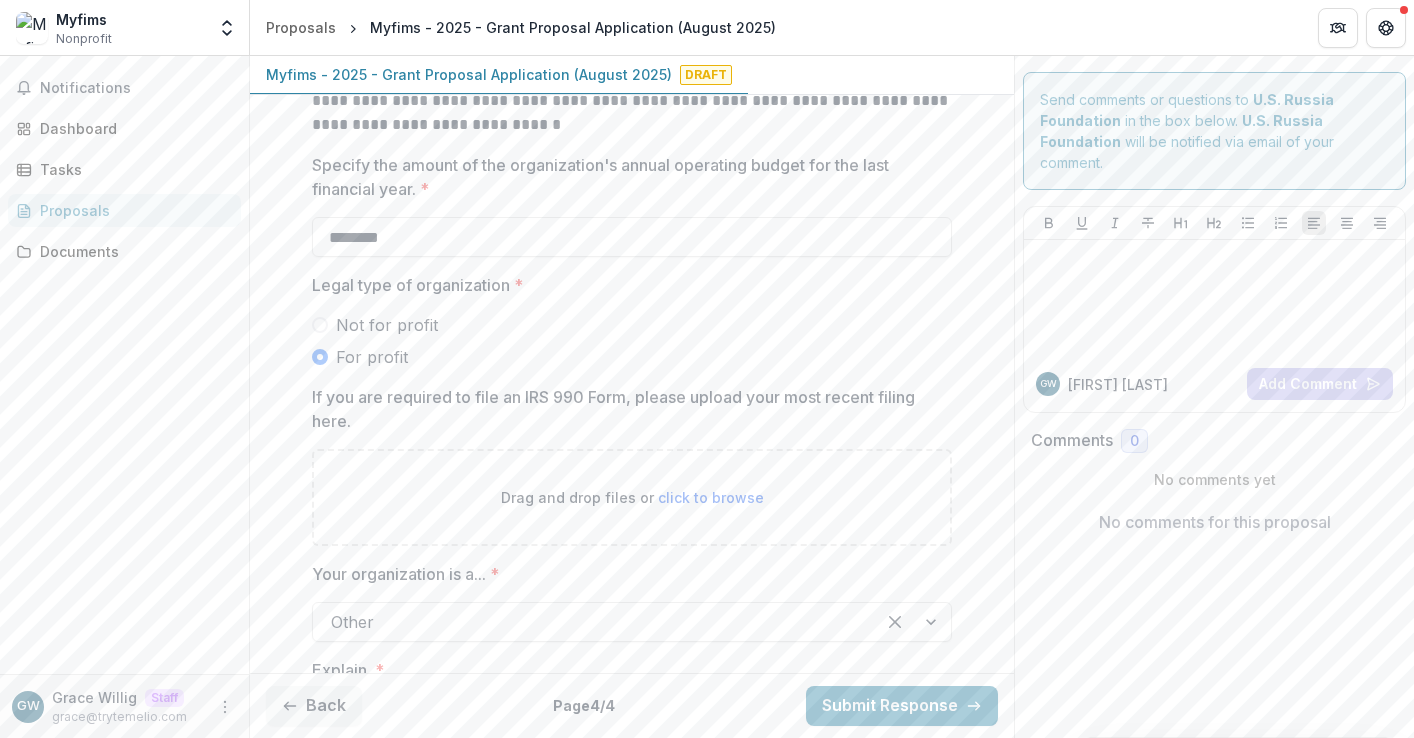 scroll, scrollTop: 1183, scrollLeft: 0, axis: vertical 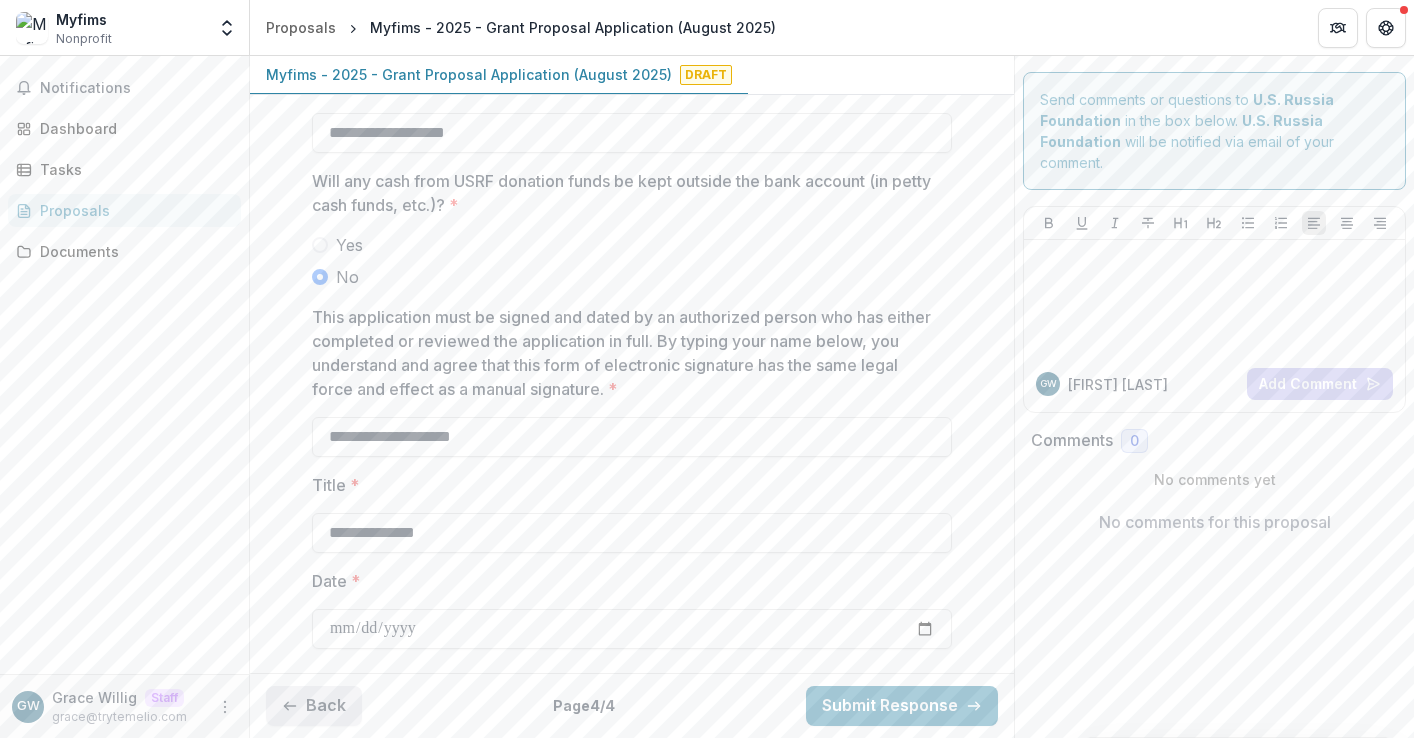 click on "Back" at bounding box center (314, 706) 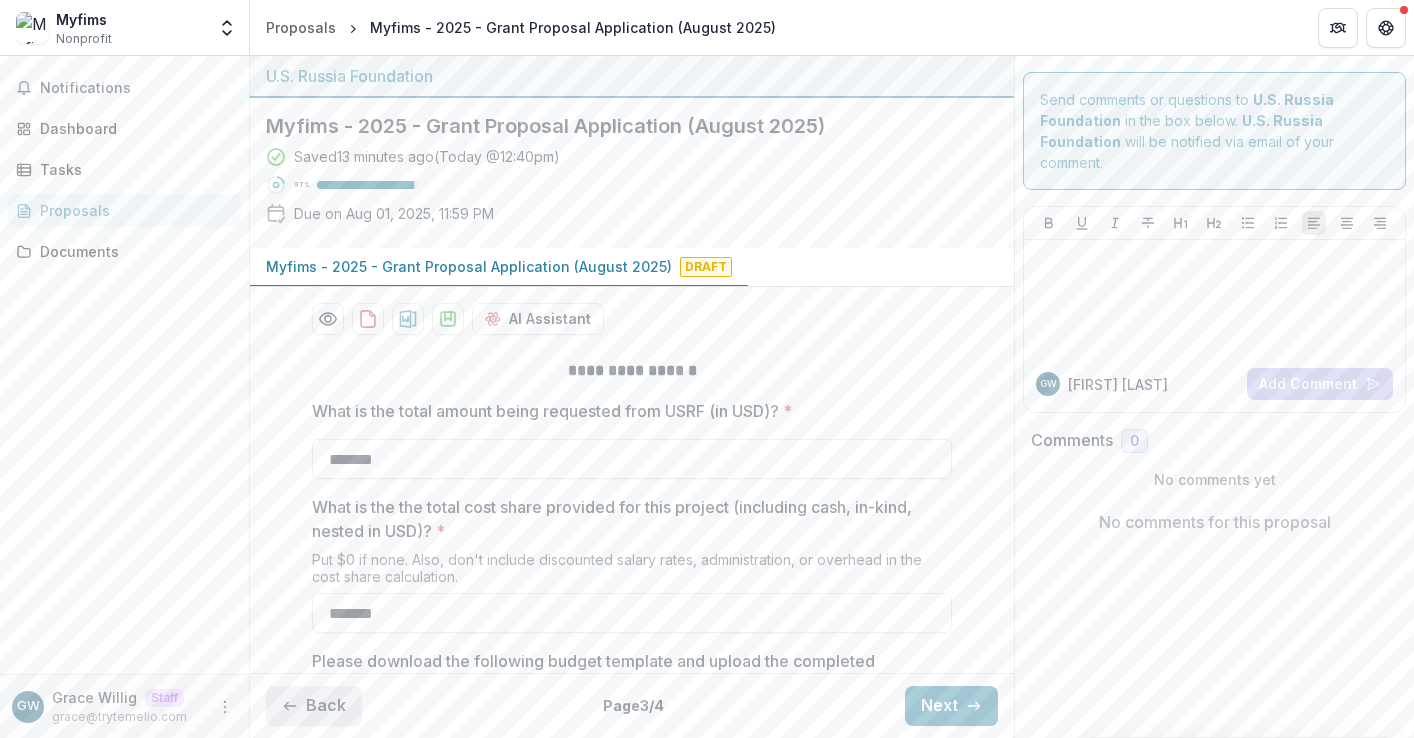 click on "Back" at bounding box center [314, 706] 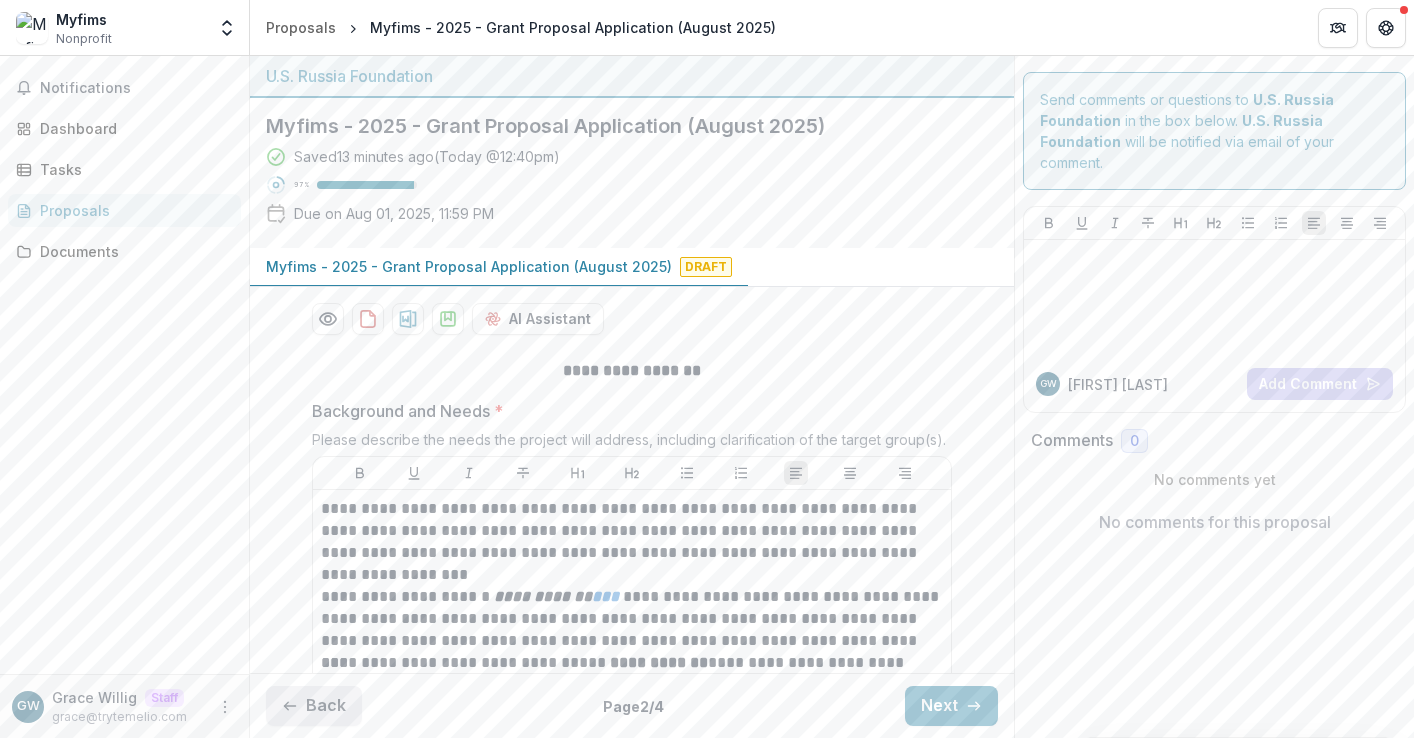 click on "Back" at bounding box center (314, 706) 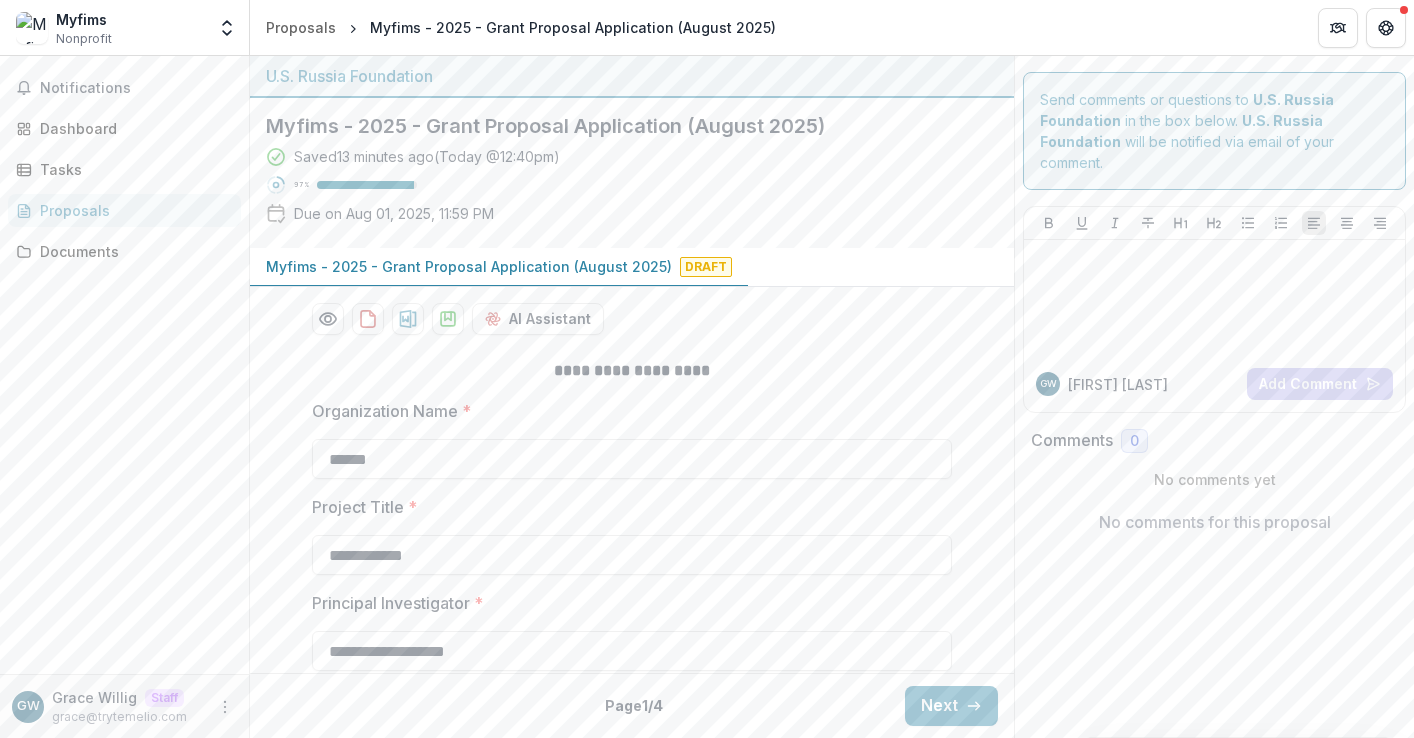 scroll, scrollTop: 1421, scrollLeft: 0, axis: vertical 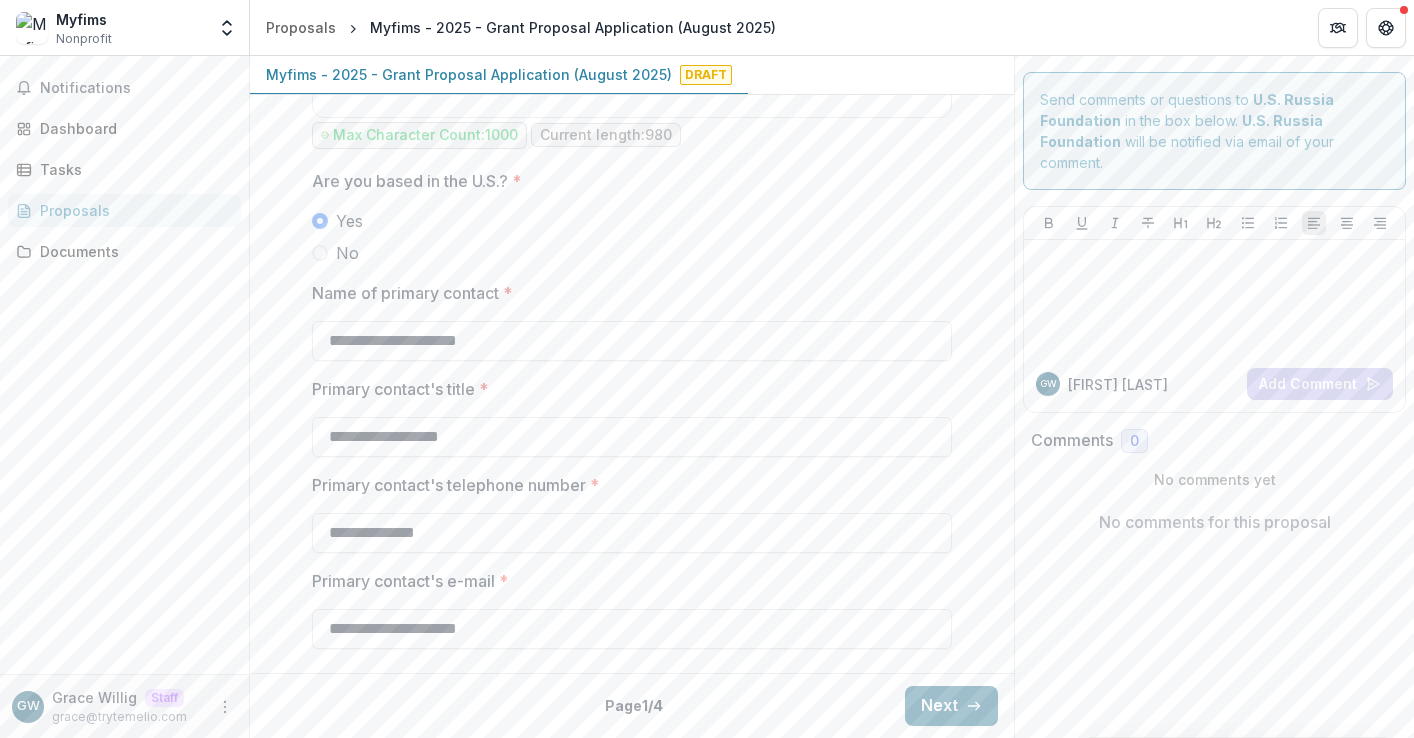 click on "Next" at bounding box center (951, 706) 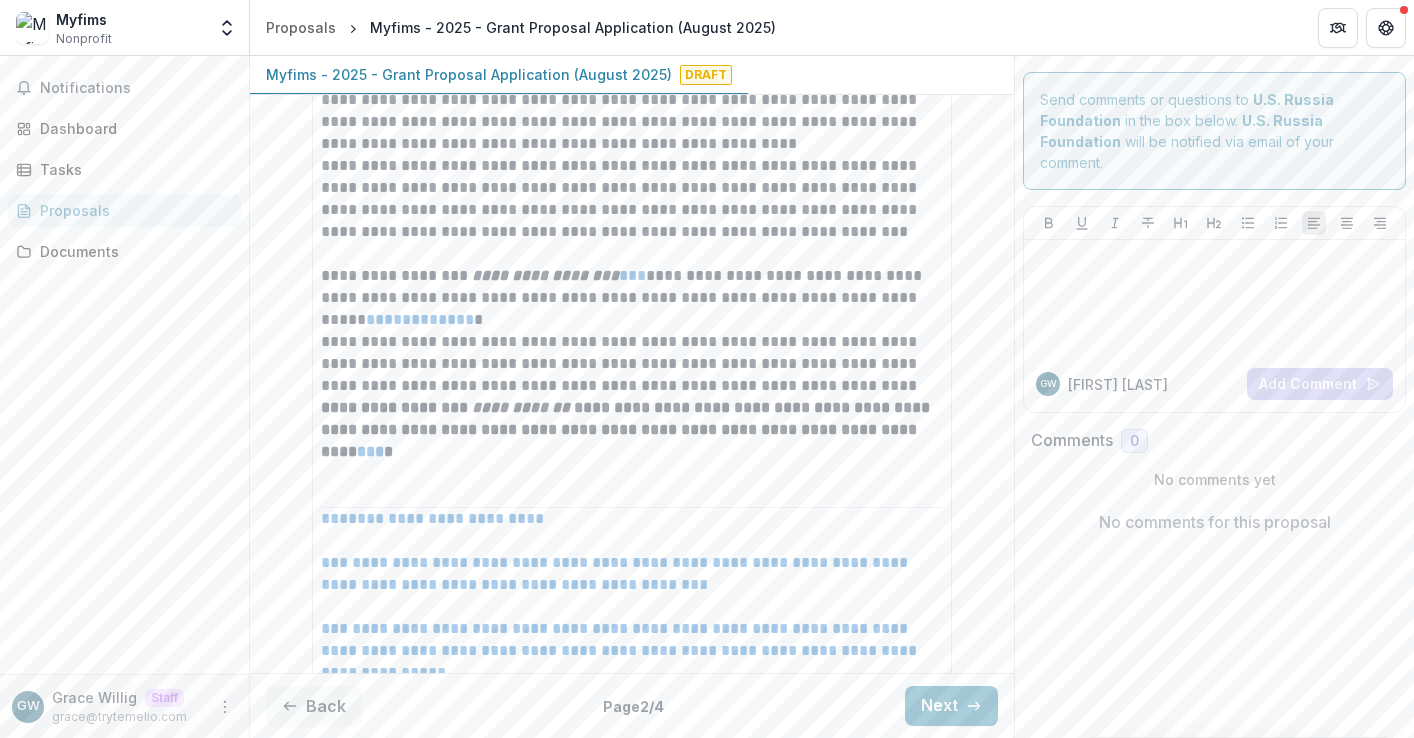 scroll, scrollTop: 0, scrollLeft: 0, axis: both 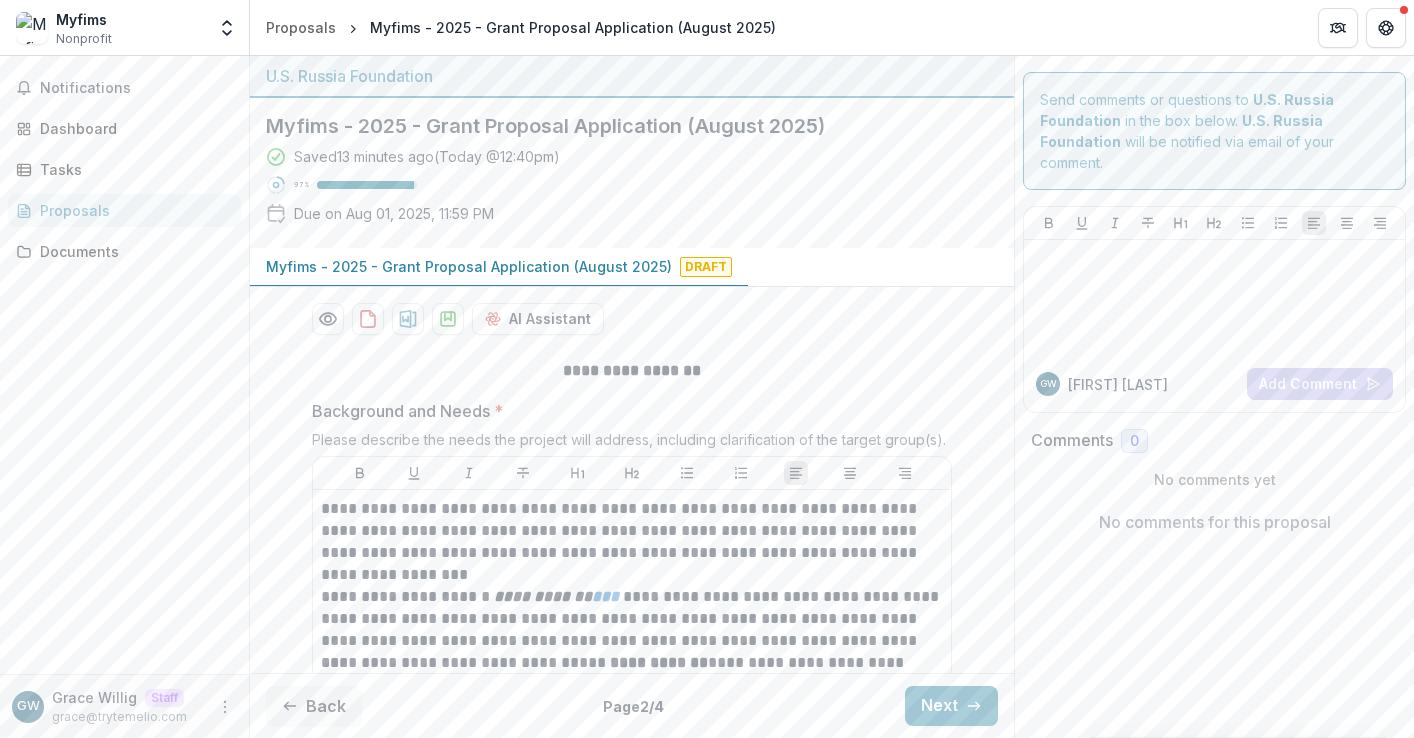 type 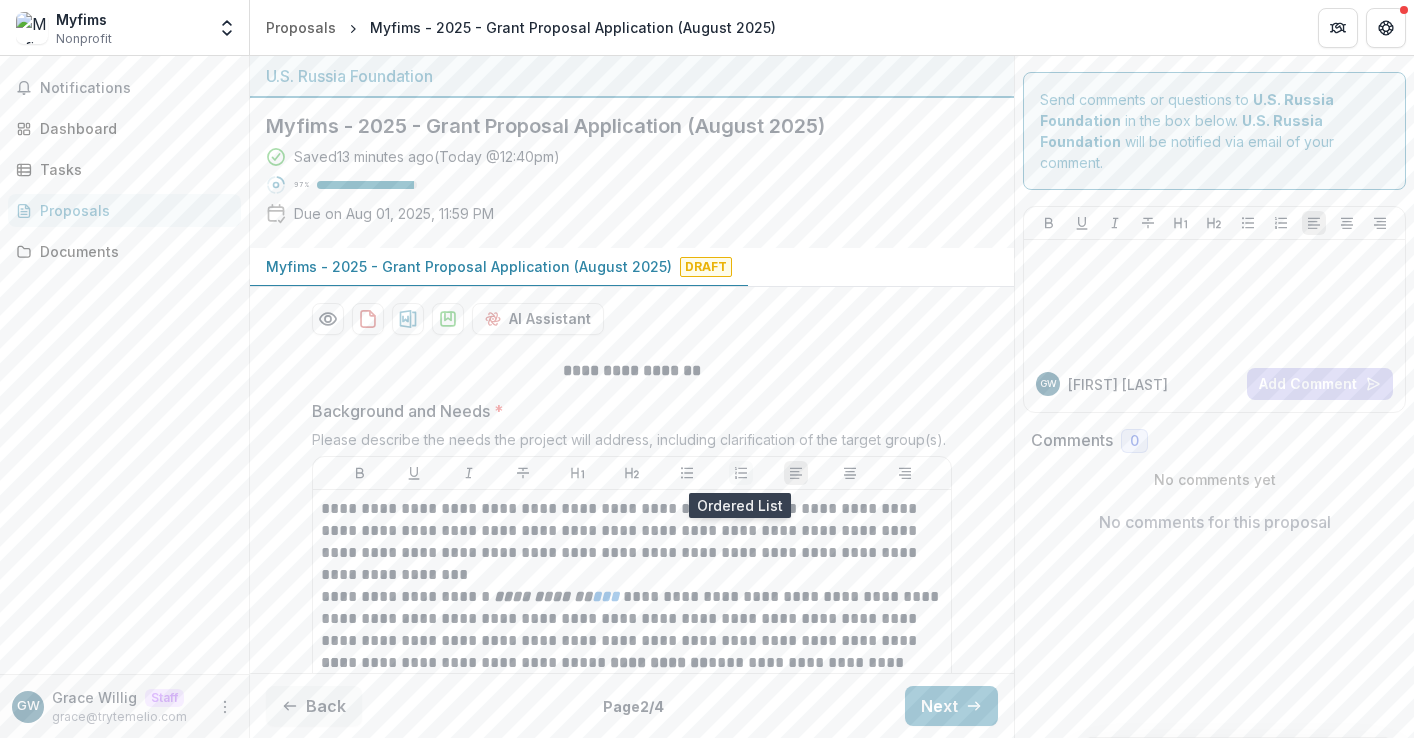 scroll, scrollTop: 1212, scrollLeft: 0, axis: vertical 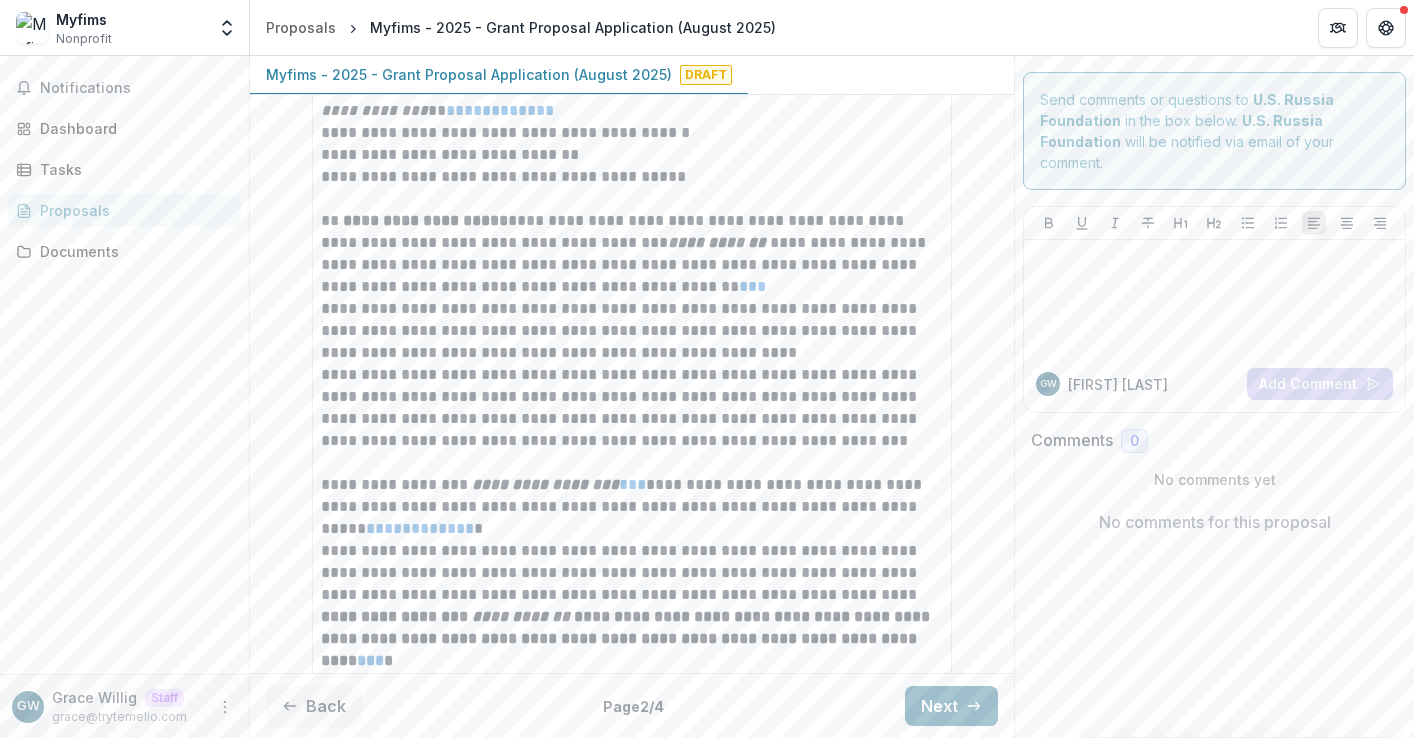 click on "Next" at bounding box center (951, 706) 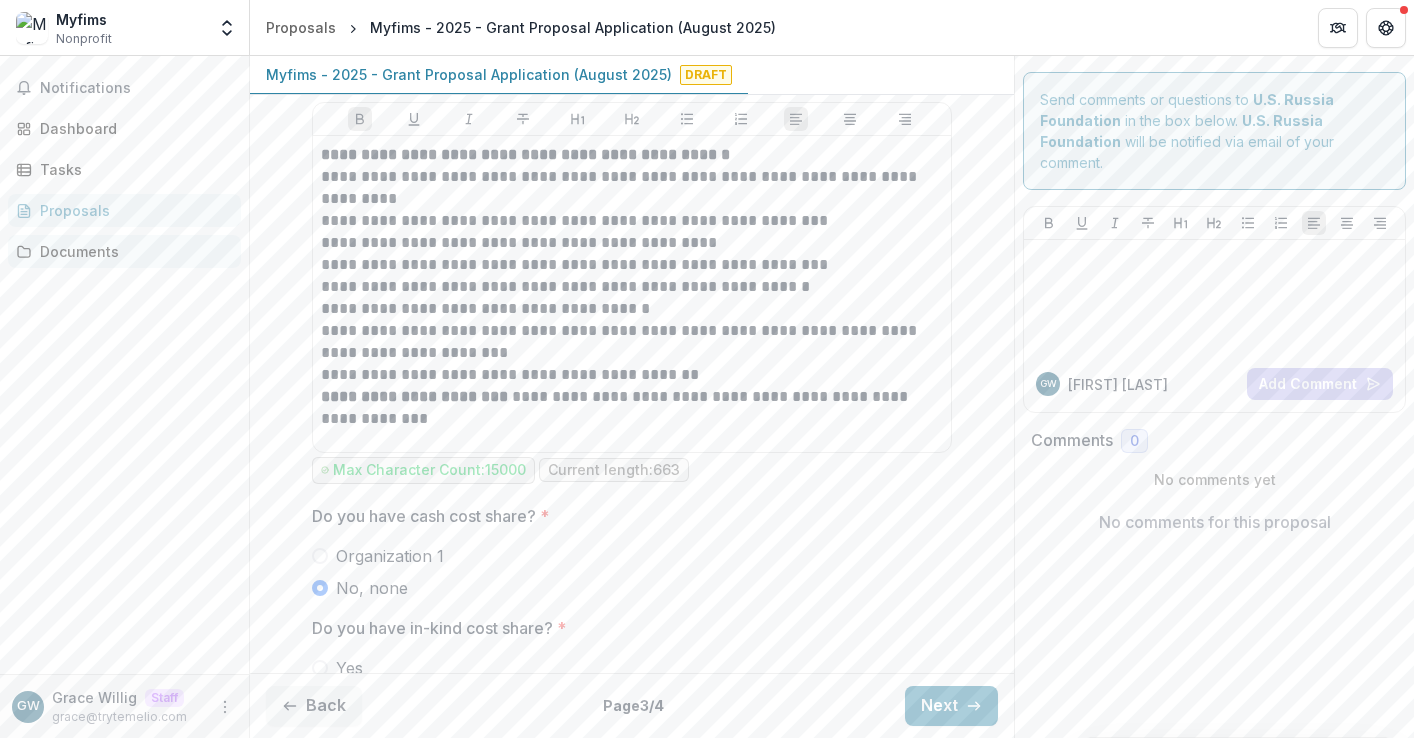 scroll, scrollTop: 247, scrollLeft: 0, axis: vertical 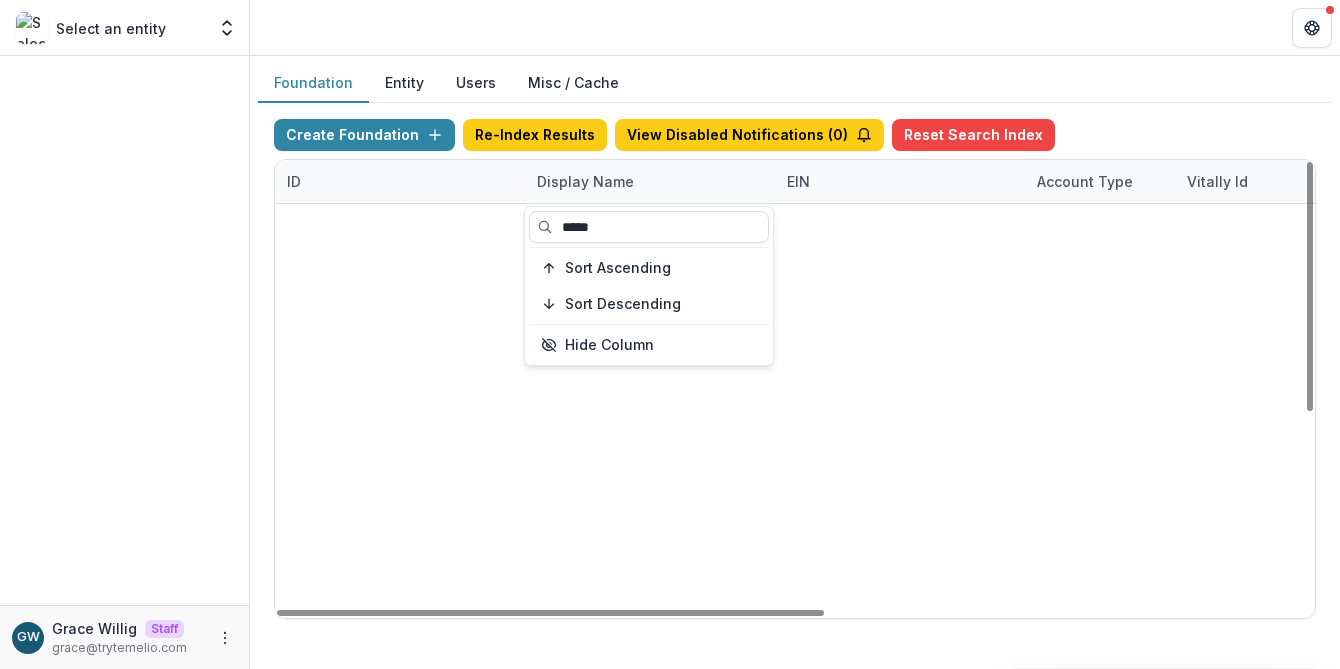type on "*****" 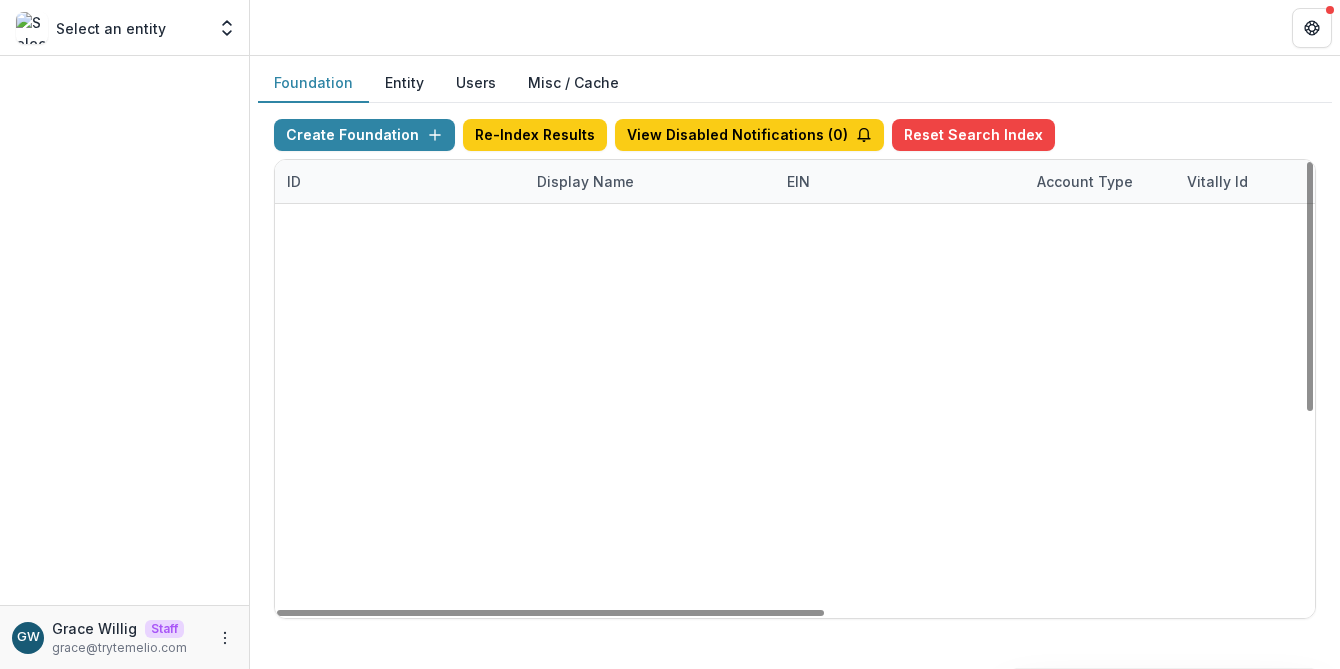 drag, startPoint x: 1176, startPoint y: 92, endPoint x: 873, endPoint y: 302, distance: 368.6584 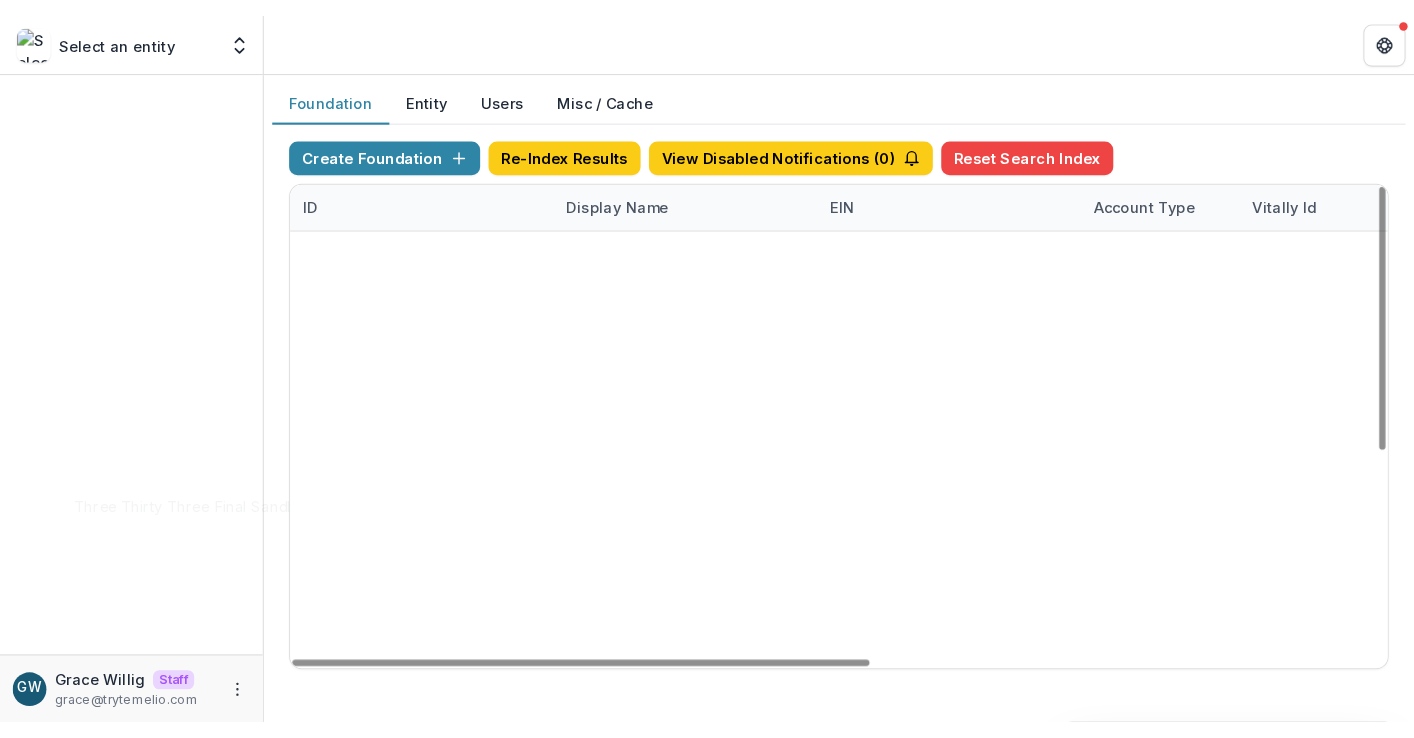 scroll, scrollTop: 360, scrollLeft: 910, axis: both 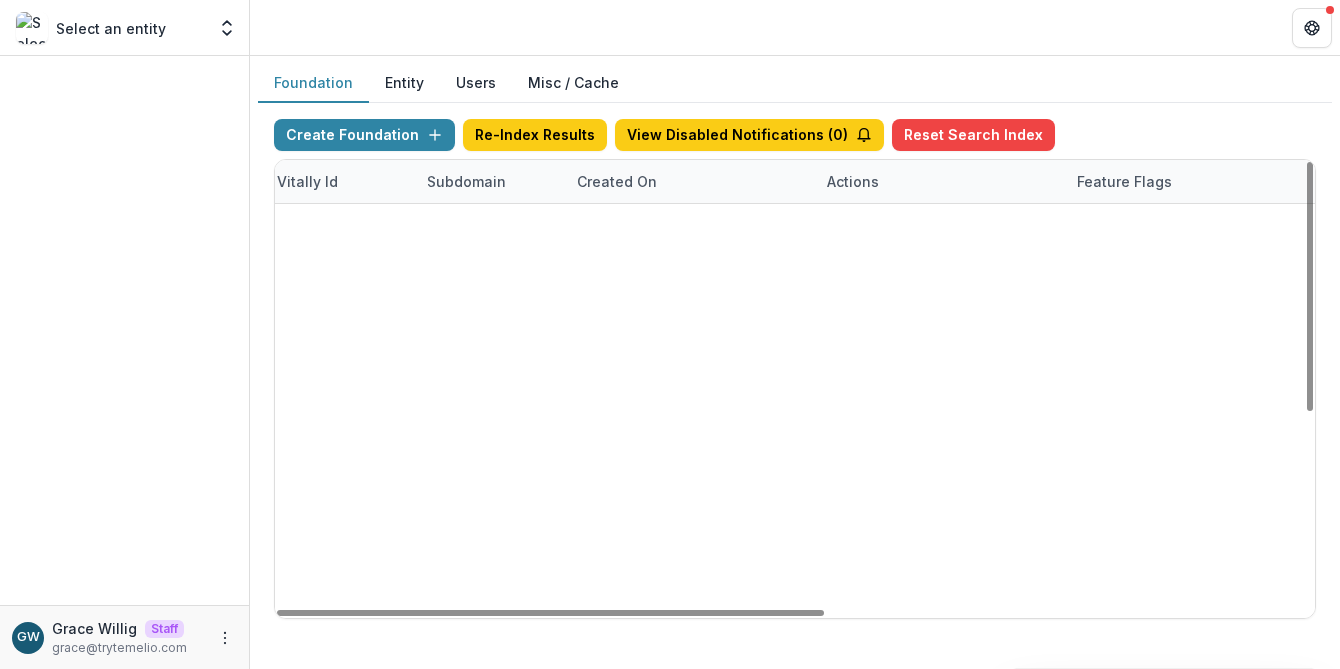 click on "Visit" at bounding box center (854, 957) 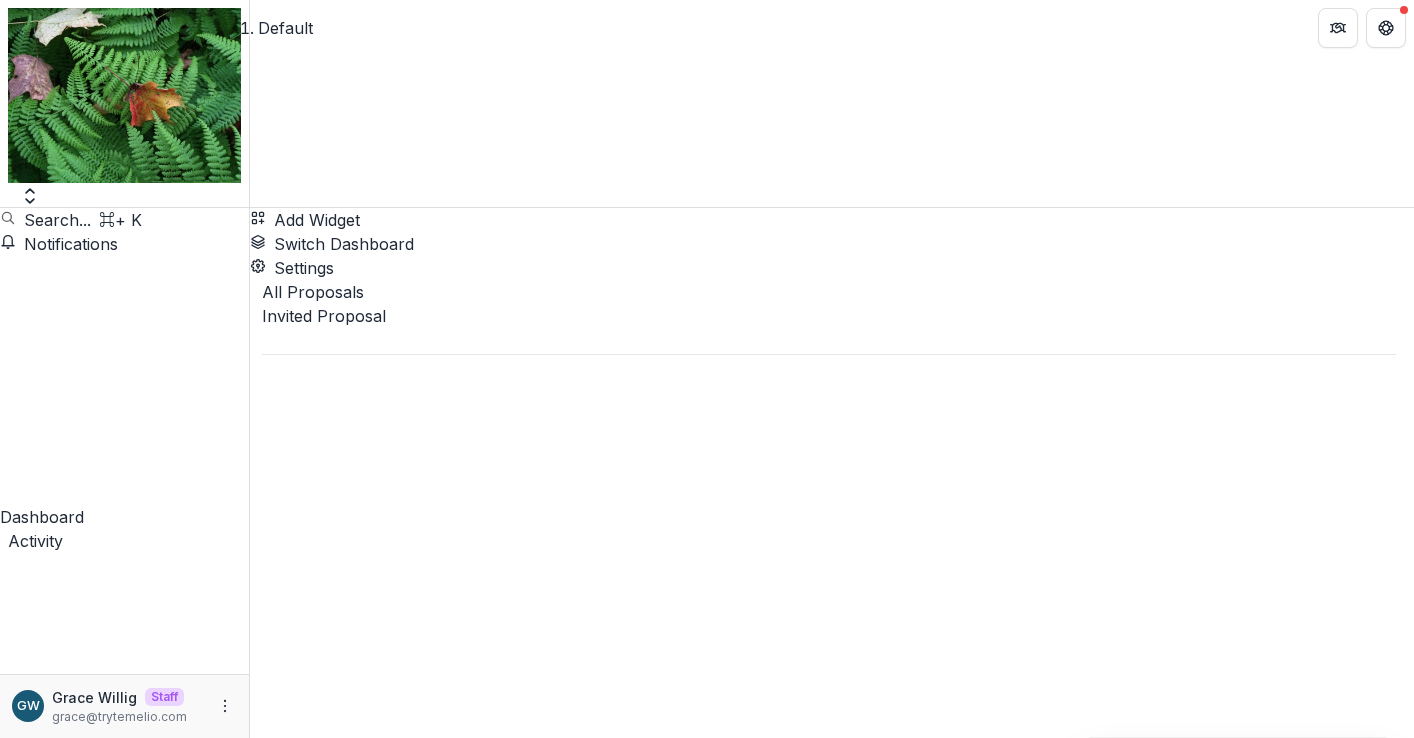 click on "Proposals" at bounding box center (124, 1111) 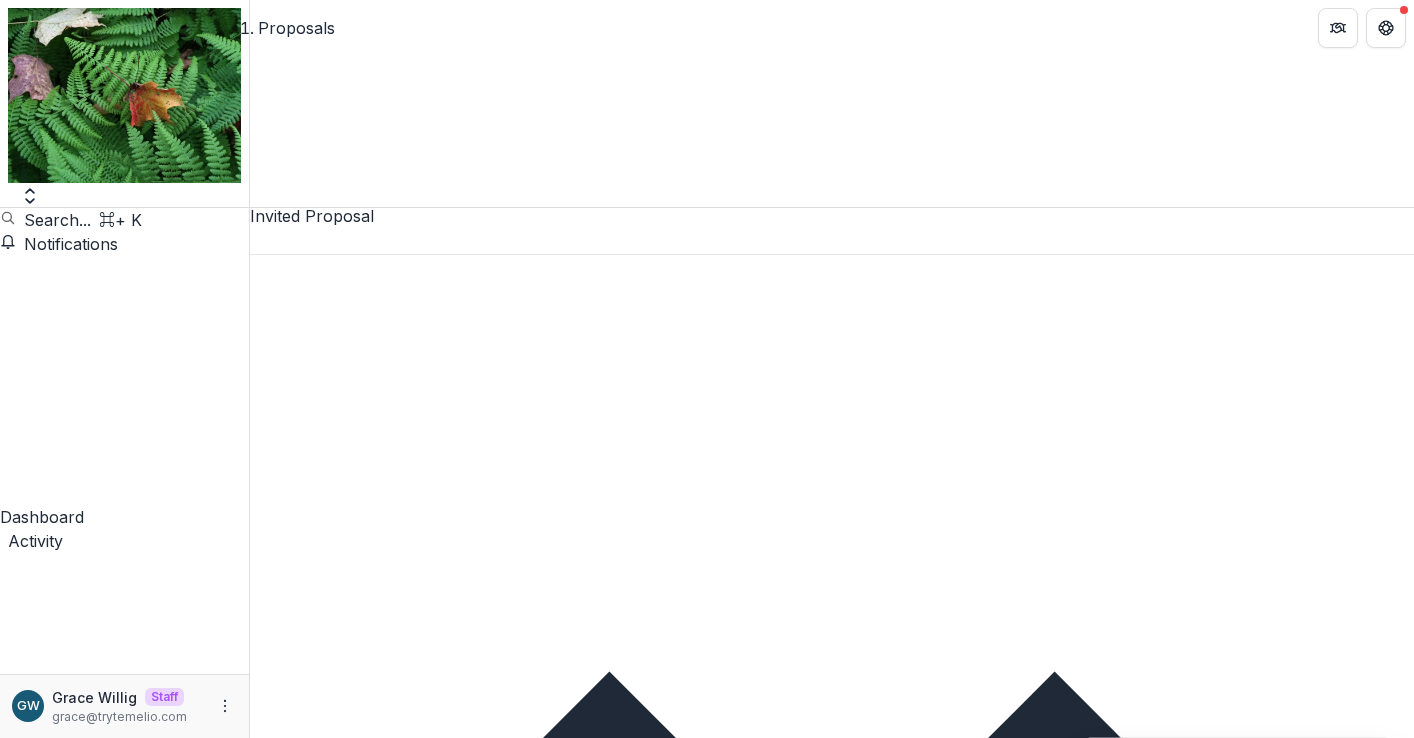 scroll, scrollTop: 0, scrollLeft: 0, axis: both 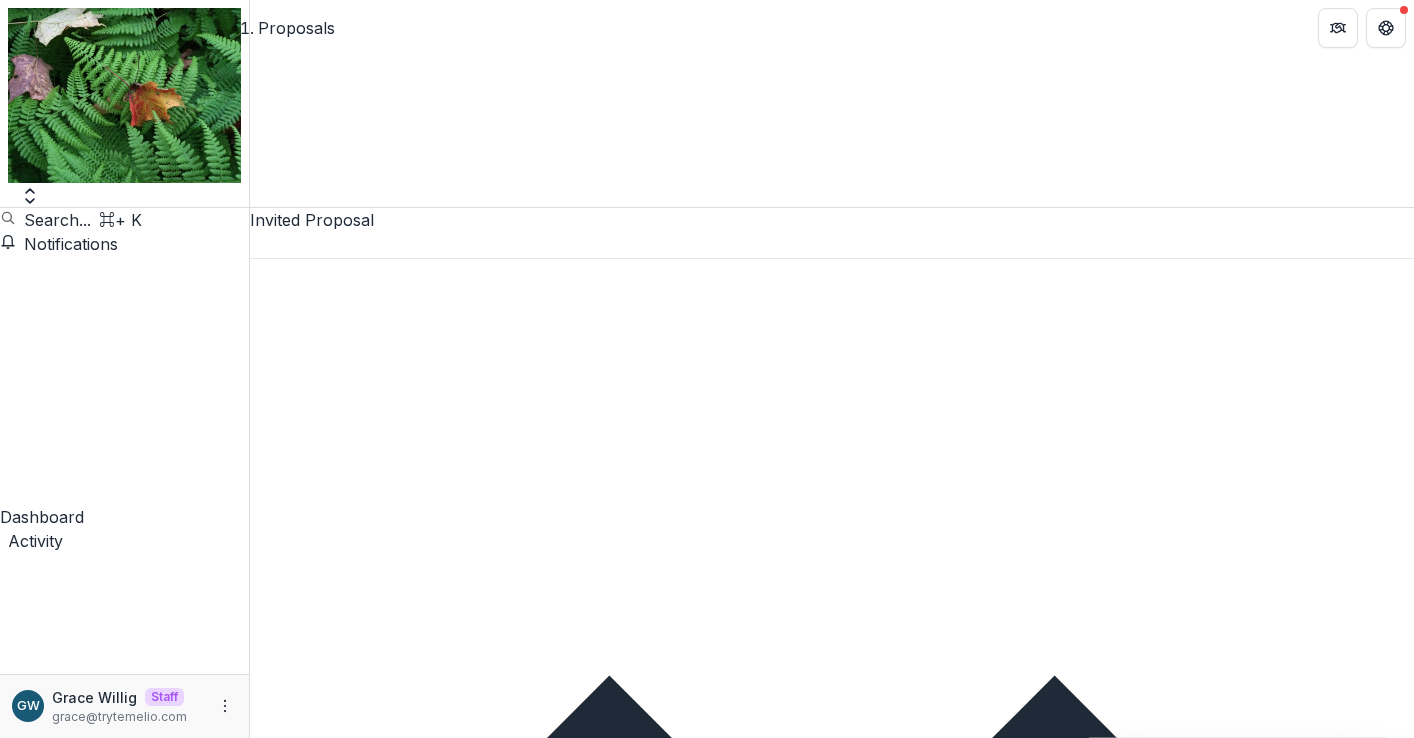 click on "Form Builder" at bounding box center (124, 1384) 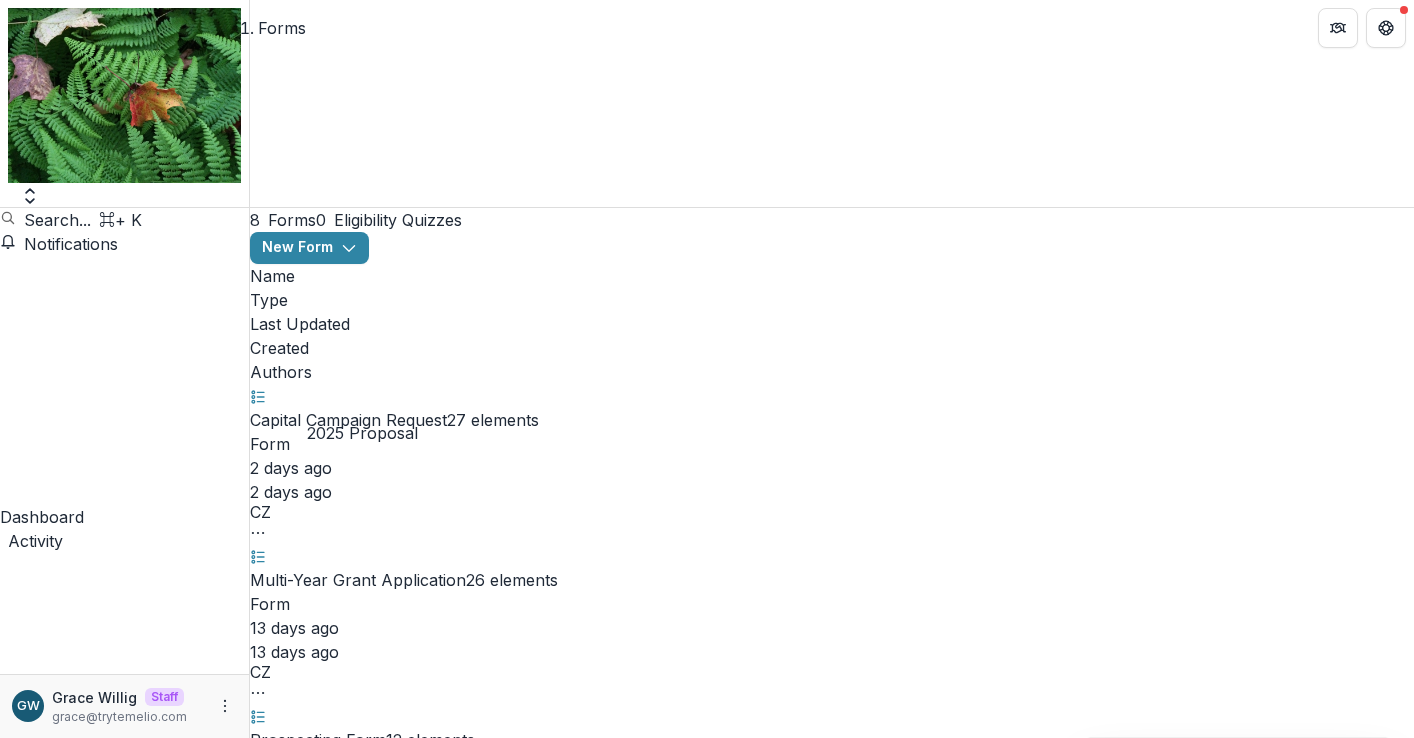 click on "2025 Proposal" at bounding box center [305, 2048] 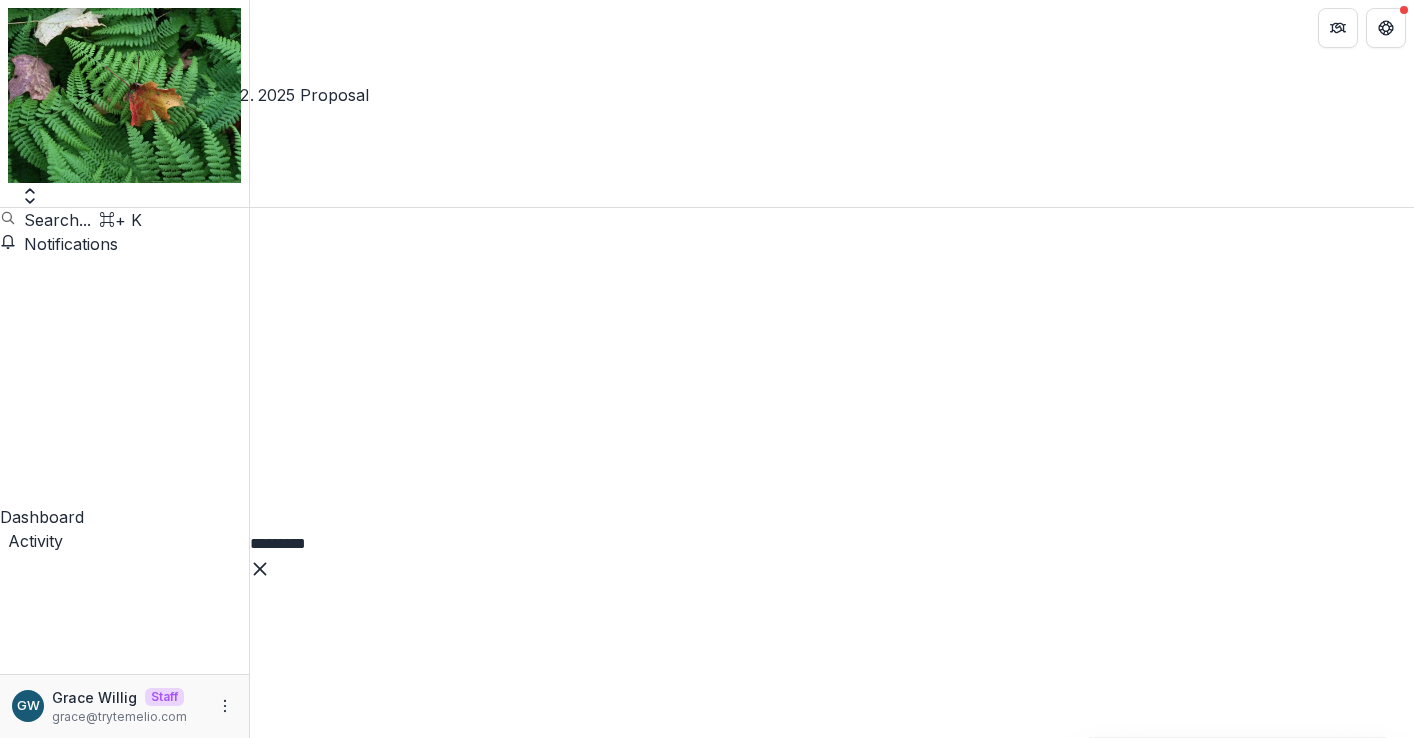 scroll, scrollTop: 4962, scrollLeft: 0, axis: vertical 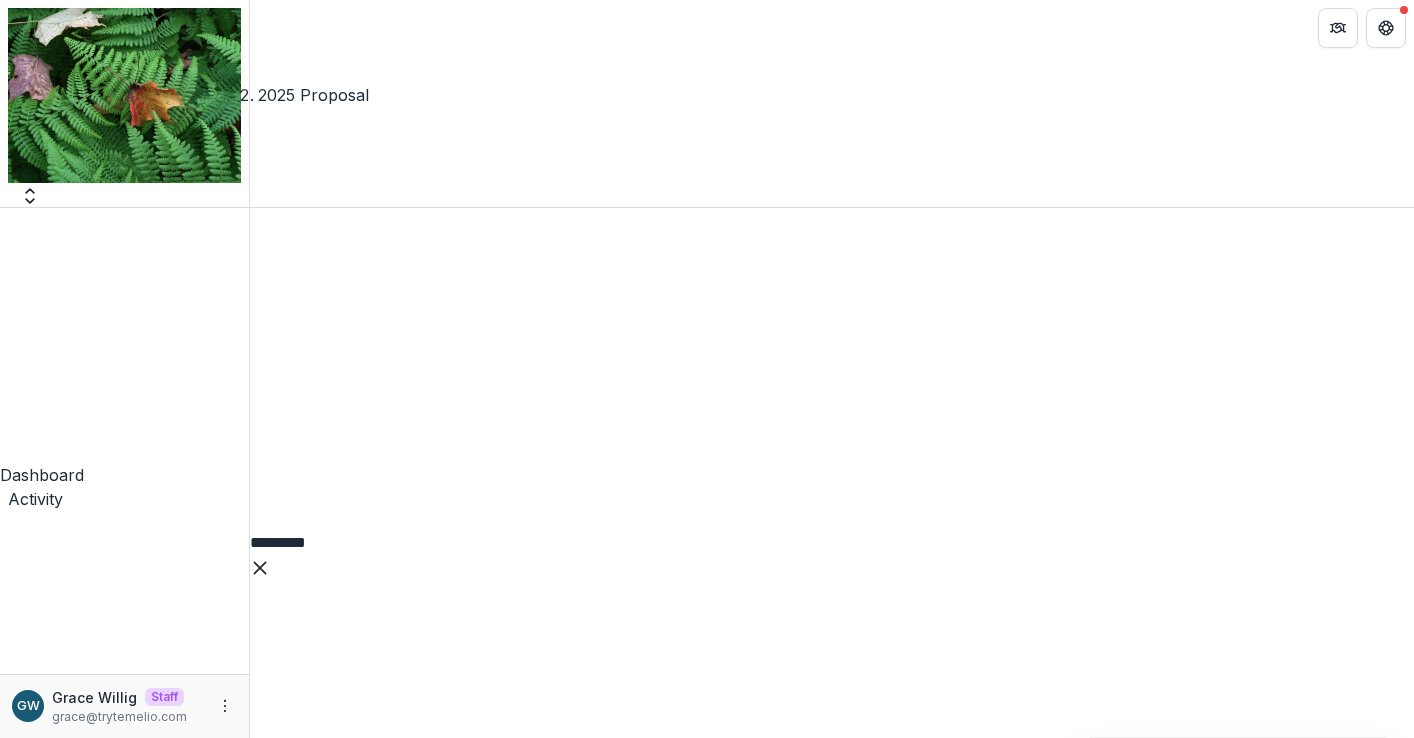 click on "Grantees" at bounding box center (124, 2482) 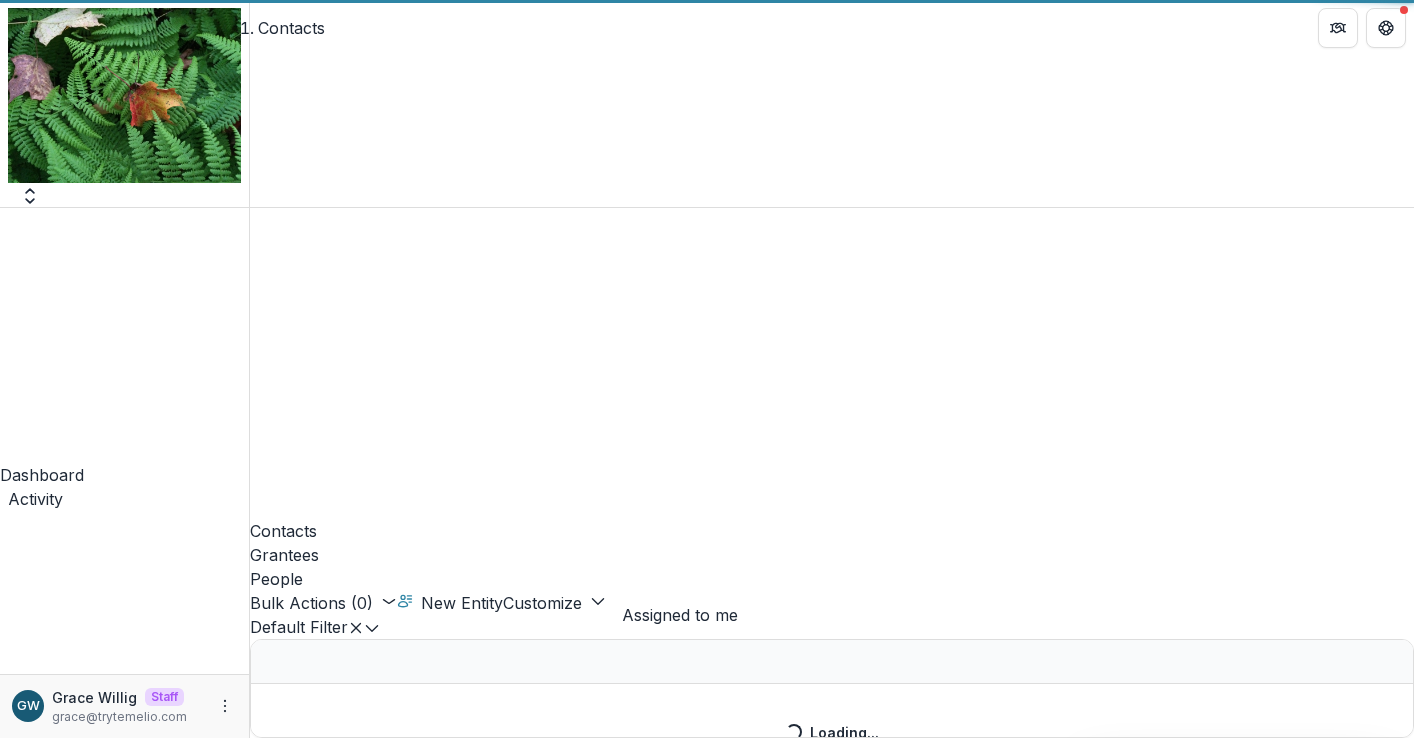 scroll, scrollTop: 0, scrollLeft: 0, axis: both 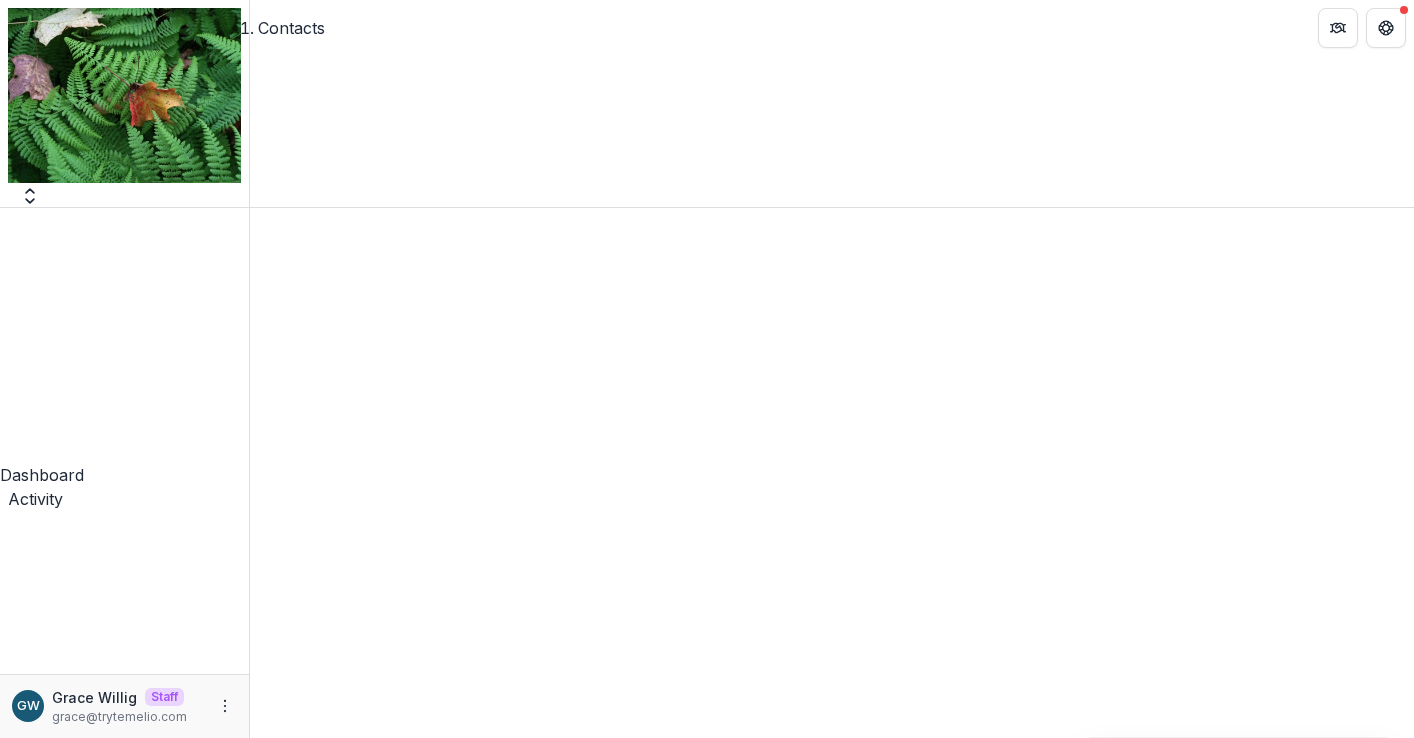 click on "Entity" at bounding box center [284, 1514] 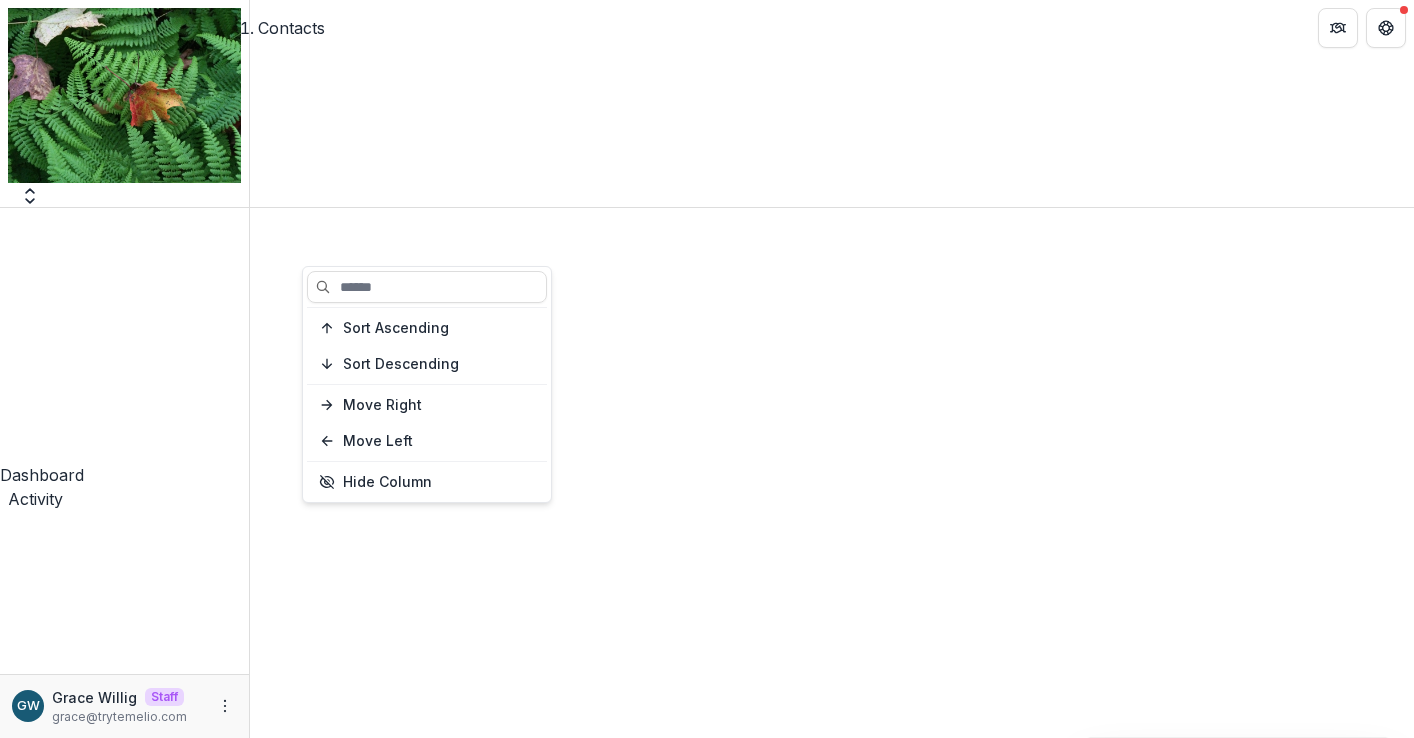 click on "Entity" at bounding box center [284, 1514] 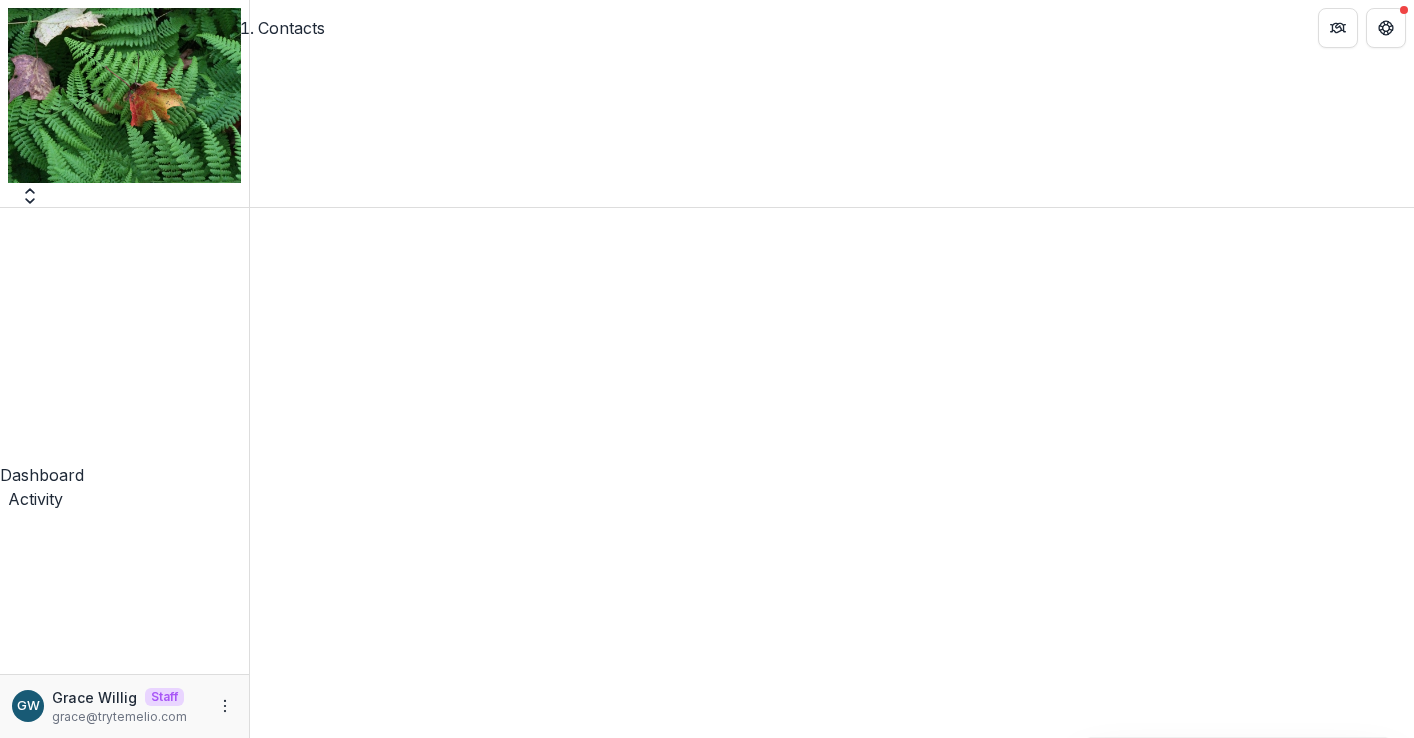 click on "Tags" at bounding box center [347, 1514] 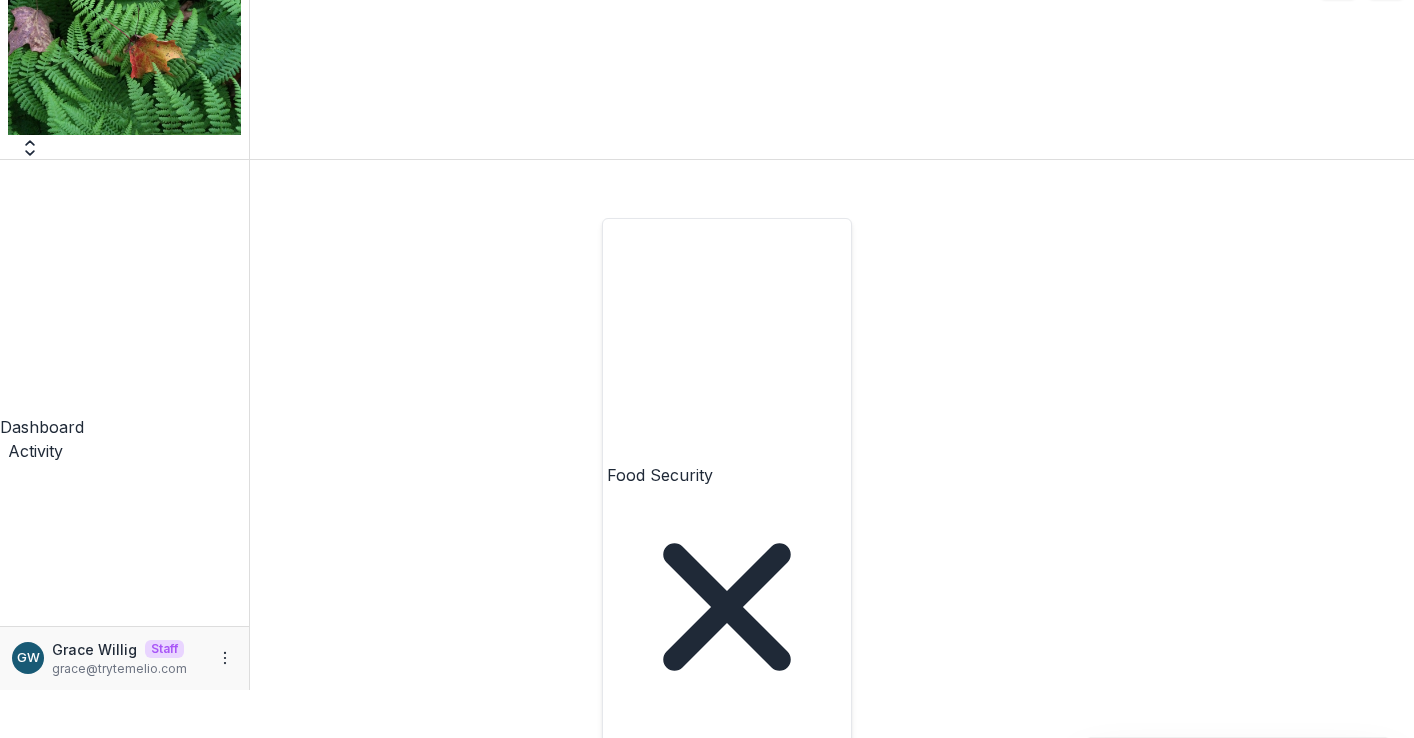 scroll, scrollTop: 0, scrollLeft: 0, axis: both 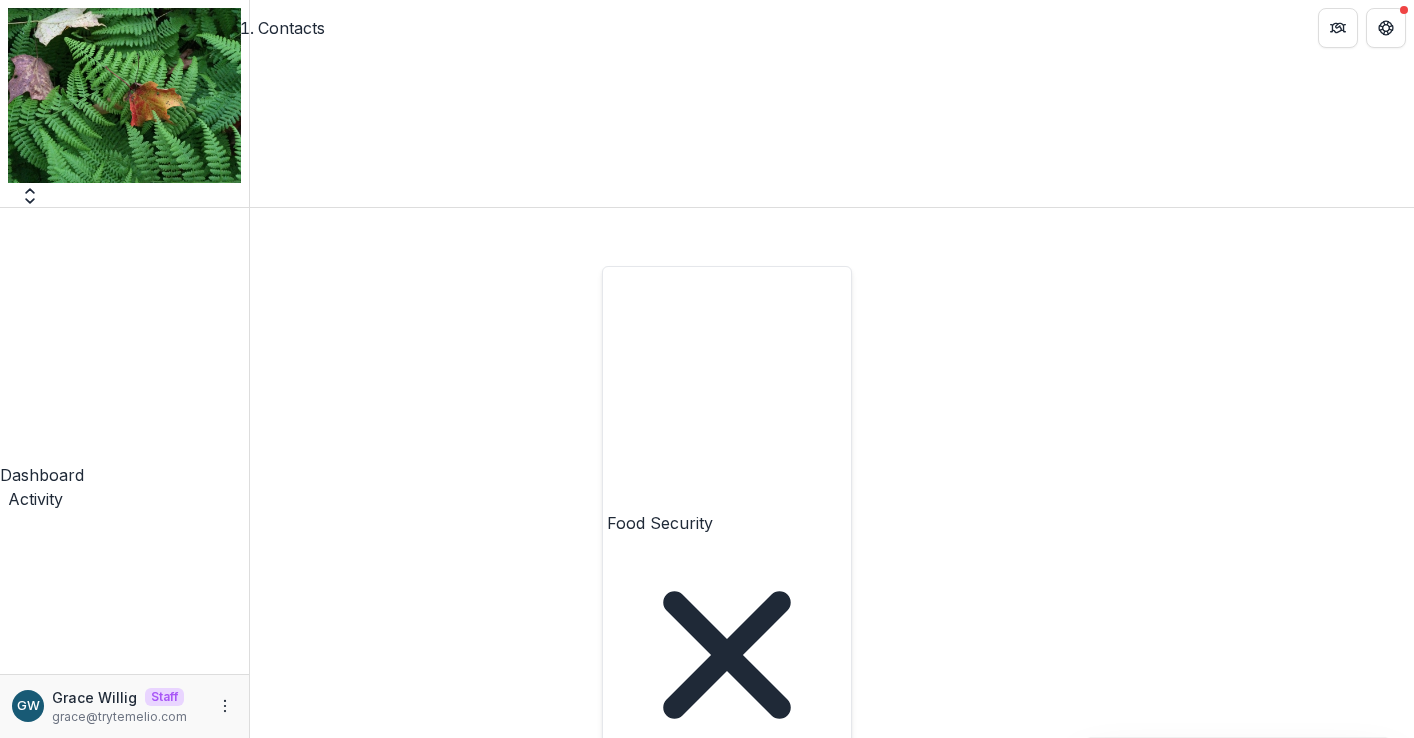click 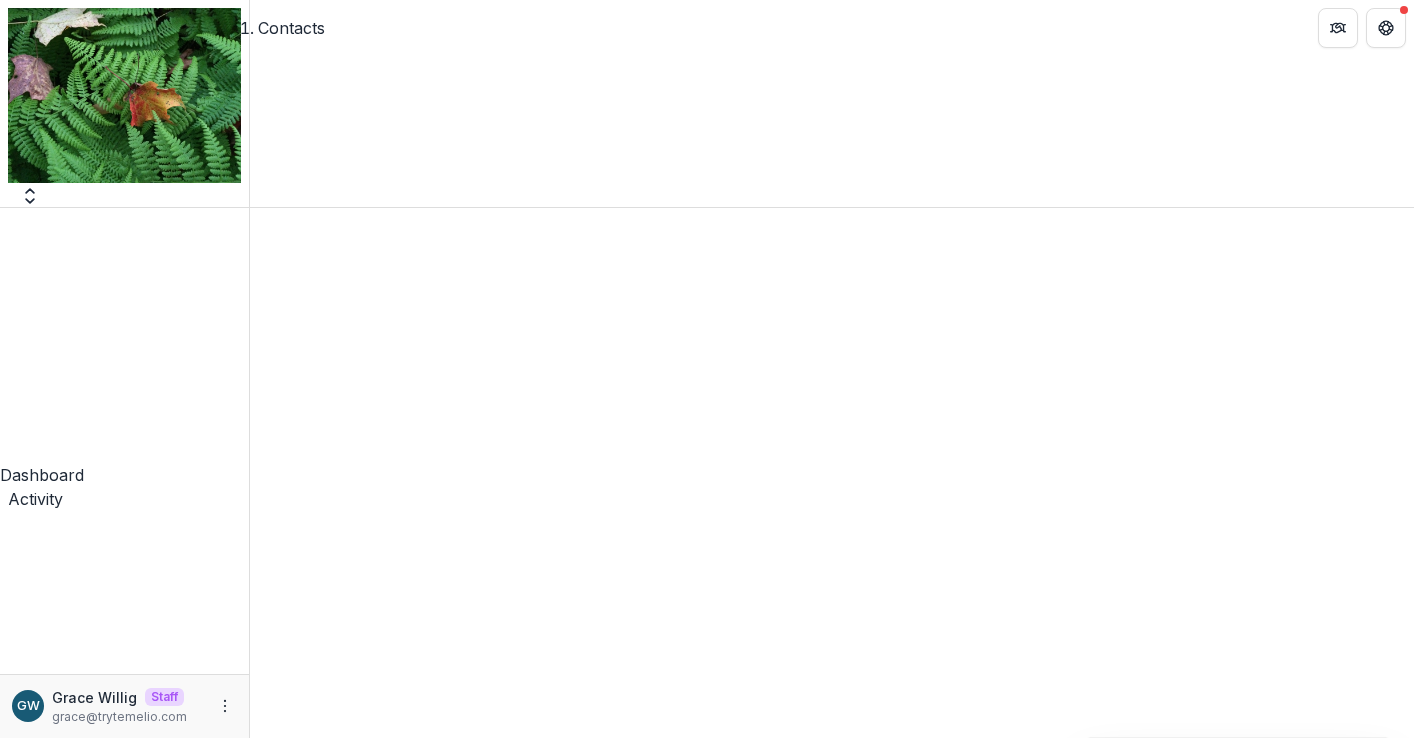 click on "Entity" at bounding box center [284, 1514] 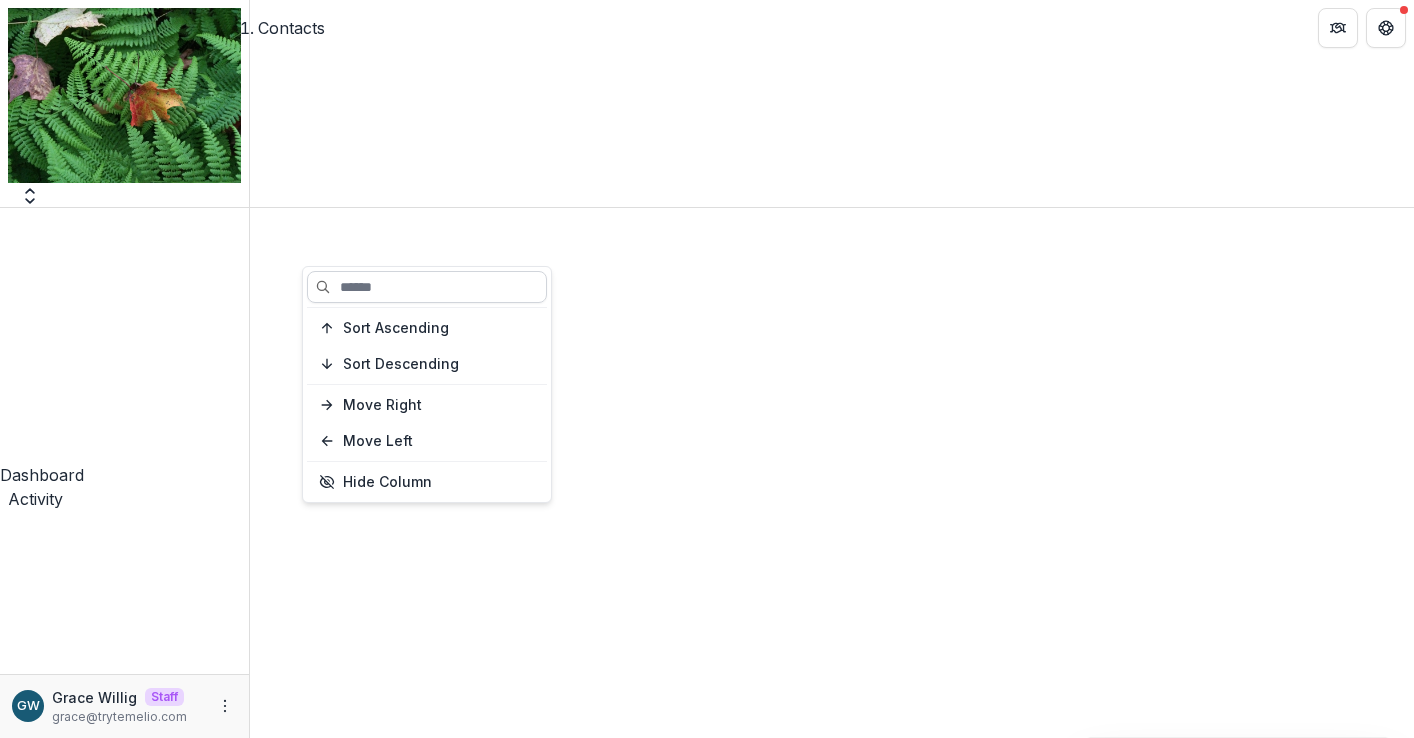 click at bounding box center [427, 287] 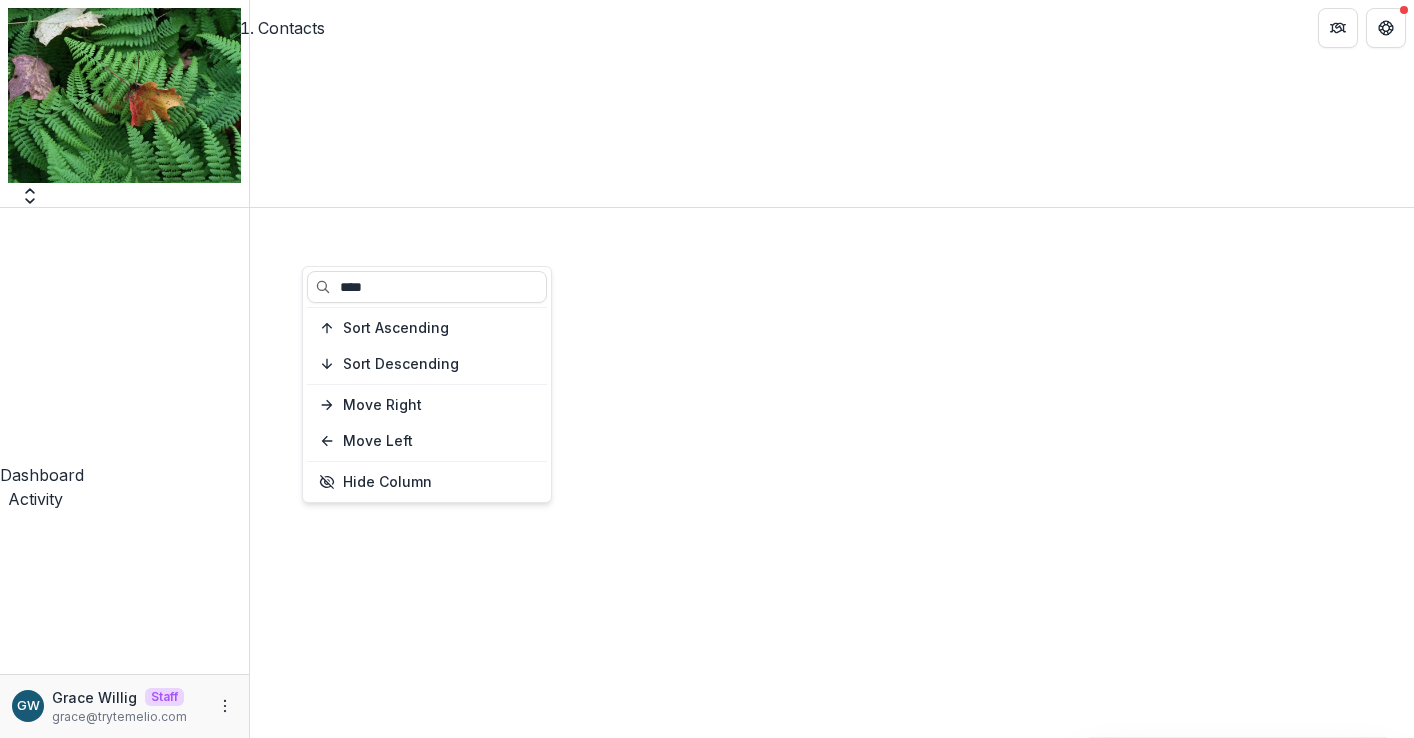 type on "****" 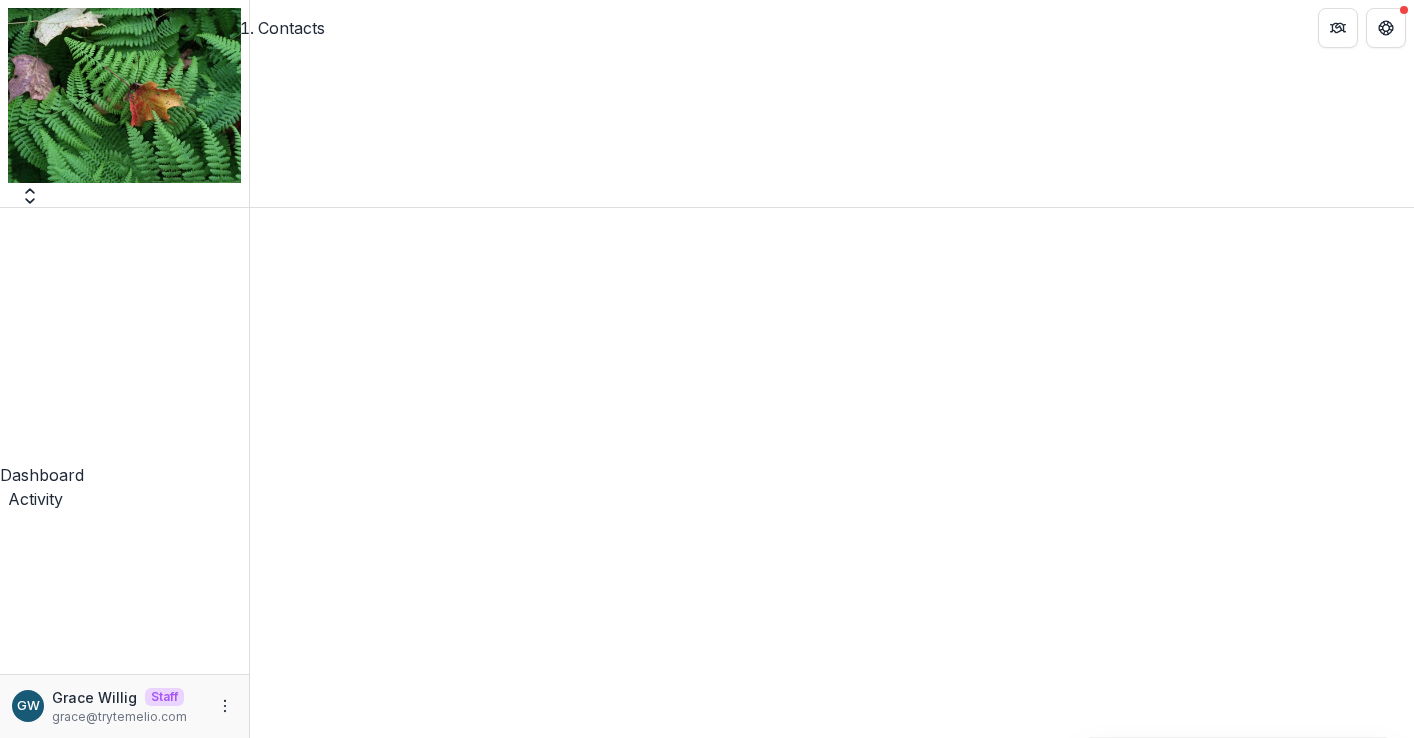 click on "Contacts" at bounding box center [832, 802] 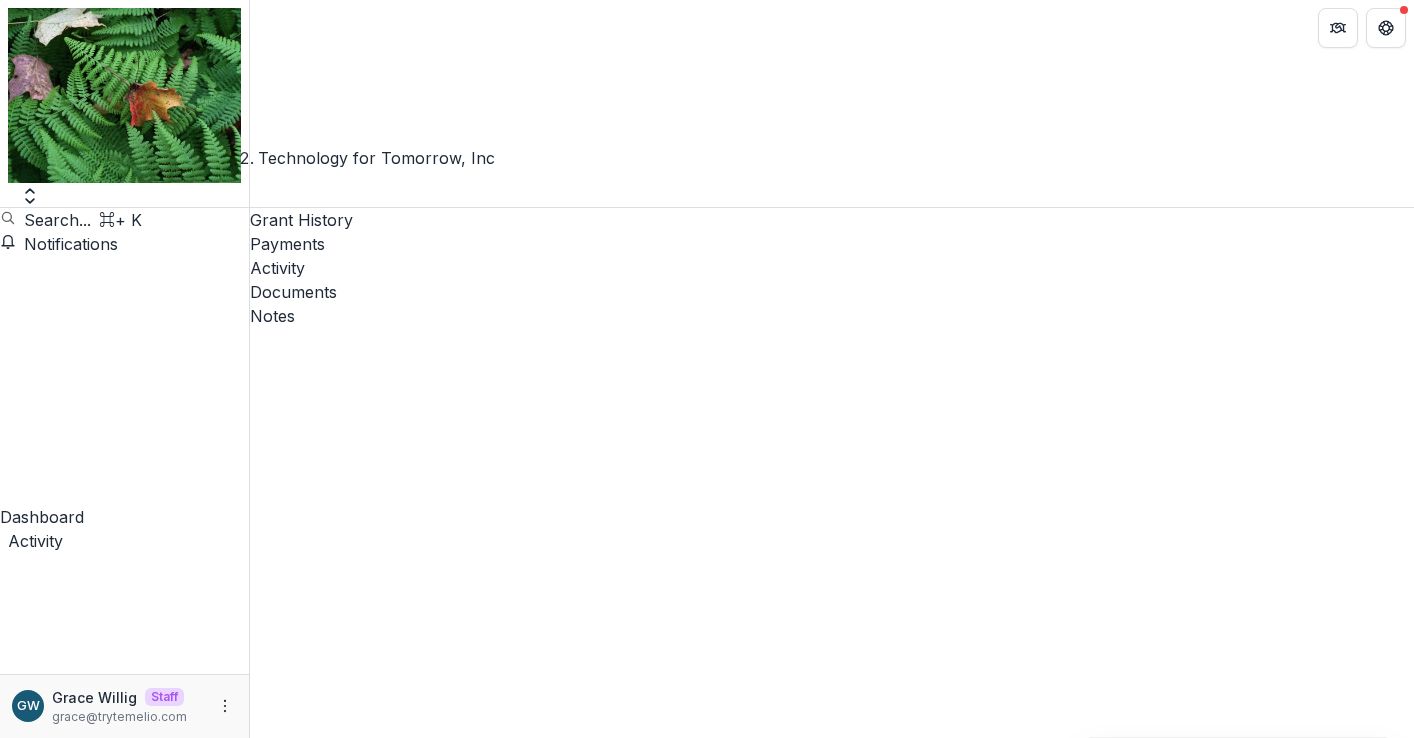 scroll, scrollTop: 26, scrollLeft: 0, axis: vertical 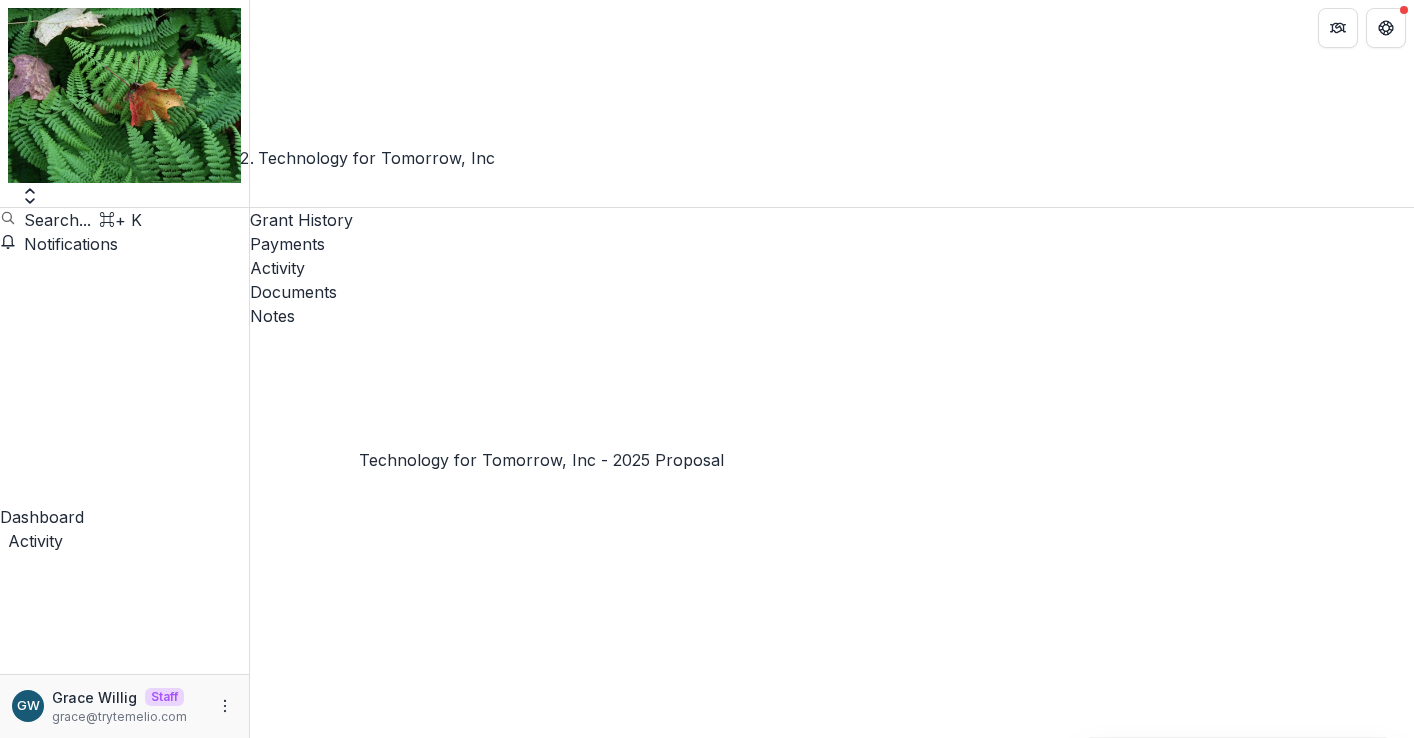 click on "Technology for Tomorrow, Inc - 2025 Proposal" at bounding box center [505, 4751] 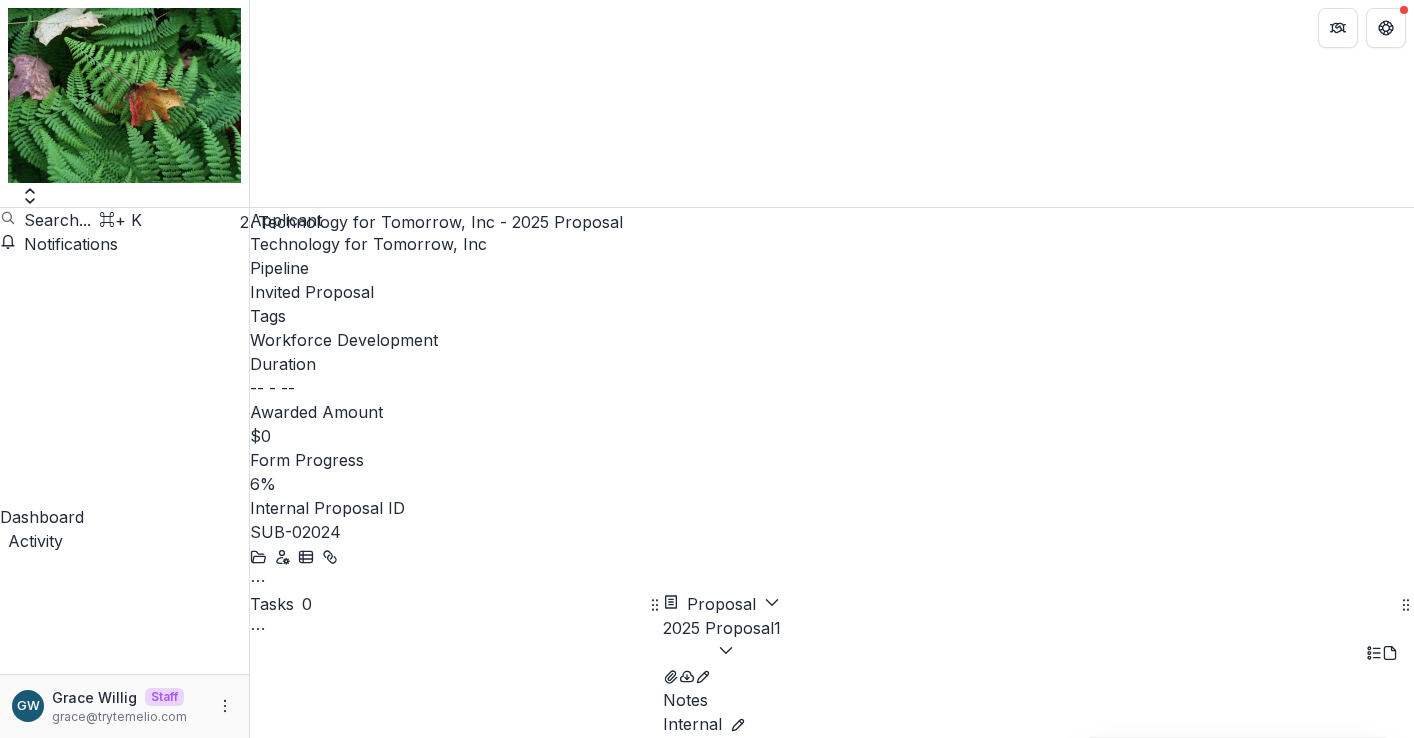 scroll, scrollTop: 2438, scrollLeft: 0, axis: vertical 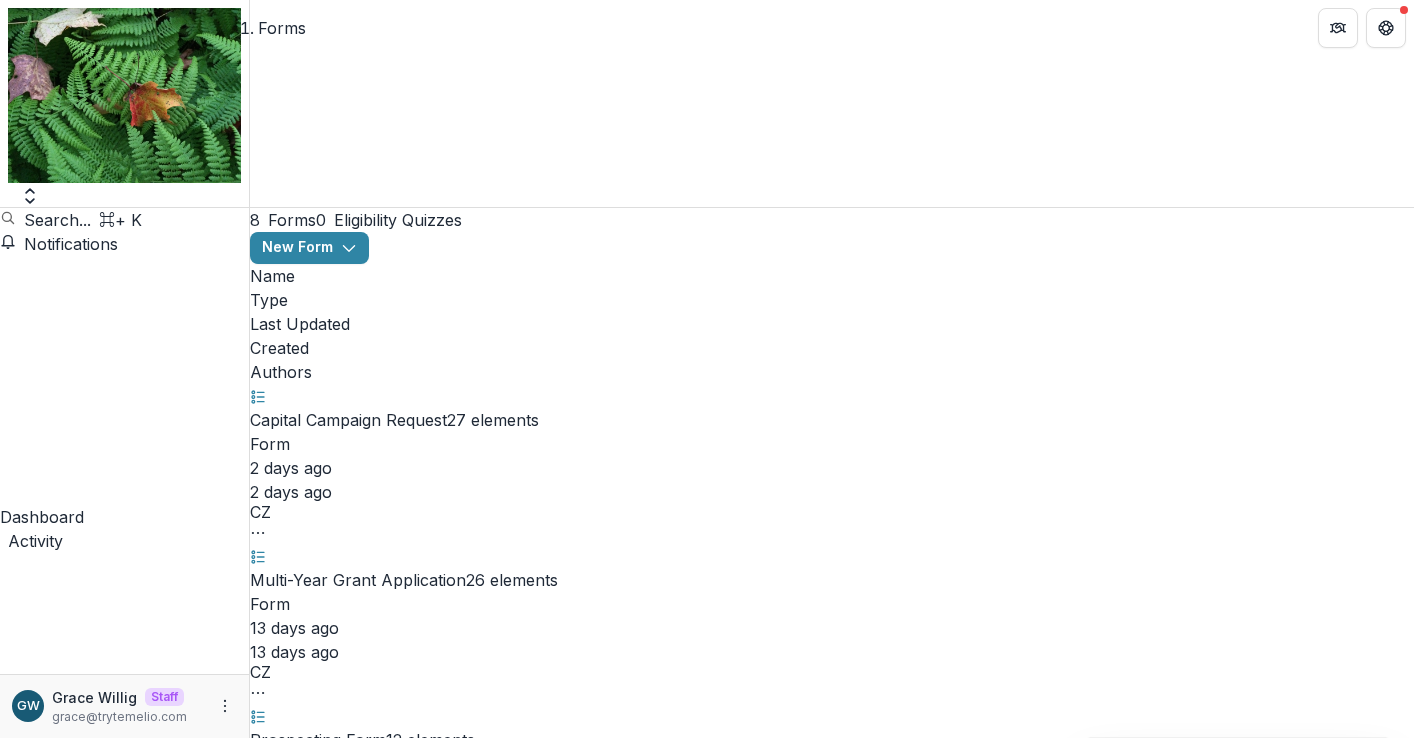 click on "2025 Proposal" at bounding box center [305, 2048] 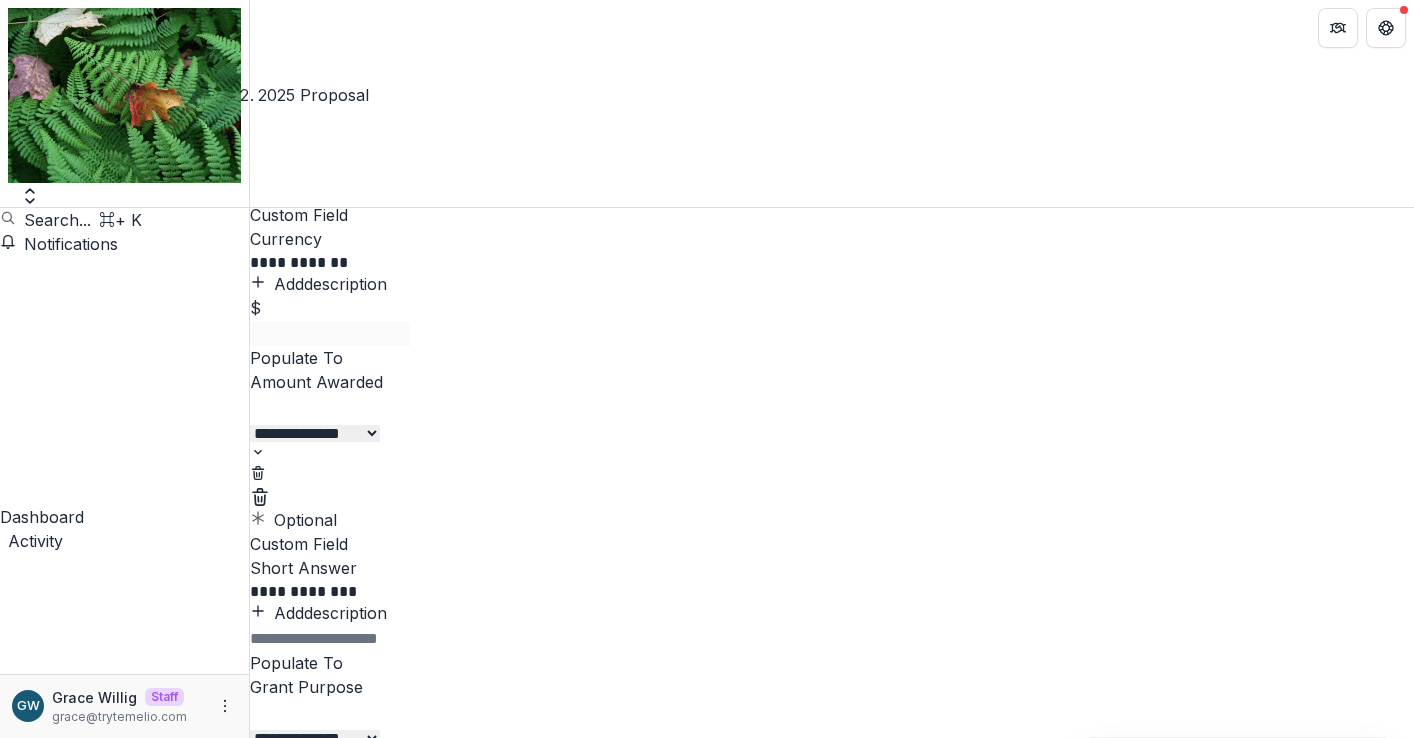 scroll, scrollTop: 1076, scrollLeft: 0, axis: vertical 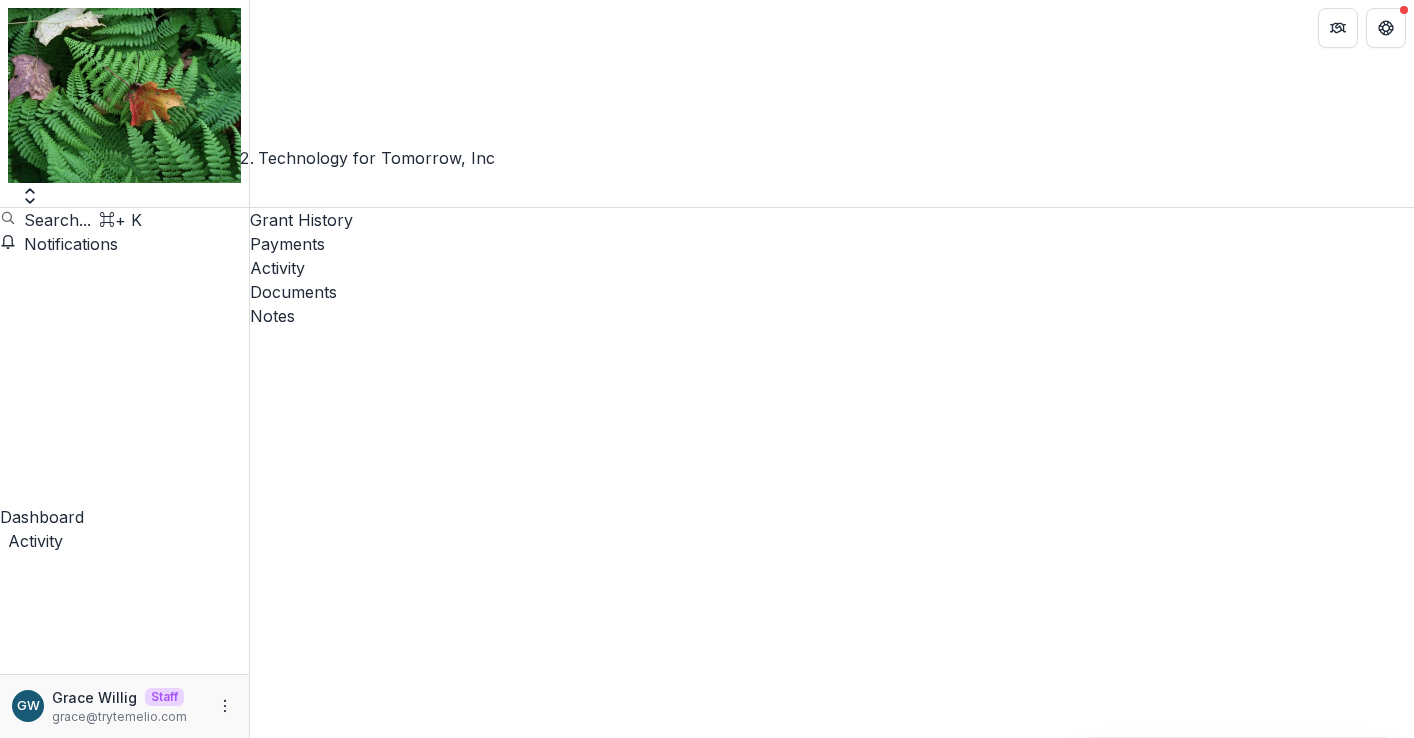 click on "$0" at bounding box center (752, 4751) 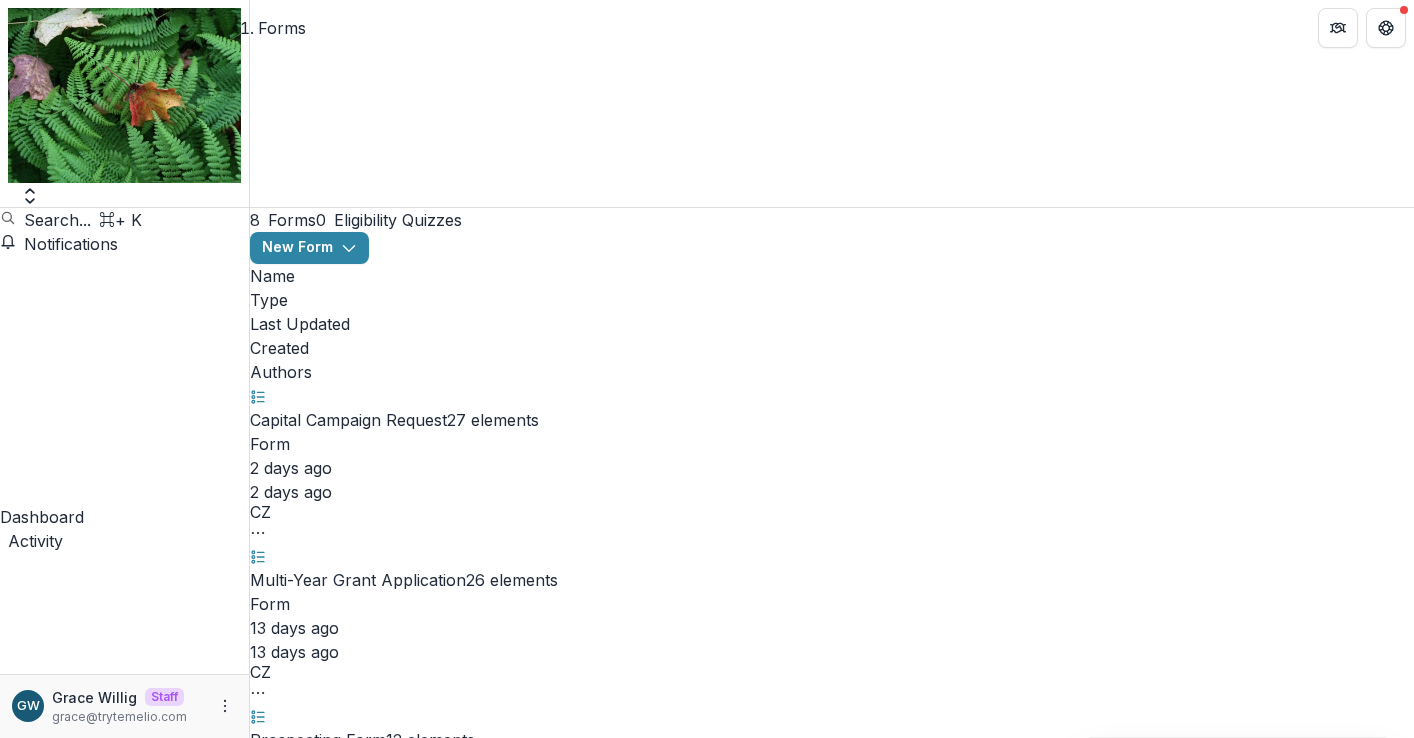 click on "2025 Proposal" at bounding box center (305, 2048) 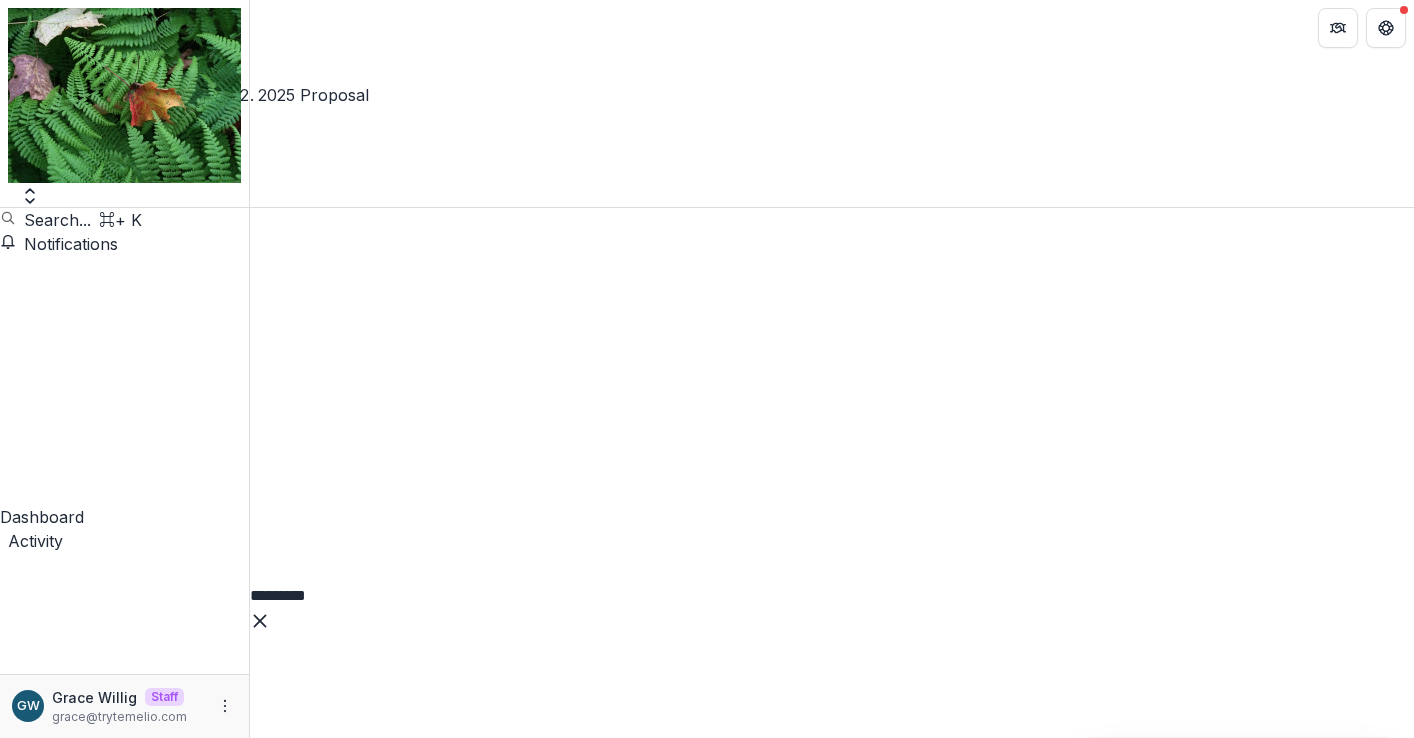 scroll, scrollTop: 4921, scrollLeft: 0, axis: vertical 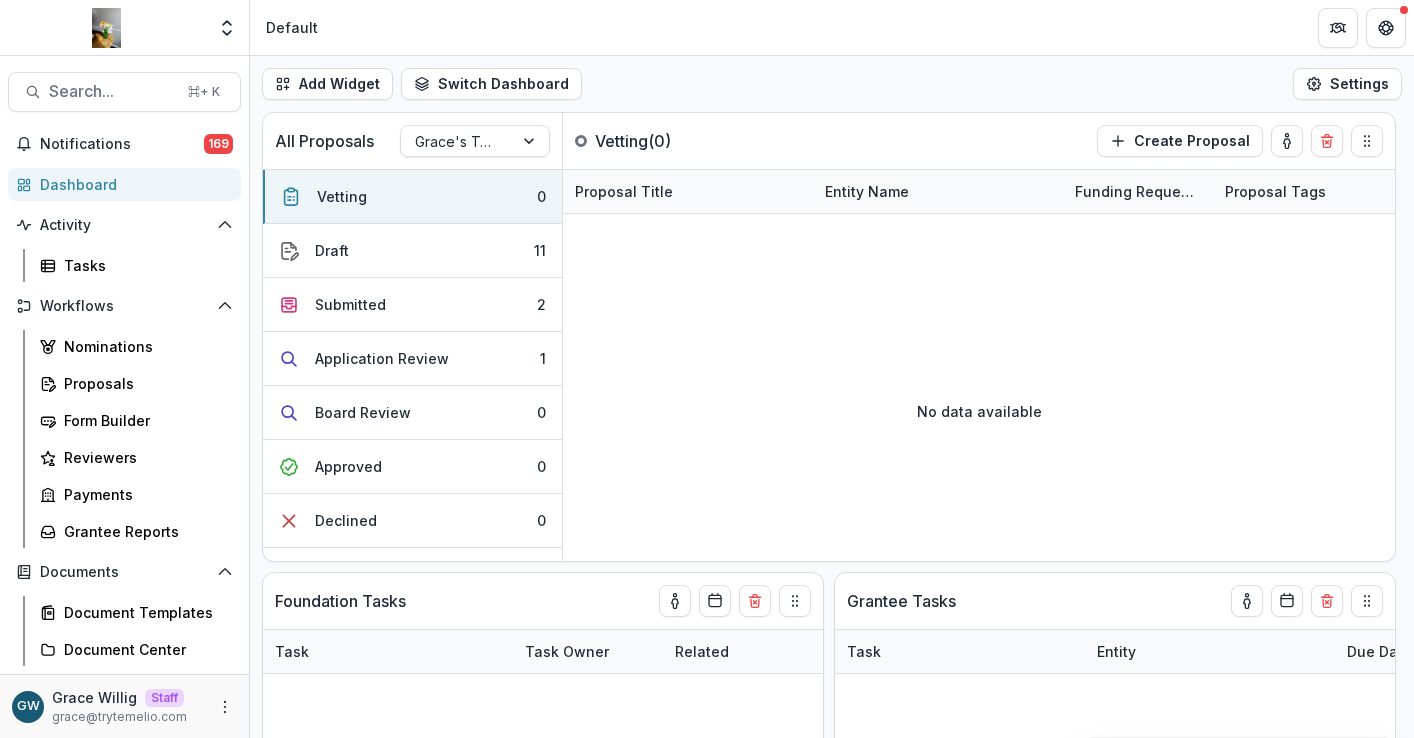 select on "******" 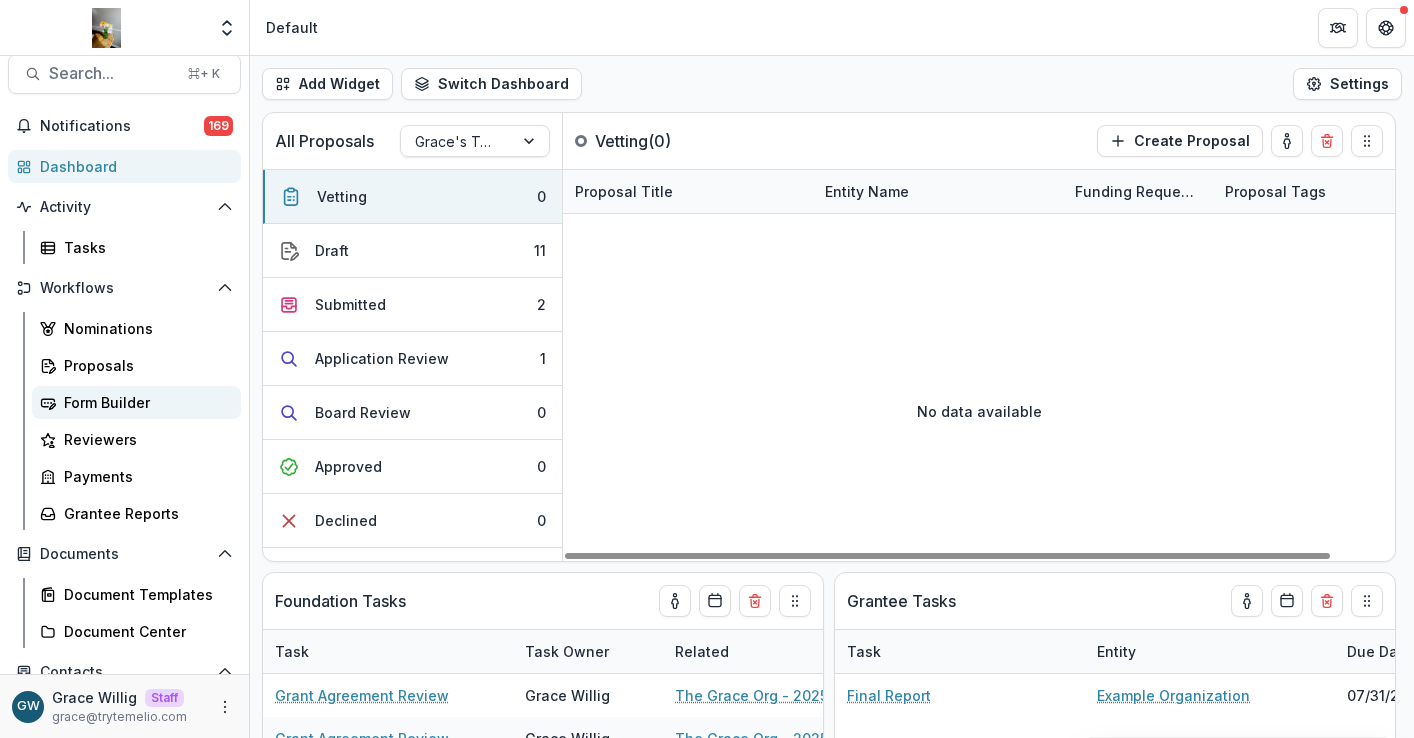 scroll, scrollTop: 45, scrollLeft: 0, axis: vertical 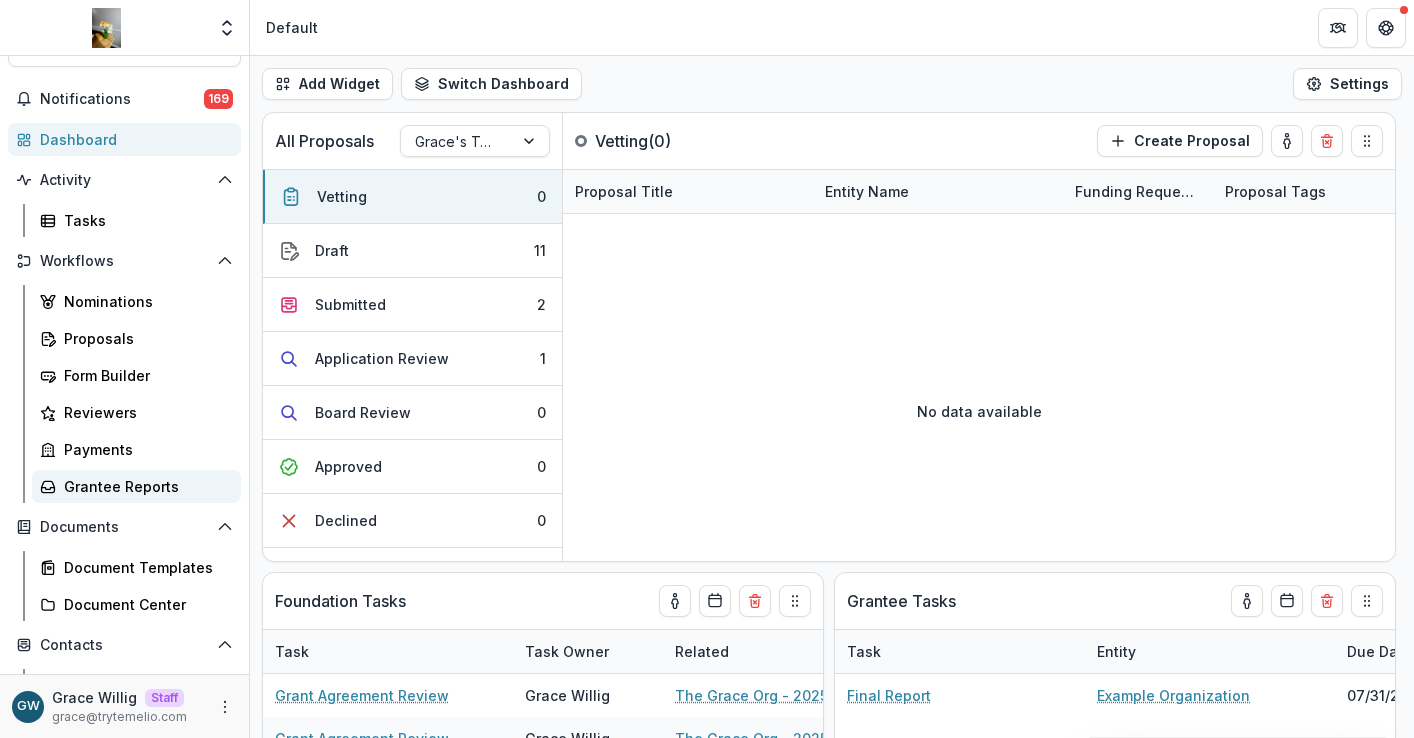 click on "Grantee Reports" at bounding box center [144, 486] 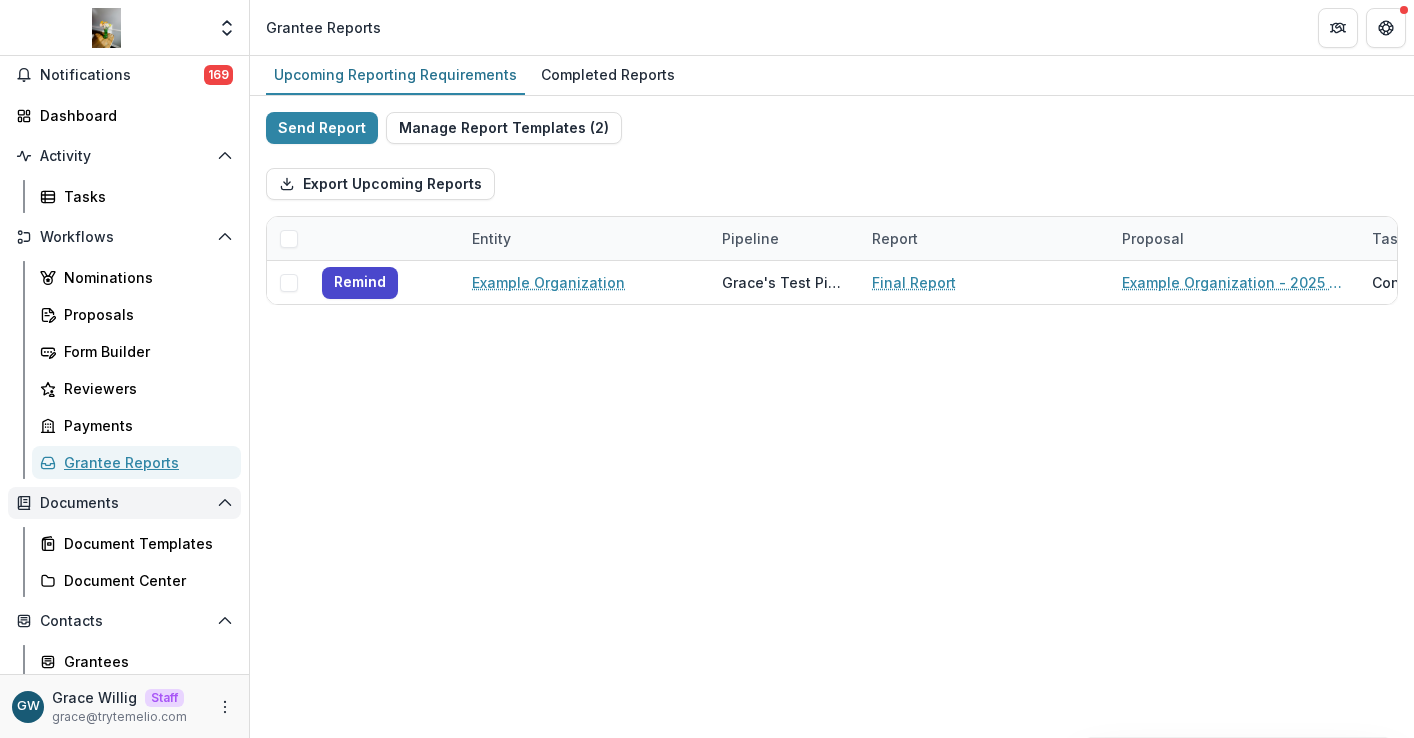 scroll, scrollTop: 189, scrollLeft: 0, axis: vertical 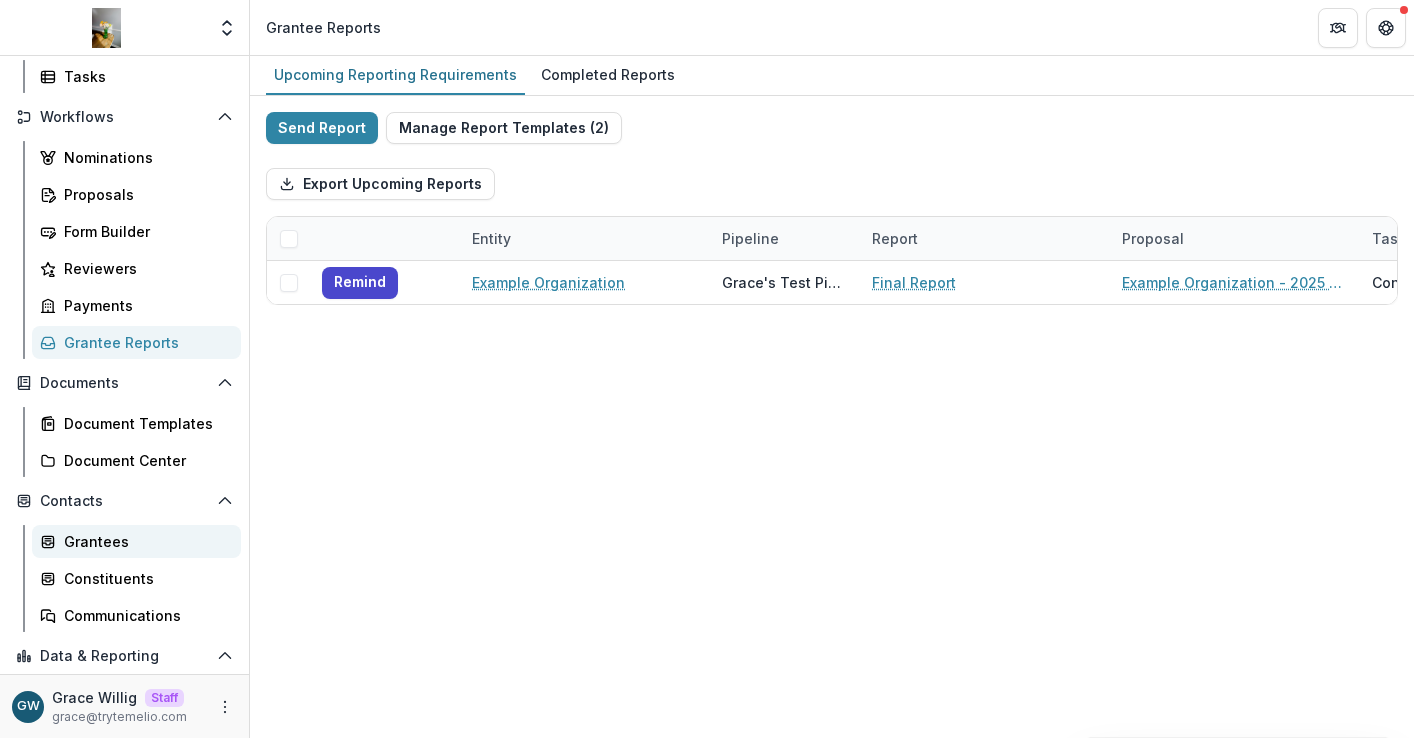 click on "Grantees" at bounding box center [144, 541] 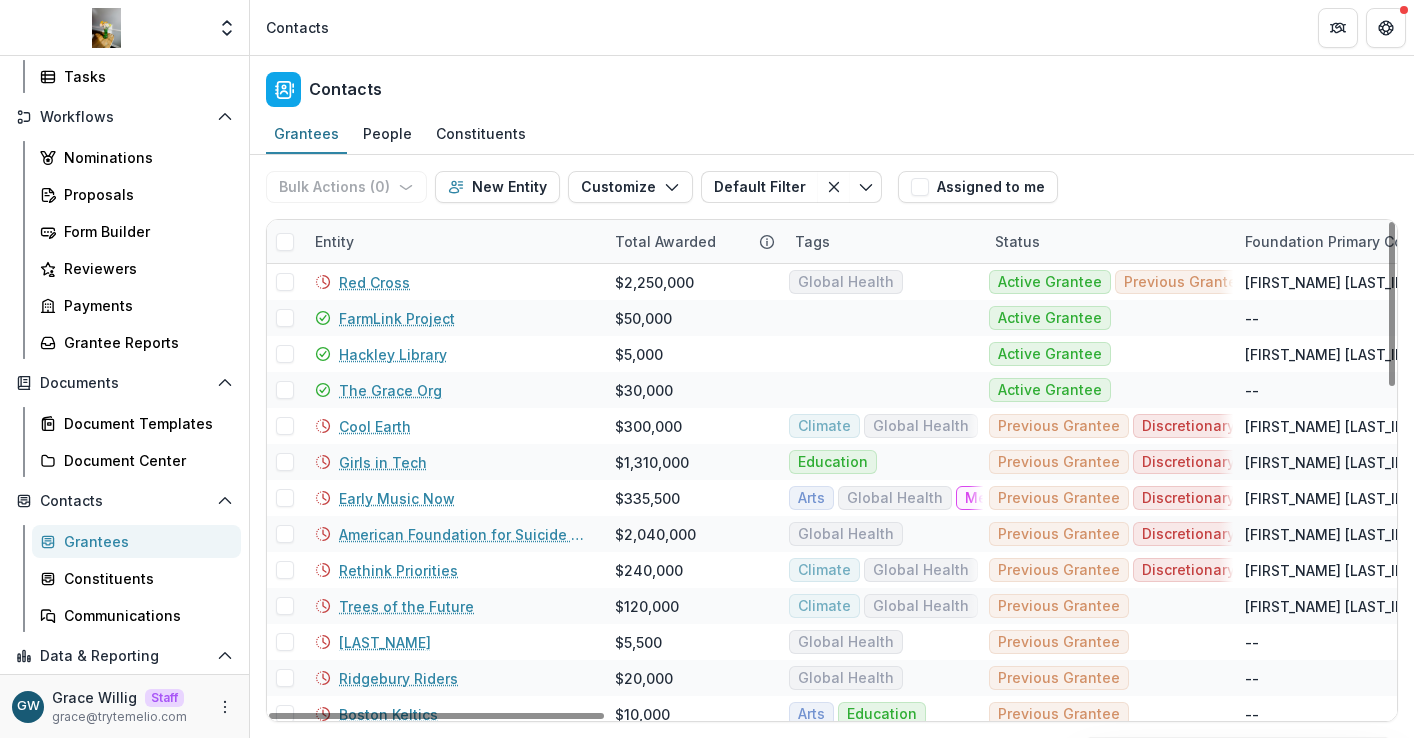 click on "Entity" at bounding box center [453, 241] 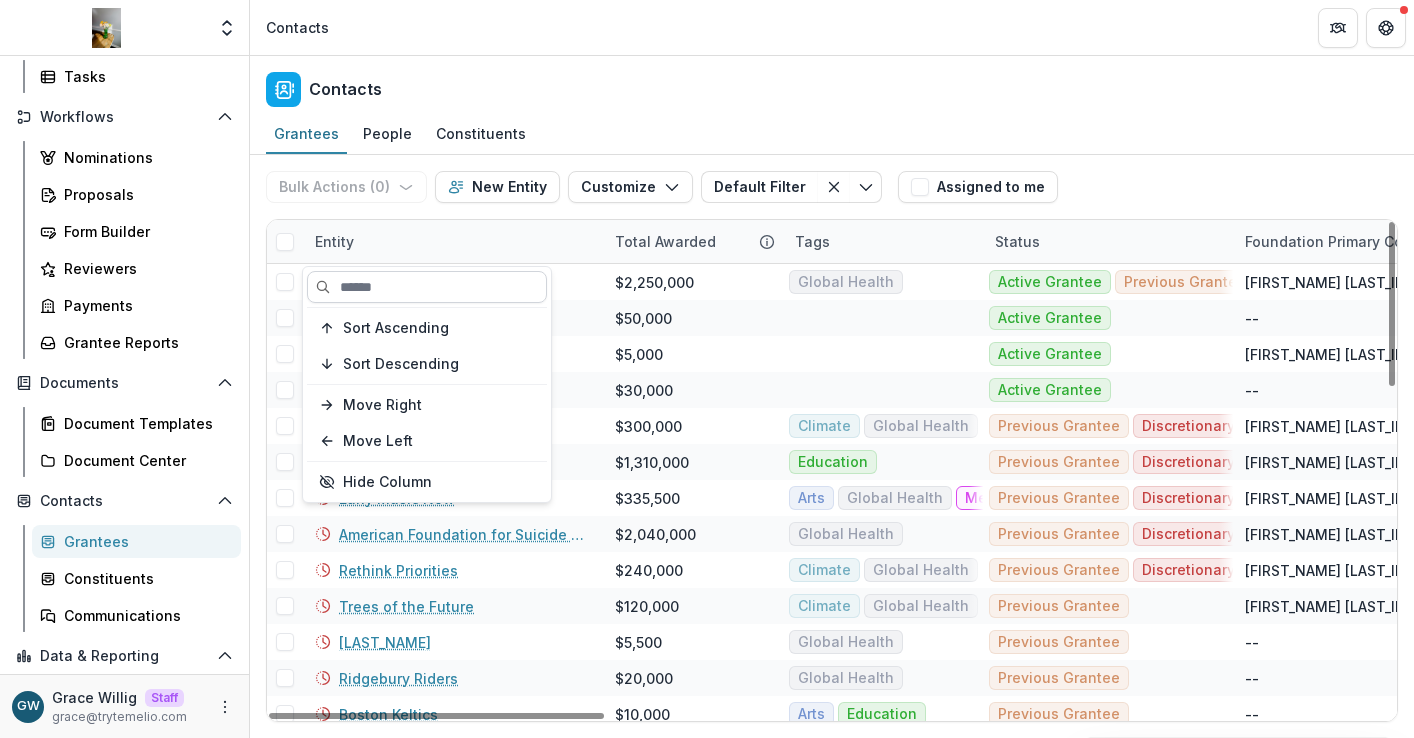 click at bounding box center [427, 287] 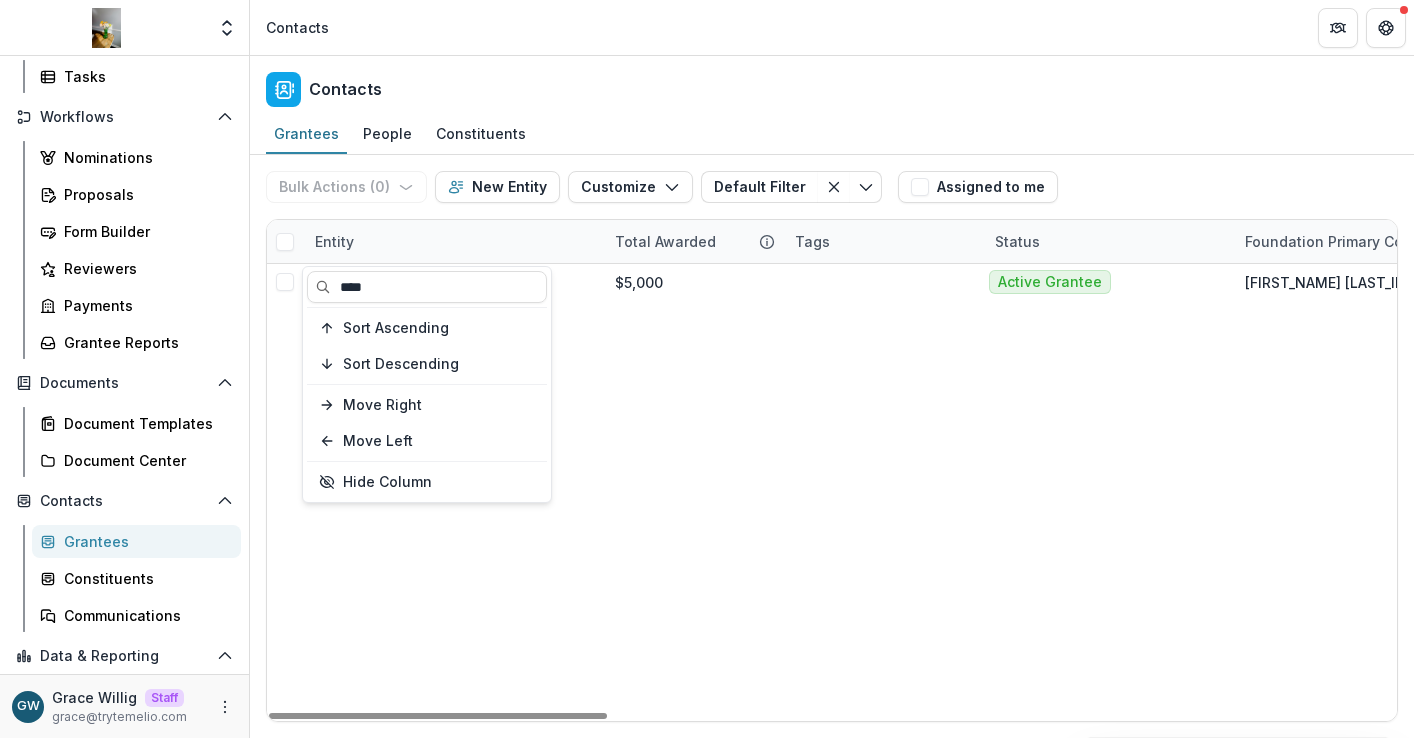 type on "****" 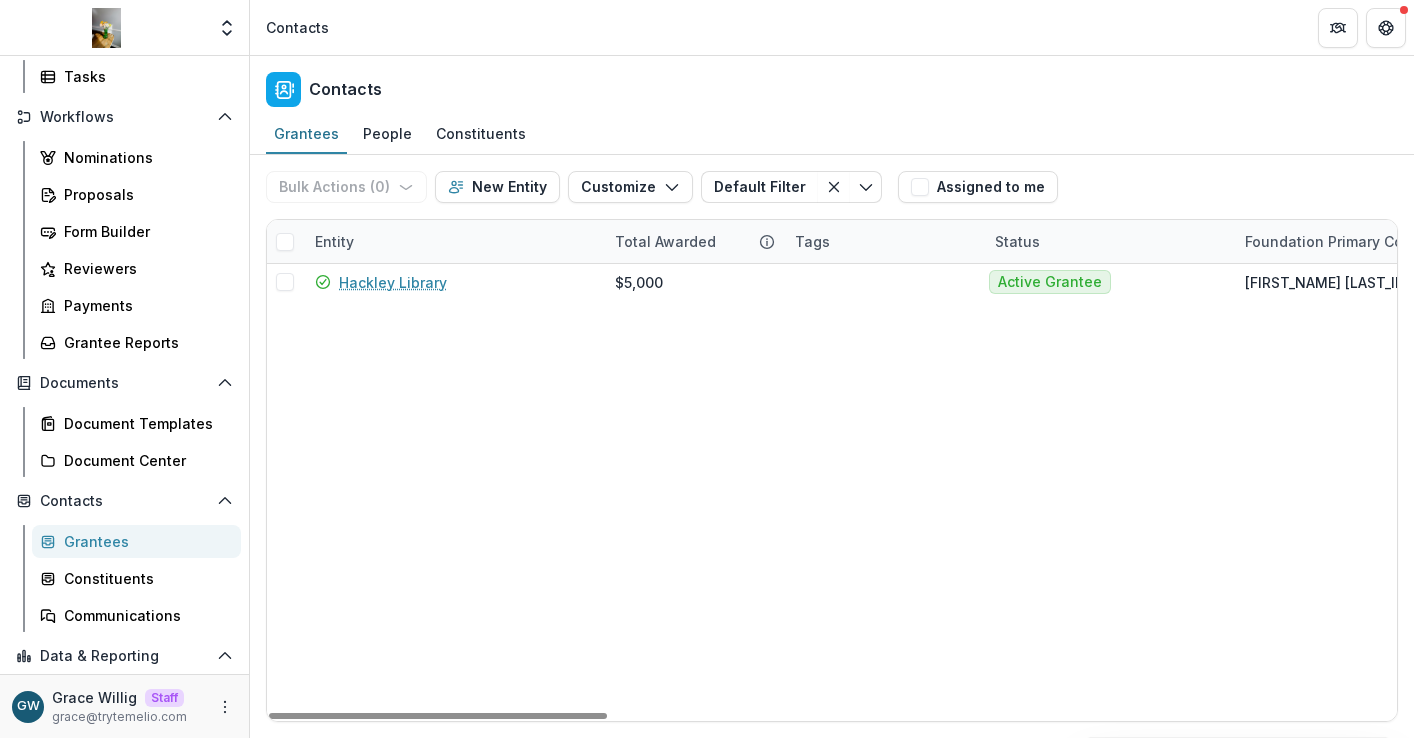 drag, startPoint x: 1243, startPoint y: 163, endPoint x: 661, endPoint y: 275, distance: 592.67865 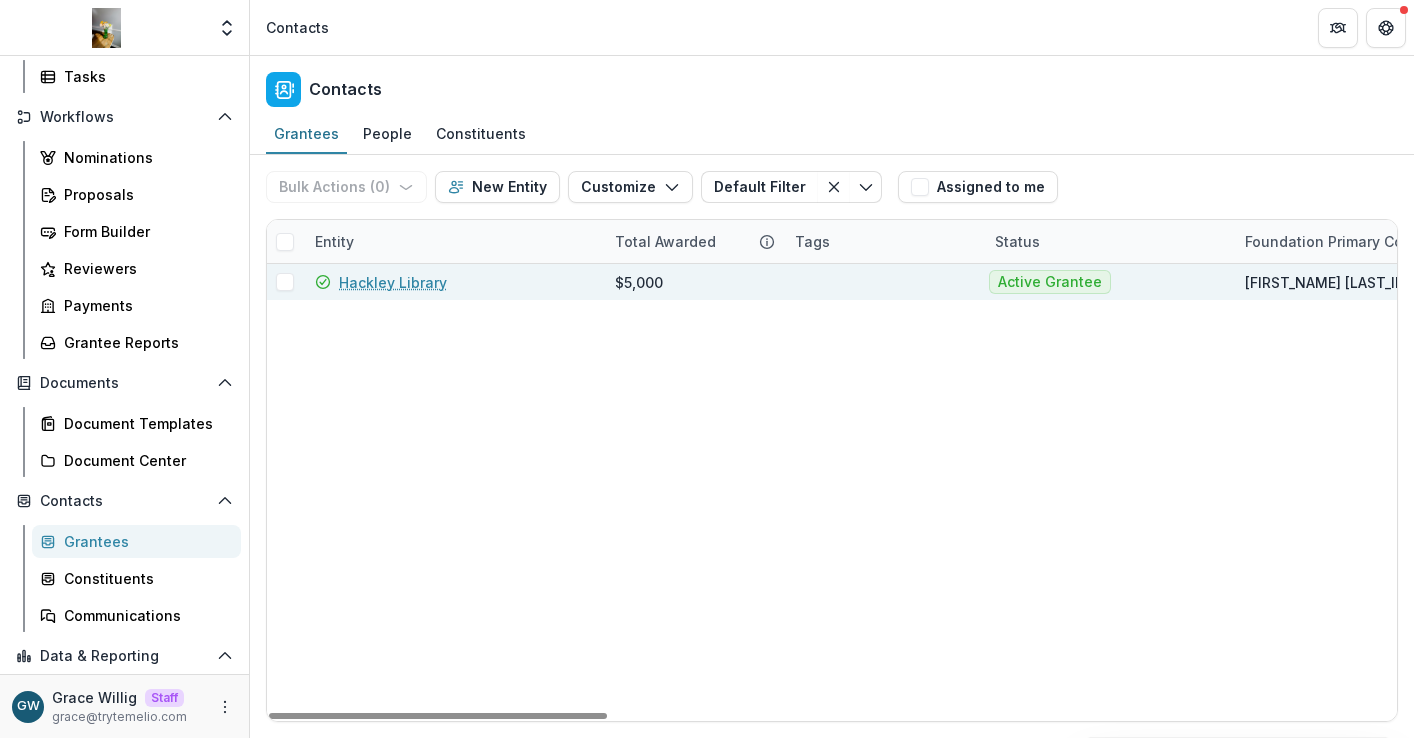 click on "Hackley Library" at bounding box center (393, 282) 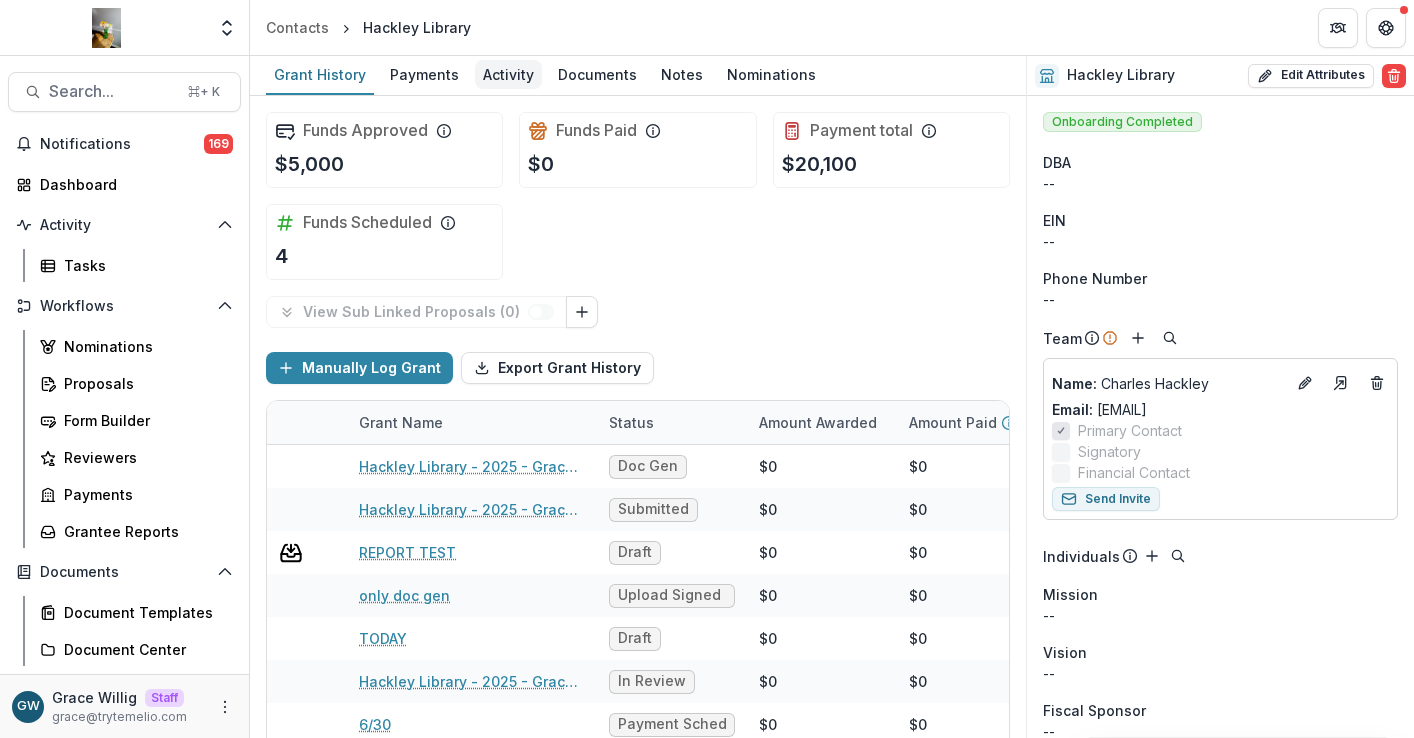 click on "Activity" at bounding box center [508, 74] 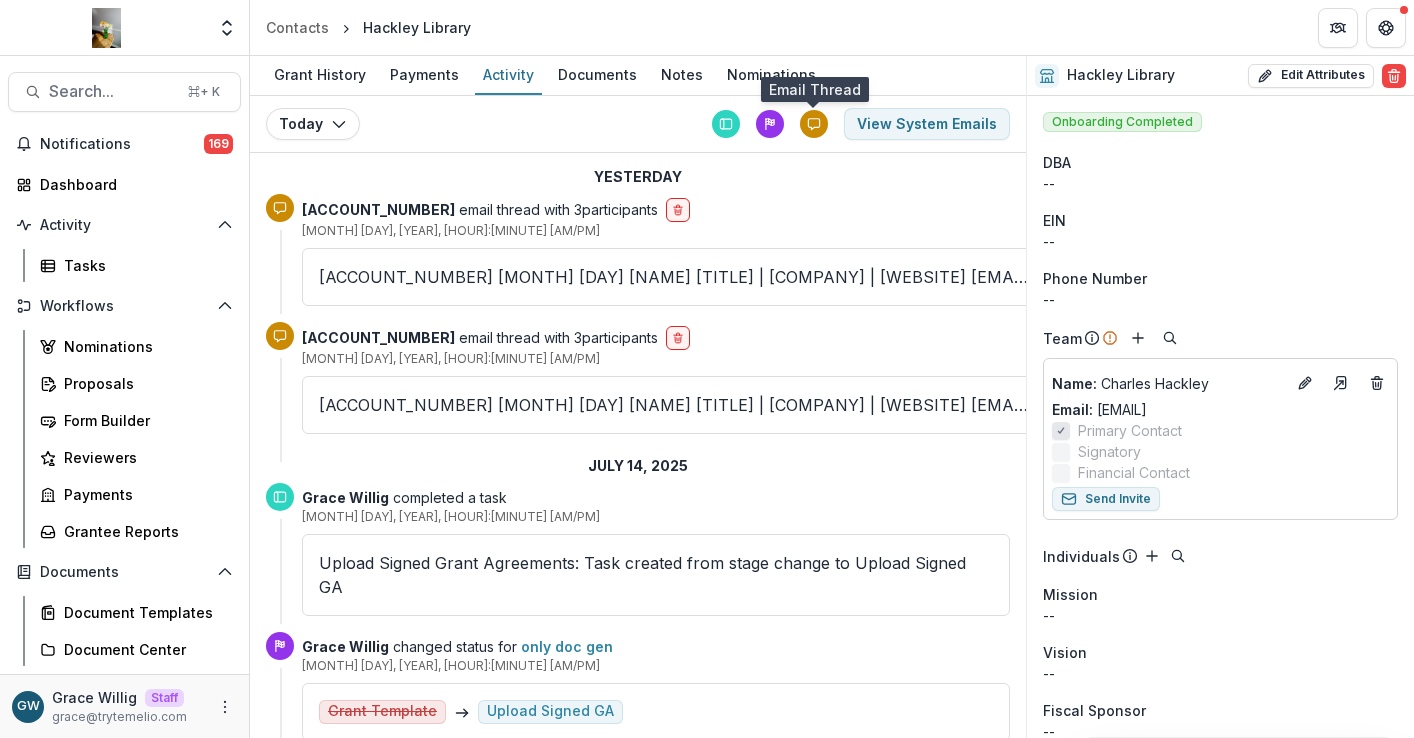 click 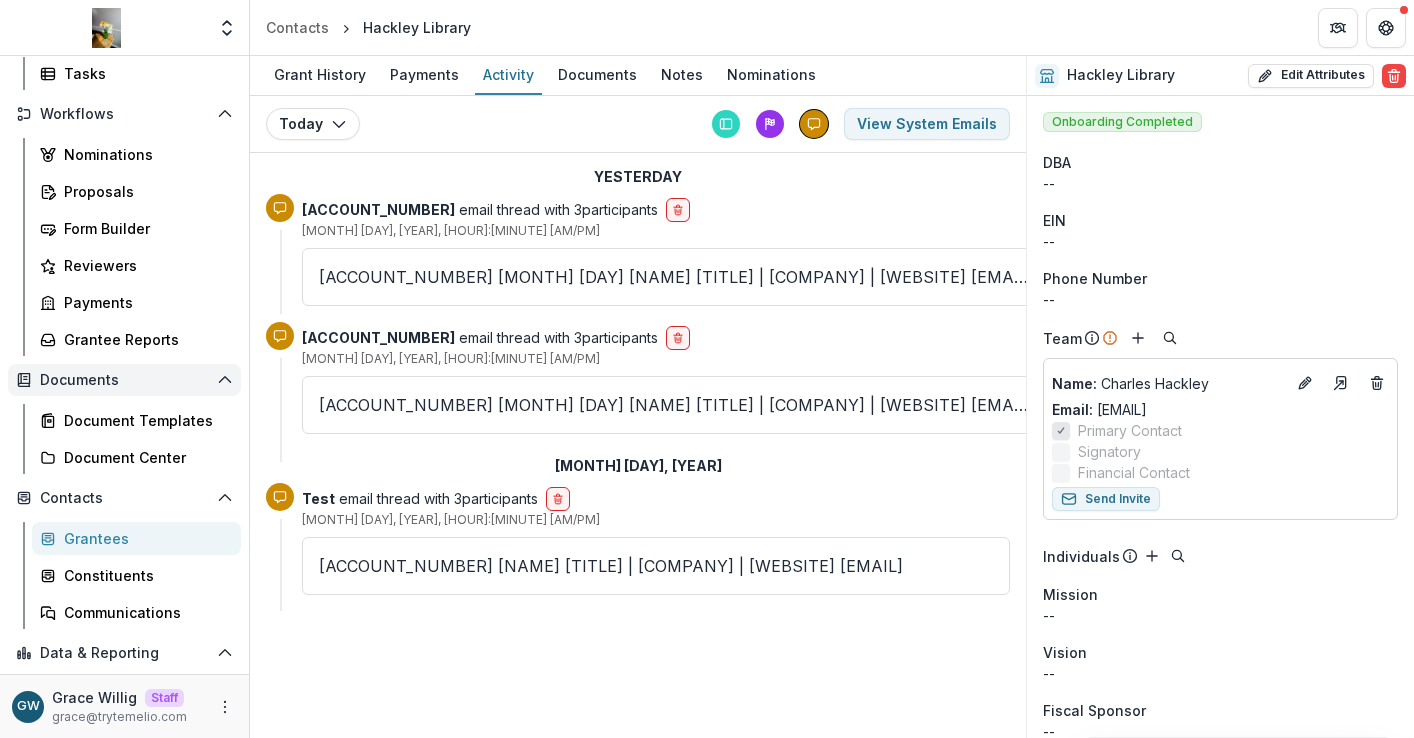 scroll, scrollTop: 193, scrollLeft: 0, axis: vertical 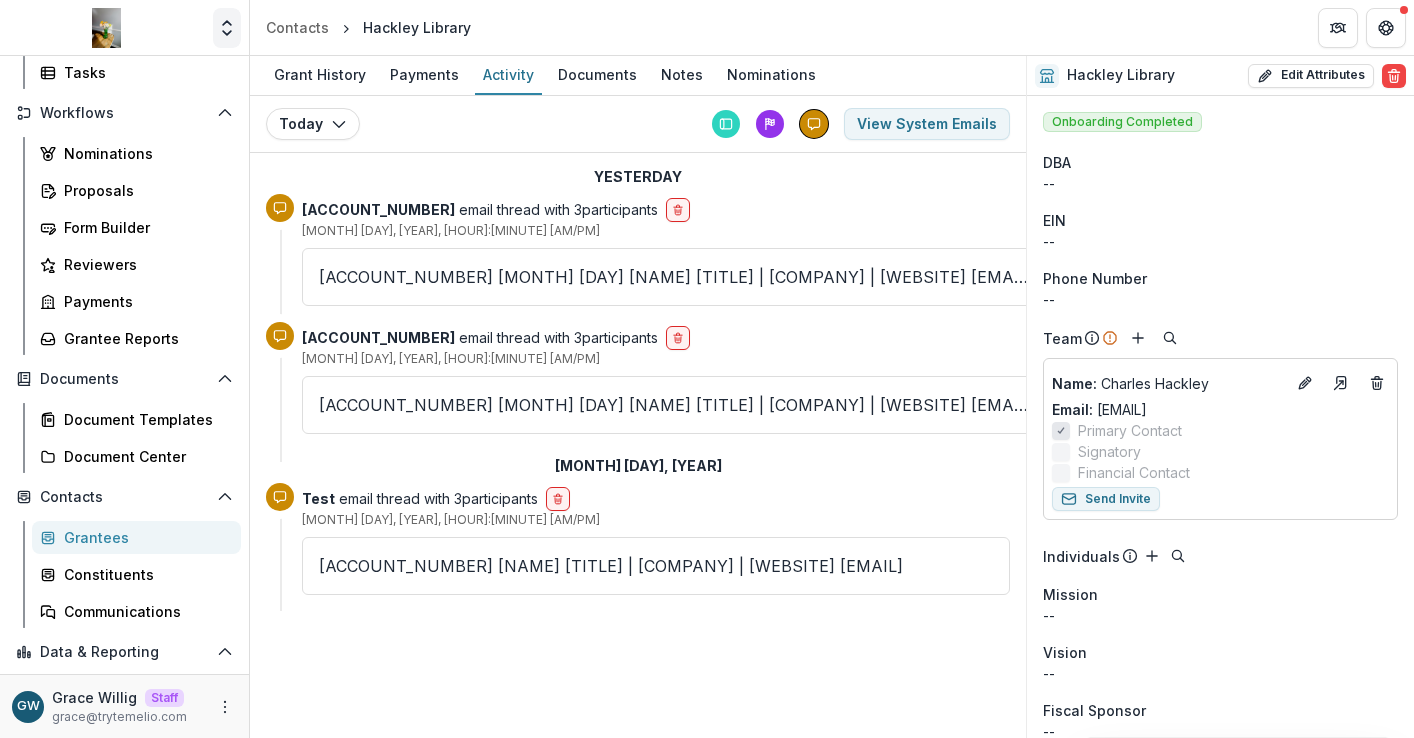 click 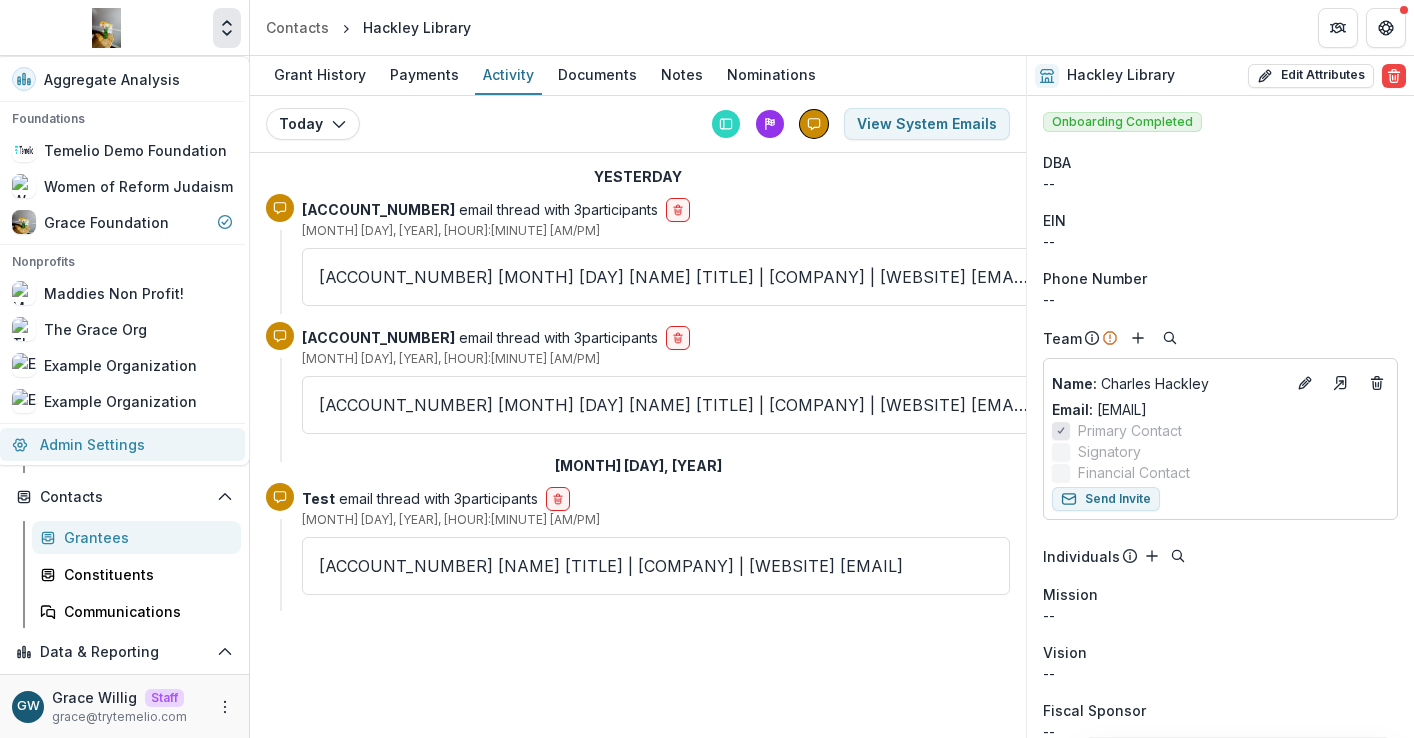 click on "Admin Settings" at bounding box center (122, 444) 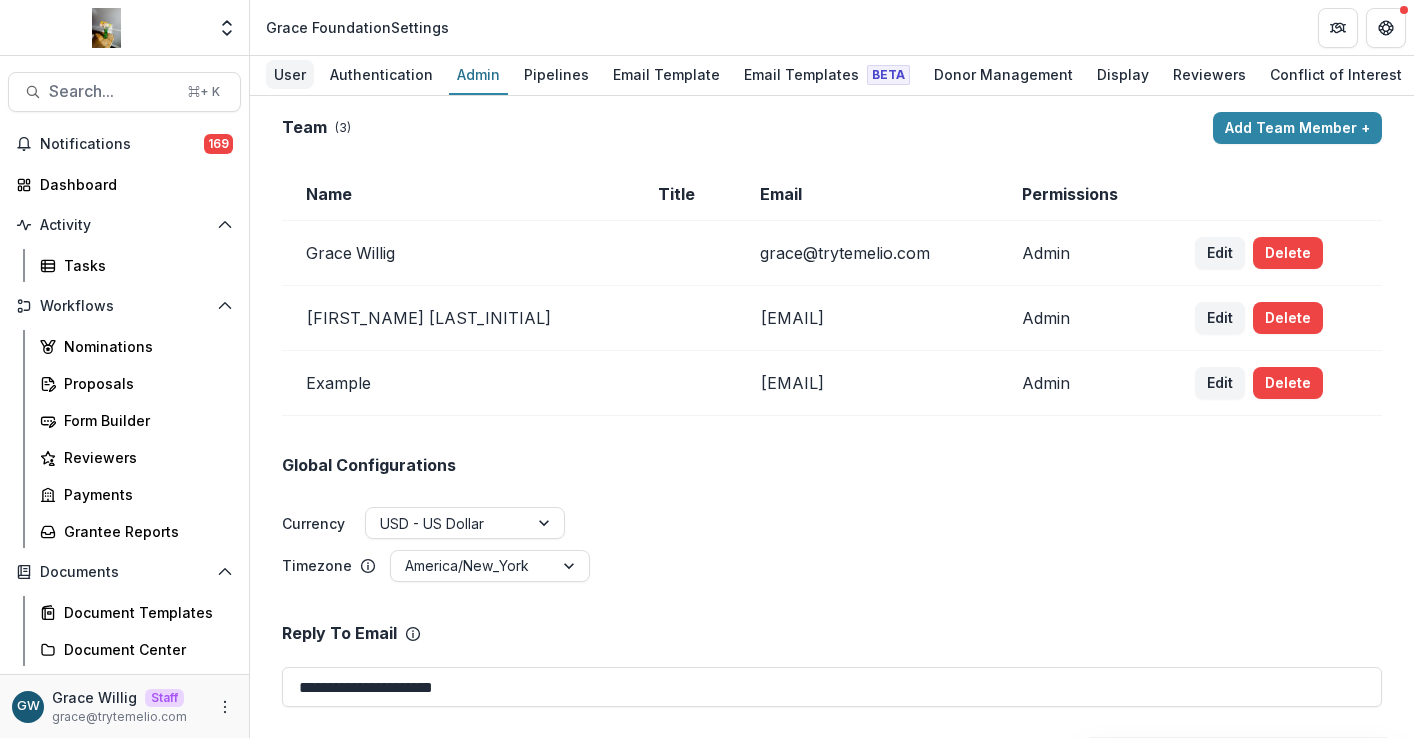 click on "User" at bounding box center (290, 74) 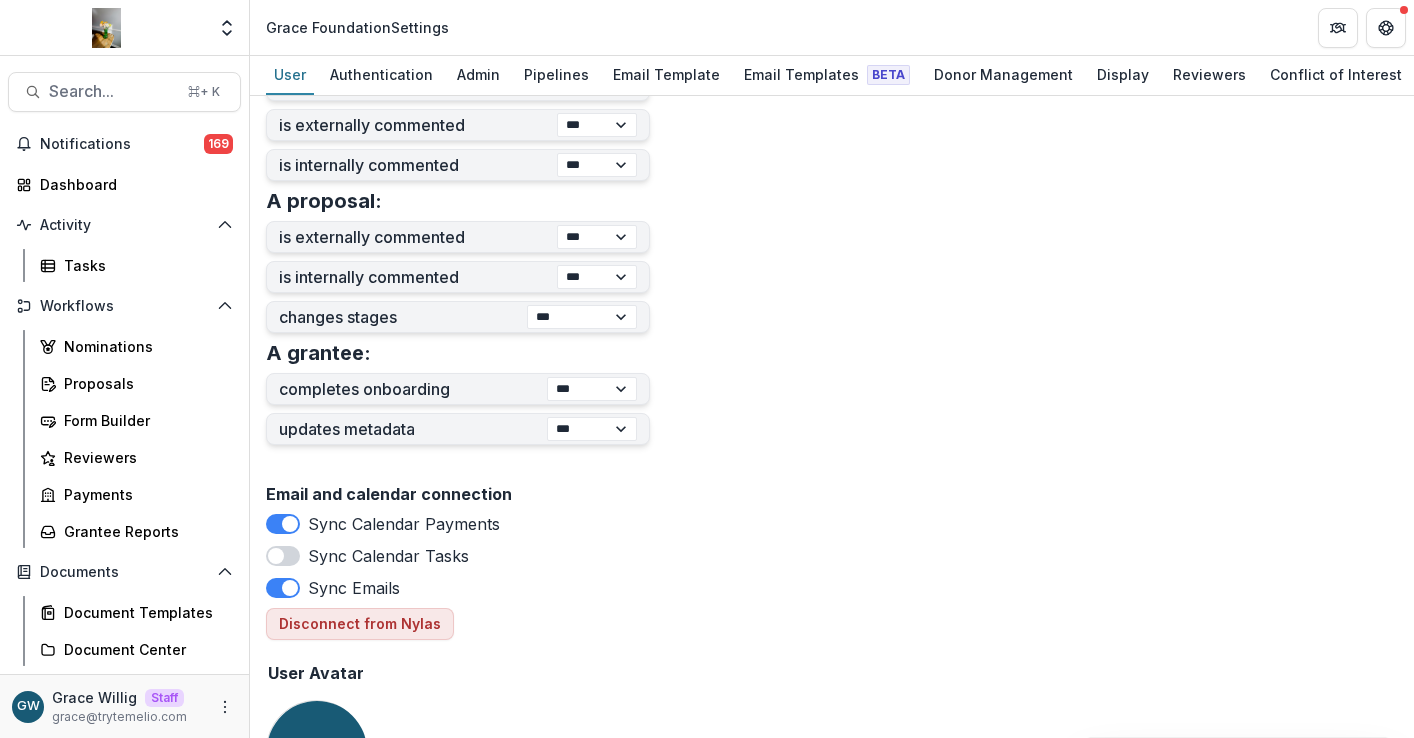 scroll, scrollTop: 700, scrollLeft: 0, axis: vertical 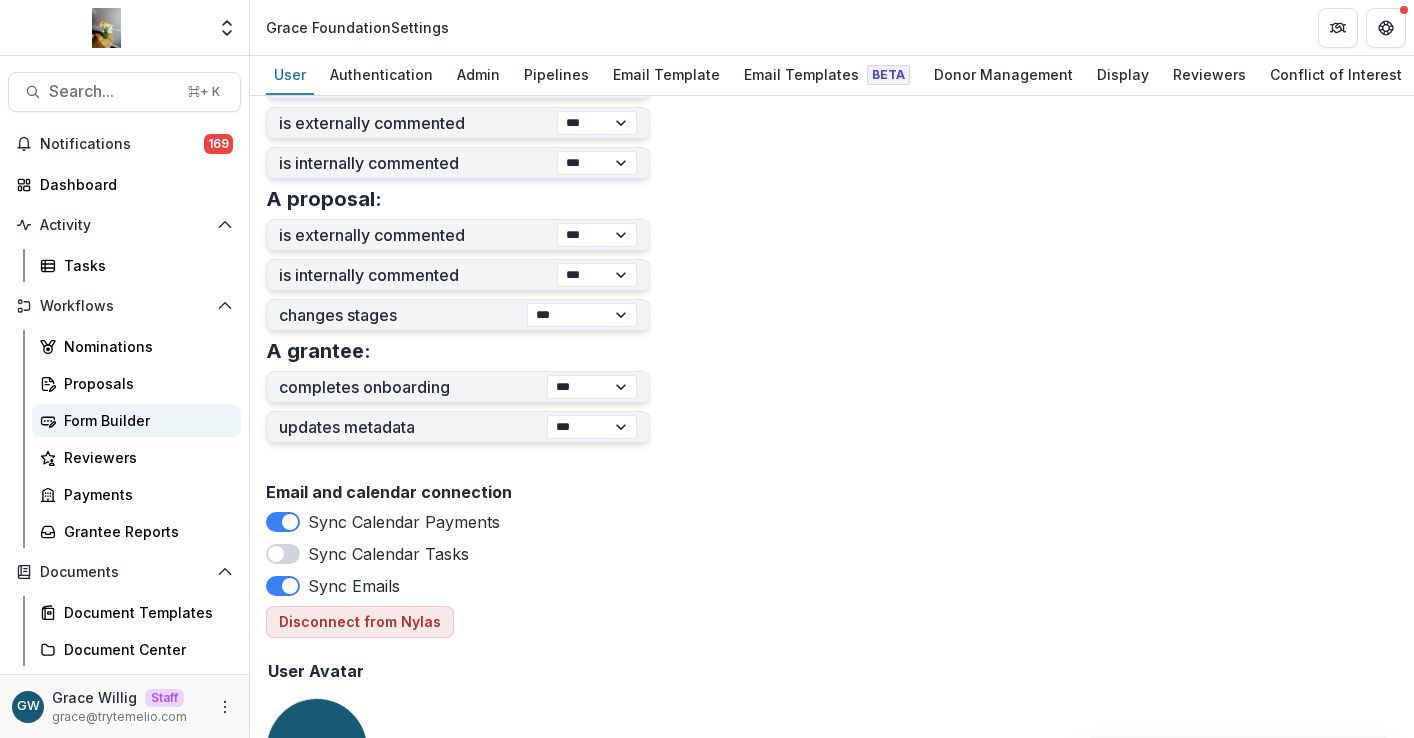 click on "Form Builder" at bounding box center [144, 420] 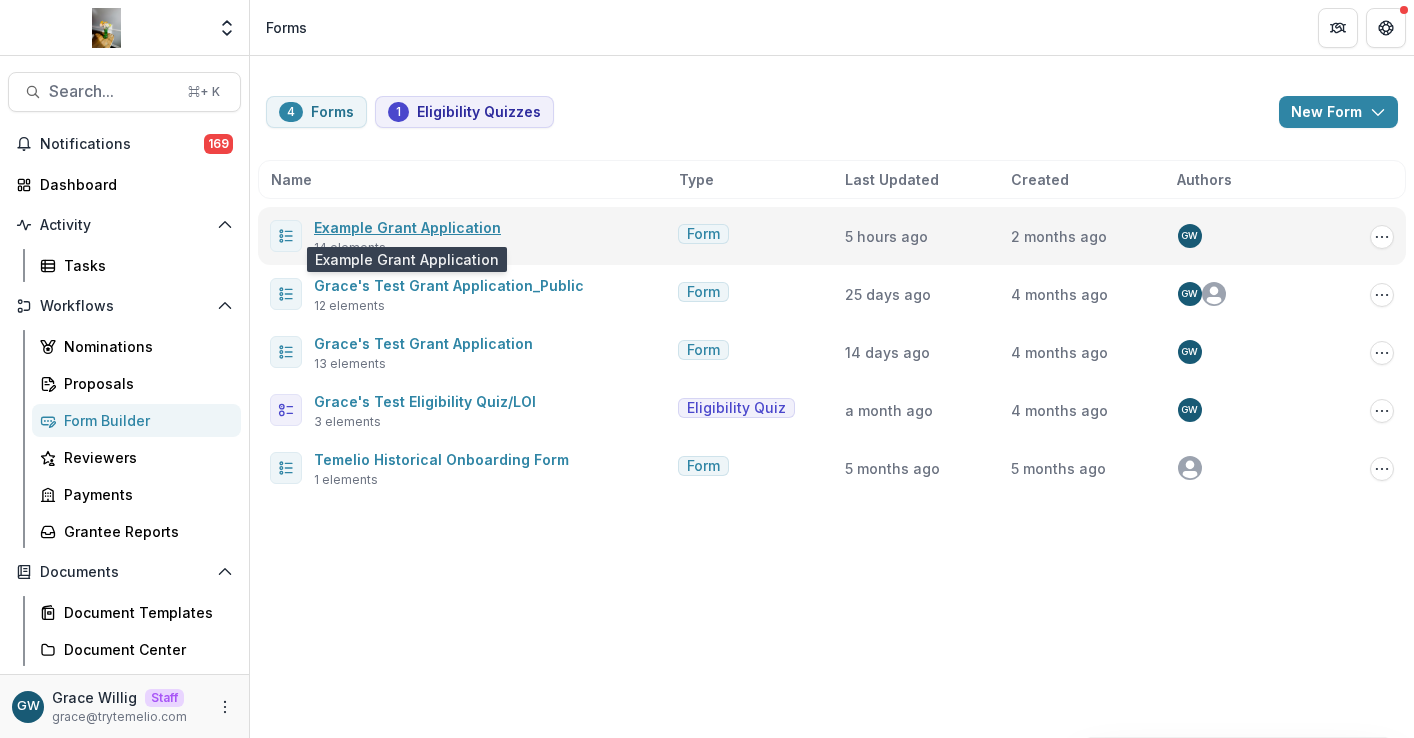 click on "Example Grant Application" at bounding box center (407, 227) 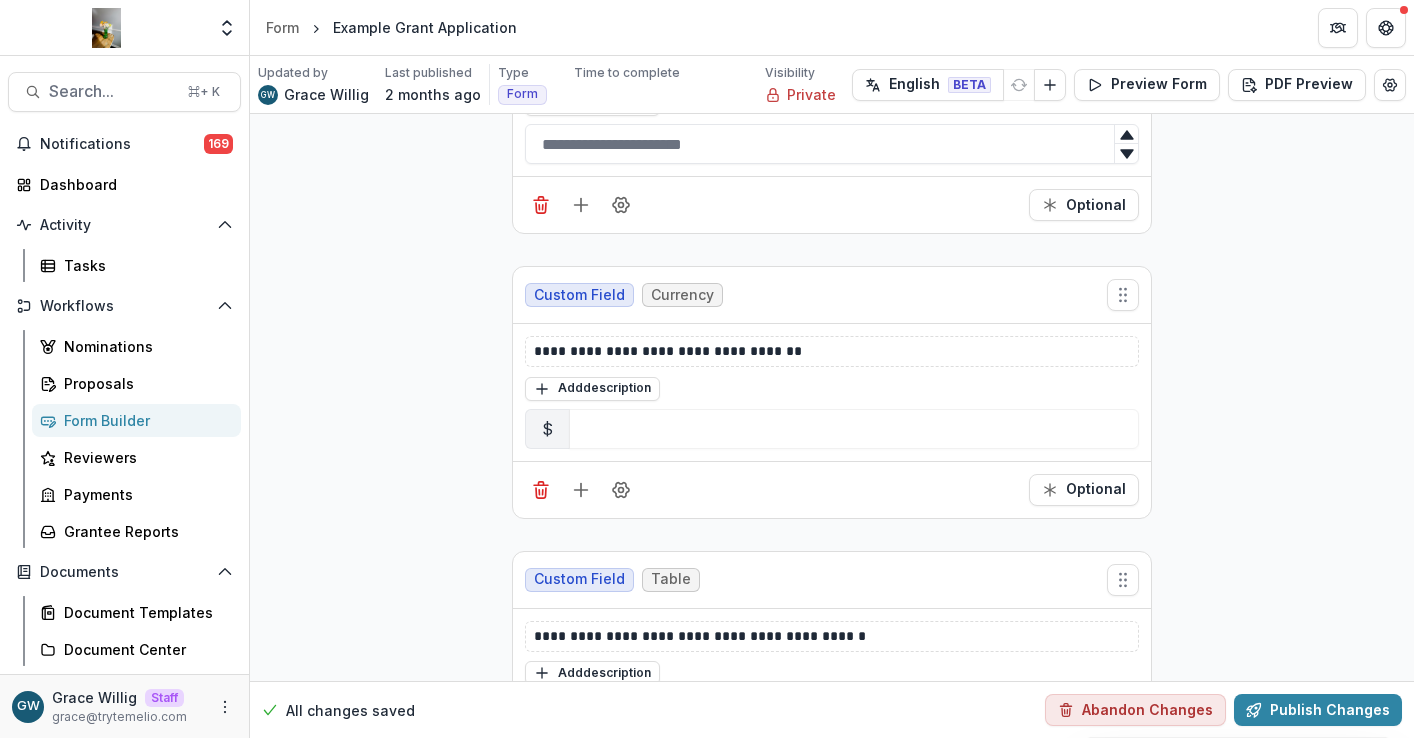 scroll, scrollTop: 5241, scrollLeft: 0, axis: vertical 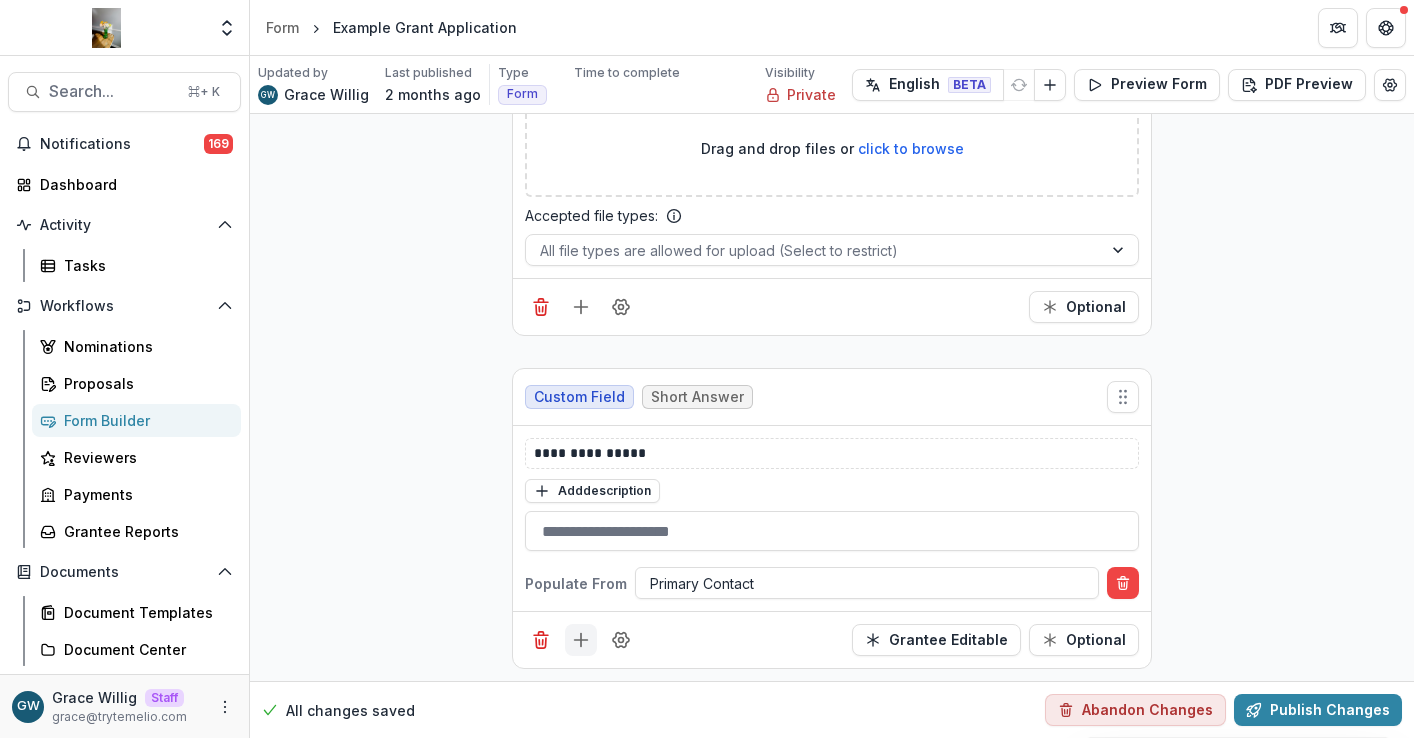 click 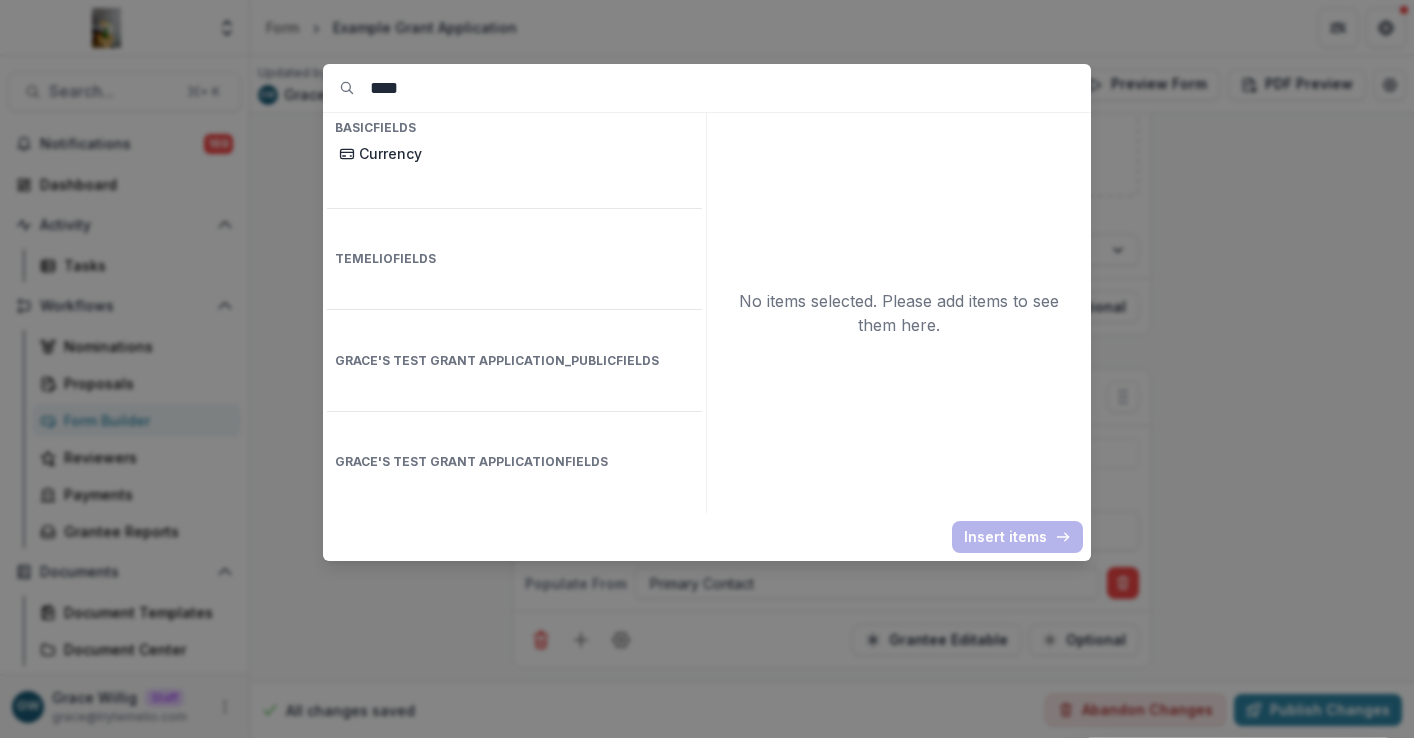 type on "****" 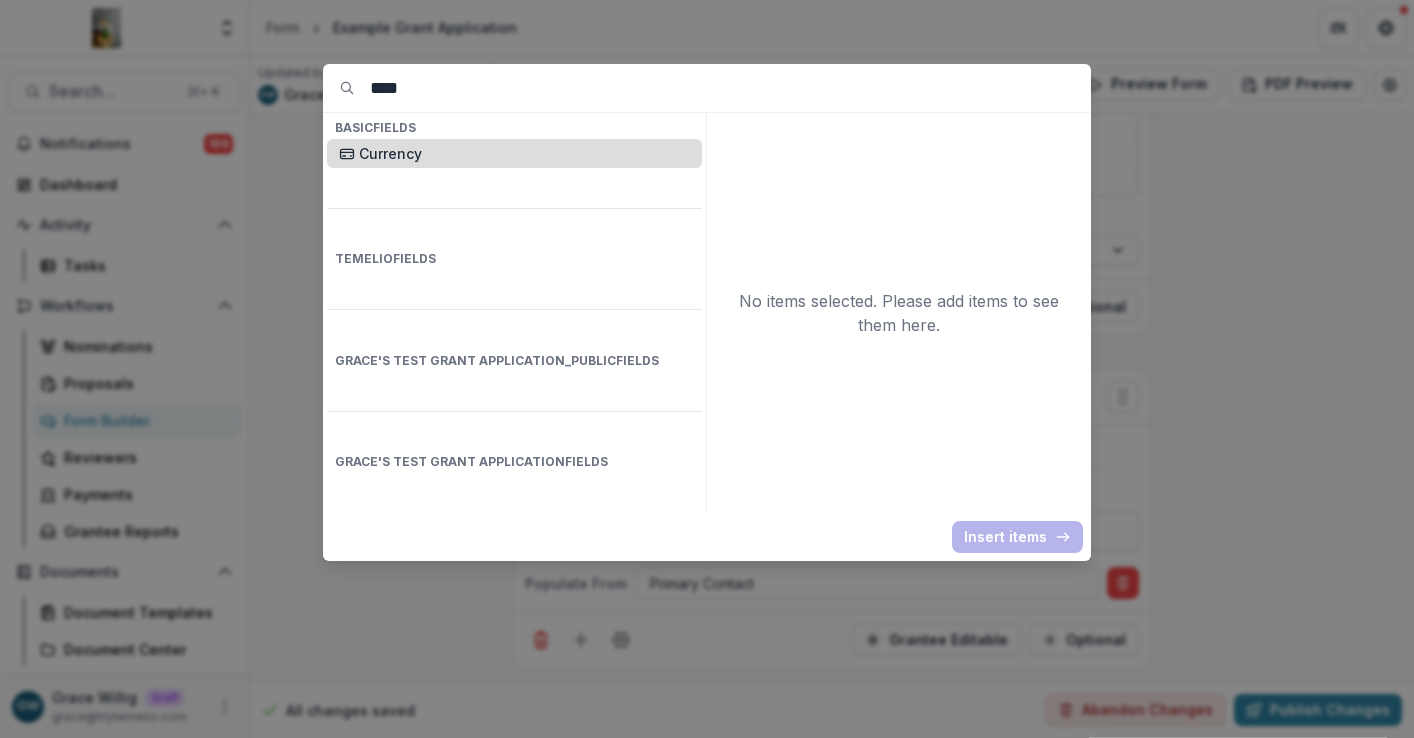 click on "Currency" at bounding box center (524, 153) 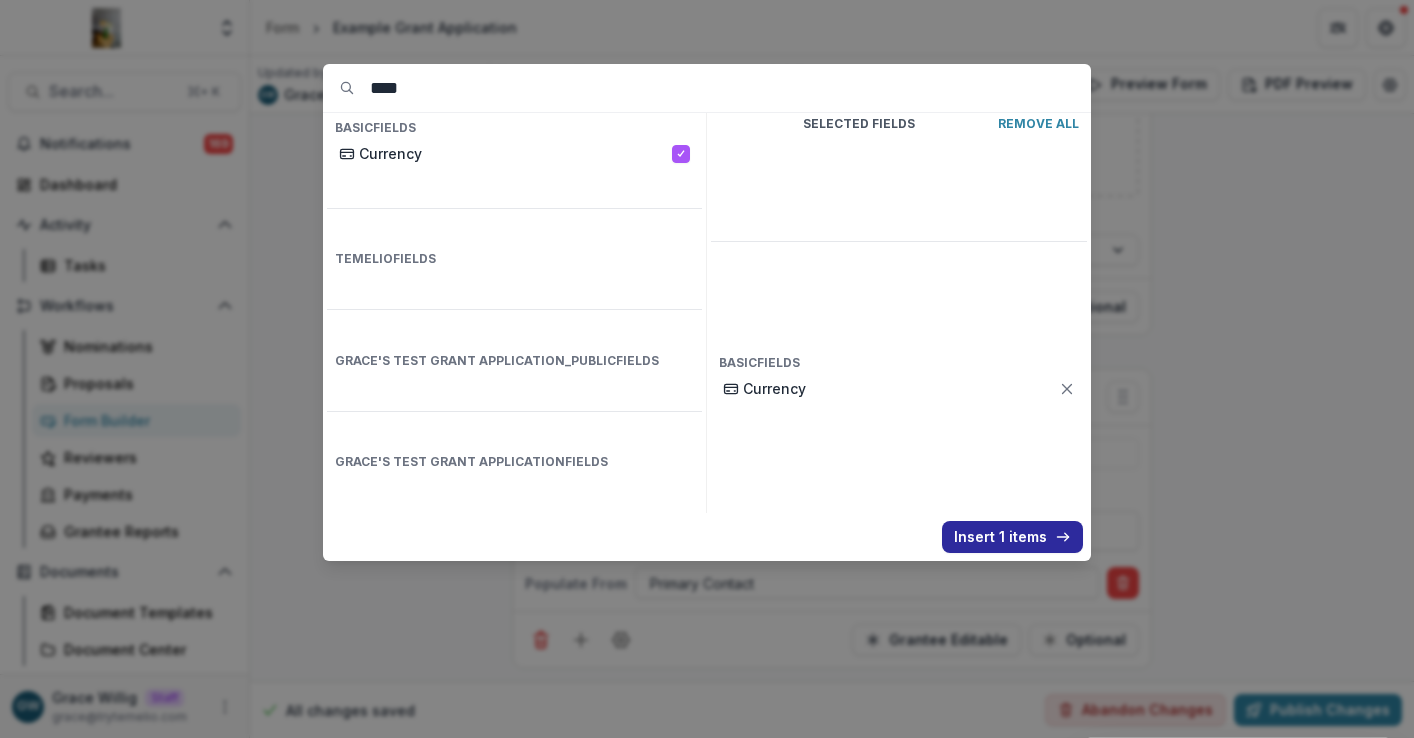 click on "Insert 1 items" at bounding box center (1012, 537) 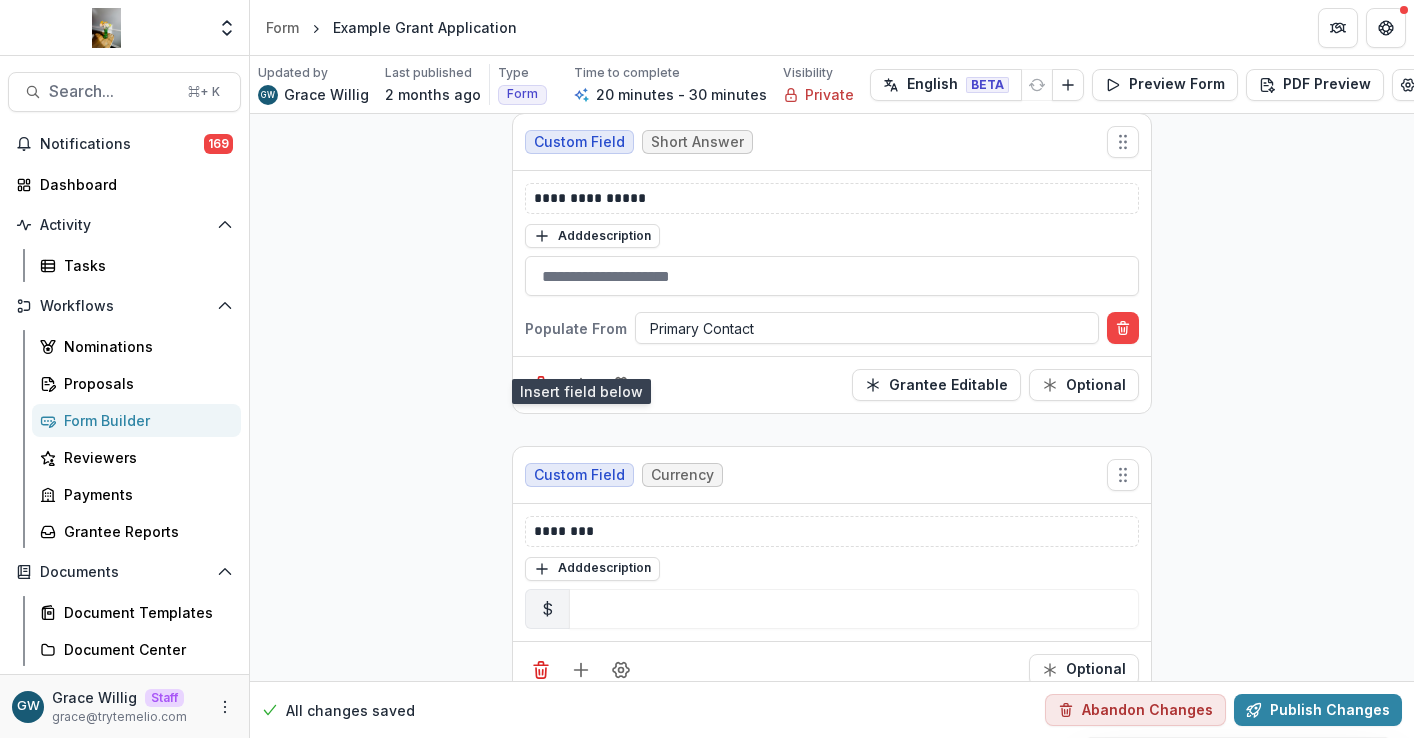 scroll, scrollTop: 5525, scrollLeft: 0, axis: vertical 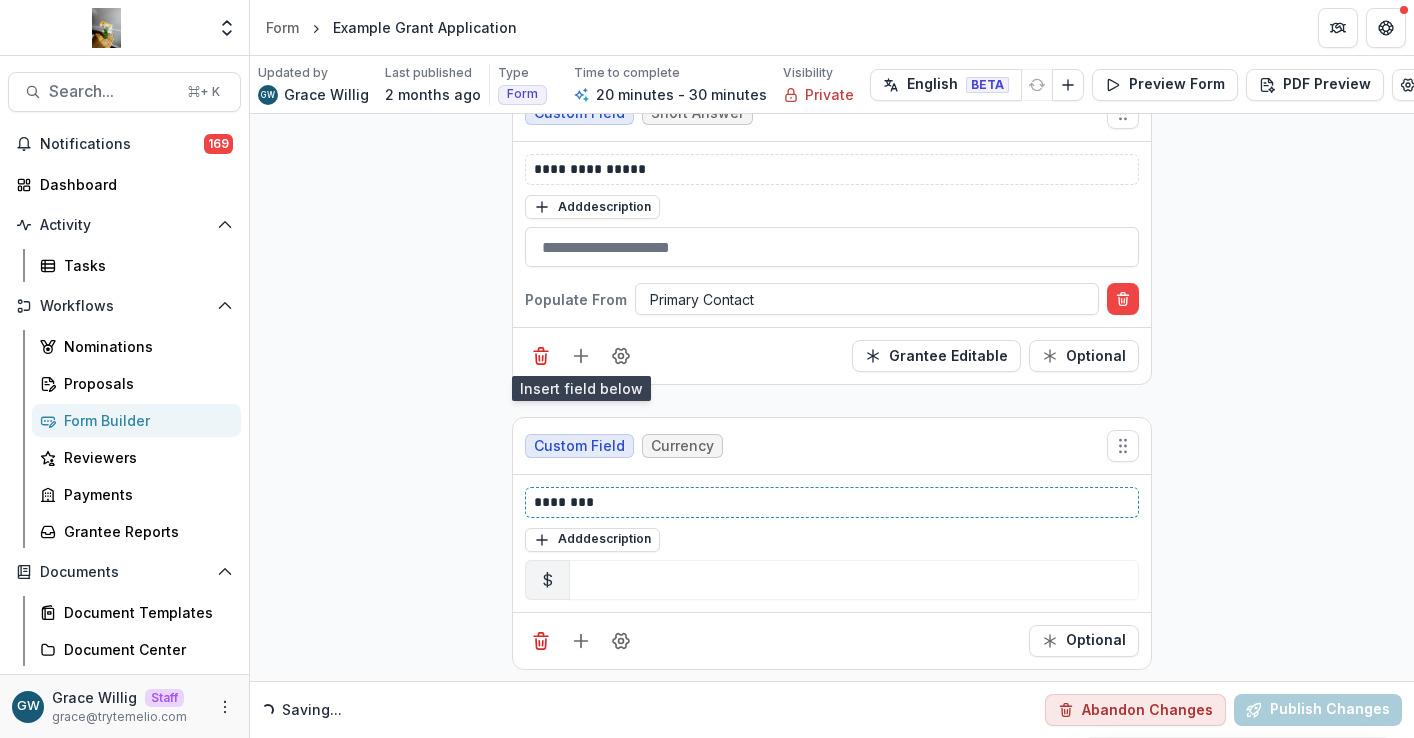 click on "********" at bounding box center [832, 502] 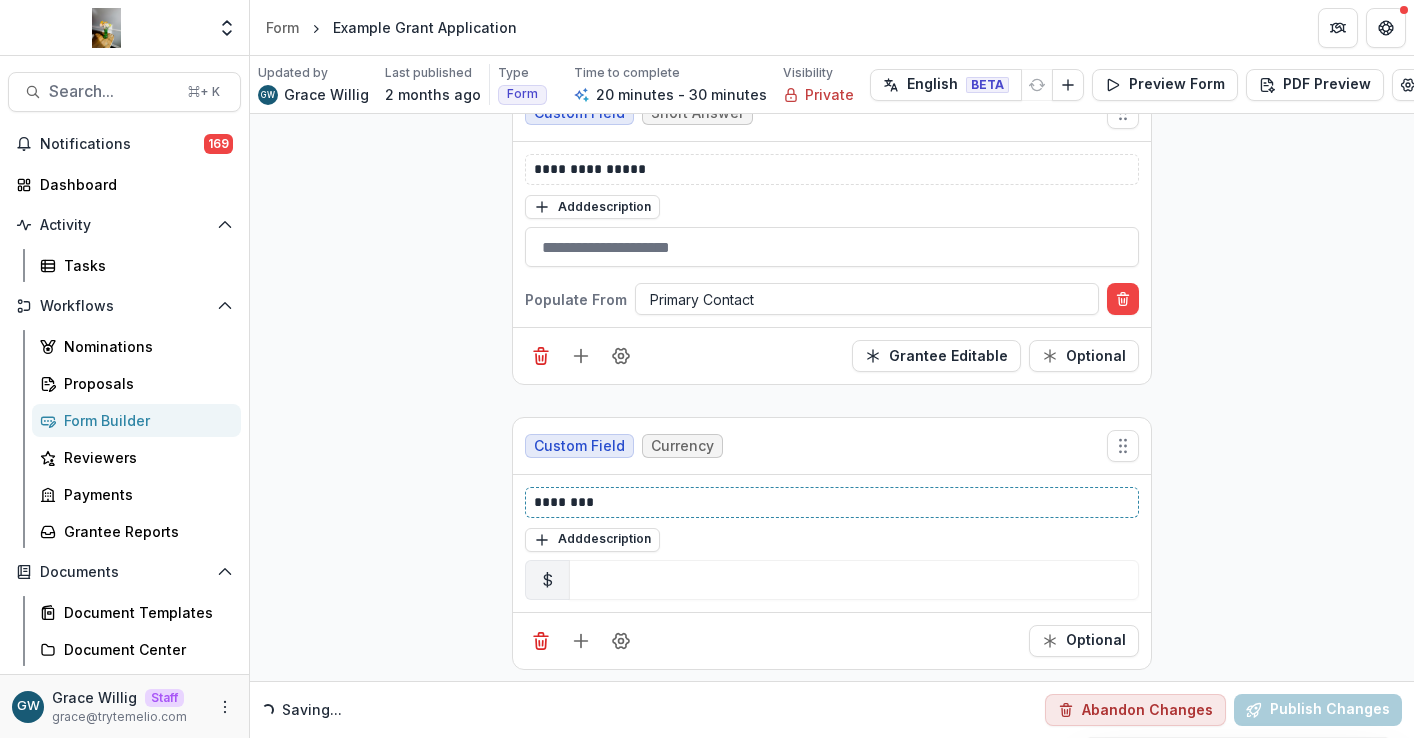 click on "********" at bounding box center [832, 502] 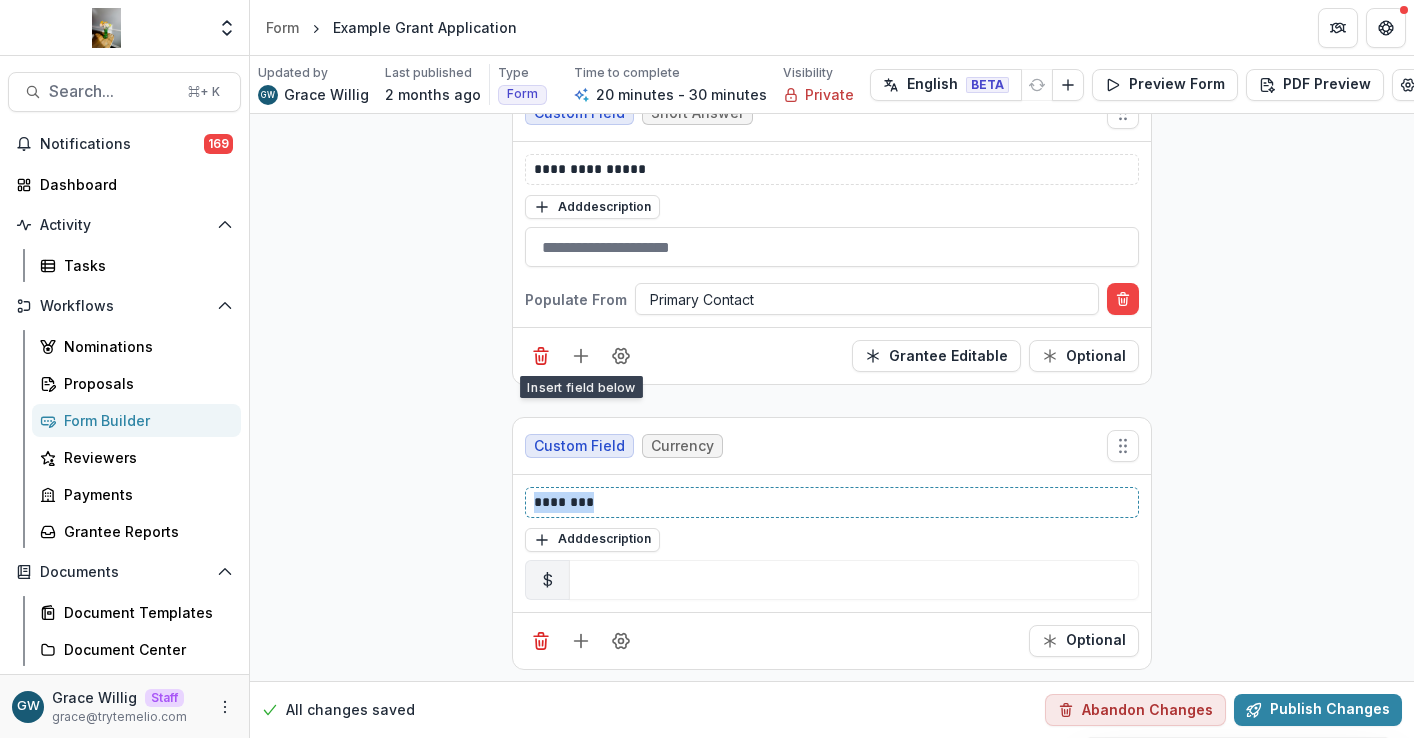 click on "********" at bounding box center [832, 502] 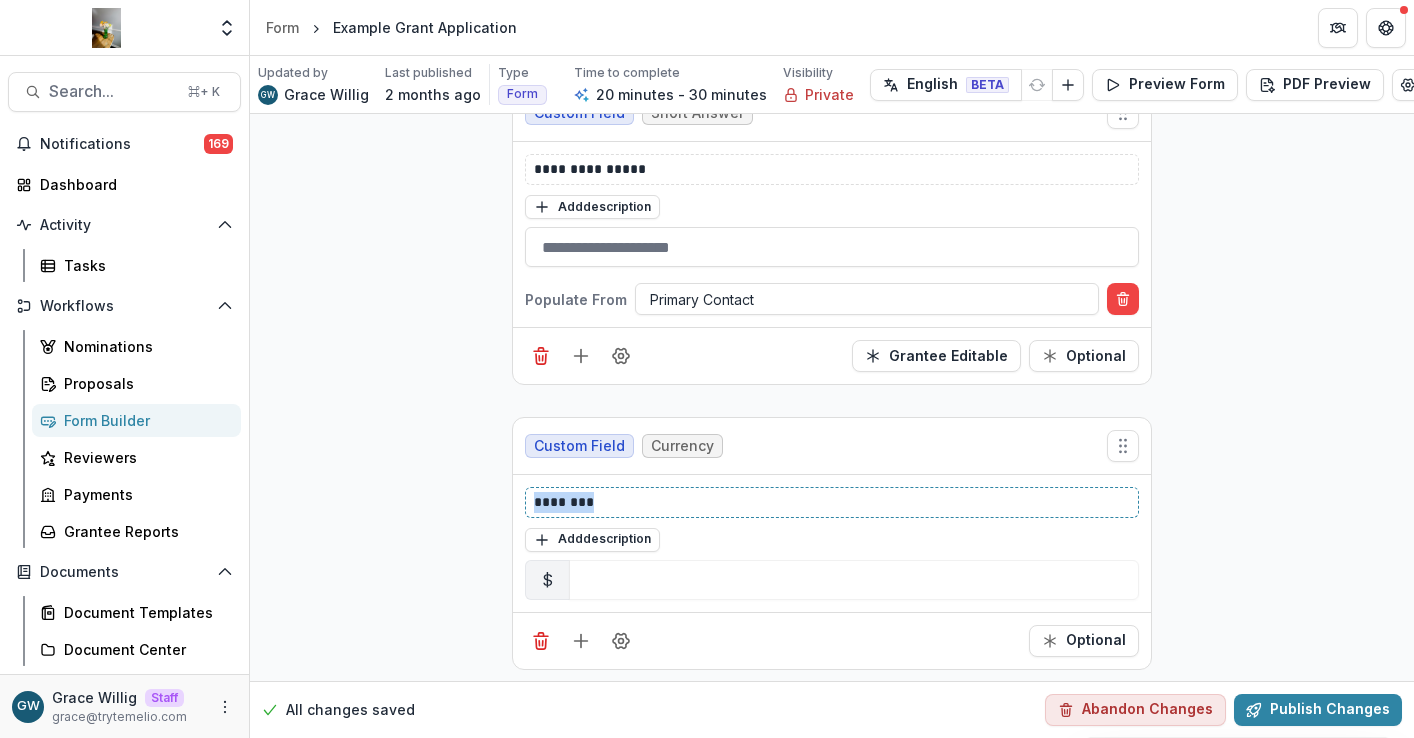 type 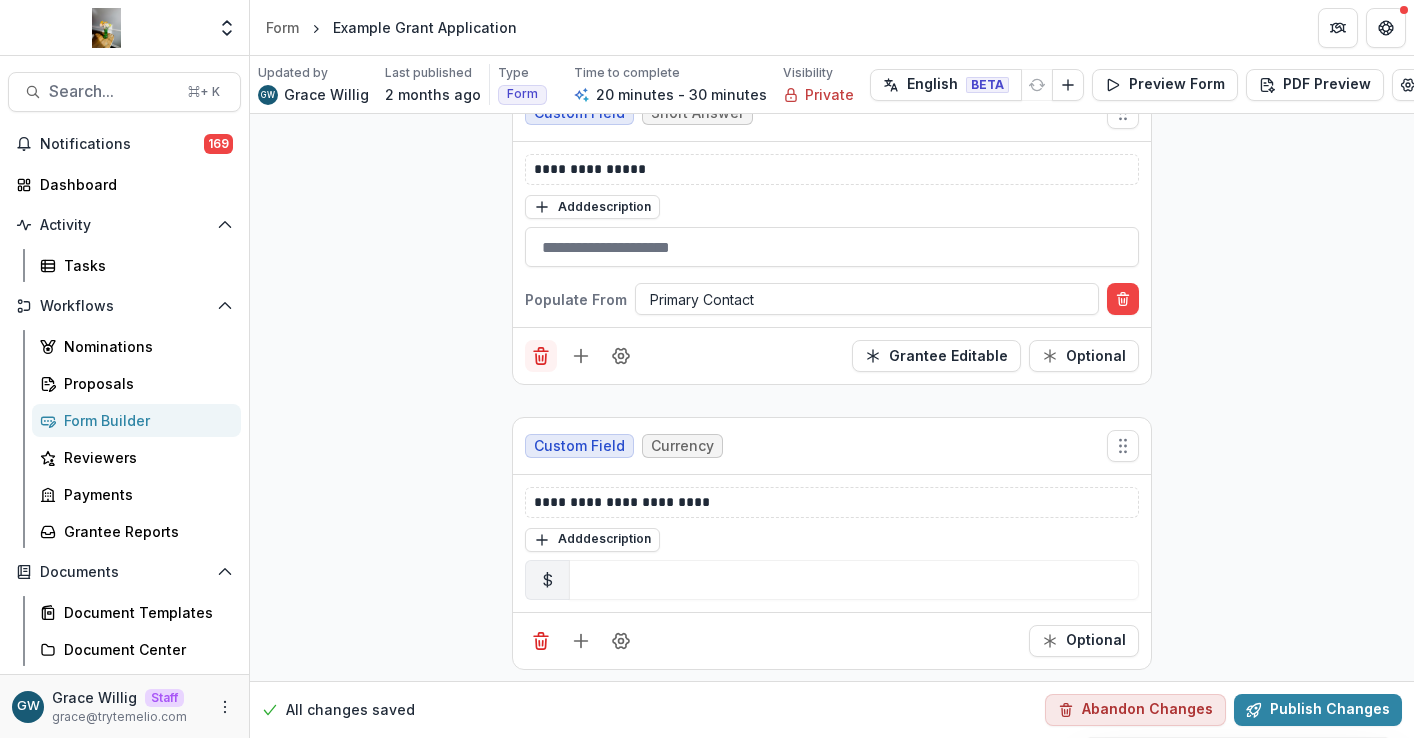 click 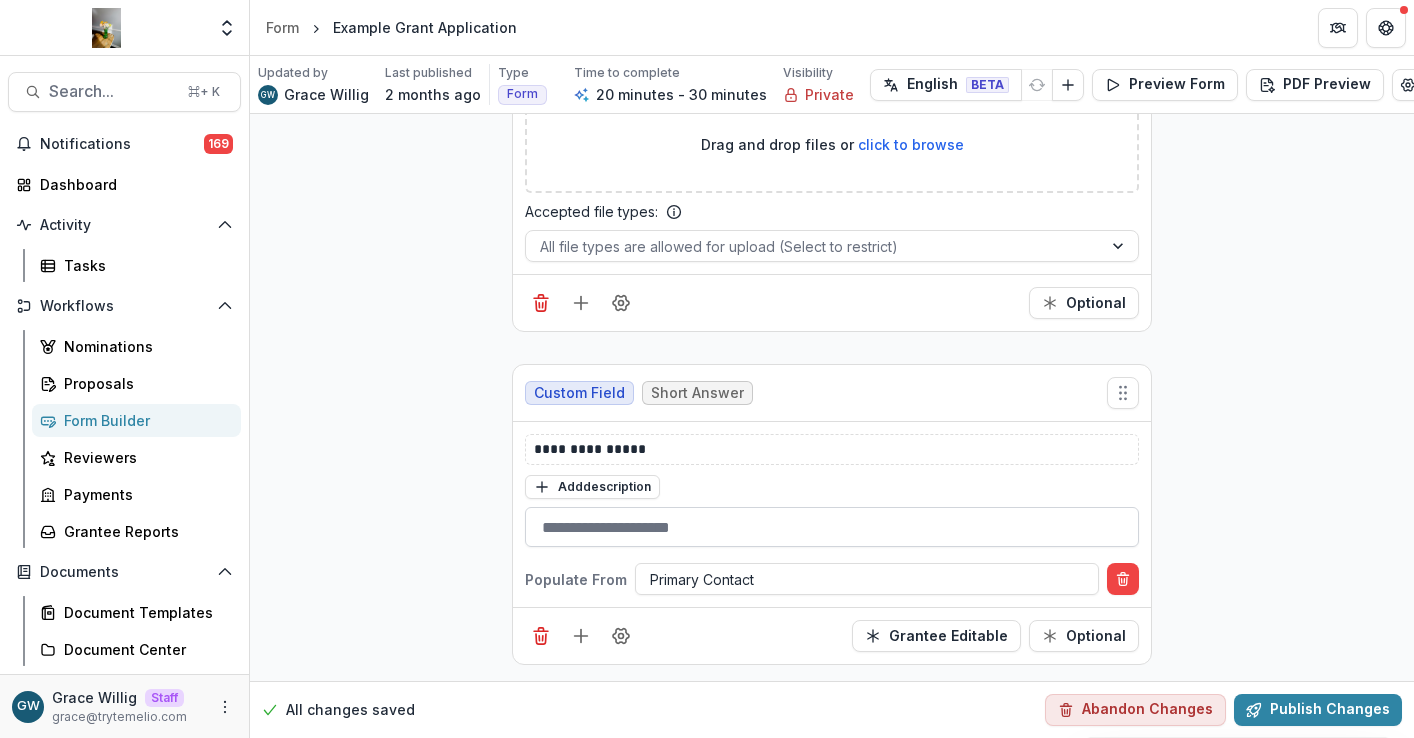 scroll, scrollTop: 5241, scrollLeft: 0, axis: vertical 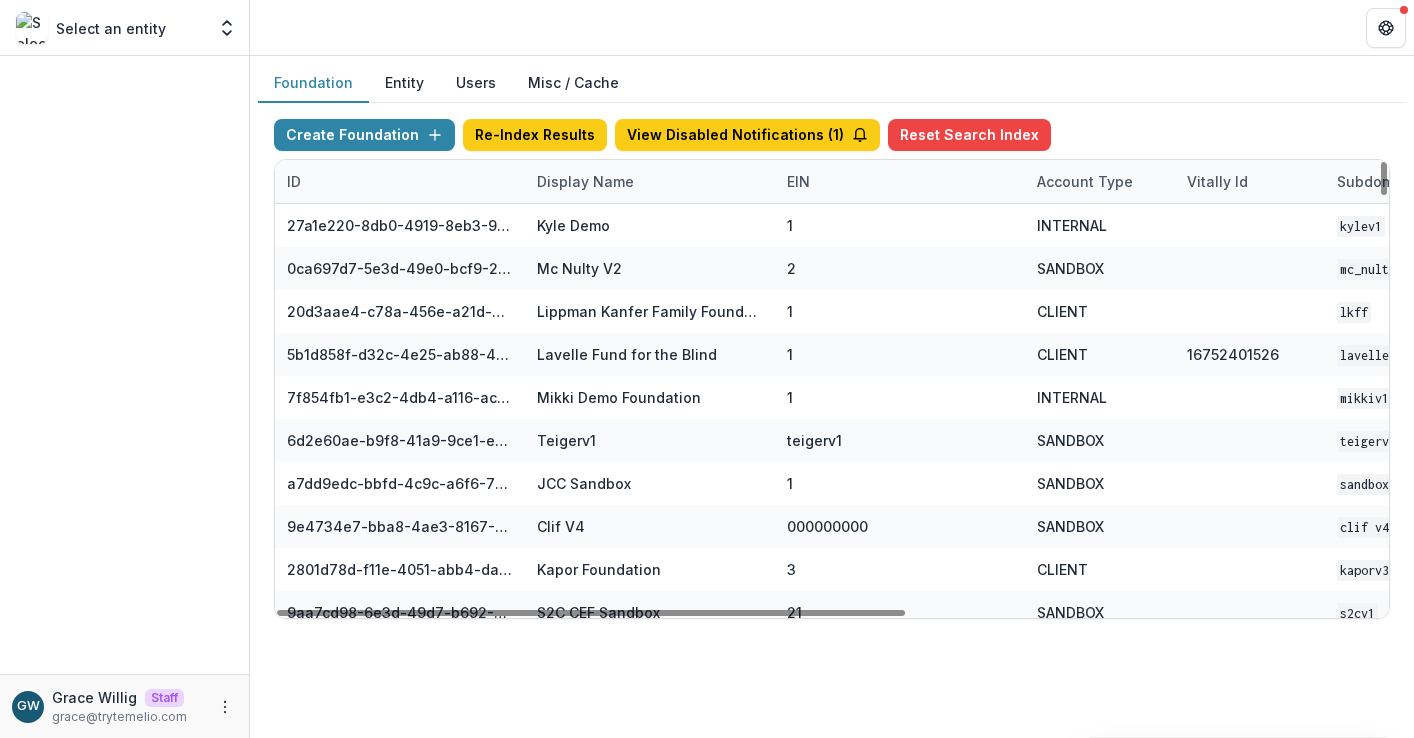 click on "Display Name" at bounding box center (585, 181) 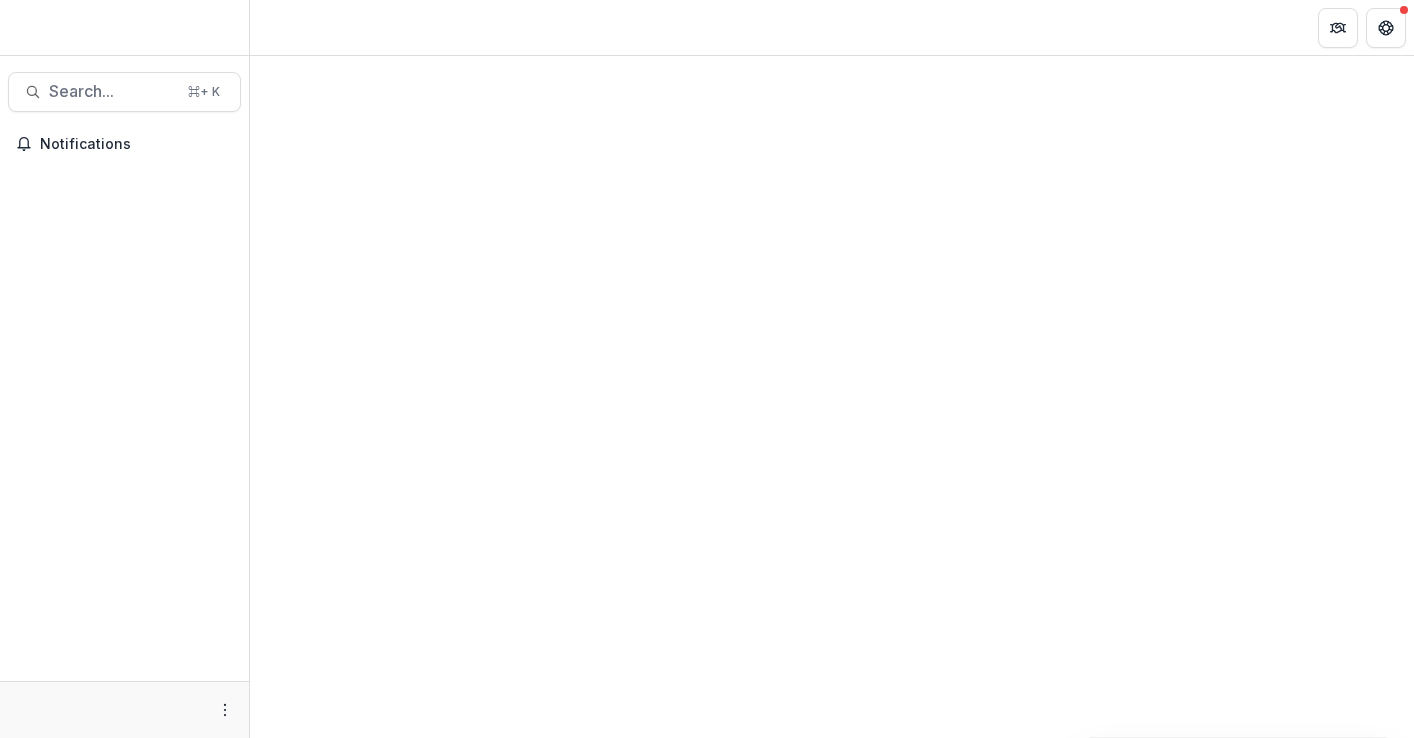 scroll, scrollTop: 0, scrollLeft: 0, axis: both 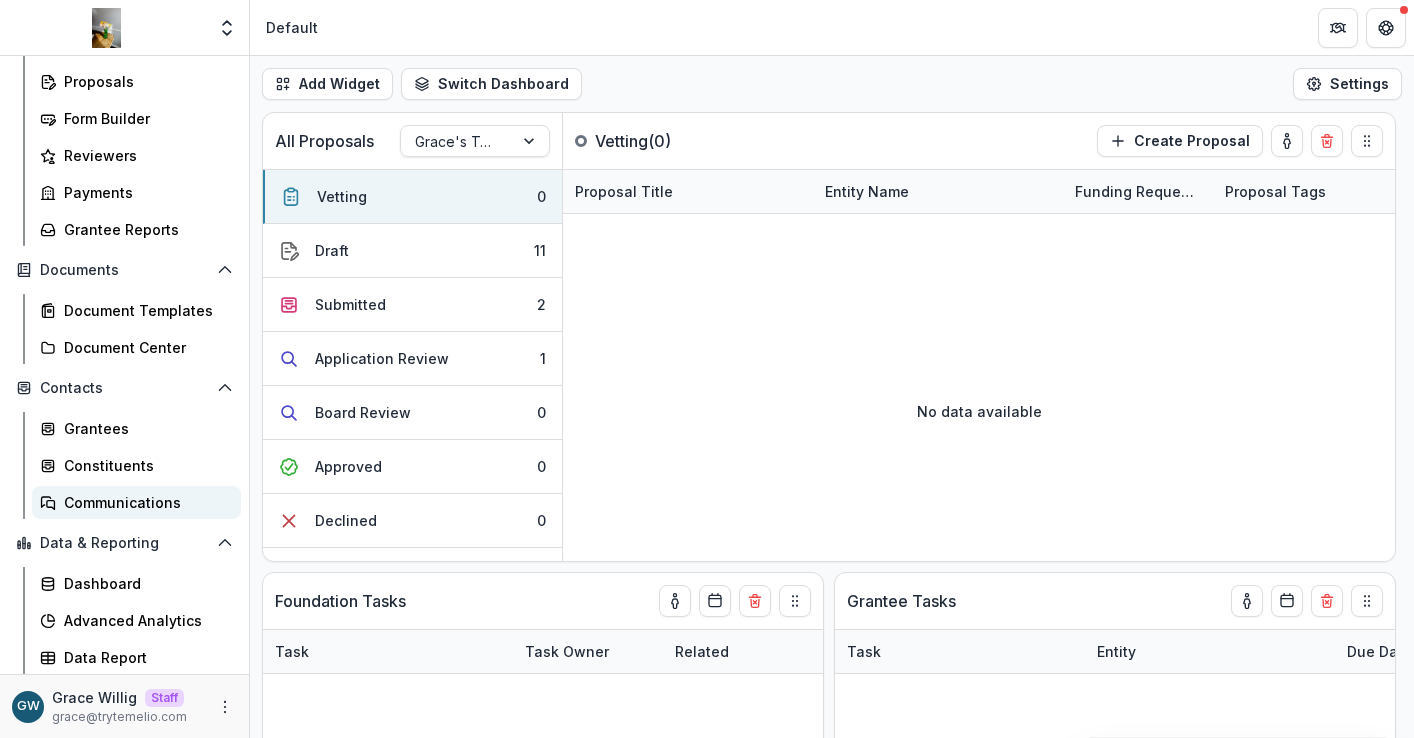 select on "******" 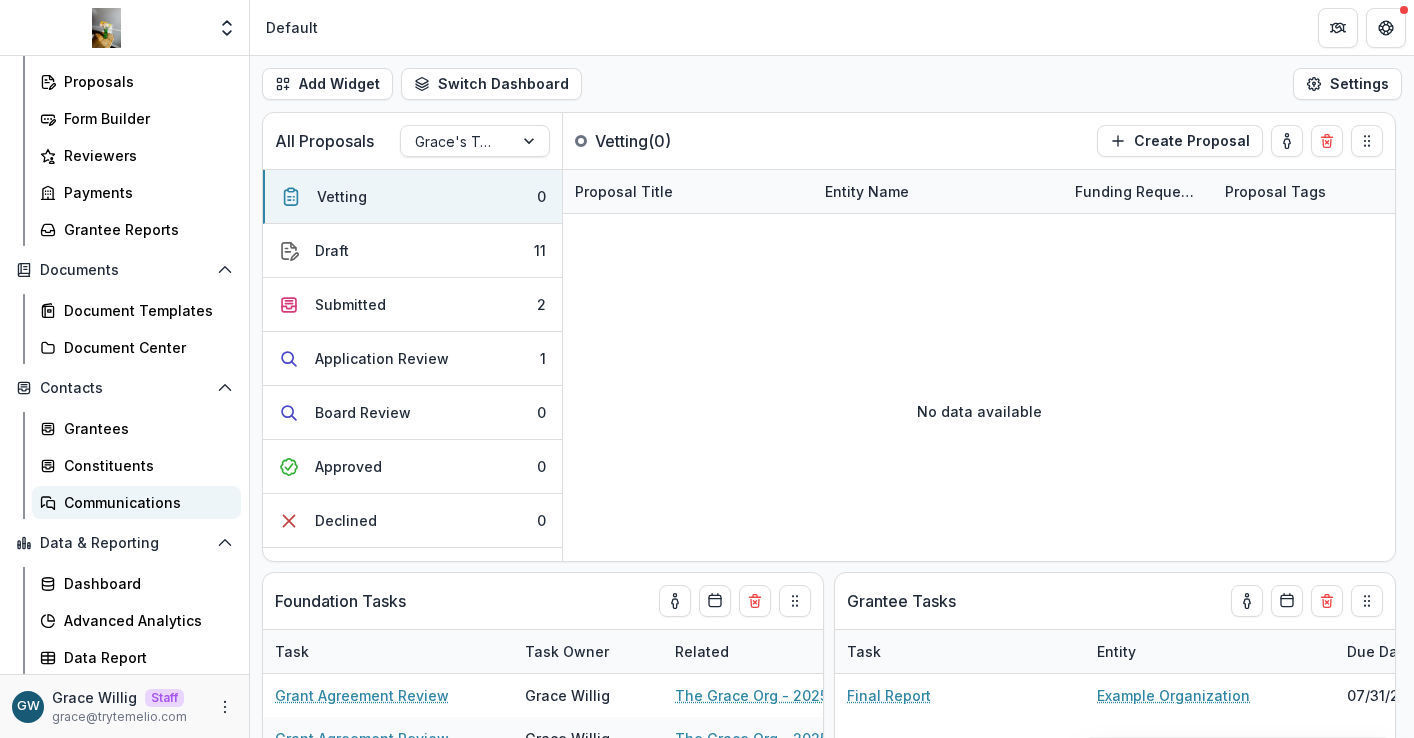 select on "******" 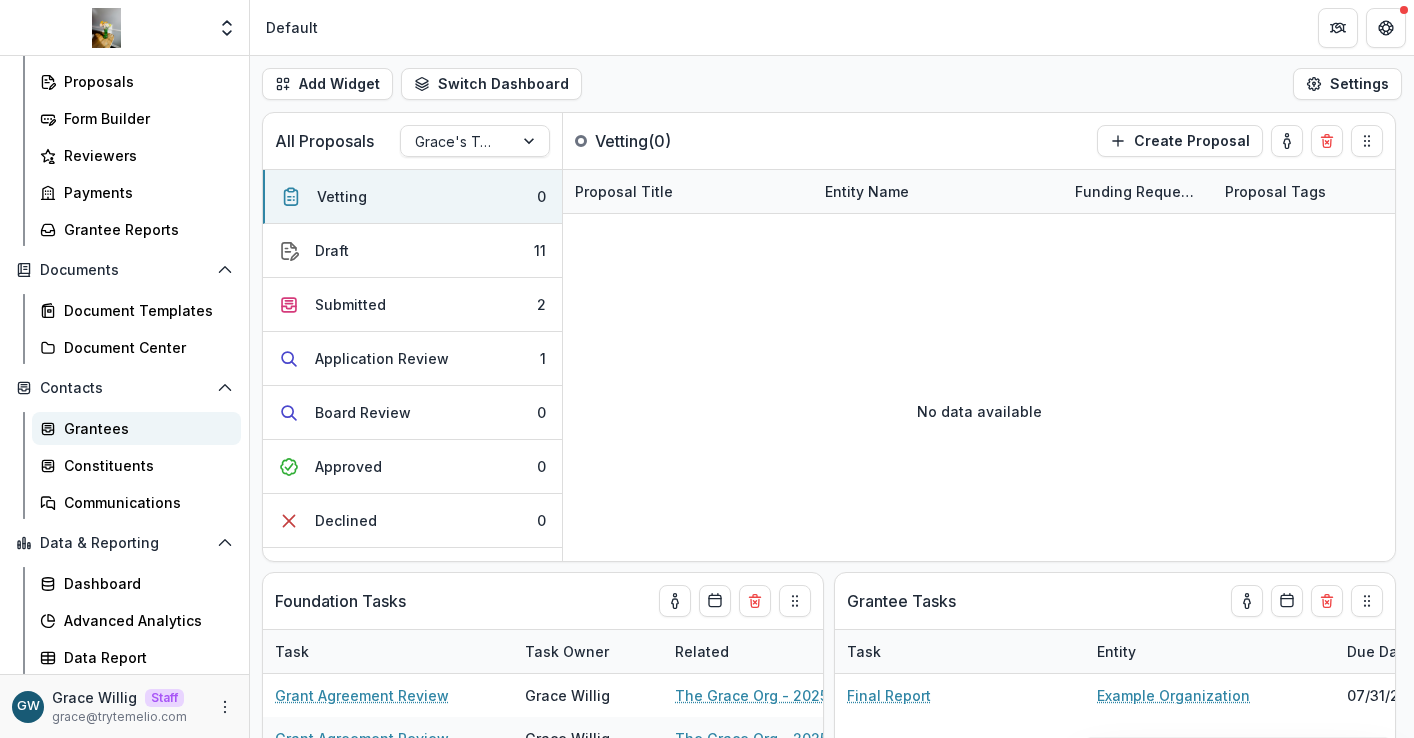 click on "Grantees" at bounding box center (144, 428) 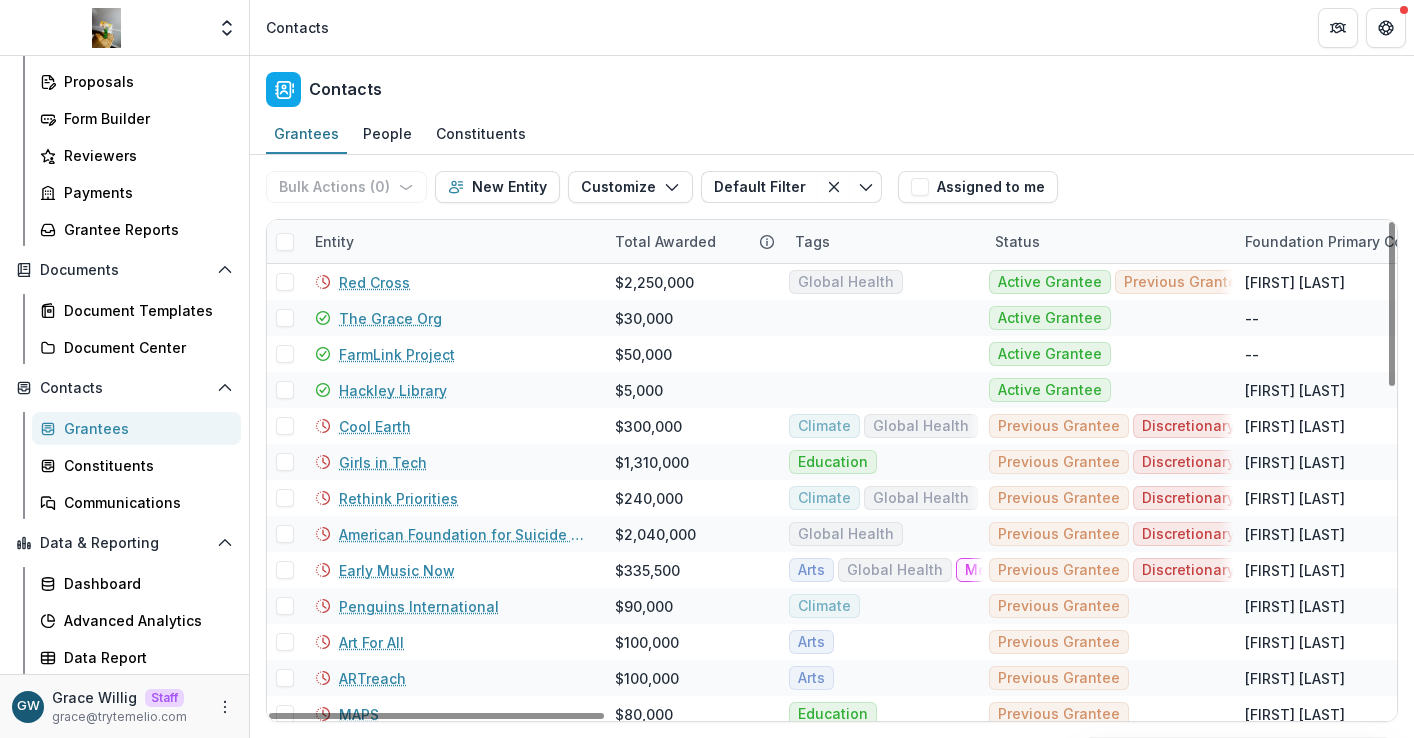 click on "Entity" at bounding box center [453, 241] 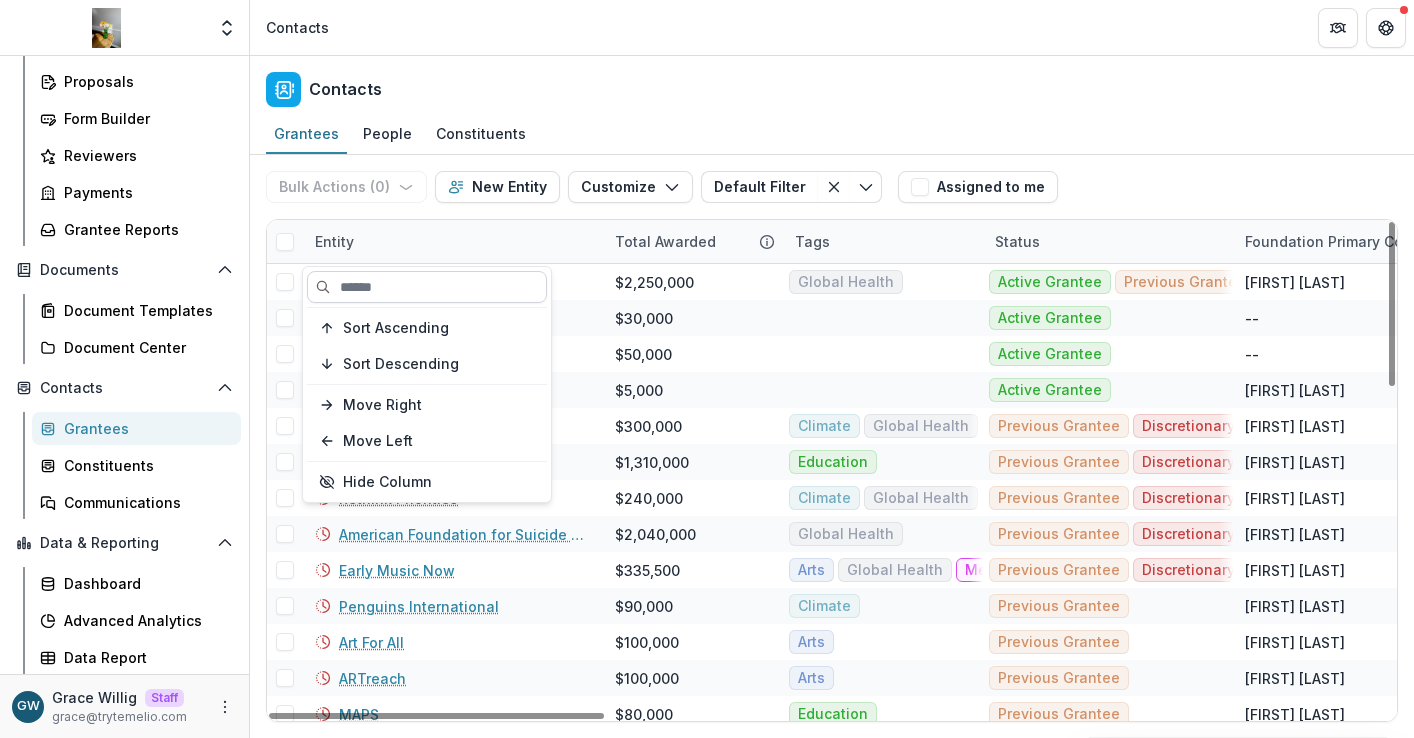 click at bounding box center [427, 287] 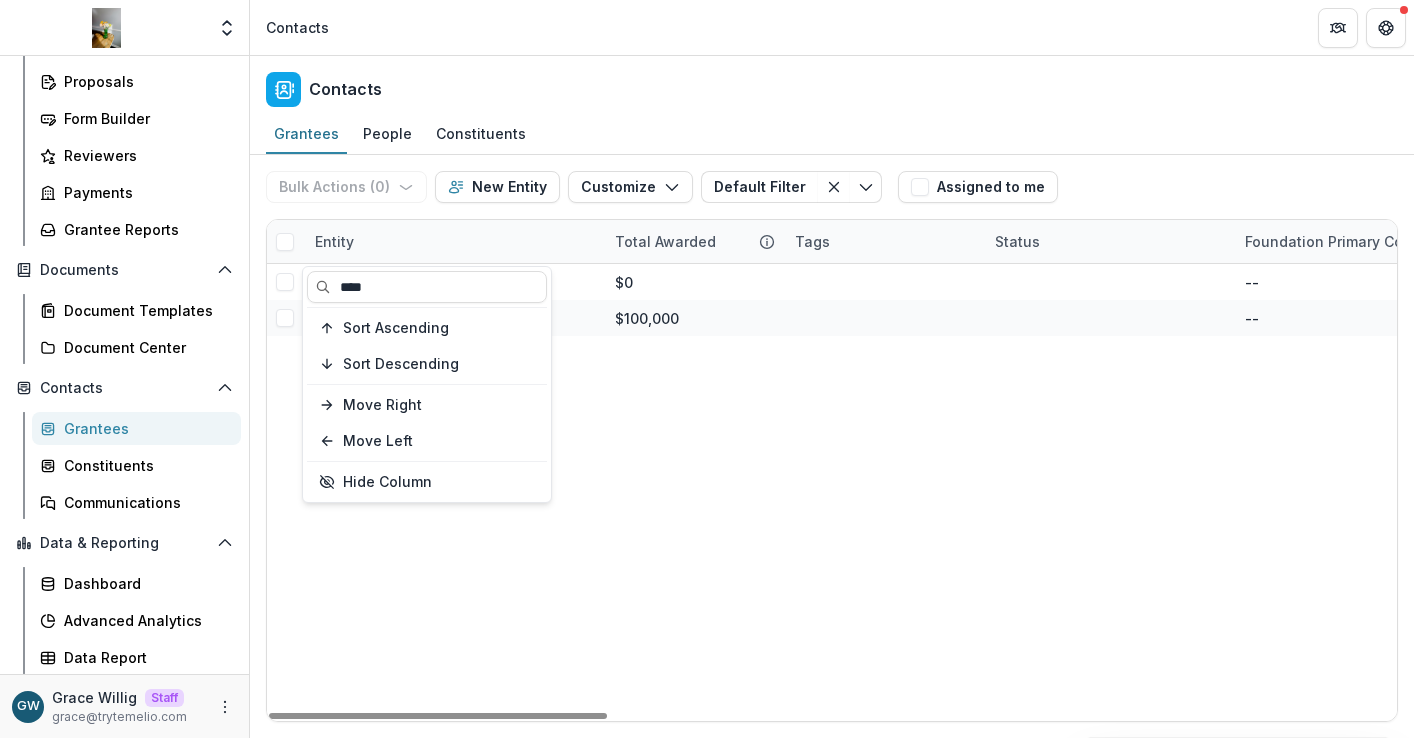 type on "****" 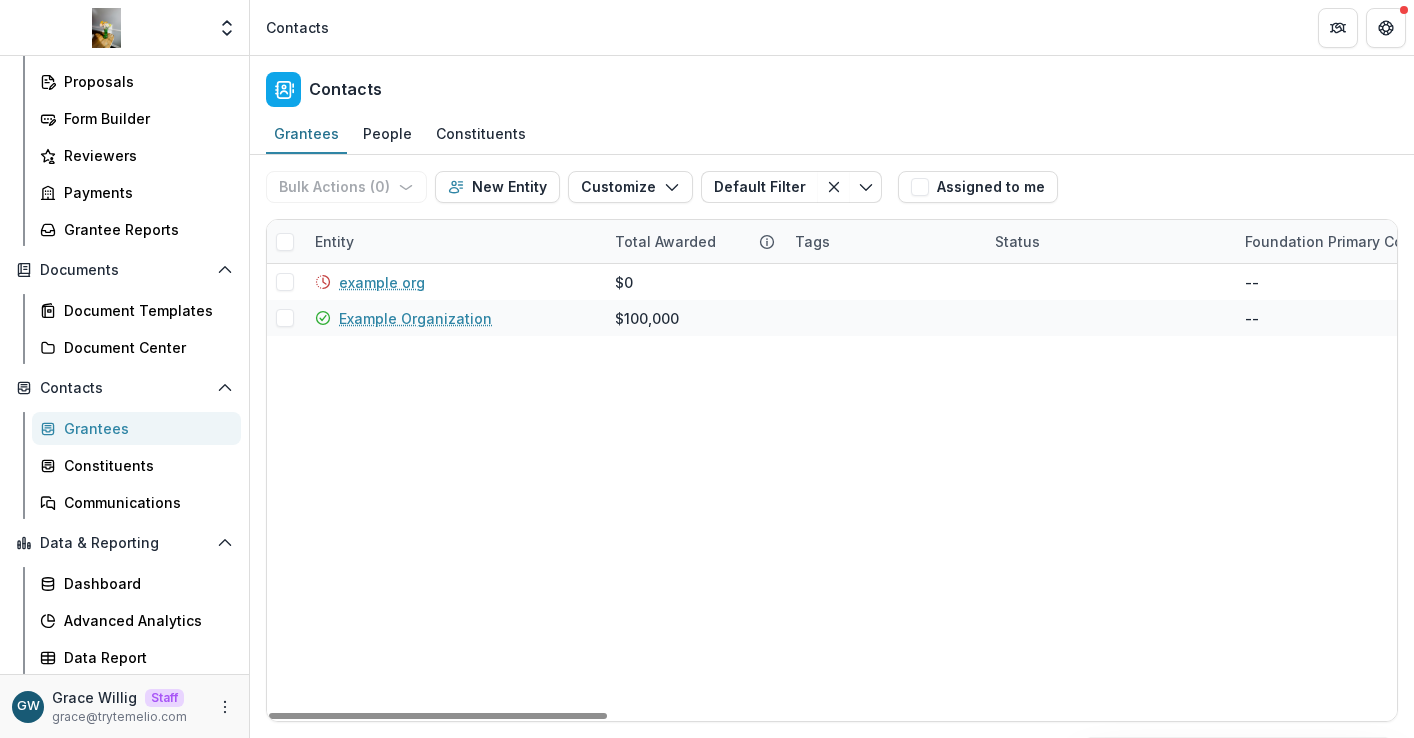 click on "Grantees People Constituents" at bounding box center (832, 135) 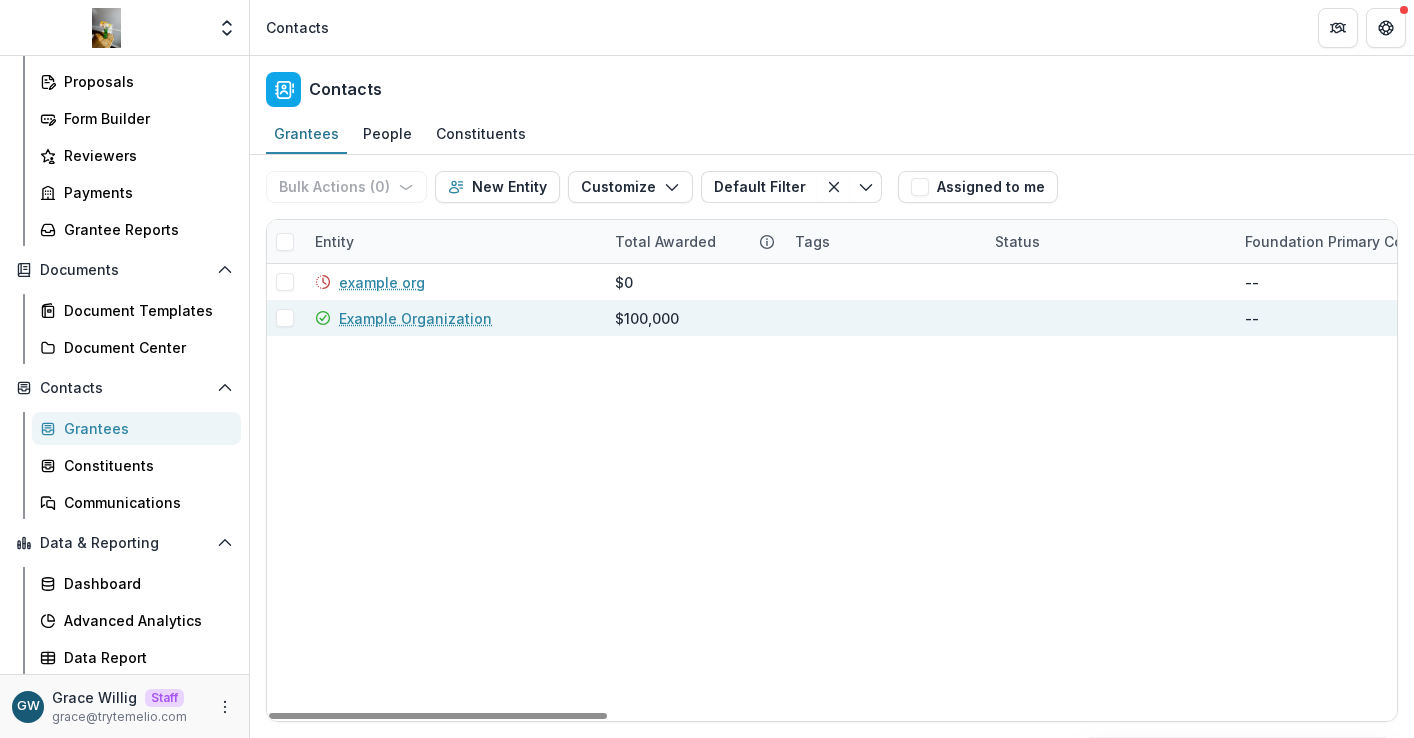 click on "Example Organization" at bounding box center (415, 318) 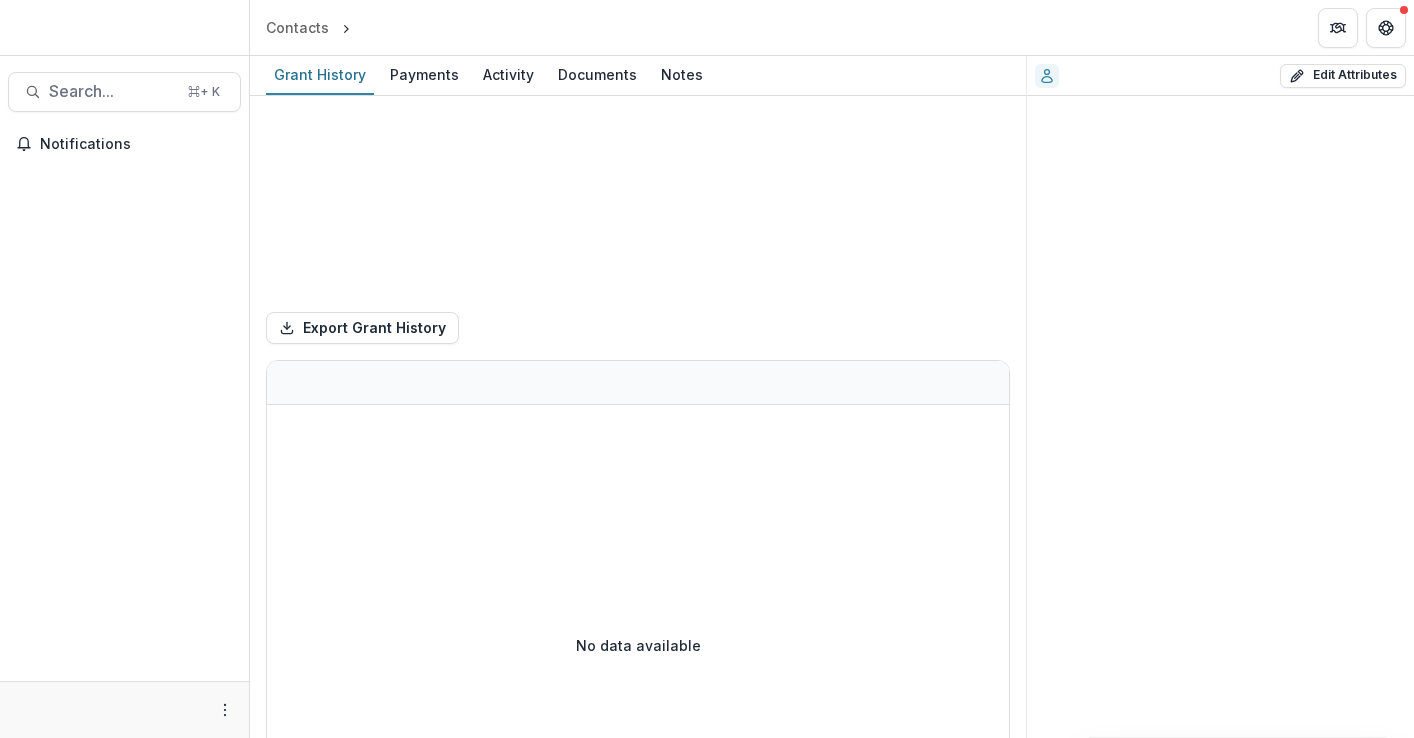 scroll, scrollTop: 0, scrollLeft: 0, axis: both 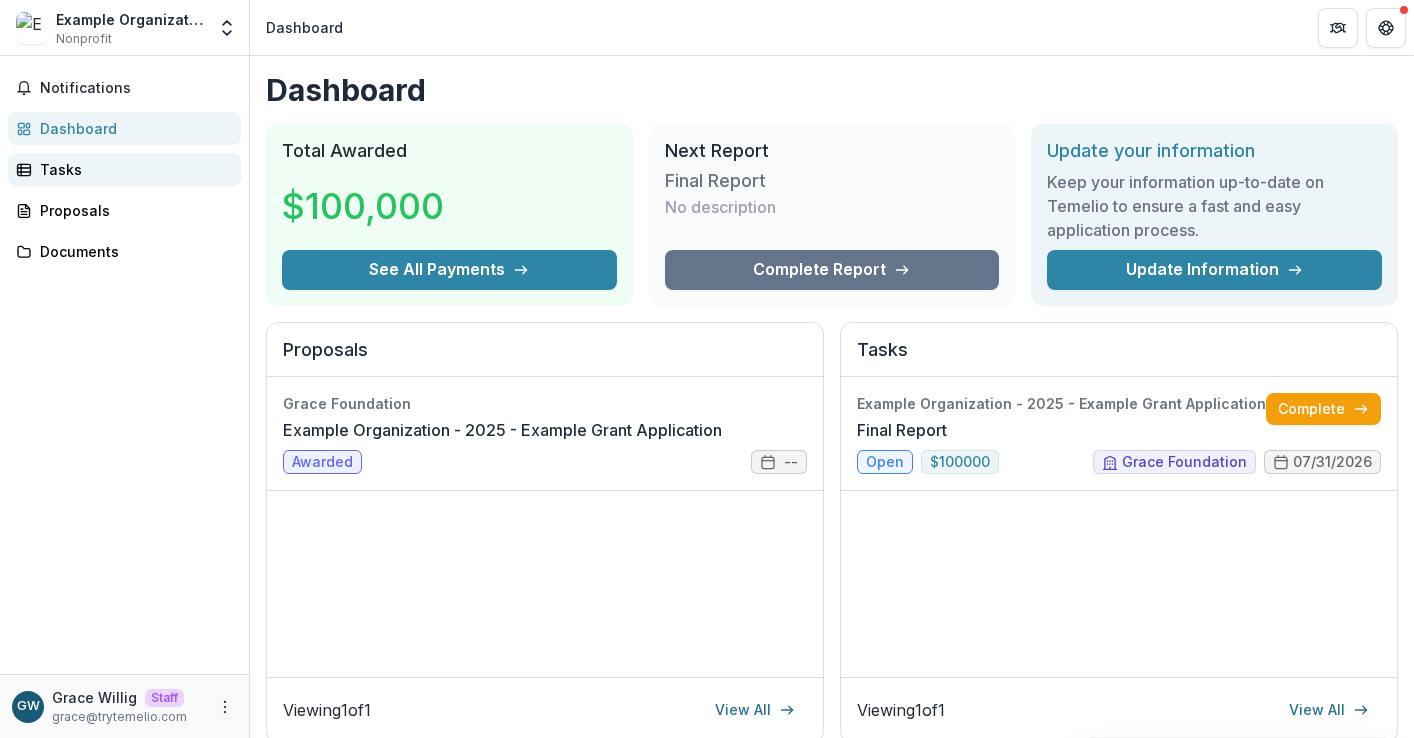 click on "Tasks" at bounding box center [132, 169] 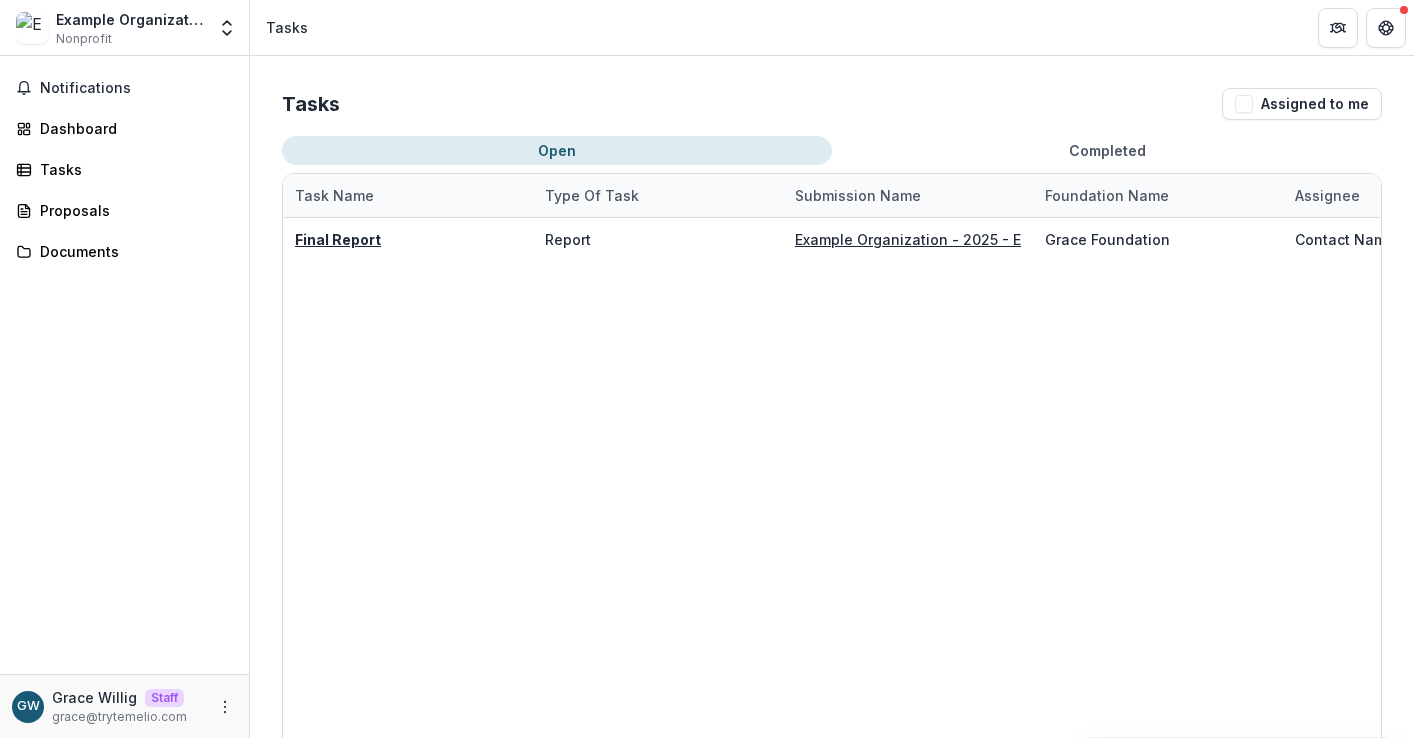 click on "Completed" at bounding box center (1107, 150) 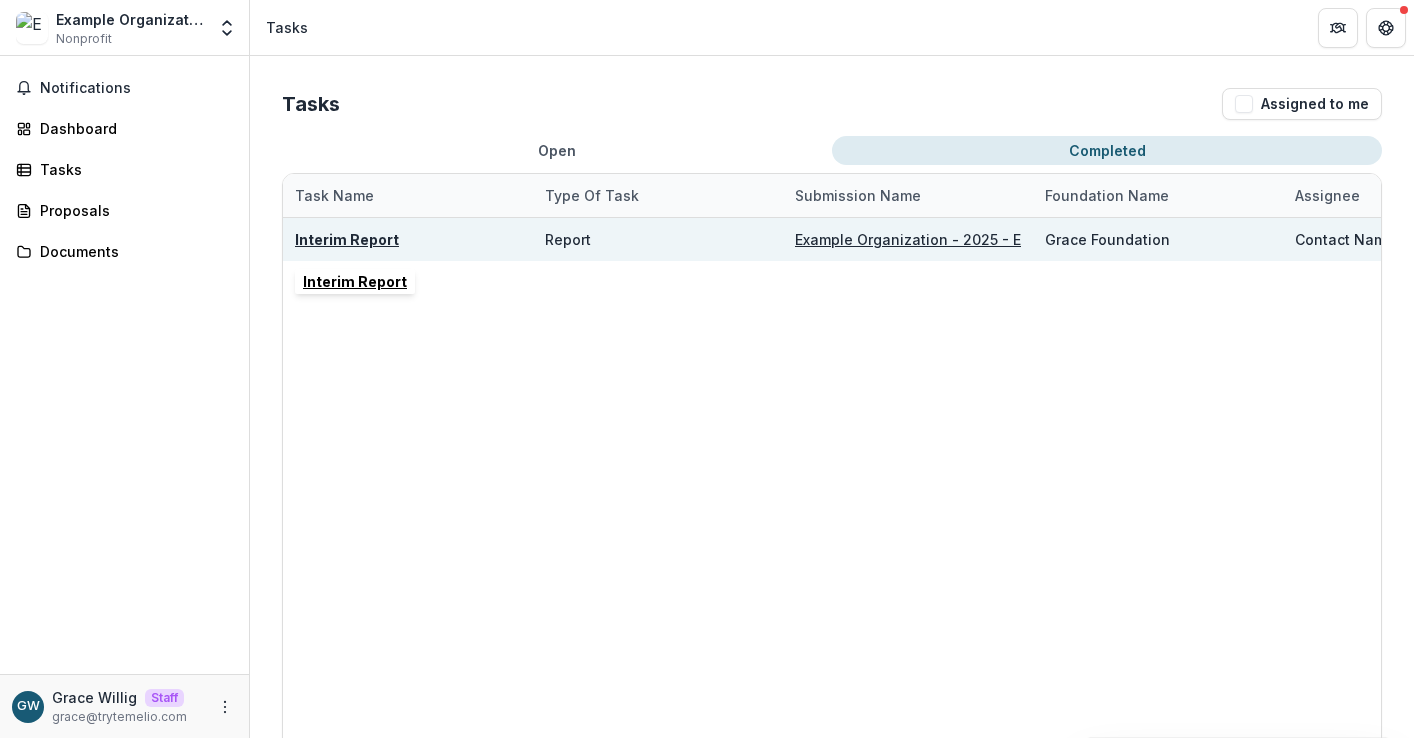 click on "Interim Report" at bounding box center (347, 239) 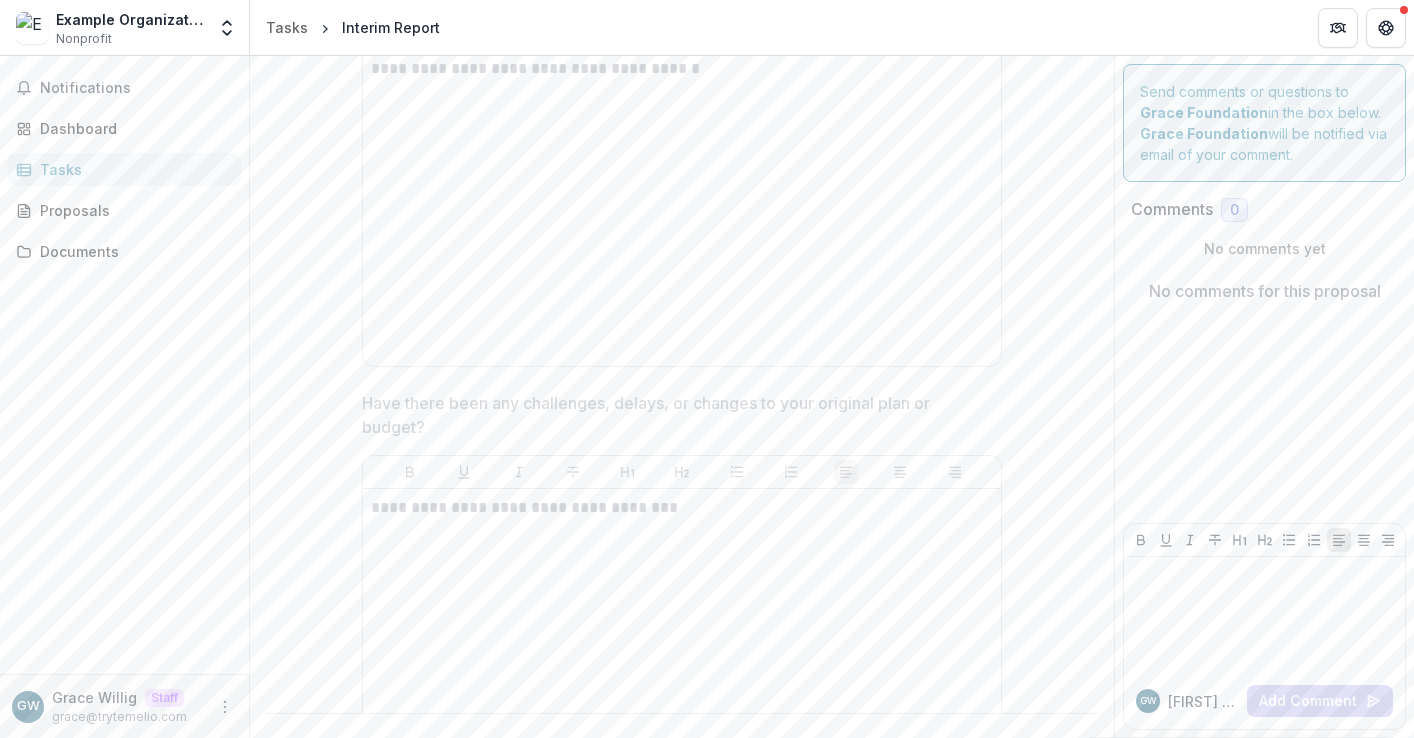 scroll, scrollTop: 0, scrollLeft: 0, axis: both 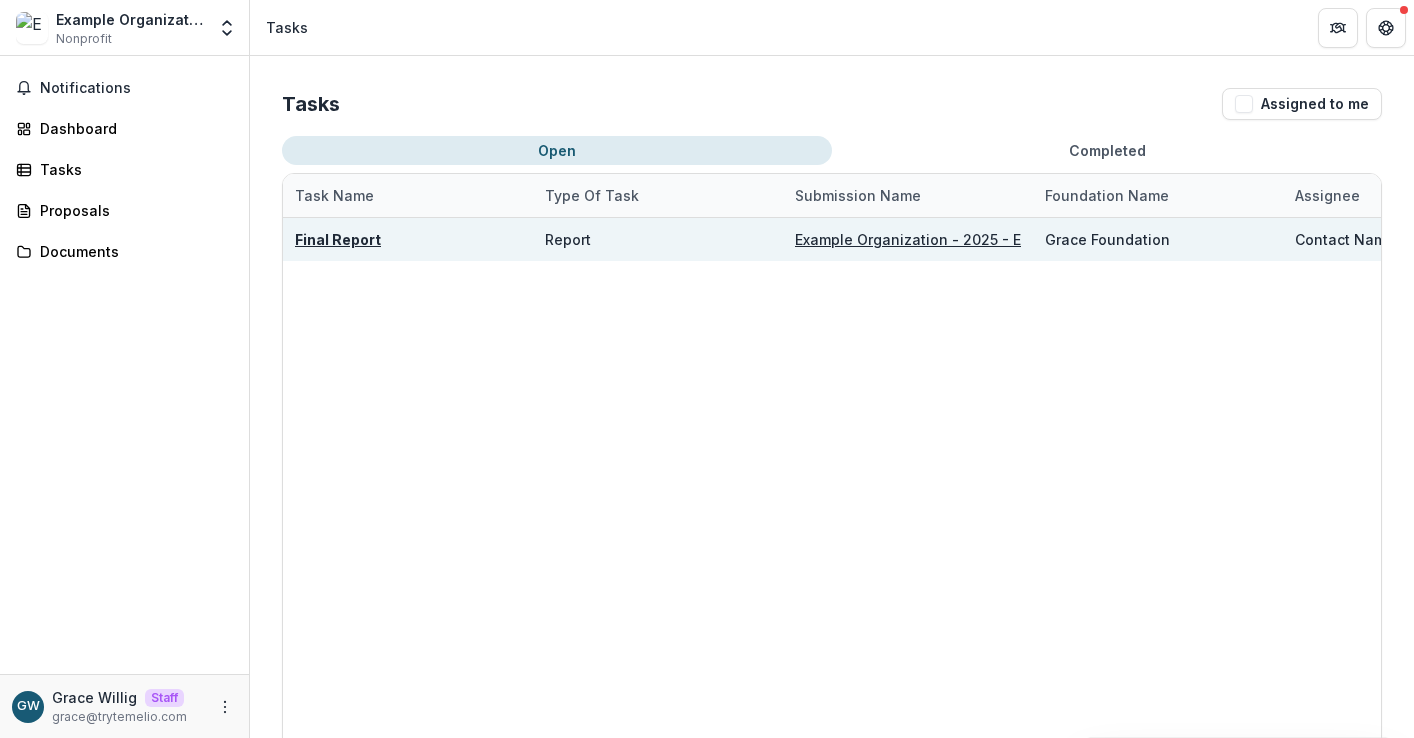 click on "Final Report" at bounding box center [338, 239] 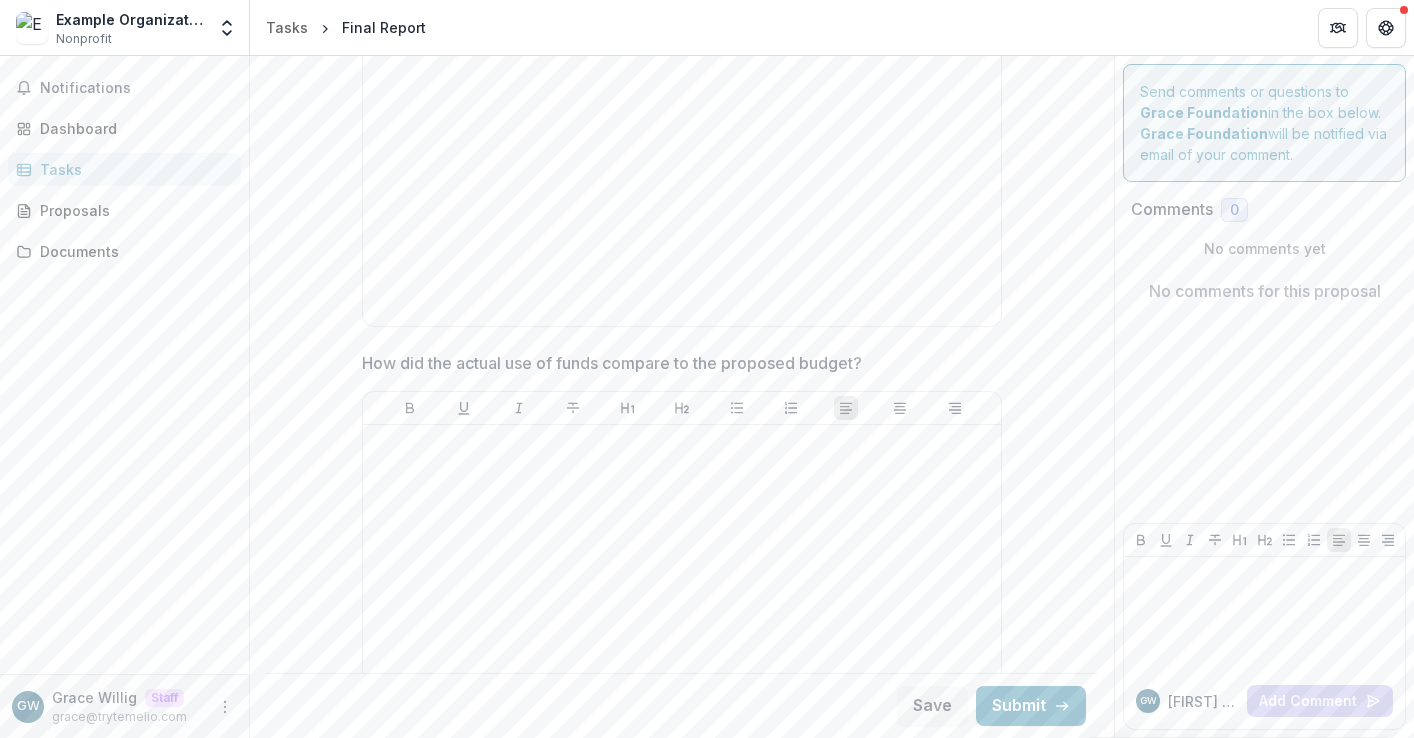 scroll, scrollTop: 0, scrollLeft: 0, axis: both 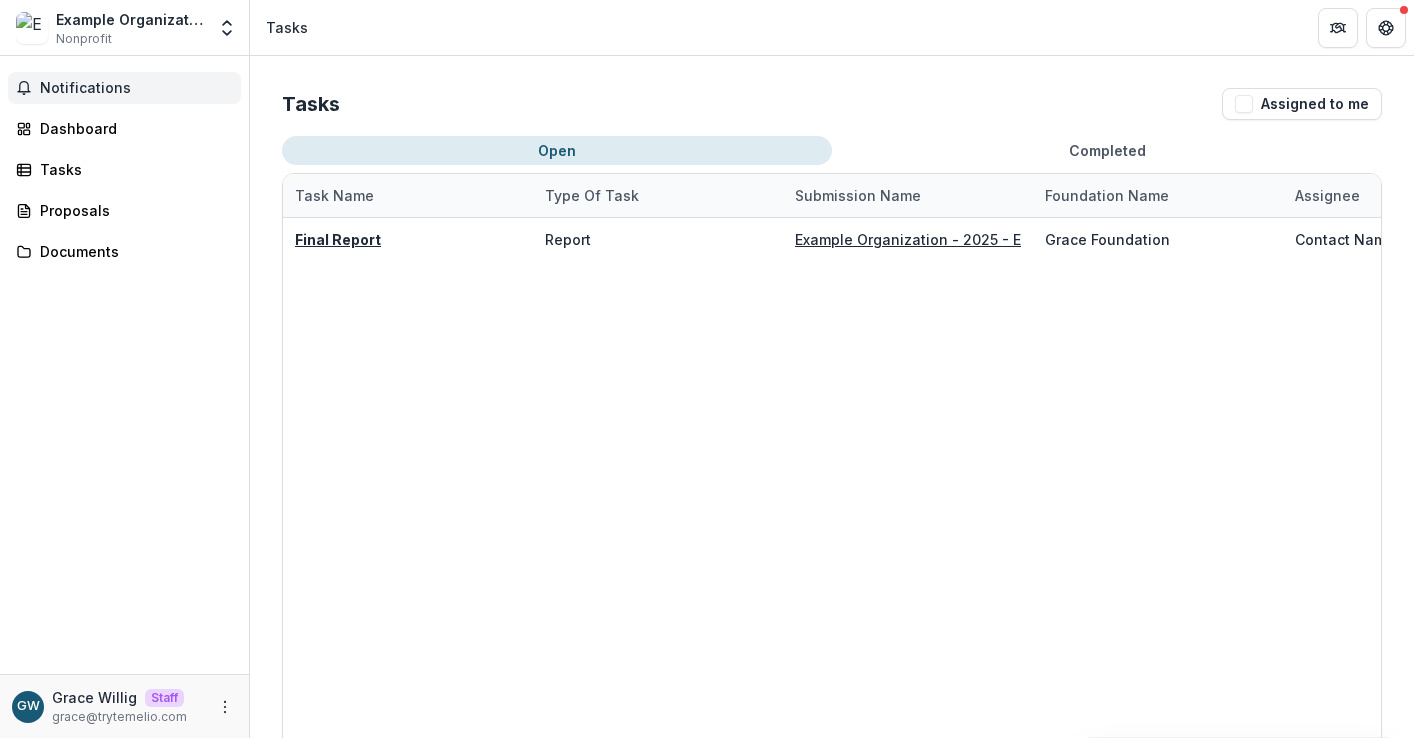 click on "Notifications" at bounding box center [136, 88] 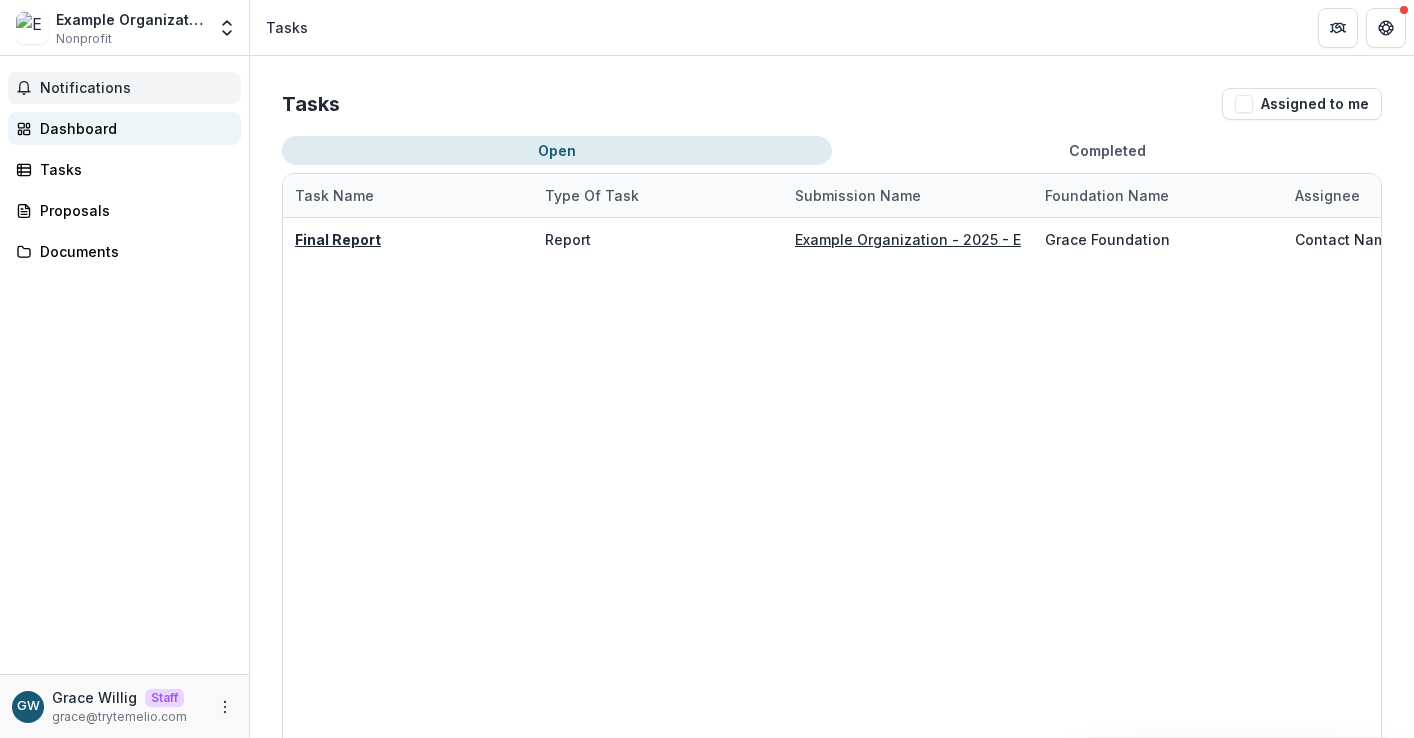 click on "Dashboard" at bounding box center (132, 128) 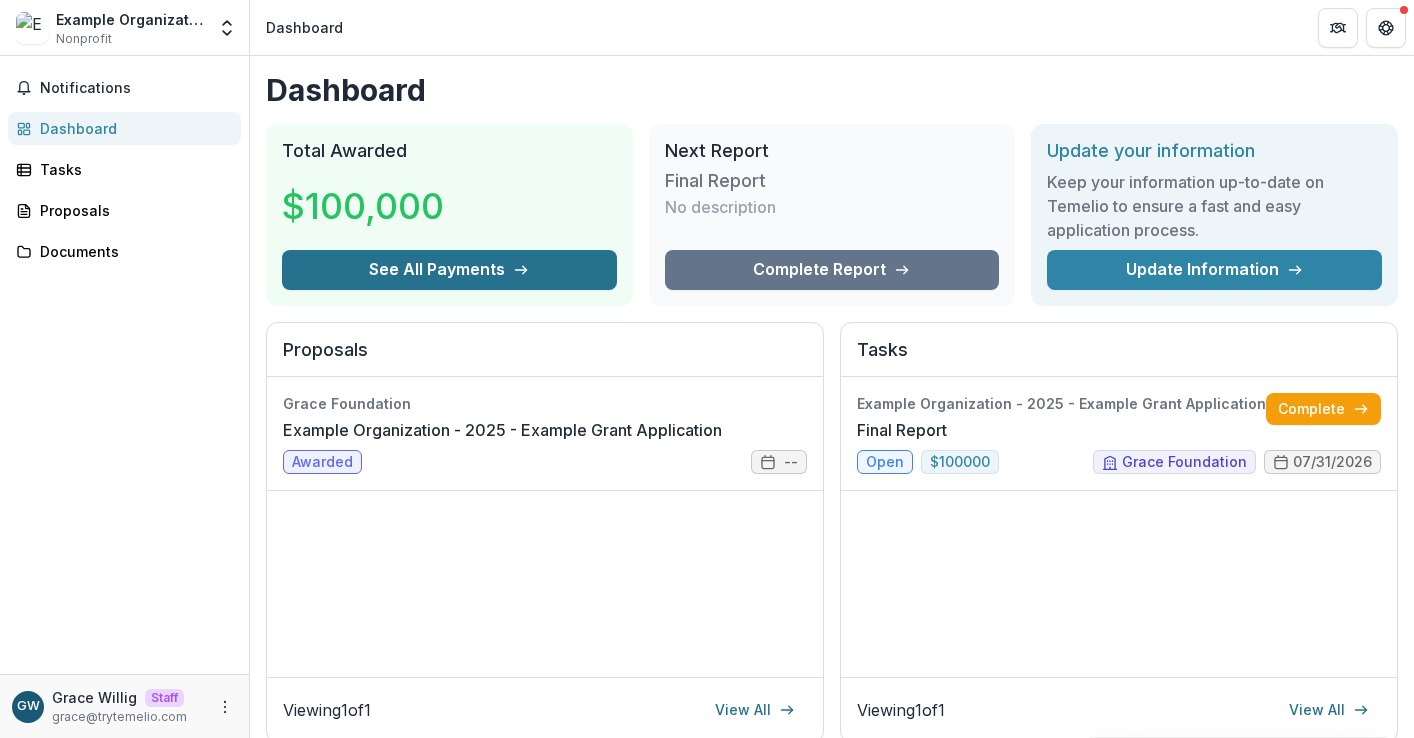 click on "See All Payments" at bounding box center (449, 270) 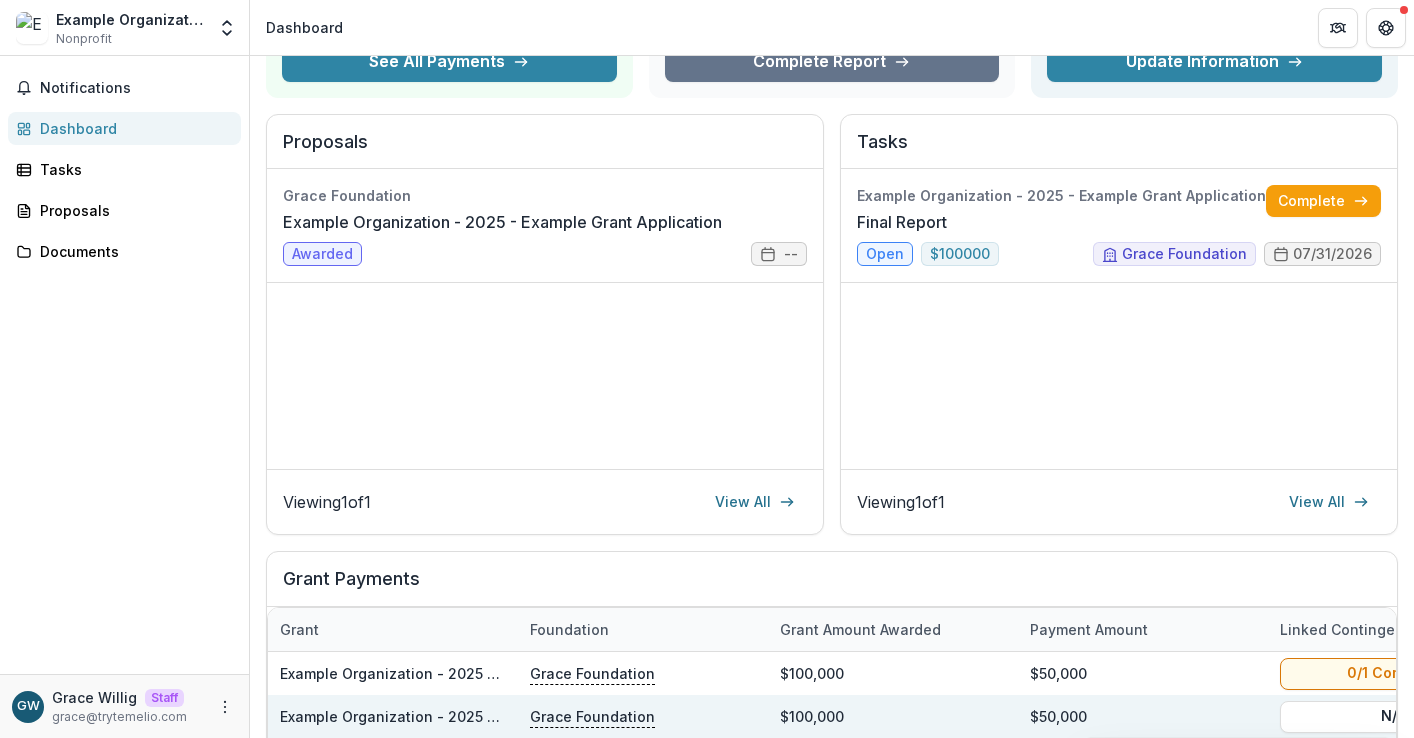 scroll, scrollTop: 505, scrollLeft: 0, axis: vertical 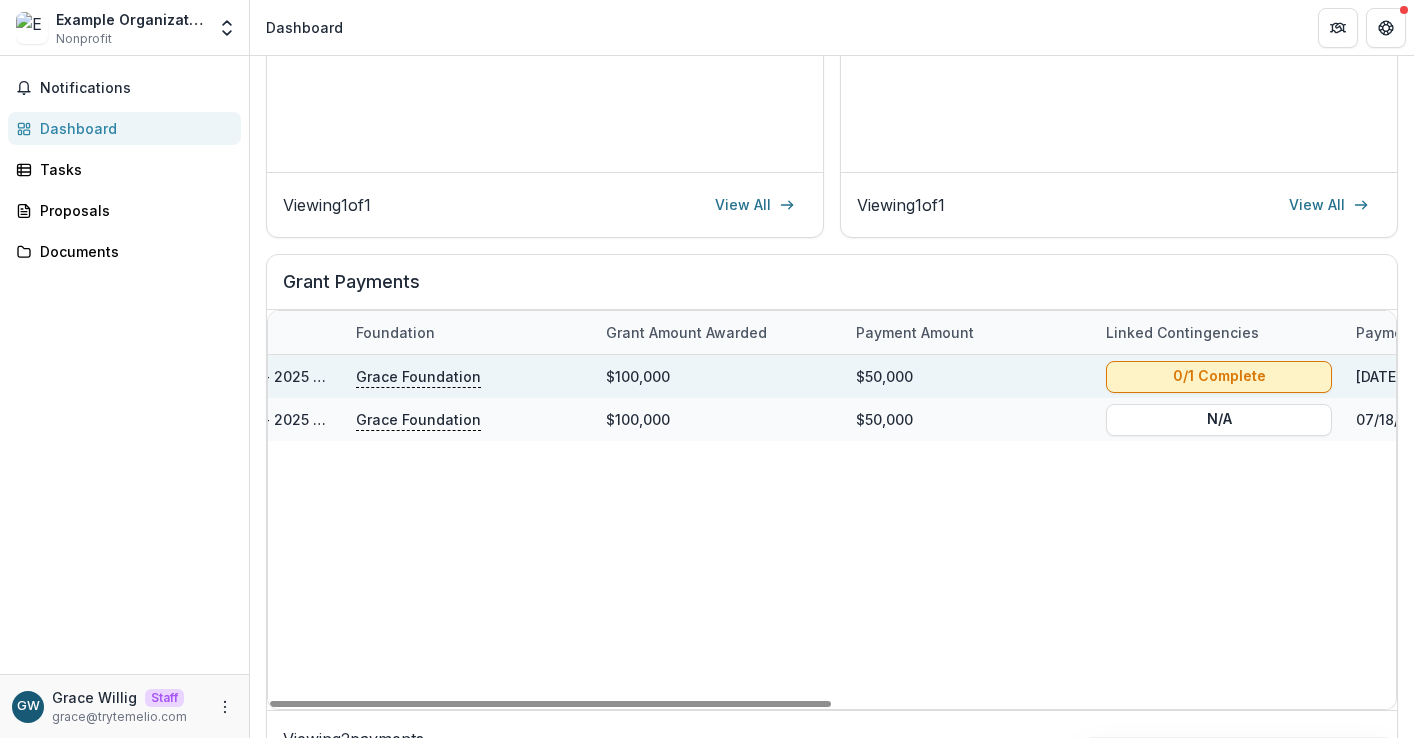 click on "0/1 Complete" at bounding box center [1219, 376] 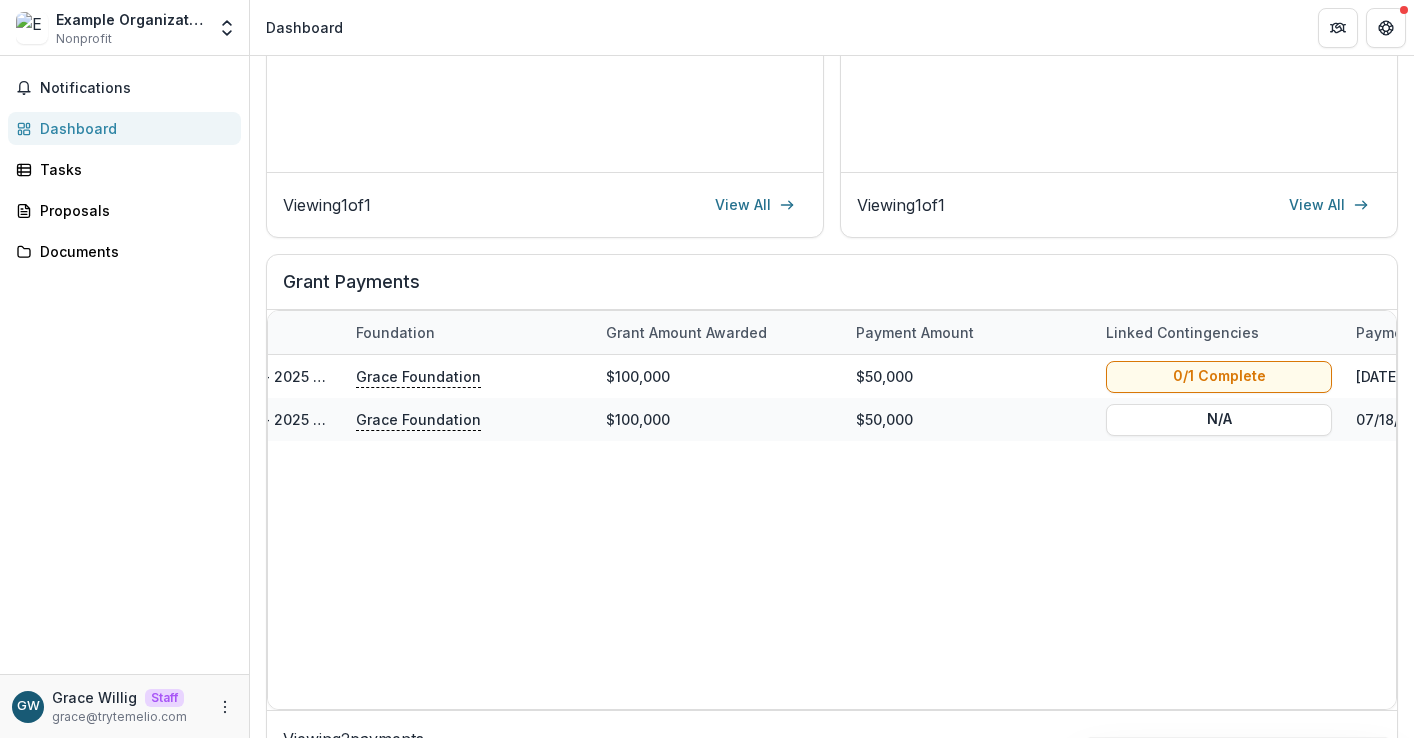 click at bounding box center (8, 774) 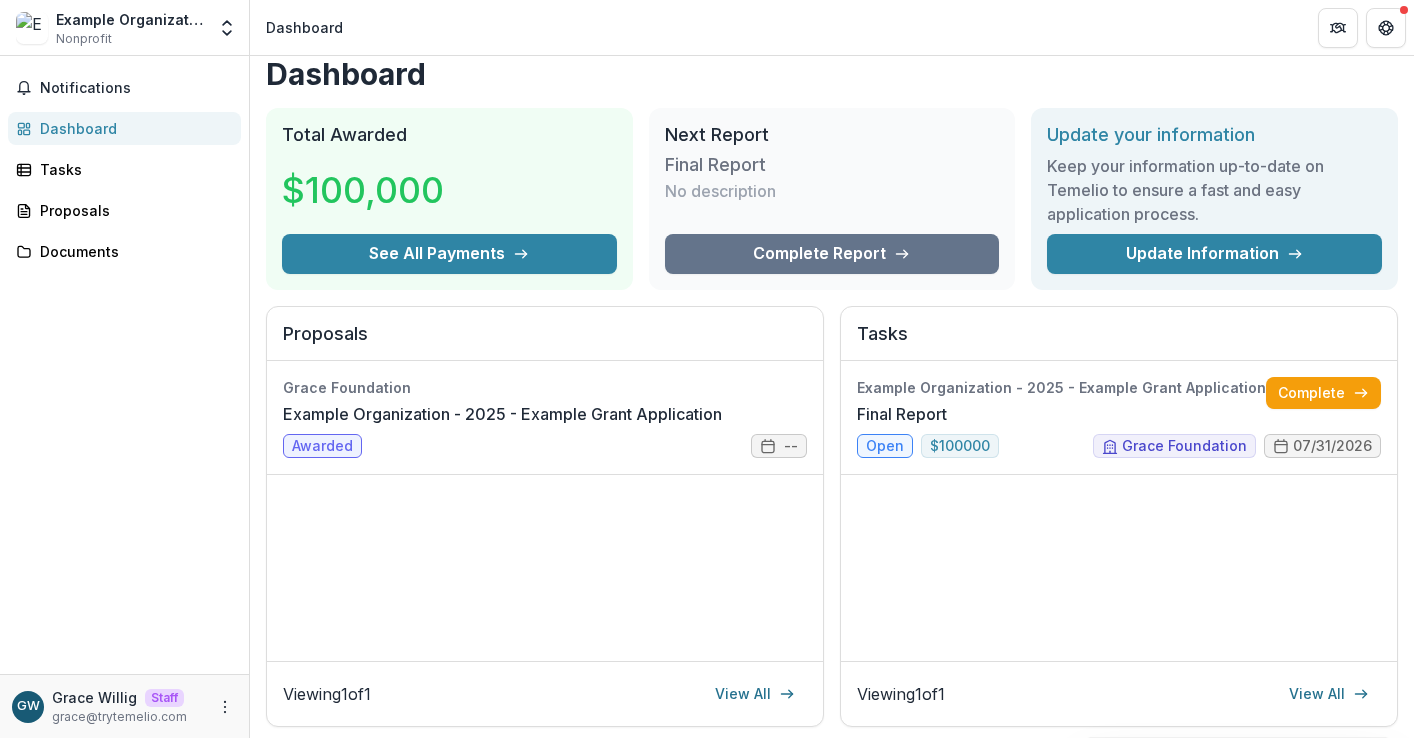 scroll, scrollTop: 20, scrollLeft: 0, axis: vertical 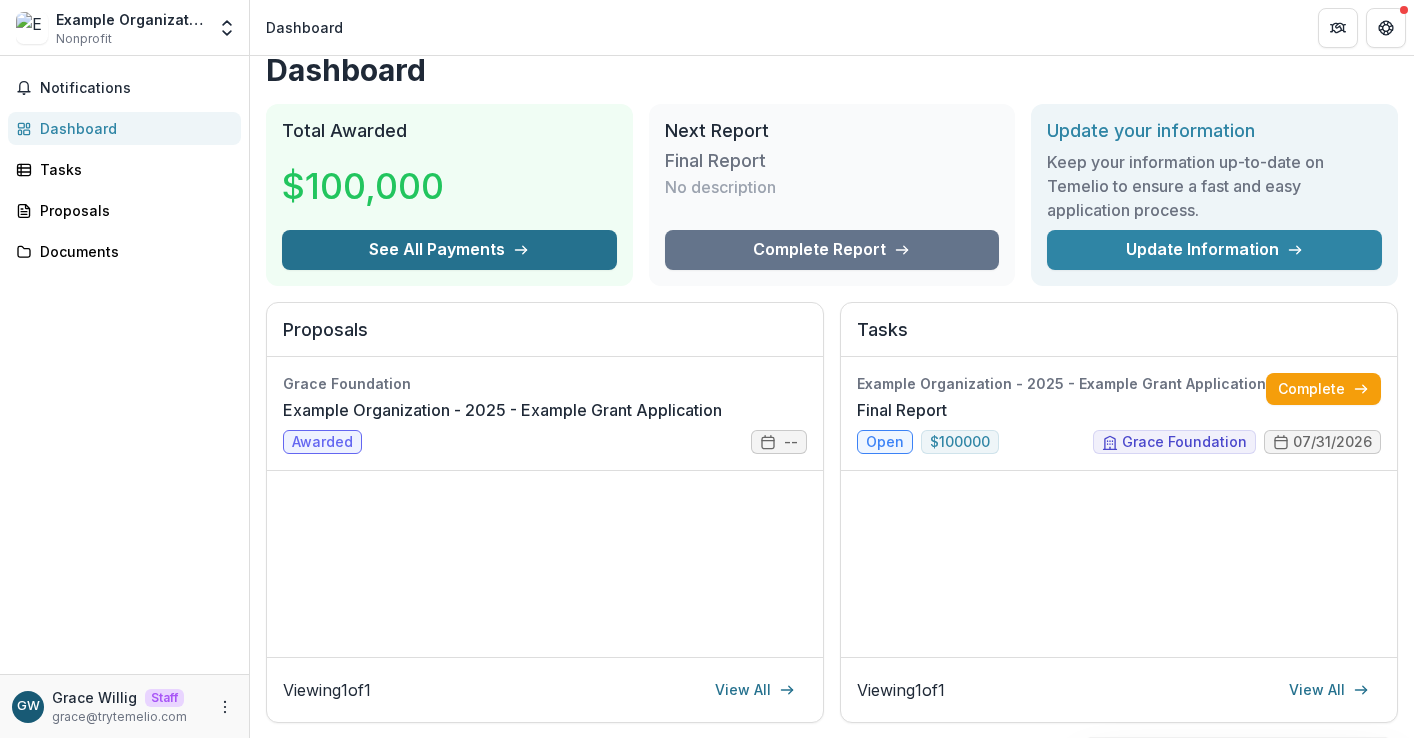 click on "See All Payments" at bounding box center [449, 250] 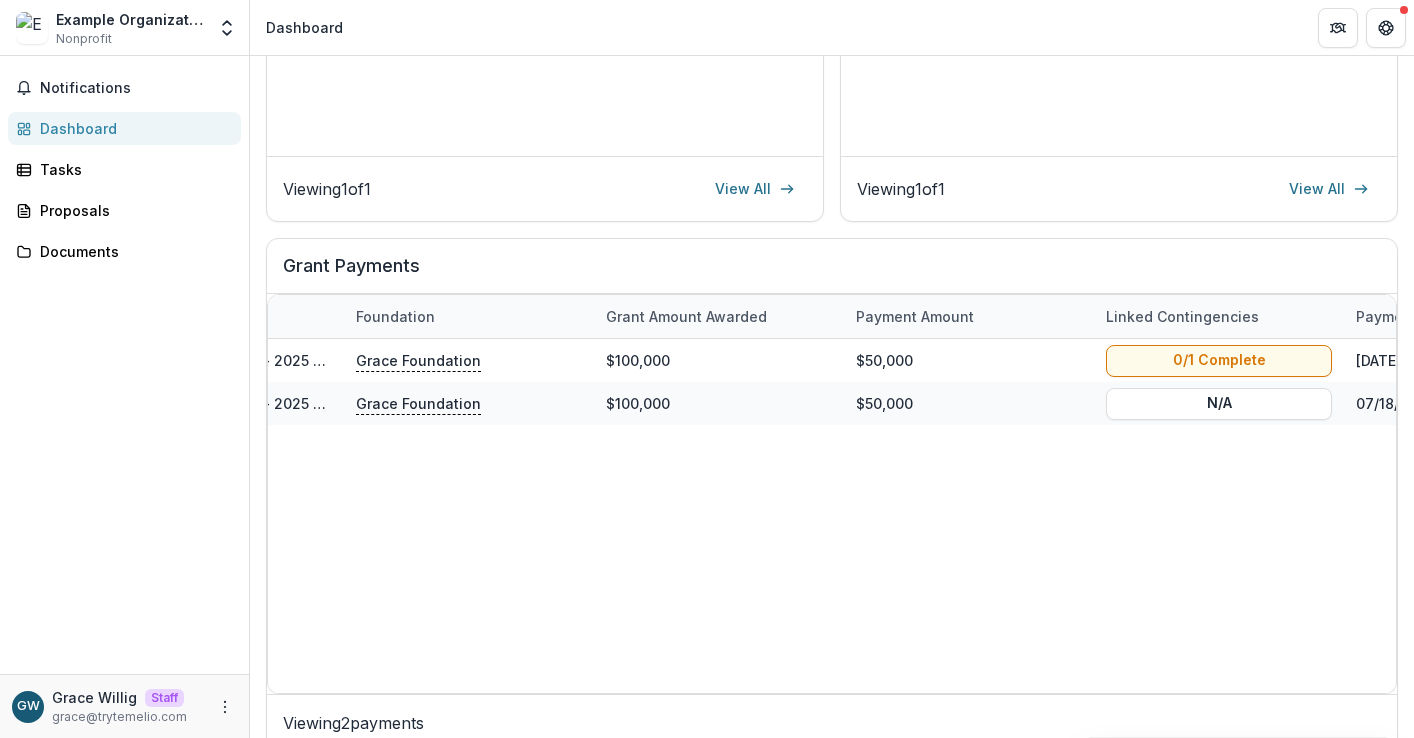 scroll, scrollTop: 535, scrollLeft: 0, axis: vertical 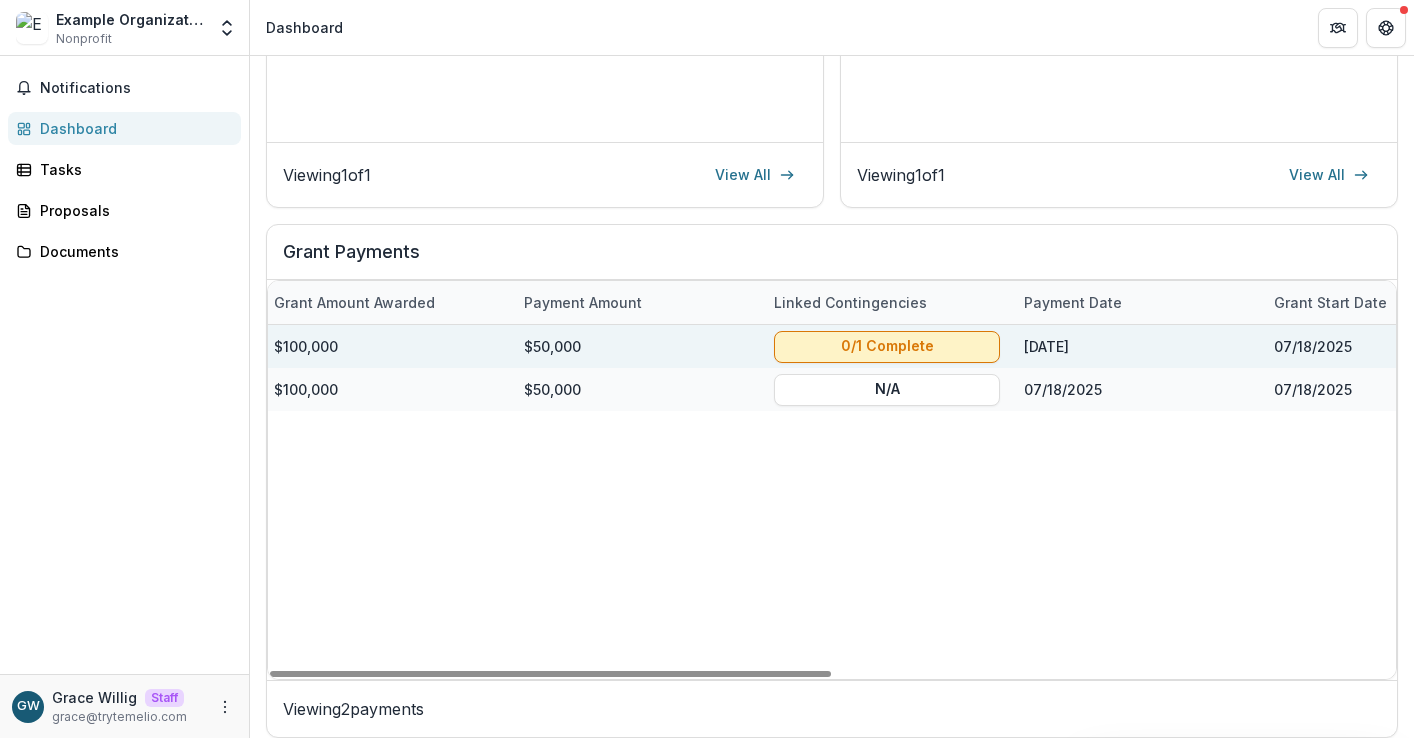 click on "0/1 Complete" at bounding box center (887, 346) 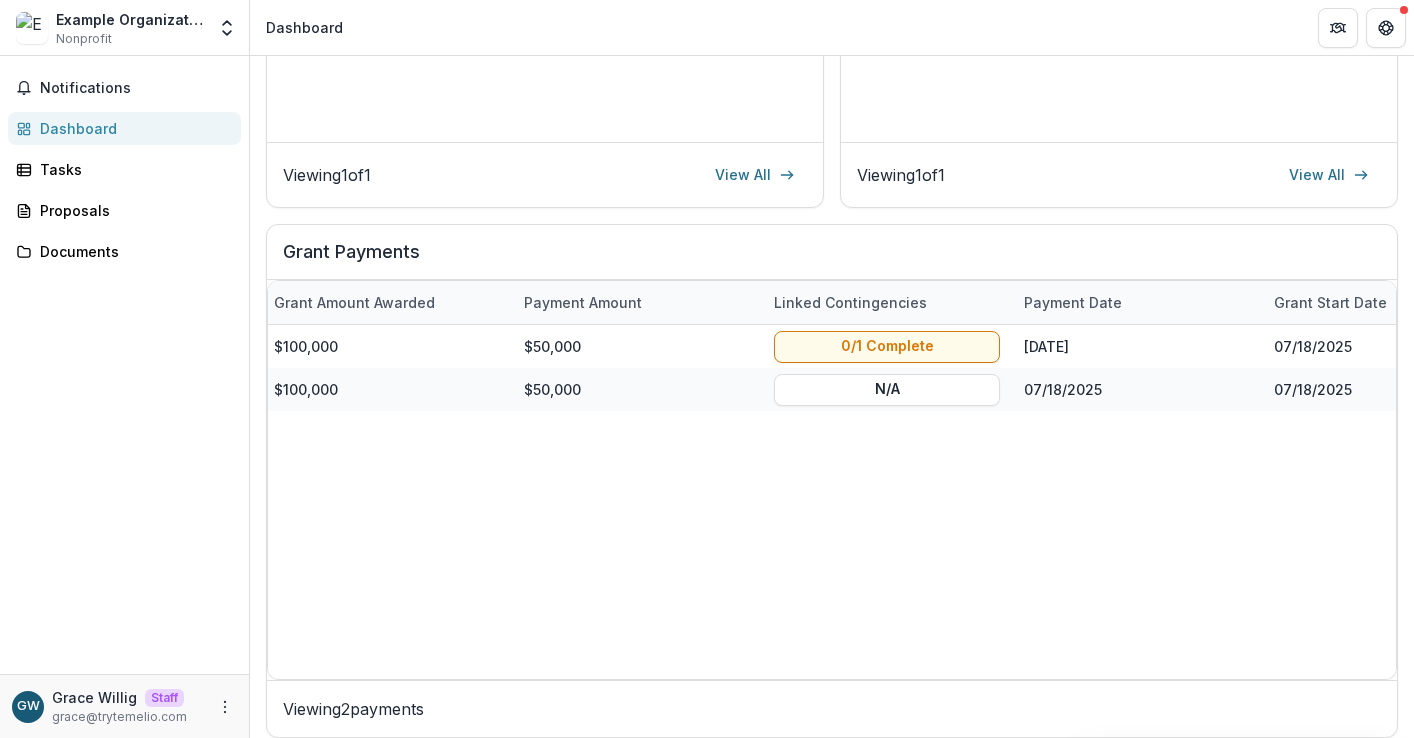 click 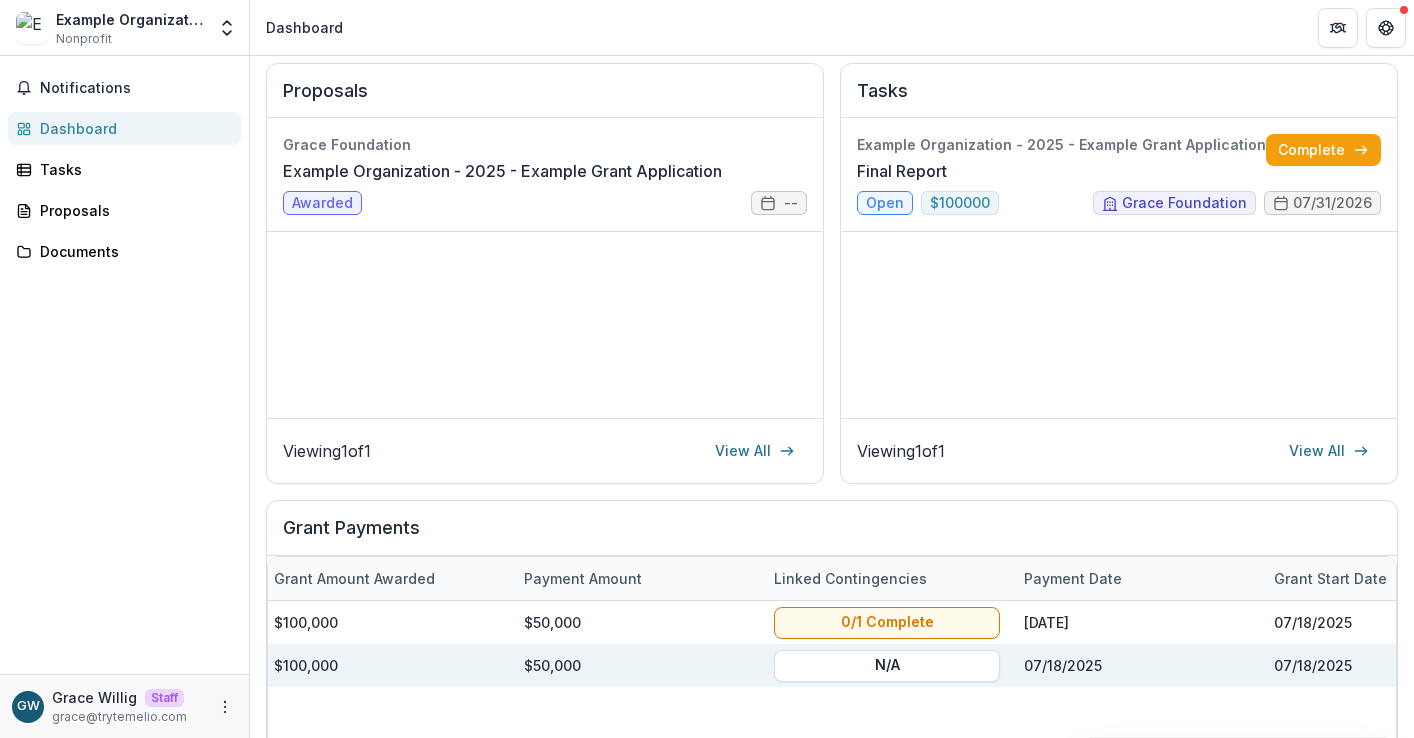 scroll, scrollTop: 0, scrollLeft: 0, axis: both 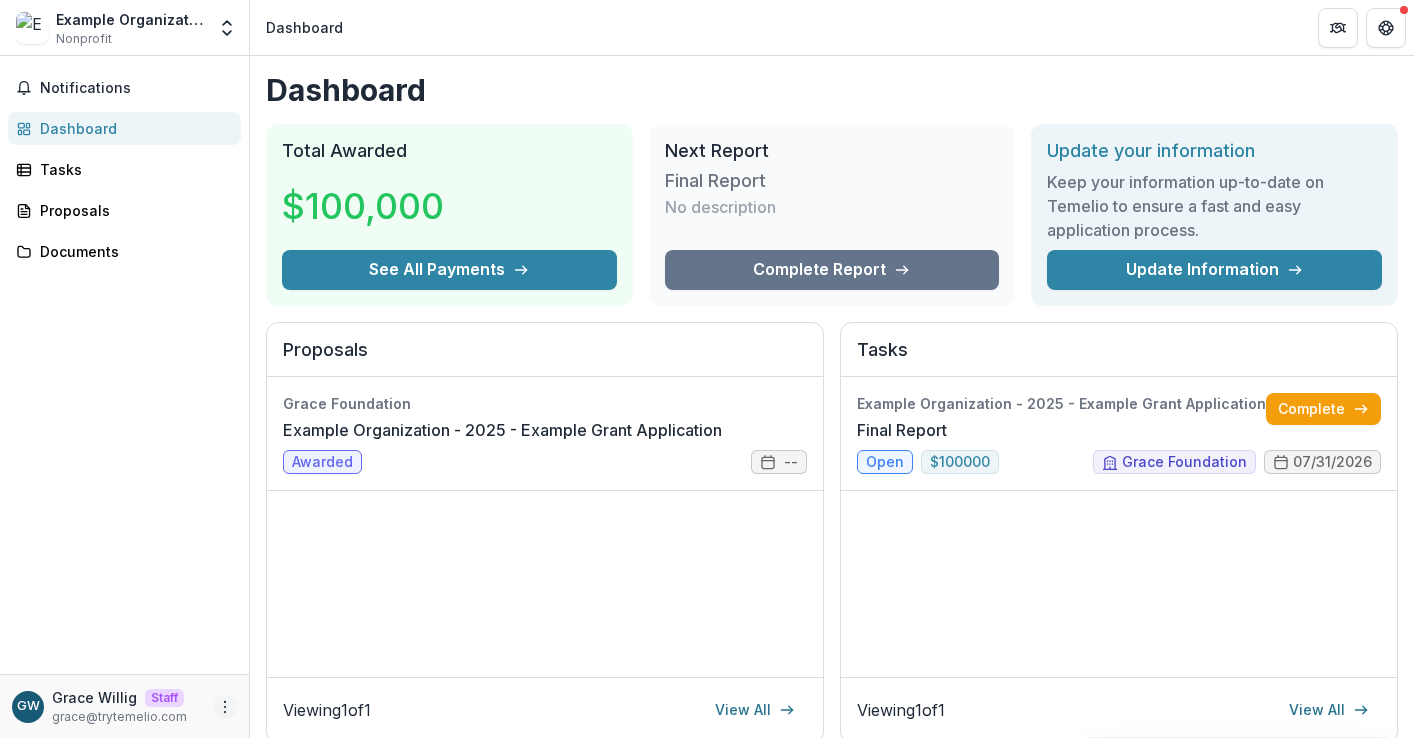 click 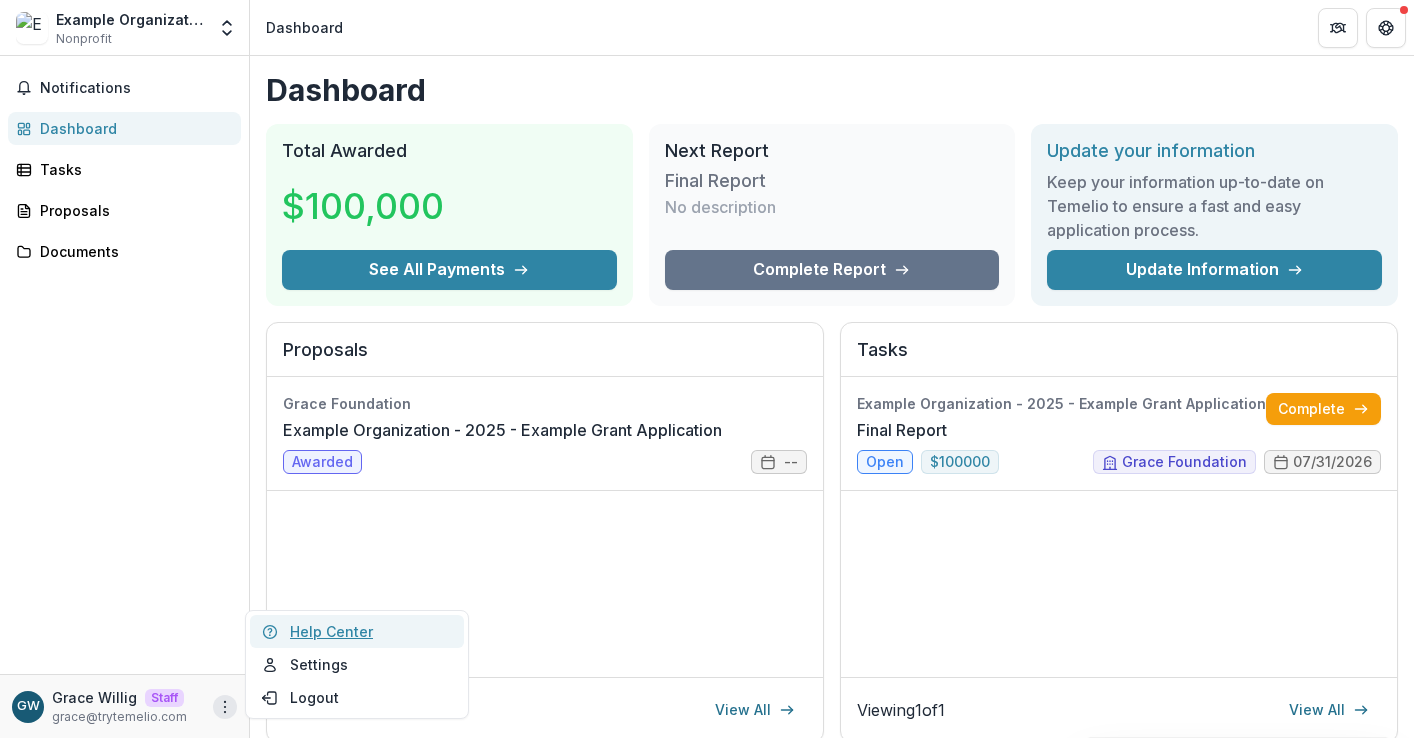 click on "Help Center" at bounding box center [357, 631] 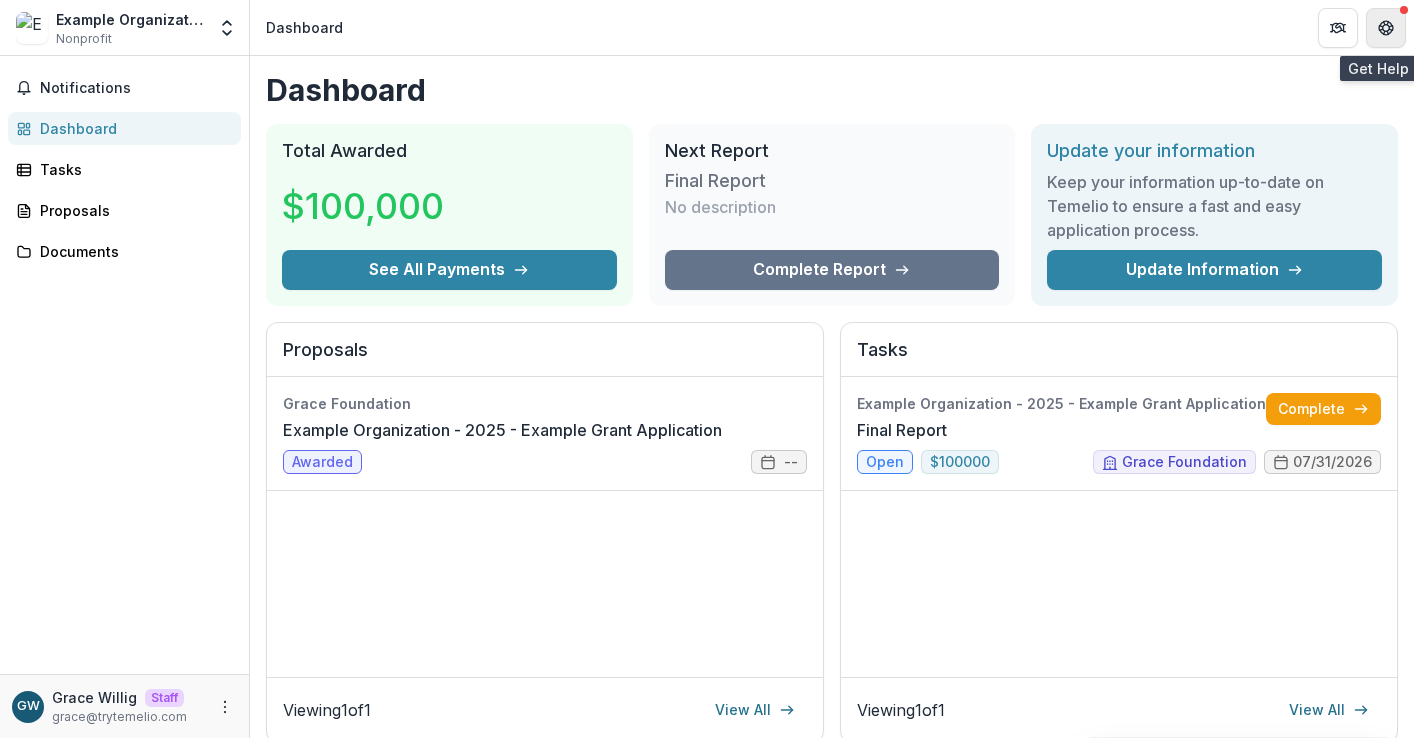 click 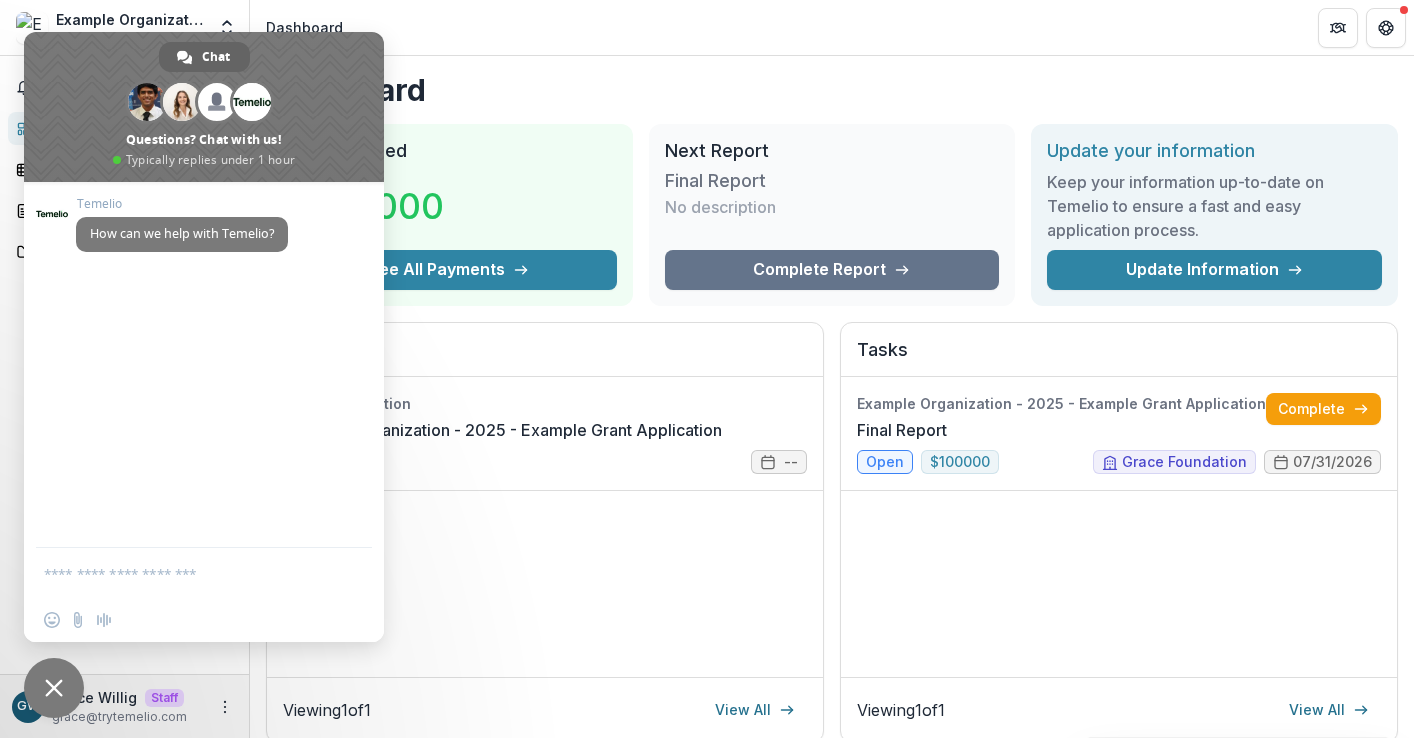 click at bounding box center [54, 688] 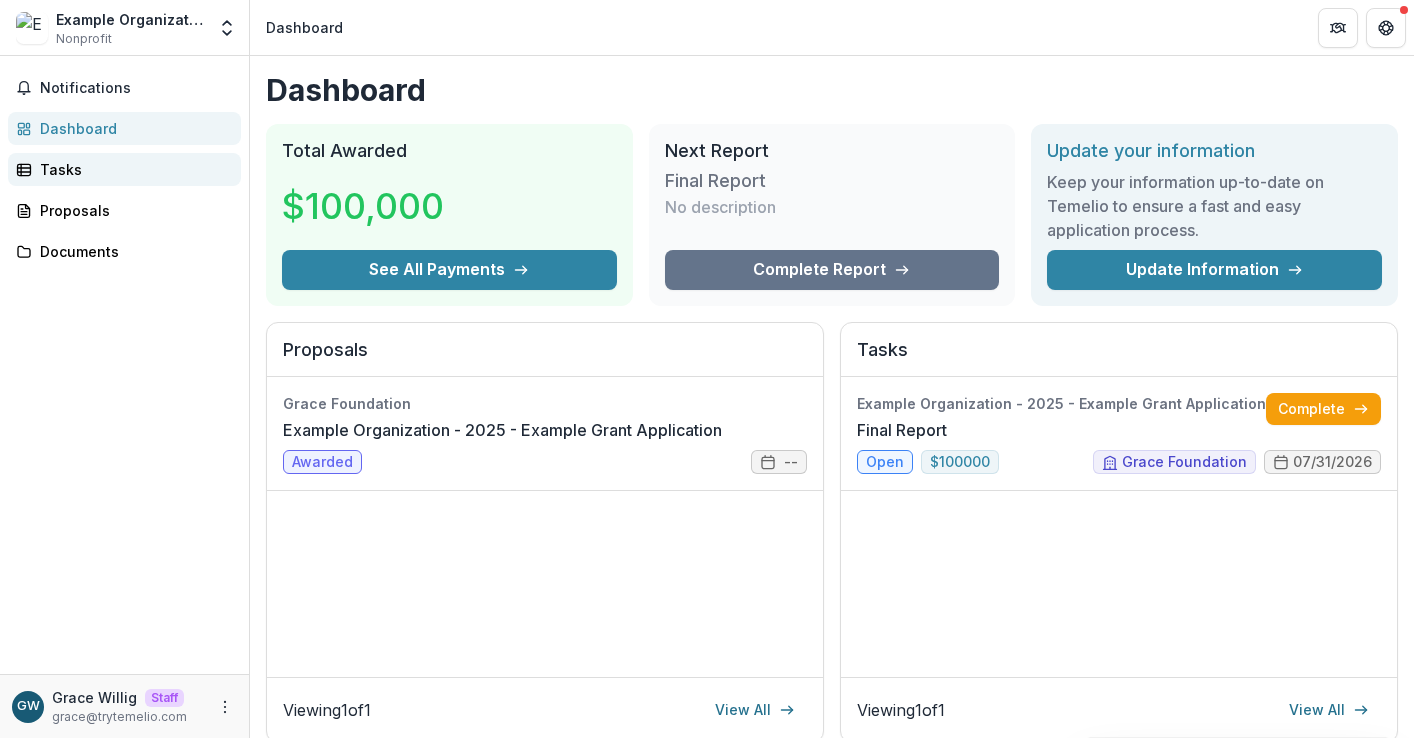 click on "Tasks" at bounding box center [132, 169] 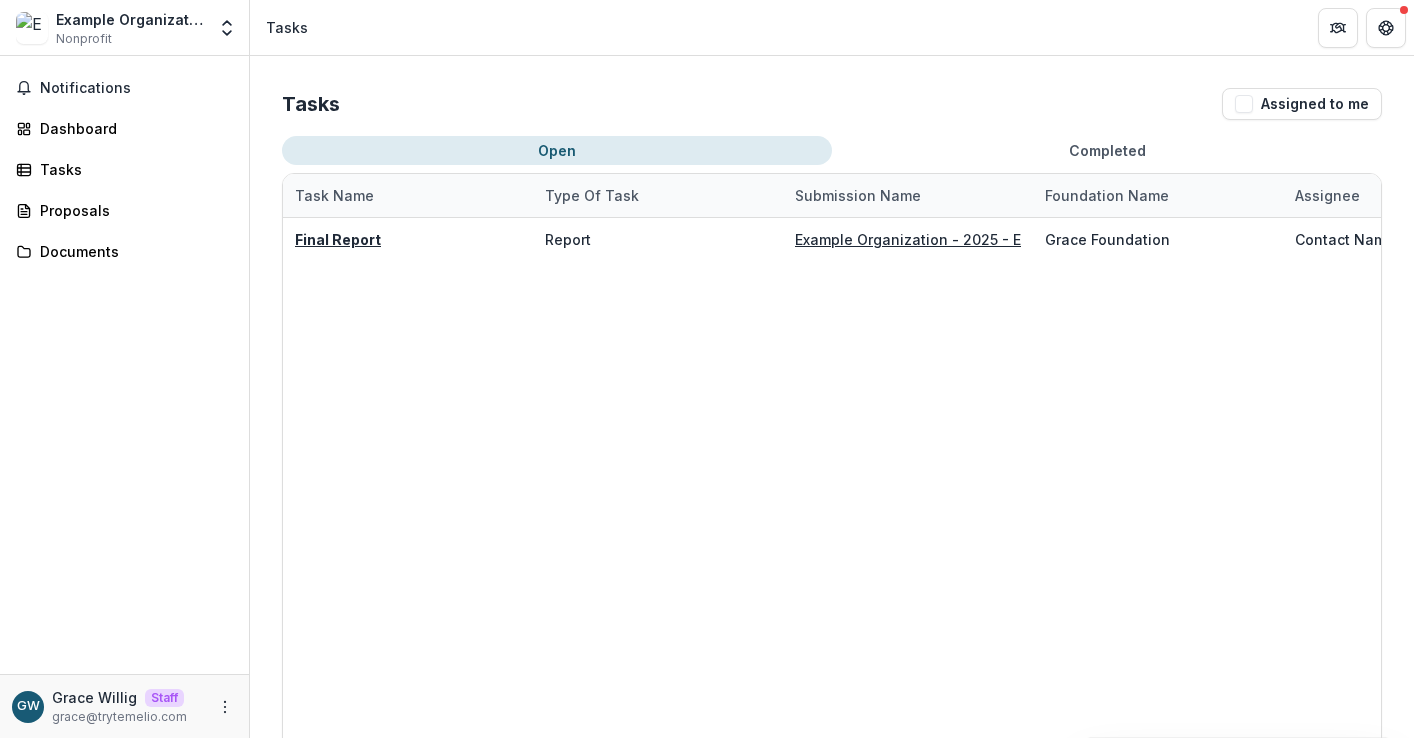 click on "Completed" at bounding box center [1107, 150] 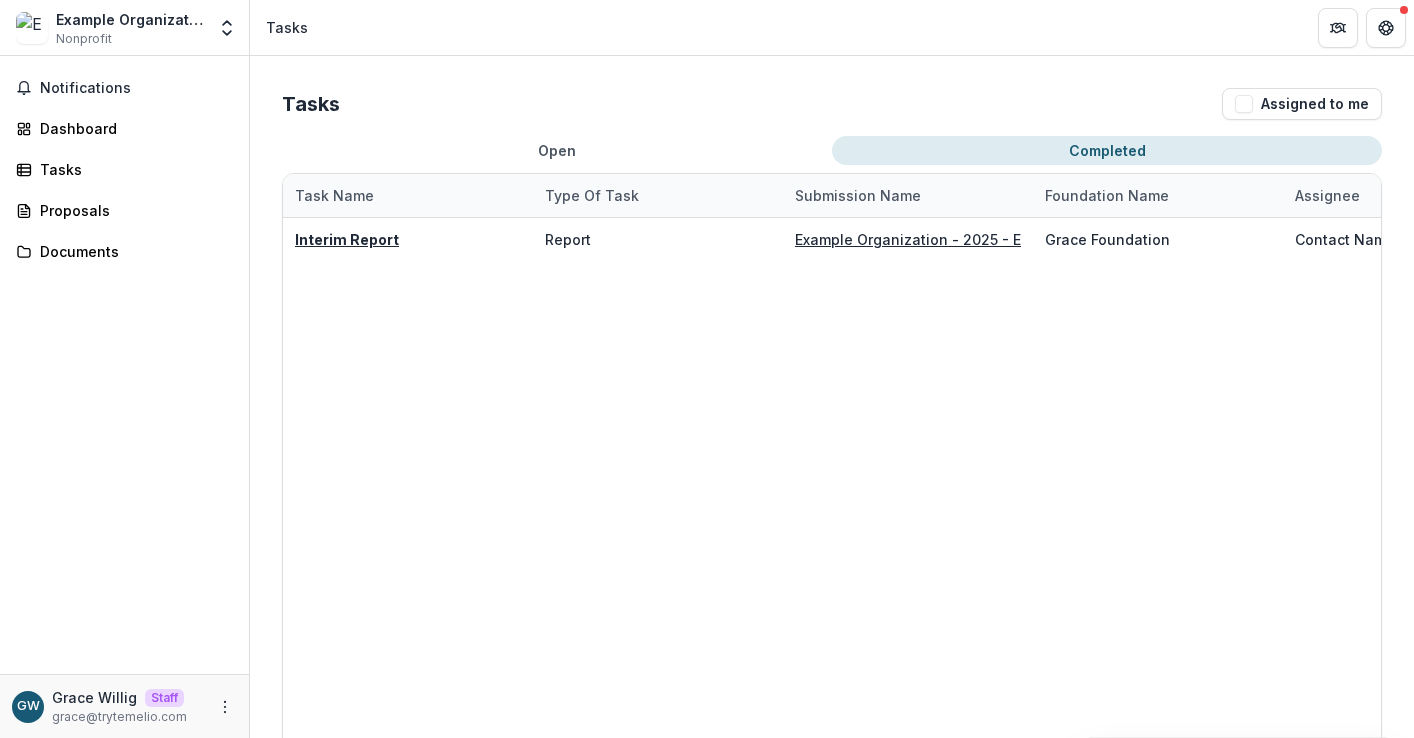 click on "Open" at bounding box center (557, 150) 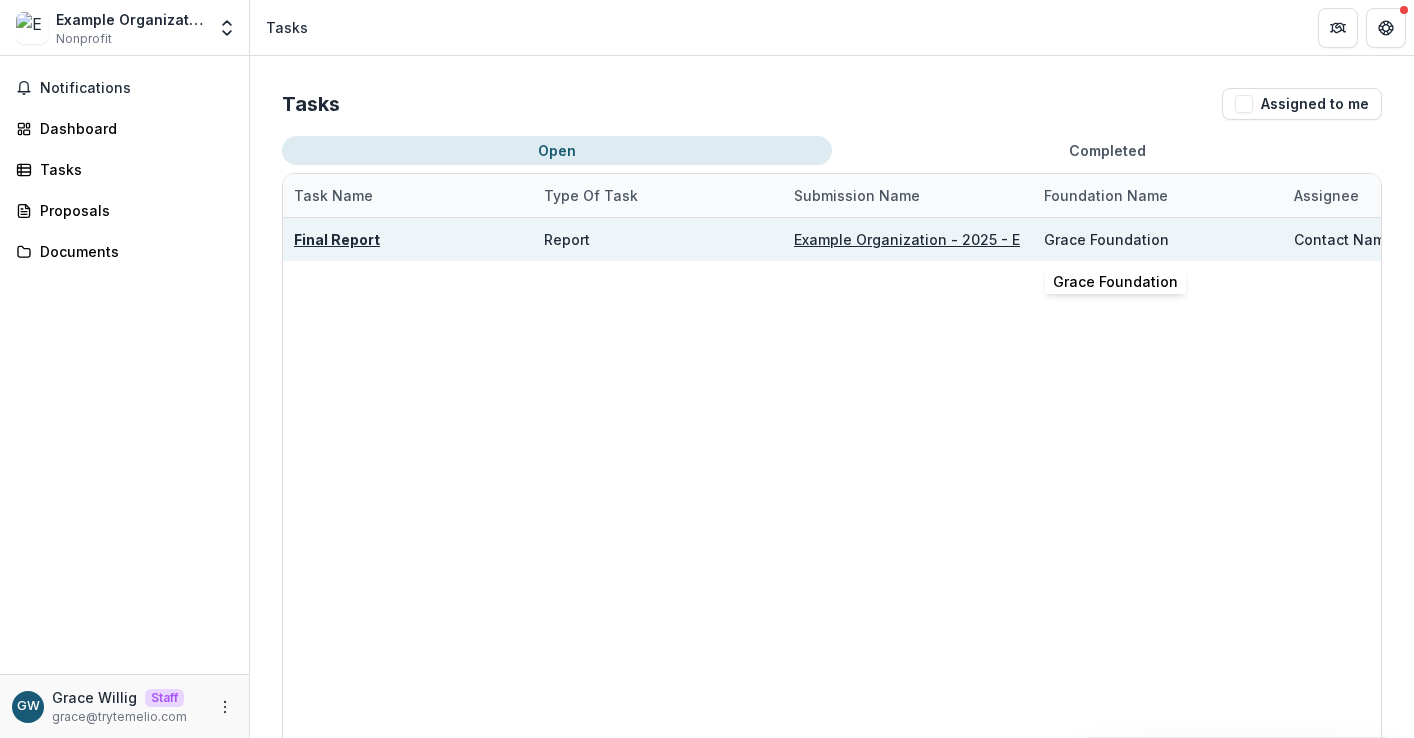 scroll, scrollTop: 0, scrollLeft: 0, axis: both 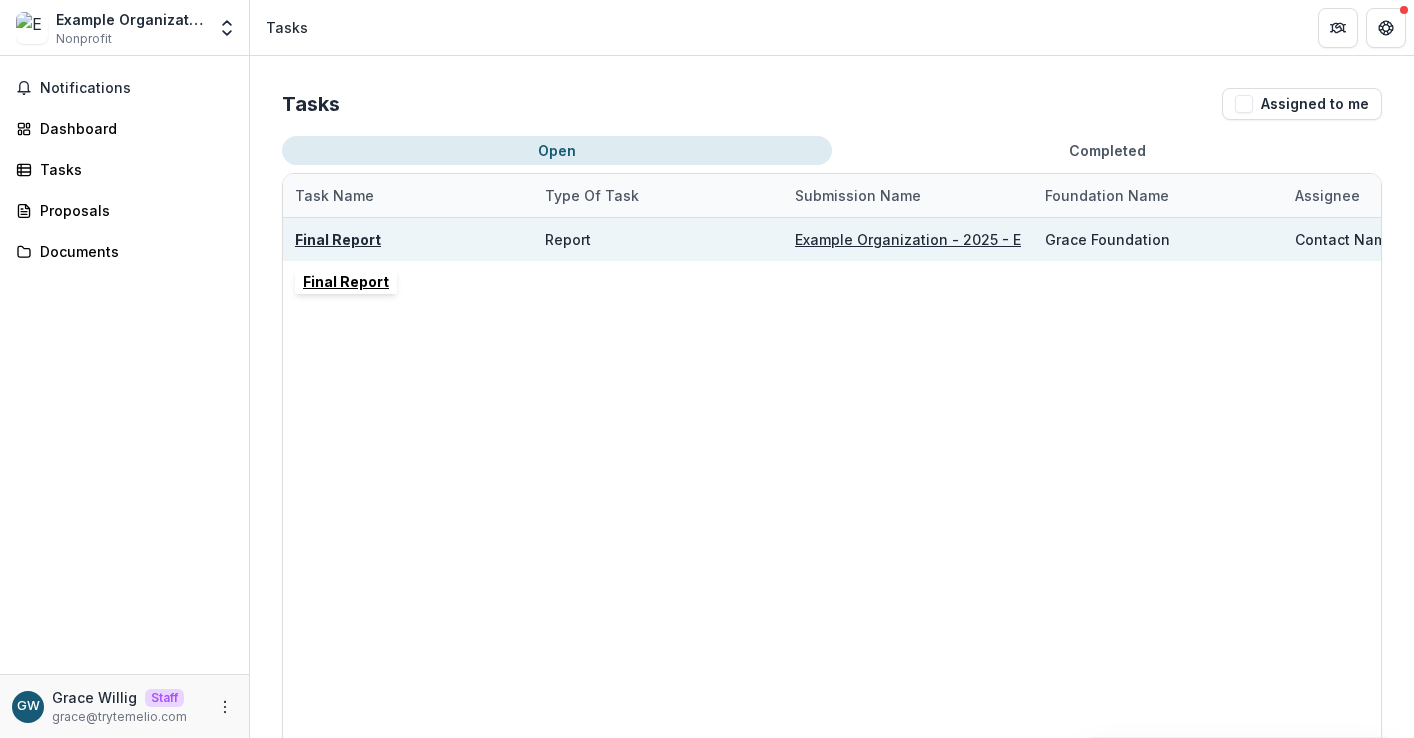 click on "Final Report" at bounding box center (338, 239) 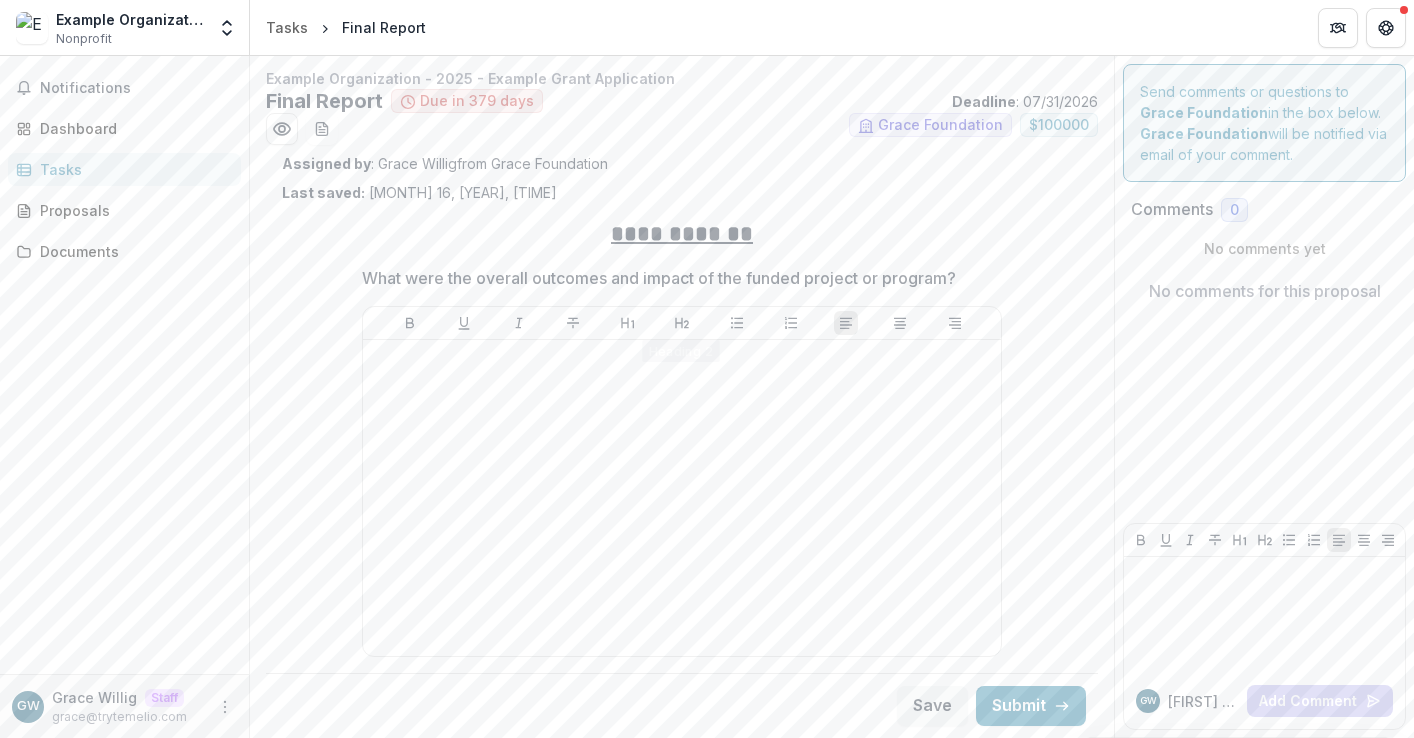 scroll, scrollTop: 8, scrollLeft: 0, axis: vertical 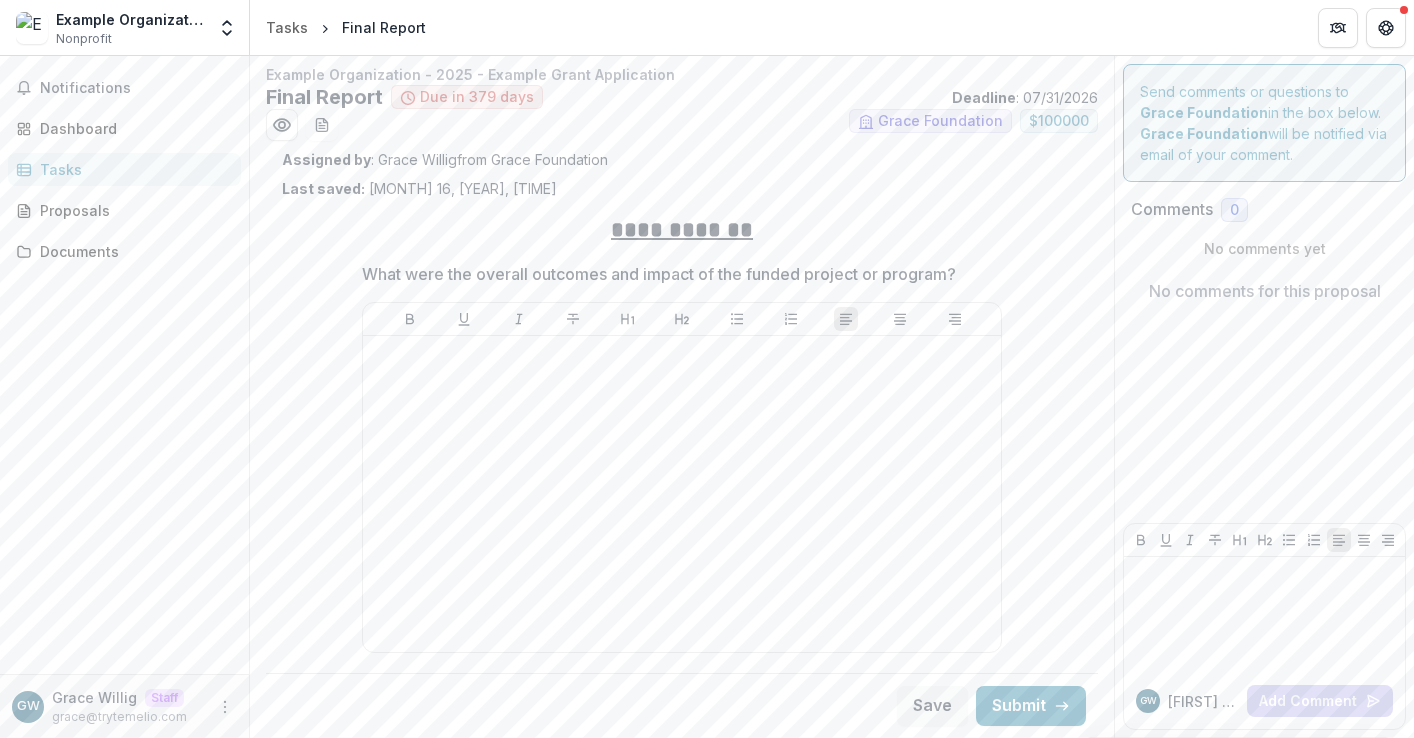 click on "Tasks" at bounding box center [132, 169] 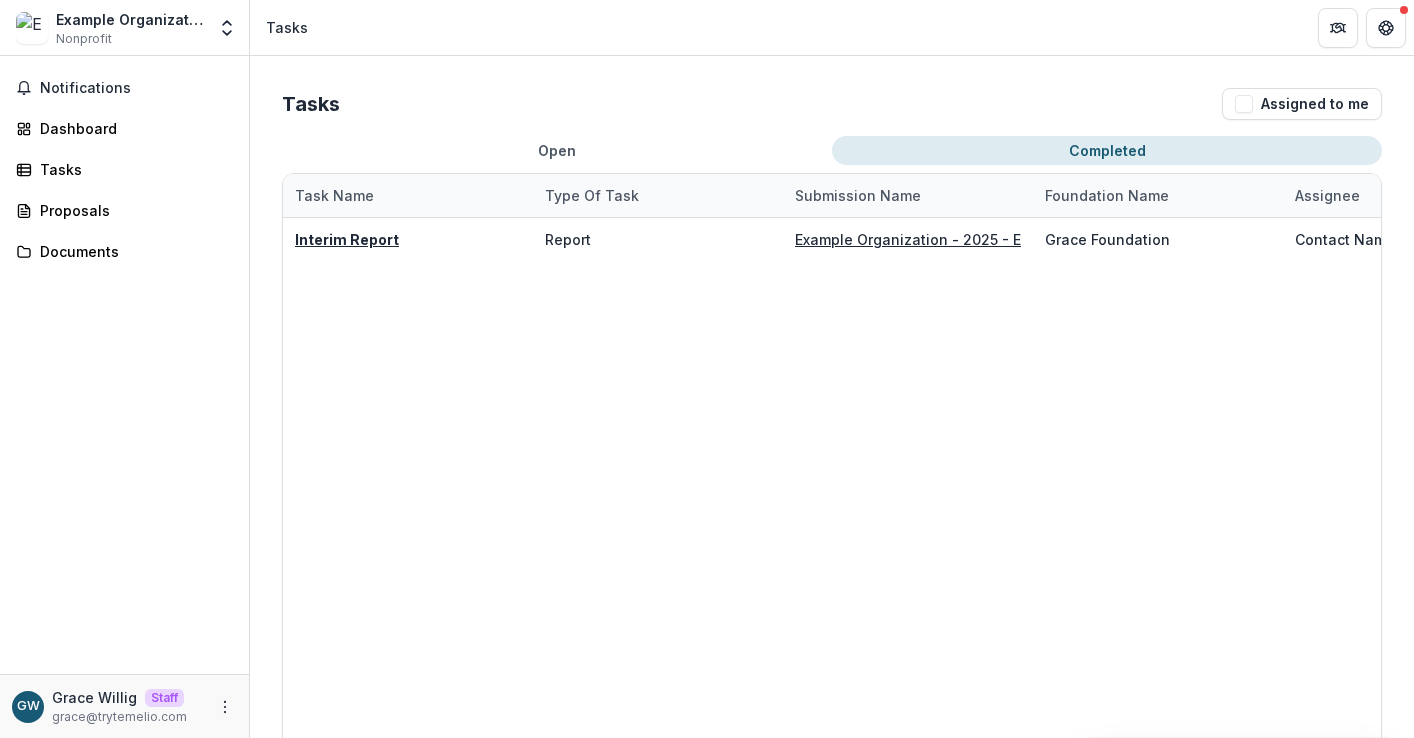 click on "Completed" at bounding box center (1107, 150) 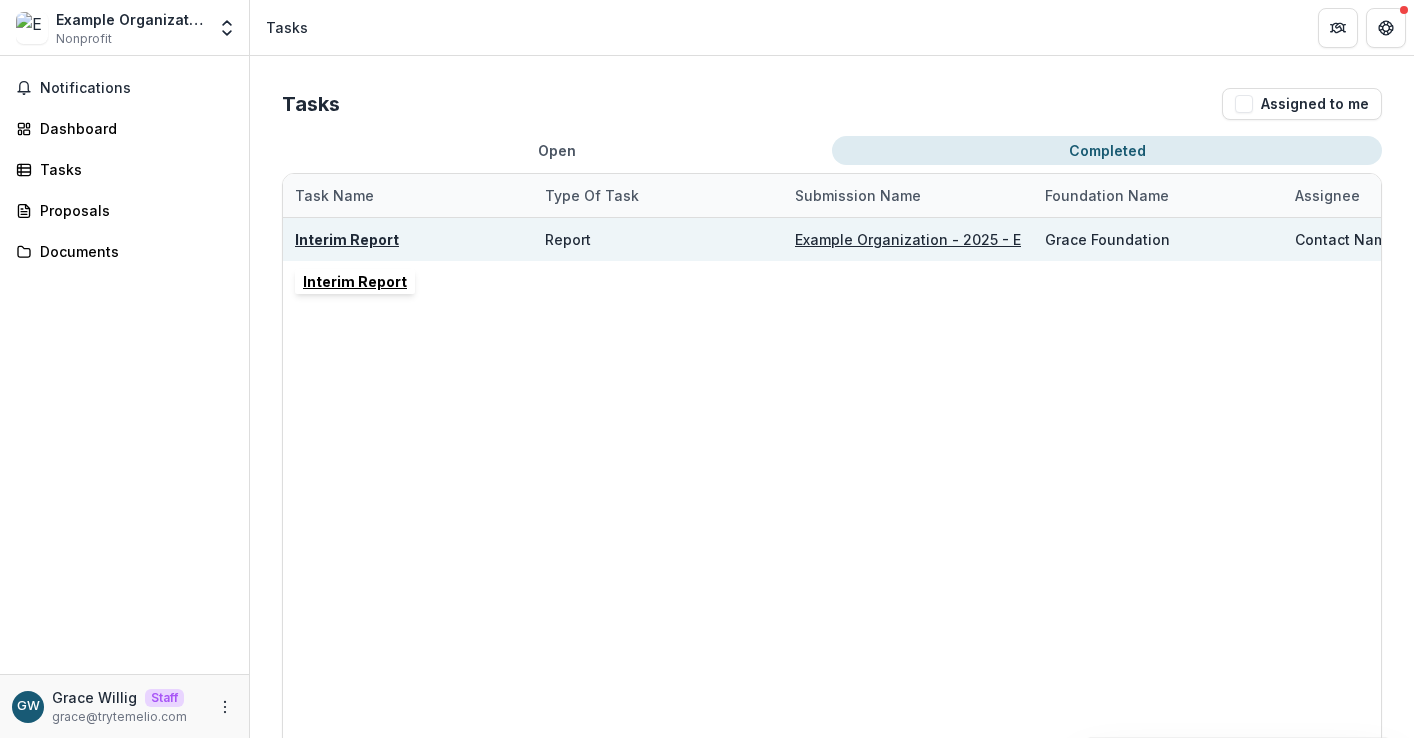 click on "Interim Report" at bounding box center [347, 239] 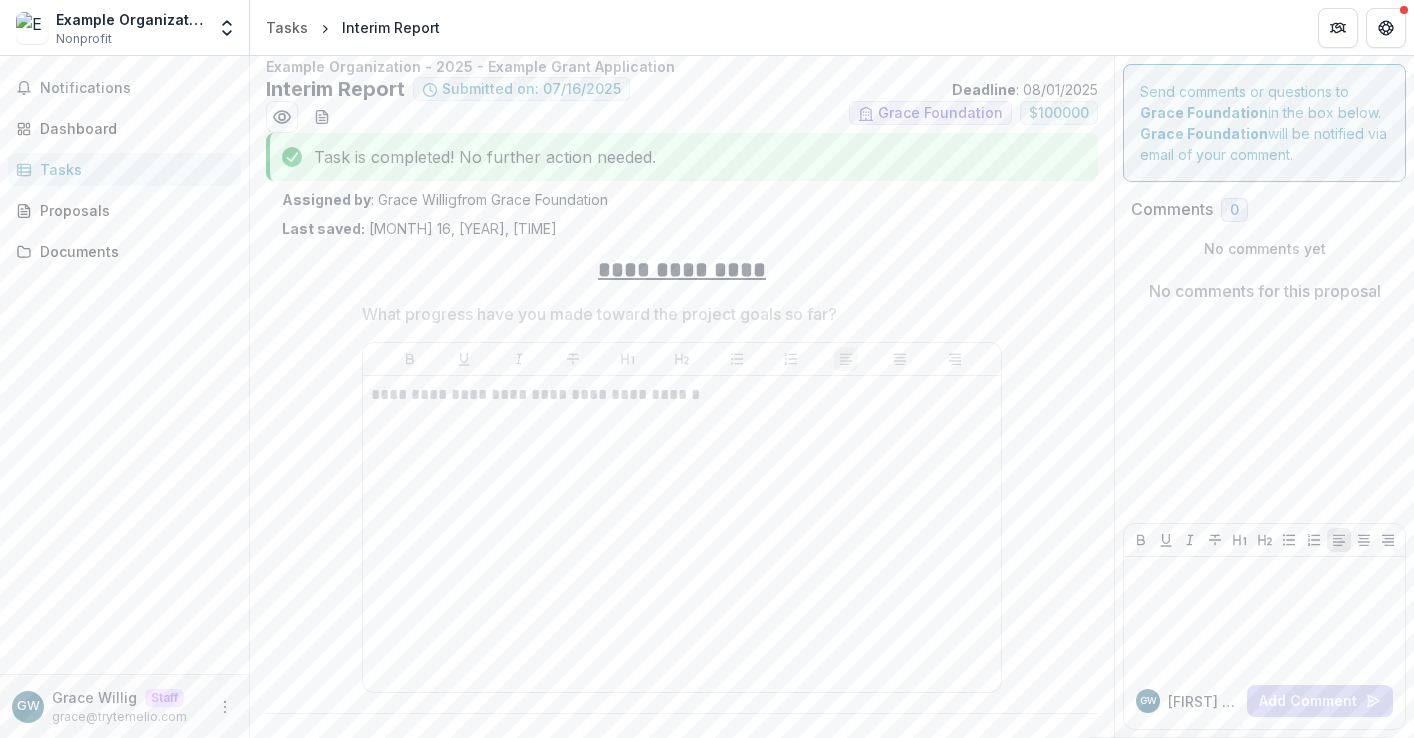scroll, scrollTop: 0, scrollLeft: 0, axis: both 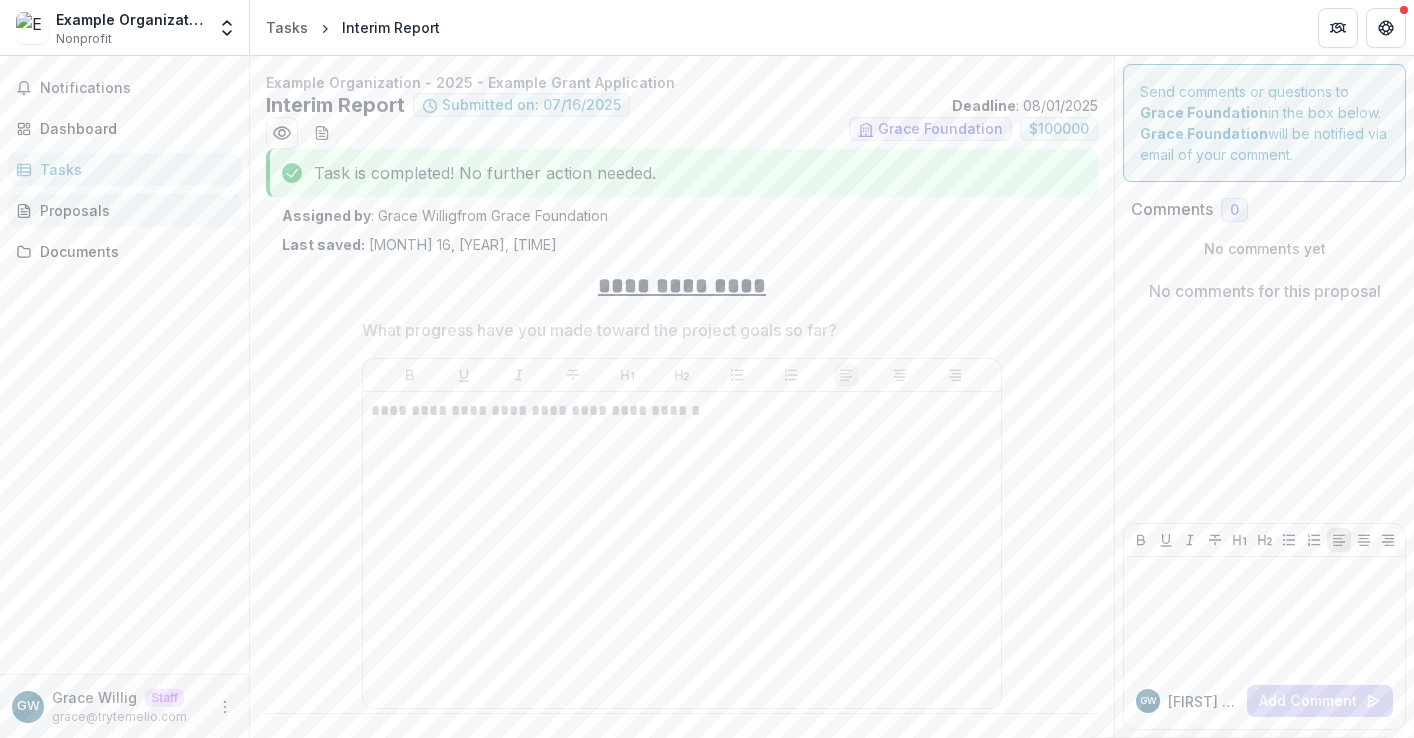 click on "Proposals" at bounding box center (132, 210) 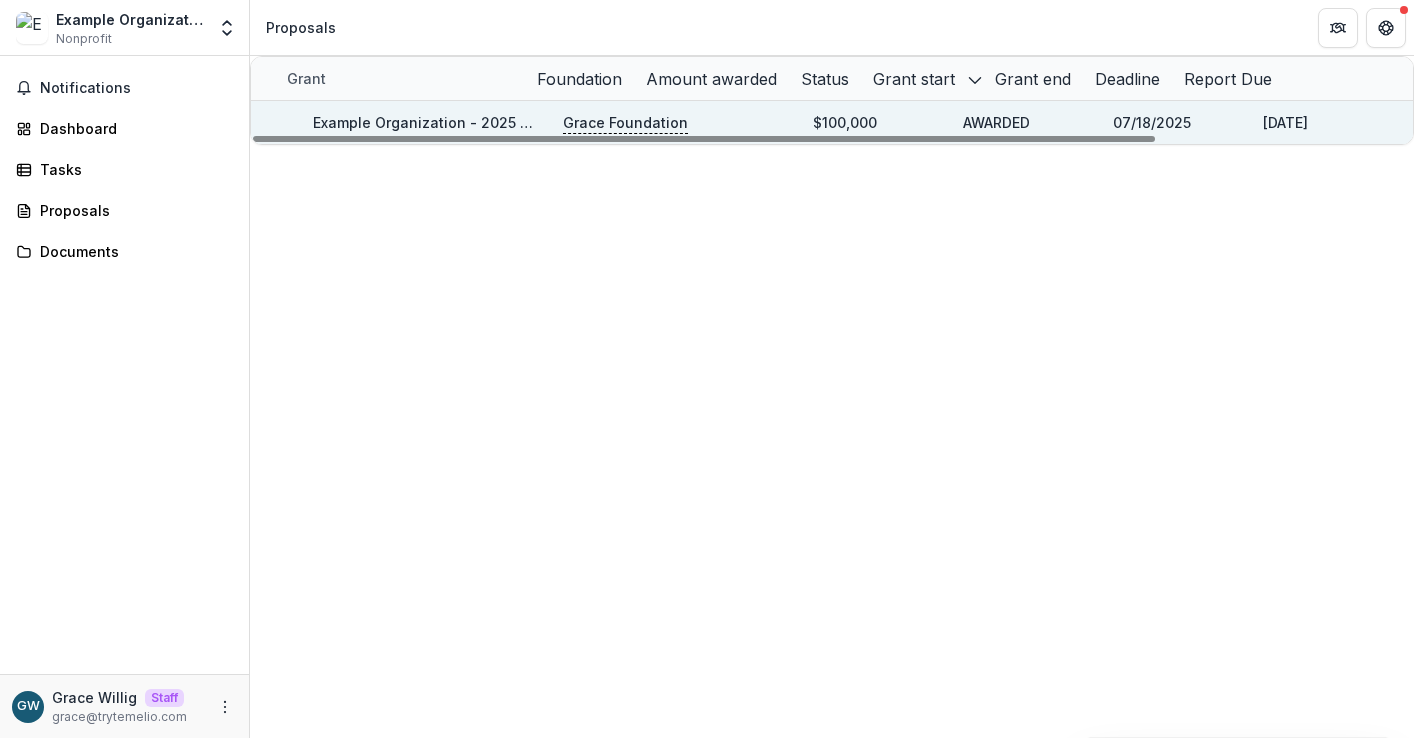 click on "Example Organization - 2025 - Example Grant Application" at bounding box center (514, 122) 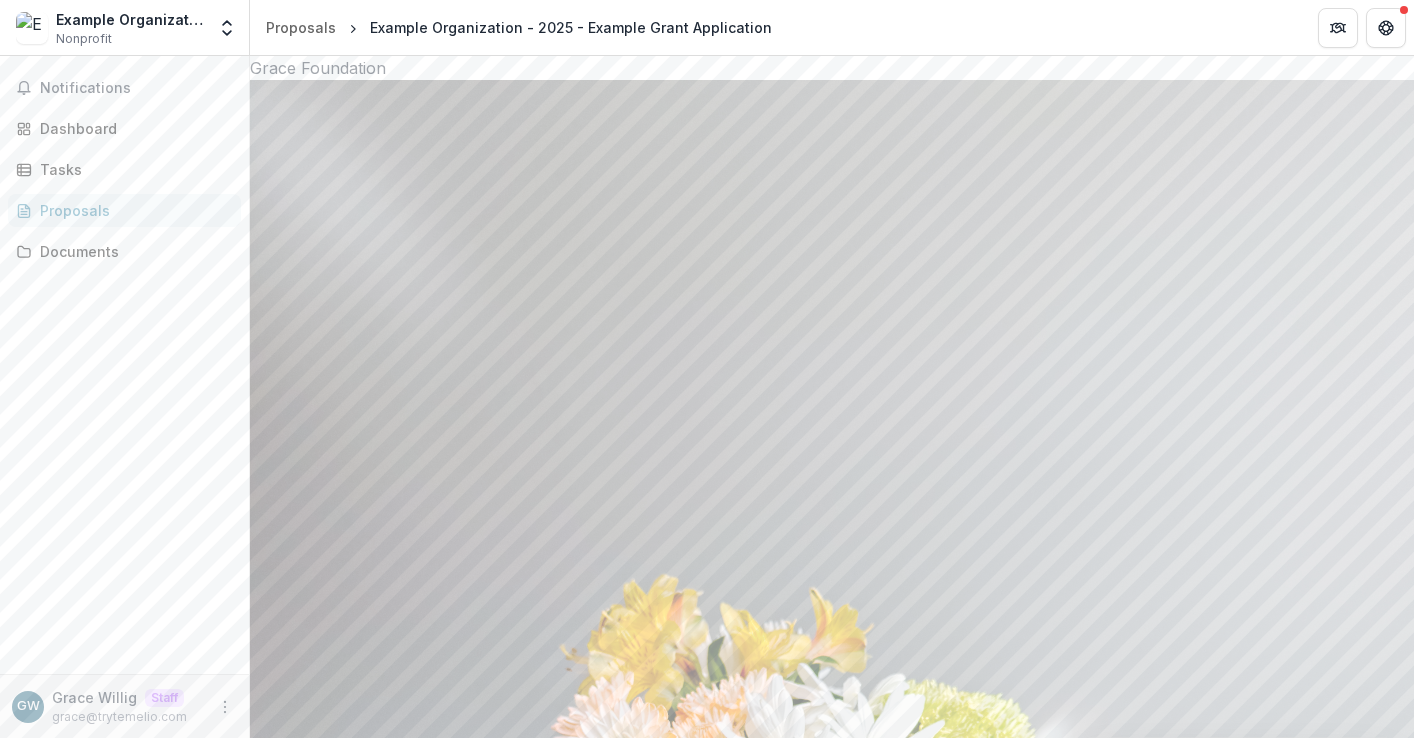 scroll, scrollTop: 972, scrollLeft: 0, axis: vertical 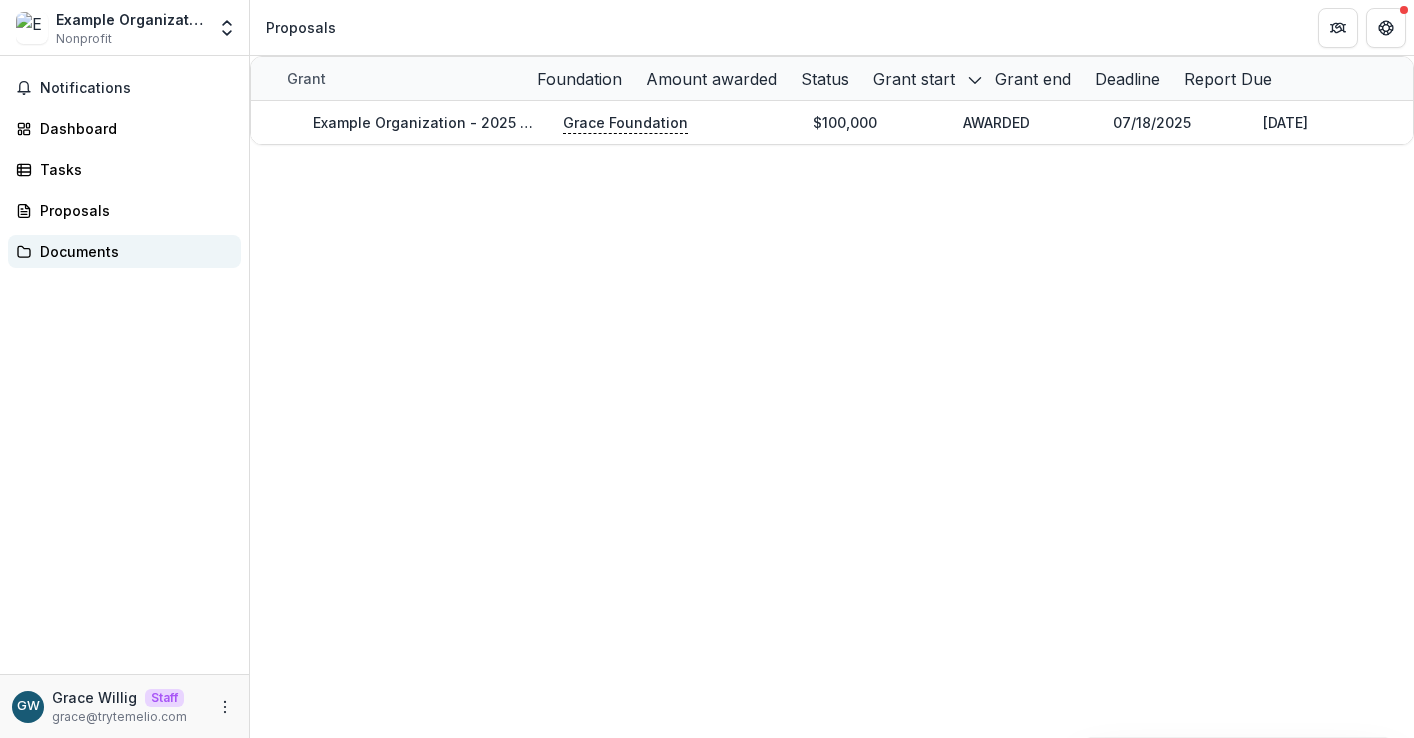 click on "Documents" at bounding box center [132, 251] 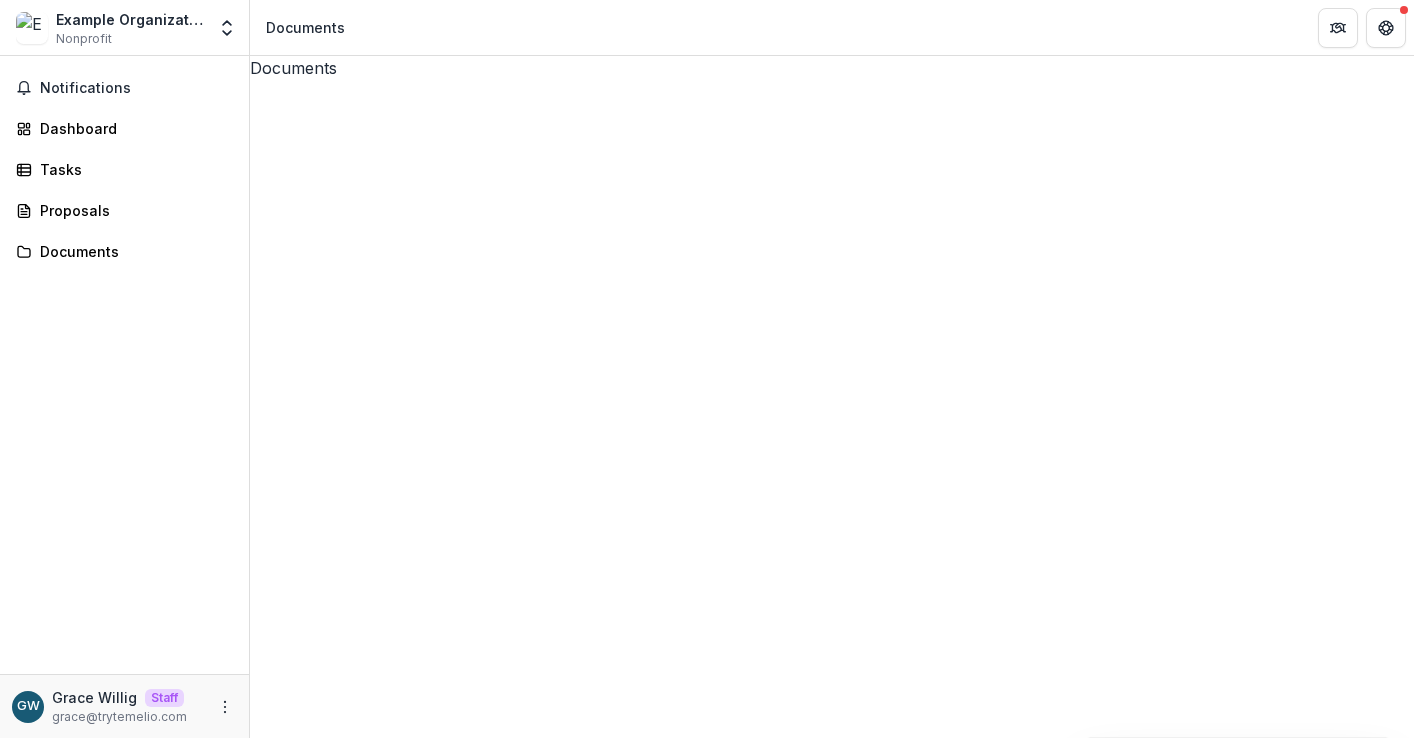 click 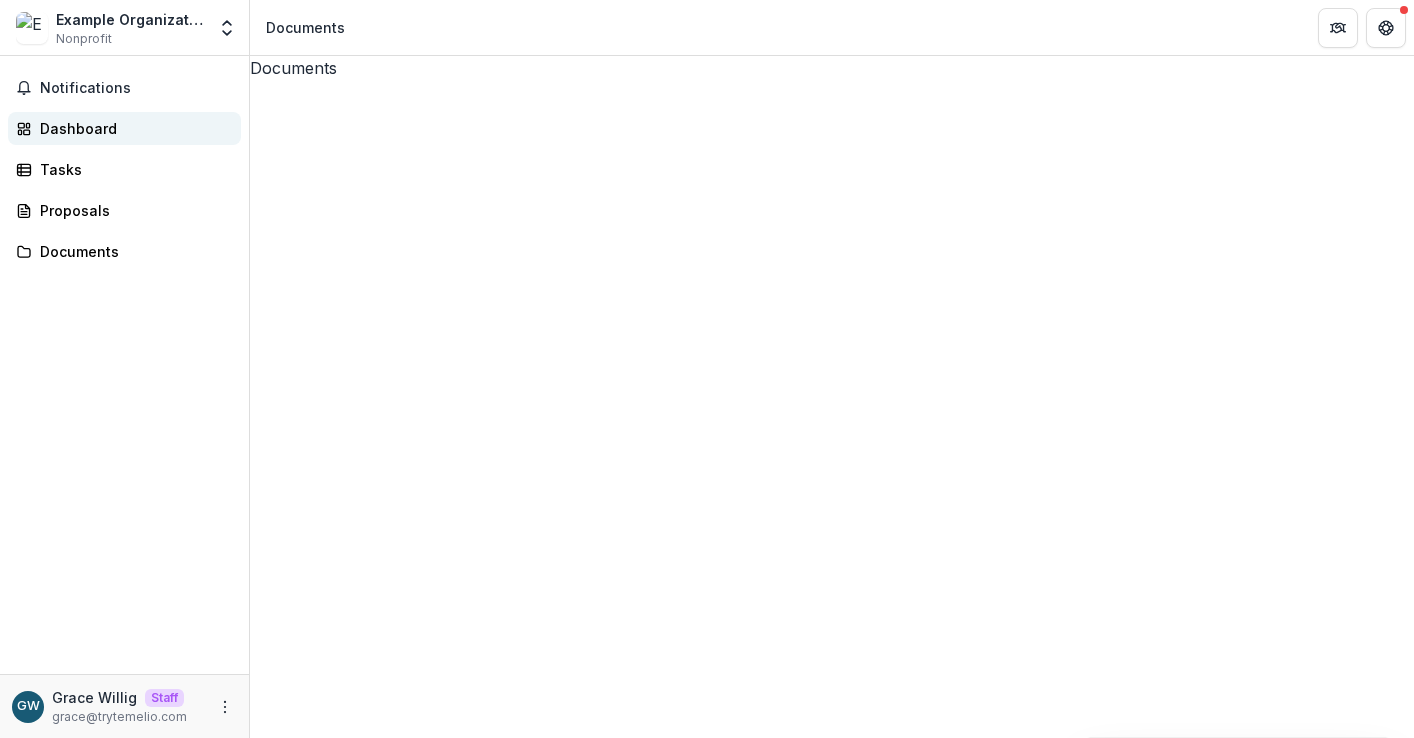 click on "Dashboard" at bounding box center (132, 128) 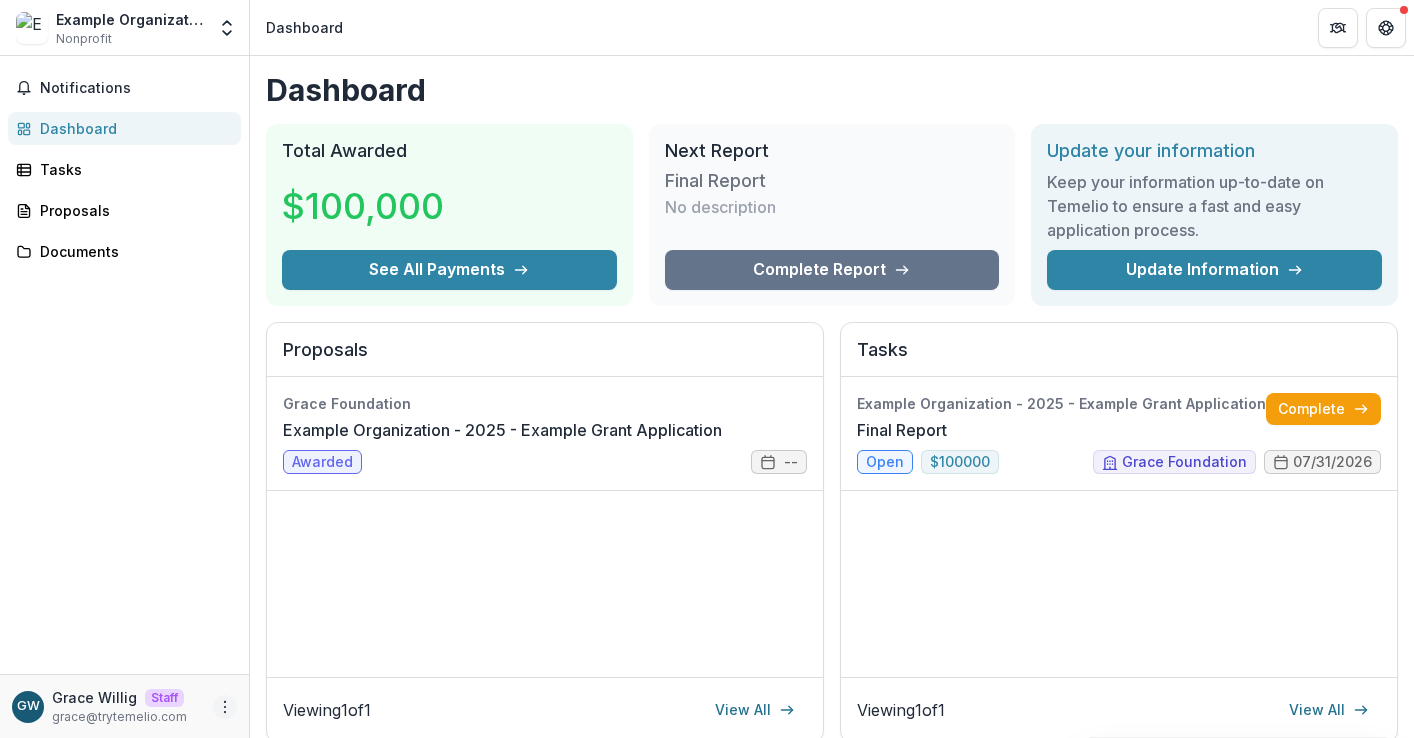 click 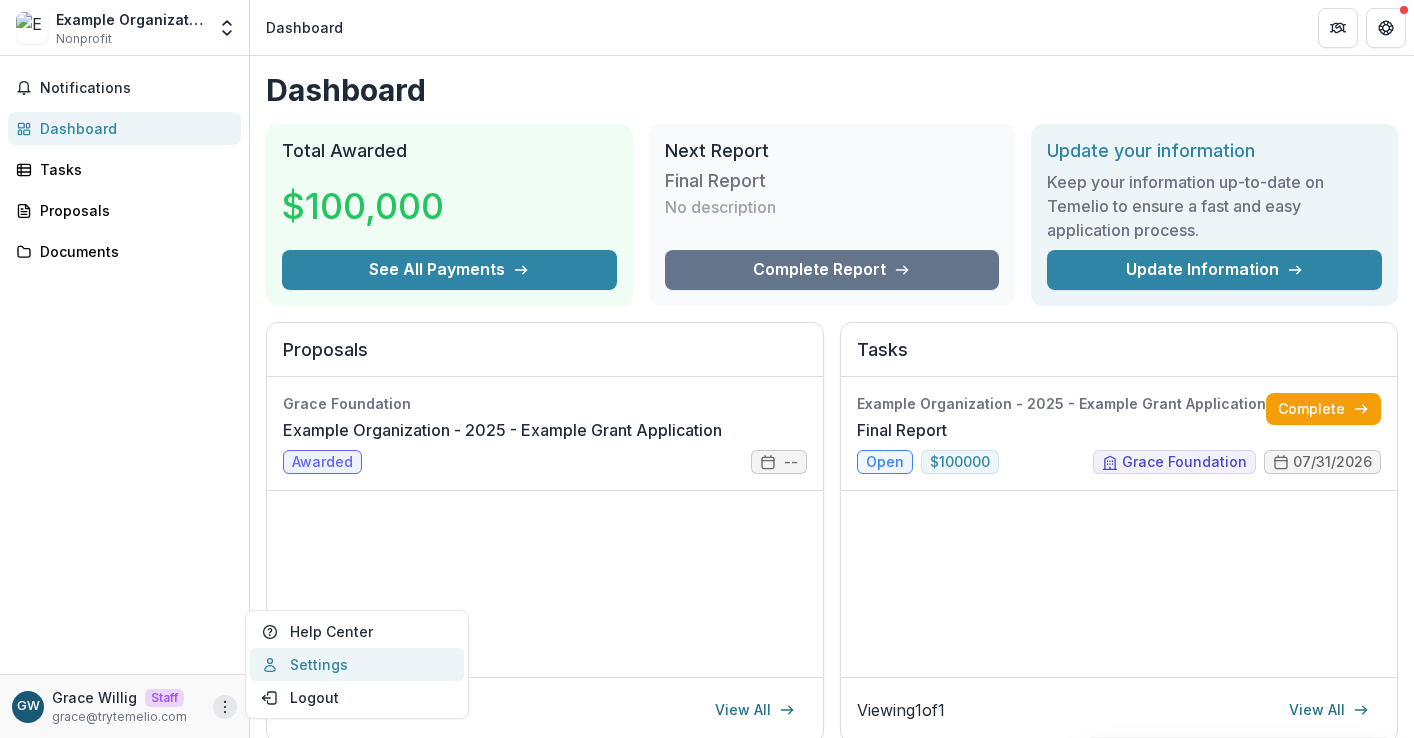 click on "Settings" at bounding box center [357, 664] 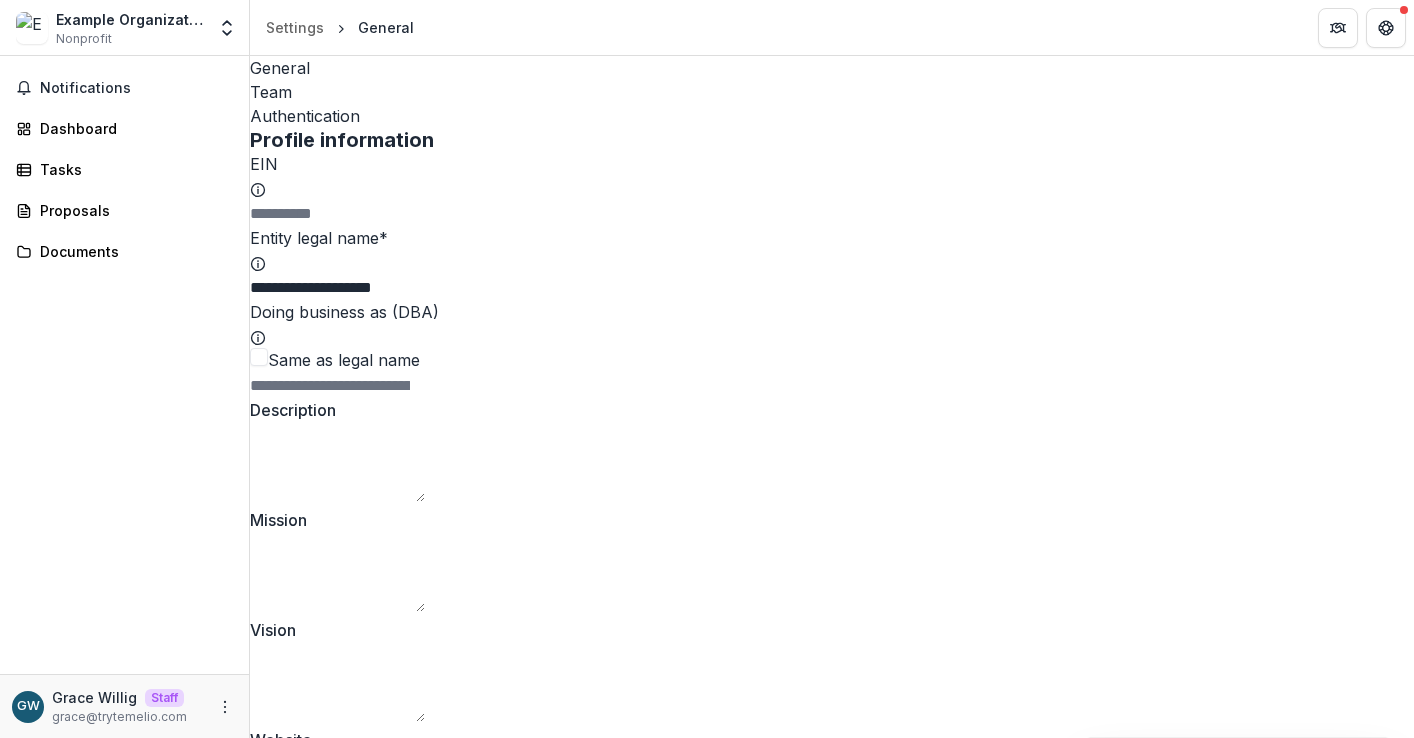 click on "Authentication" at bounding box center [832, 116] 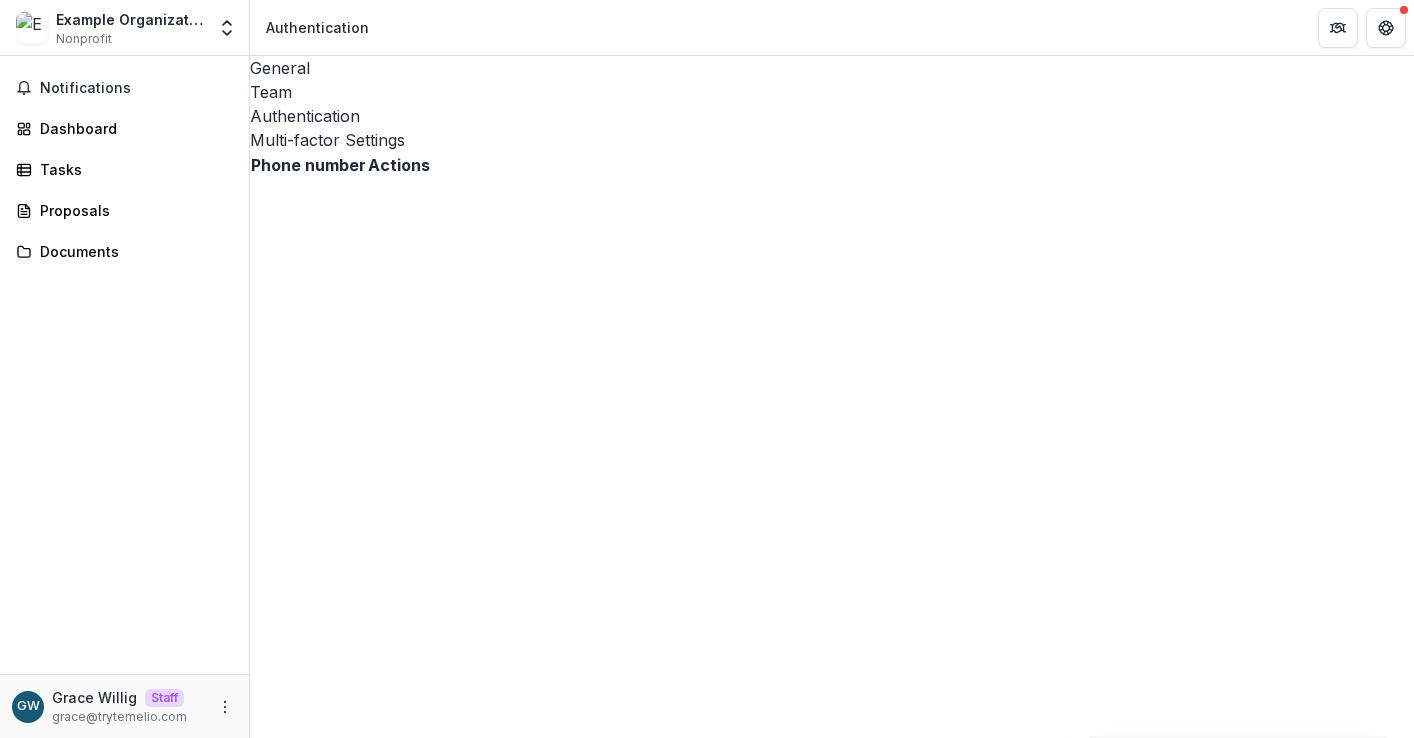 click on "General" at bounding box center (832, 68) 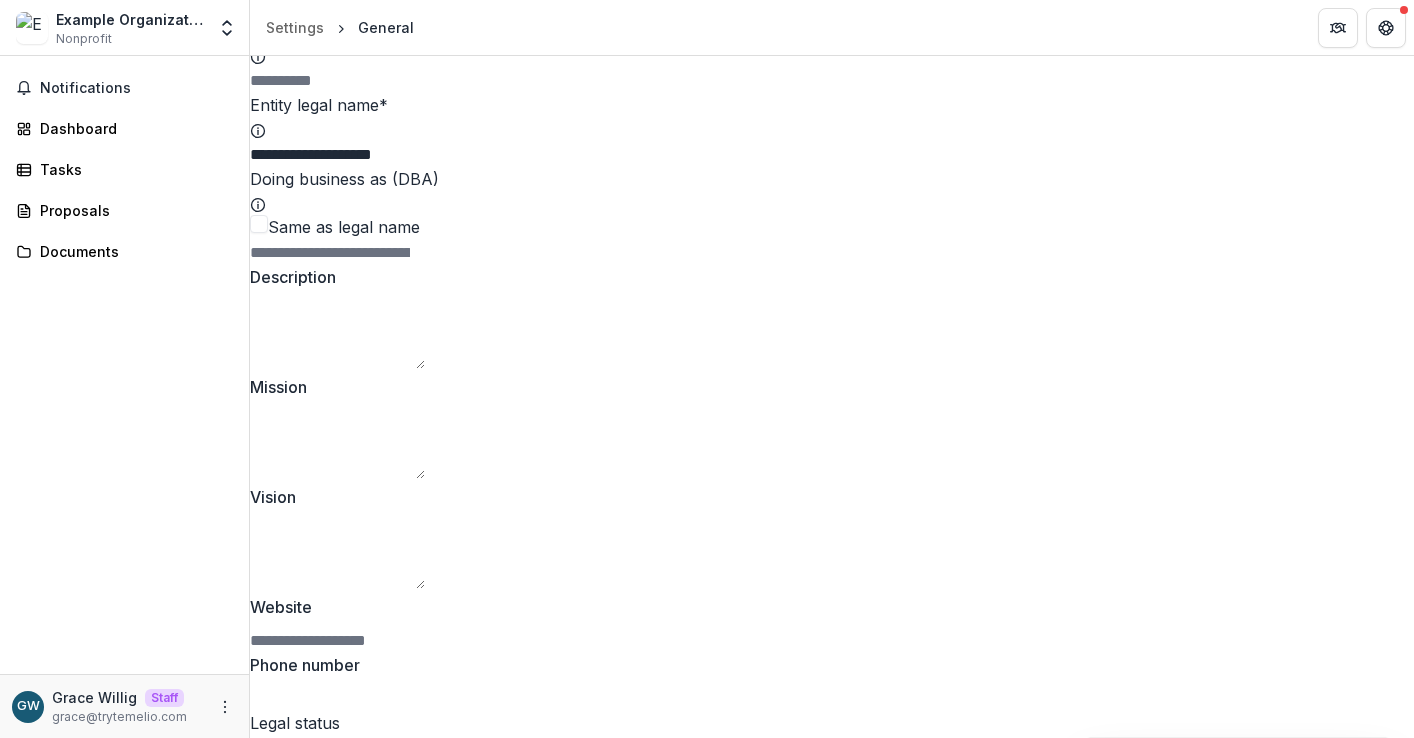 scroll, scrollTop: 0, scrollLeft: 0, axis: both 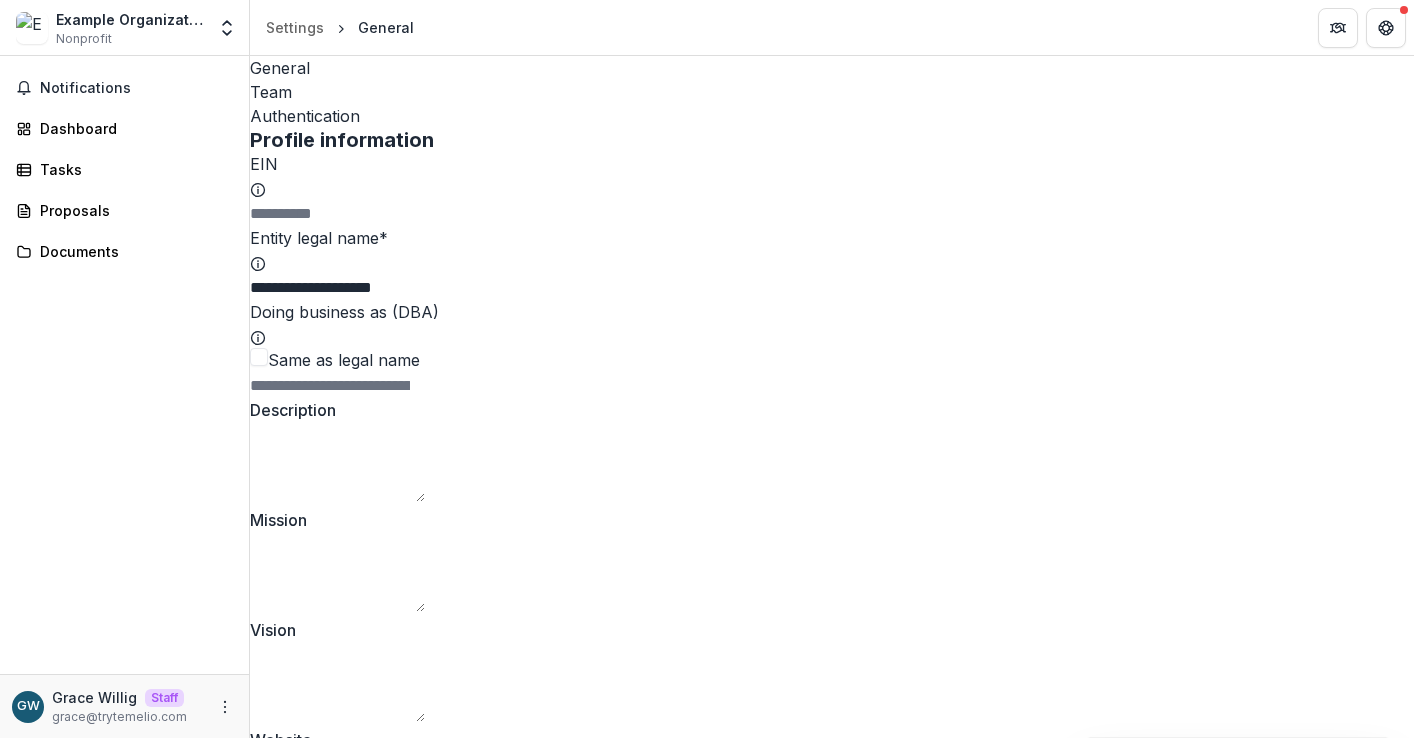 click on "Team" at bounding box center [832, 92] 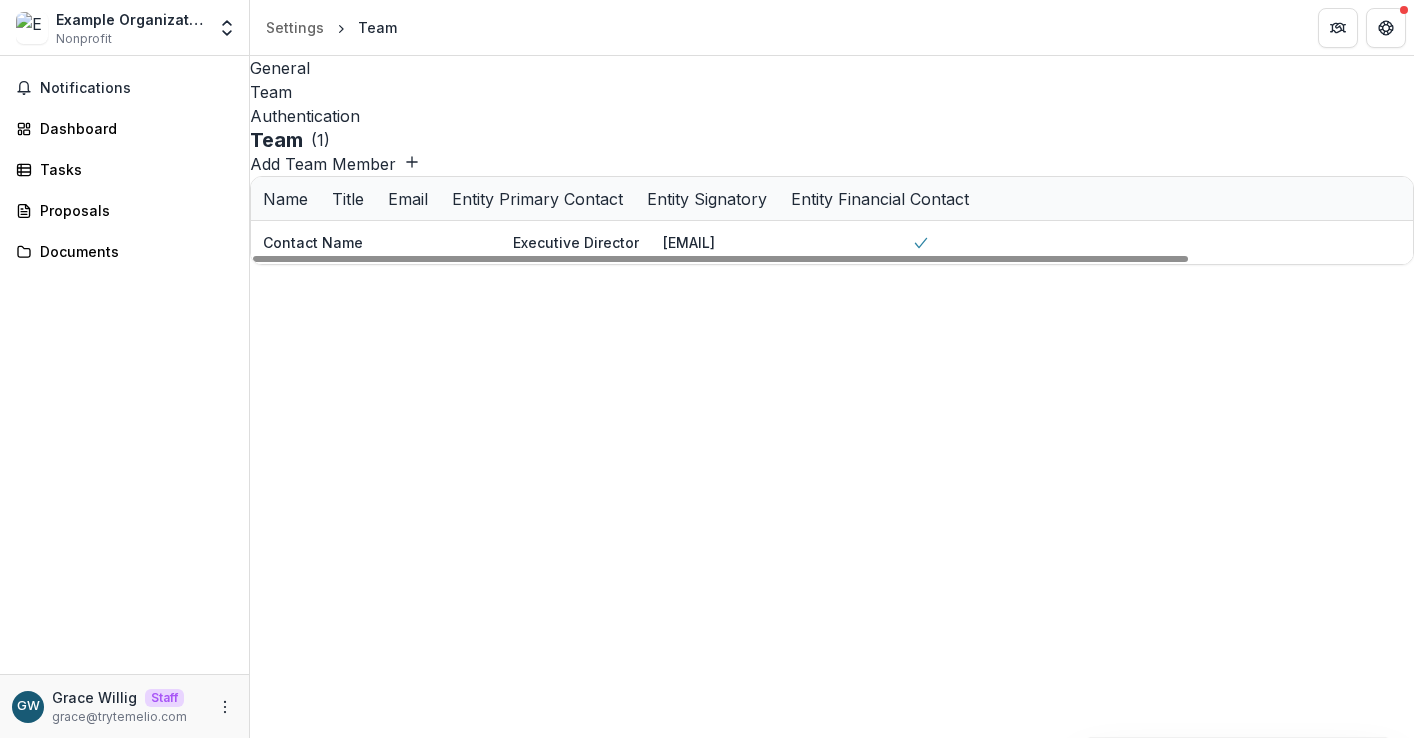click on "Add Team Member" at bounding box center (335, 164) 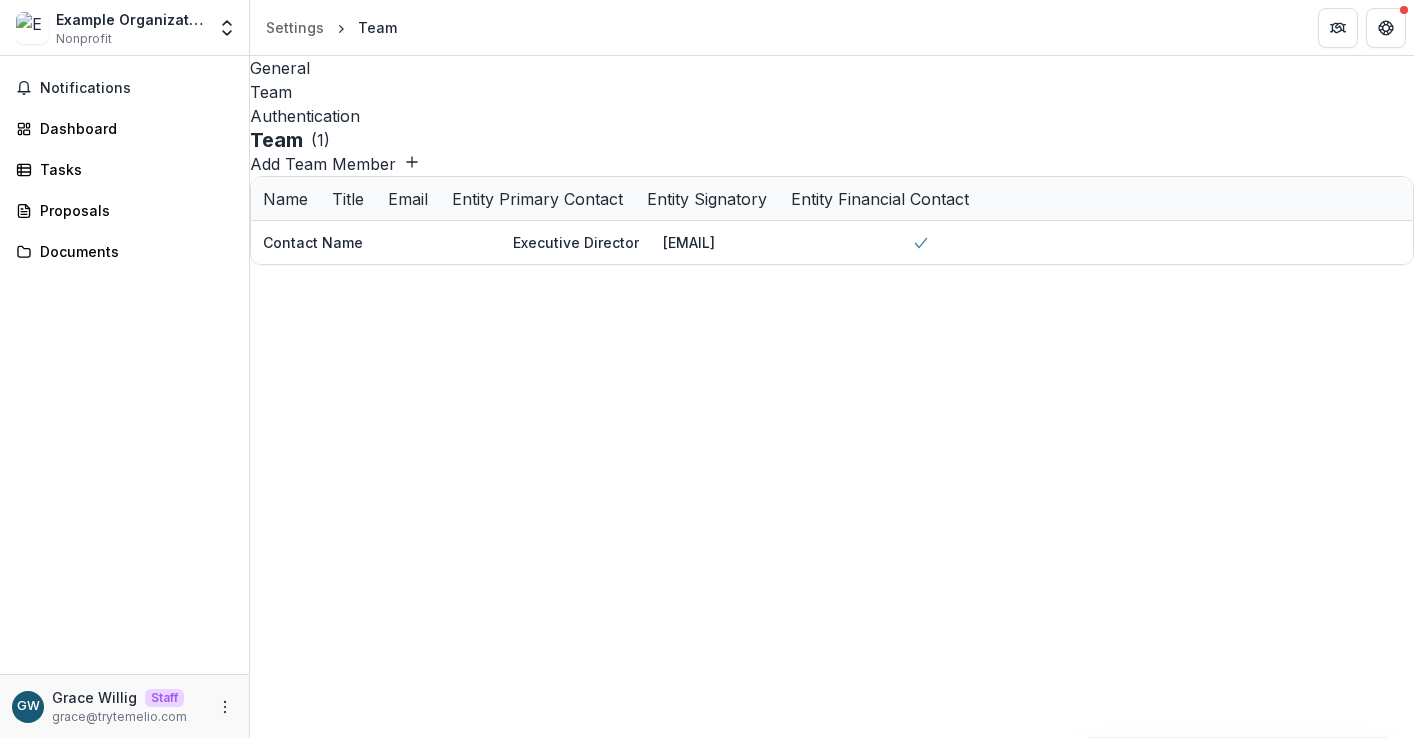 click on "Email *" at bounding box center [701, 832] 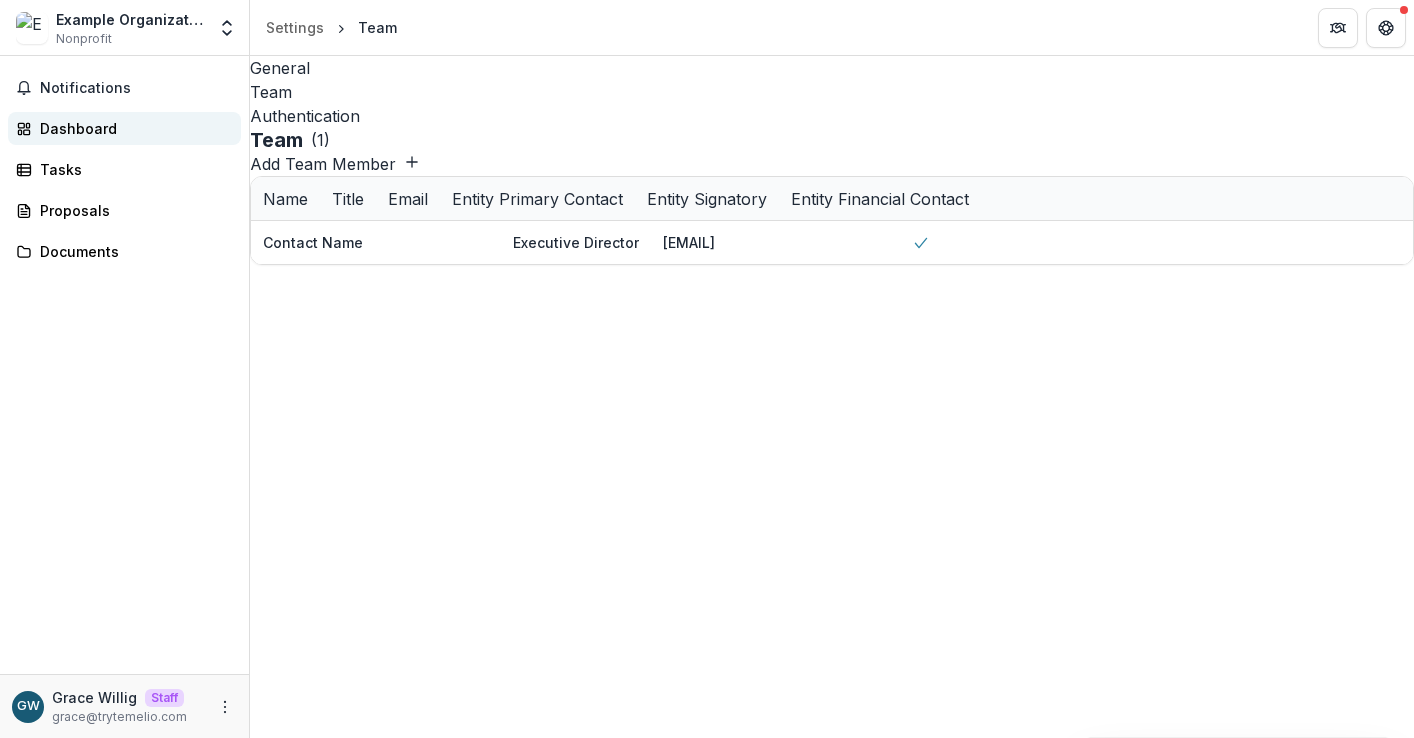 click on "Dashboard" at bounding box center [124, 128] 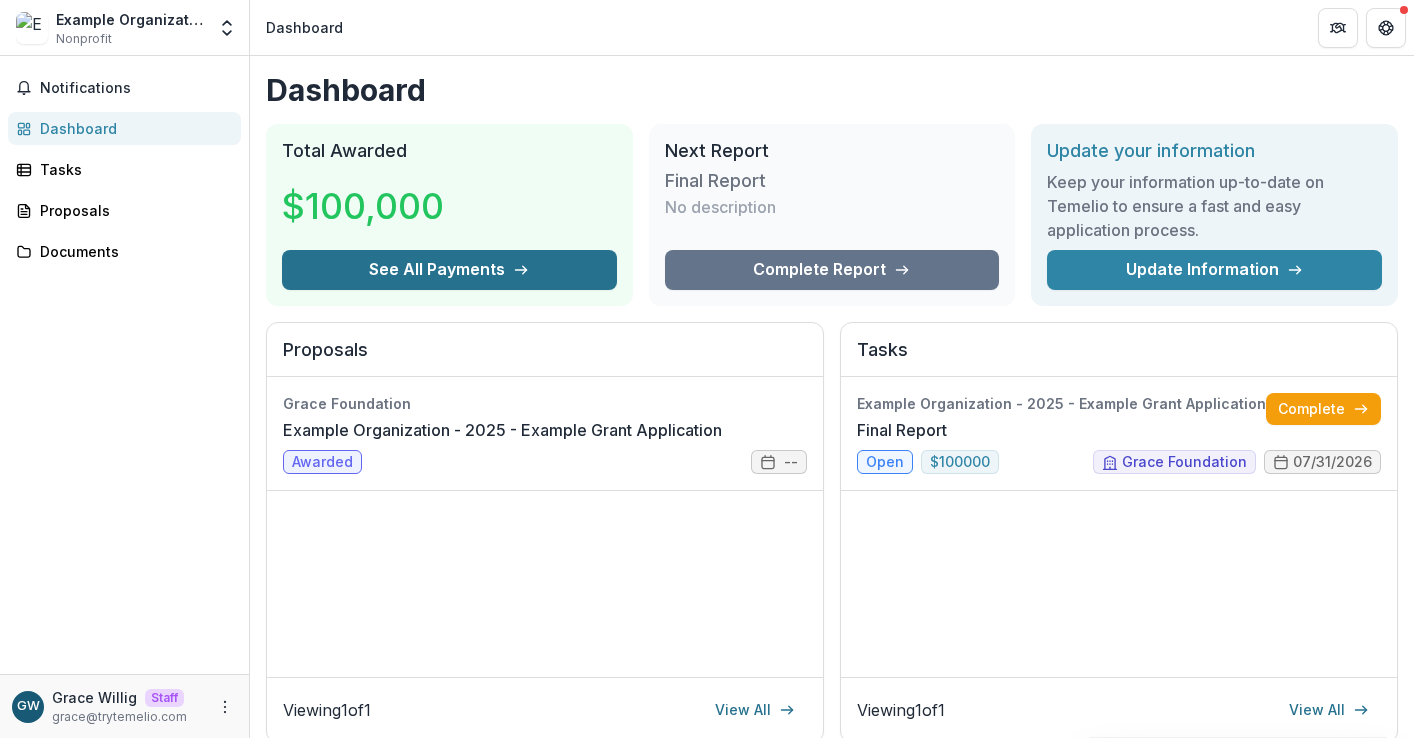 click on "See All Payments" at bounding box center [449, 270] 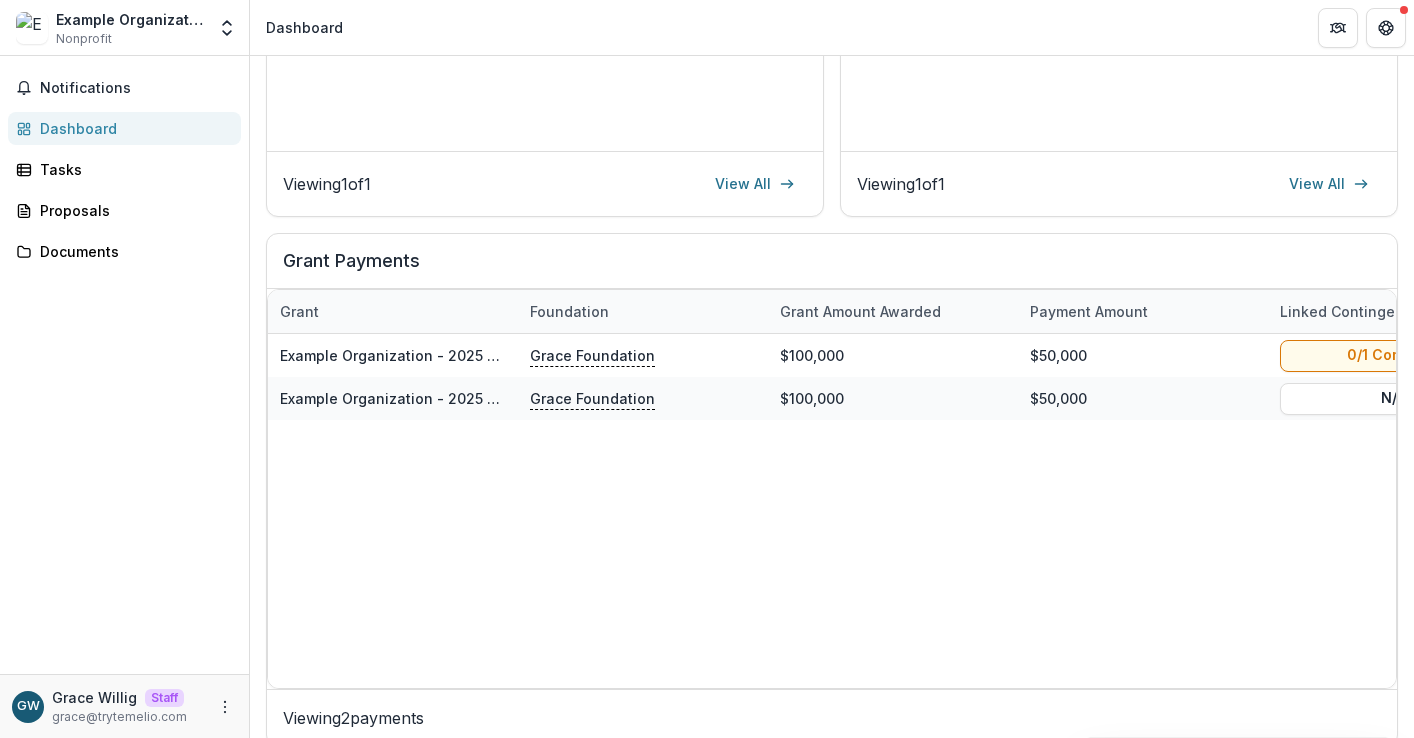 scroll, scrollTop: 535, scrollLeft: 0, axis: vertical 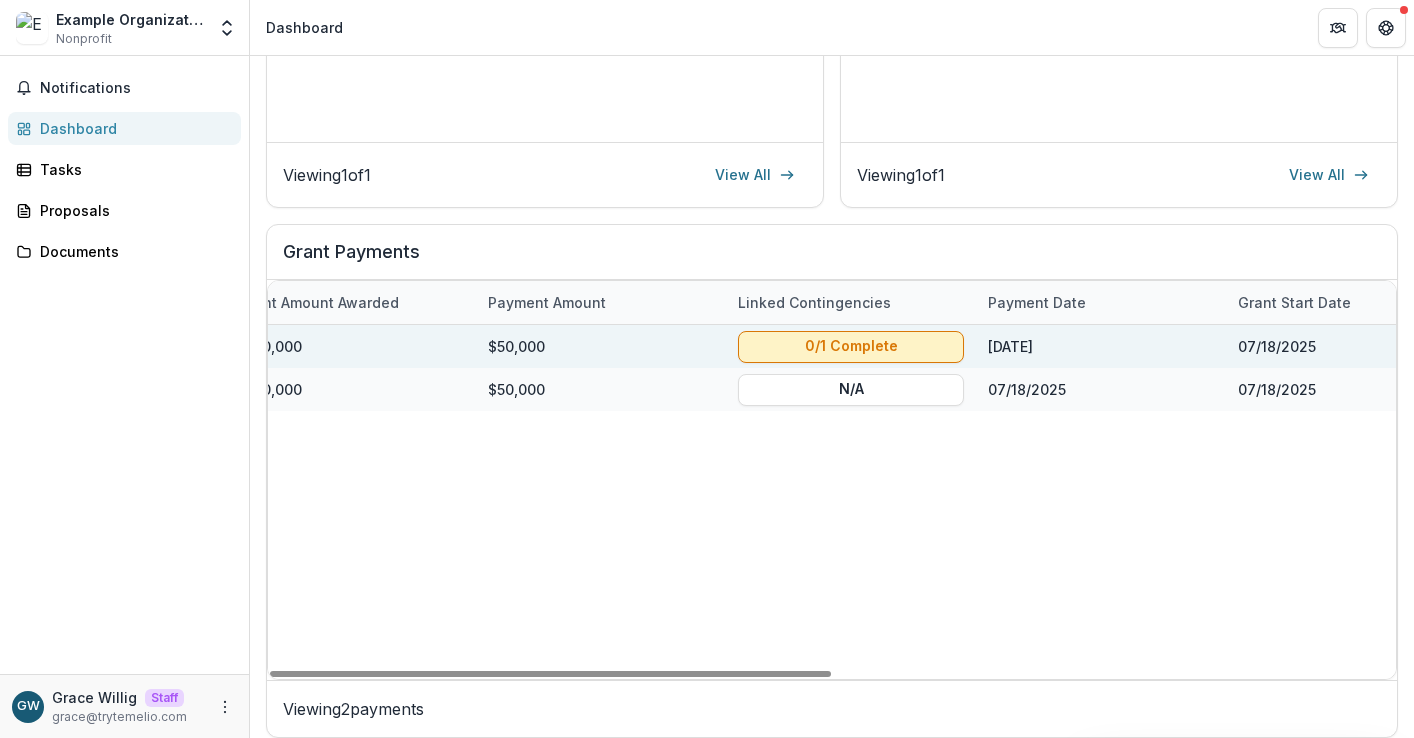 click on "0/1 Complete" at bounding box center (851, 346) 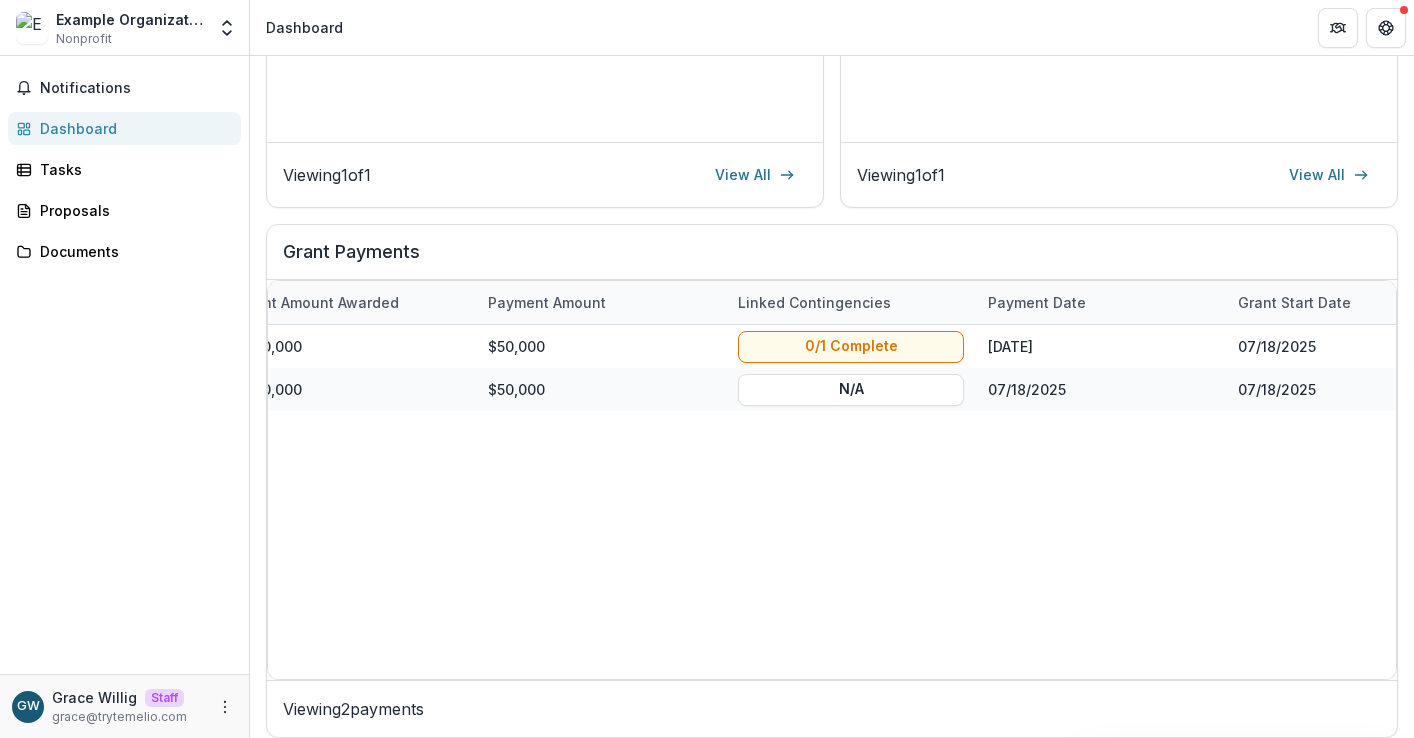 click 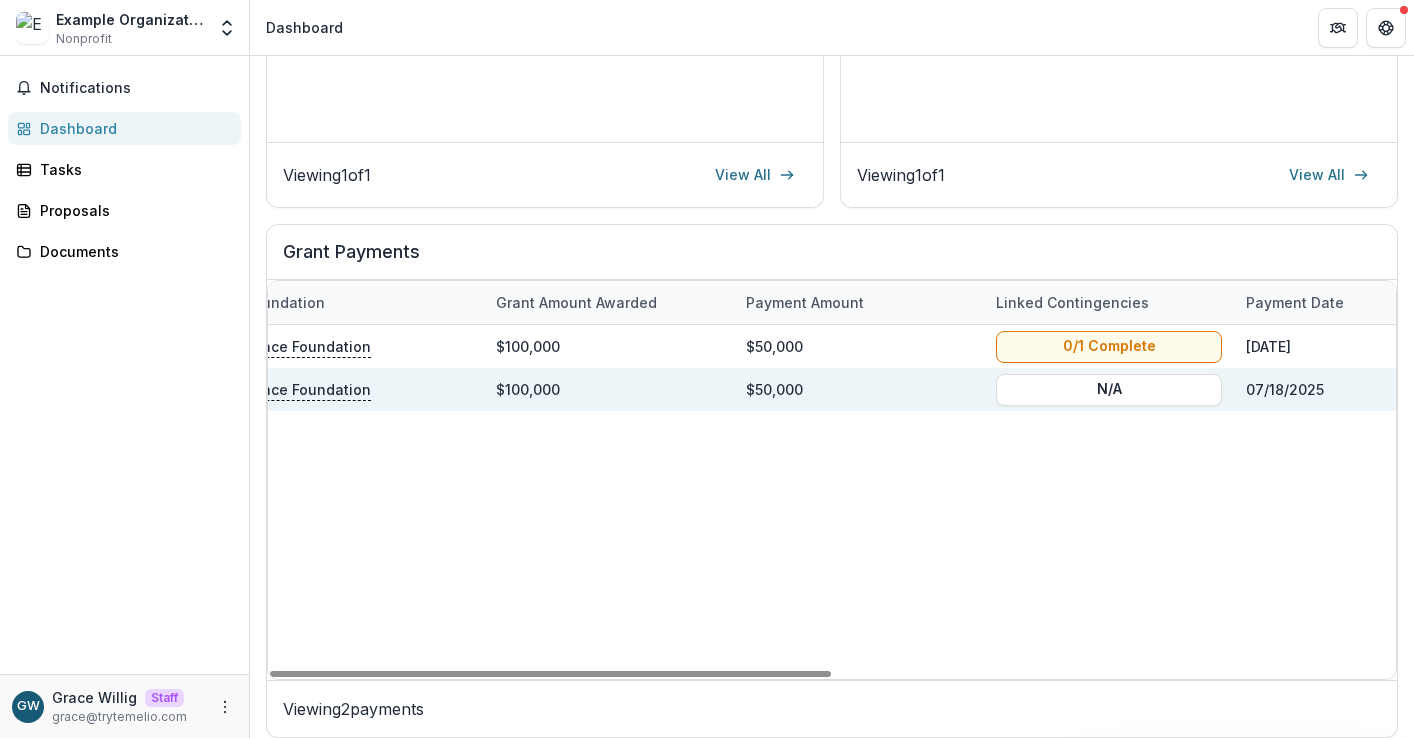 scroll, scrollTop: 0, scrollLeft: 281, axis: horizontal 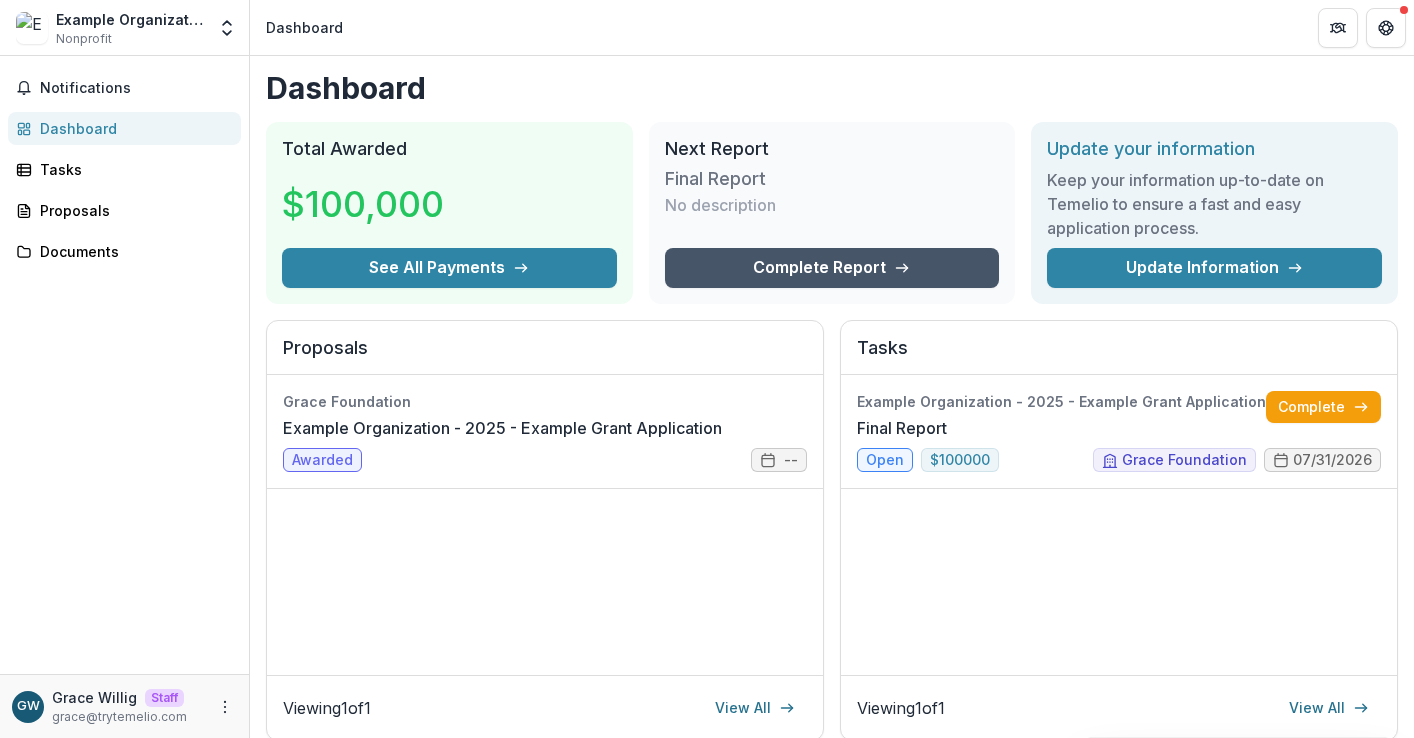click on "Complete Report" at bounding box center (832, 268) 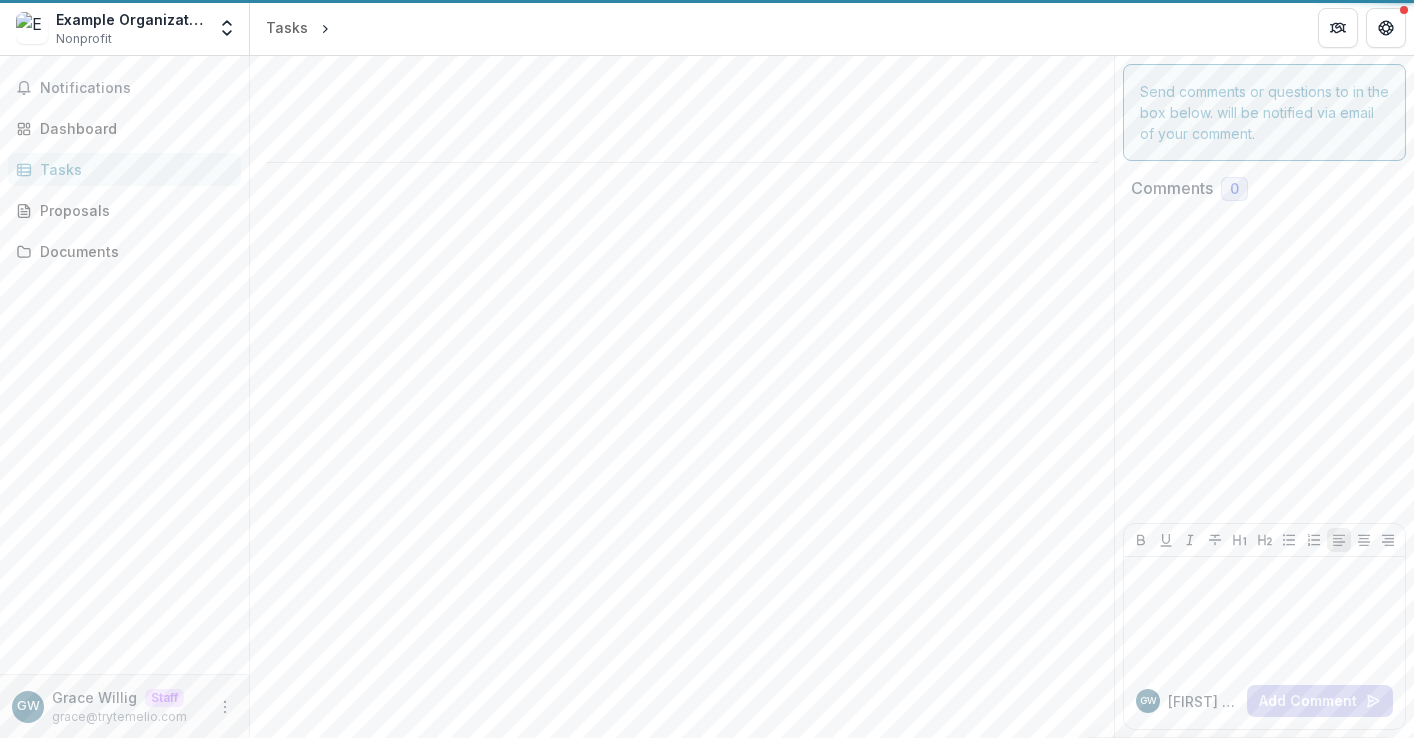 scroll, scrollTop: 0, scrollLeft: 0, axis: both 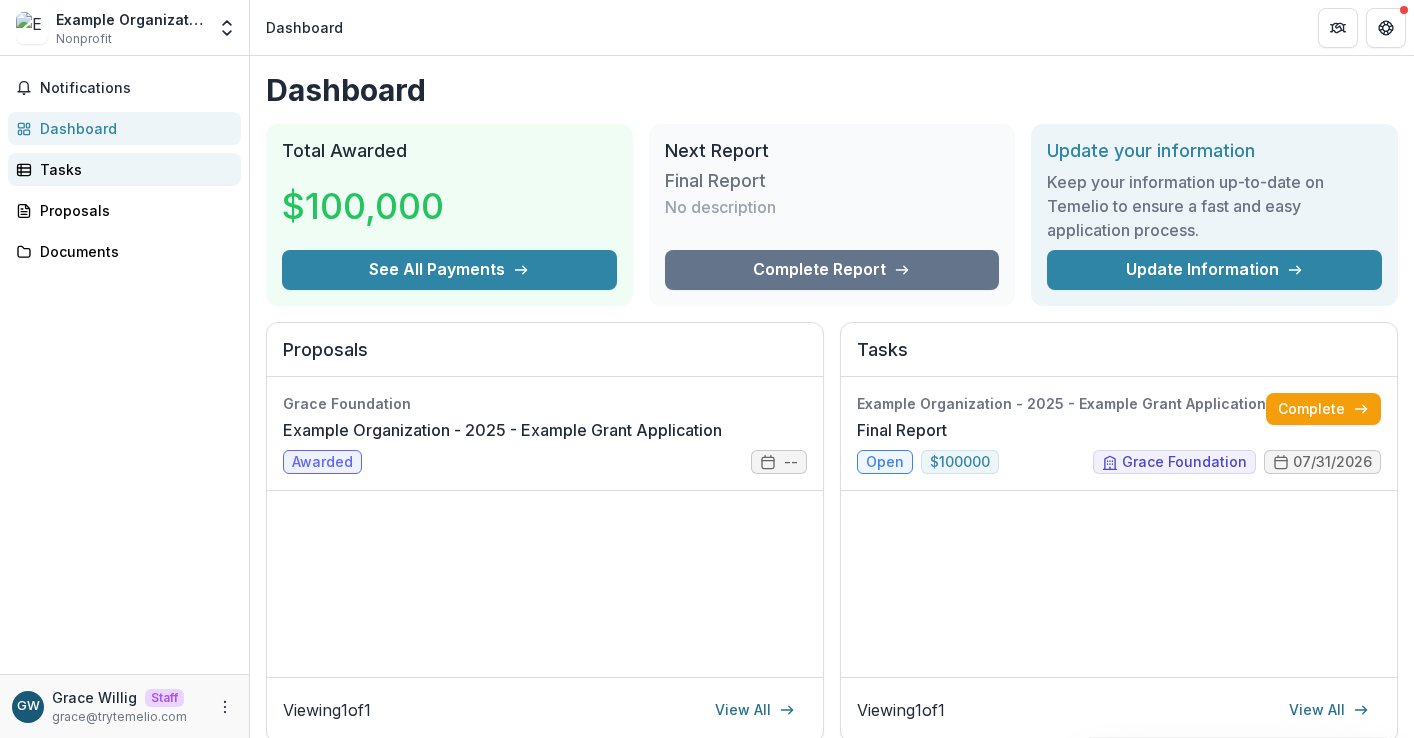 click on "Tasks" at bounding box center (132, 169) 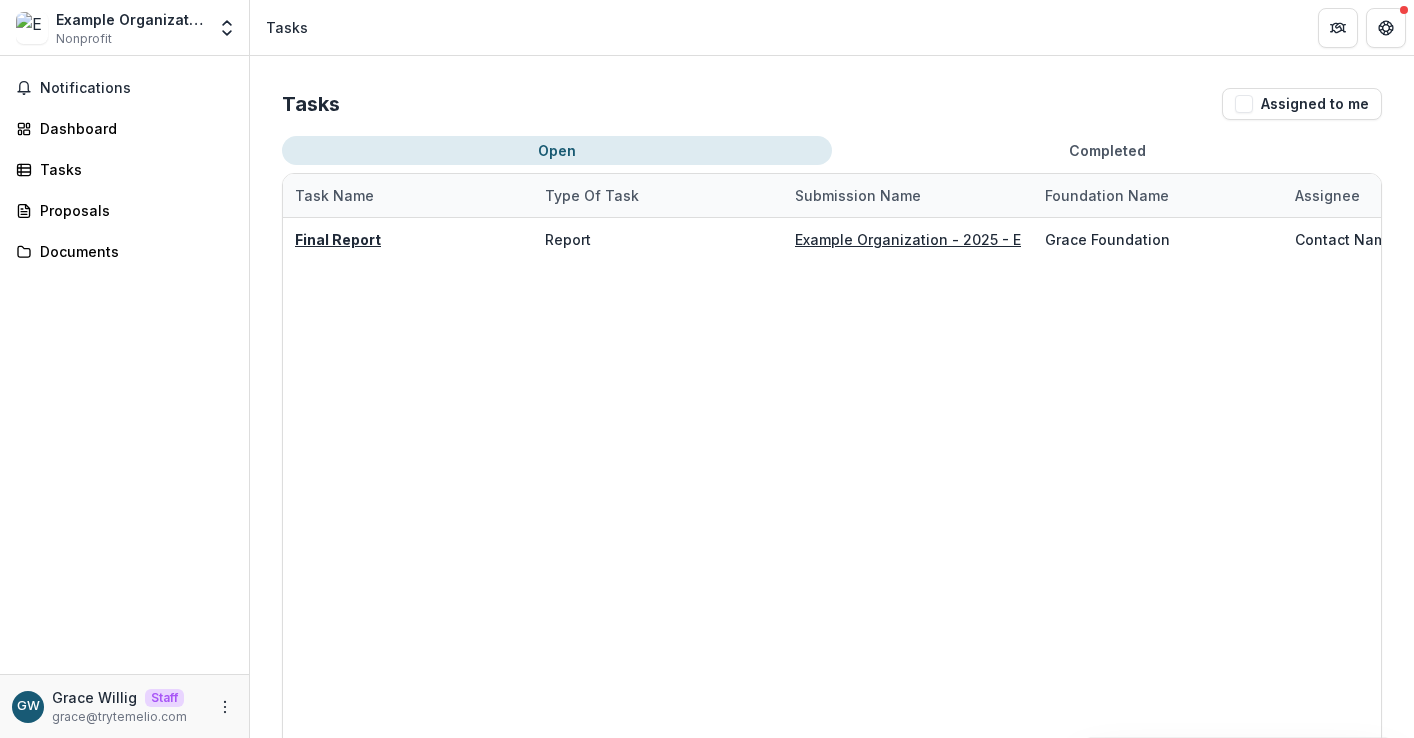 click on "Completed" at bounding box center [1107, 150] 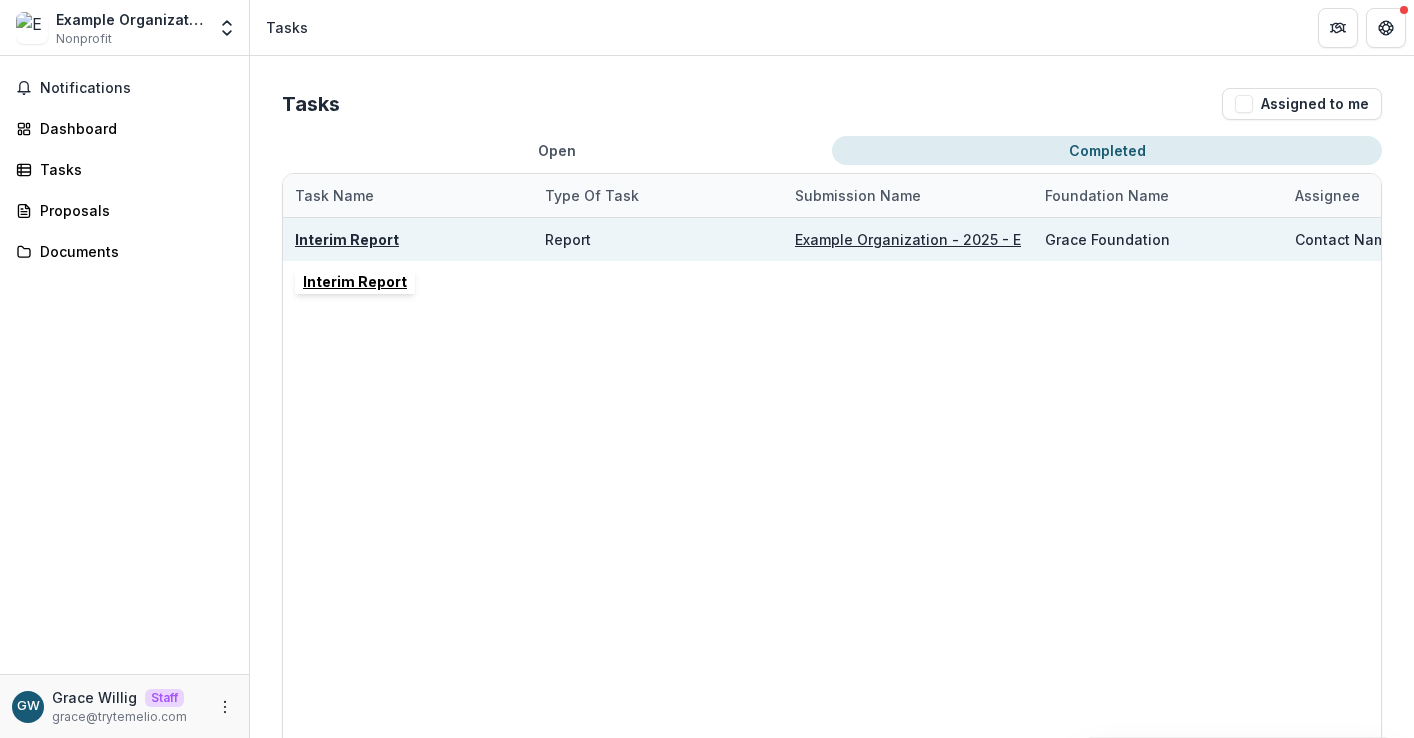 click on "Interim Report" at bounding box center (347, 239) 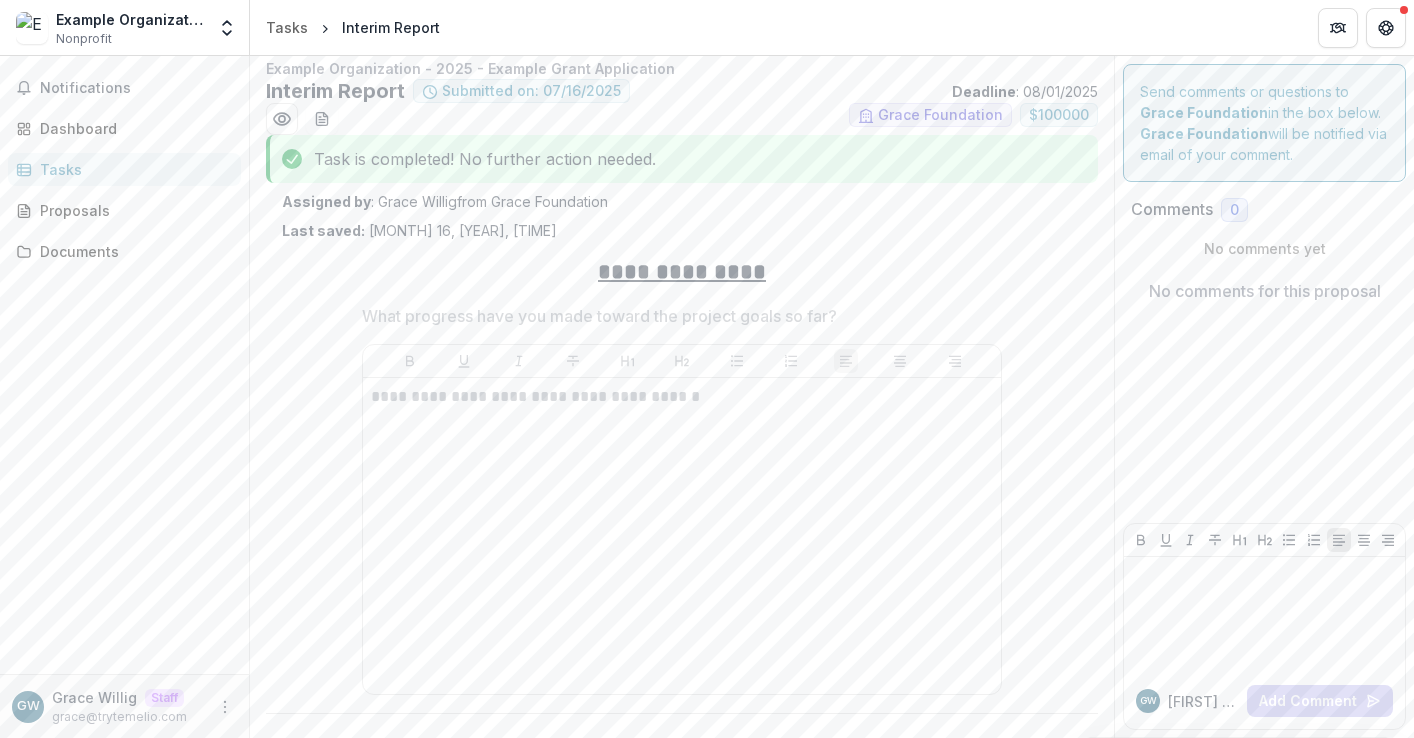 scroll, scrollTop: 0, scrollLeft: 0, axis: both 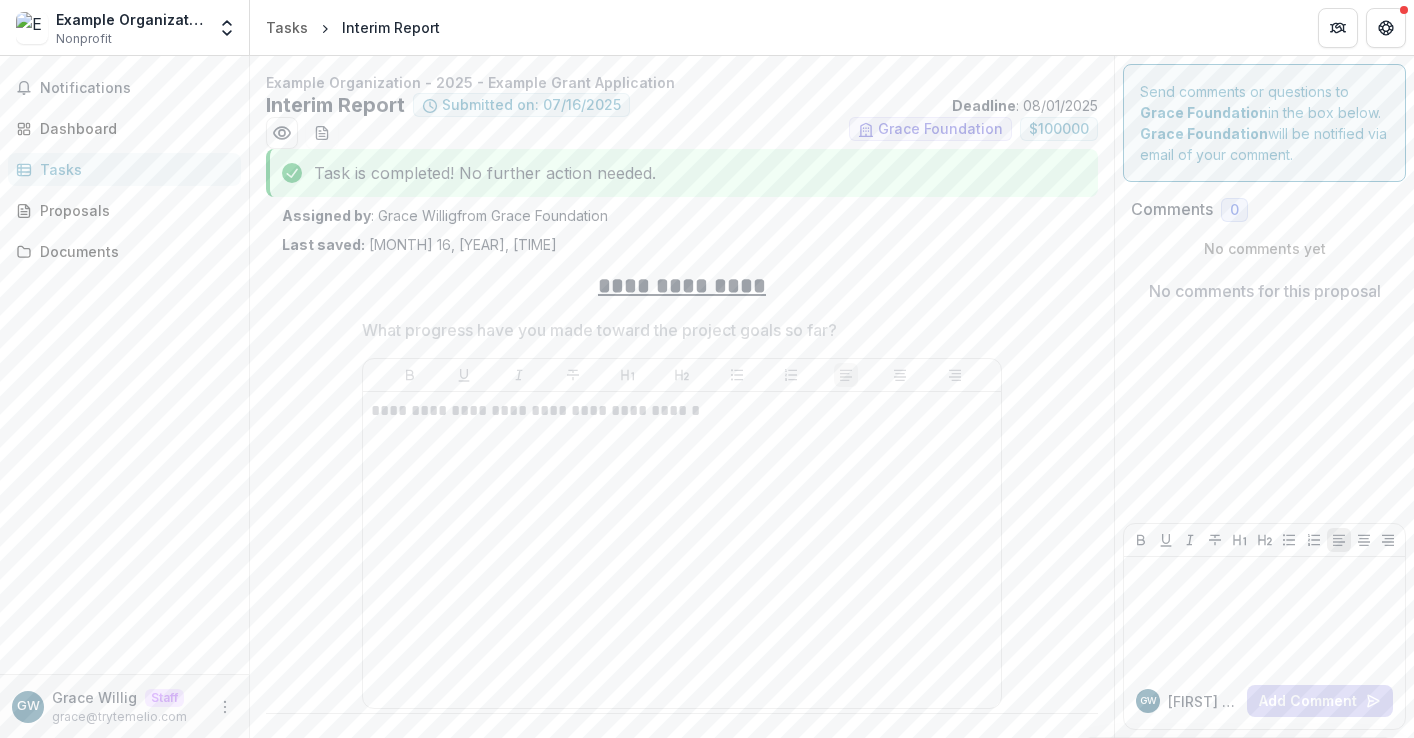 click on "Tasks" at bounding box center [132, 169] 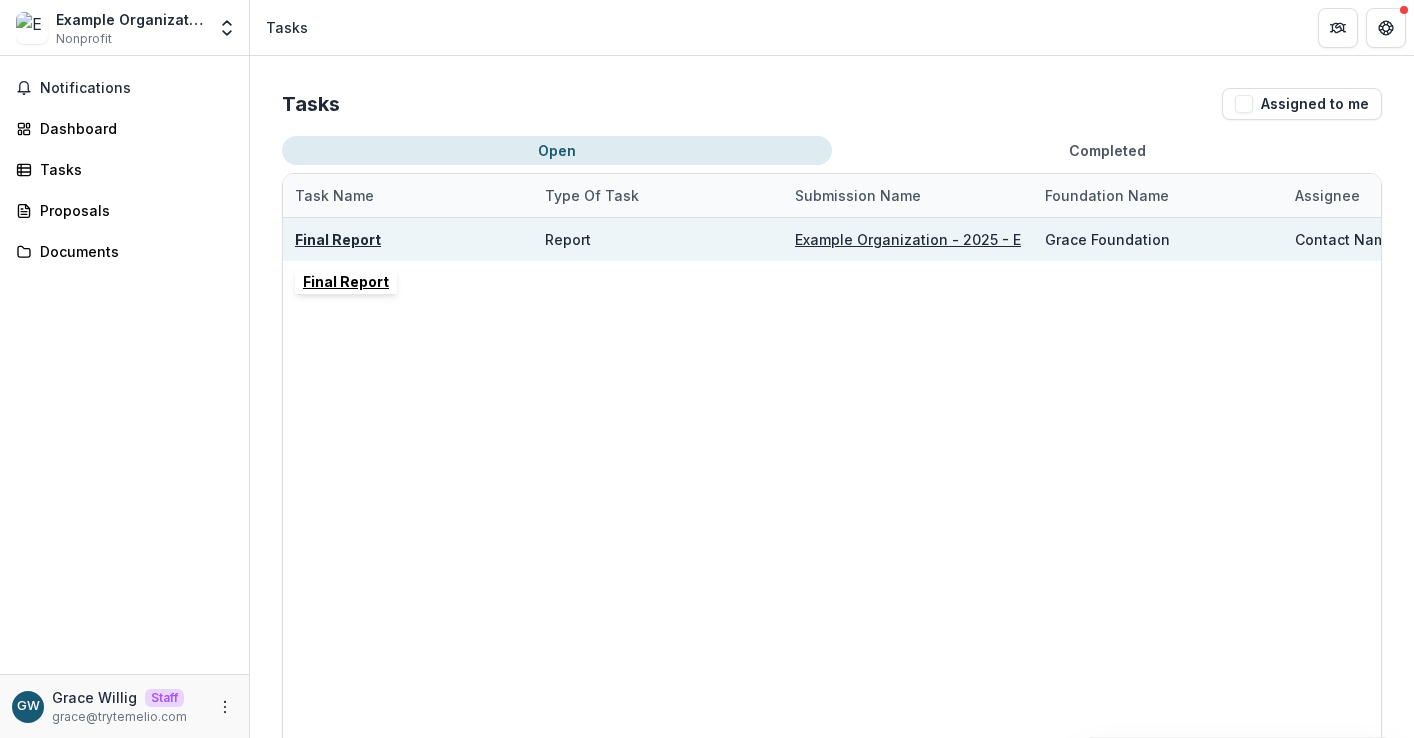 click on "Final Report" at bounding box center [338, 239] 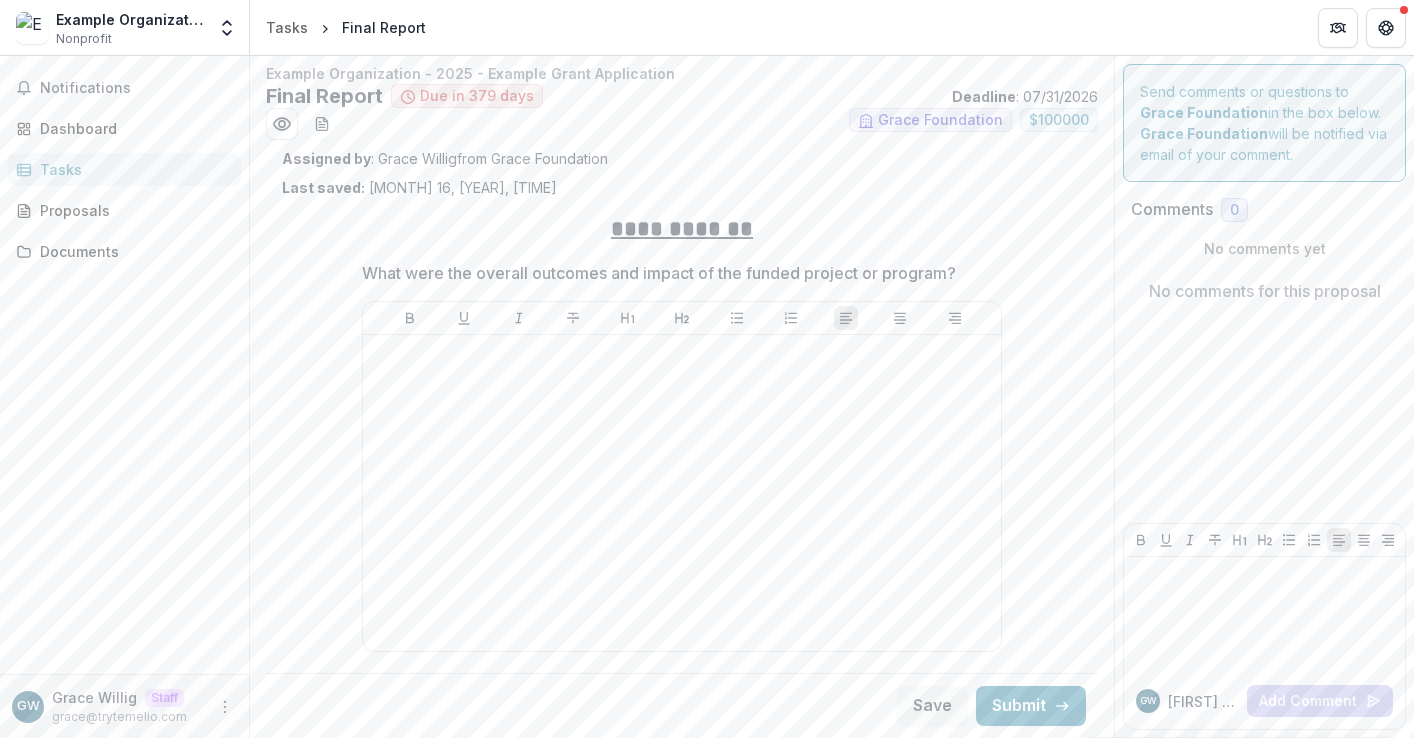 scroll, scrollTop: 27, scrollLeft: 0, axis: vertical 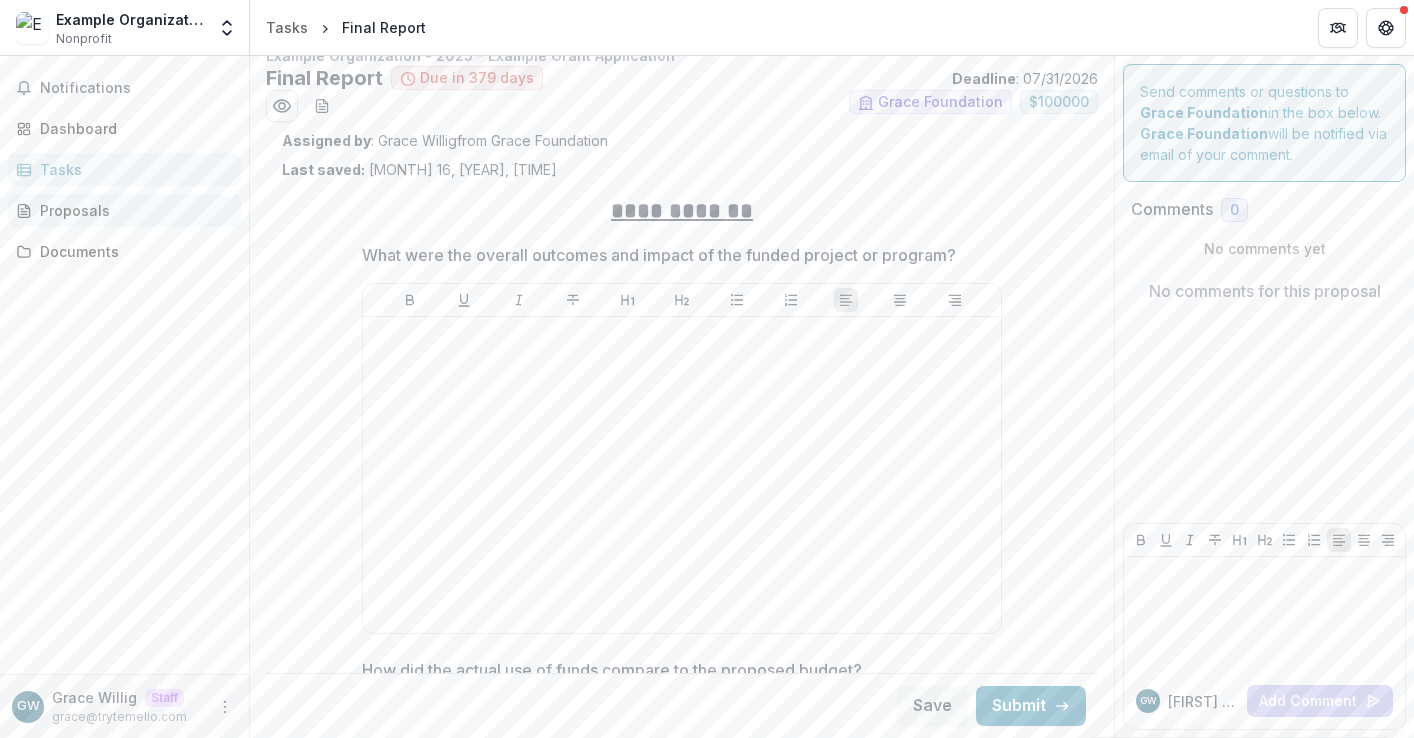 click on "Proposals" at bounding box center [132, 210] 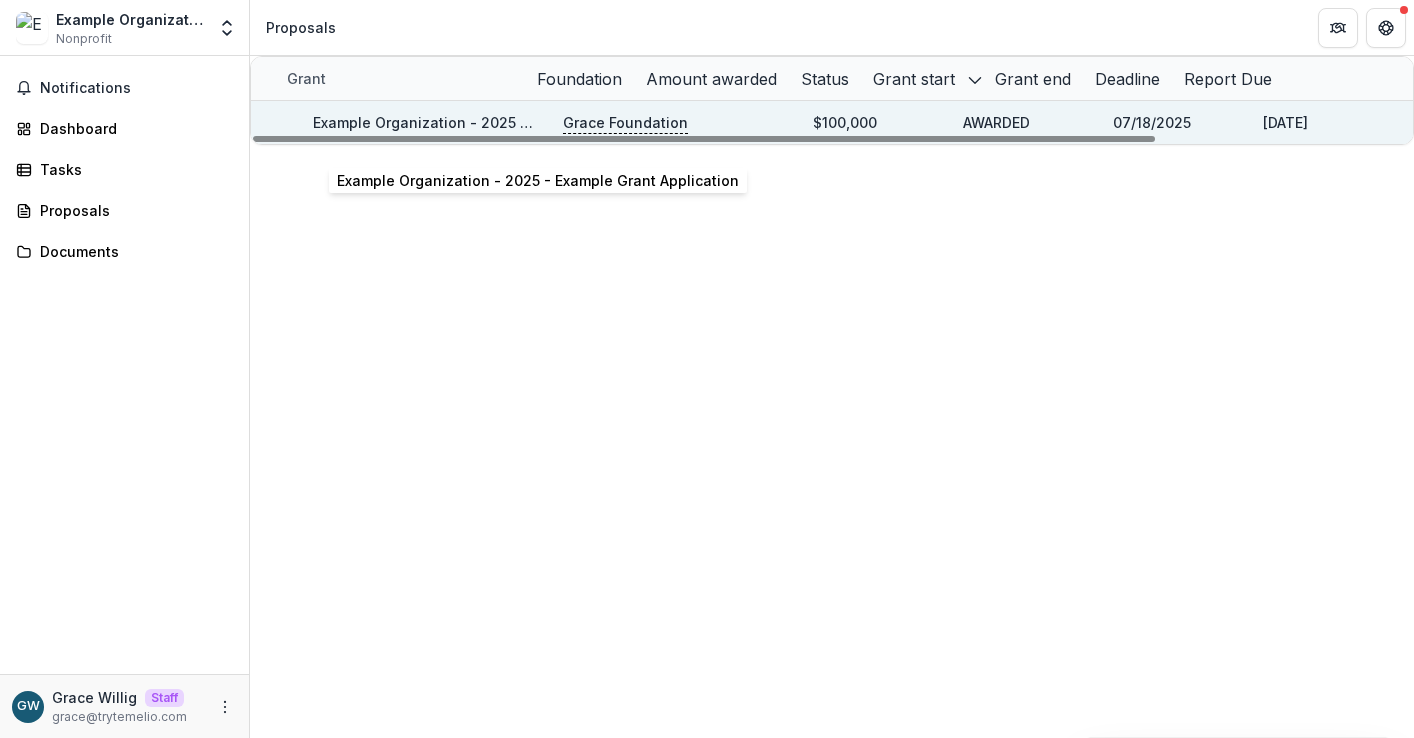 click on "Example Organization - 2025 - Example Grant Application" at bounding box center (514, 122) 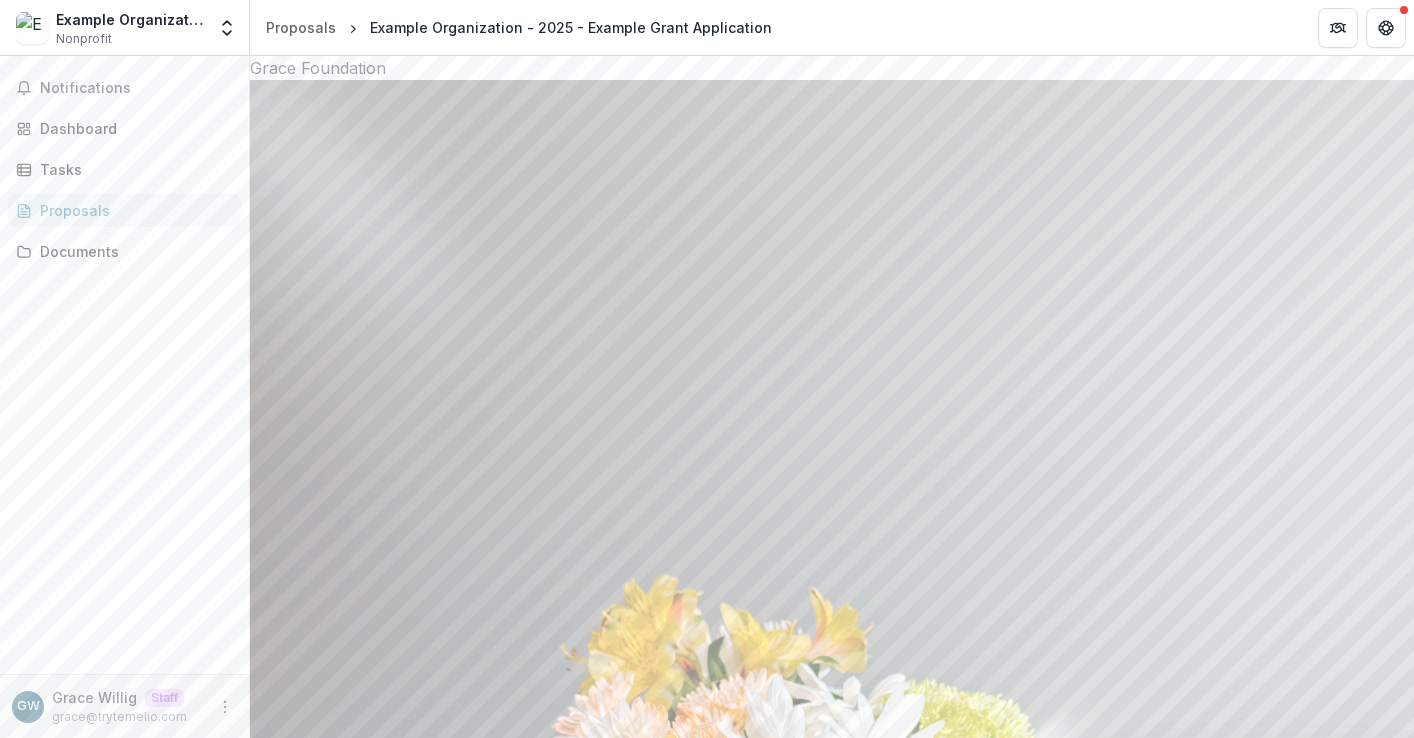 scroll, scrollTop: 972, scrollLeft: 0, axis: vertical 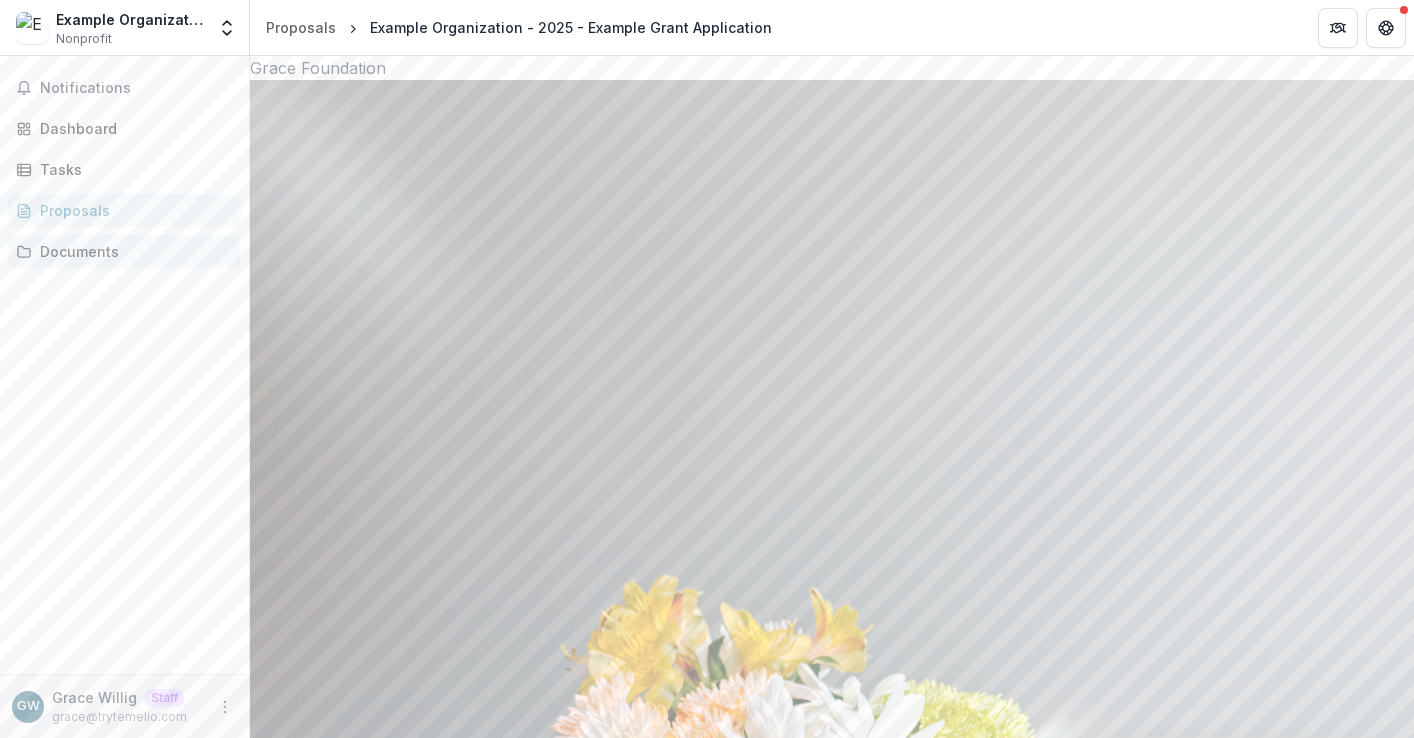 click on "Documents" at bounding box center (132, 251) 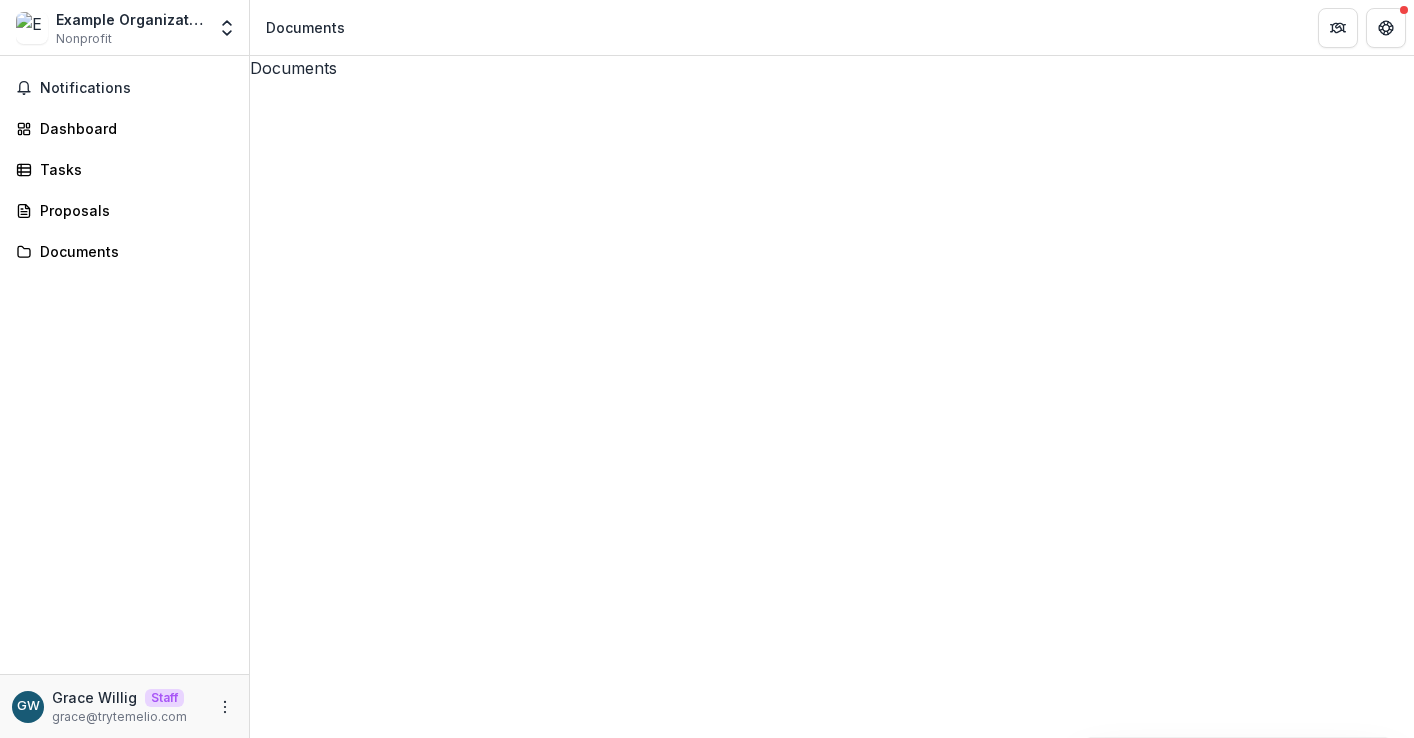 click 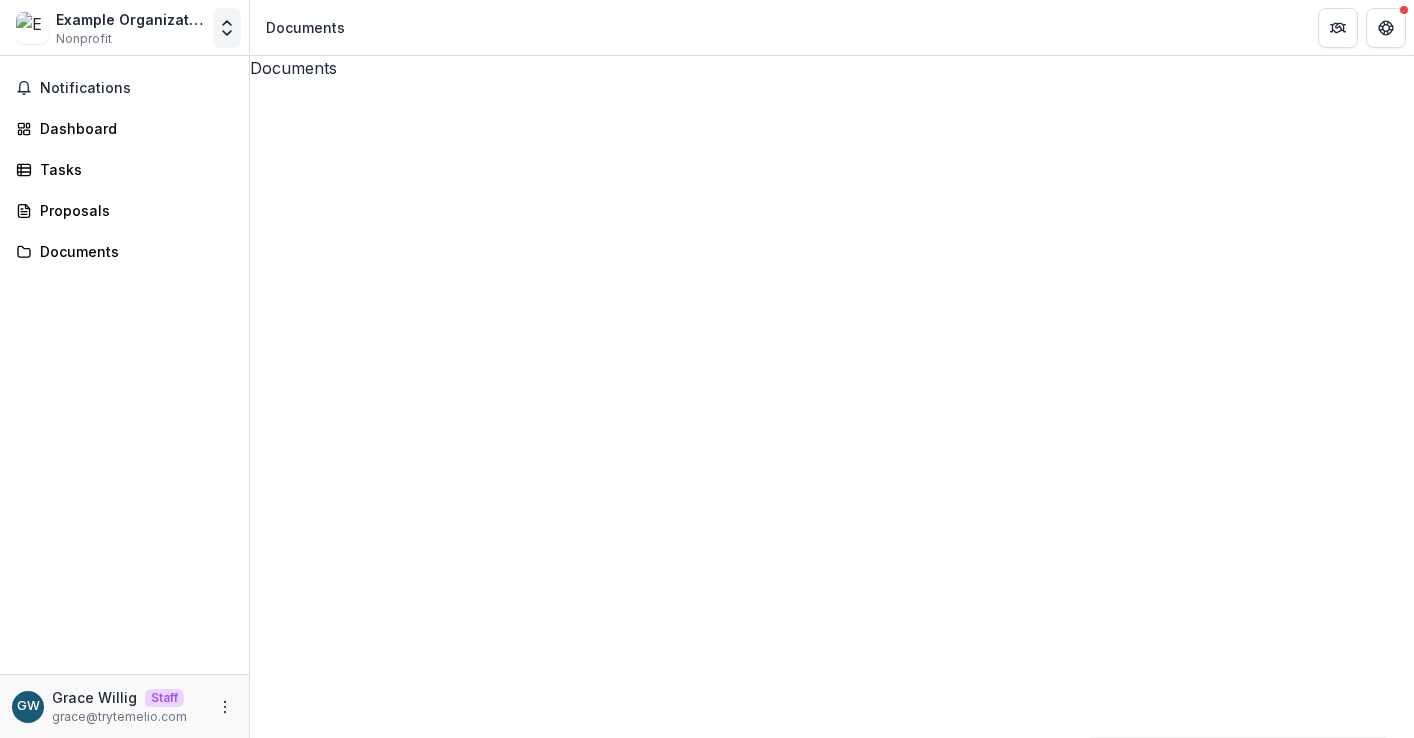 click 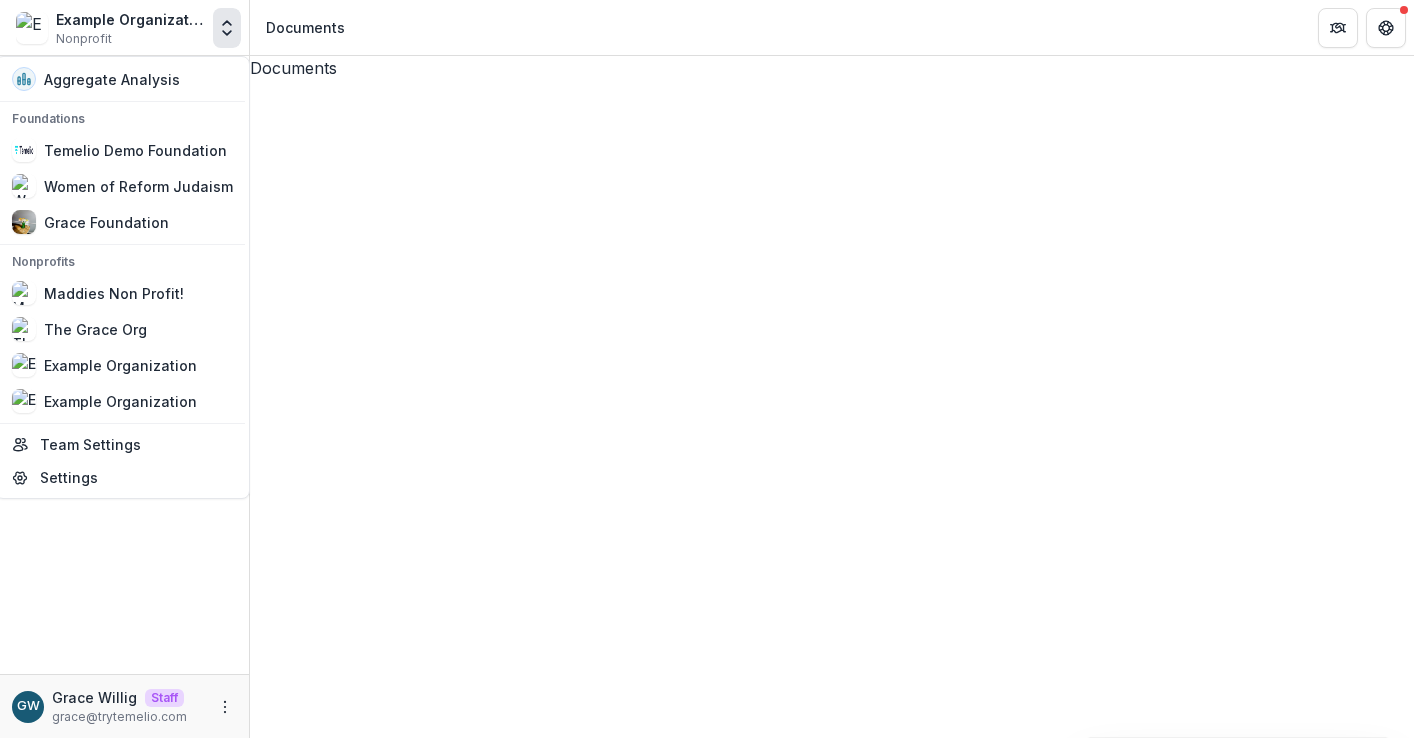 click on "Example Organization - 2025 - Example Grant Application Test PDF.pdf" at bounding box center [832, 726] 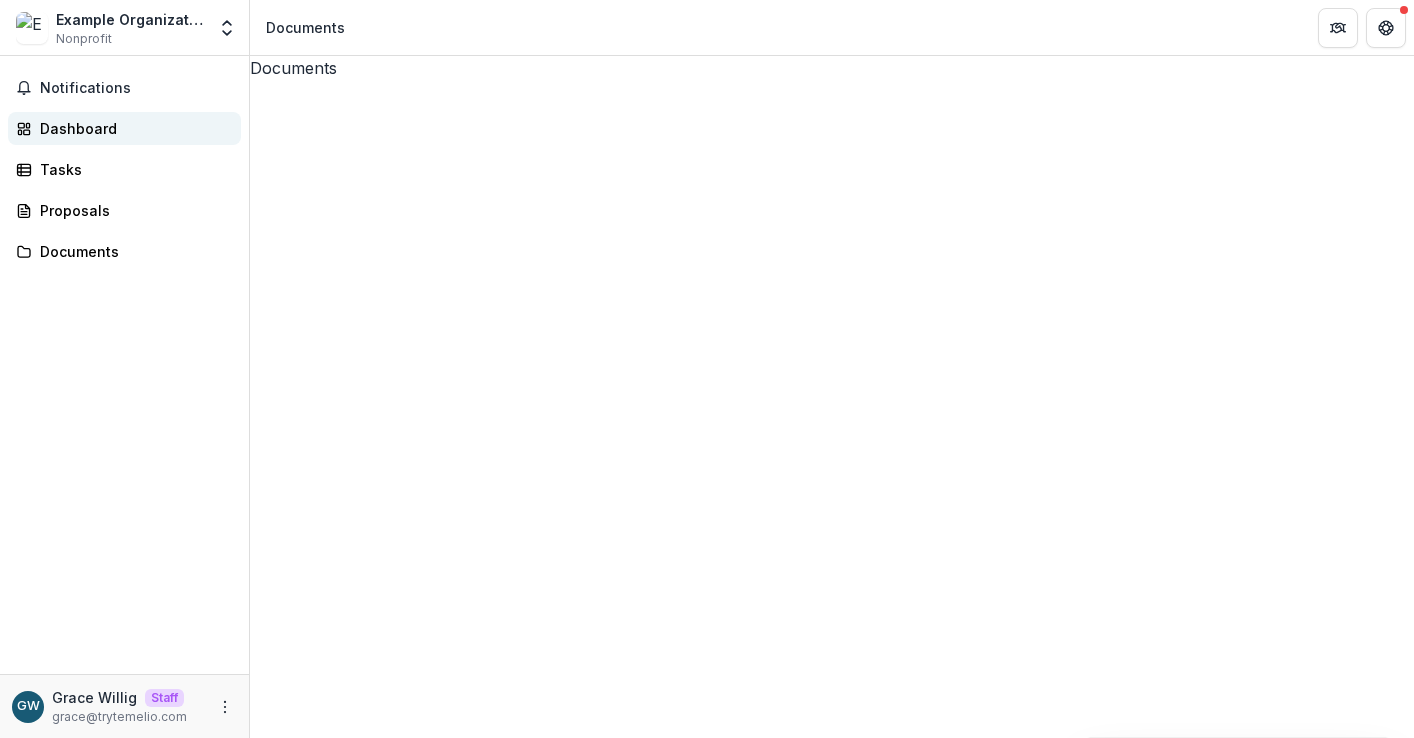 click on "Dashboard" at bounding box center [132, 128] 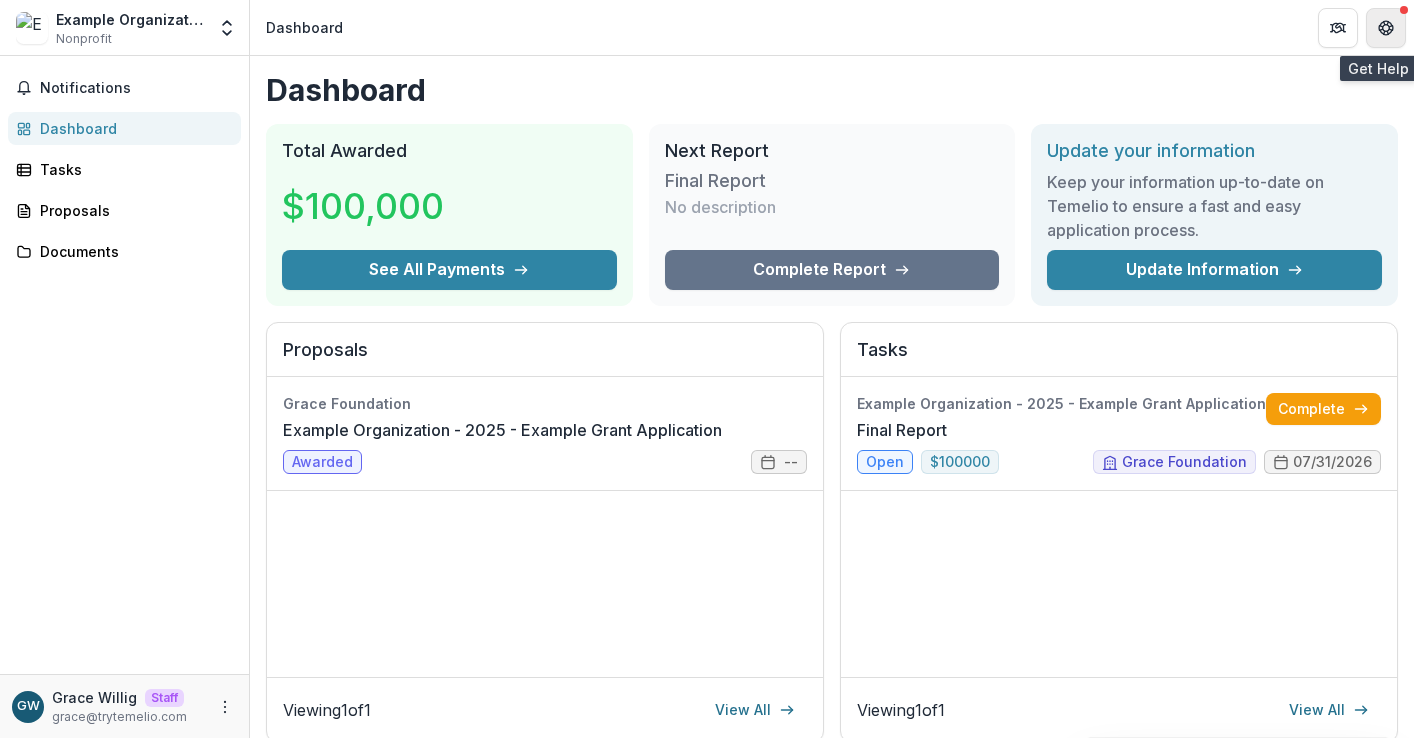 click 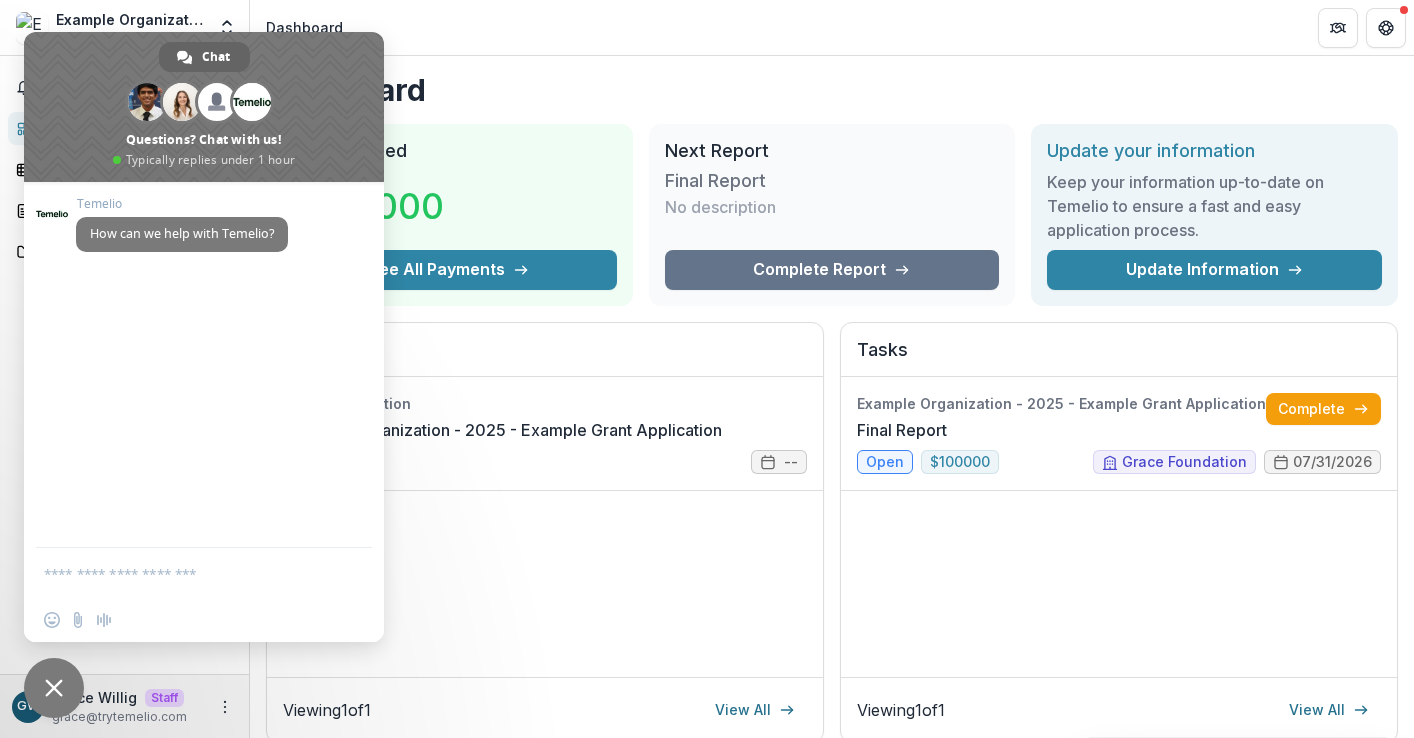 click on "Dashboard Total Awarded $100,000 See All Payments Next Report Final Report No description Complete Report Update your information Keep your information up-to-date on Temelio to ensure a fast and easy application process. Update Information Proposals Grace Foundation Example Organization - 2025 - Example Grant Application Awarded -- Viewing  1  of  1 View All Tasks Example Organization - 2025 - Example Grant Application Final Report Complete open $ 100000 Grace Foundation 07/31/2026 Viewing  1  of  1 View All Grant Payments Grant Foundation Grant amount awarded Payment Amount Linked Contingencies Payment date Grant start date Grant end date Payment status Example Organization - 2025 - Example Grant Application Grace Foundation $100,000 $50,000 0/1 Complete 09/18/2026 07/18/2025 08/31/2027 Not started Example Organization - 2025 - Example Grant Application Grace Foundation $100,000 $50,000 N/A 07/18/2025 07/18/2025 08/31/2027 Not started Viewing  2  payments" at bounding box center (832, 672) 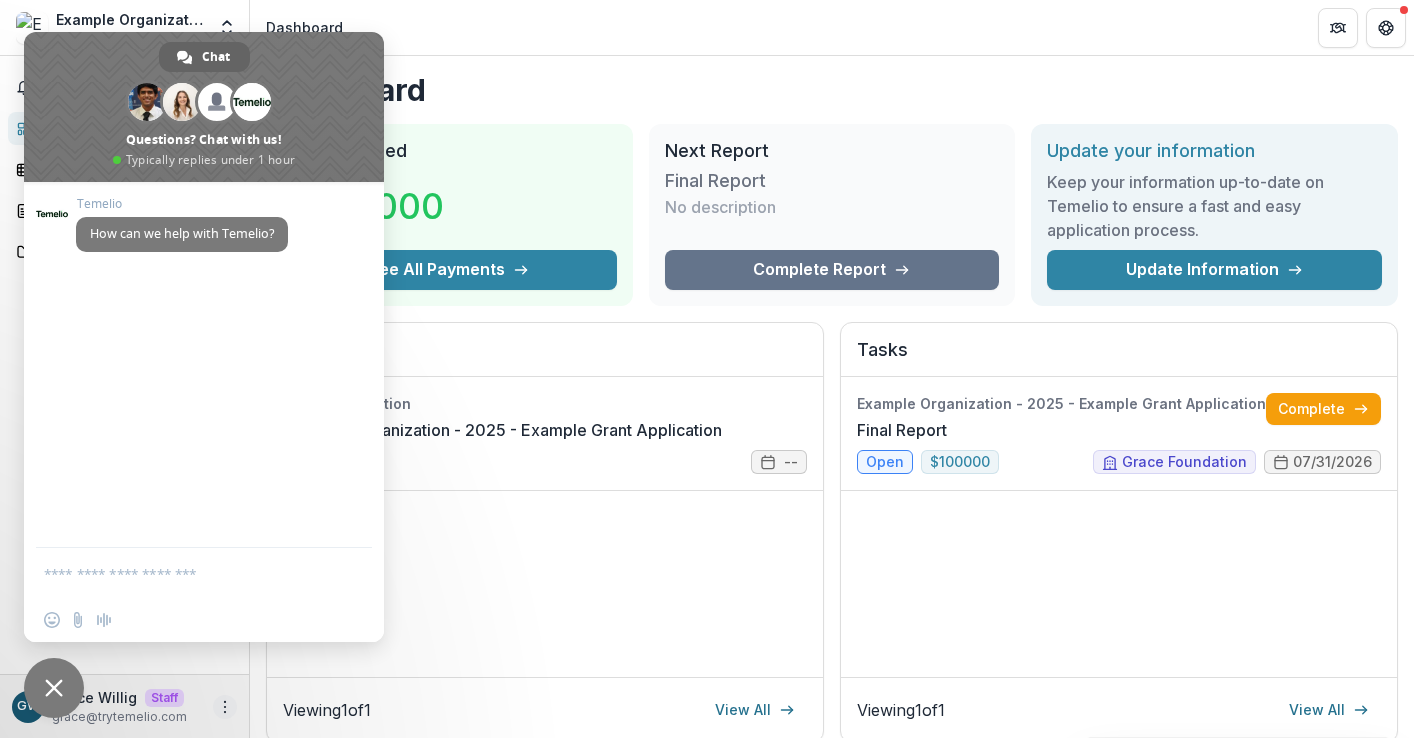 click 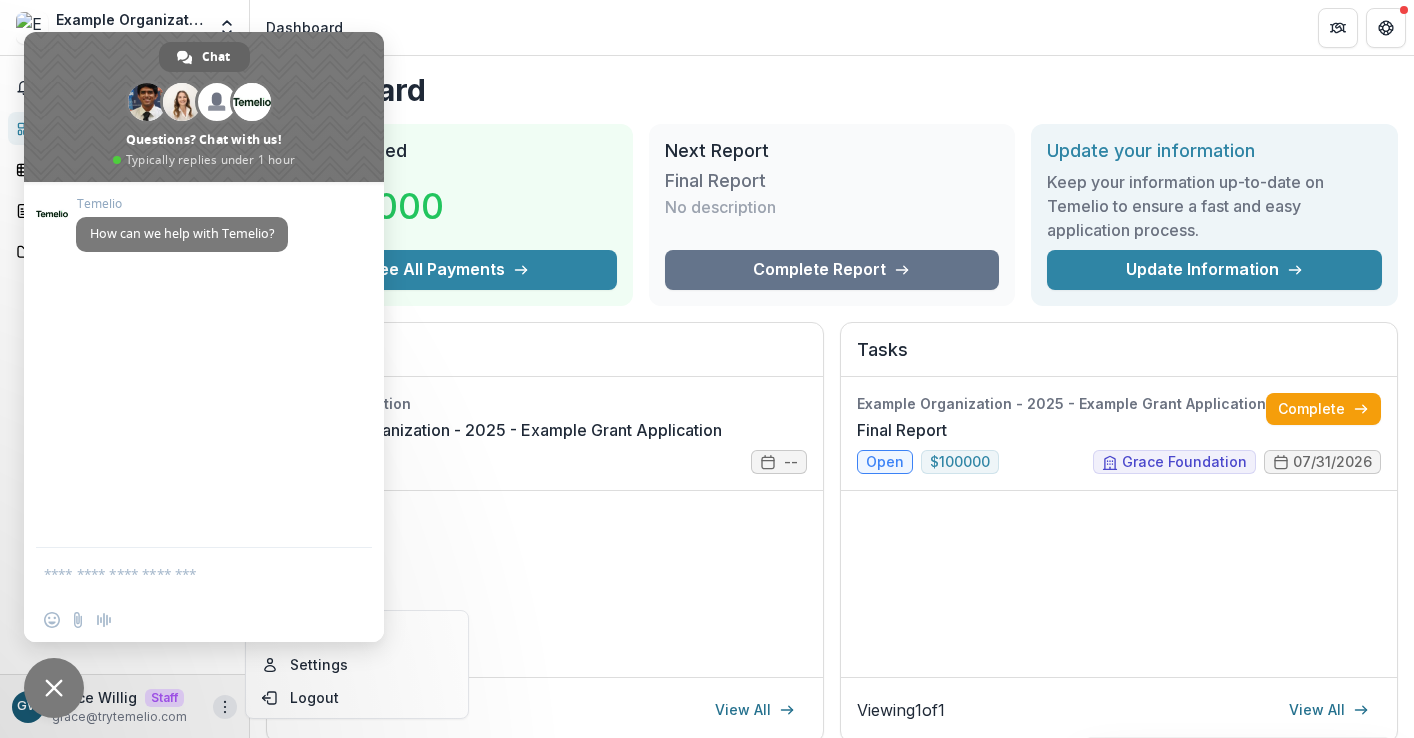 click on "Dashboard" at bounding box center [832, 27] 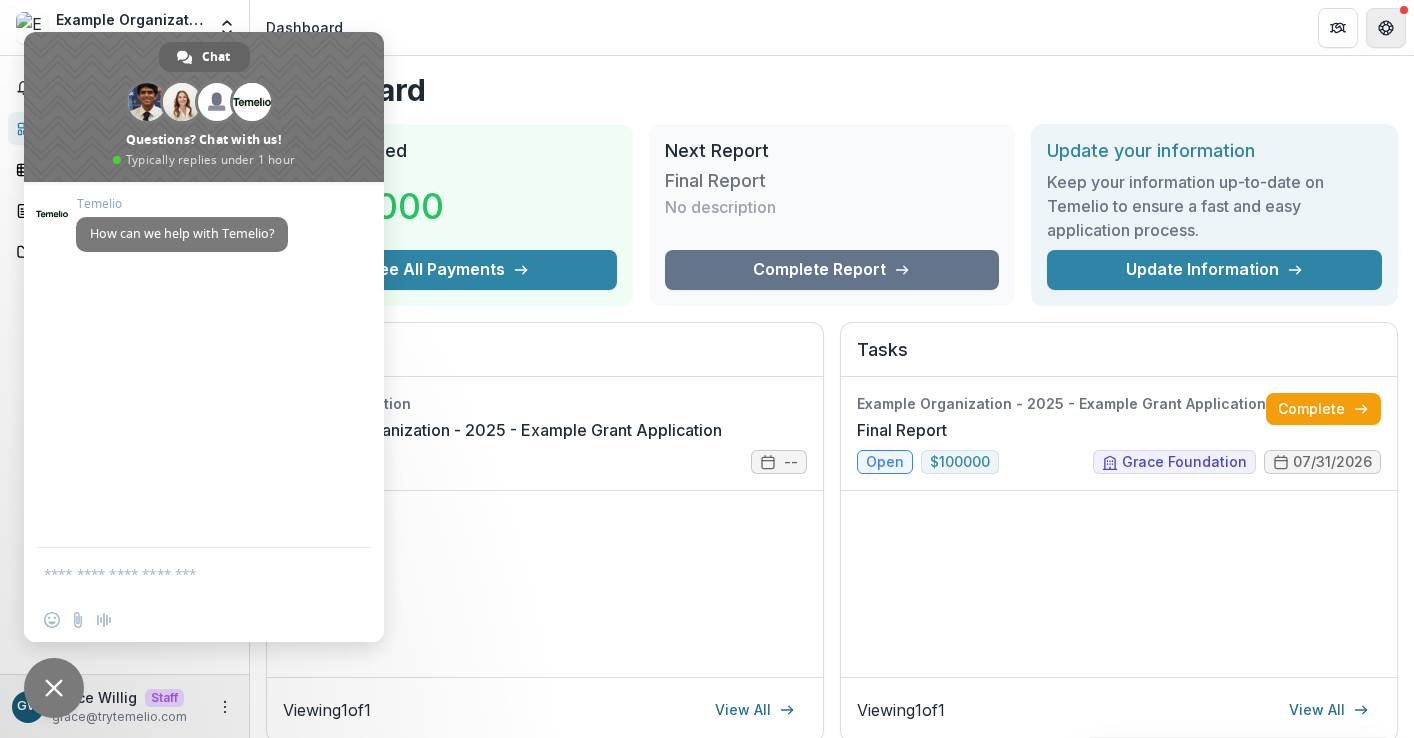 click at bounding box center [1386, 28] 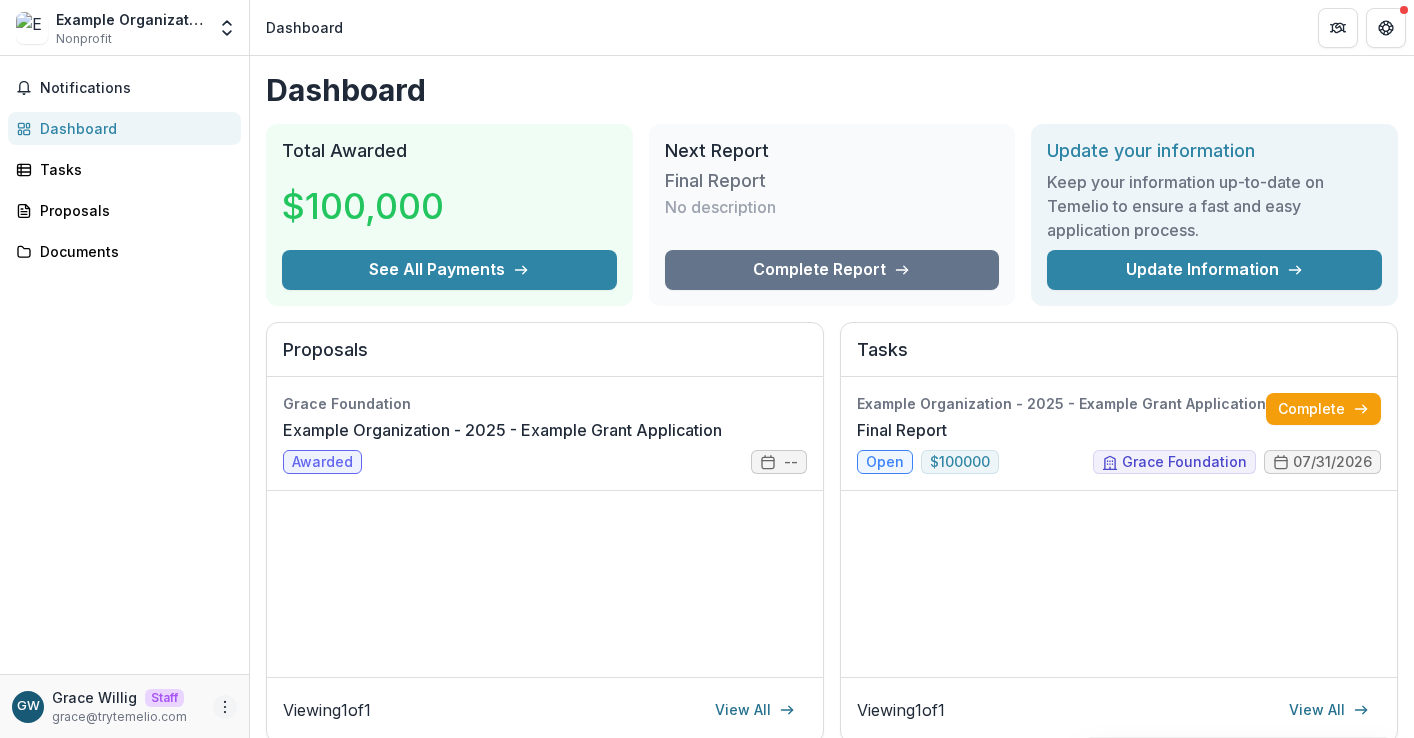 click 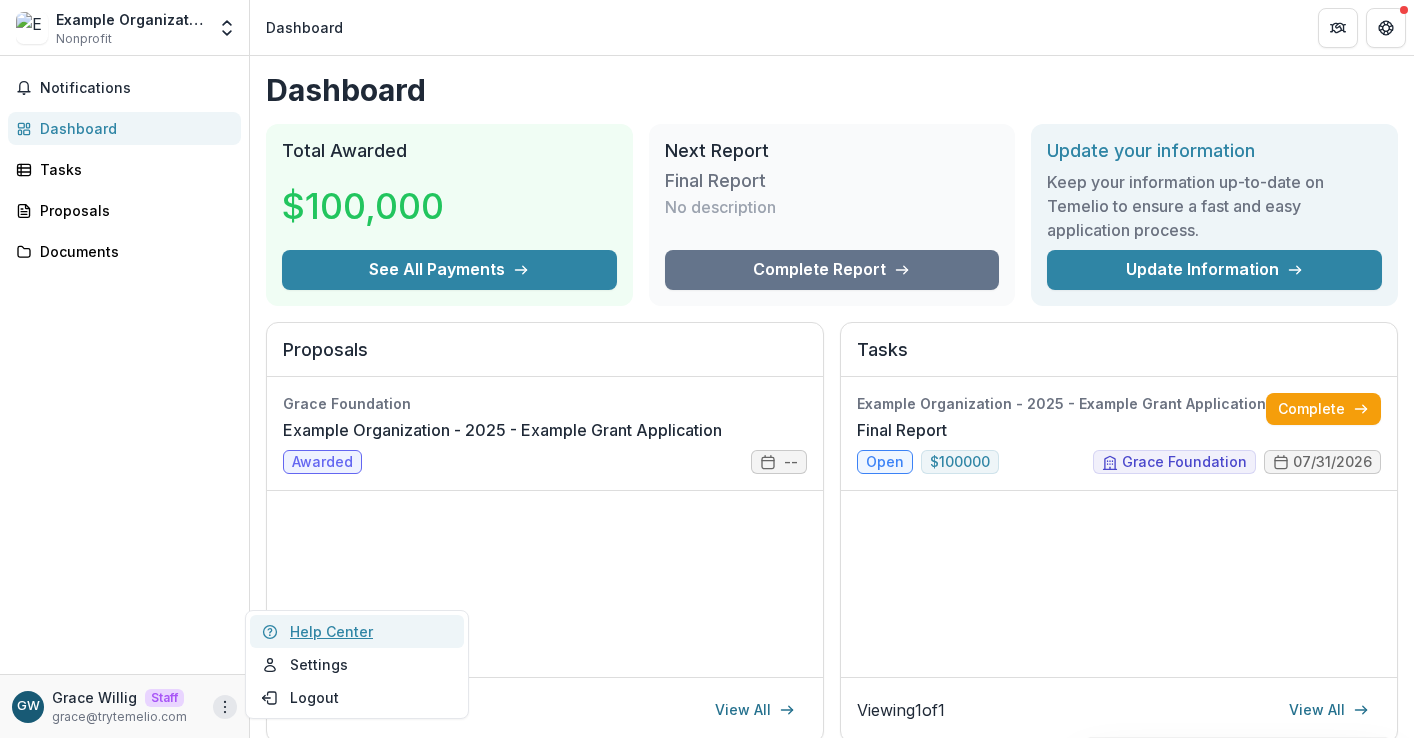 click on "Help Center" at bounding box center [357, 631] 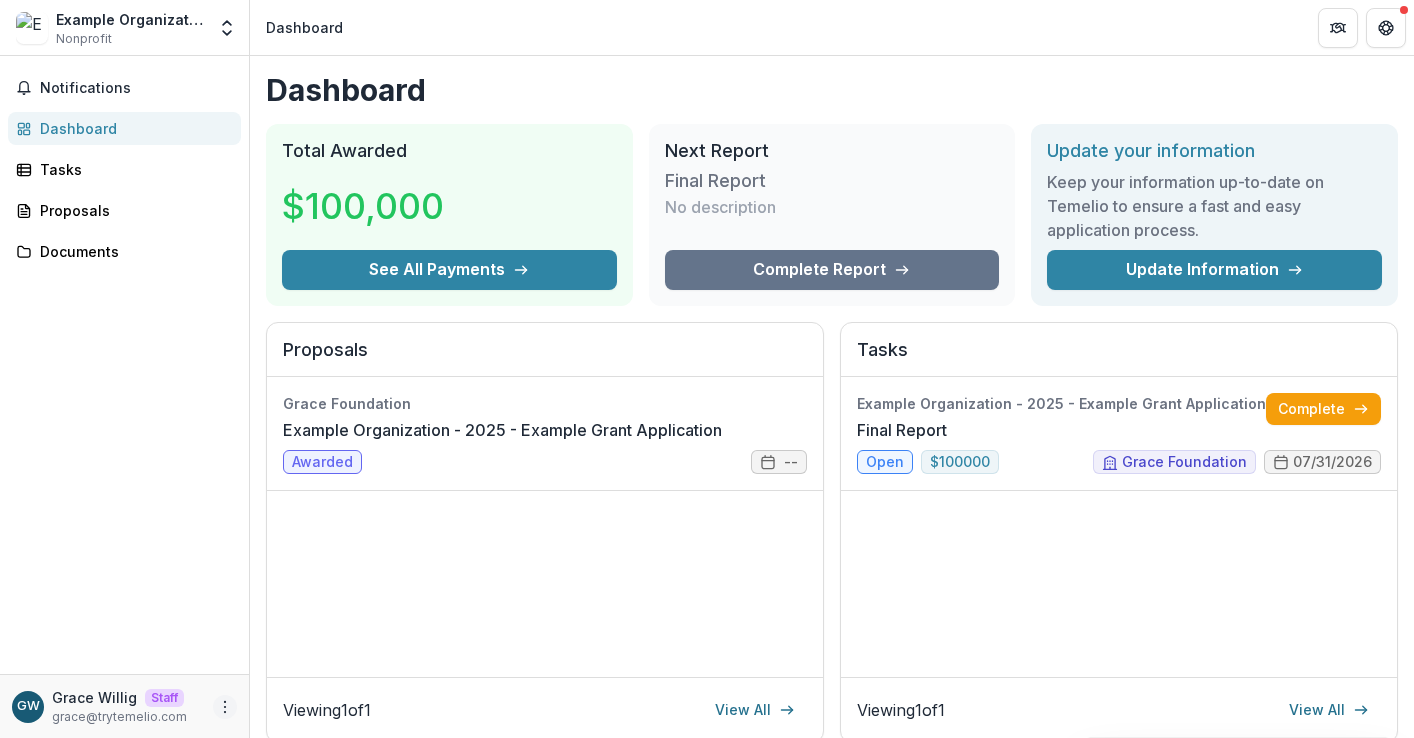 click 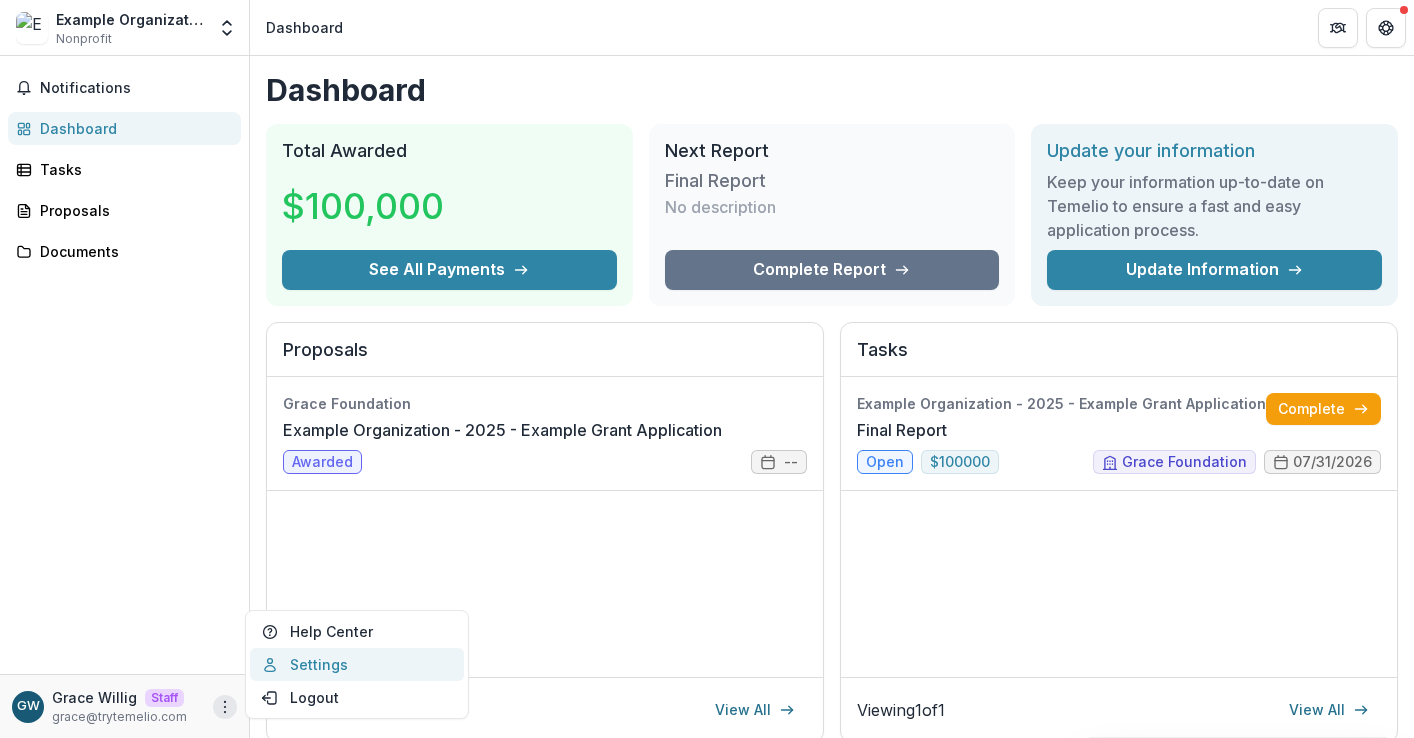 click on "Settings" at bounding box center (357, 664) 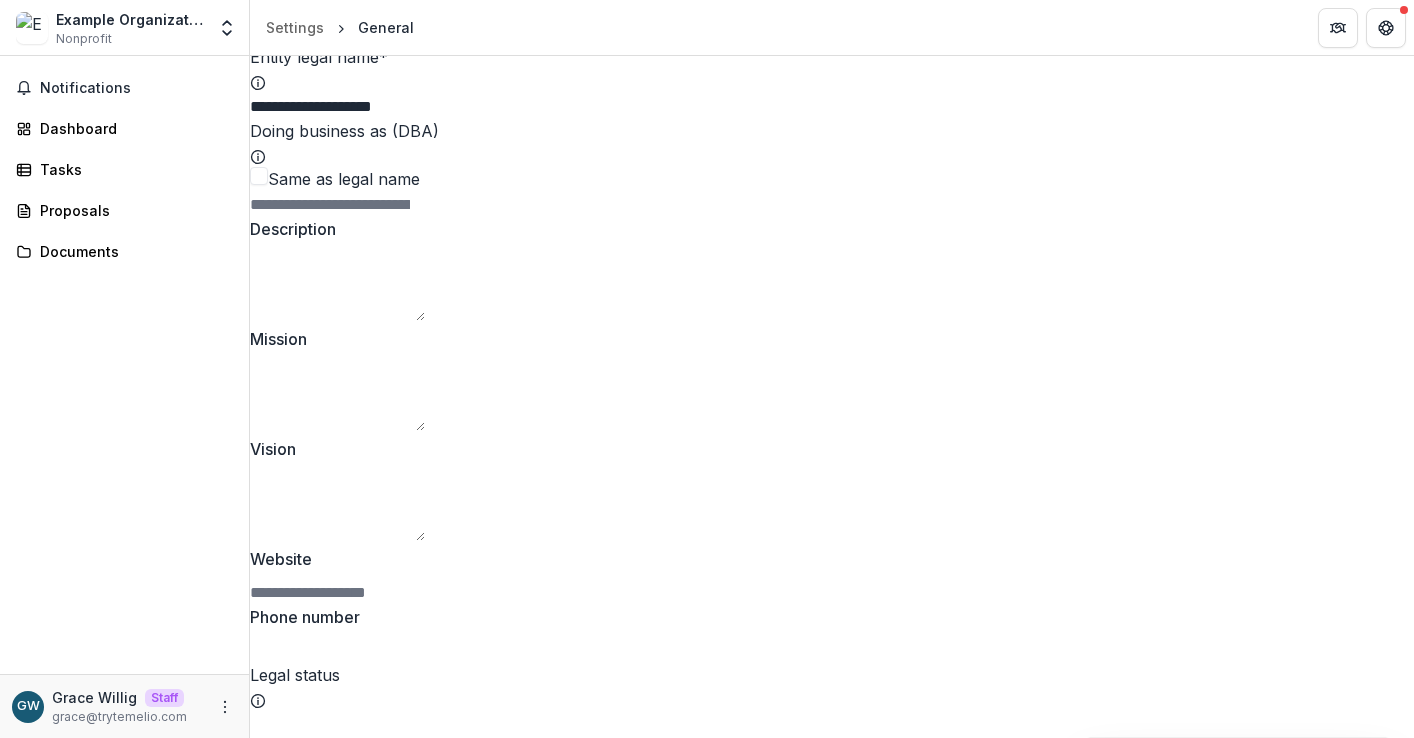 scroll, scrollTop: 0, scrollLeft: 0, axis: both 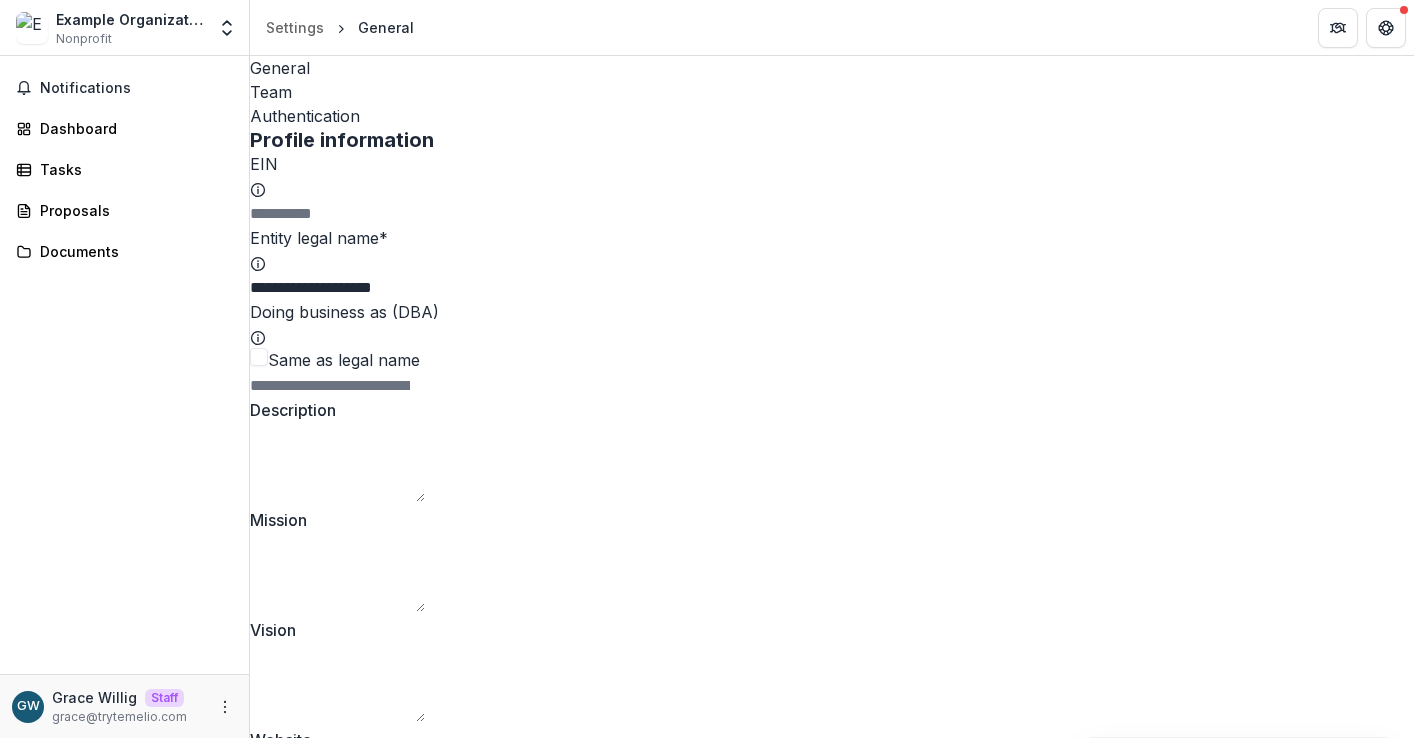 click on "Team" at bounding box center [832, 92] 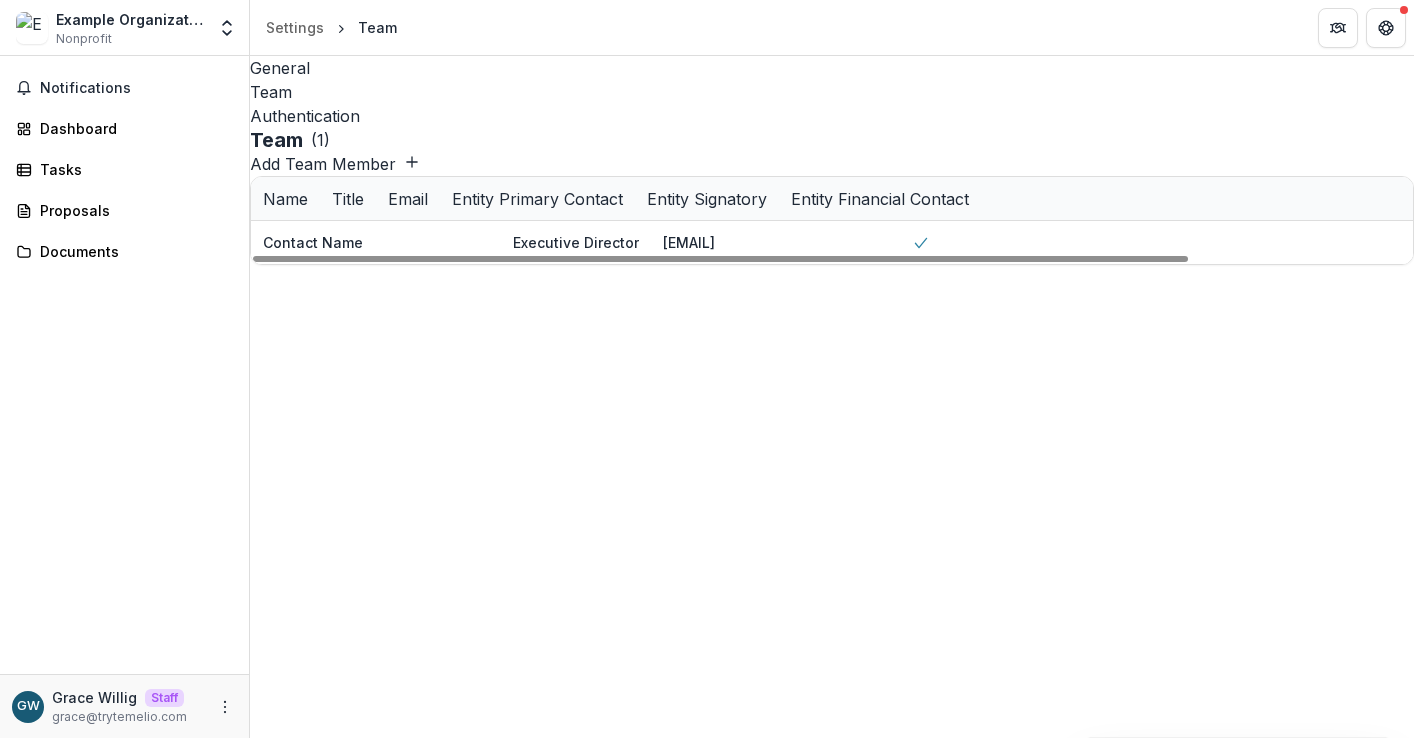 click on "General Team Authentication Team ( 1 ) Add Team Member Name Title Email Entity Primary Contact Entity Signatory Entity Financial Contact Contact Name Executive Director examplecontact@yahoo.com Edit Delete" at bounding box center (832, 160) 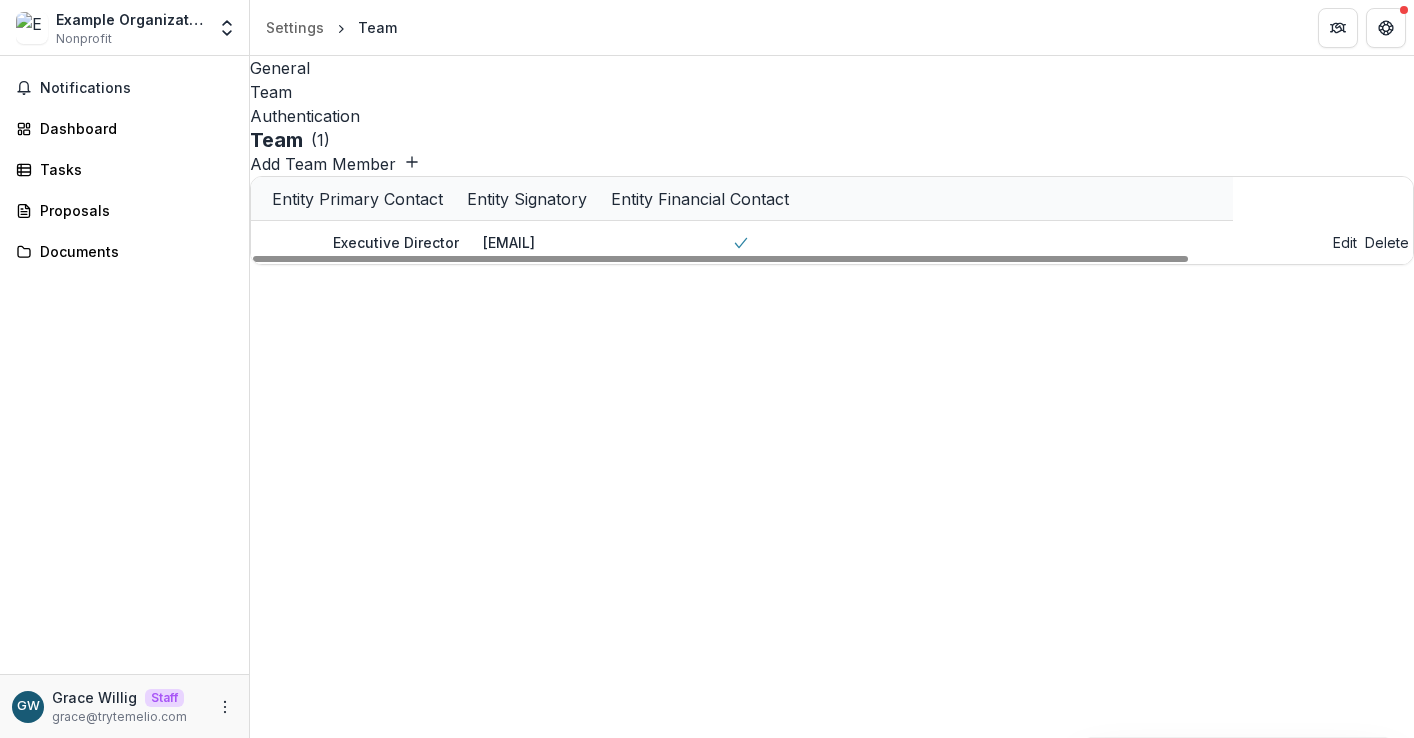 scroll, scrollTop: 0, scrollLeft: 270, axis: horizontal 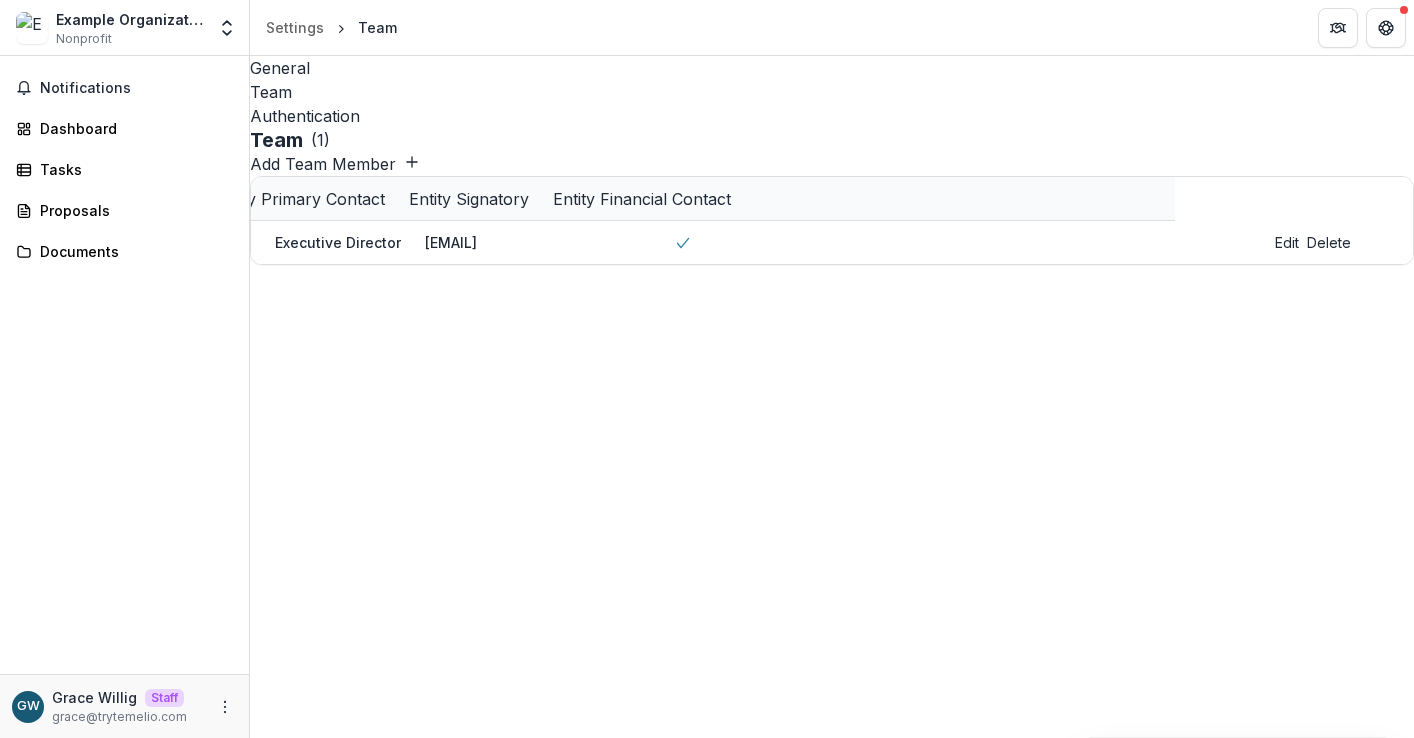 click on "Add Team Member" at bounding box center [335, 164] 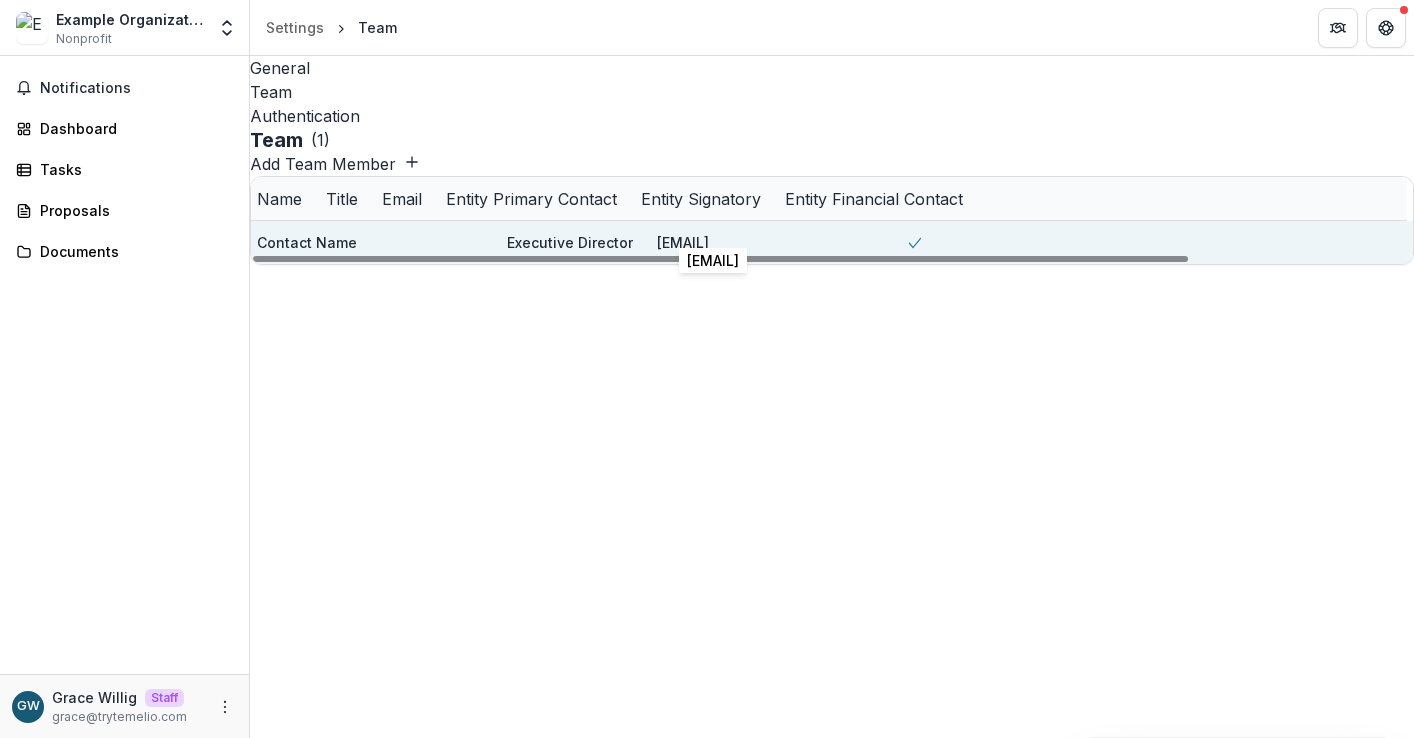 scroll, scrollTop: 0, scrollLeft: 0, axis: both 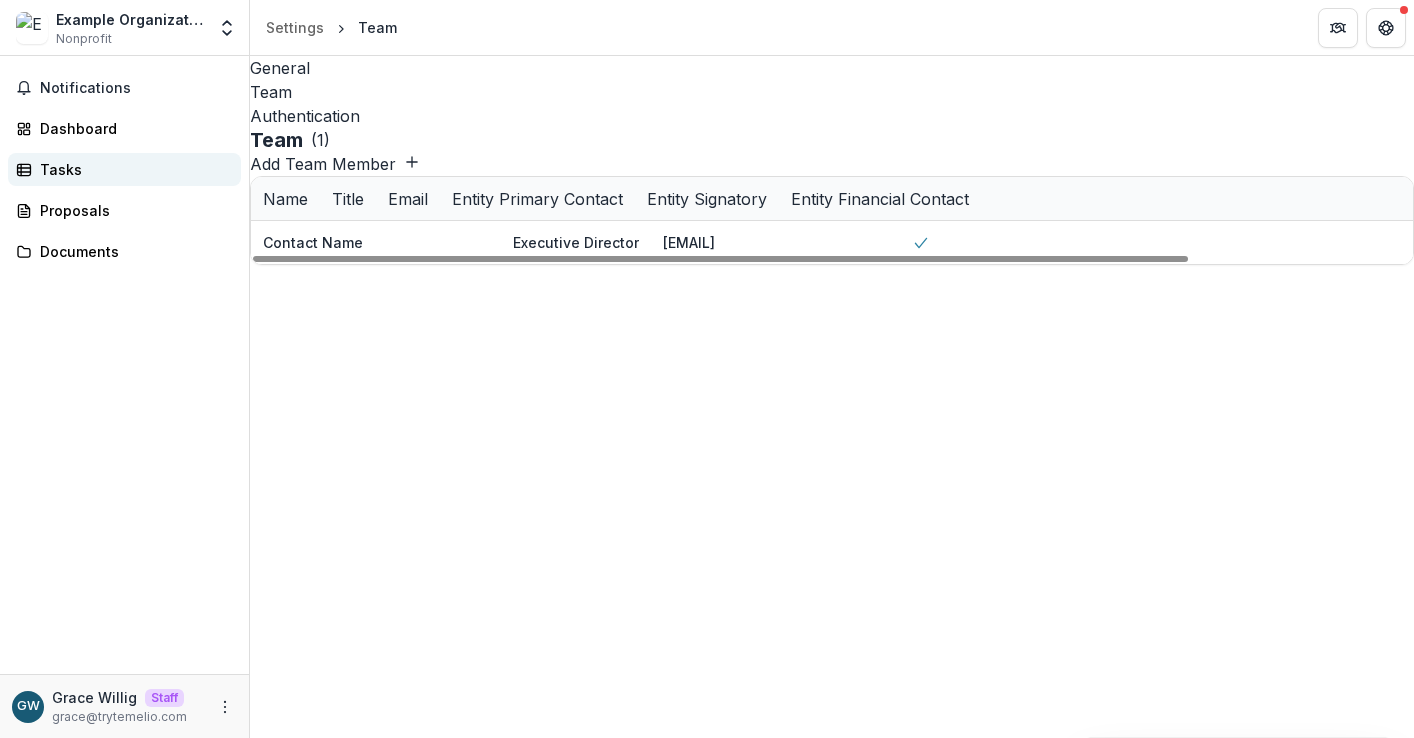 click on "Tasks" at bounding box center [132, 169] 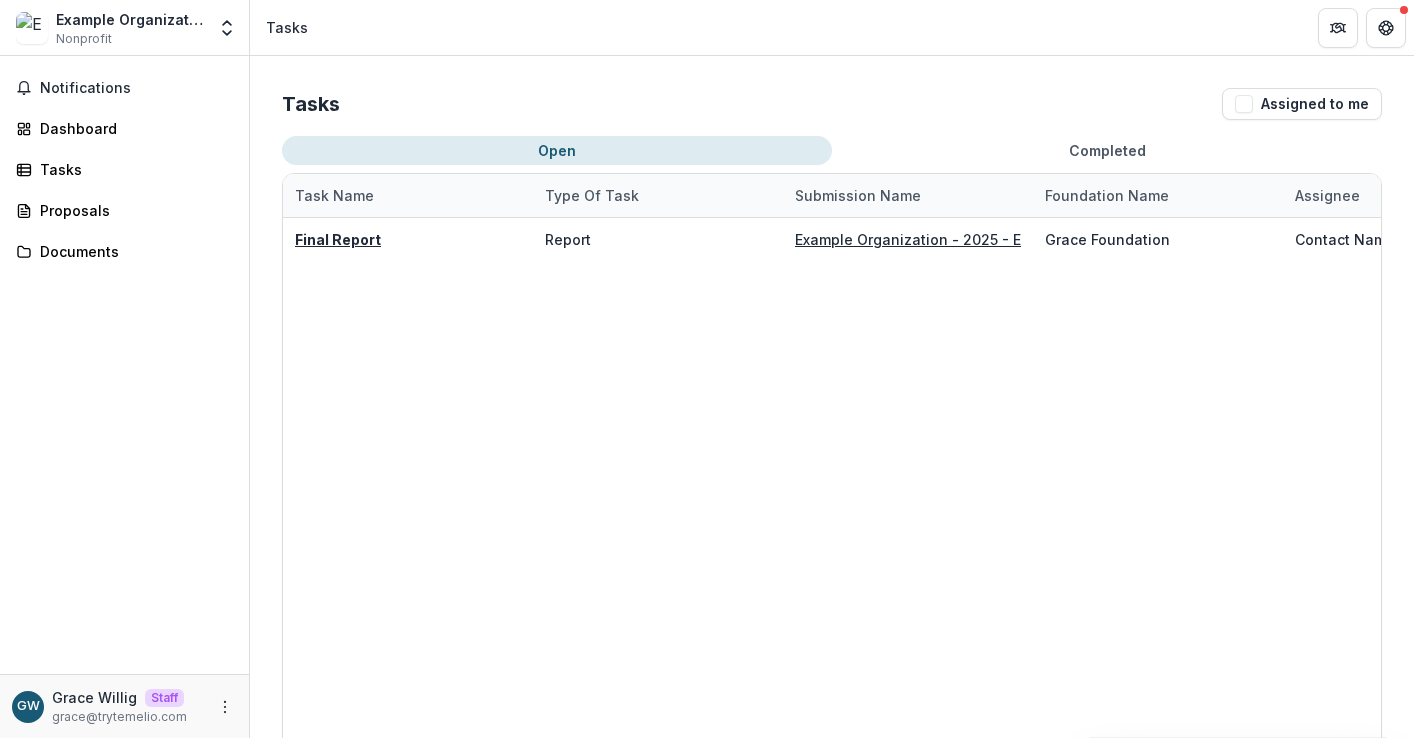click on "Completed" at bounding box center (1107, 150) 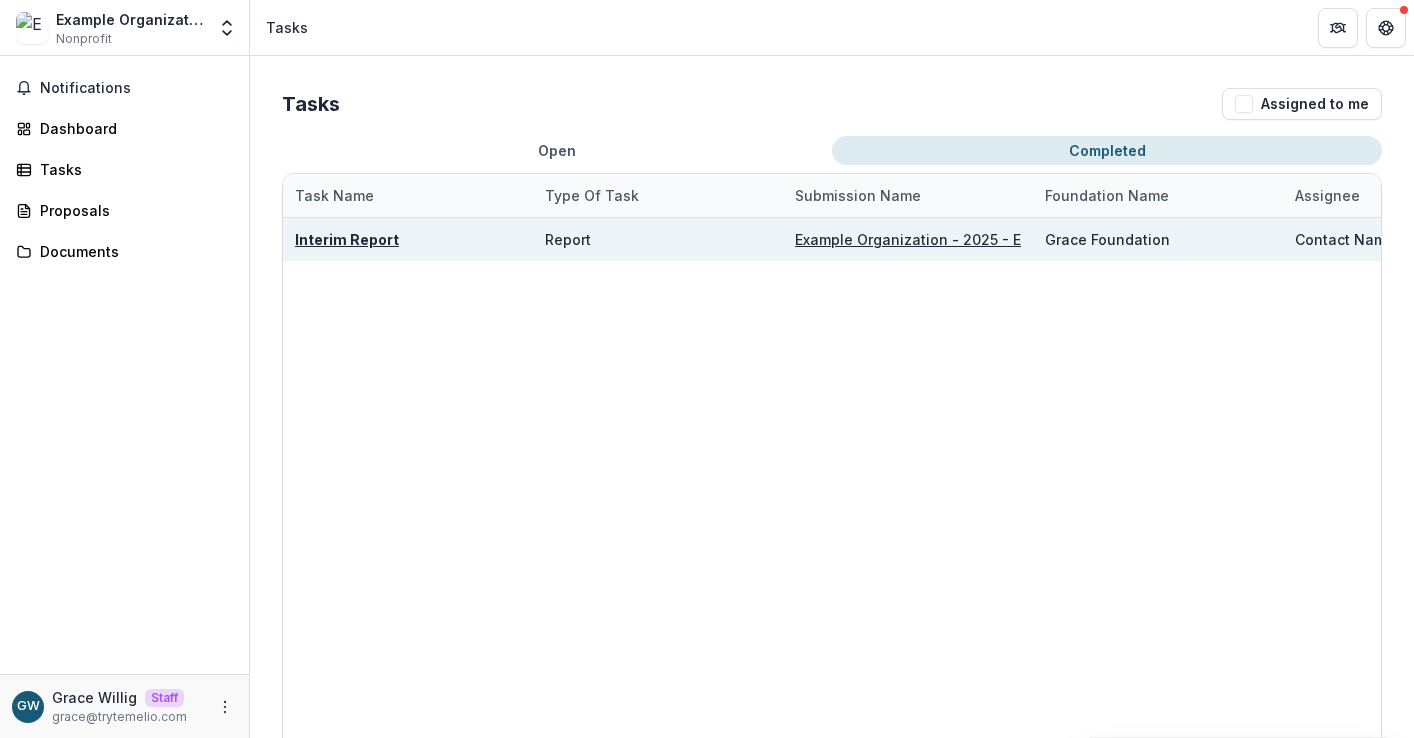 click on "Interim Report" at bounding box center [347, 239] 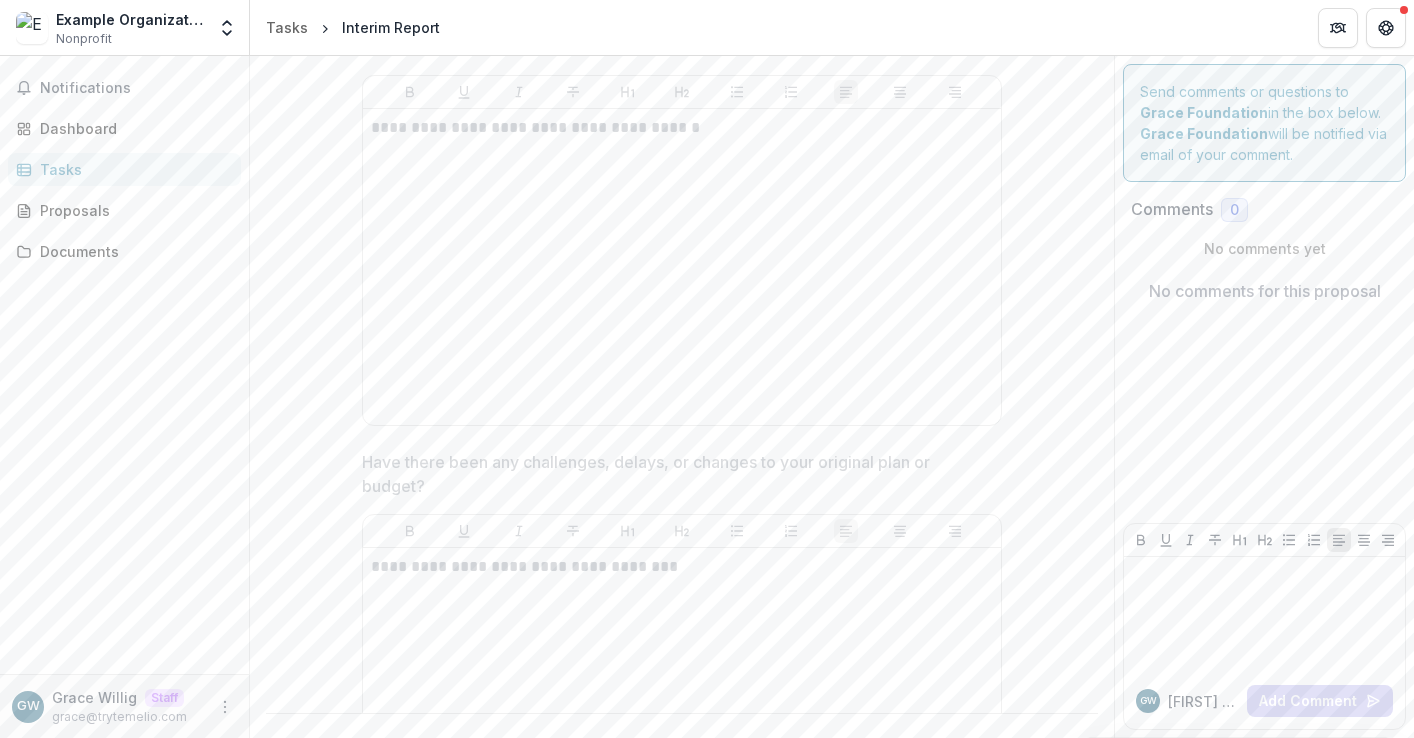 scroll, scrollTop: 0, scrollLeft: 0, axis: both 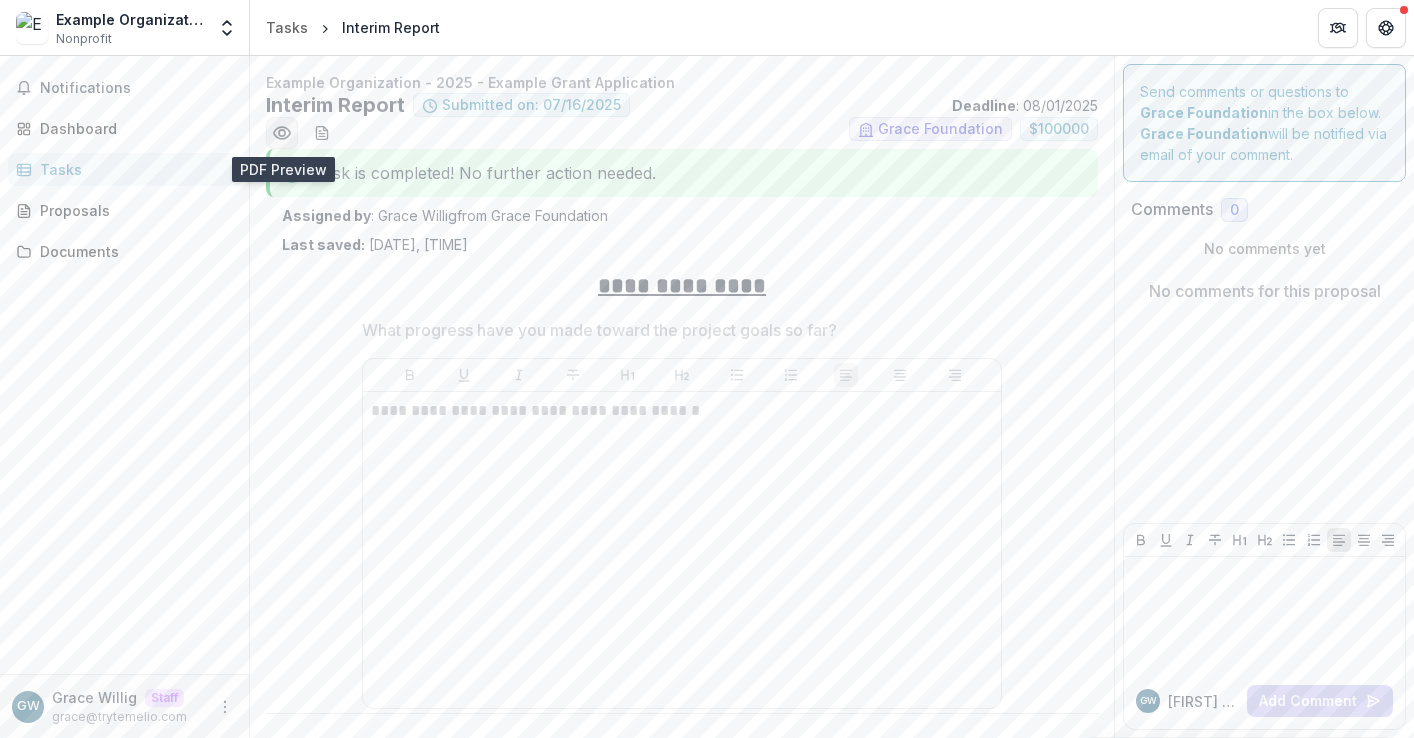 click 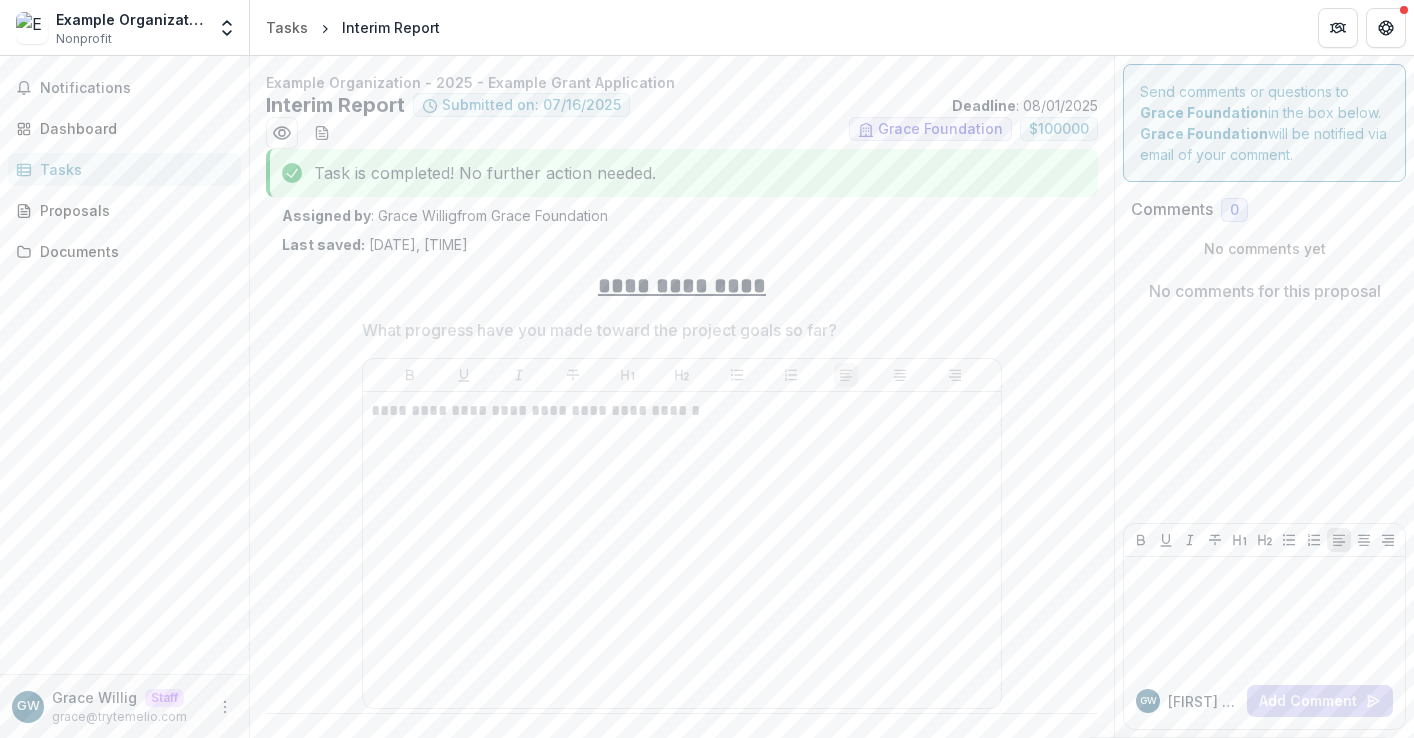 click at bounding box center (8, 750) 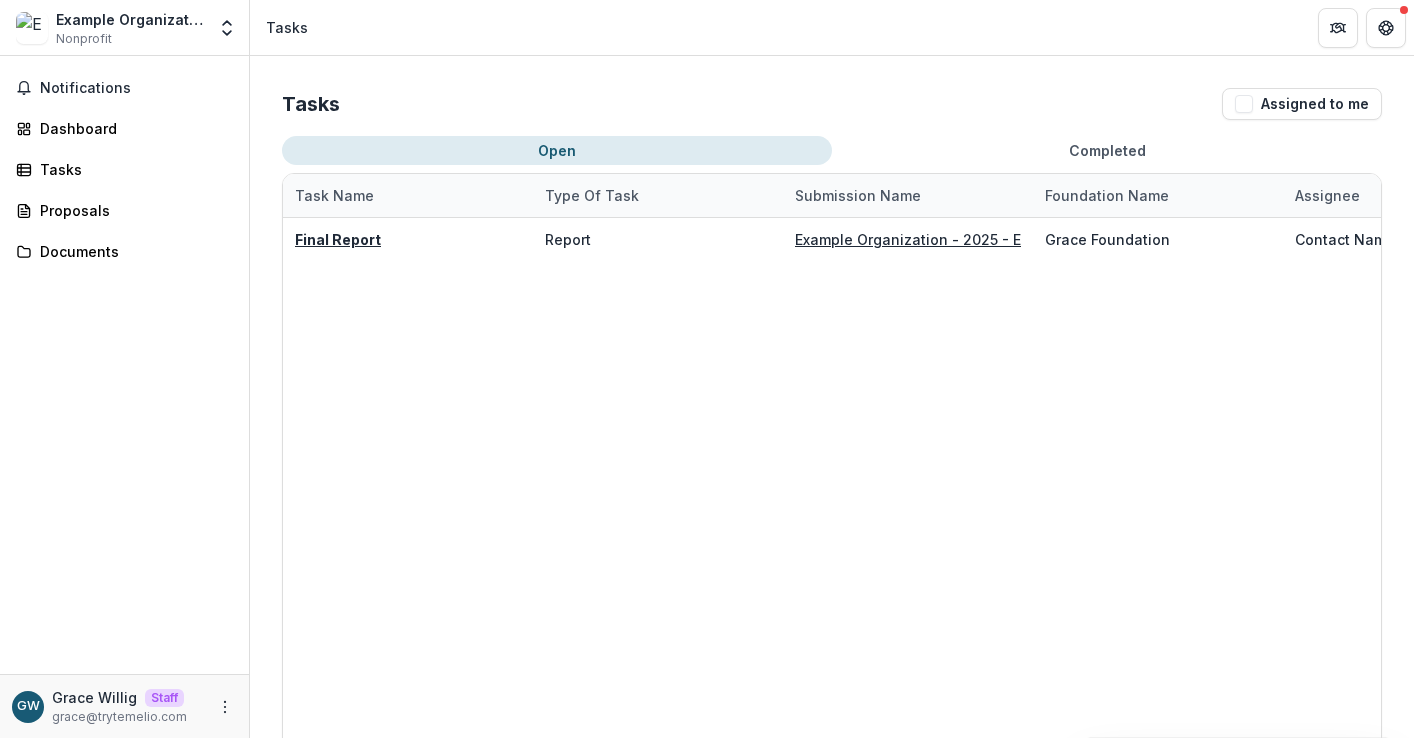 click on "Completed" at bounding box center [1107, 150] 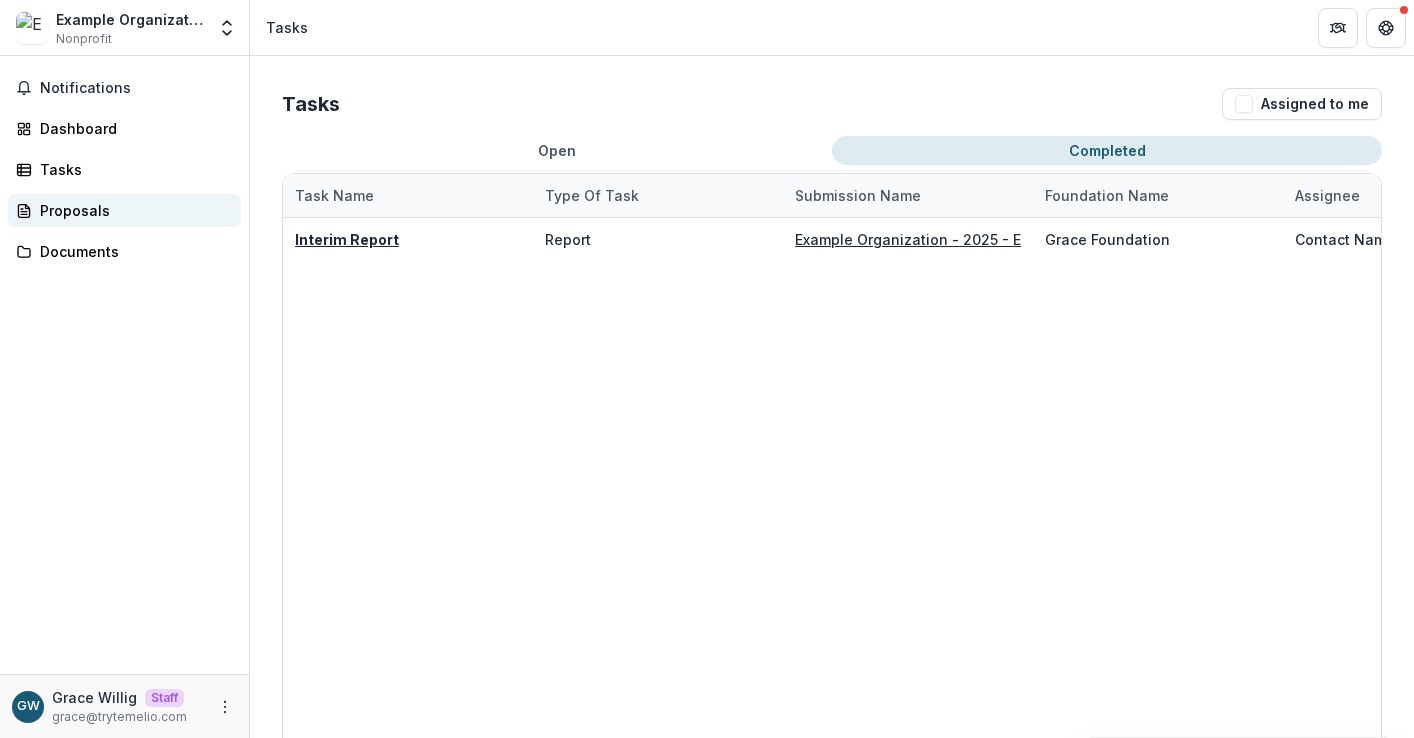 click on "Proposals" at bounding box center [132, 210] 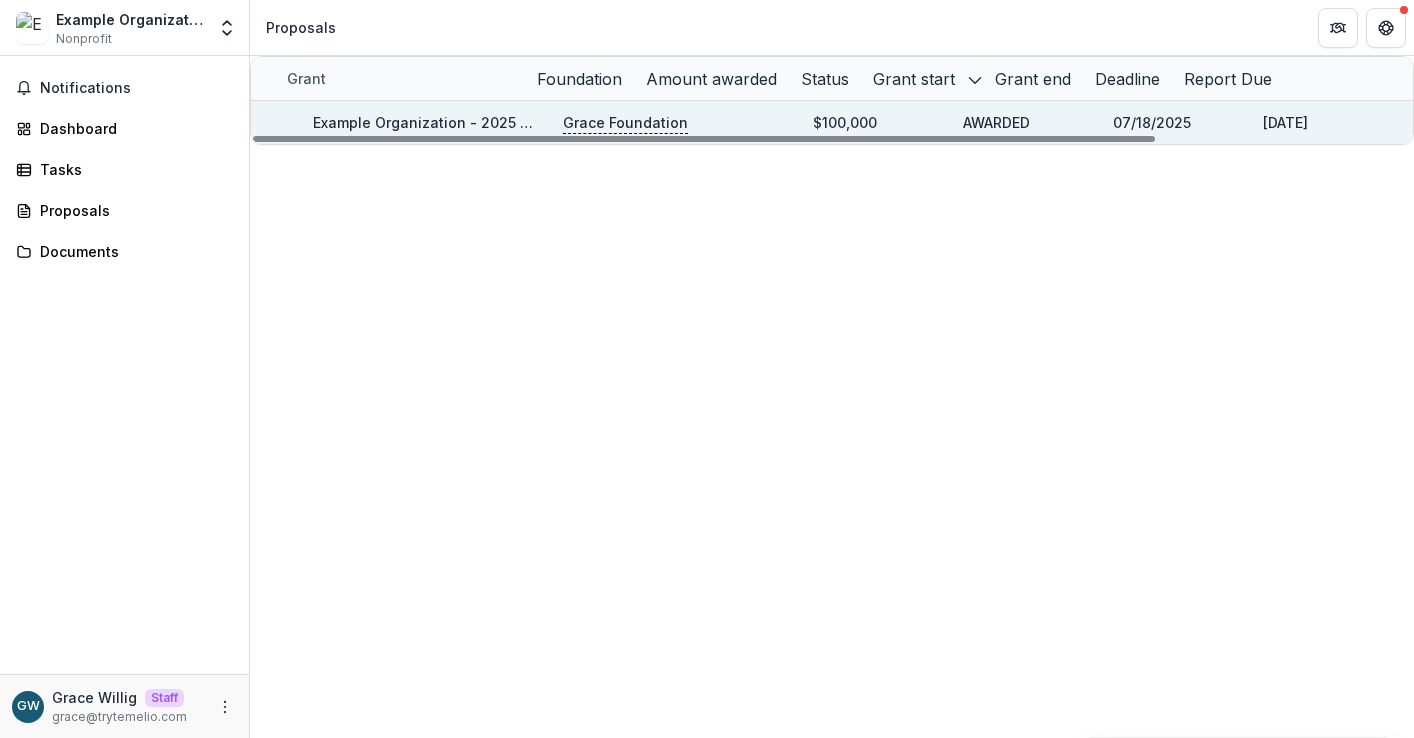 click on "Example Organization - 2025 - Example Grant Application" at bounding box center (514, 122) 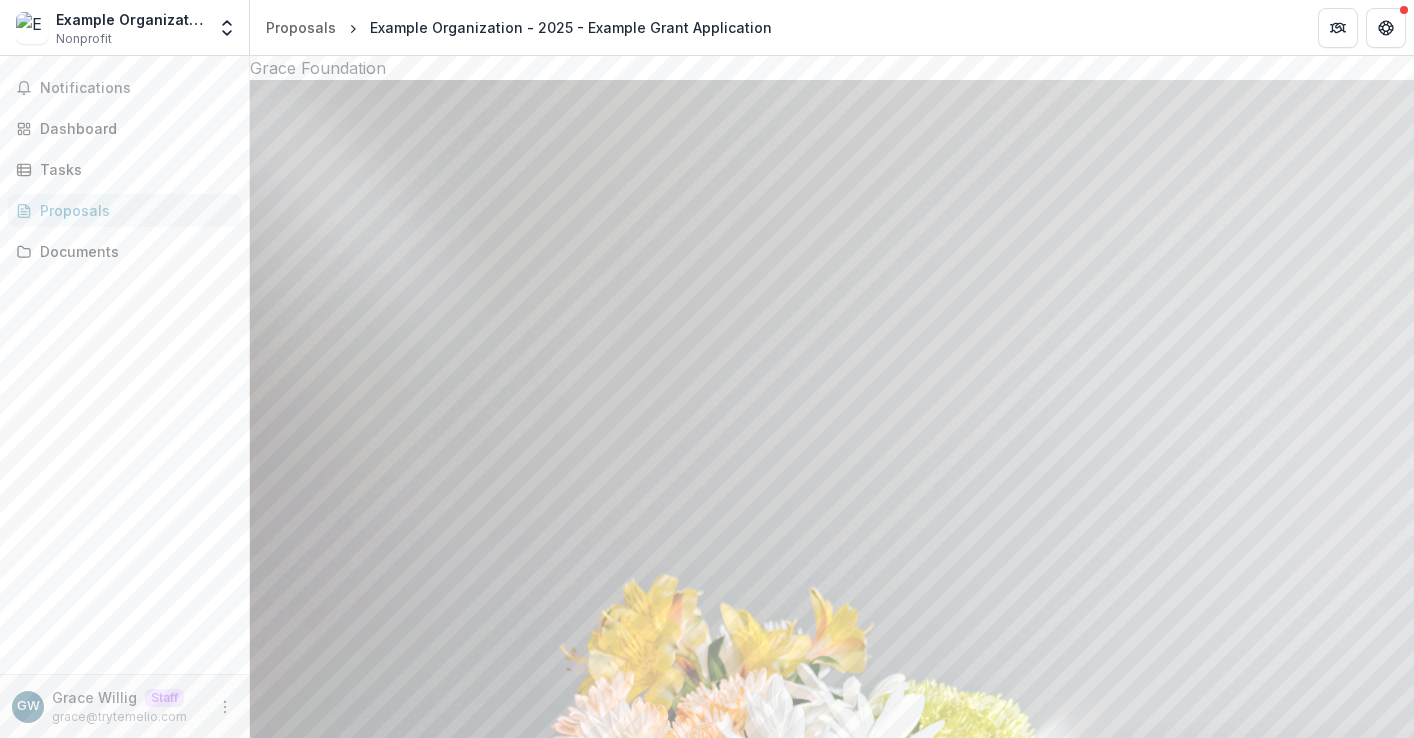 scroll, scrollTop: 221, scrollLeft: 0, axis: vertical 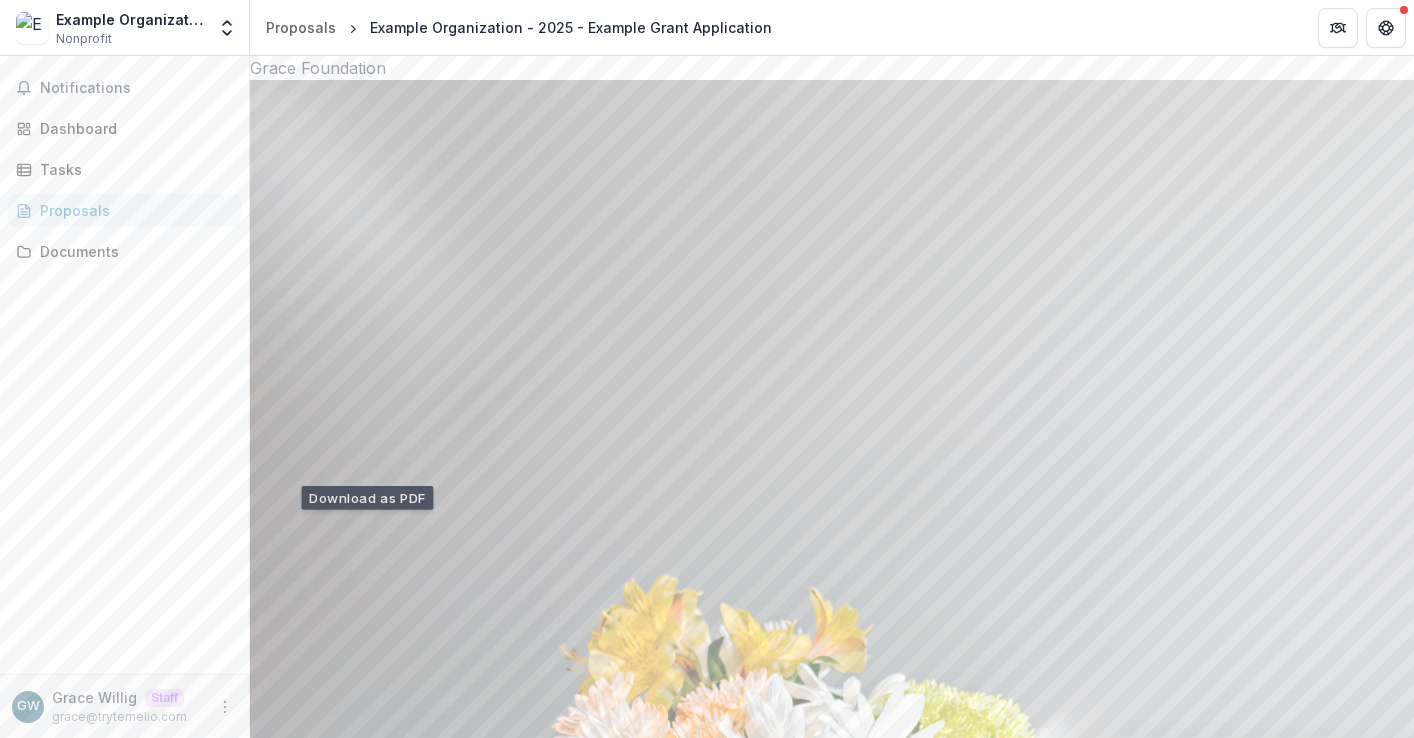 click 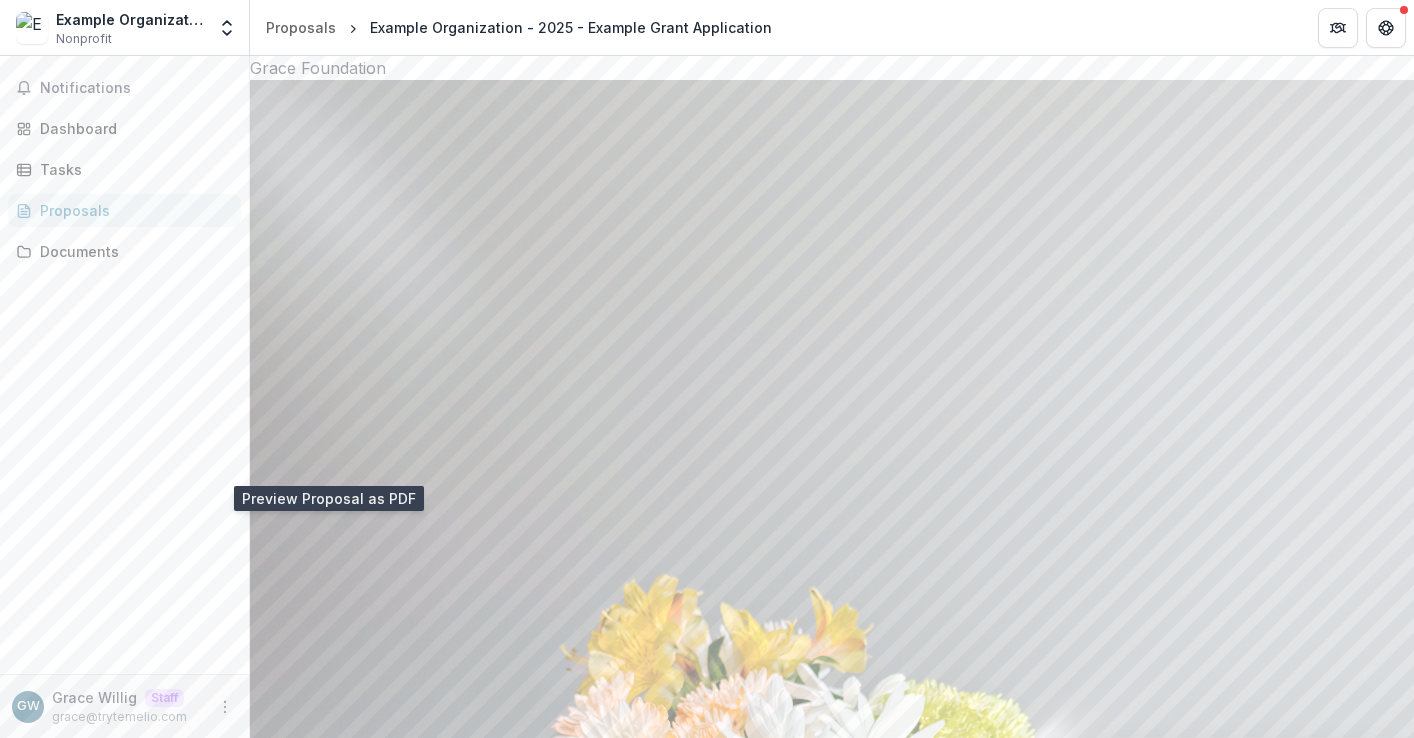 click at bounding box center [8, 750] 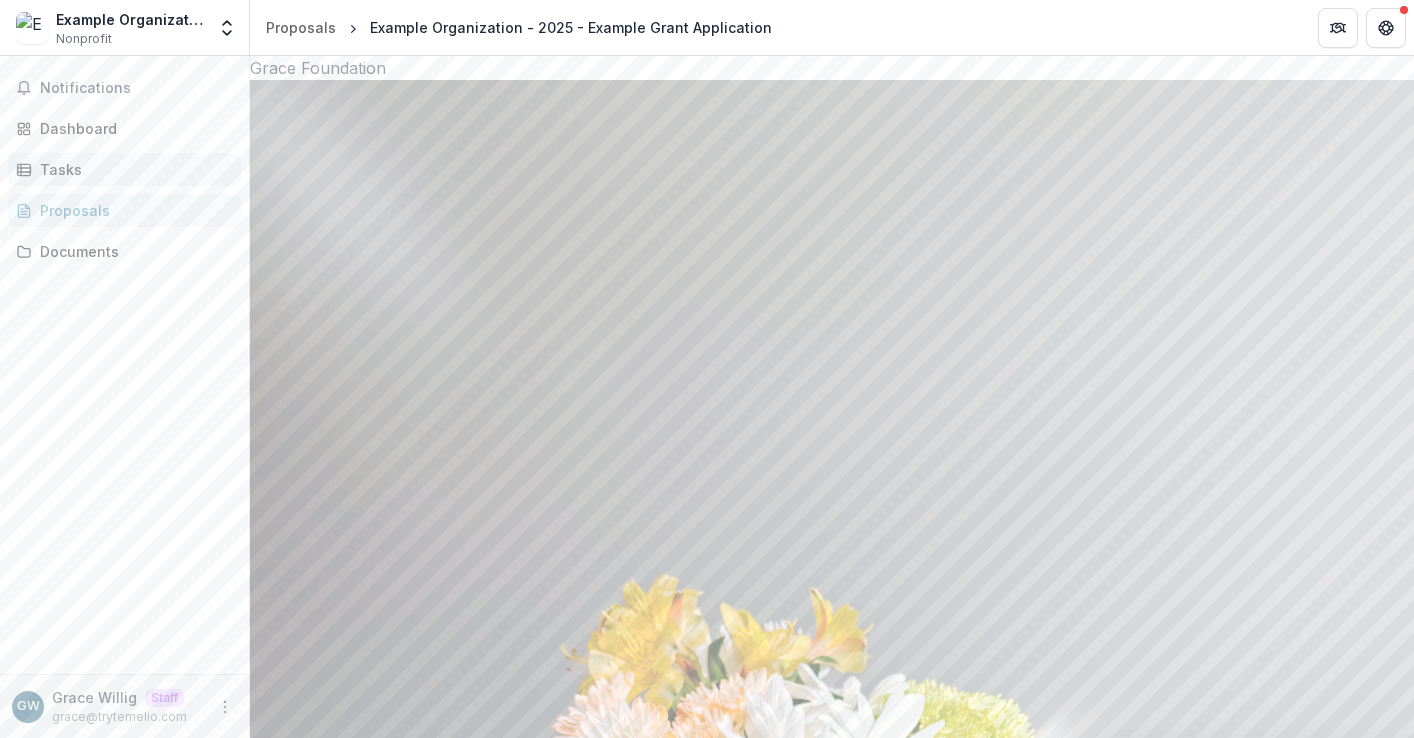 click on "Tasks" at bounding box center (132, 169) 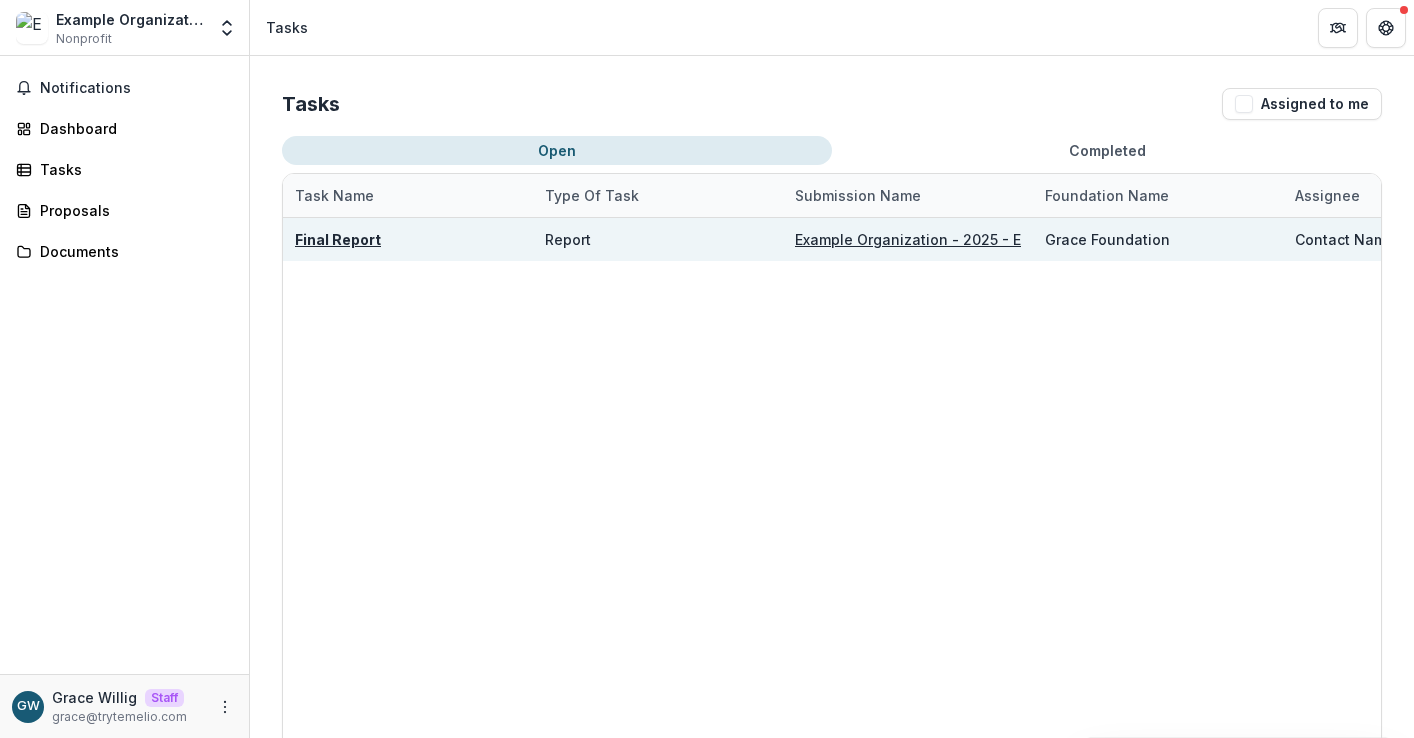 click on "Final Report" at bounding box center [408, 239] 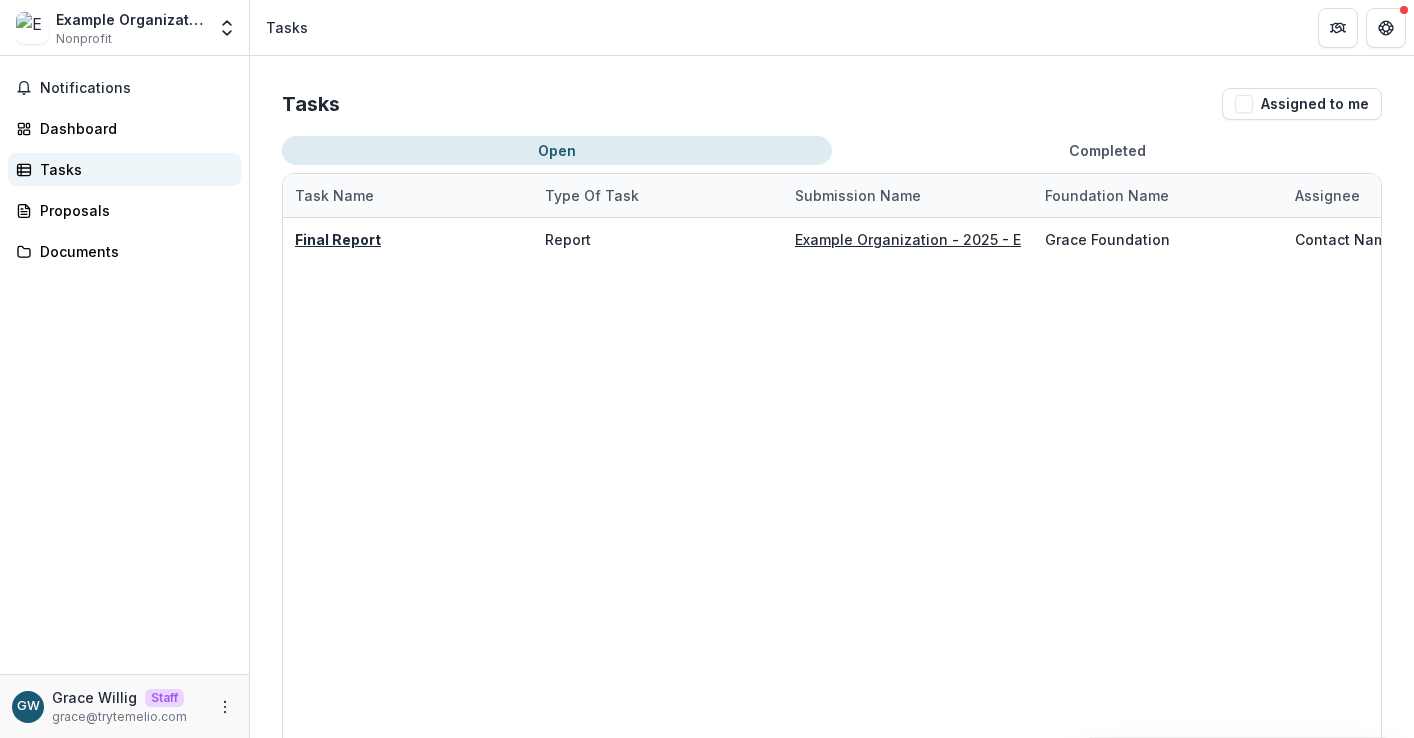 click on "Tasks" at bounding box center [132, 169] 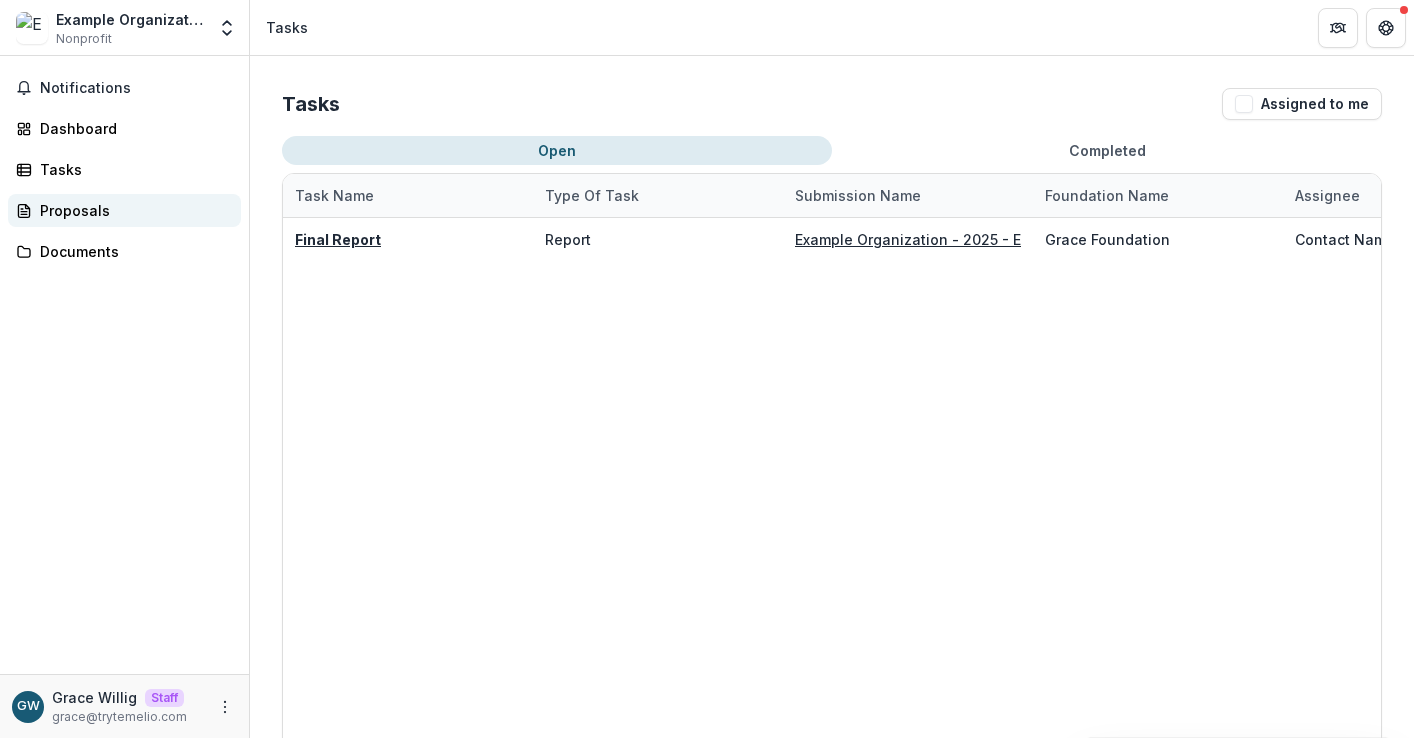 click on "Proposals" at bounding box center [132, 210] 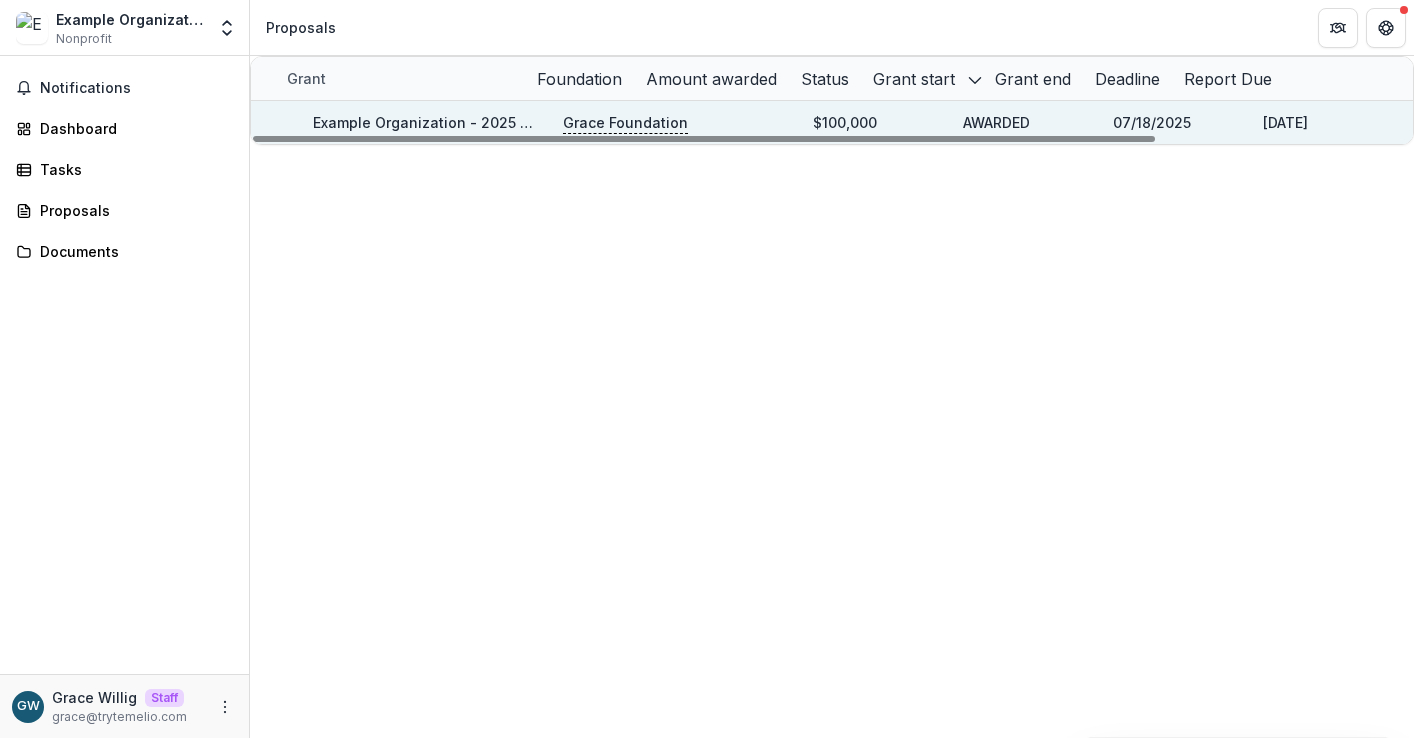 click on "Example Organization - 2025 - Example Grant Application" at bounding box center [514, 122] 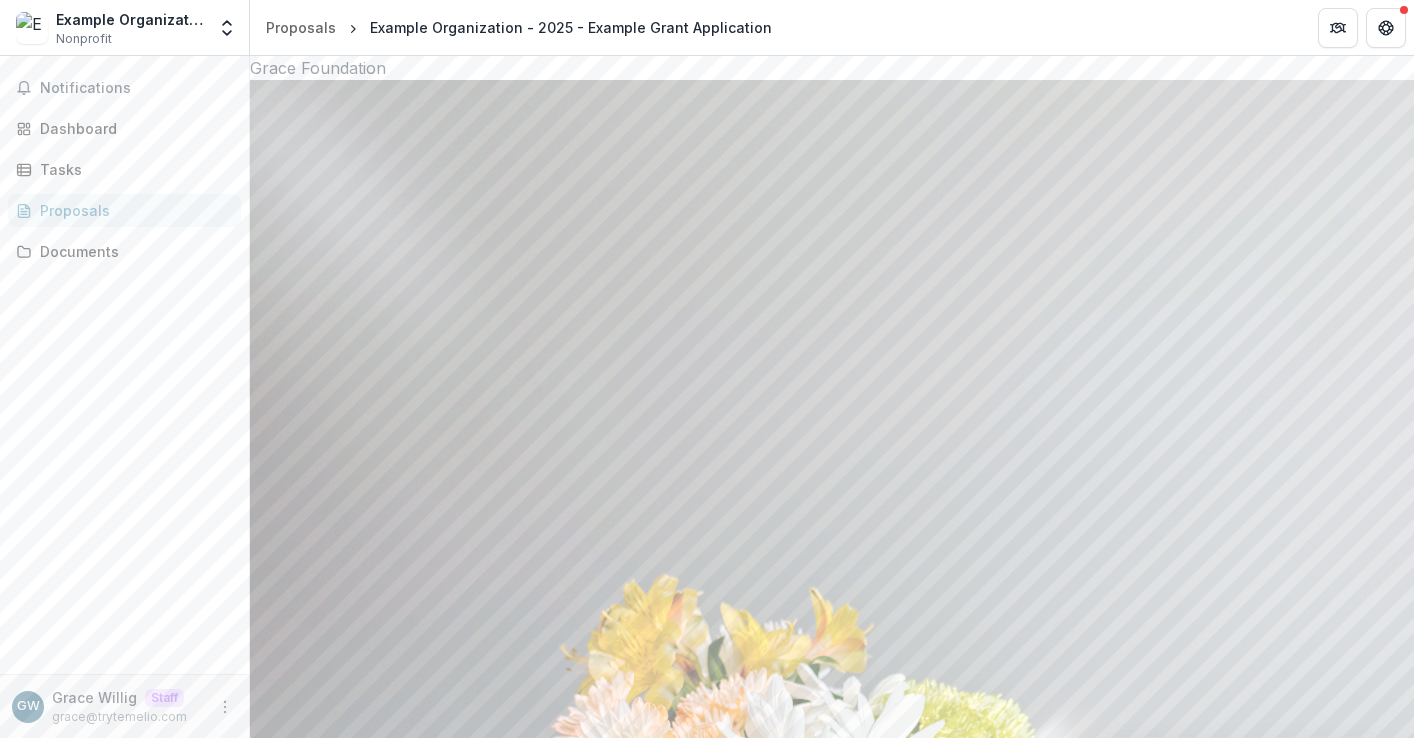 scroll, scrollTop: 338, scrollLeft: 0, axis: vertical 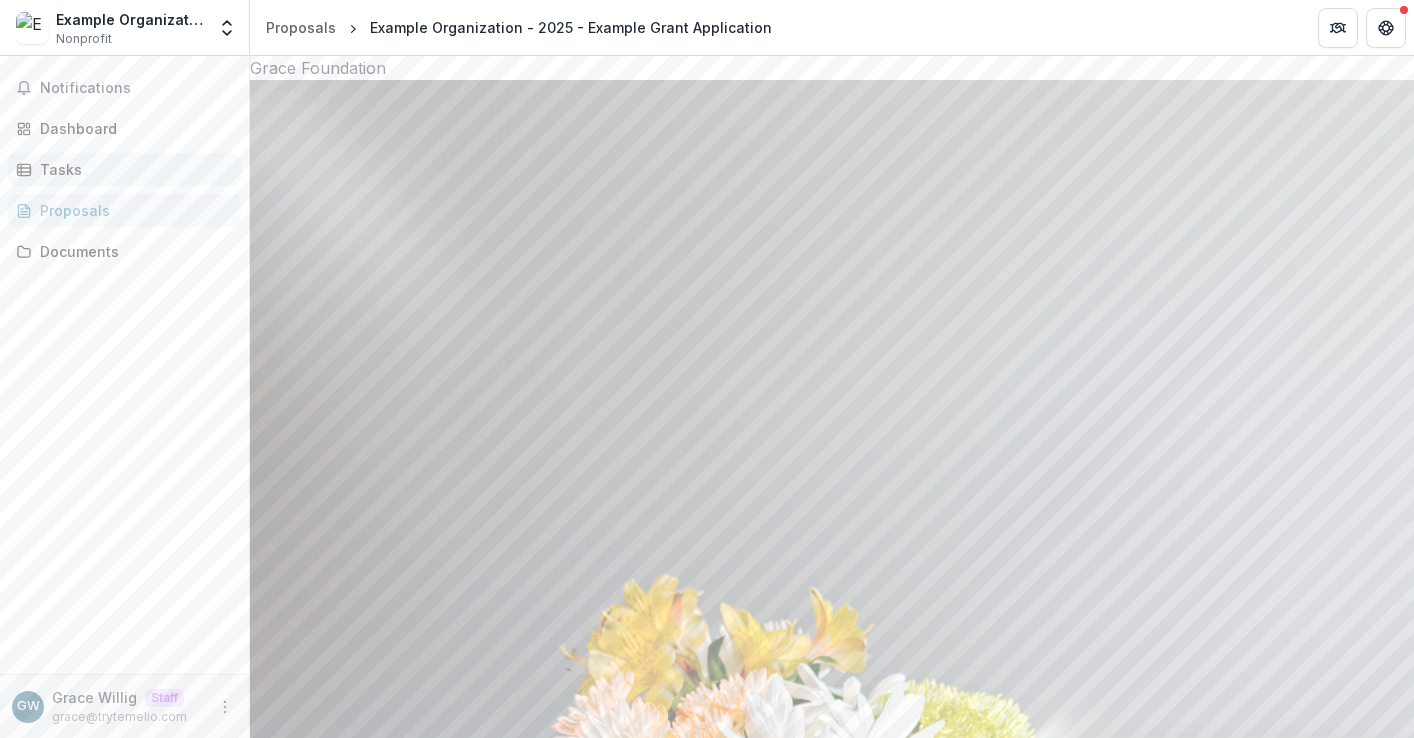 click on "Tasks" at bounding box center [132, 169] 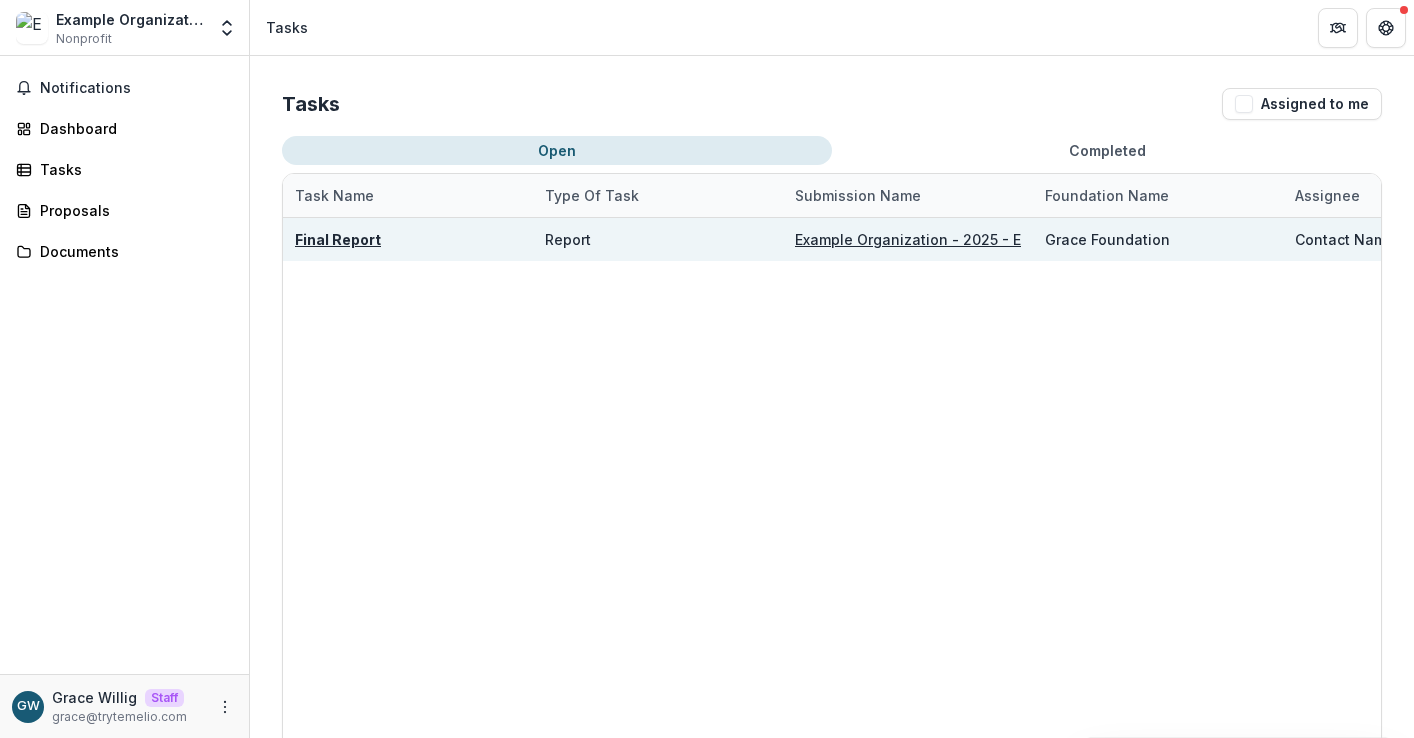 click on "Final Report" at bounding box center (338, 239) 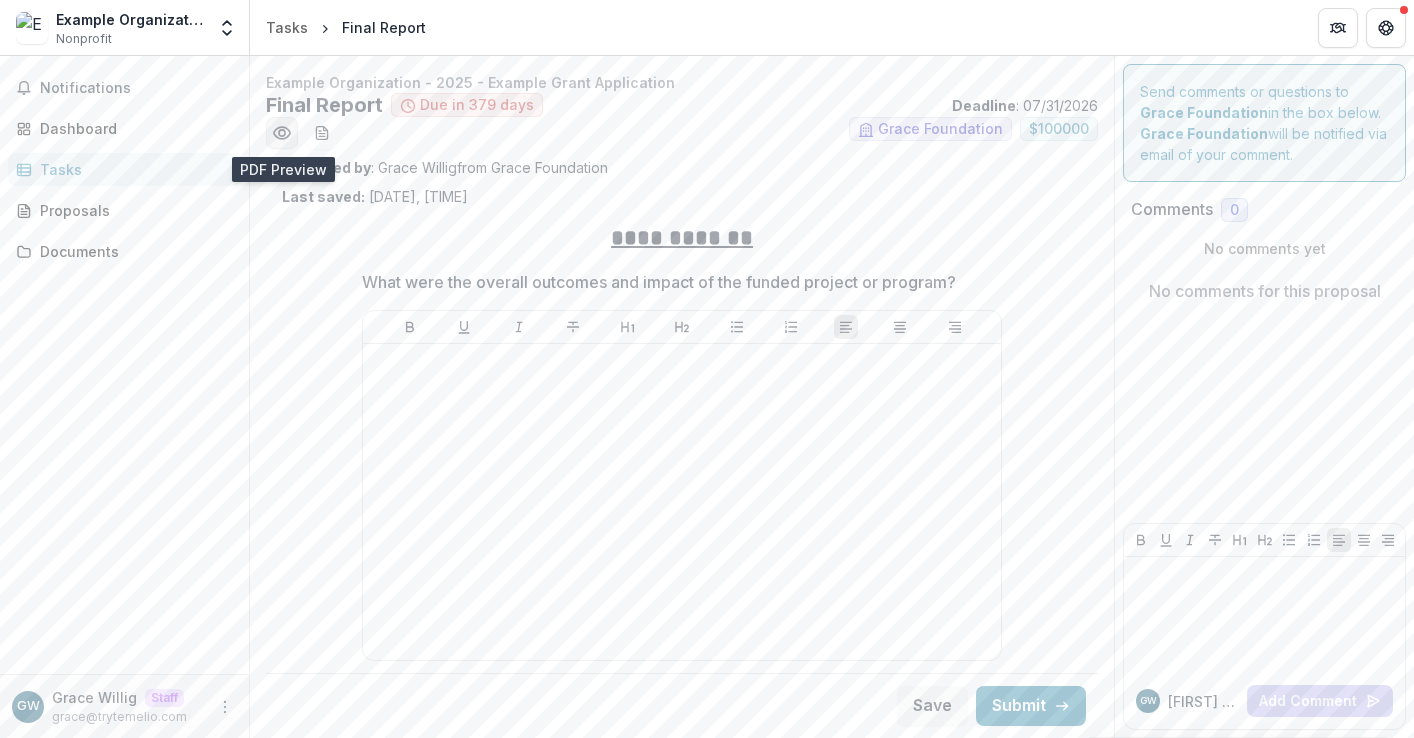 click 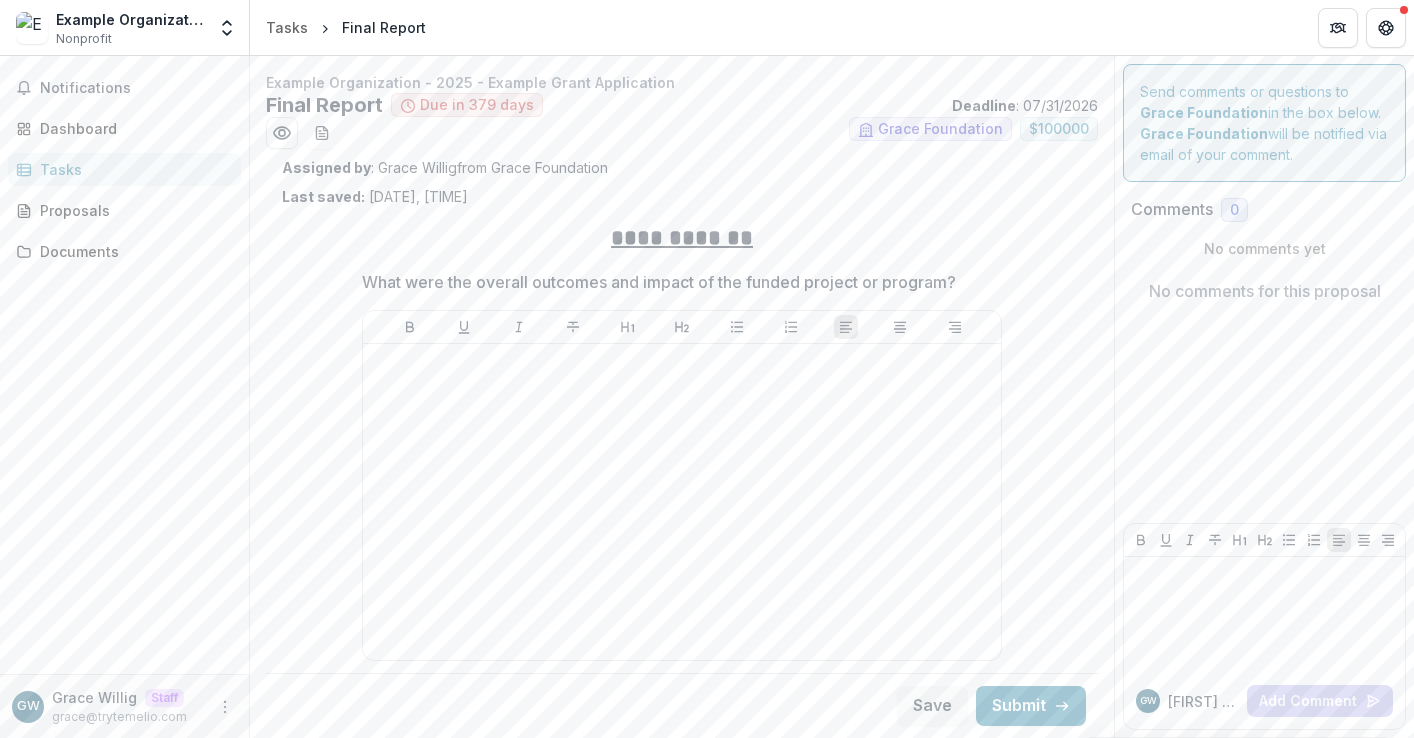 click at bounding box center (8, 750) 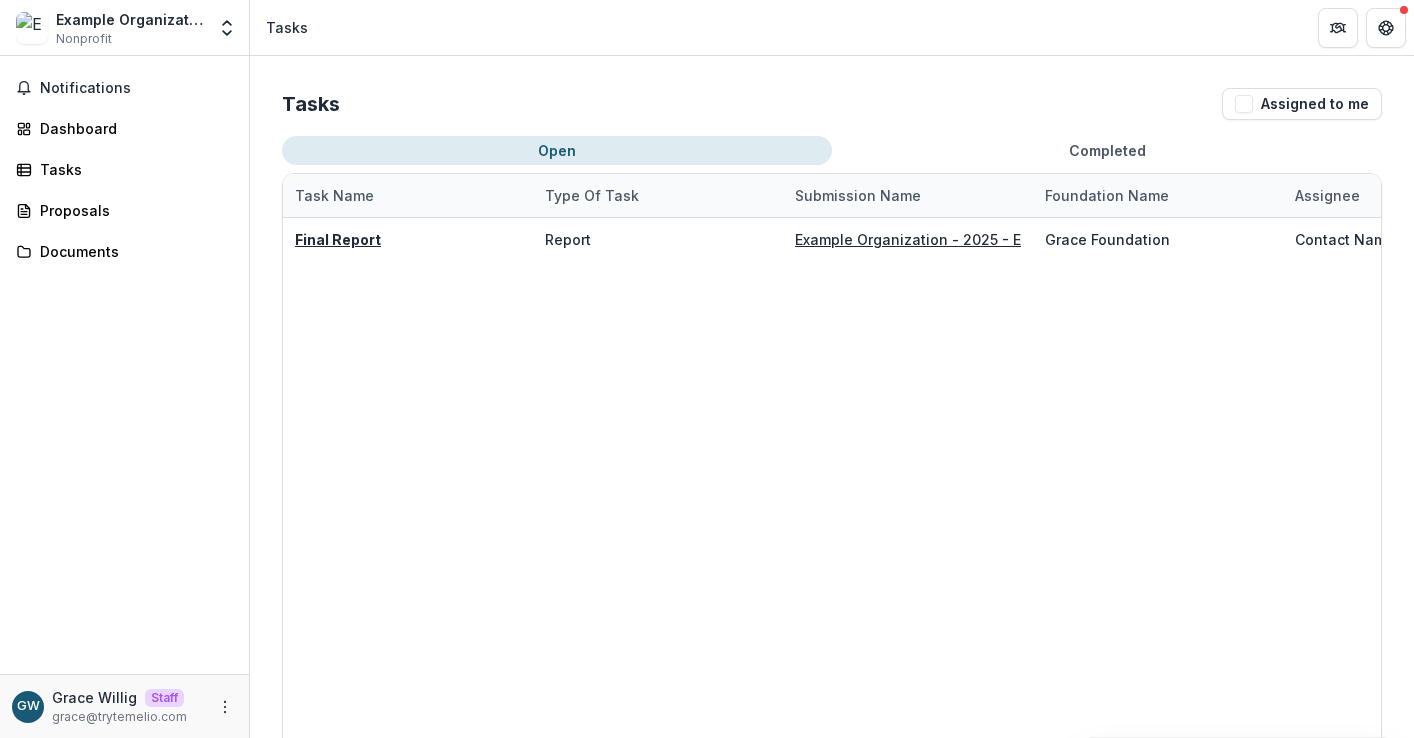 click on "Completed" at bounding box center [1107, 150] 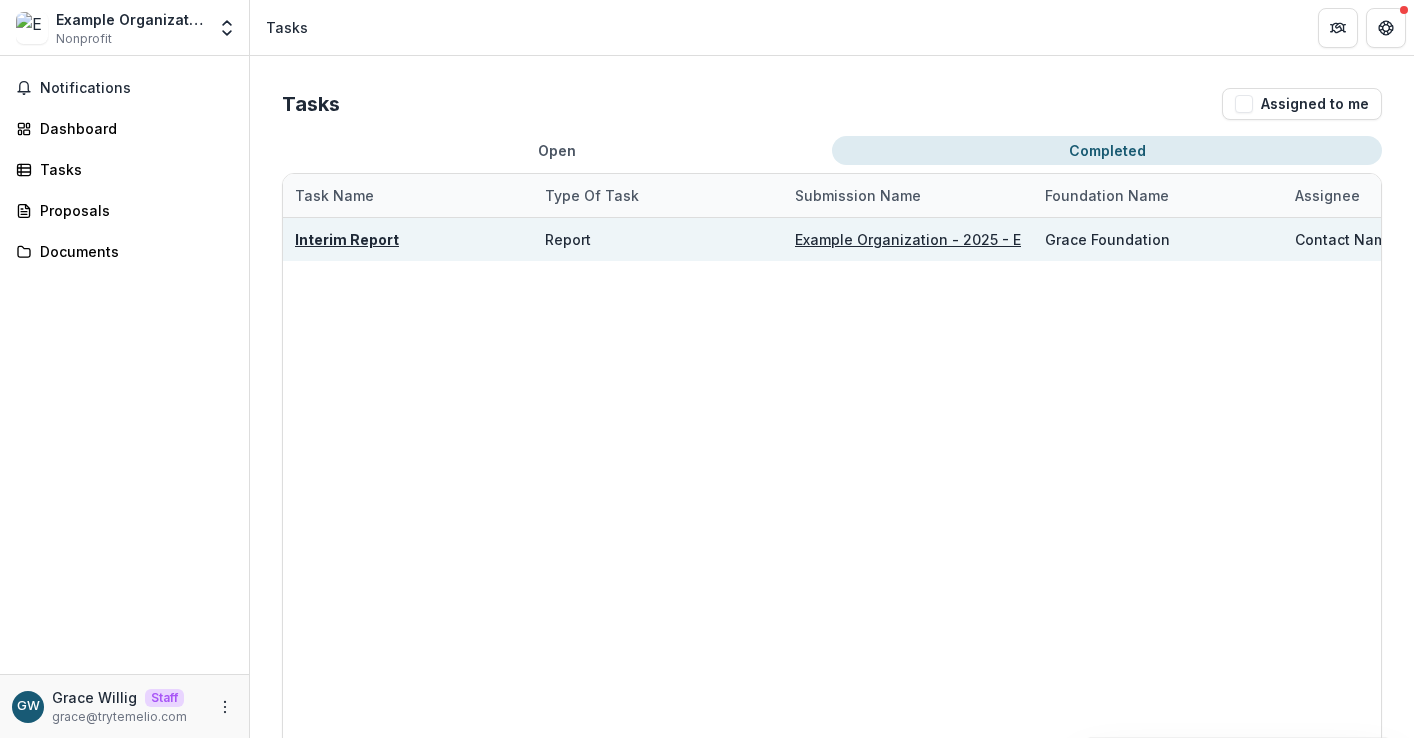 click on "Interim Report" at bounding box center (347, 239) 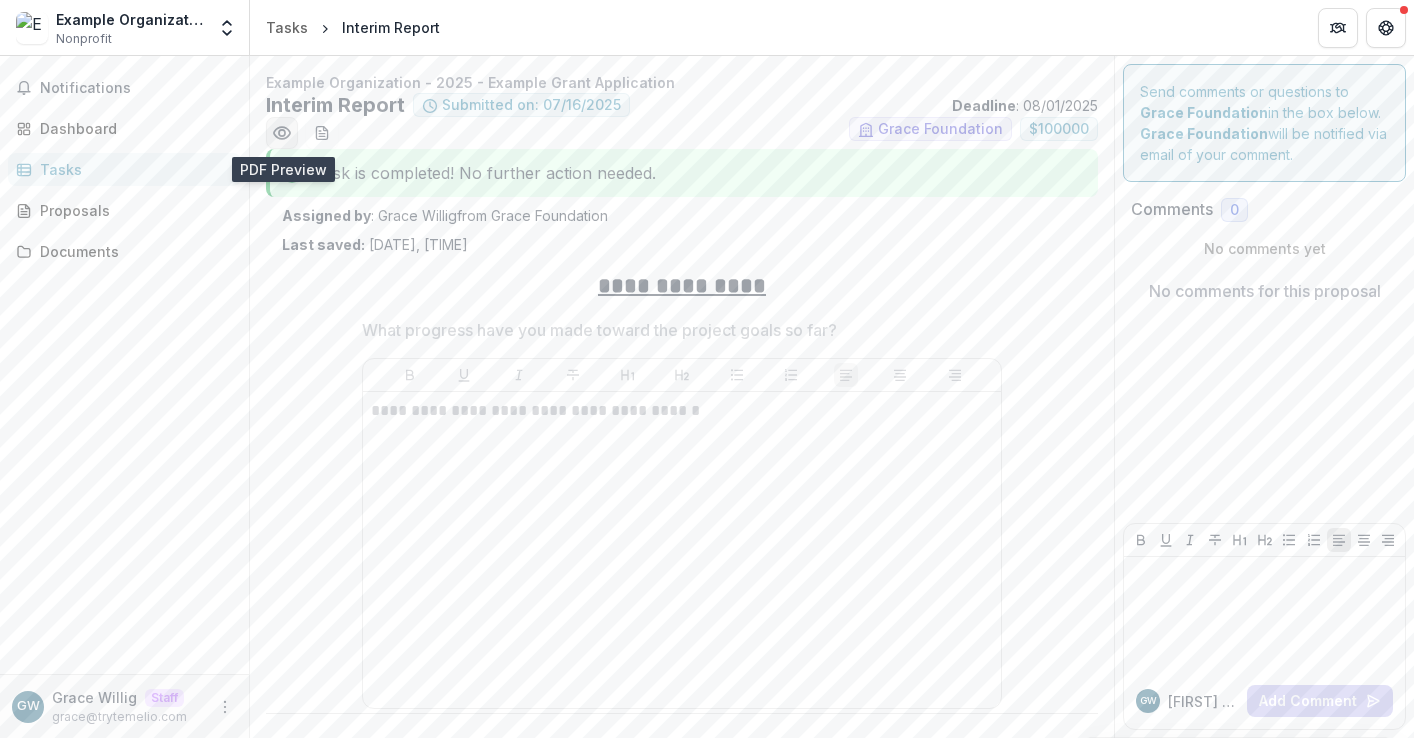 click 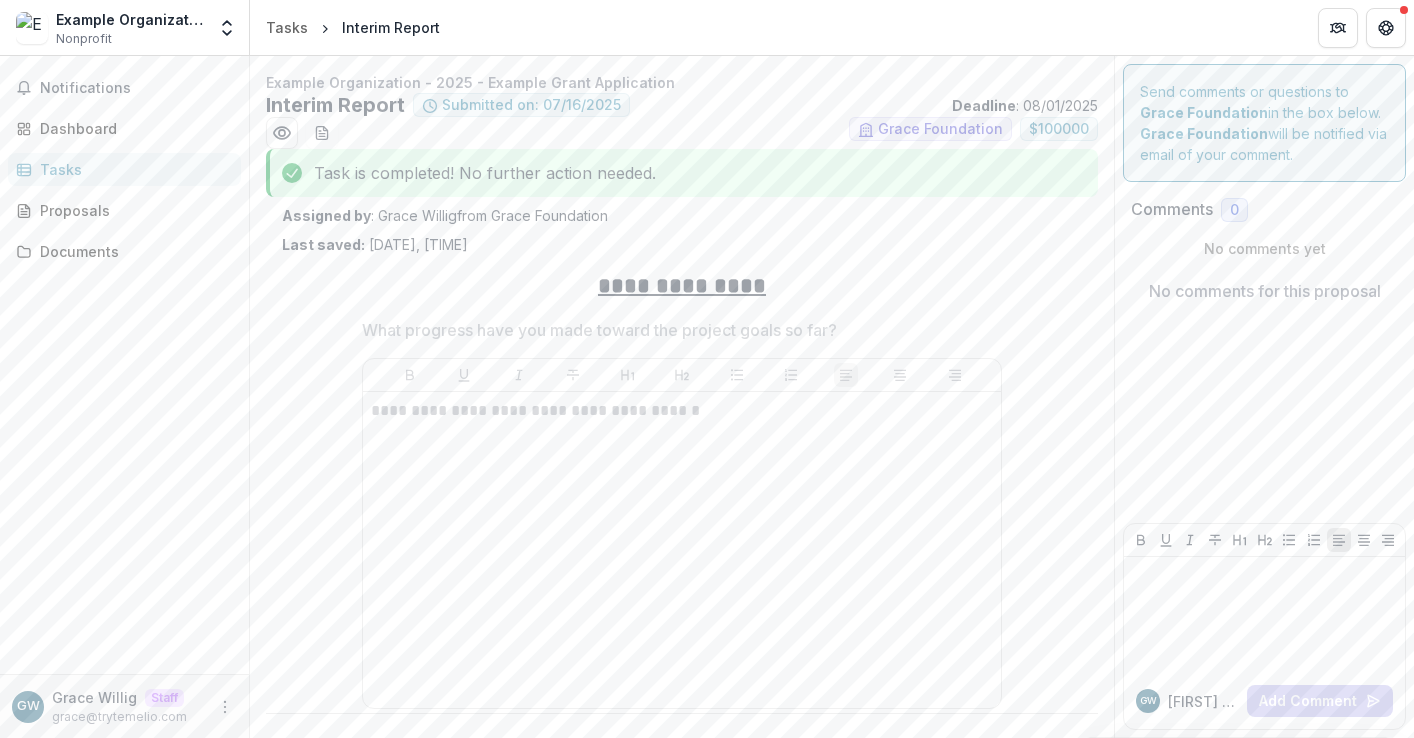 click 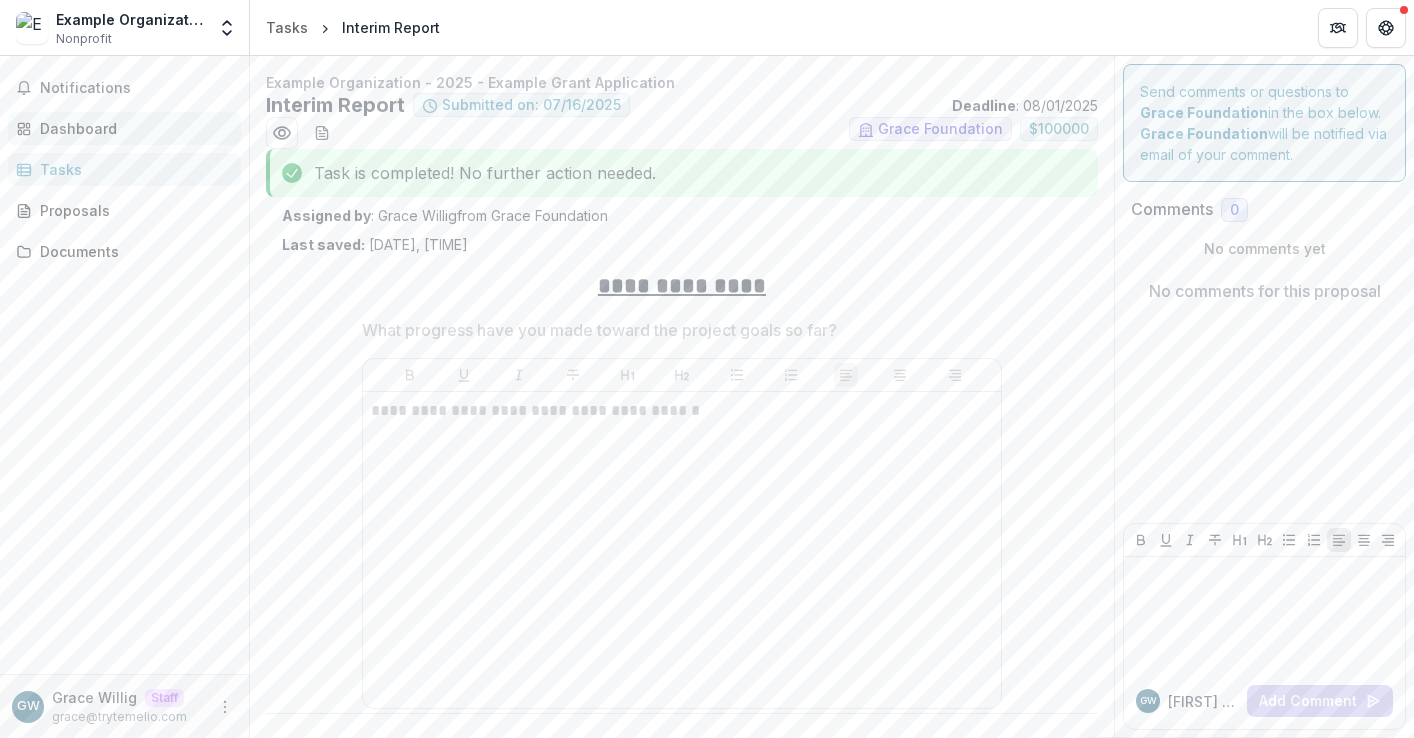 click on "Dashboard" at bounding box center [132, 128] 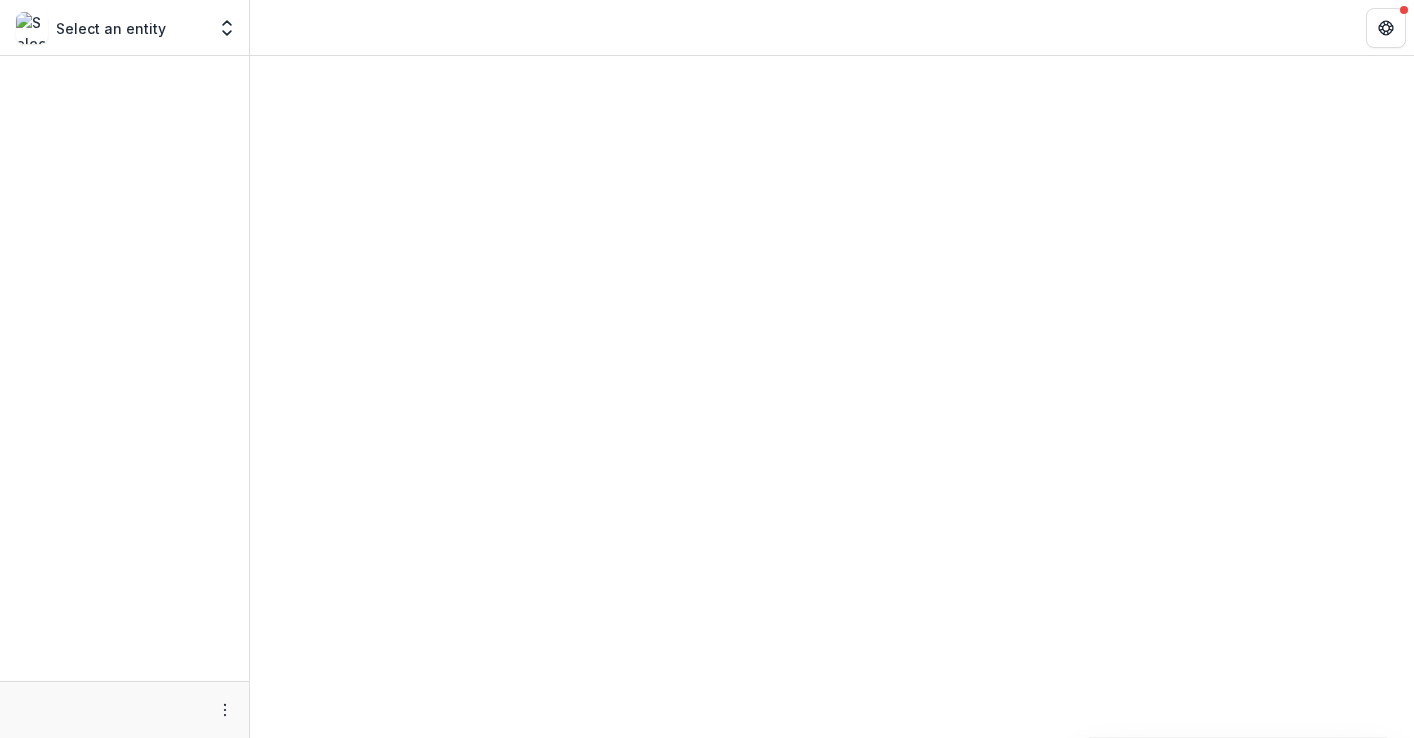 scroll, scrollTop: 0, scrollLeft: 0, axis: both 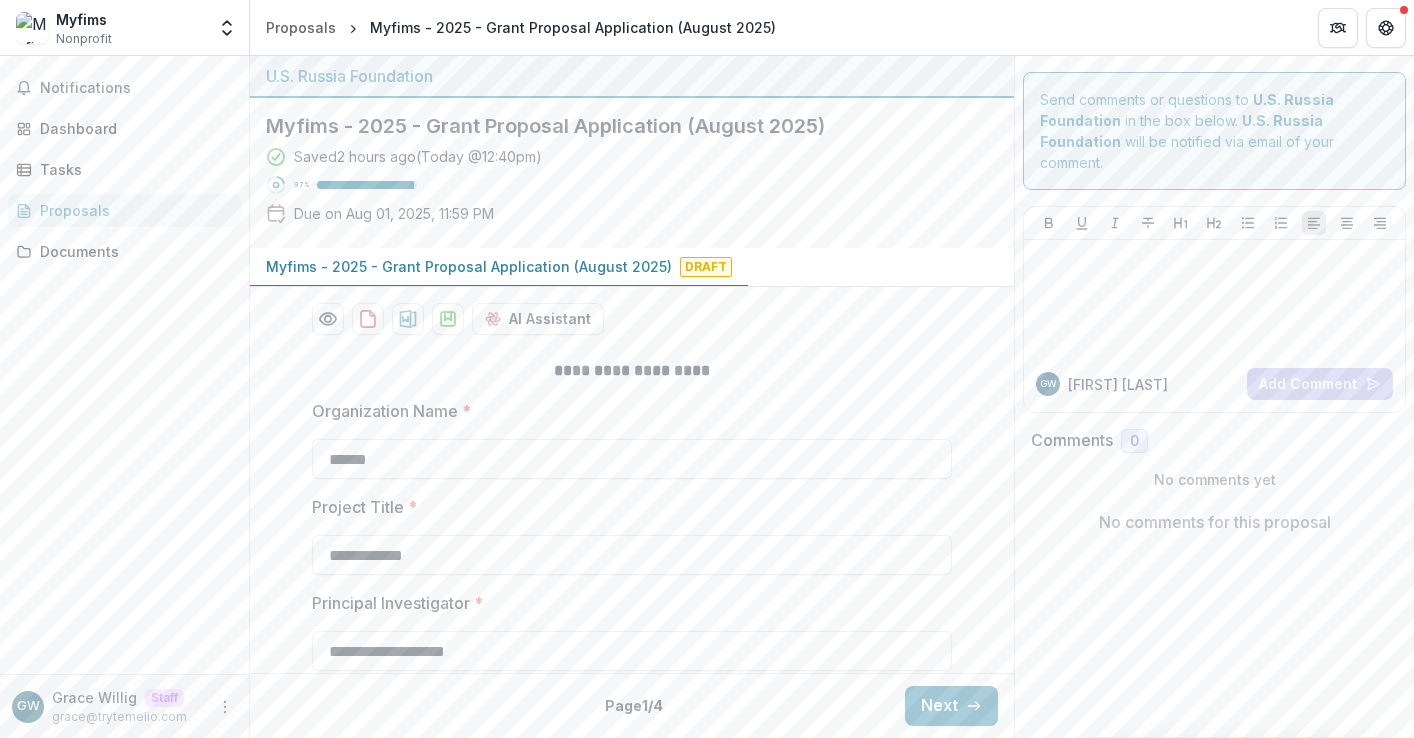 click on "**********" at bounding box center (632, 371) 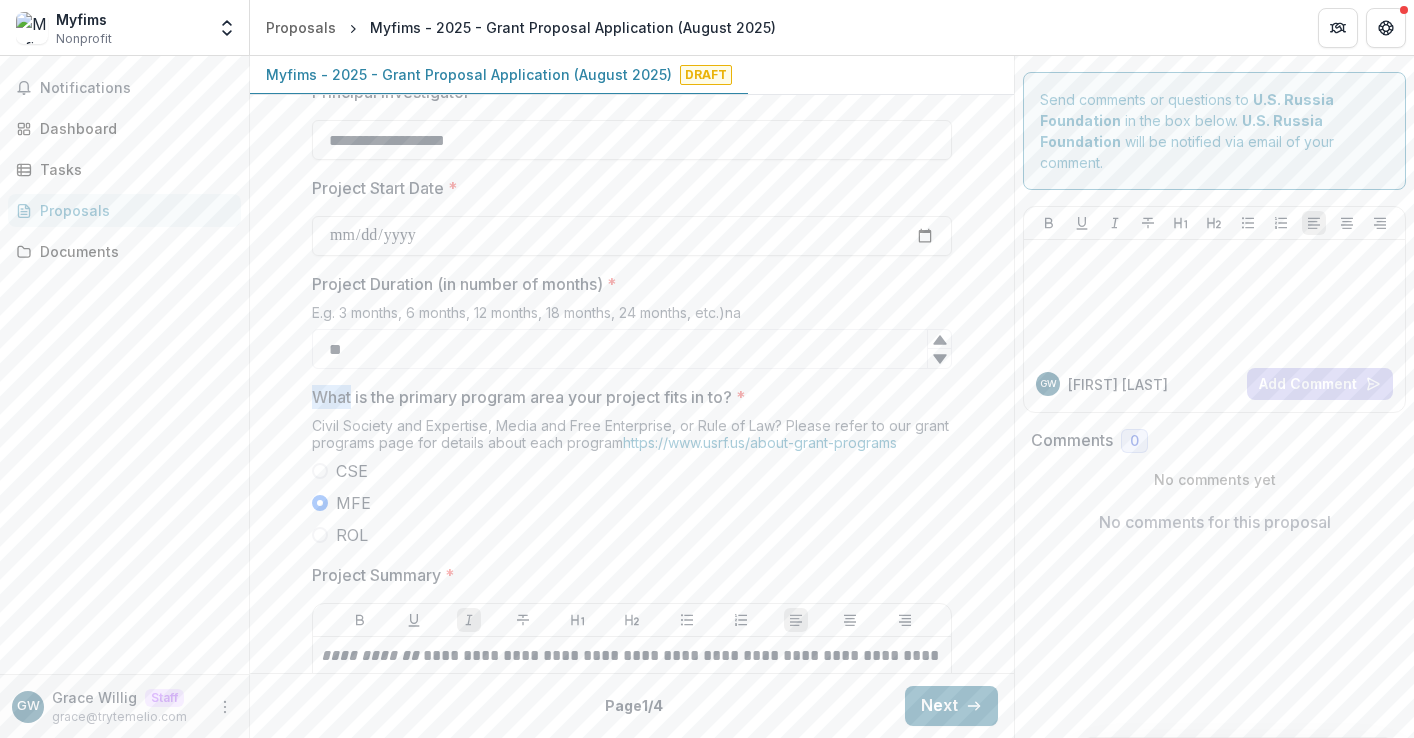click on "Next" at bounding box center [951, 706] 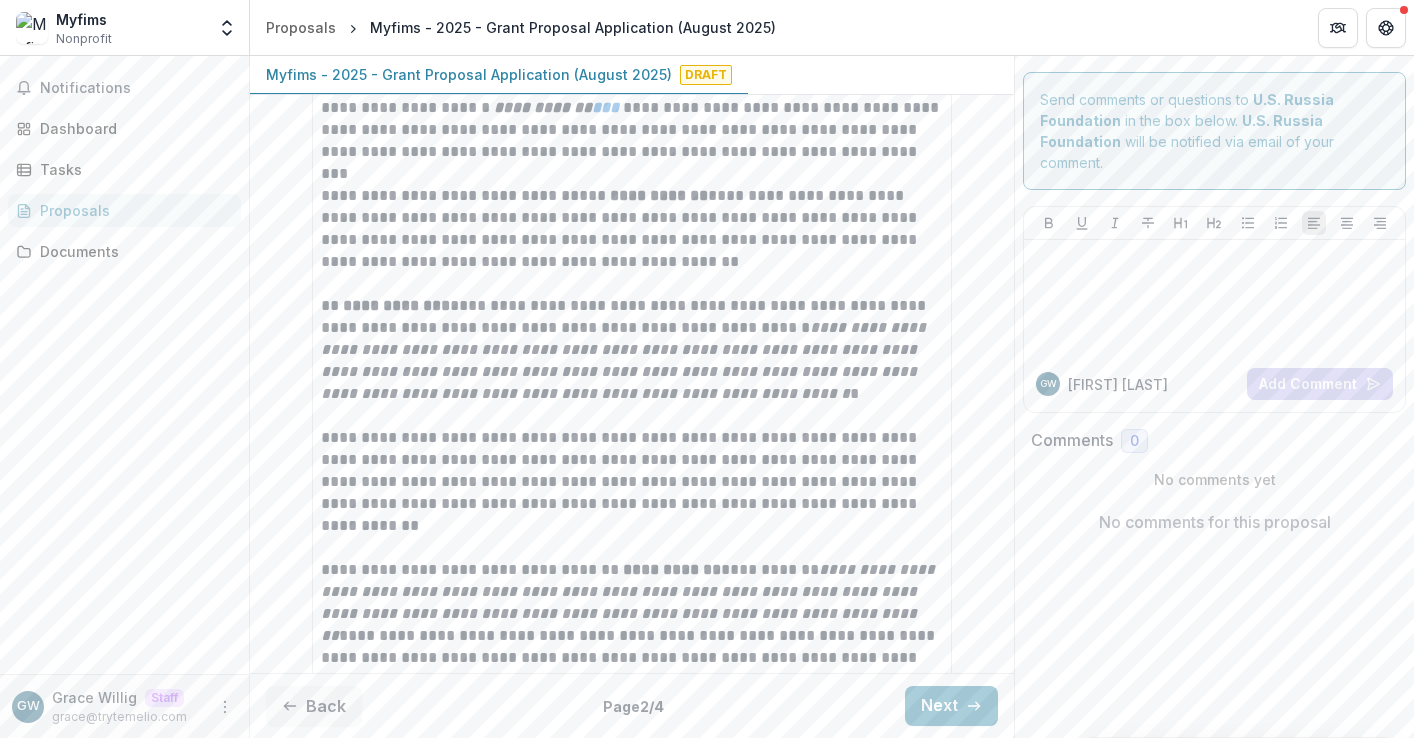 scroll, scrollTop: 0, scrollLeft: 0, axis: both 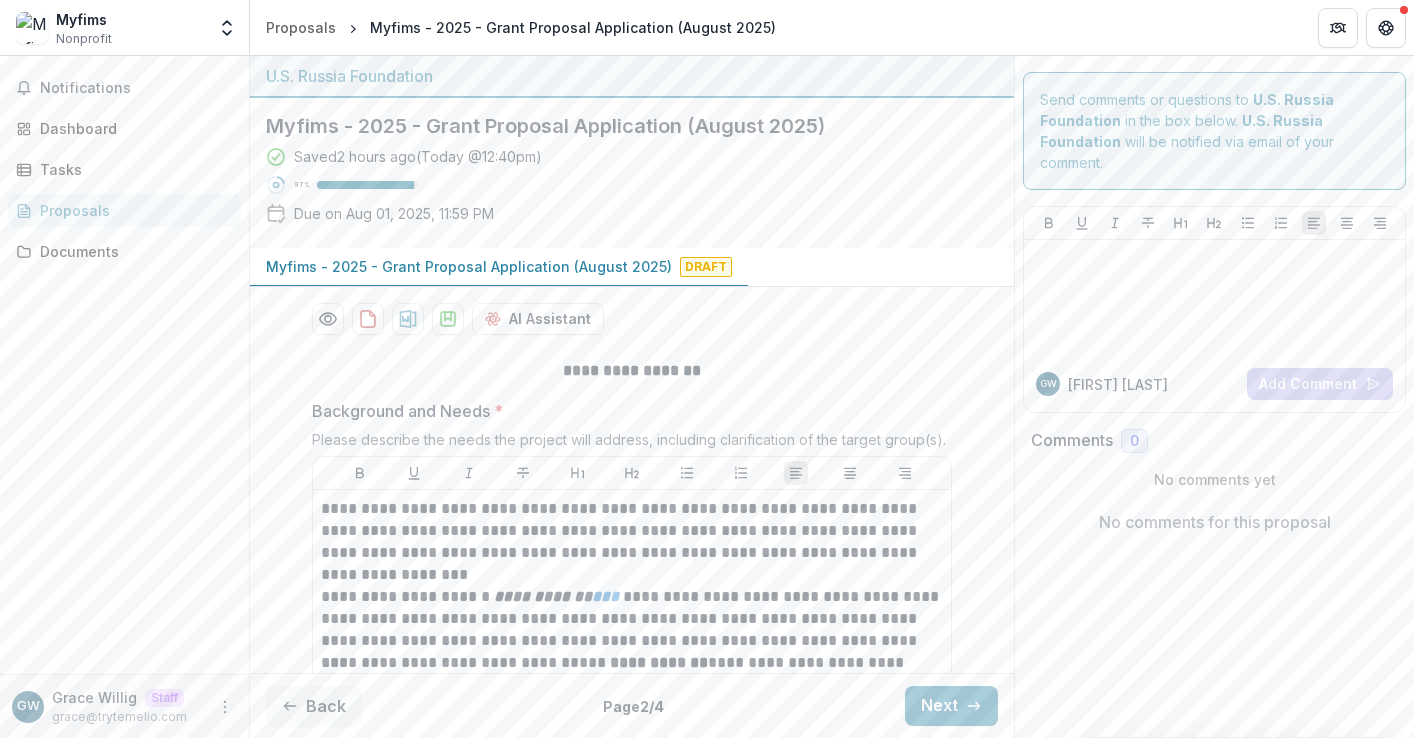type 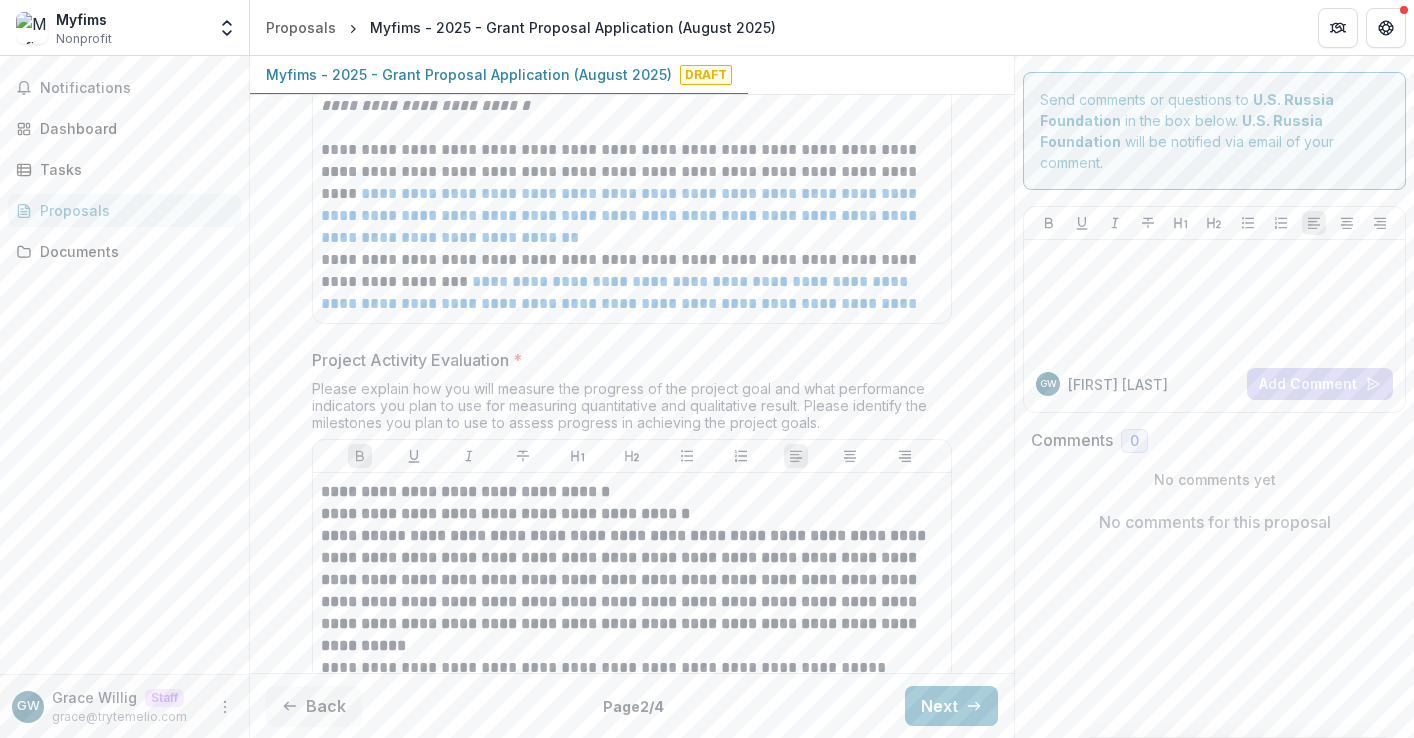 scroll, scrollTop: 10730, scrollLeft: 0, axis: vertical 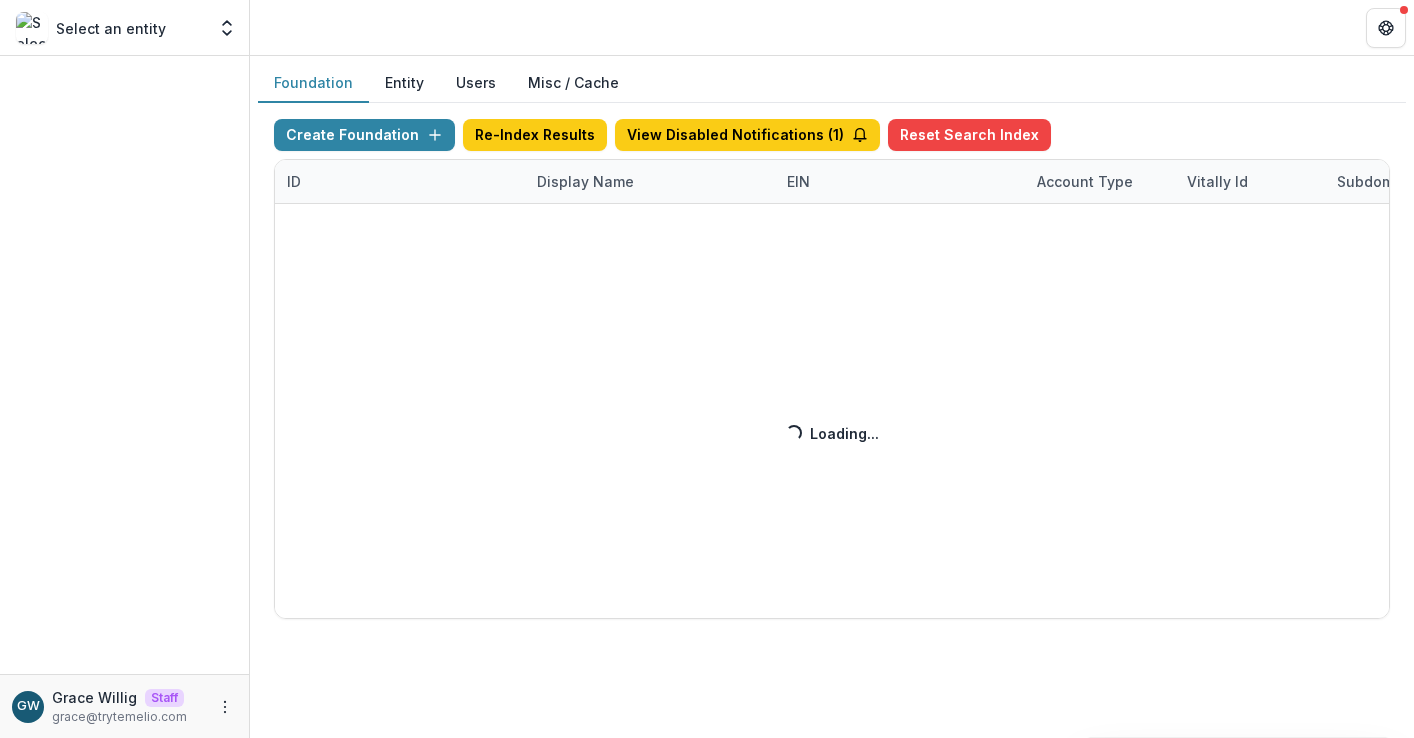 click on "Create Foundation Re-Index Results View Disabled Notifications ( 1 ) Reset Search Index ID Display Name EIN Account Type Vitally Id Subdomain Created on Actions Feature Flags Loading... Loading..." at bounding box center [832, 369] 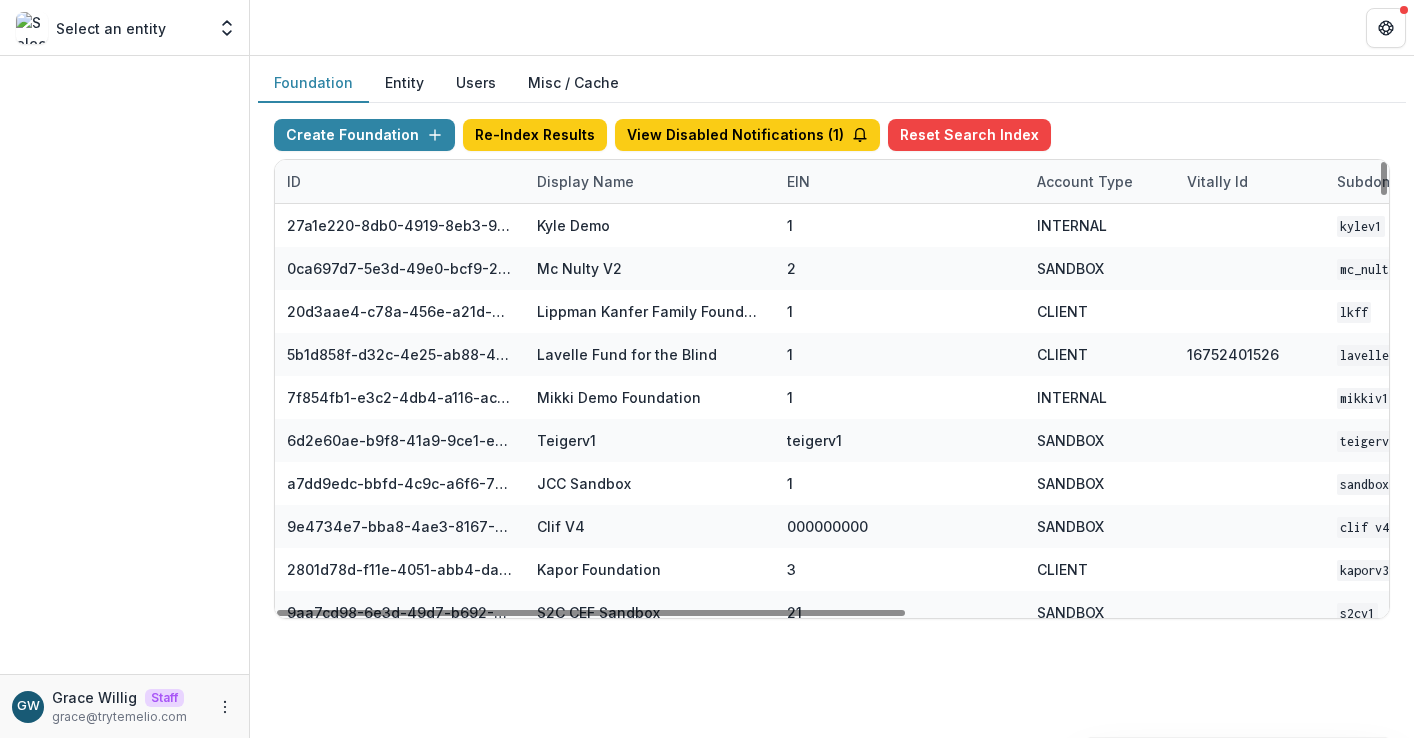 click on "Display Name" at bounding box center [585, 181] 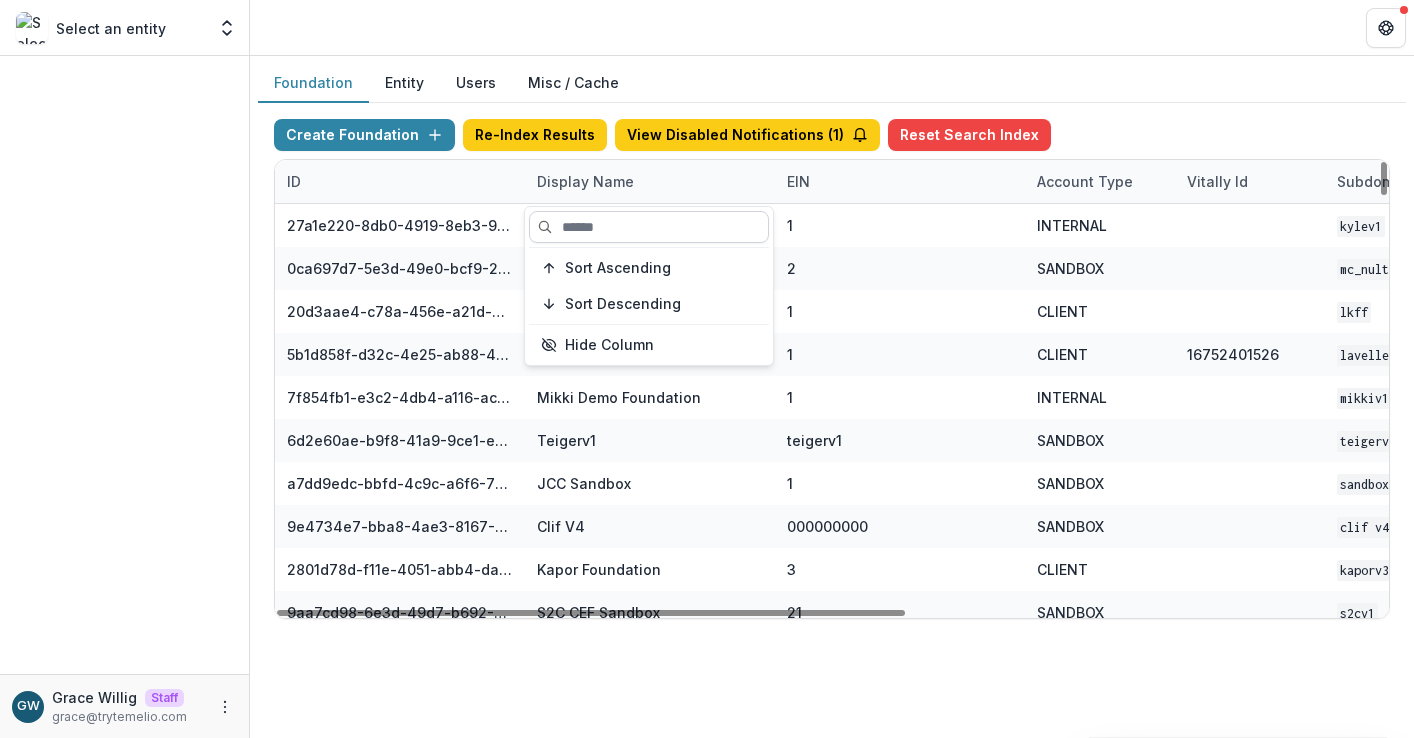 click at bounding box center (649, 227) 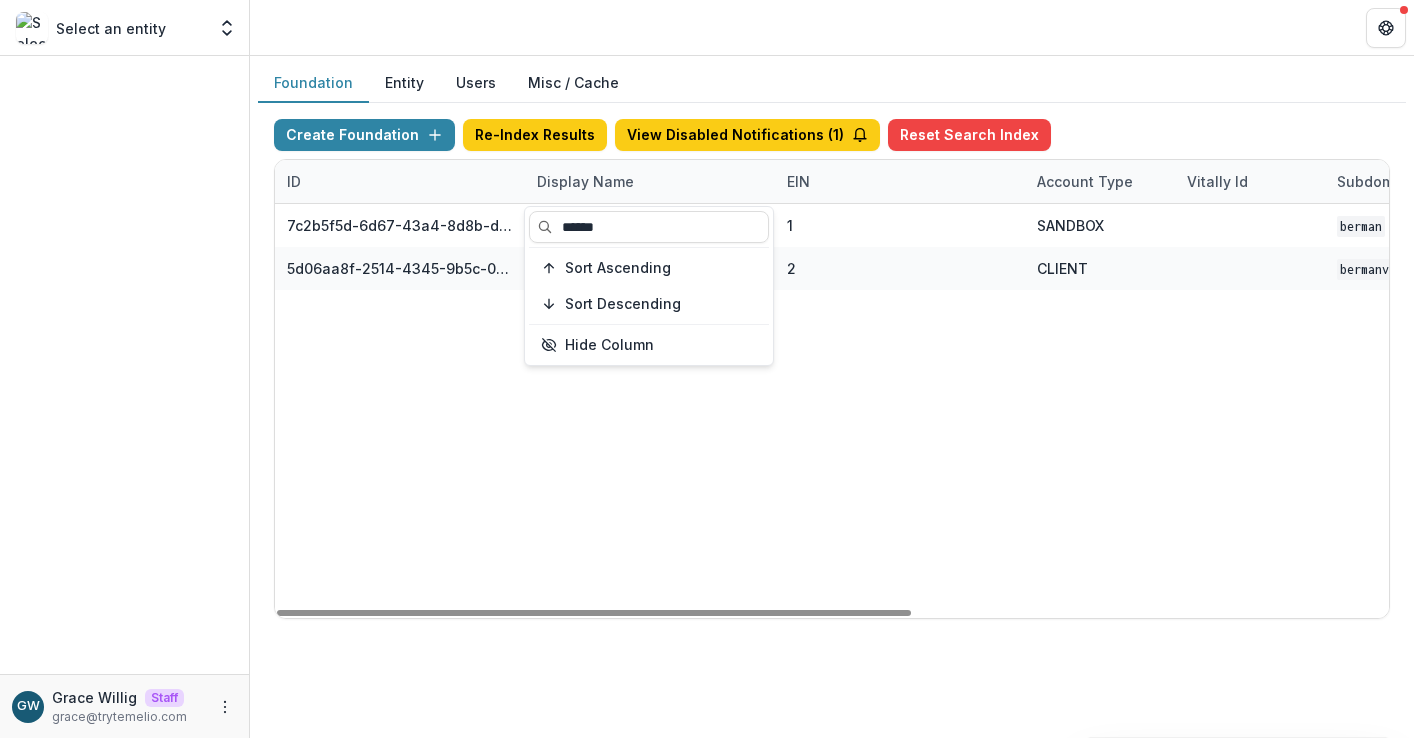 type on "******" 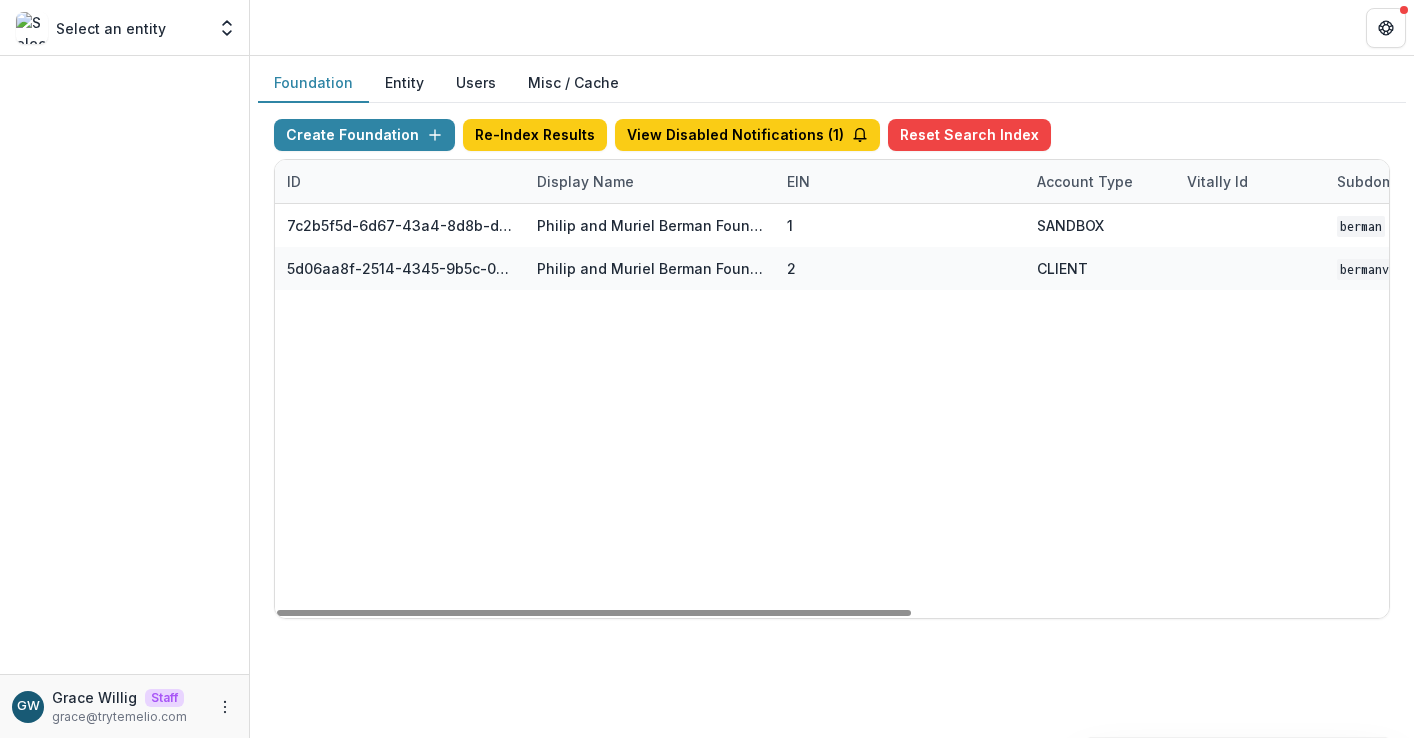 drag, startPoint x: 1172, startPoint y: 118, endPoint x: 1020, endPoint y: 201, distance: 173.18488 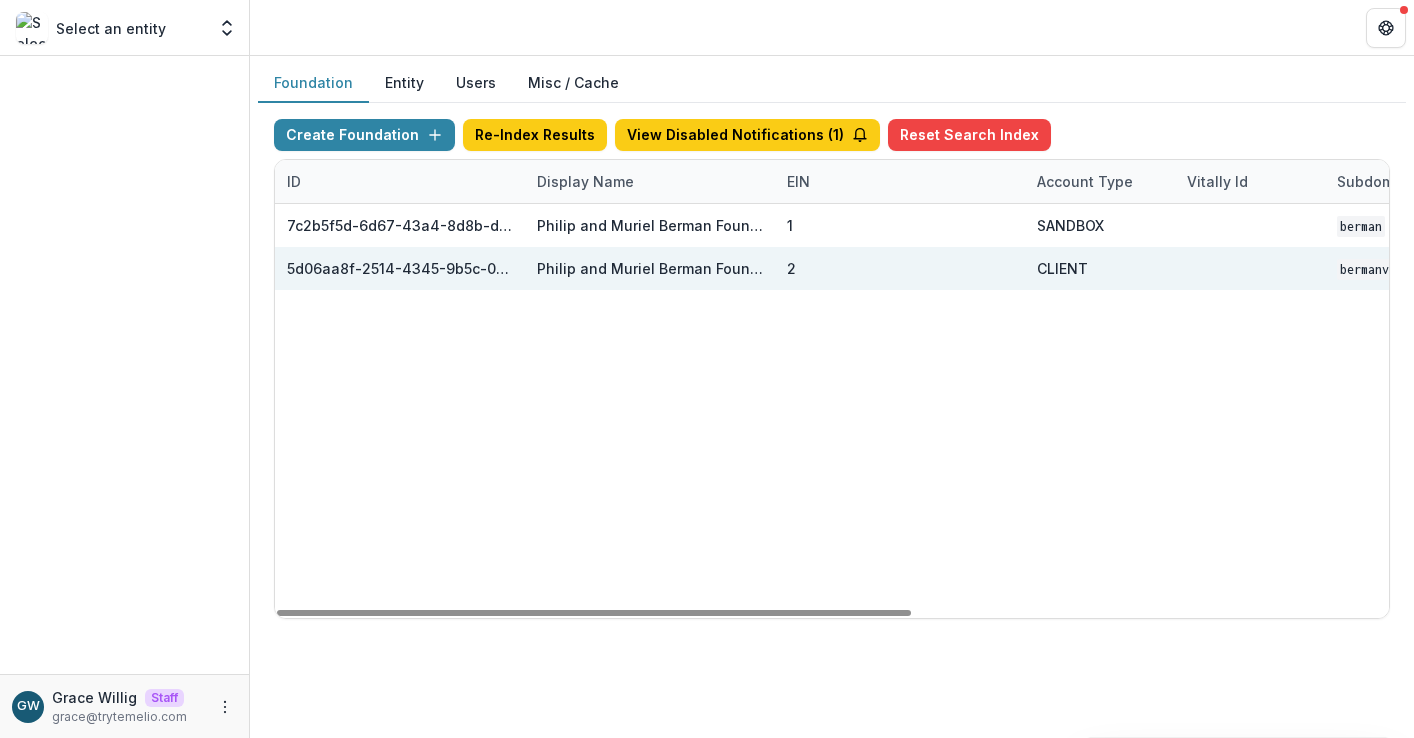 scroll, scrollTop: 0, scrollLeft: 836, axis: horizontal 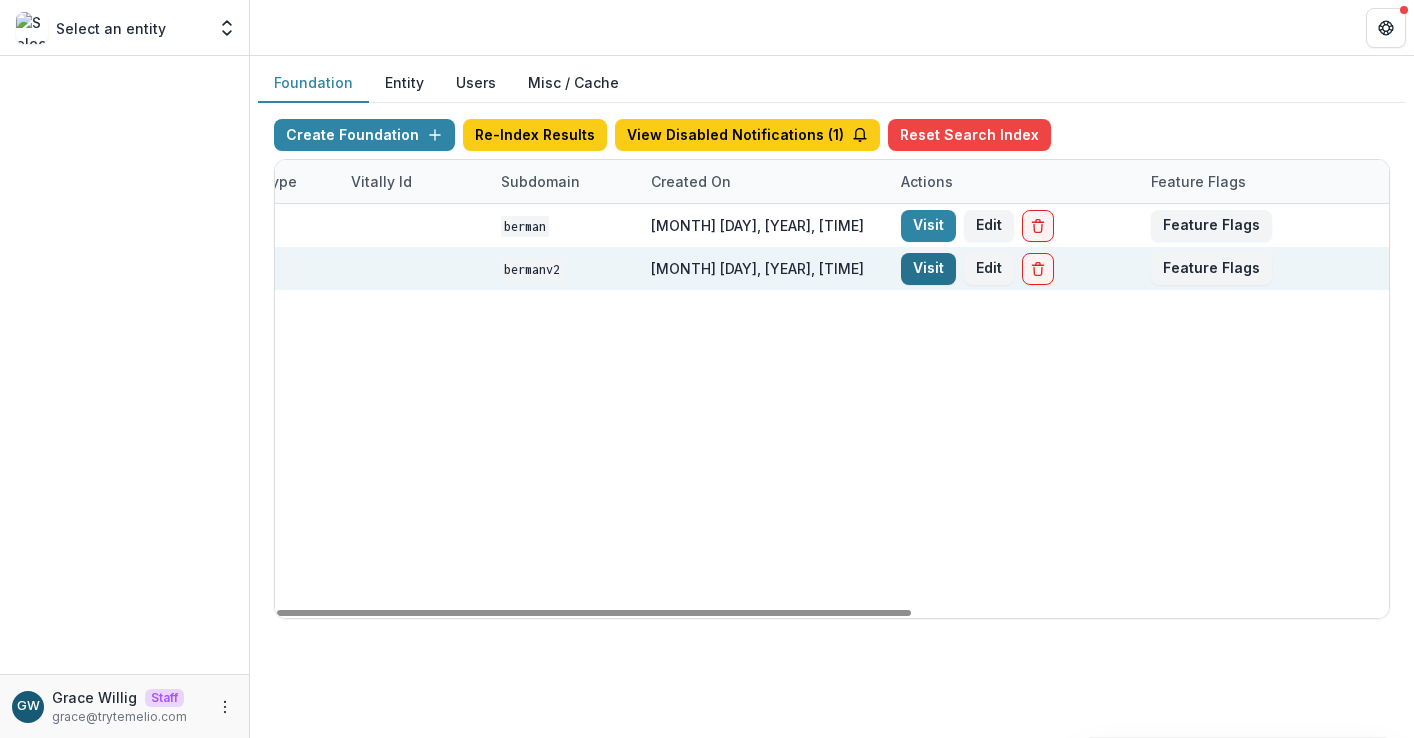 click on "Visit" at bounding box center [928, 269] 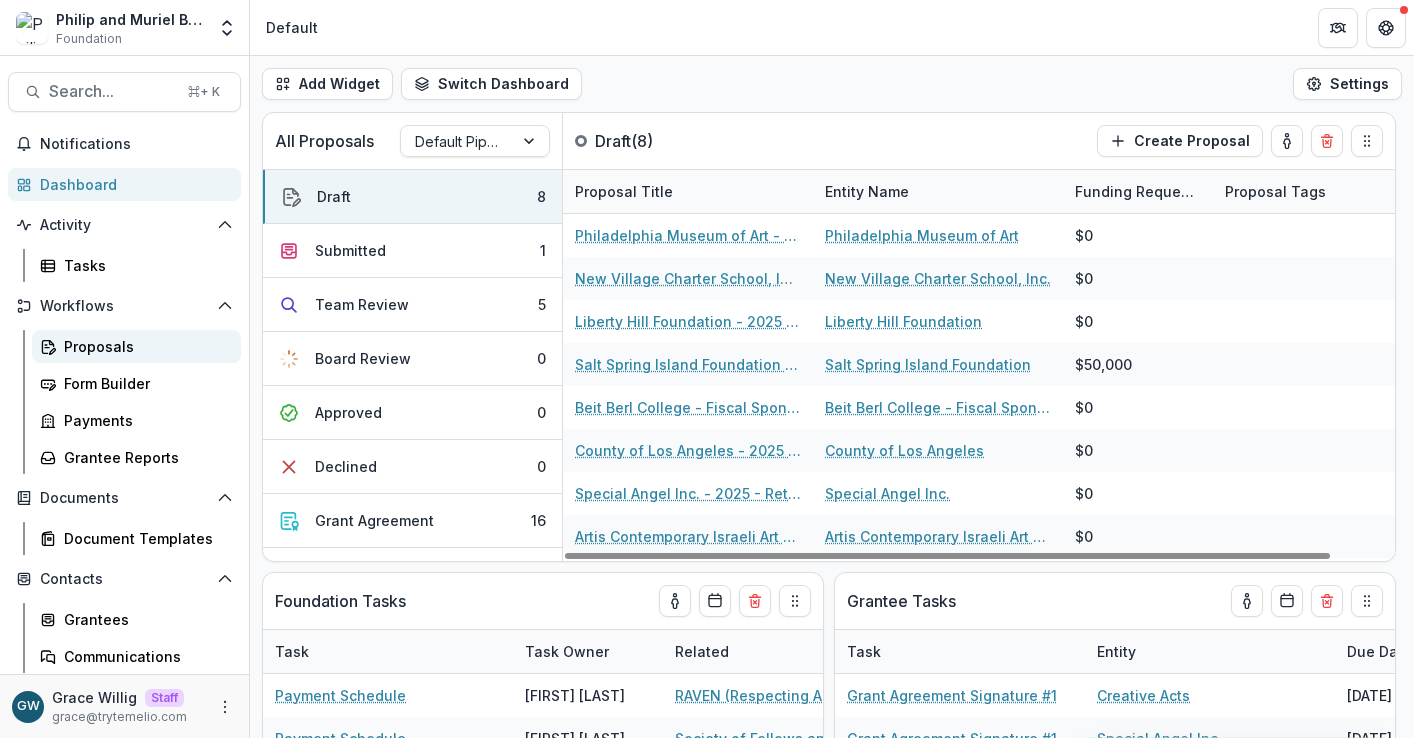 click on "Proposals" at bounding box center (136, 346) 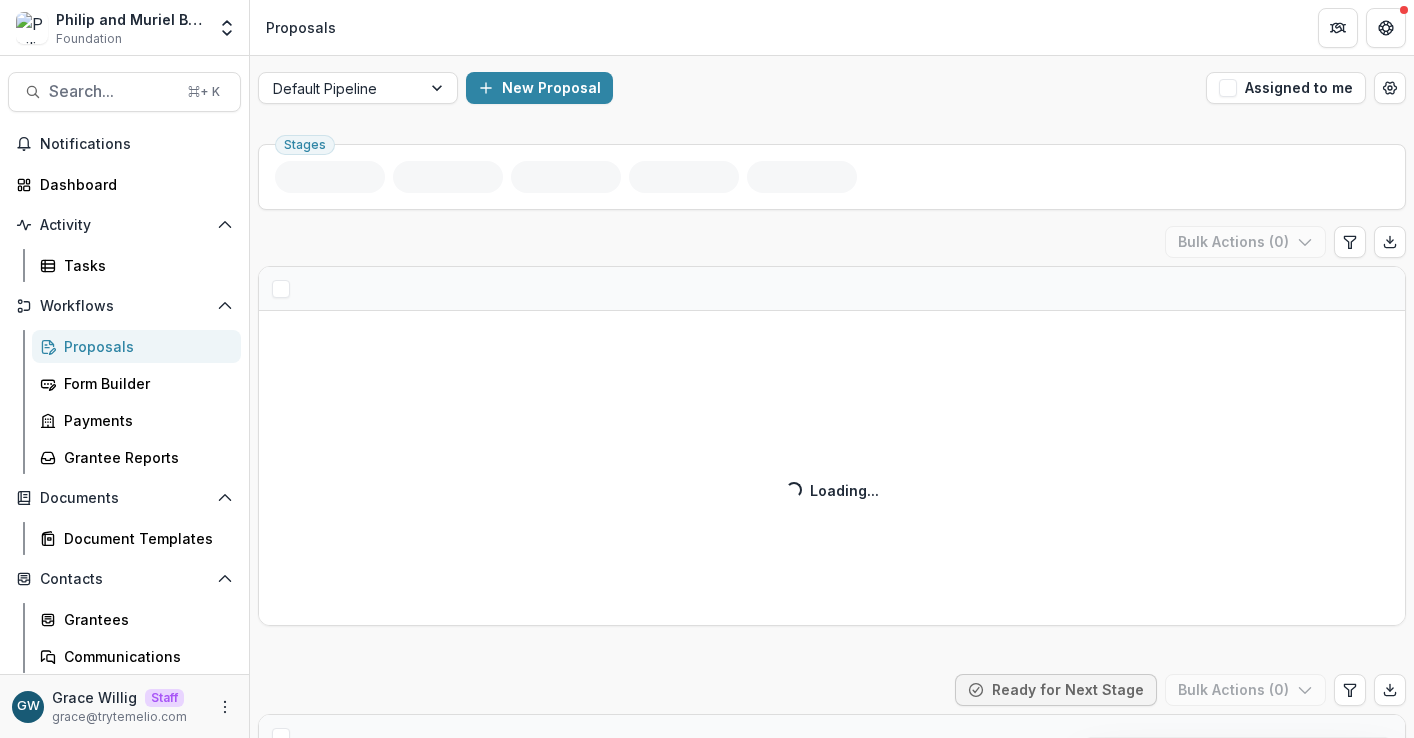 click on "Proposals Form Builder Payments Grantee Reports" at bounding box center [136, 402] 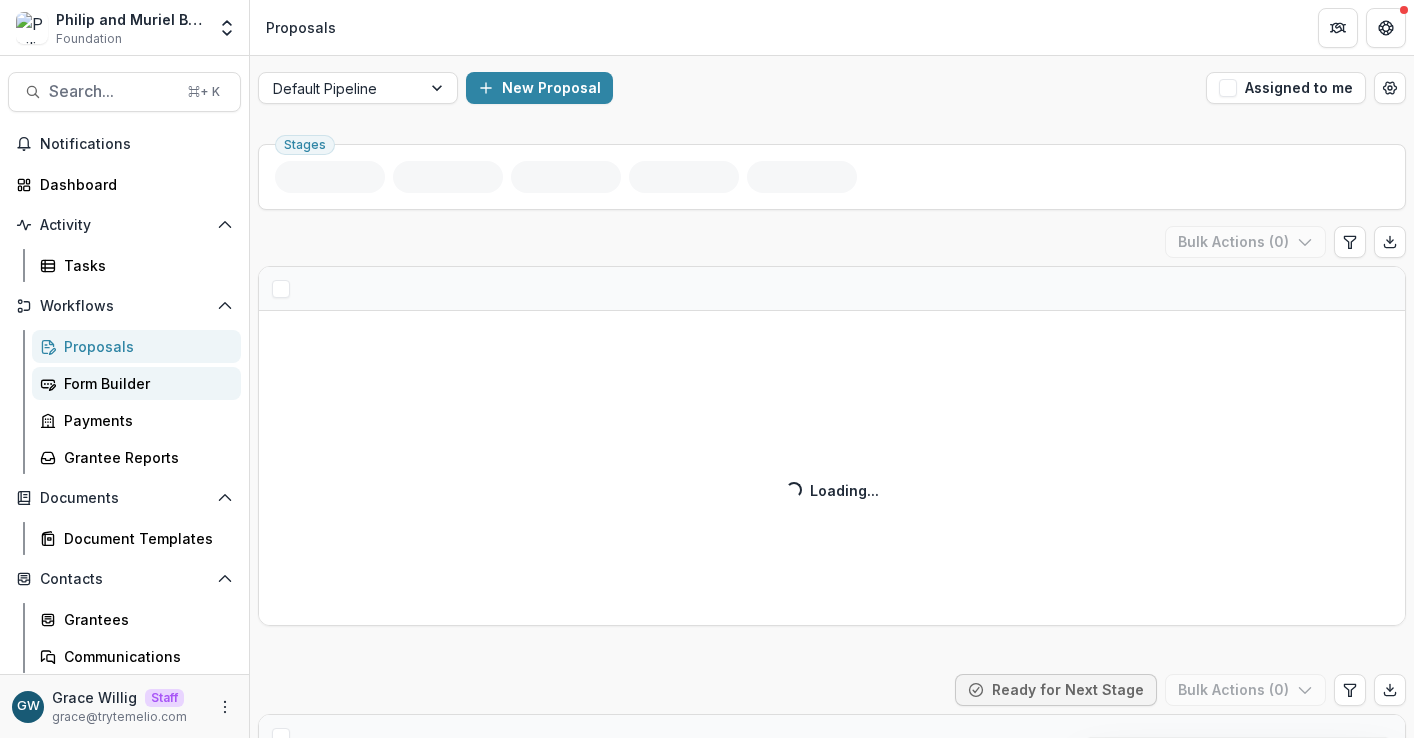 click on "Form Builder" at bounding box center [144, 383] 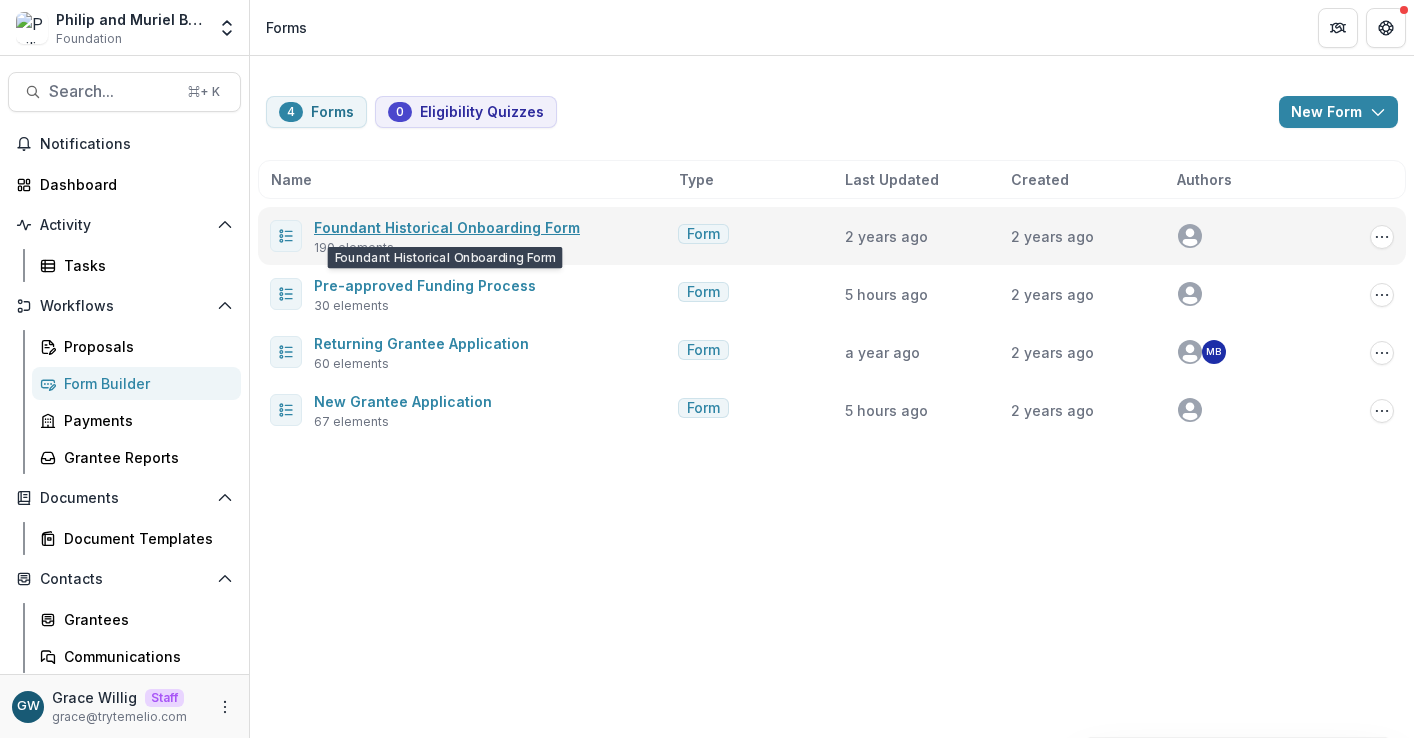 click on "Foundant Historical Onboarding Form" at bounding box center [447, 227] 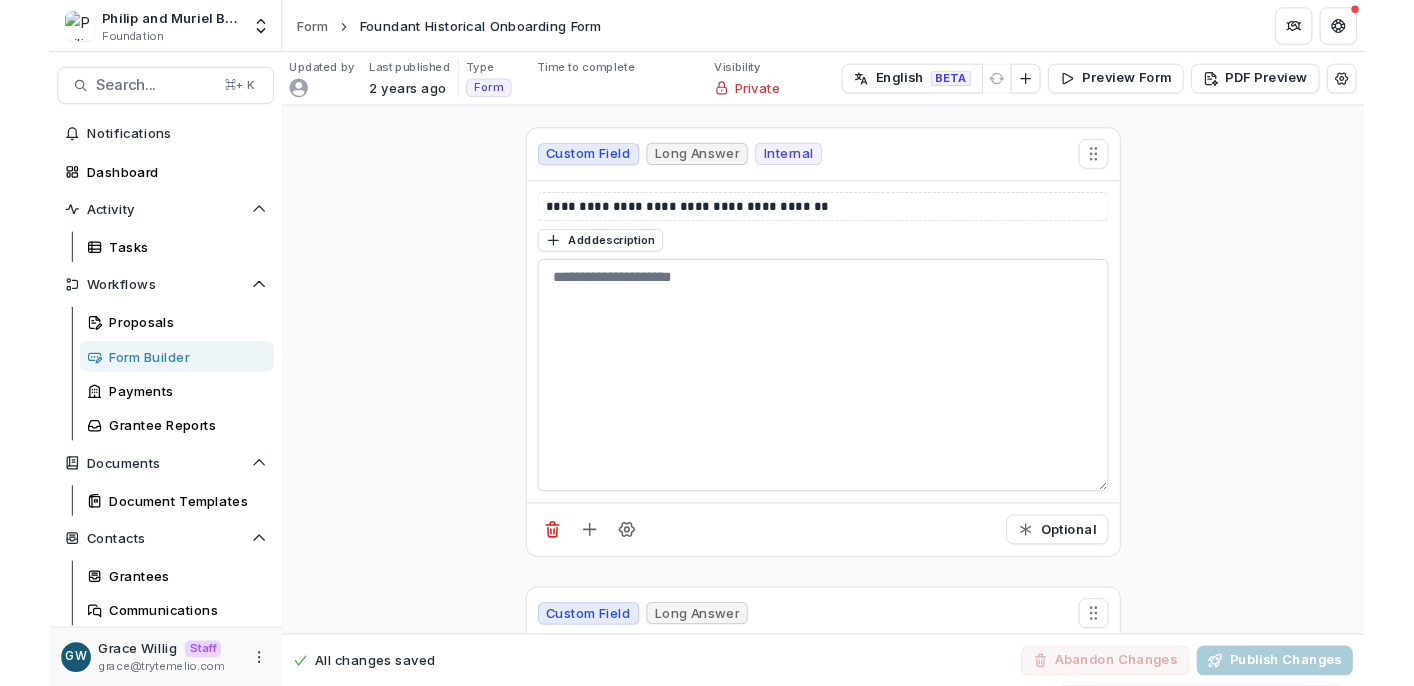 scroll, scrollTop: 504, scrollLeft: 0, axis: vertical 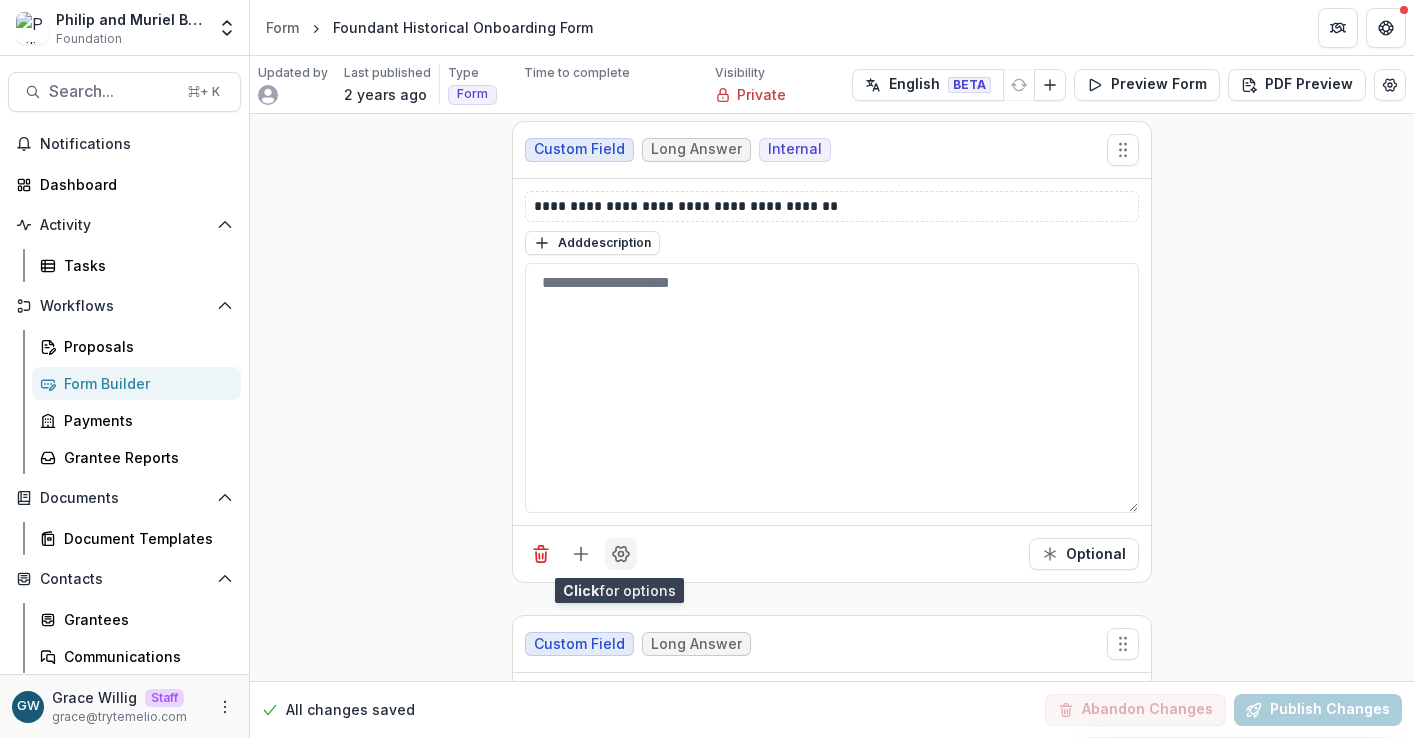 click 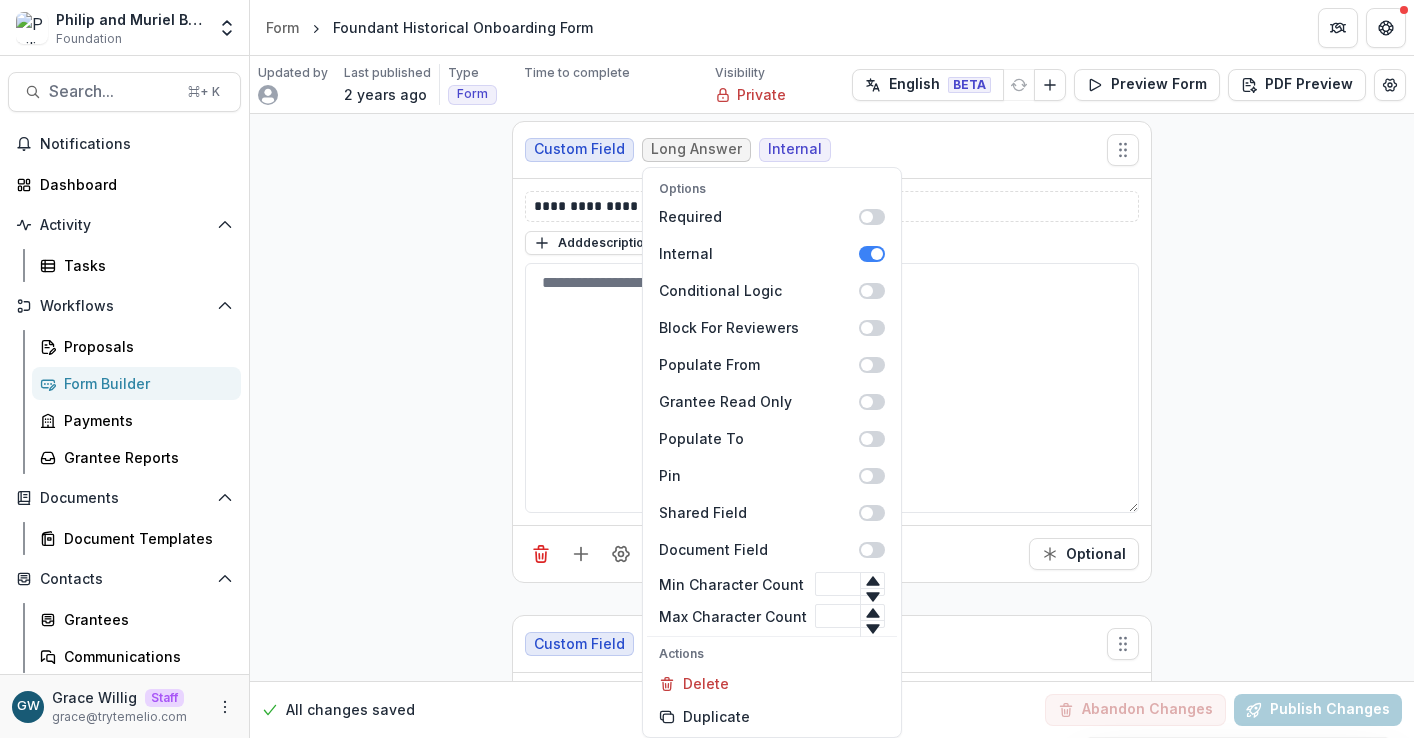 click on "**********" at bounding box center [832, 46610] 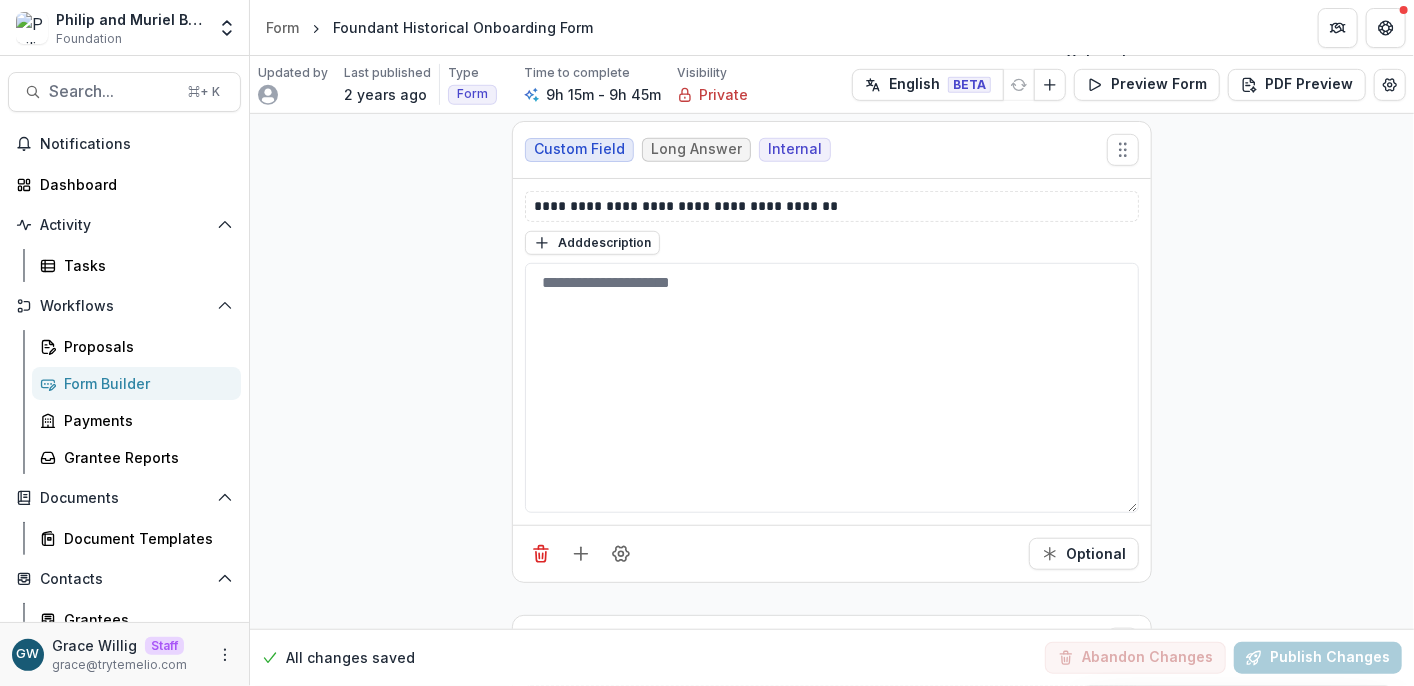 scroll, scrollTop: 504, scrollLeft: 0, axis: vertical 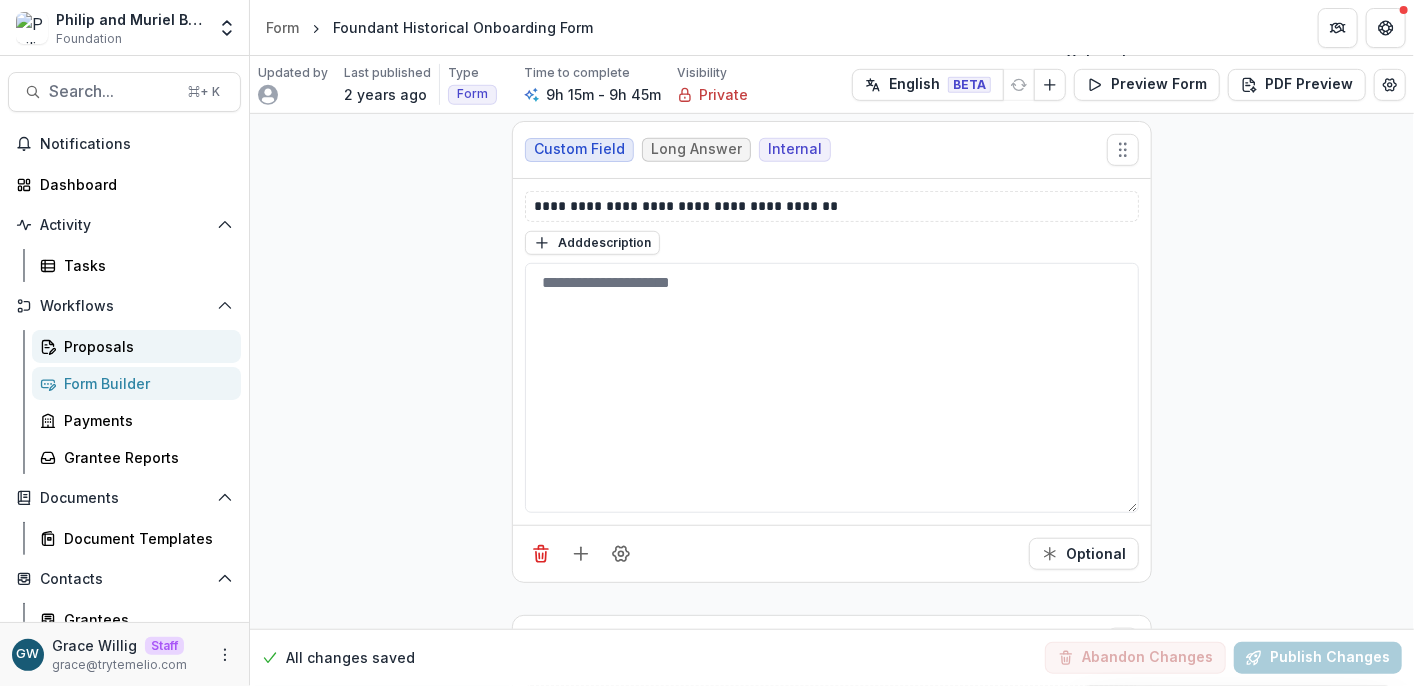 click on "Proposals" at bounding box center [144, 346] 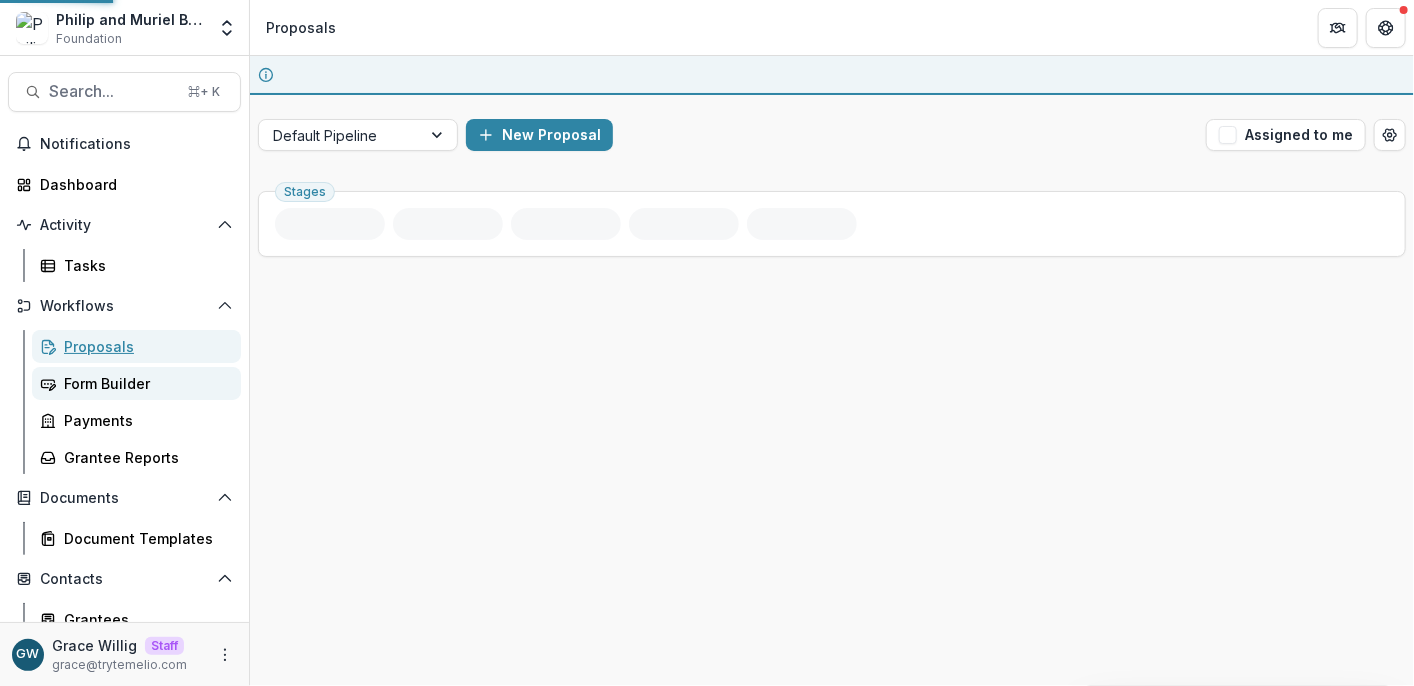 scroll, scrollTop: 0, scrollLeft: 0, axis: both 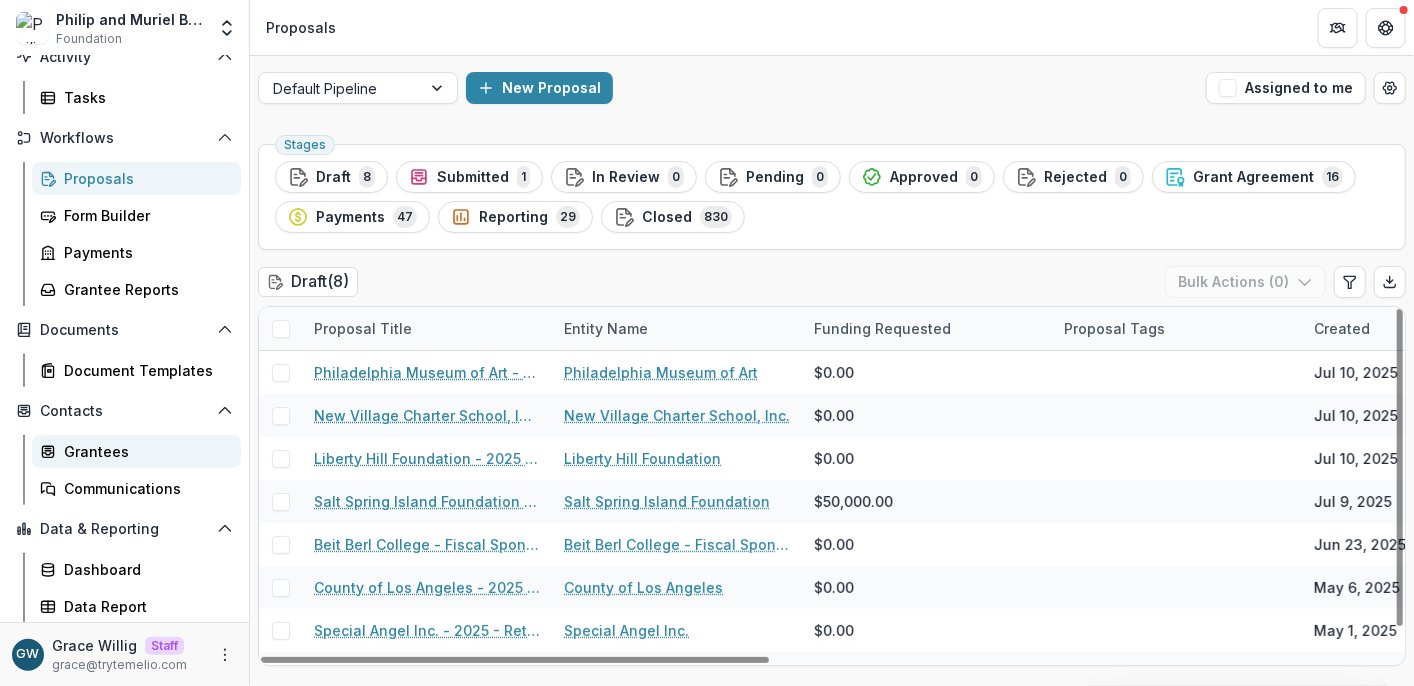 click on "Grantees" at bounding box center (144, 451) 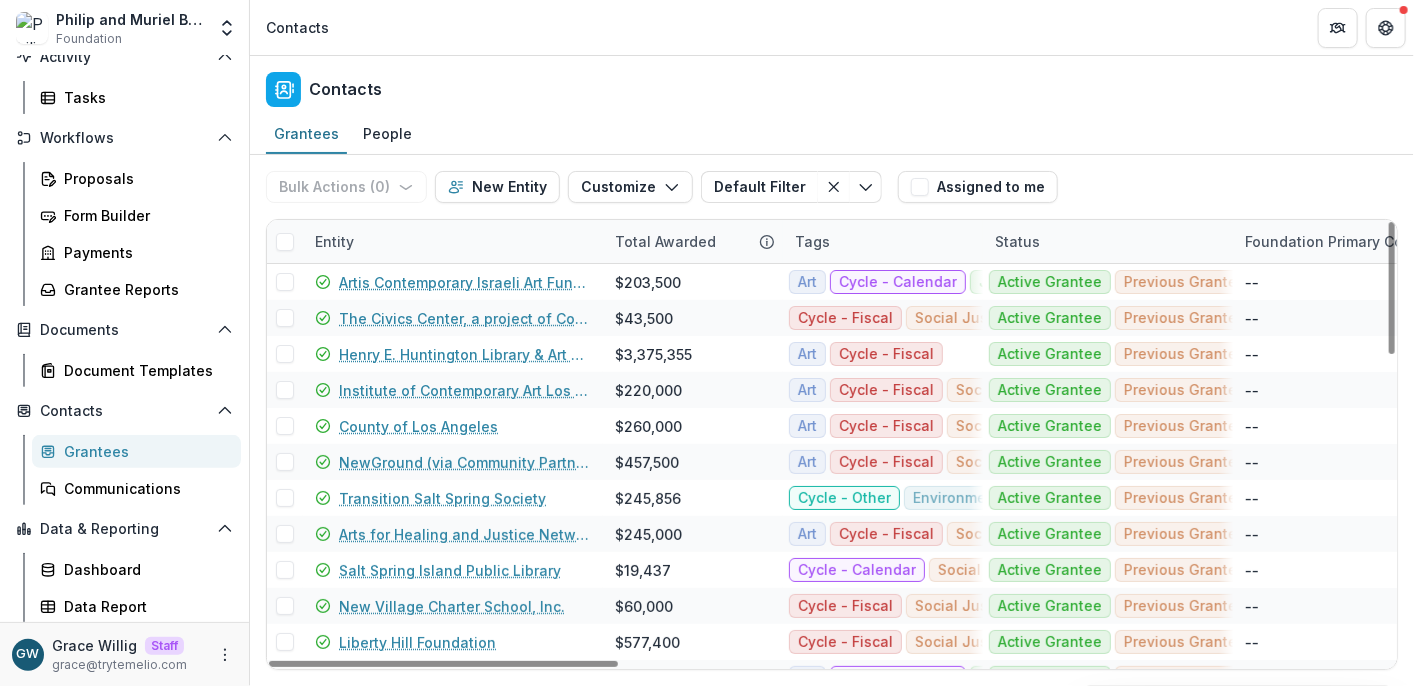 click on "Entity" at bounding box center [334, 241] 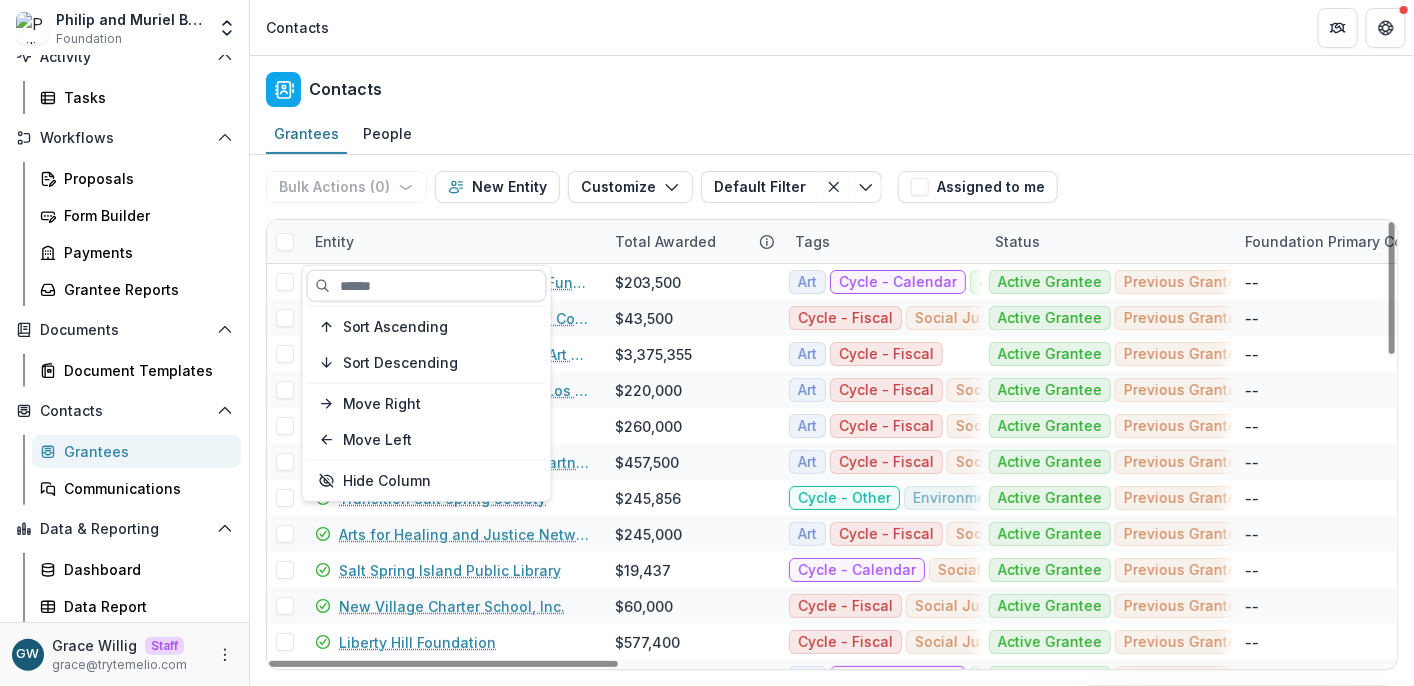 click at bounding box center (427, 286) 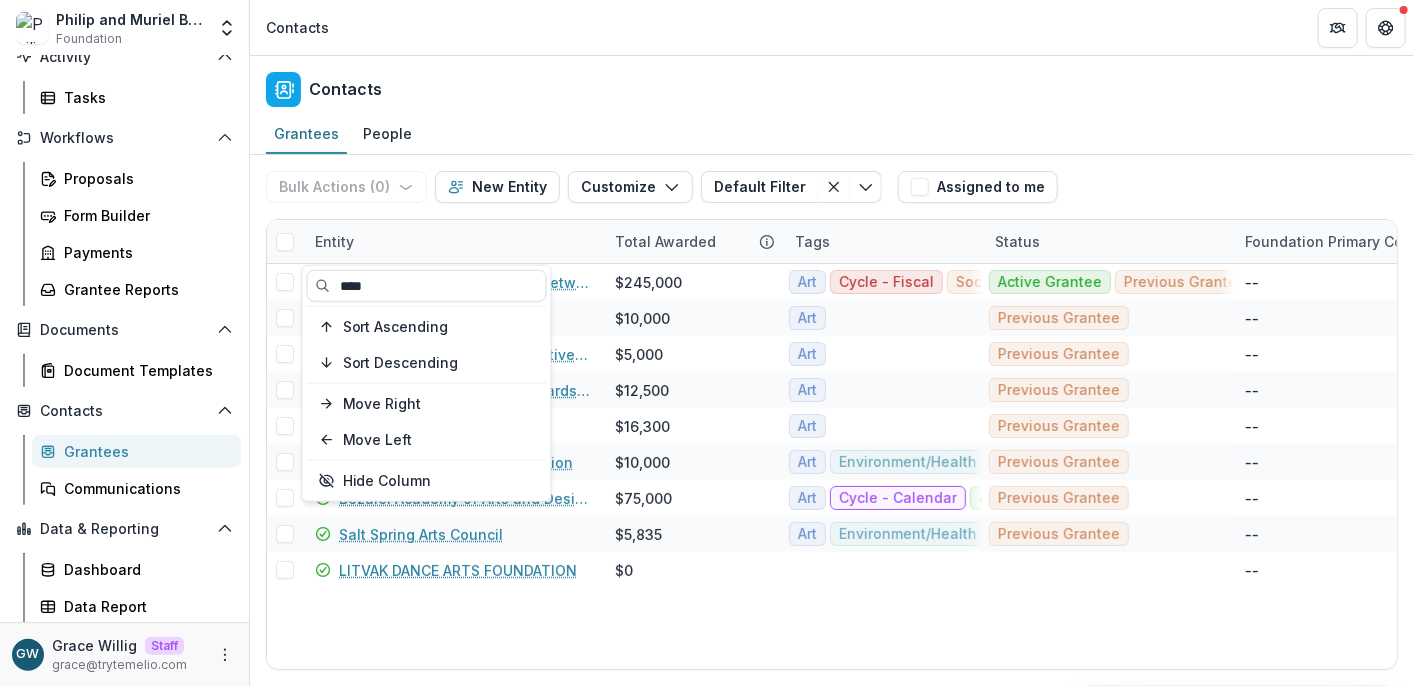 type on "****" 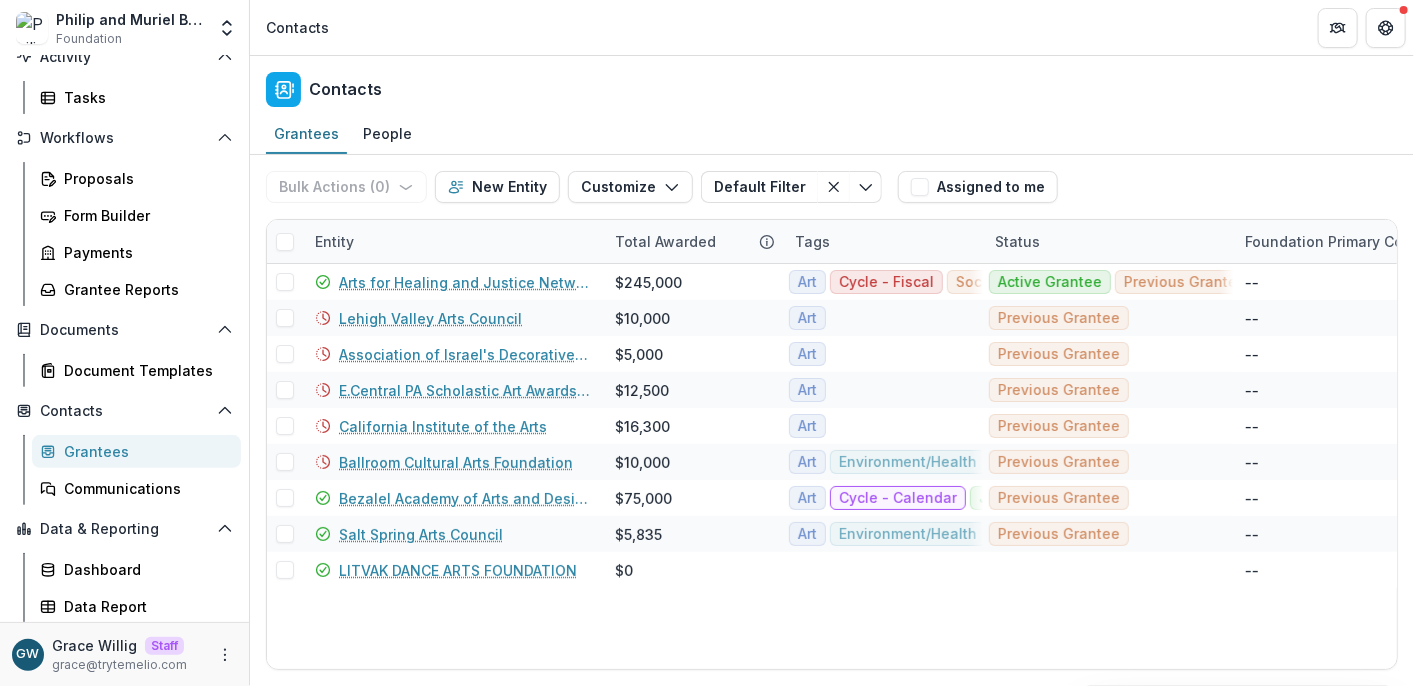 click on "Grantees People" at bounding box center (832, 135) 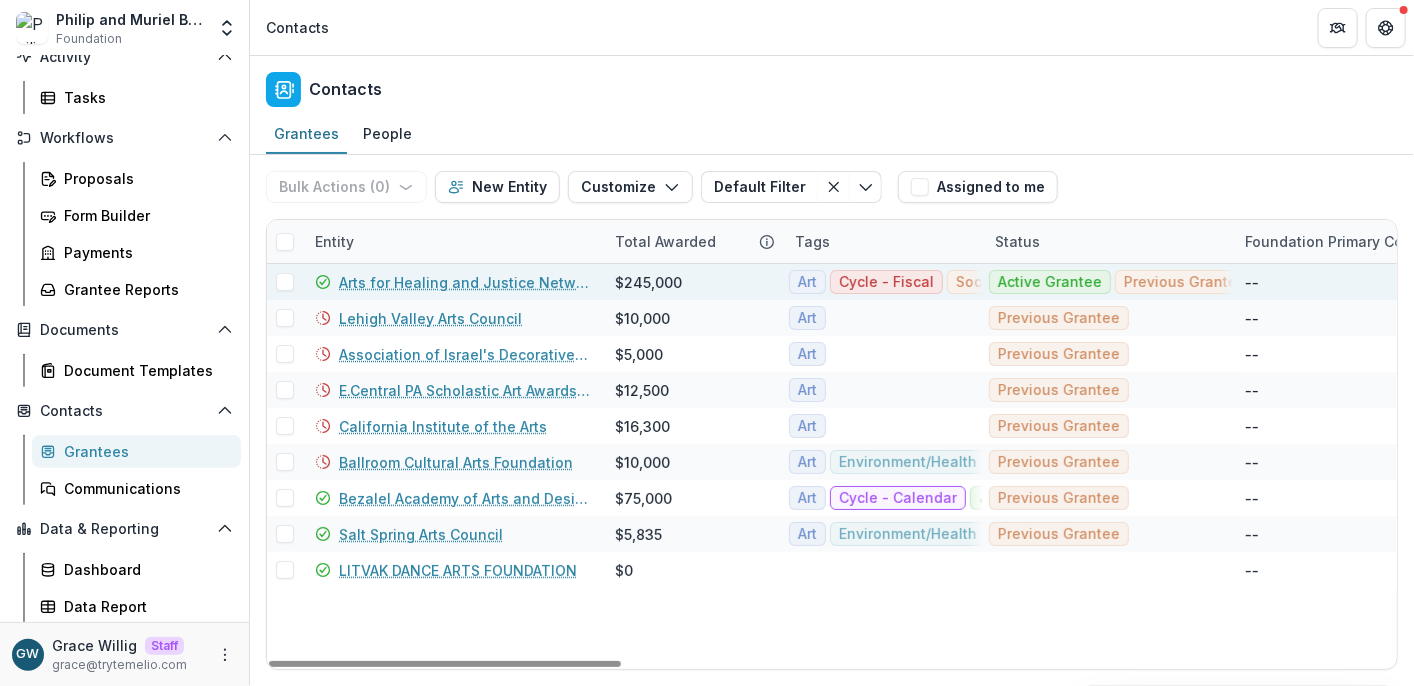 click on "Arts for Healing and Justice Network" at bounding box center (465, 282) 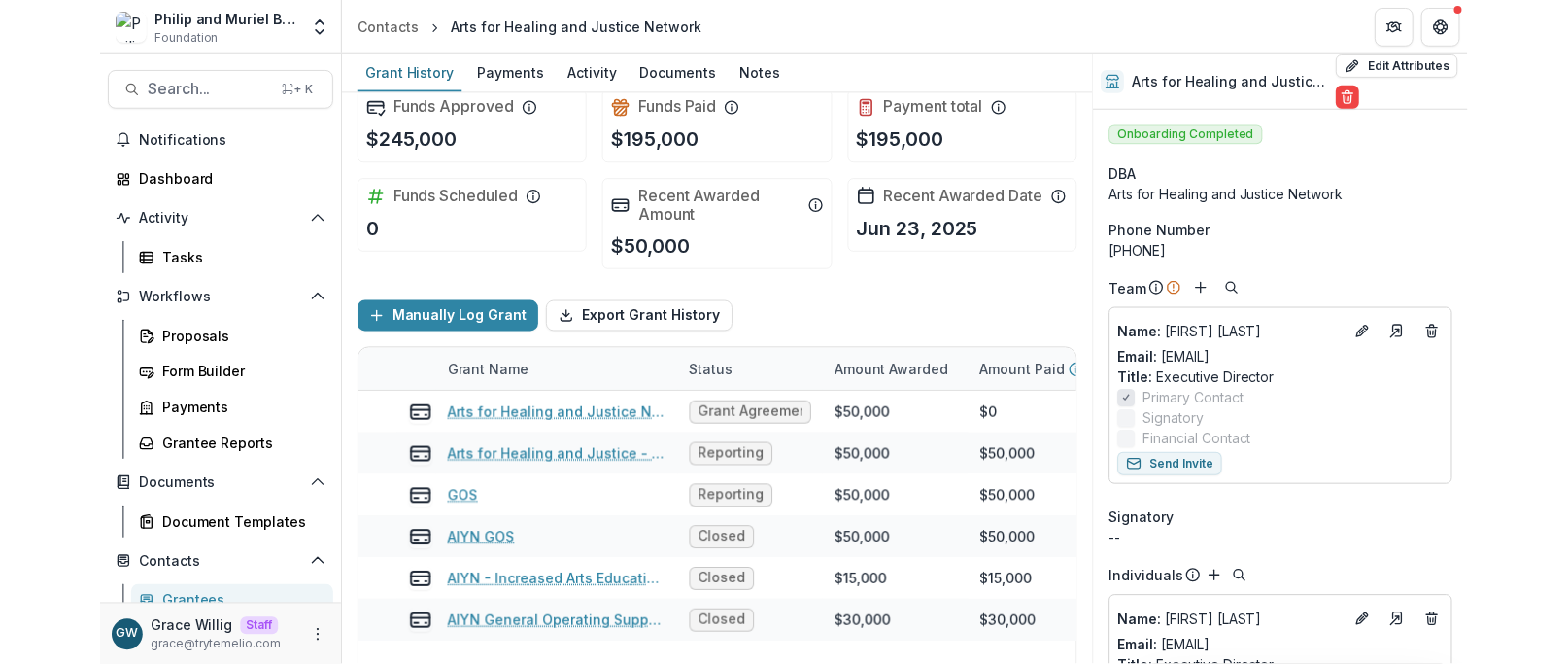 scroll, scrollTop: 23, scrollLeft: 0, axis: vertical 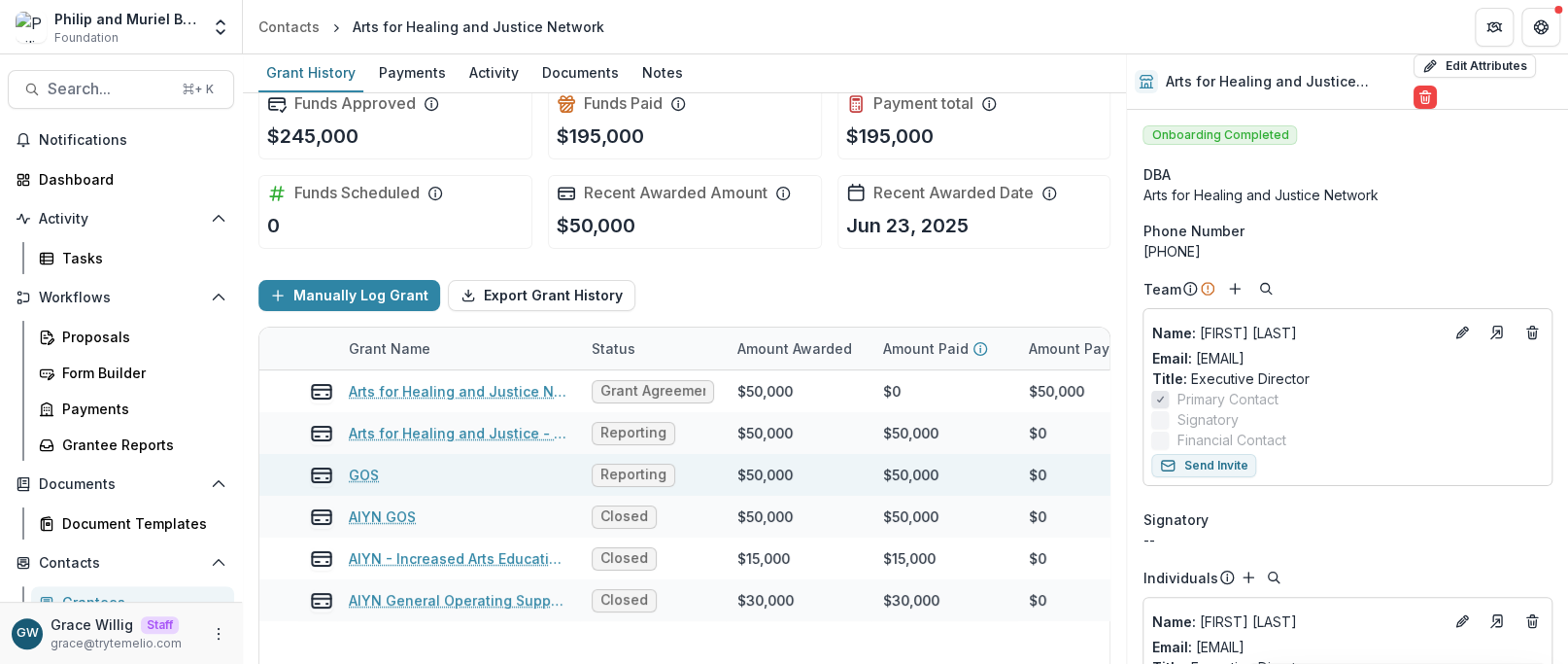 click on "$50,000" at bounding box center [765, 474] 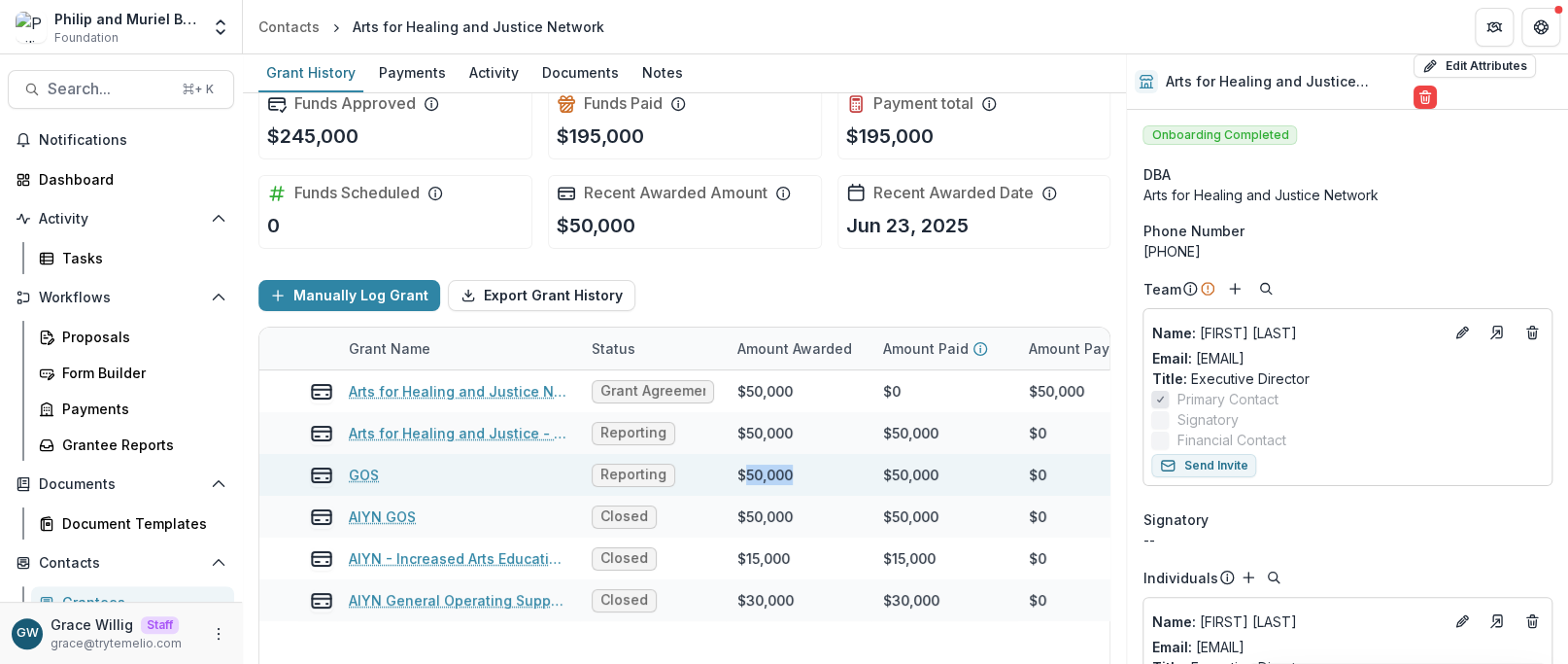 click on "$50,000" at bounding box center (765, 474) 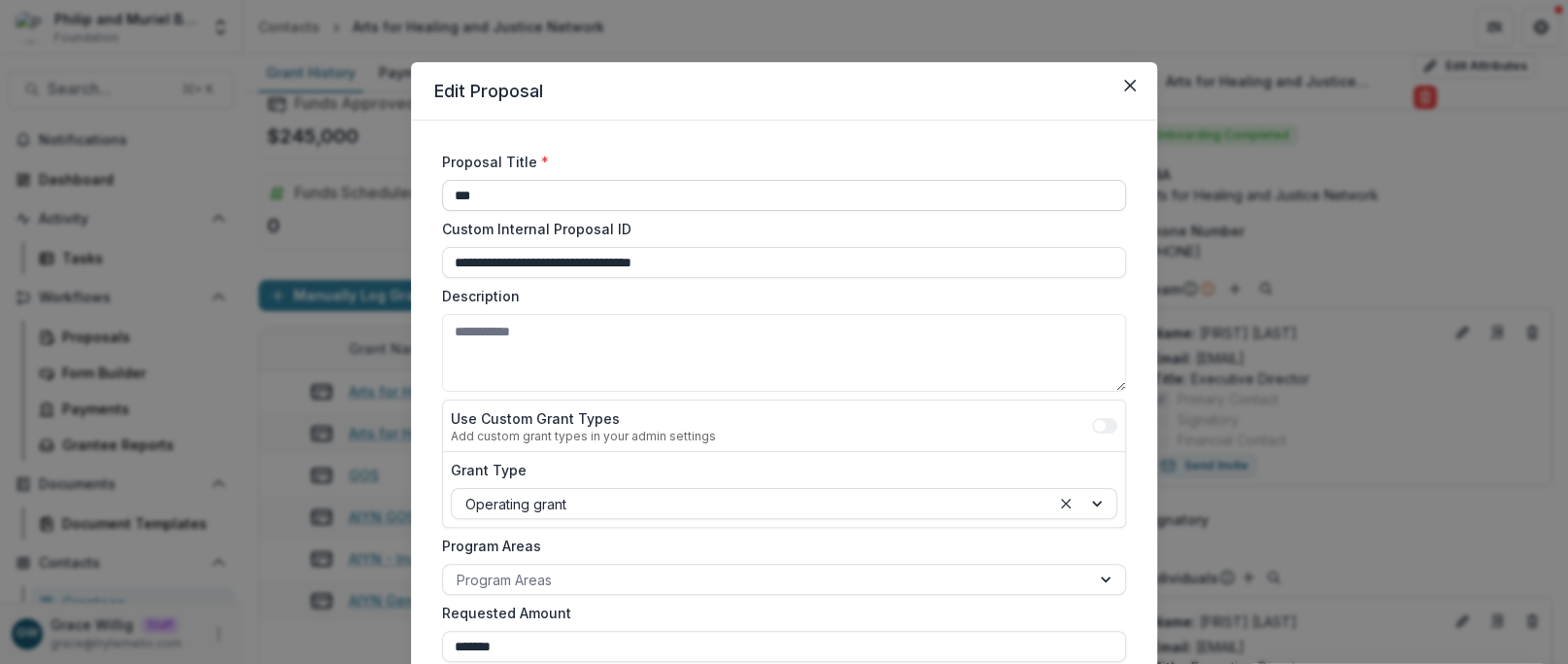 click on "***" at bounding box center (784, 195) 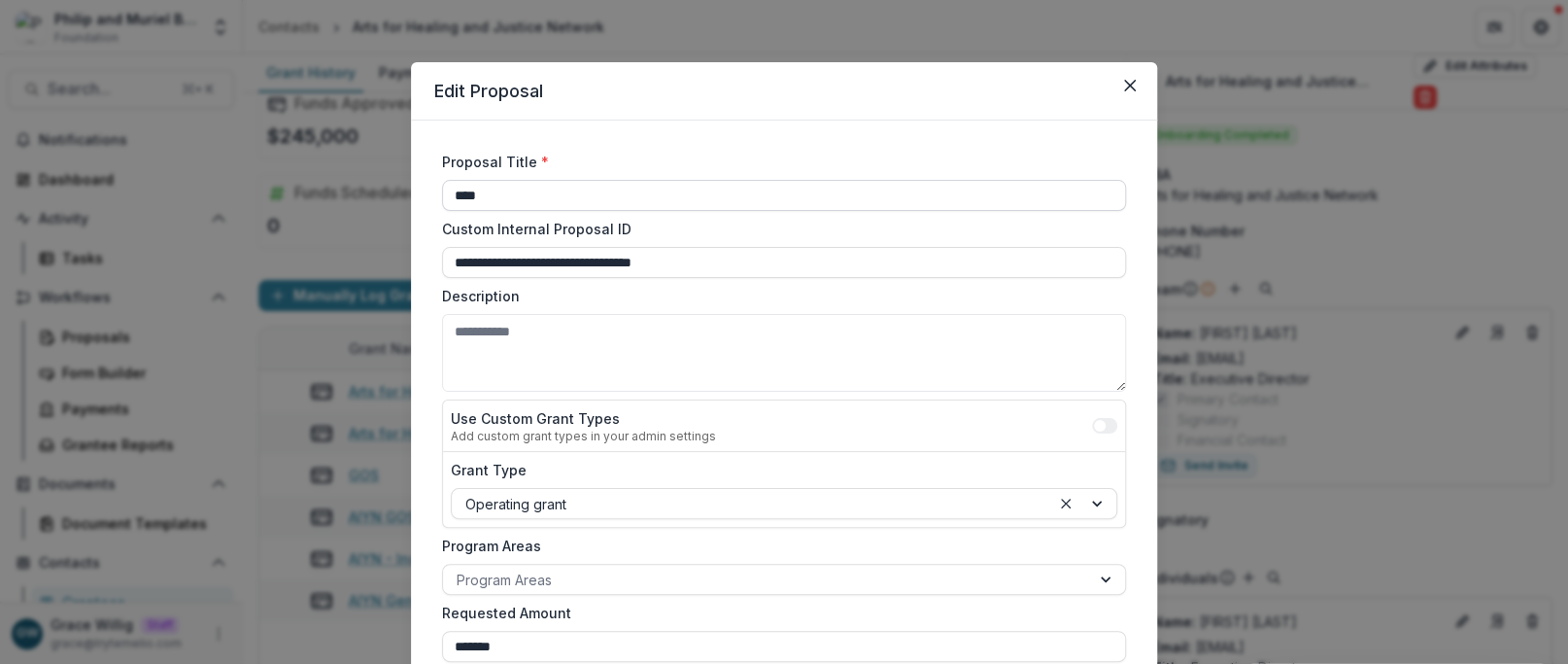 type on "***" 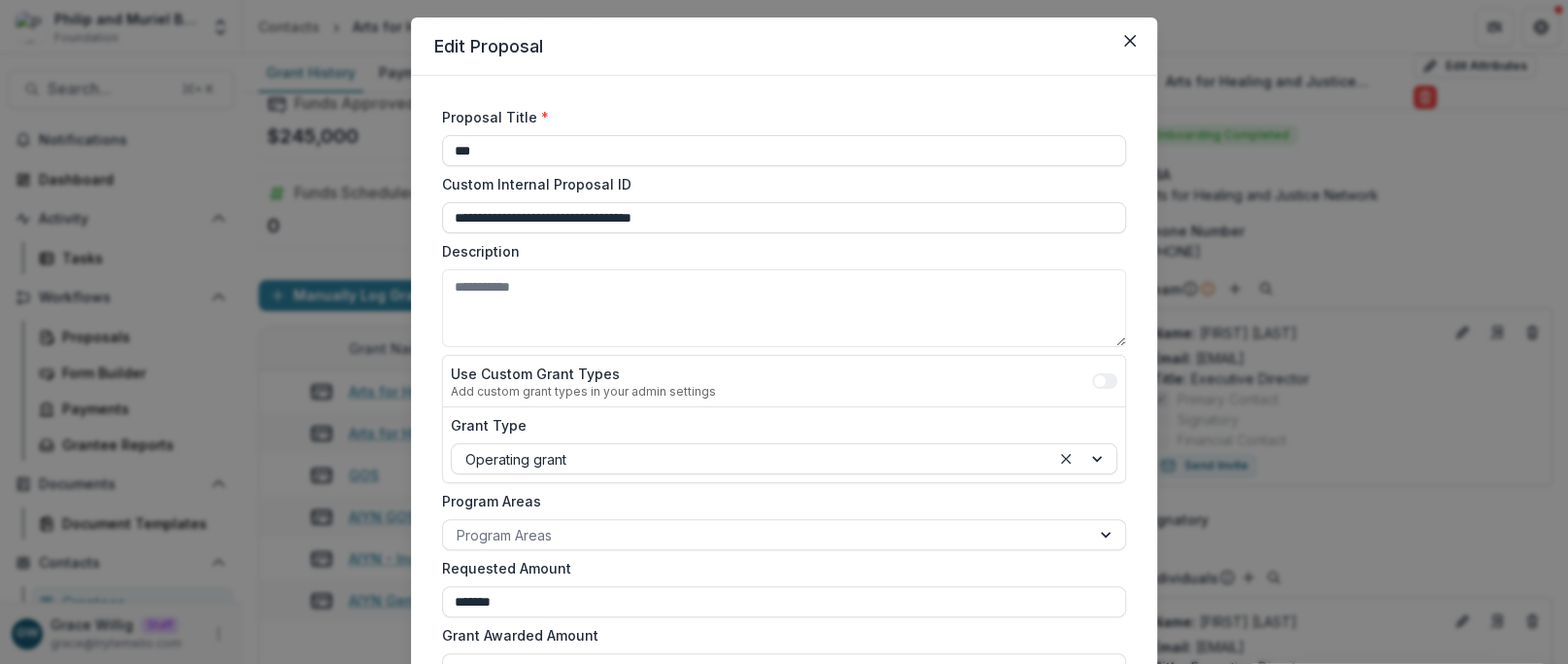 scroll, scrollTop: 0, scrollLeft: 0, axis: both 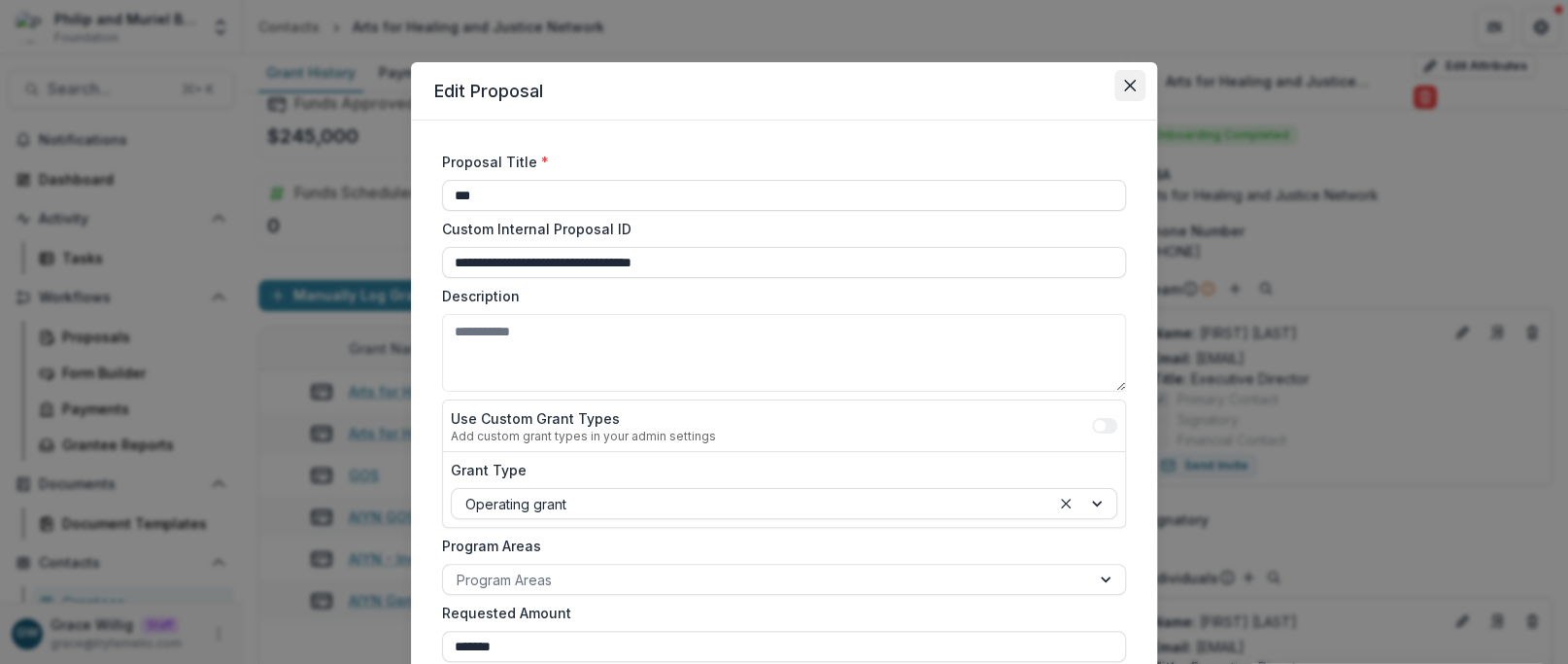 click 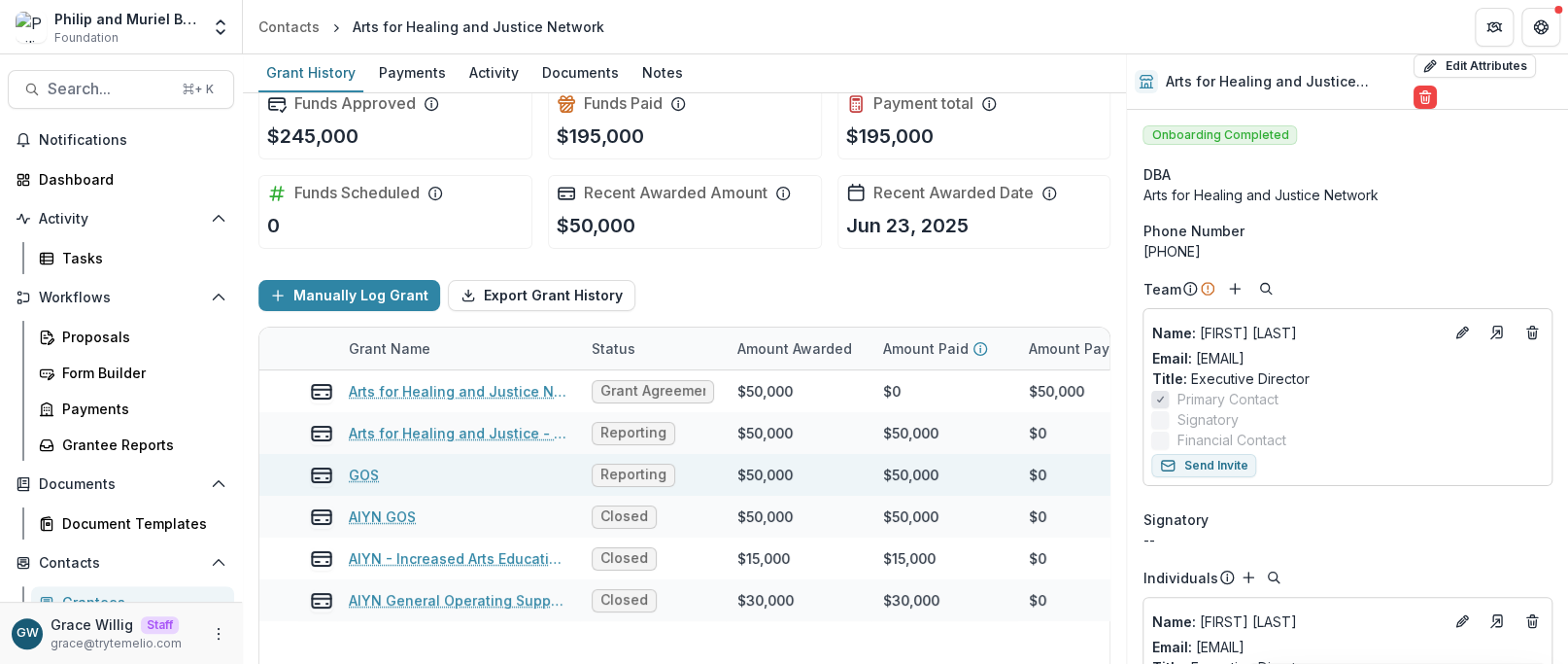 click on "Reporting" at bounding box center [653, 474] 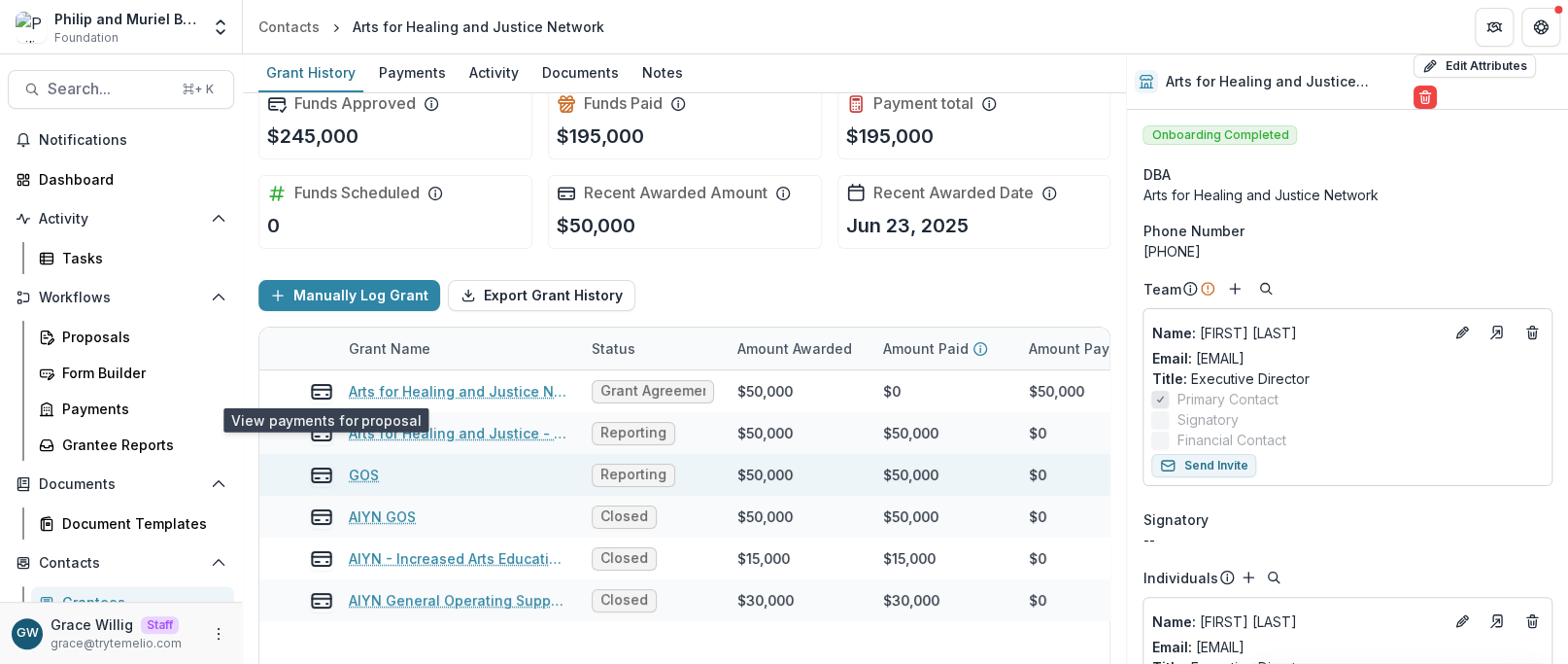 click on "Reporting" at bounding box center [653, 474] 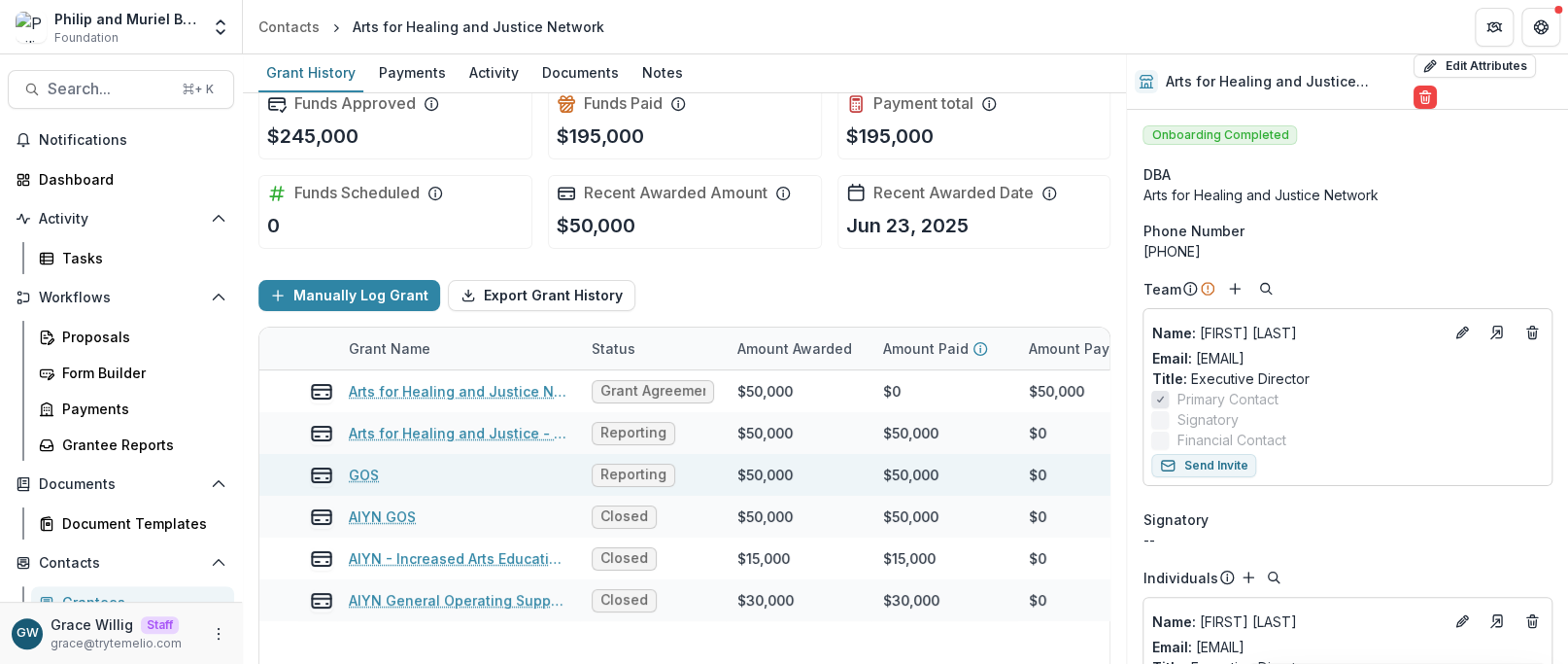 click on "$50,000" at bounding box center (765, 474) 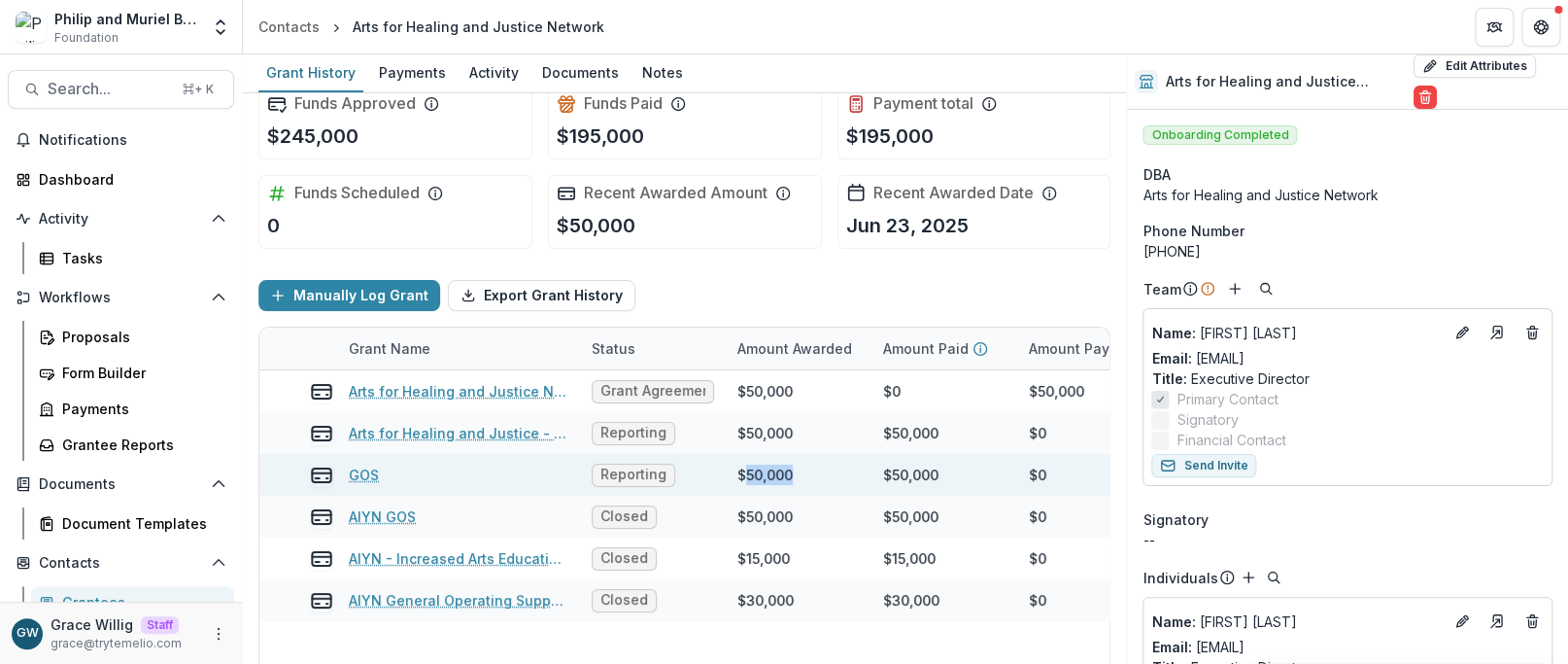 click on "$50,000" at bounding box center [765, 474] 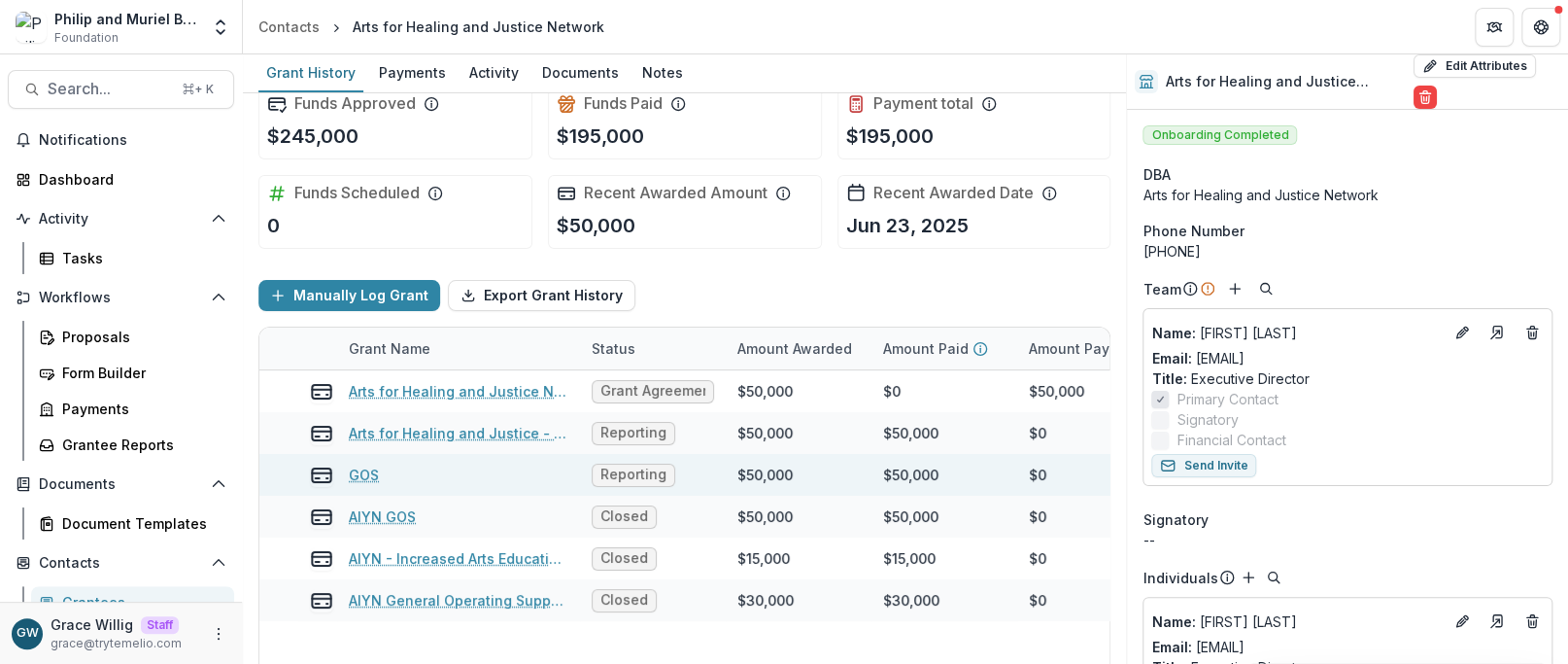 click on "$50,000" at bounding box center (910, 474) 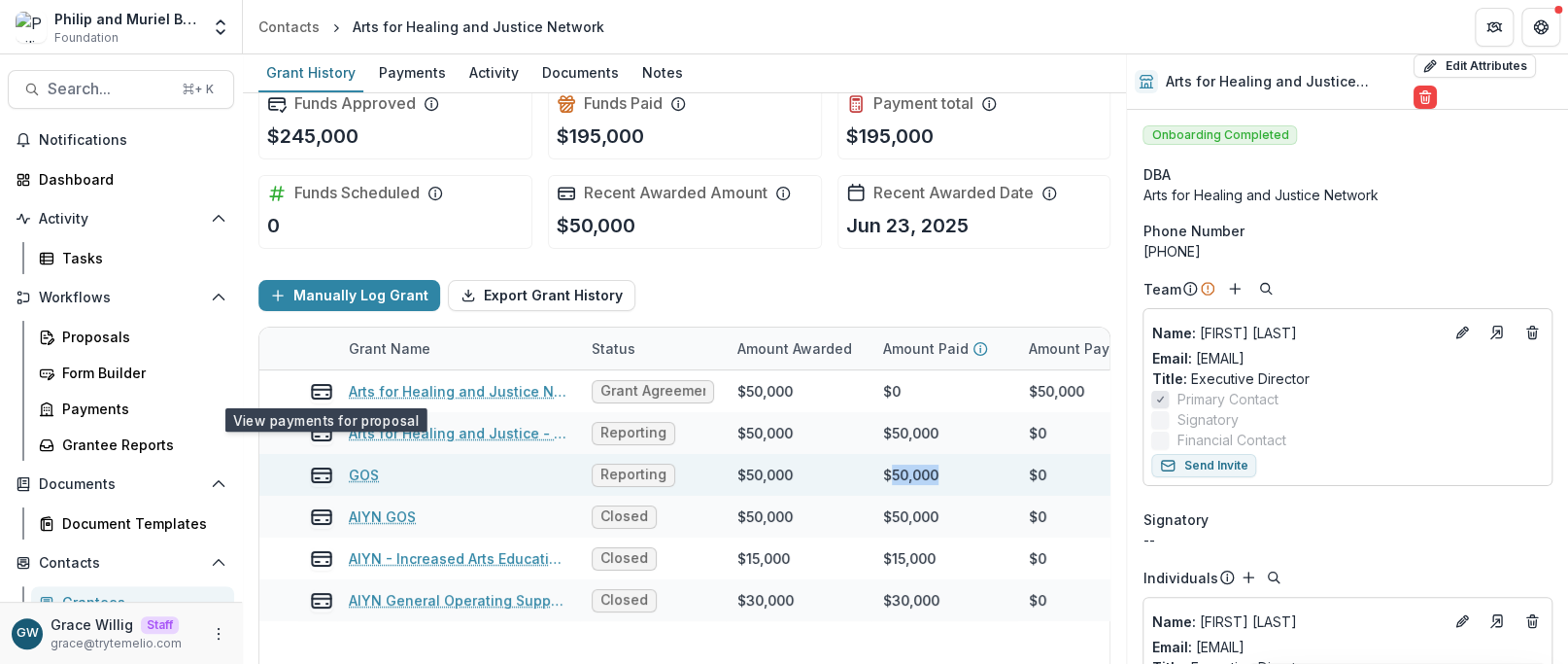 click on "$50,000" at bounding box center (910, 474) 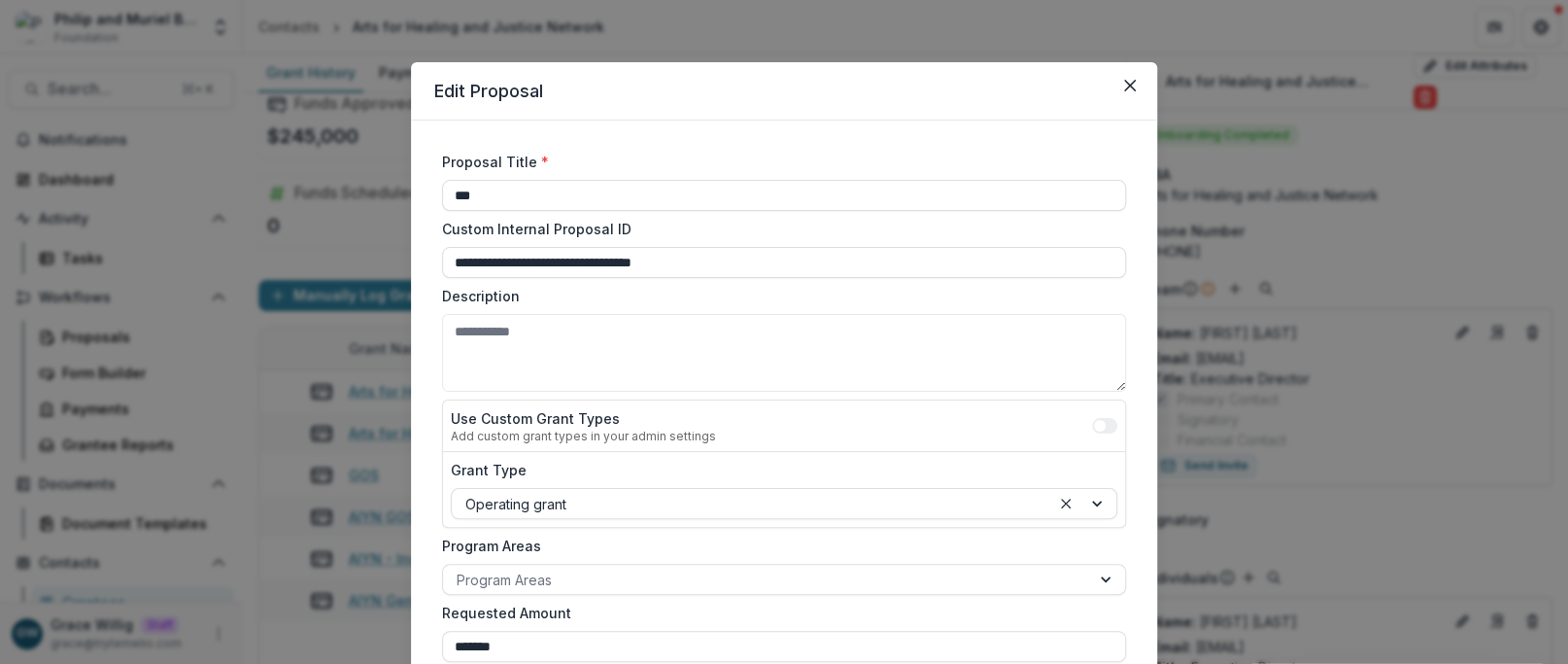 click 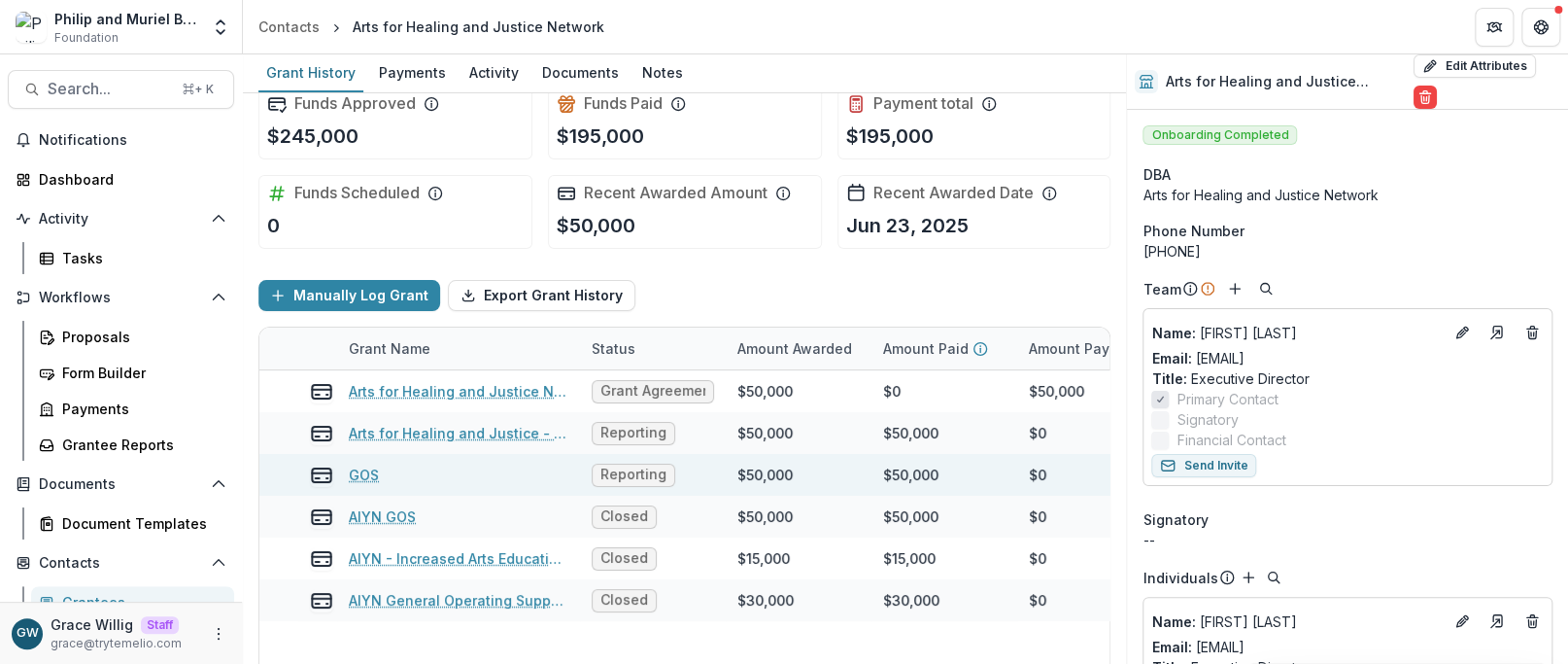 click on "$50,000" at bounding box center (765, 474) 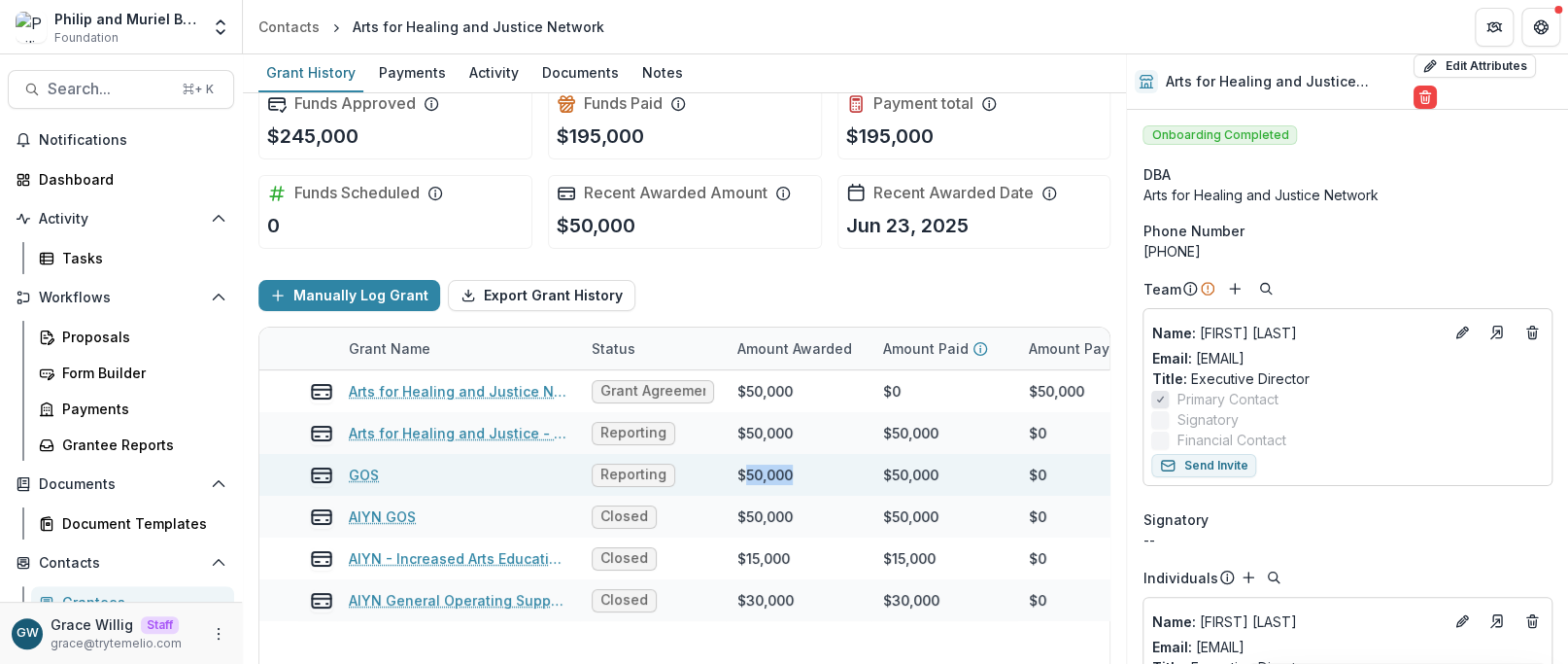 click on "$50,000" at bounding box center [765, 474] 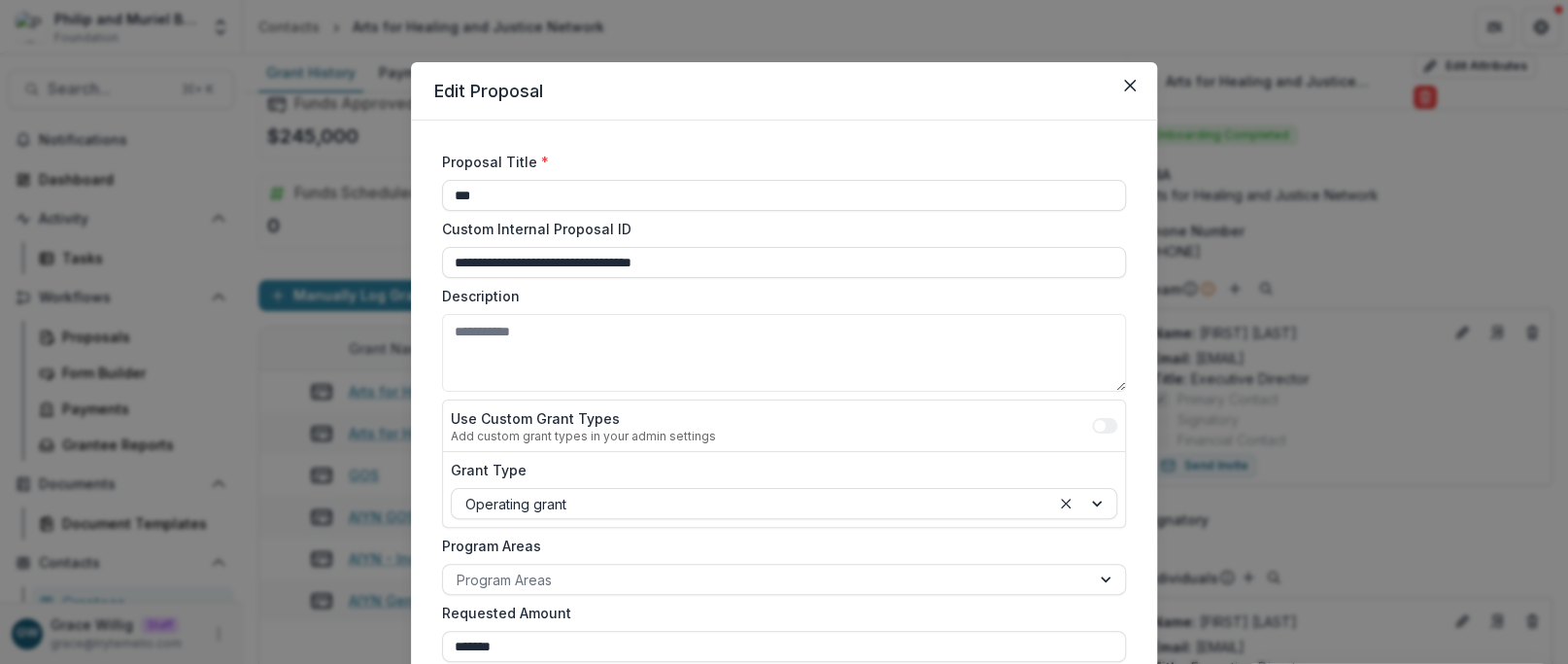 click 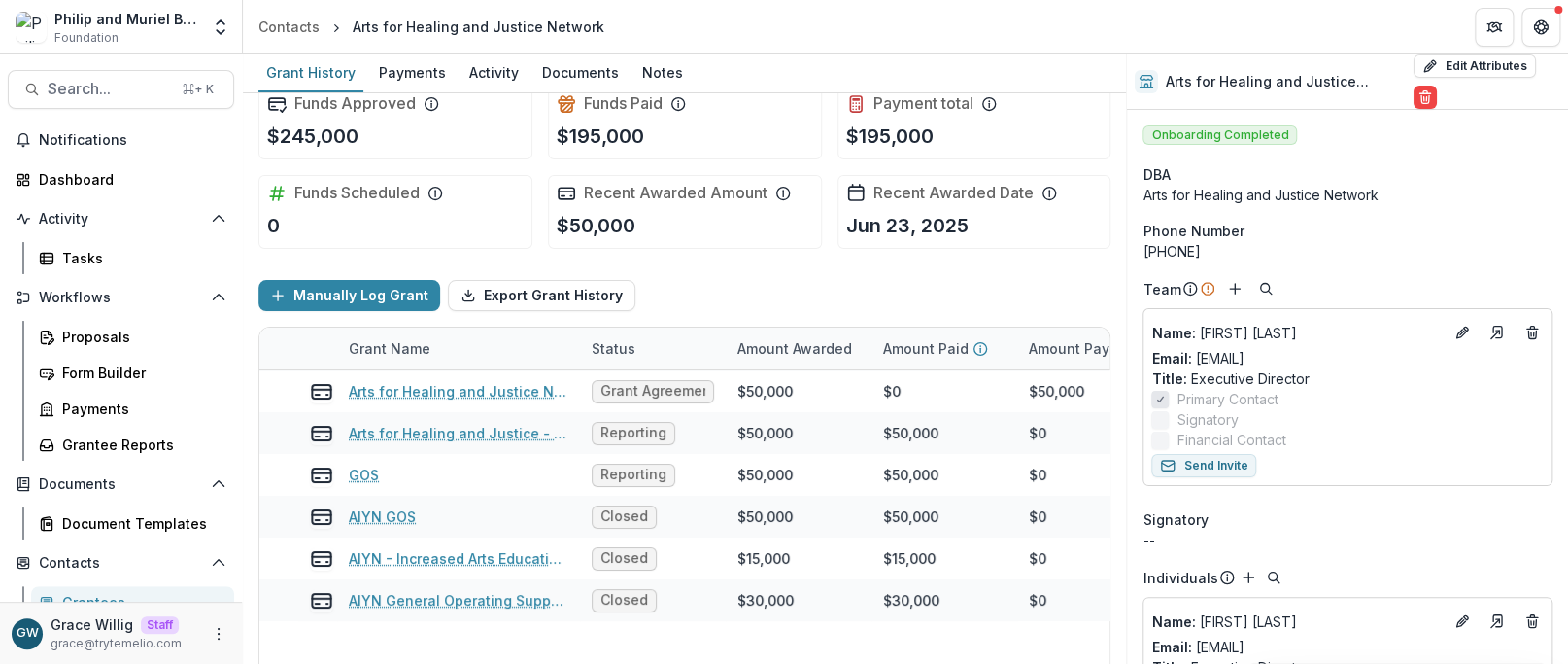 click on "Manually Log Grant Export Grant History" at bounding box center [684, 296] 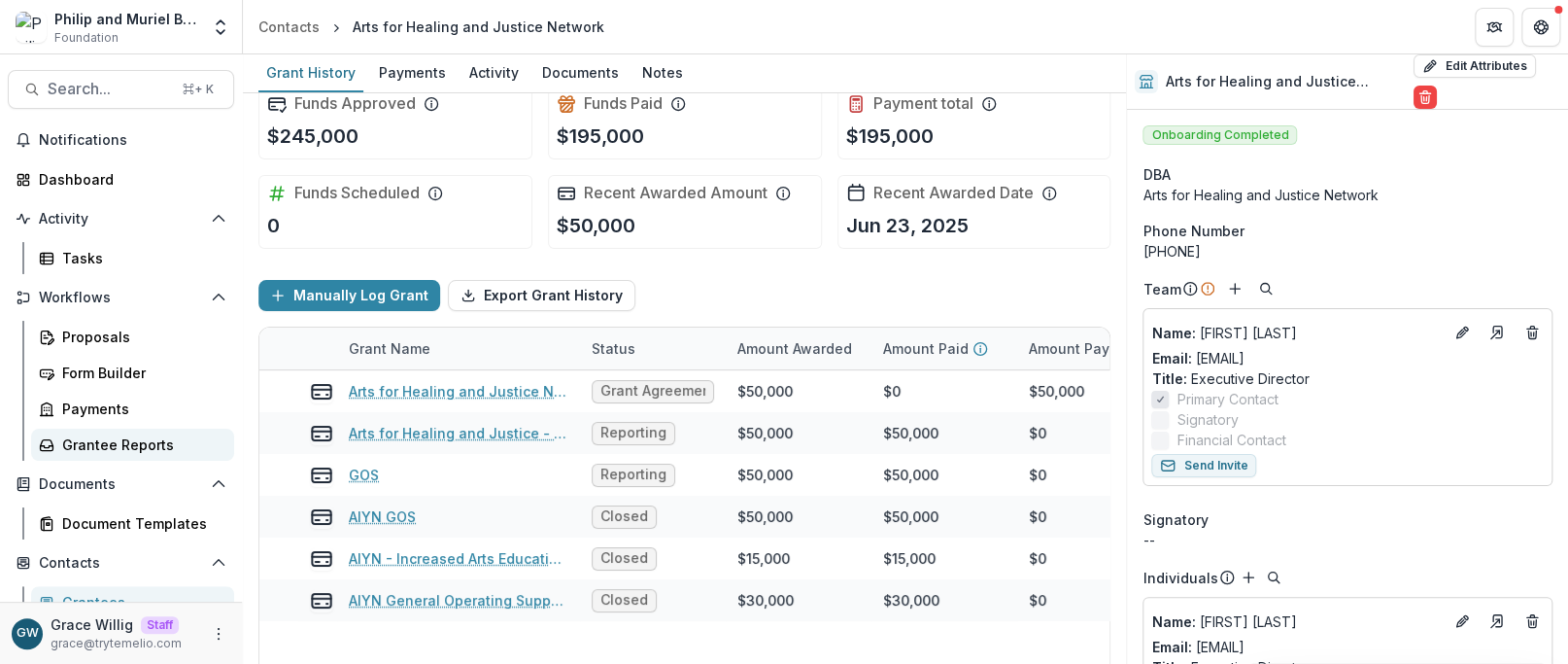 click on "Grantee Reports" at bounding box center [132, 444] 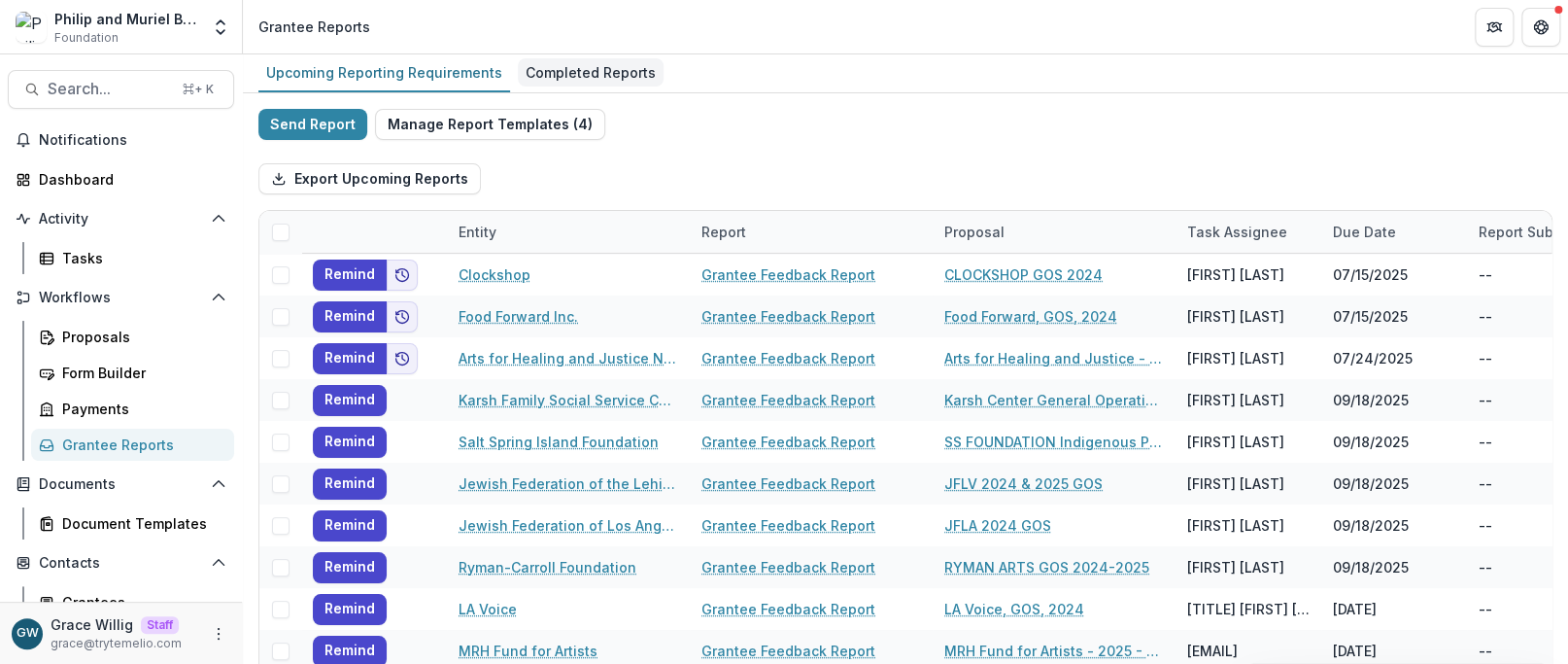 click on "Completed Reports" at bounding box center (591, 72) 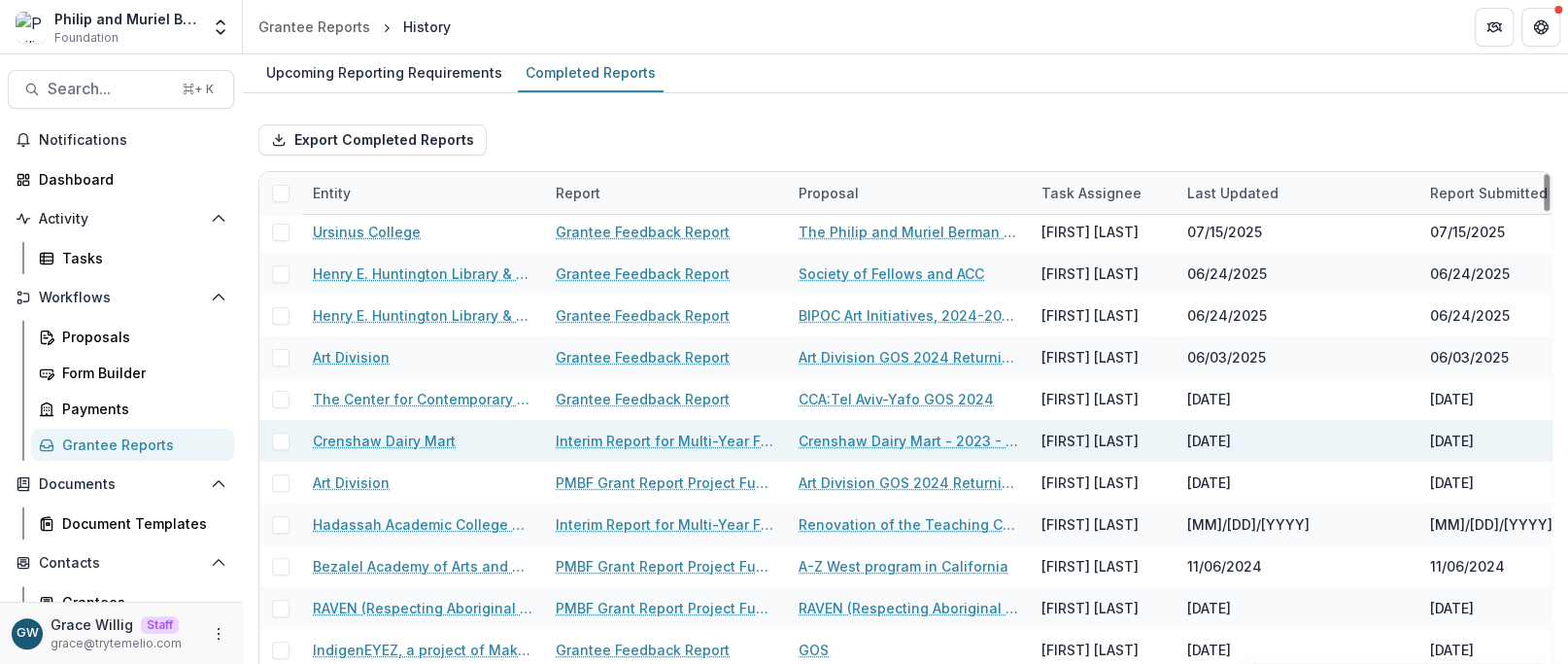 scroll, scrollTop: 8, scrollLeft: 0, axis: vertical 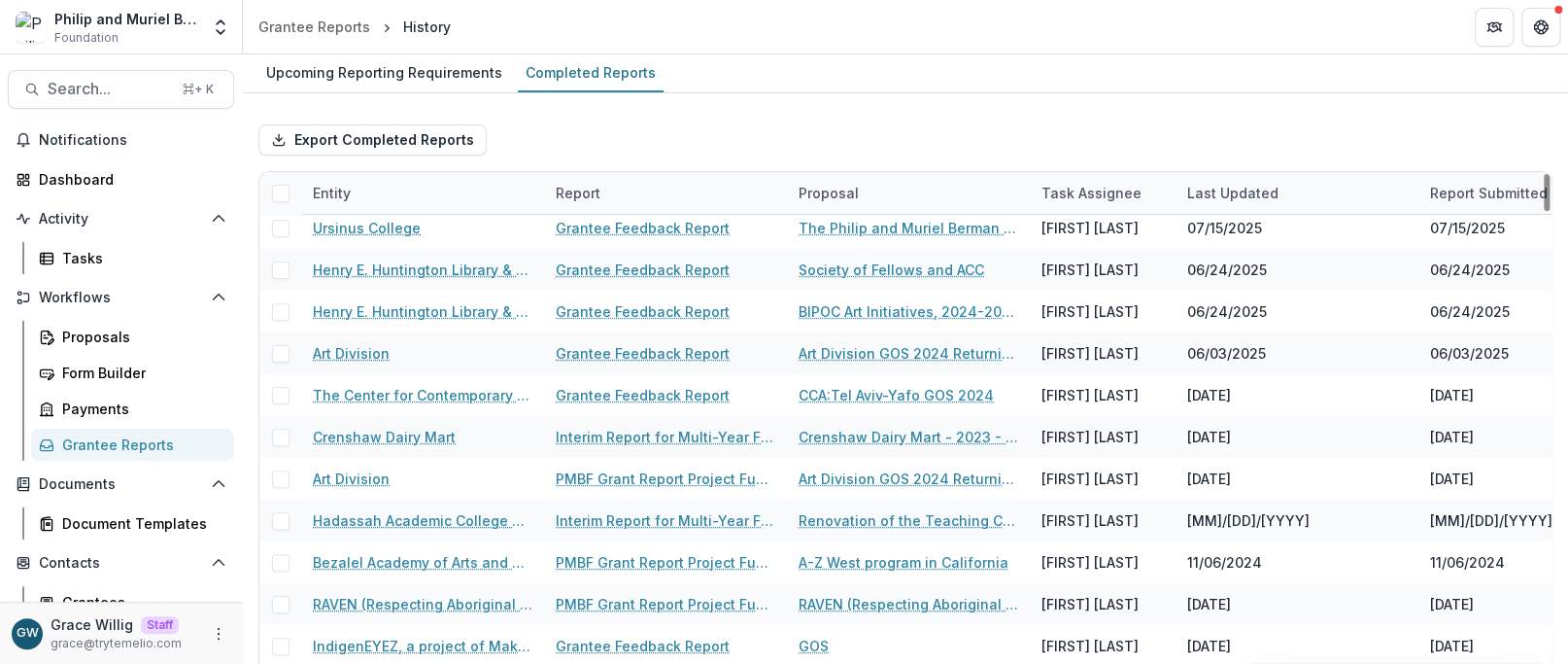 click on "Last Updated" at bounding box center (1233, 192) 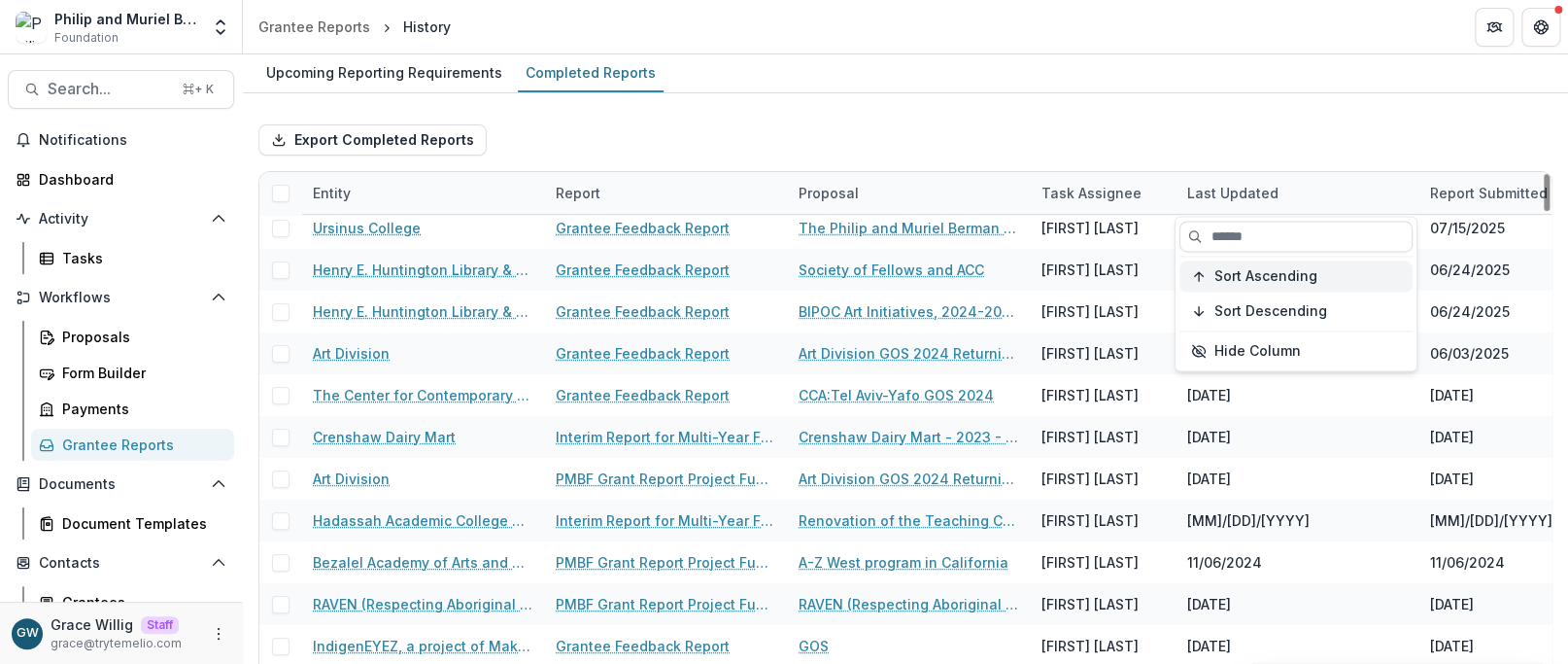 click on "Sort Ascending" at bounding box center (1266, 276) 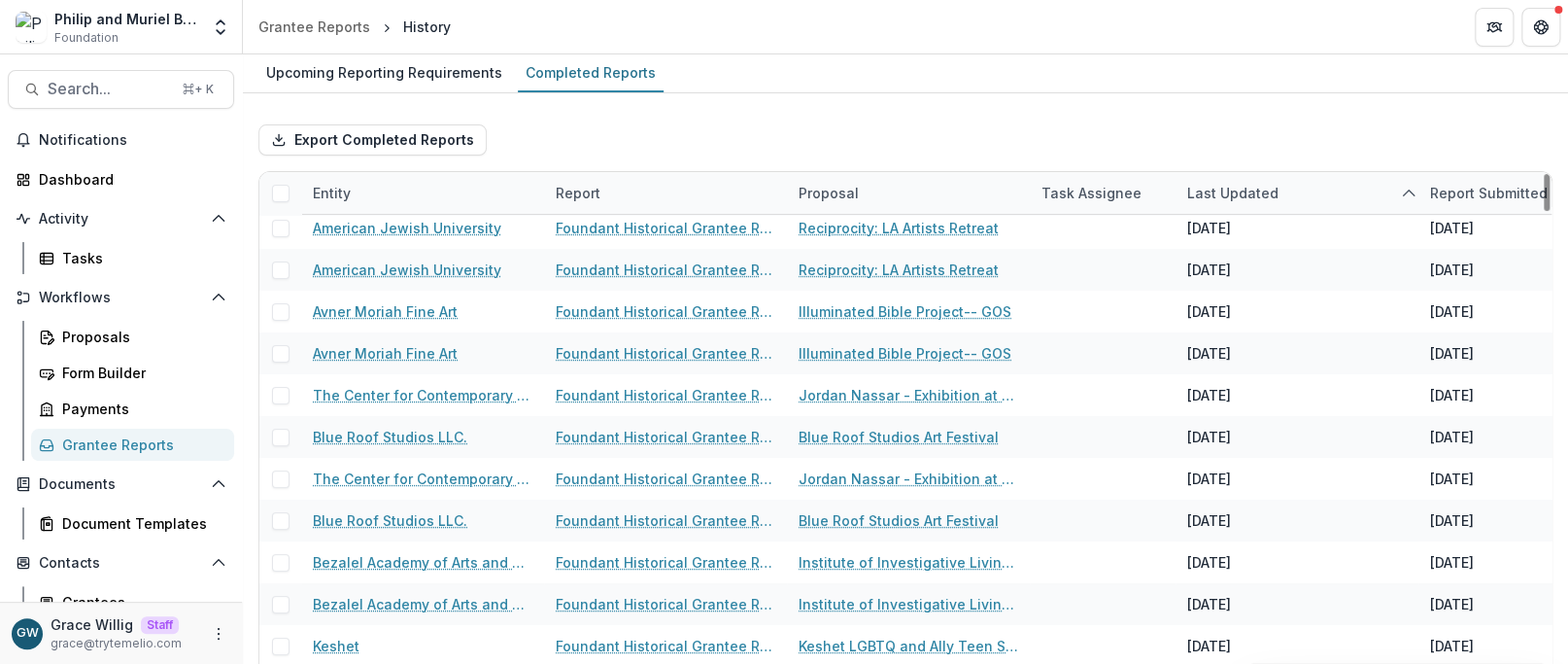 click on "Upcoming Reporting Requirements Completed Reports" at bounding box center (905, 74) 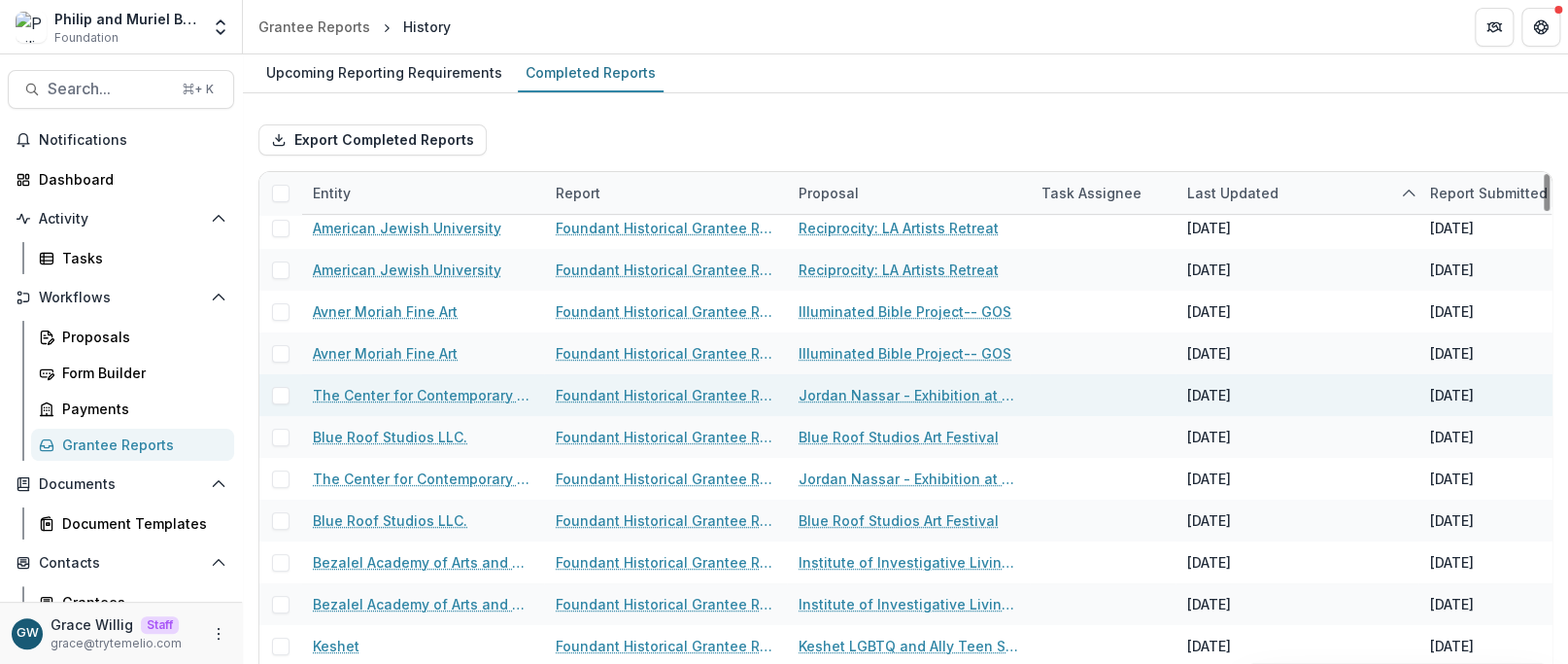 scroll, scrollTop: 37, scrollLeft: 0, axis: vertical 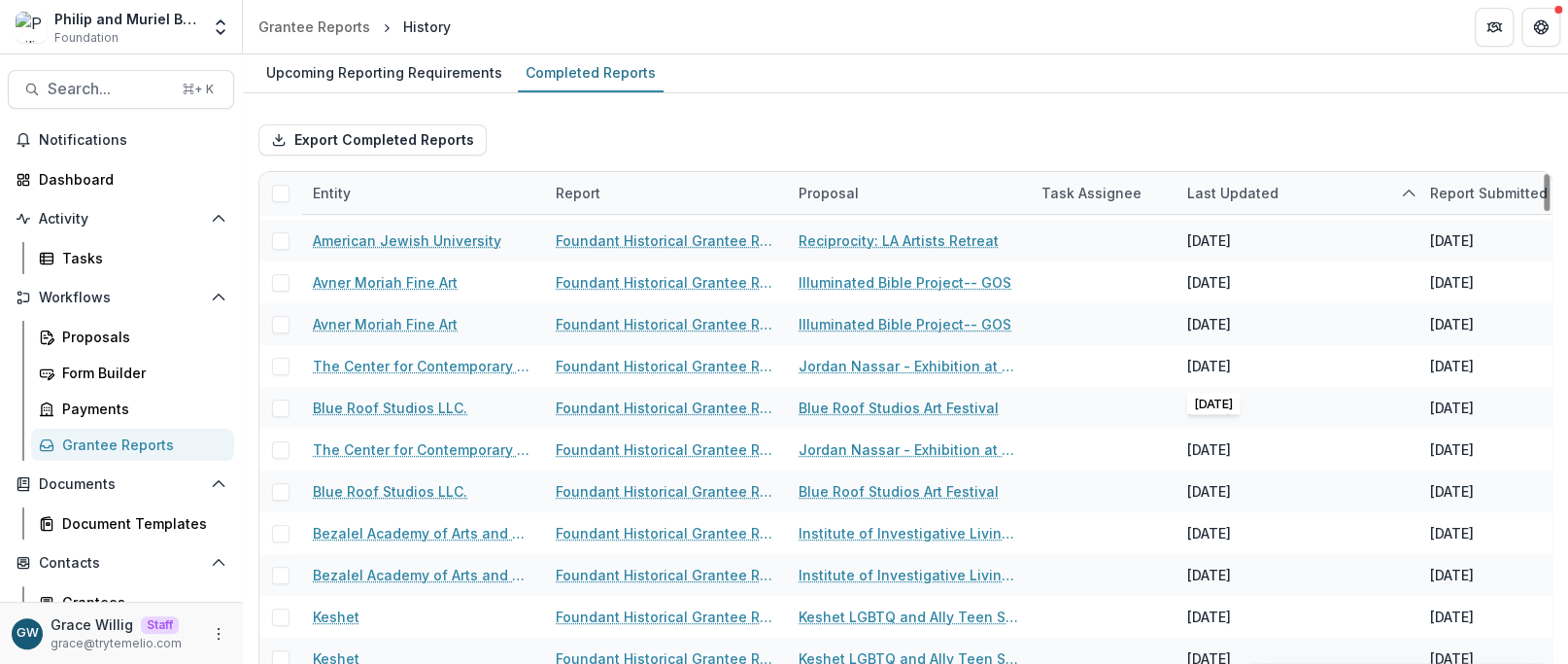 click on "Last Updated" at bounding box center (1297, 192) 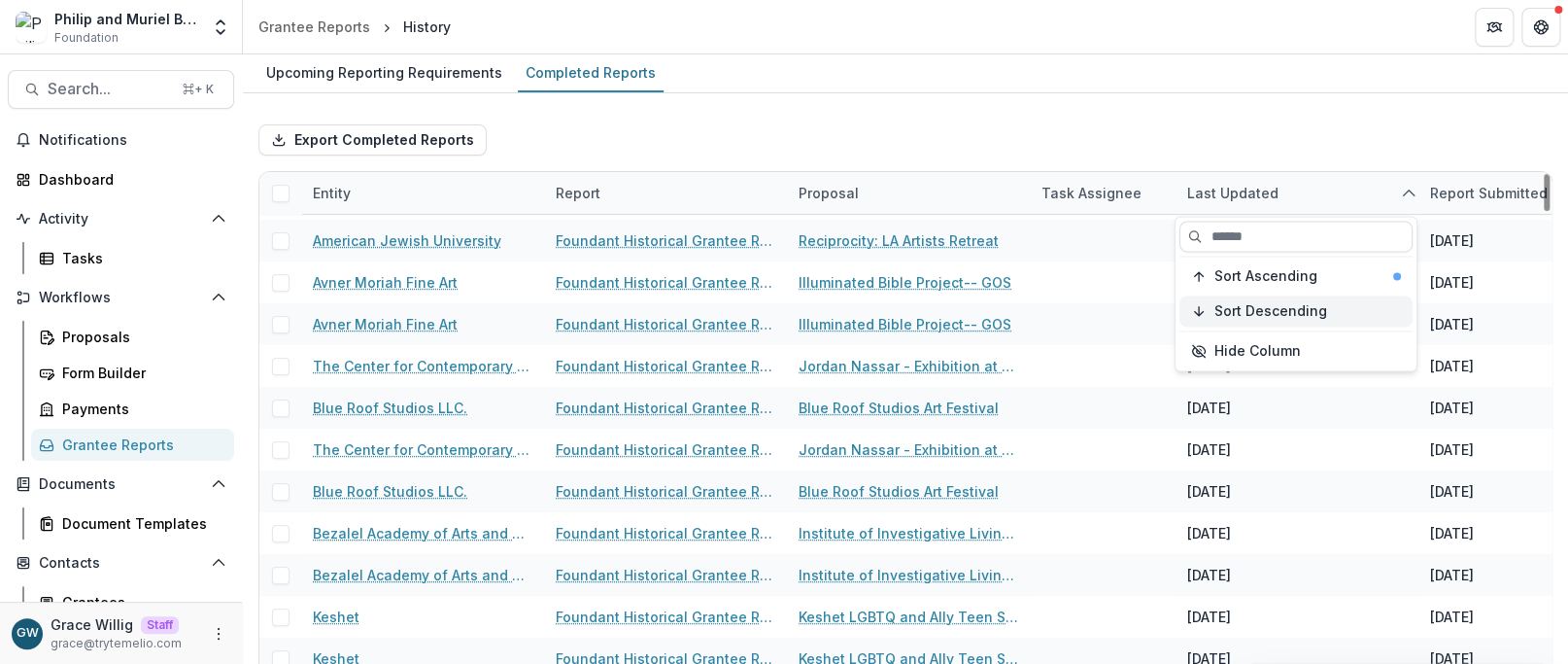 click on "Sort Descending" at bounding box center (1296, 311) 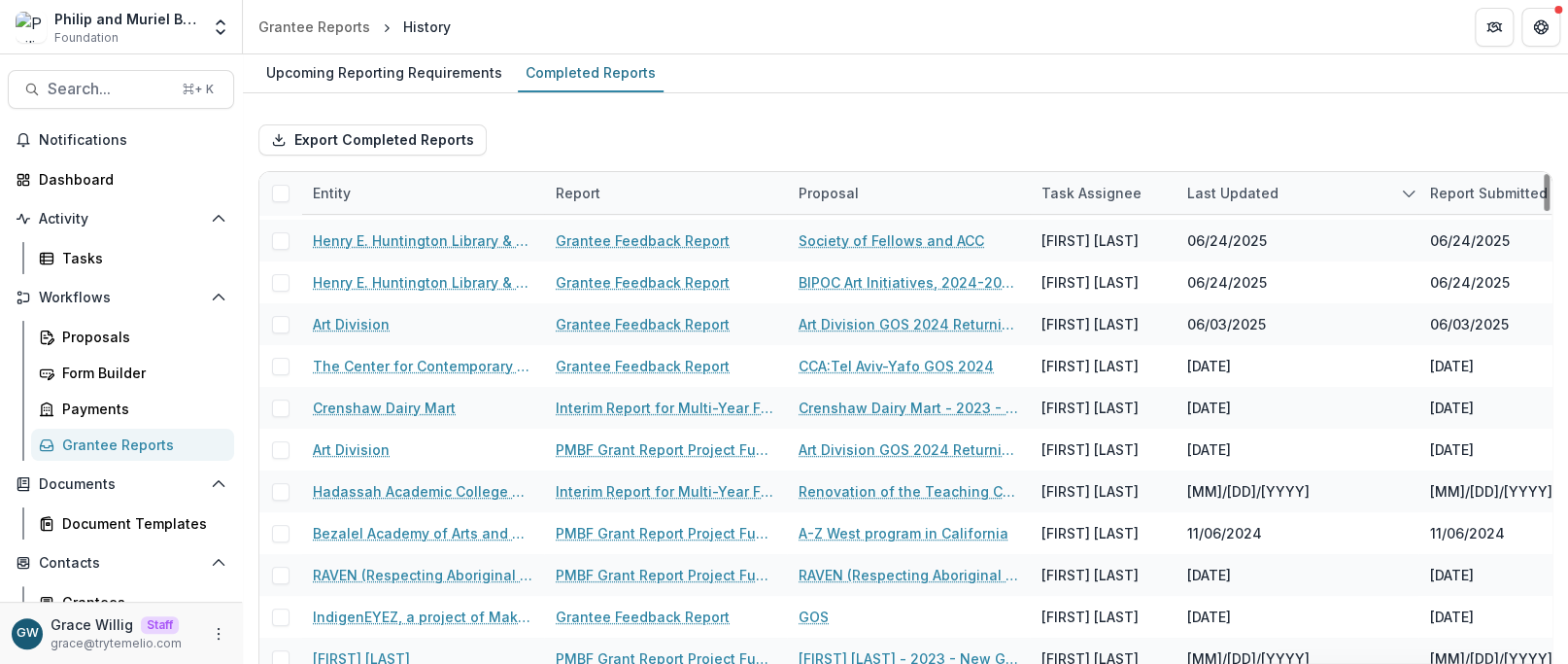 click on "Export Completed Reports" at bounding box center (905, 140) 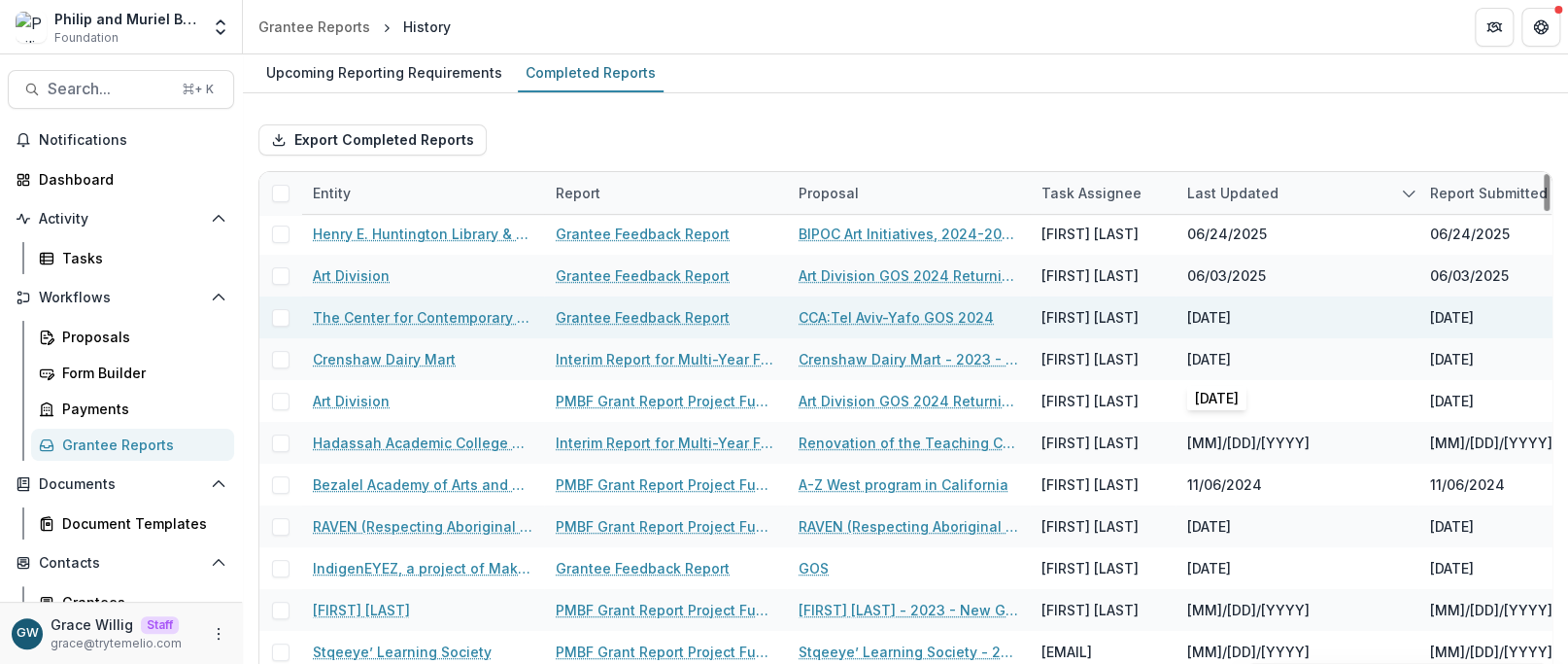 scroll, scrollTop: 86, scrollLeft: 0, axis: vertical 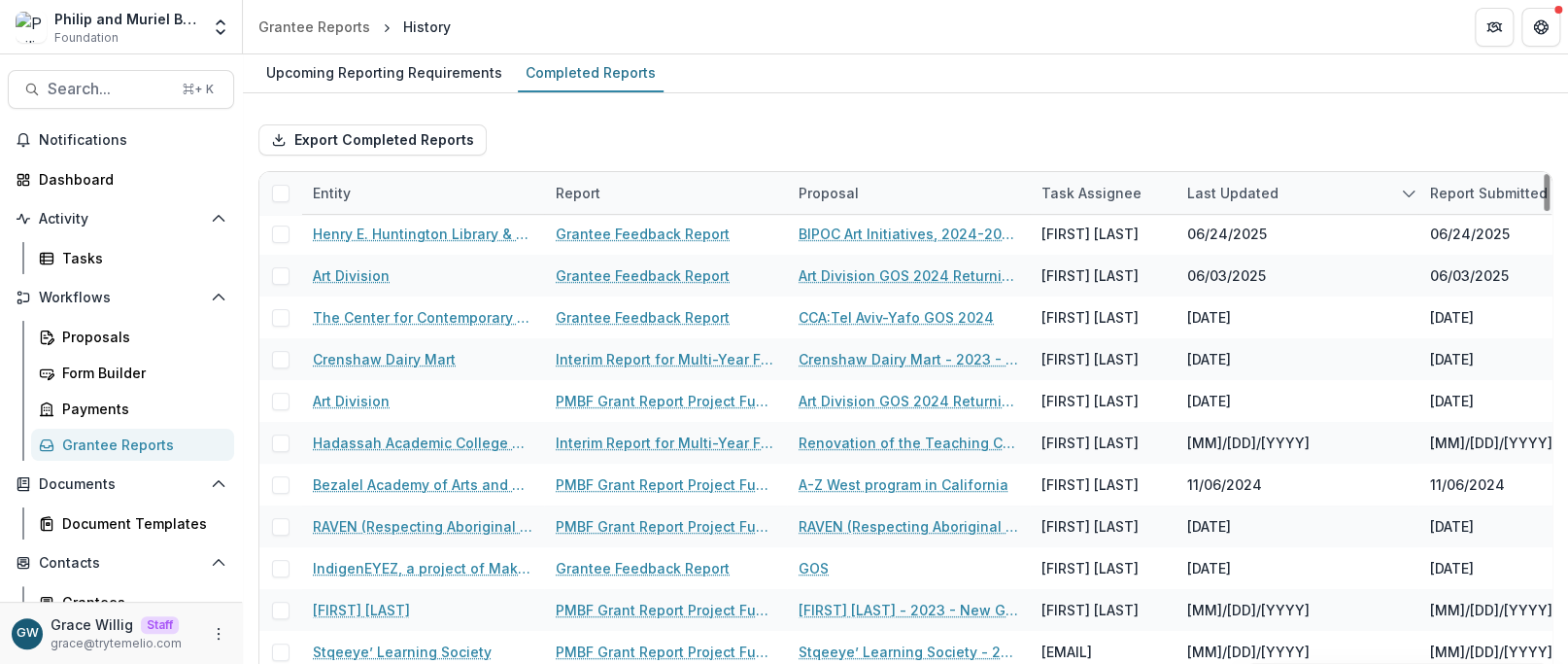 click on "Entity" at bounding box center (423, 192) 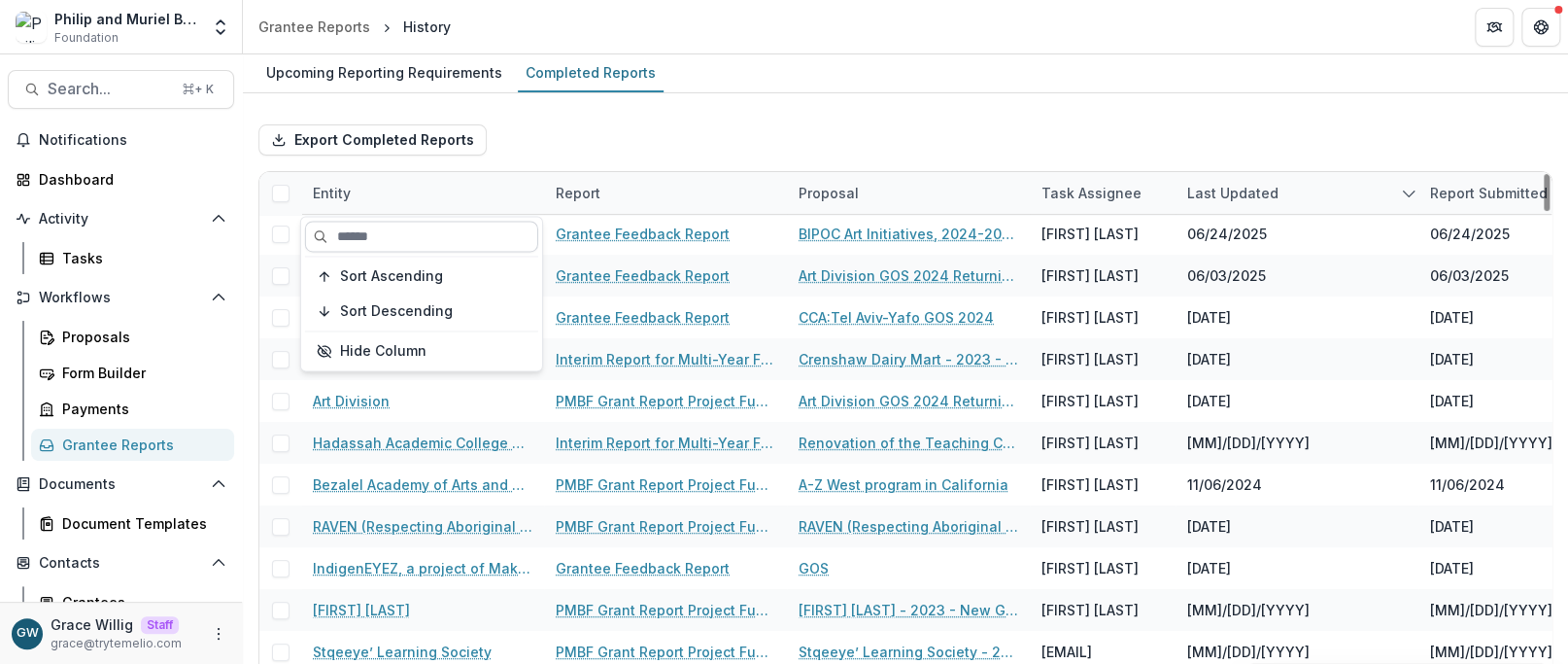 click at bounding box center [422, 236] 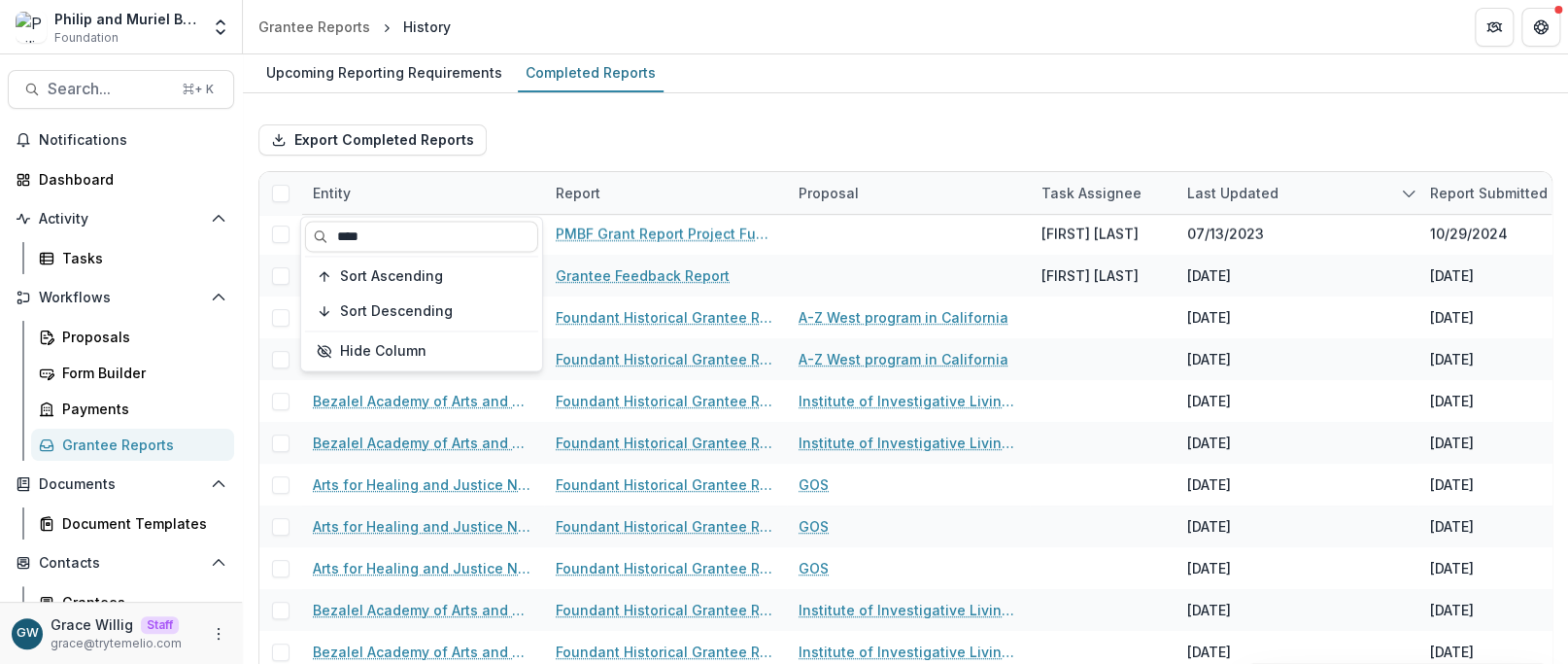 type on "****" 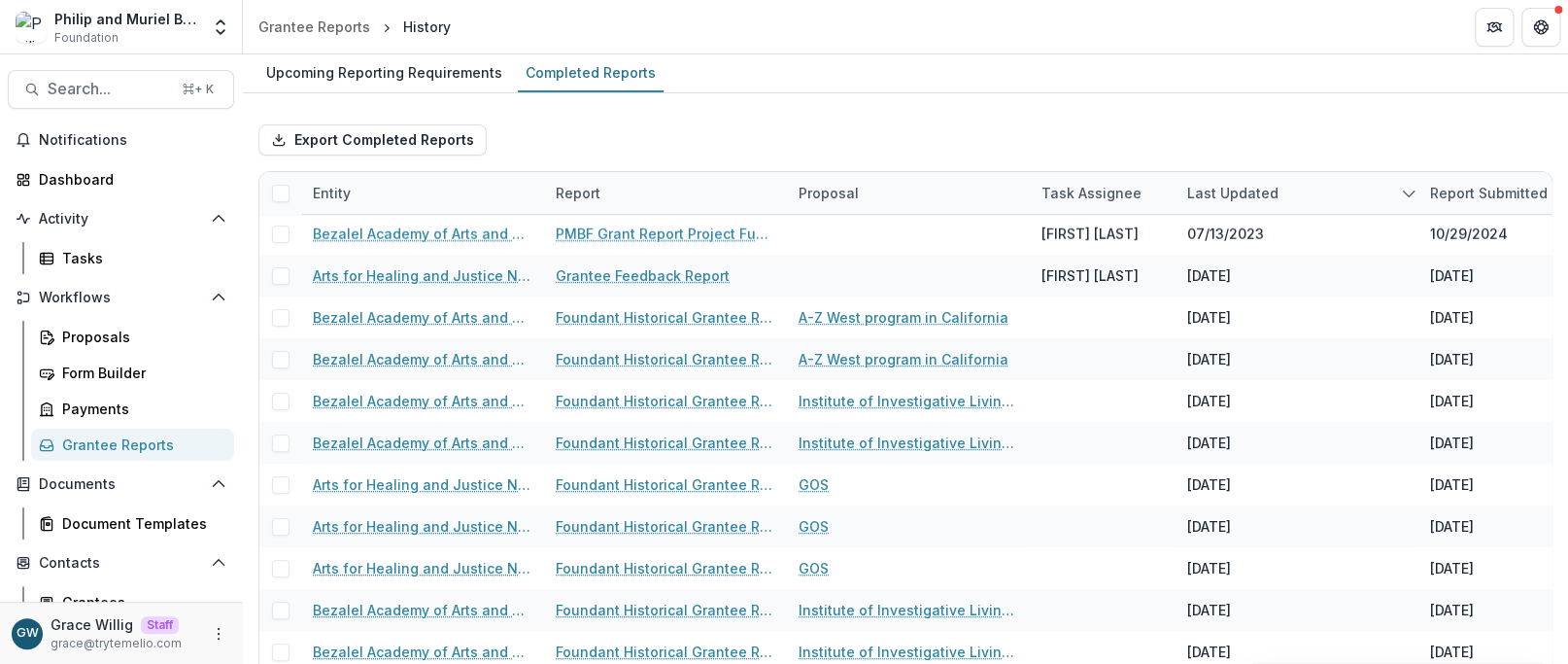 click on "Export Completed Reports" at bounding box center (905, 140) 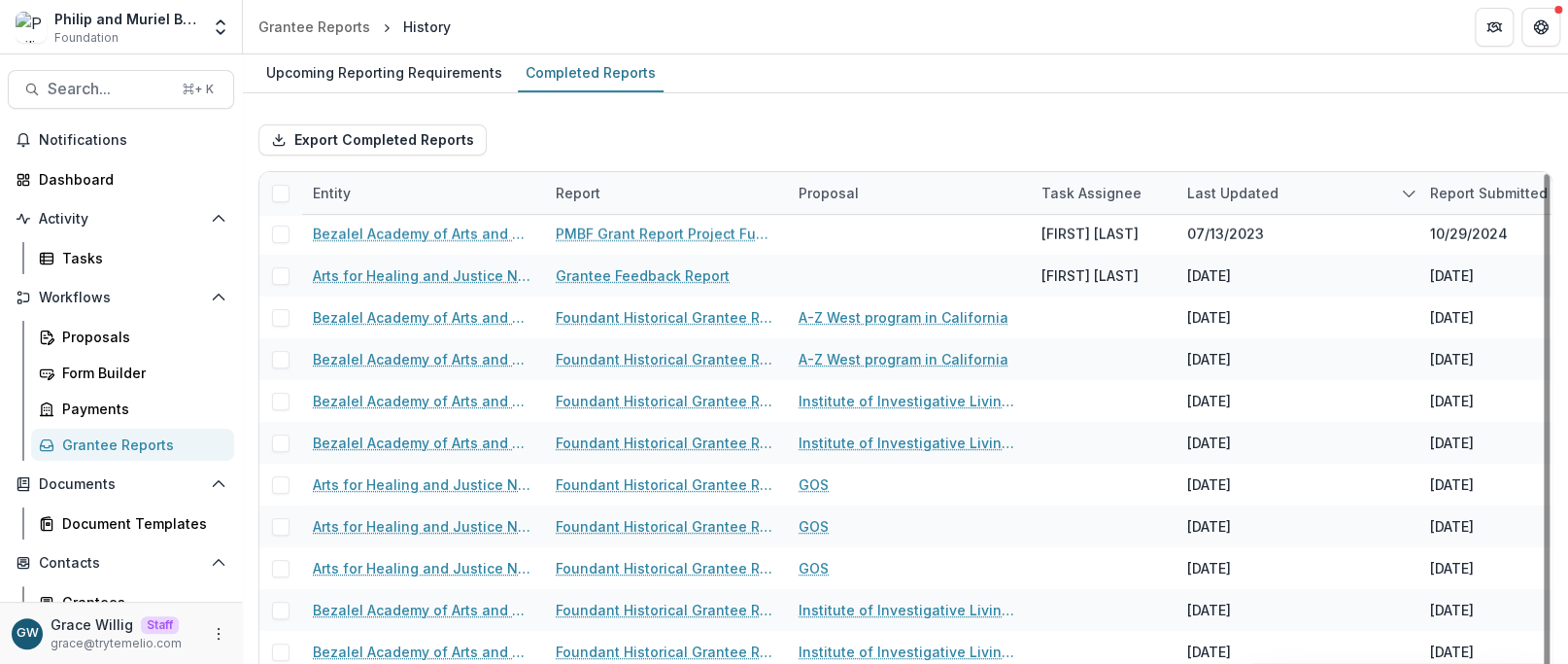 click on "Entity" at bounding box center [331, 192] 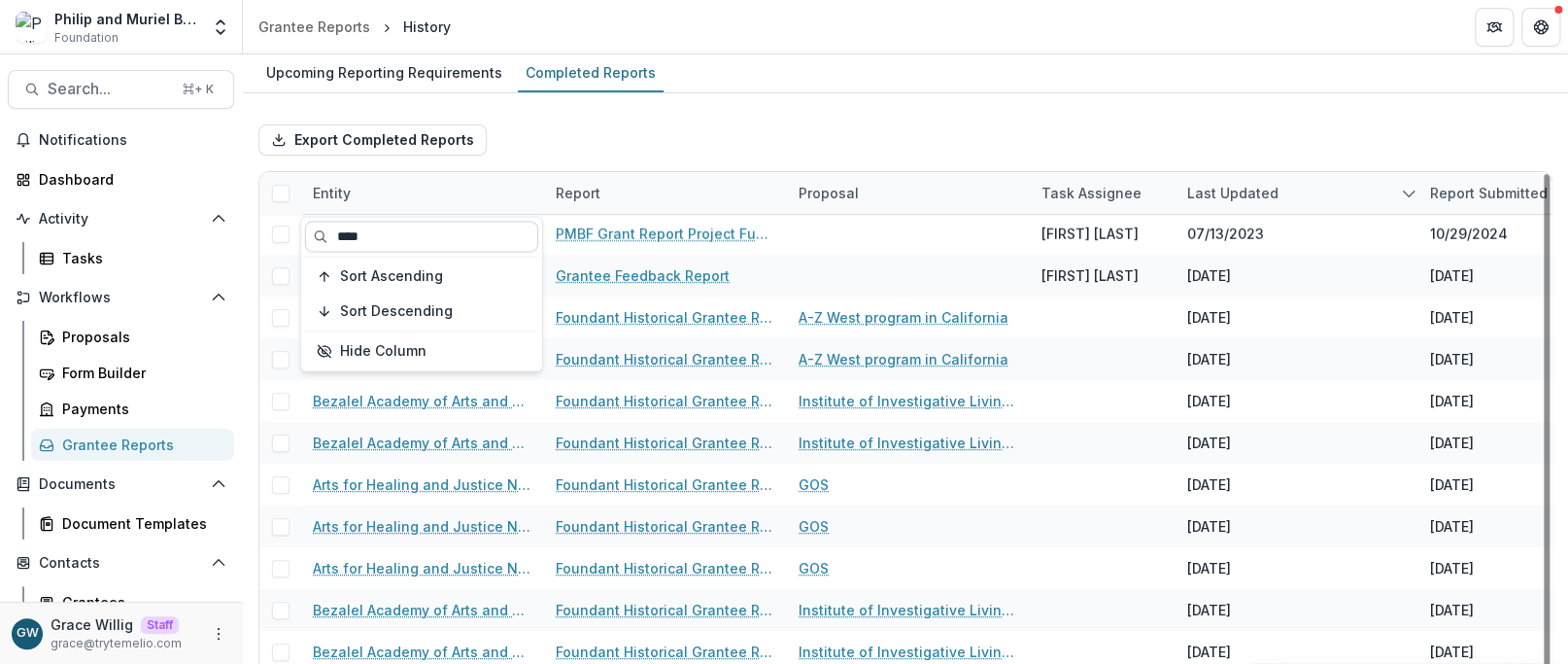 click on "****" at bounding box center (422, 236) 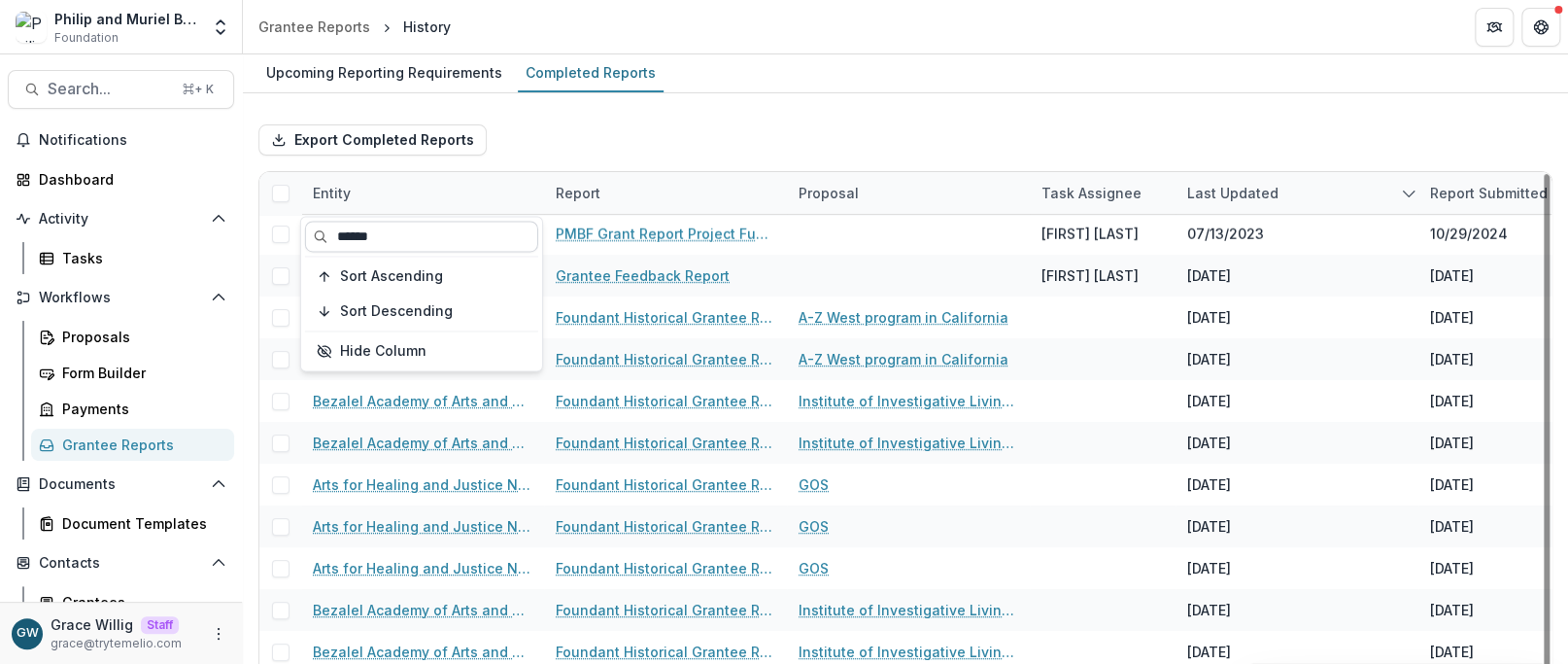 scroll, scrollTop: 0, scrollLeft: 0, axis: both 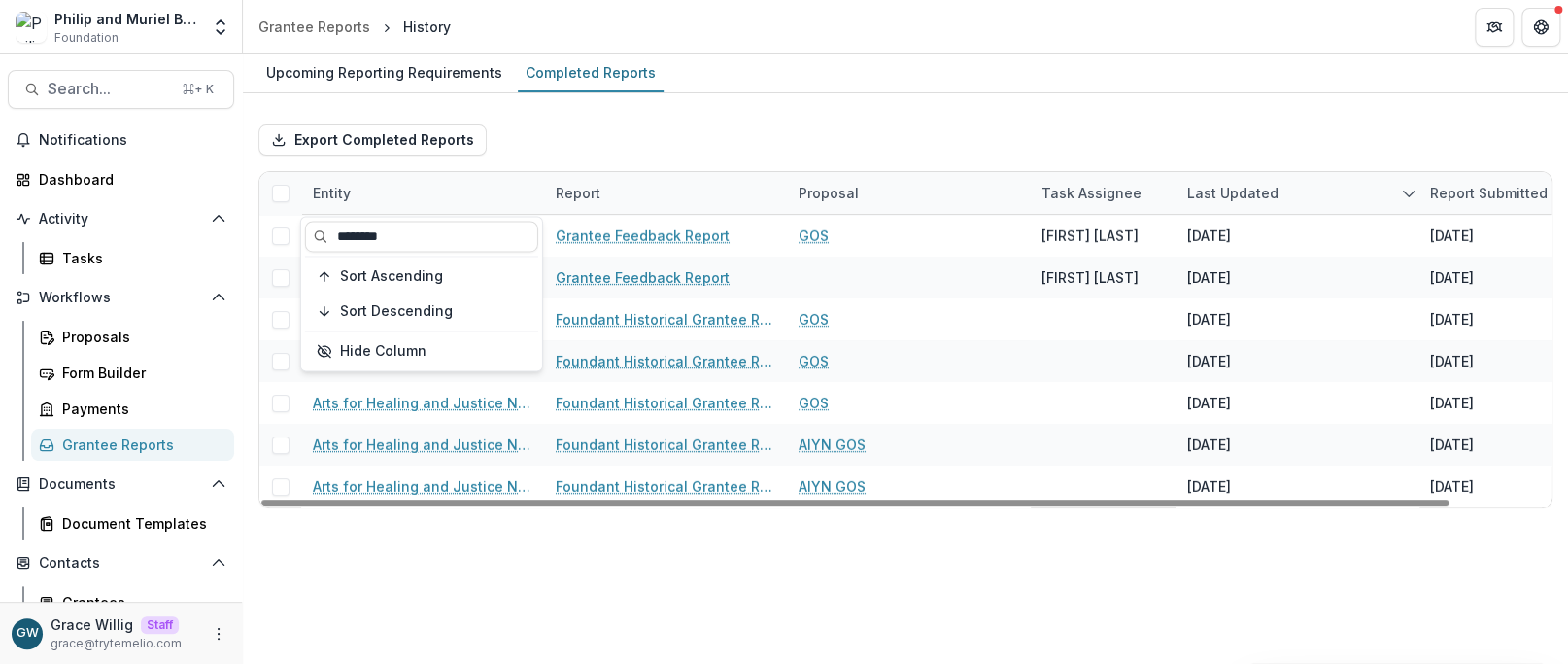 type on "********" 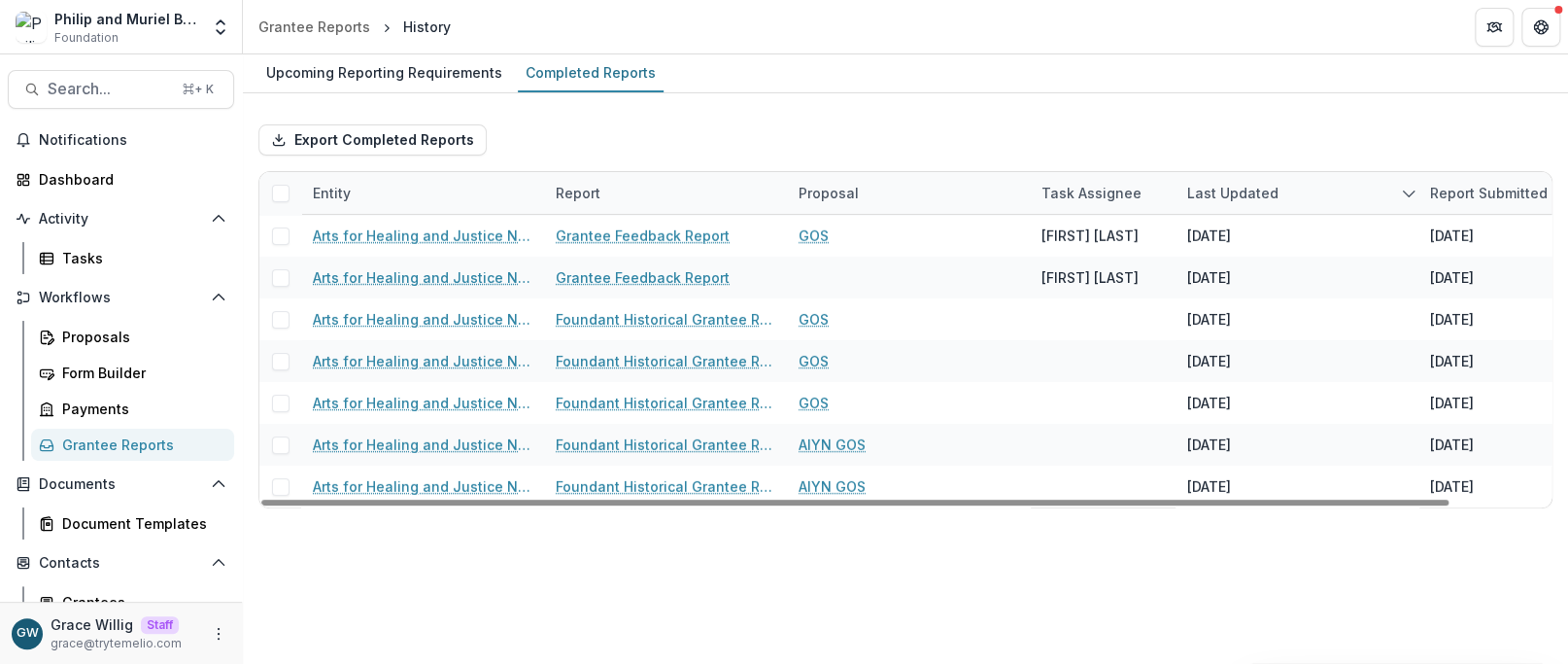 click on "Upcoming Reporting Requirements Completed Reports" at bounding box center [905, 74] 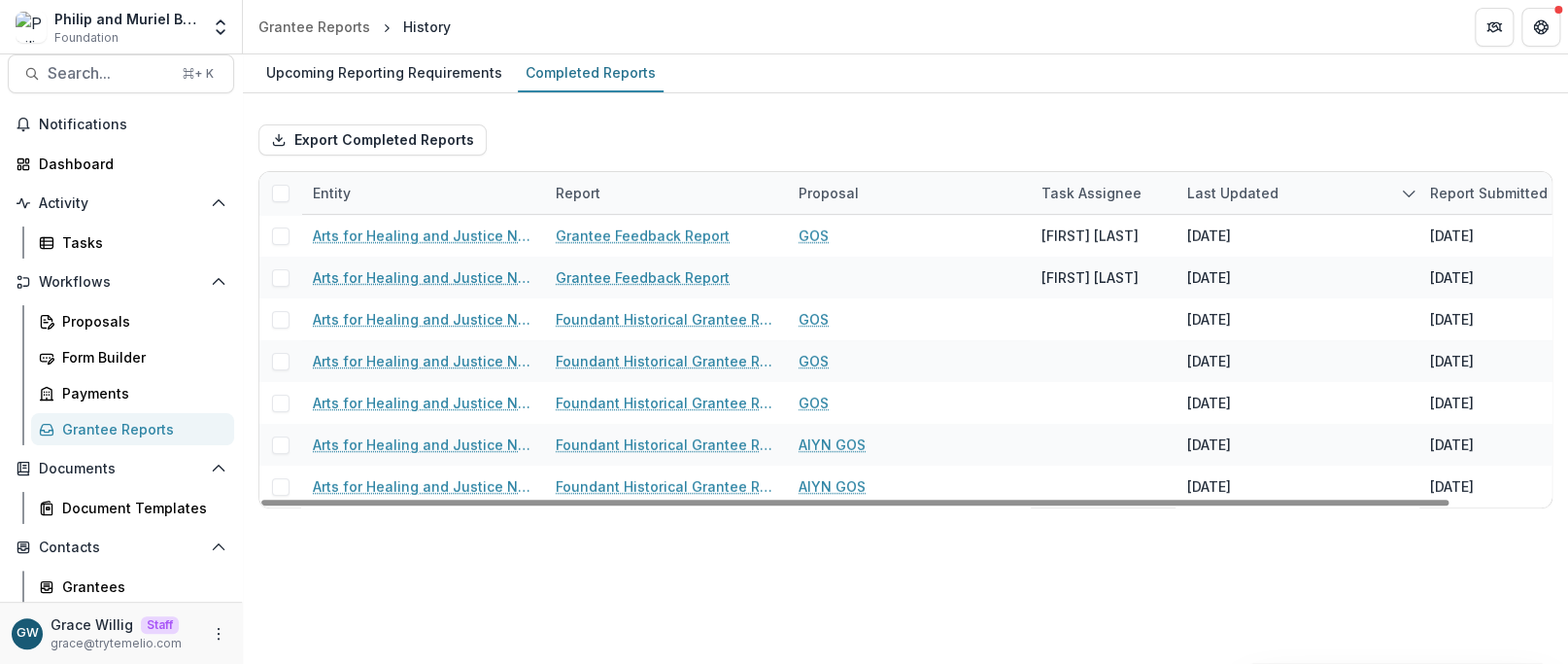 scroll, scrollTop: 136, scrollLeft: 0, axis: vertical 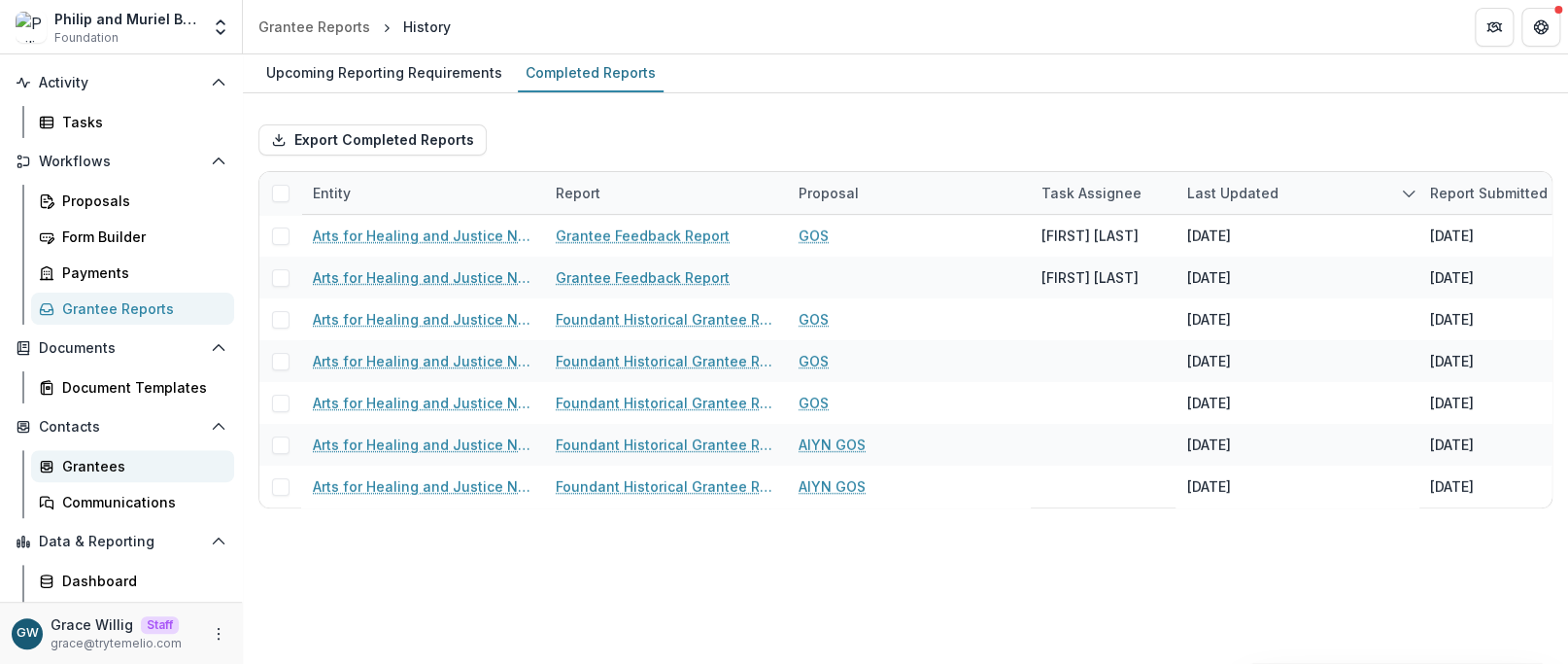 click on "Grantees" at bounding box center (140, 466) 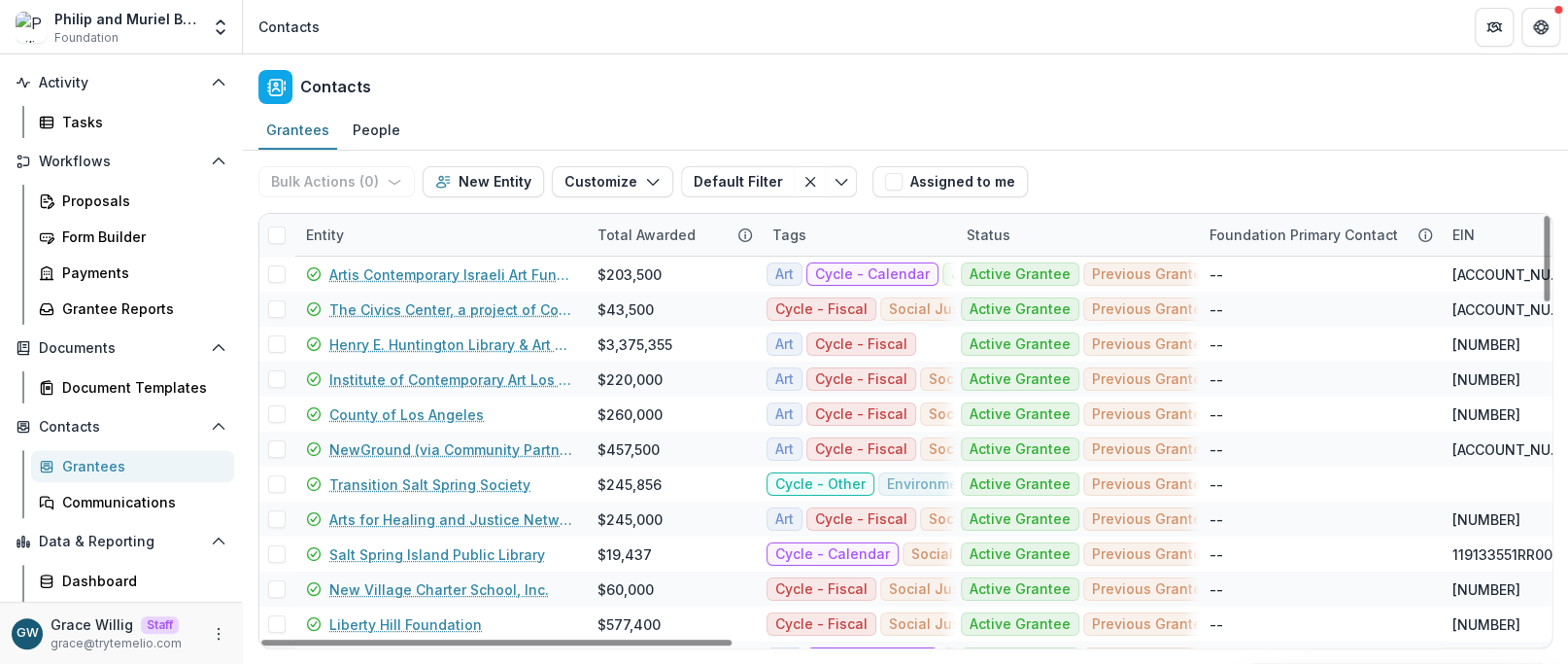 click on "Entity" at bounding box center [440, 234] 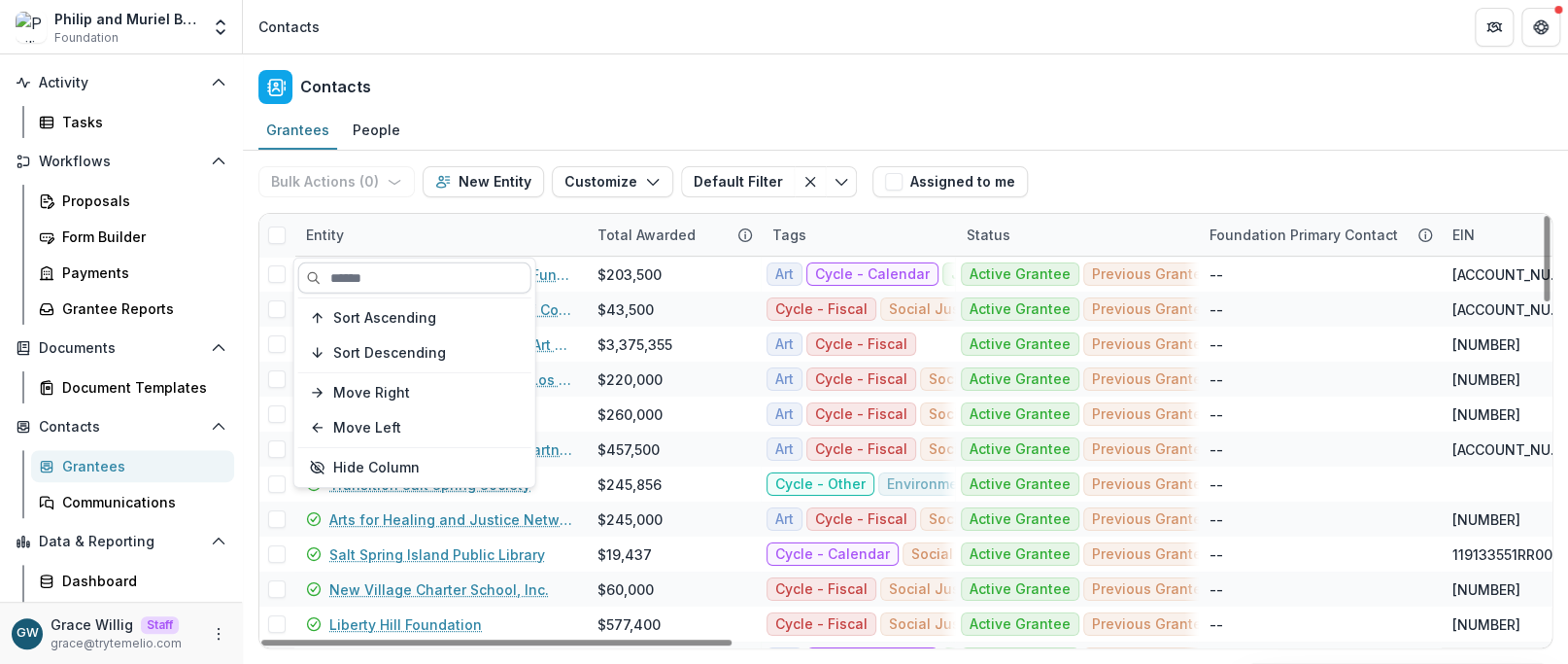 click at bounding box center [415, 278] 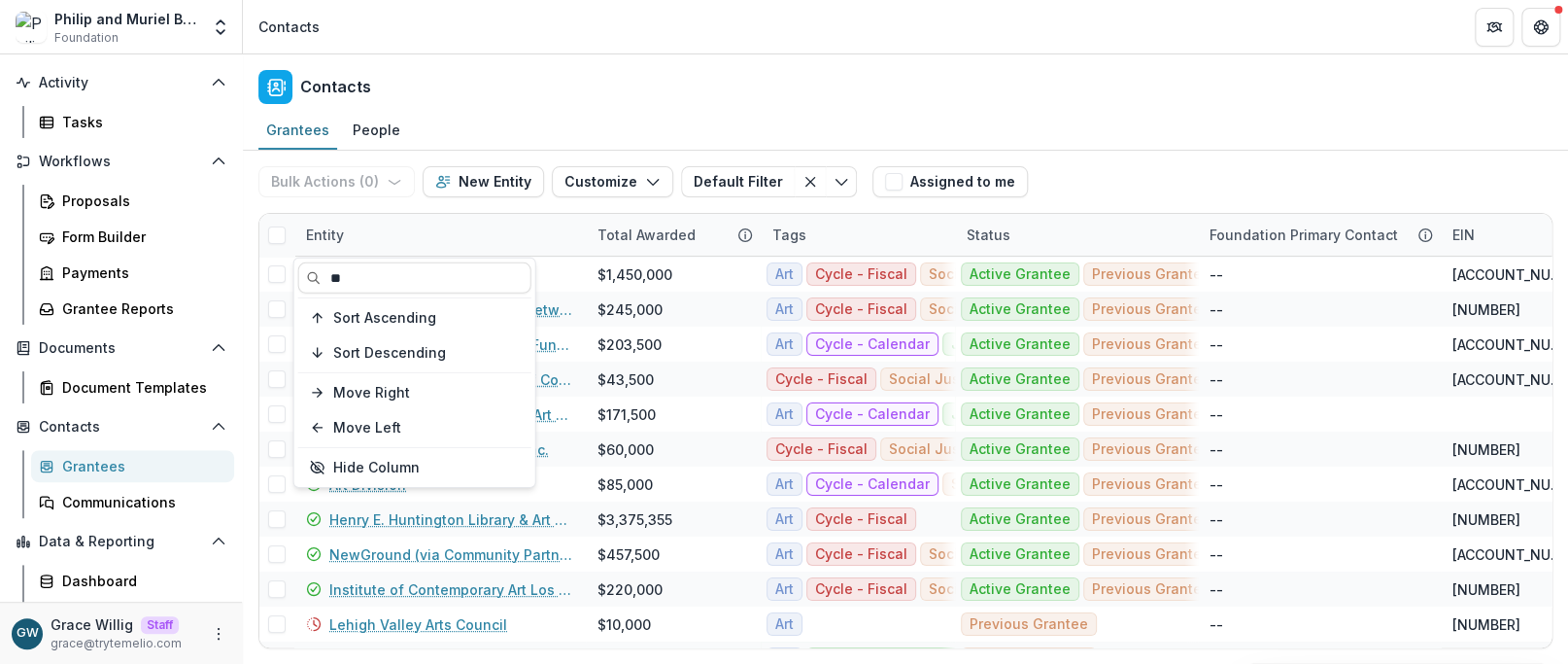 type on "*" 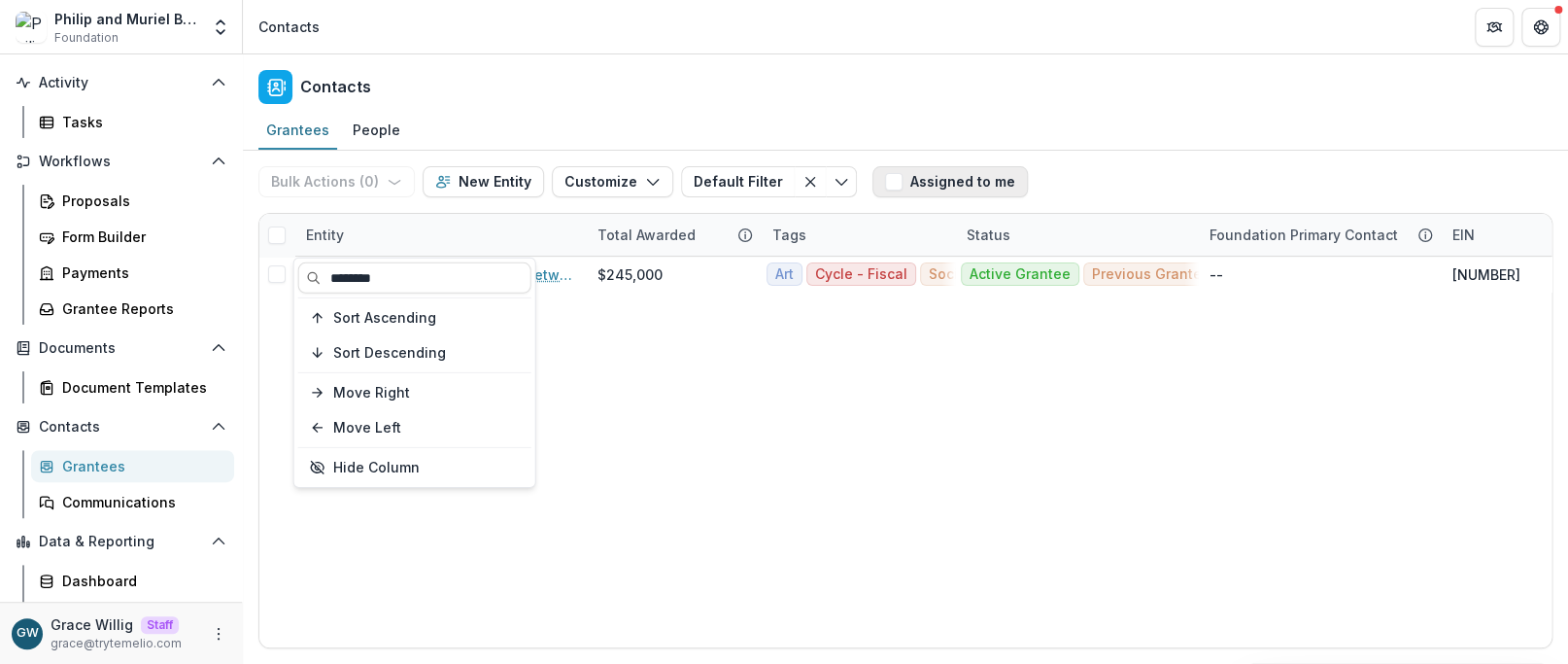 type on "********" 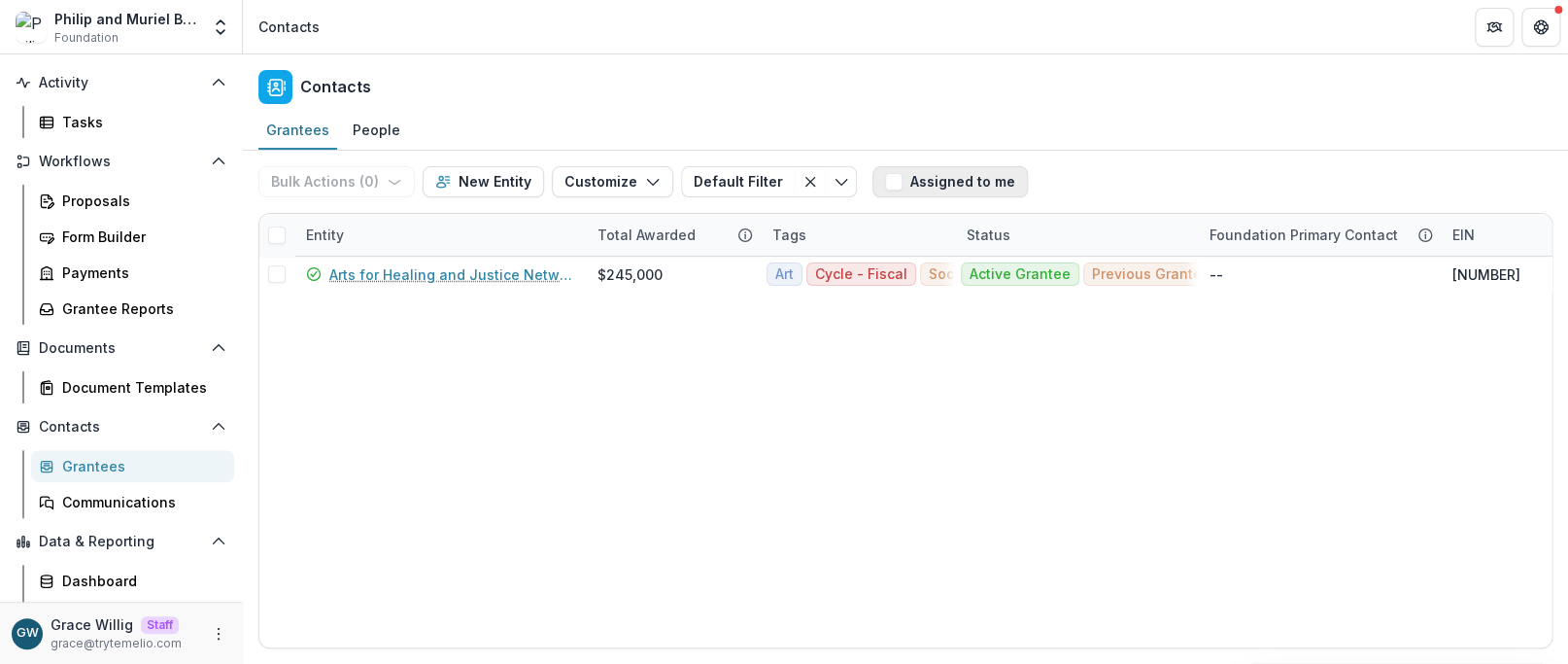 click on "Grantees People" at bounding box center [905, 131] 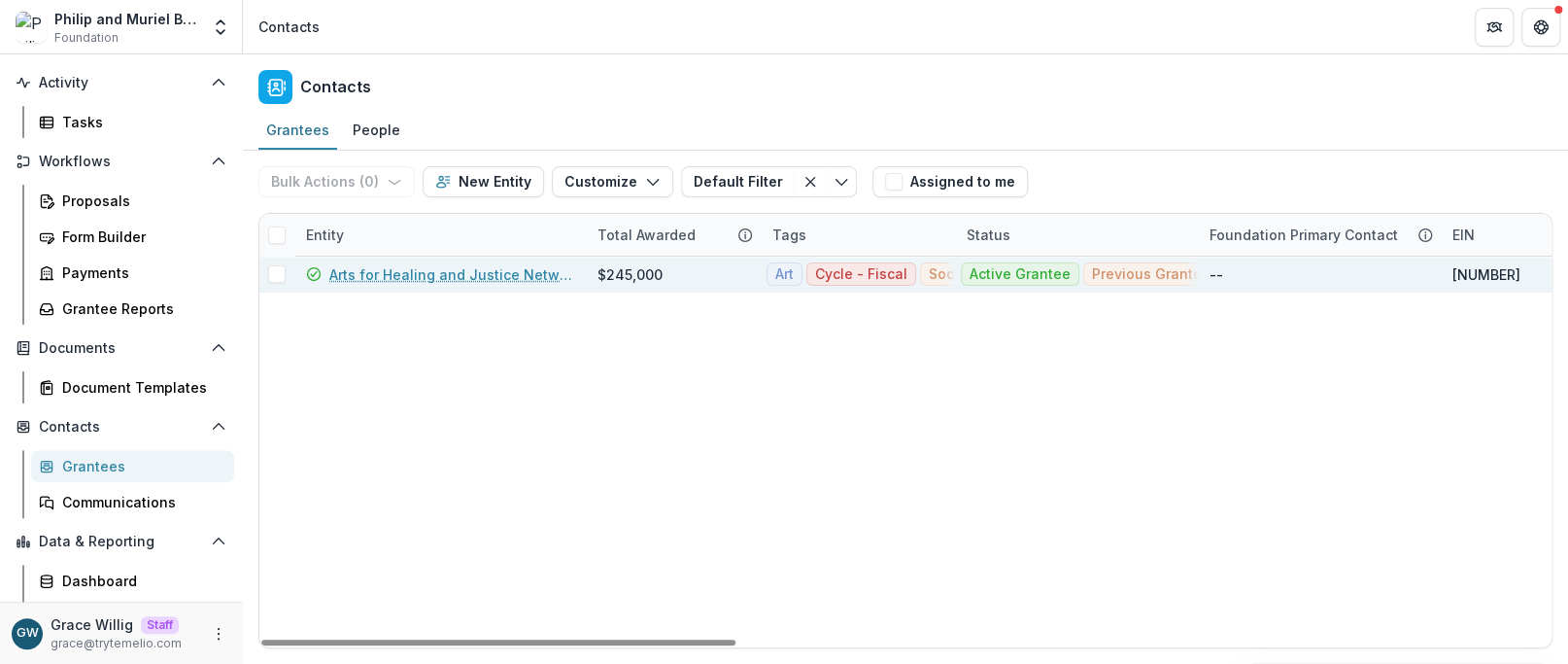 click on "Arts for Healing and Justice Network" at bounding box center (452, 274) 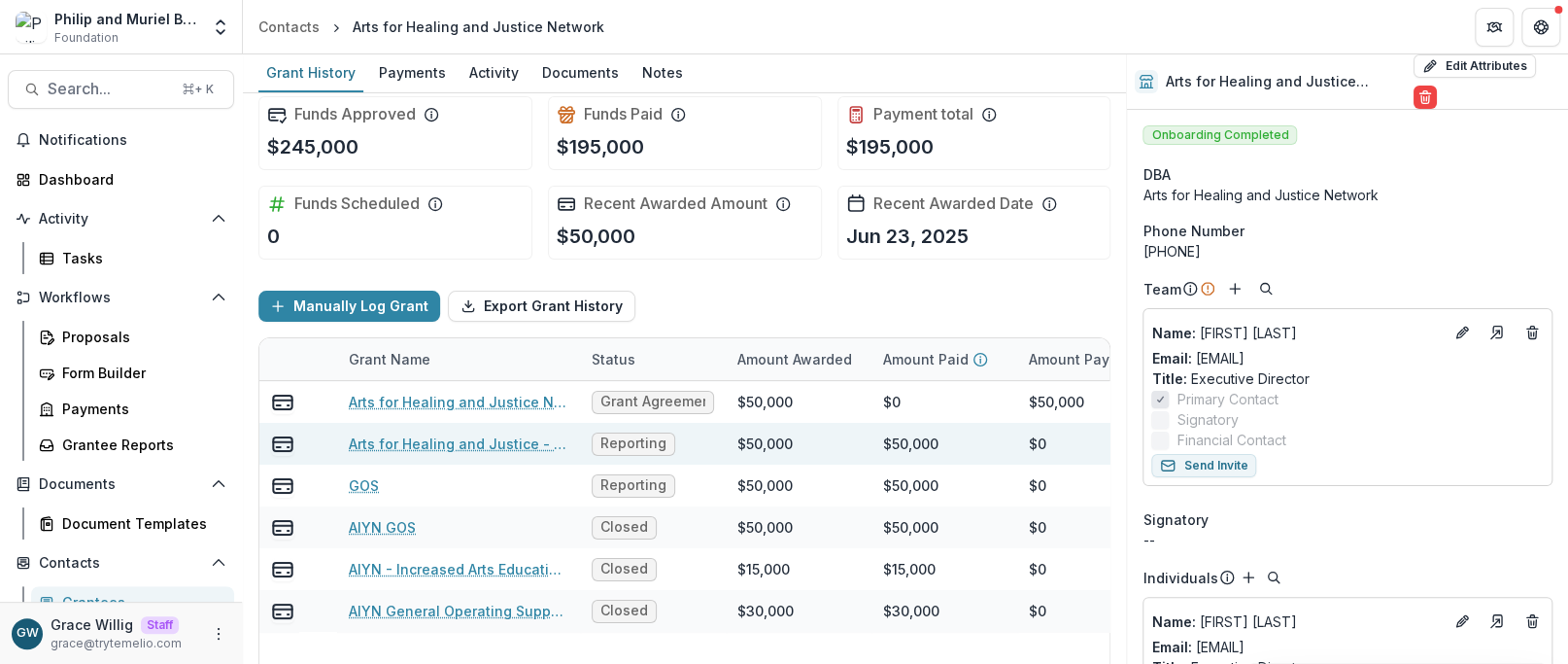scroll, scrollTop: 32, scrollLeft: 0, axis: vertical 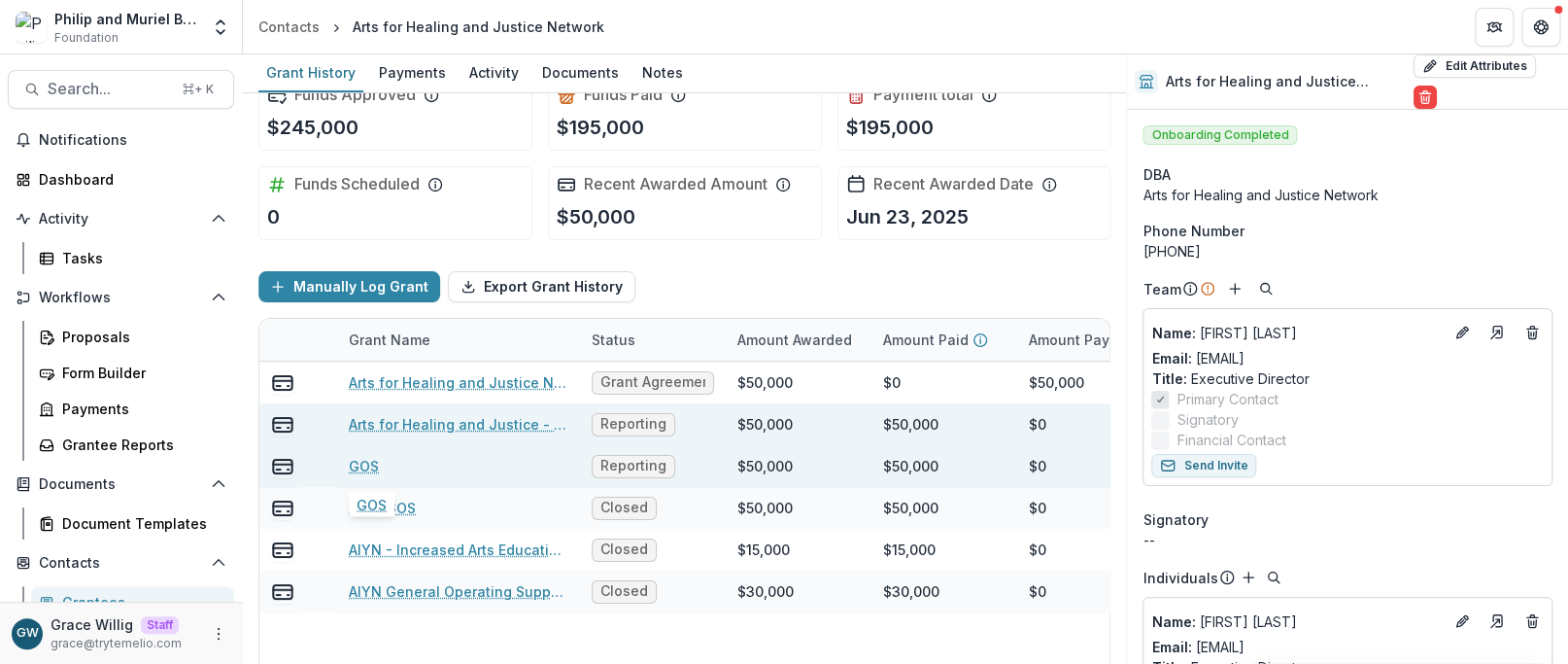 click on "GOS" at bounding box center [363, 466] 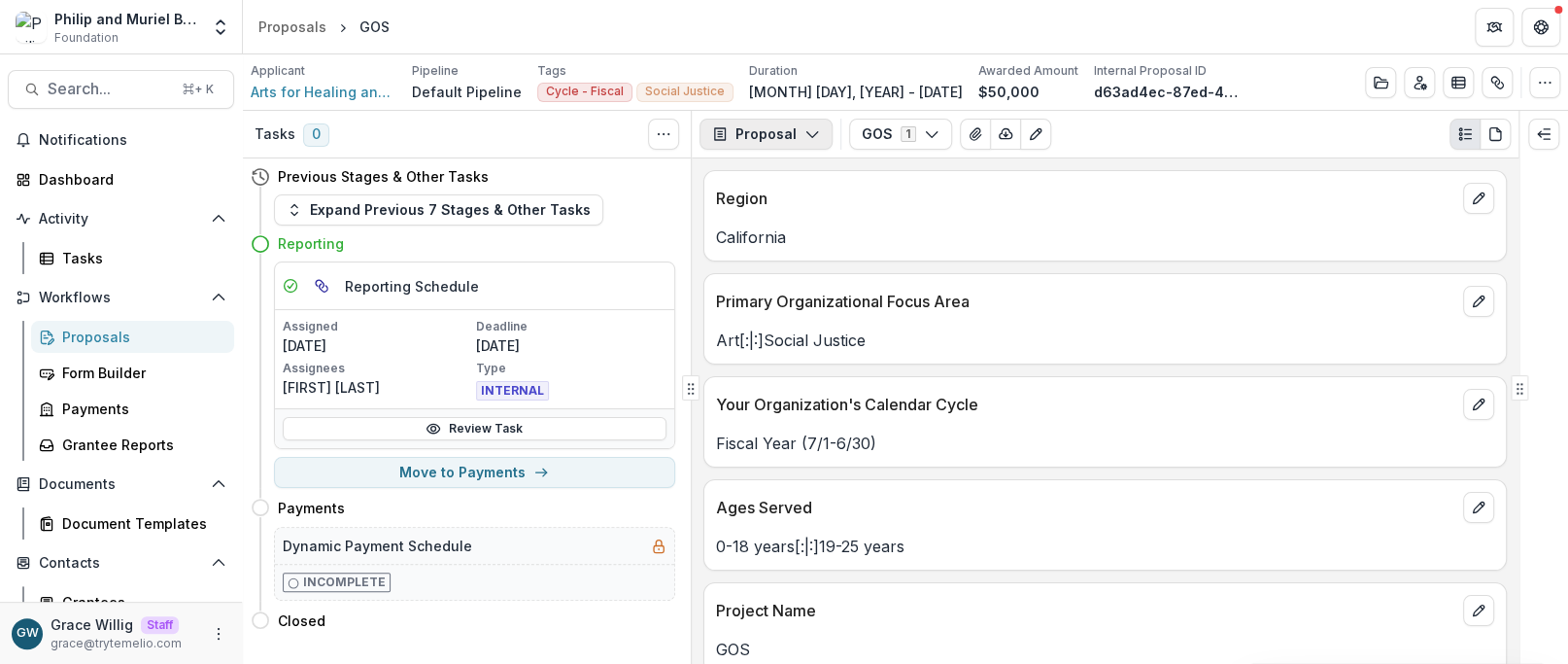 click on "Proposal" at bounding box center [766, 134] 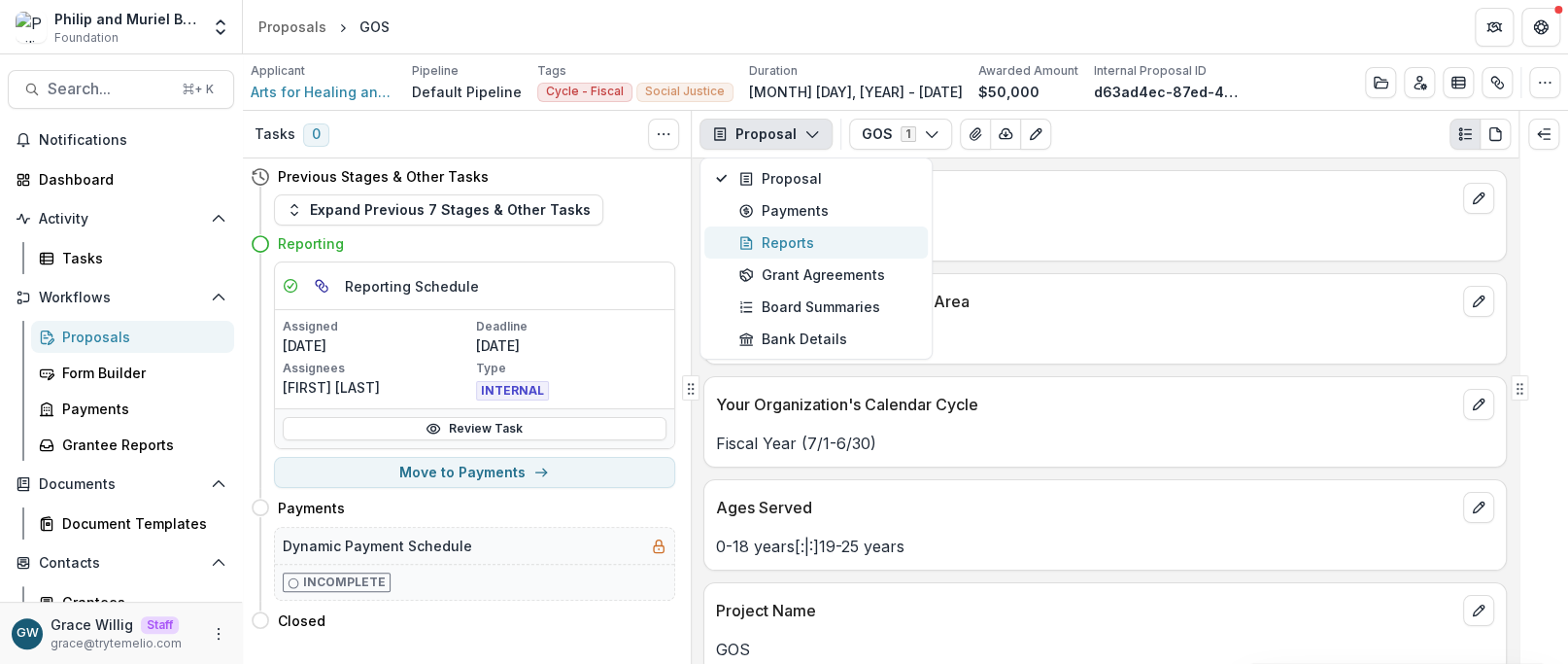 click on "Reports" at bounding box center [827, 242] 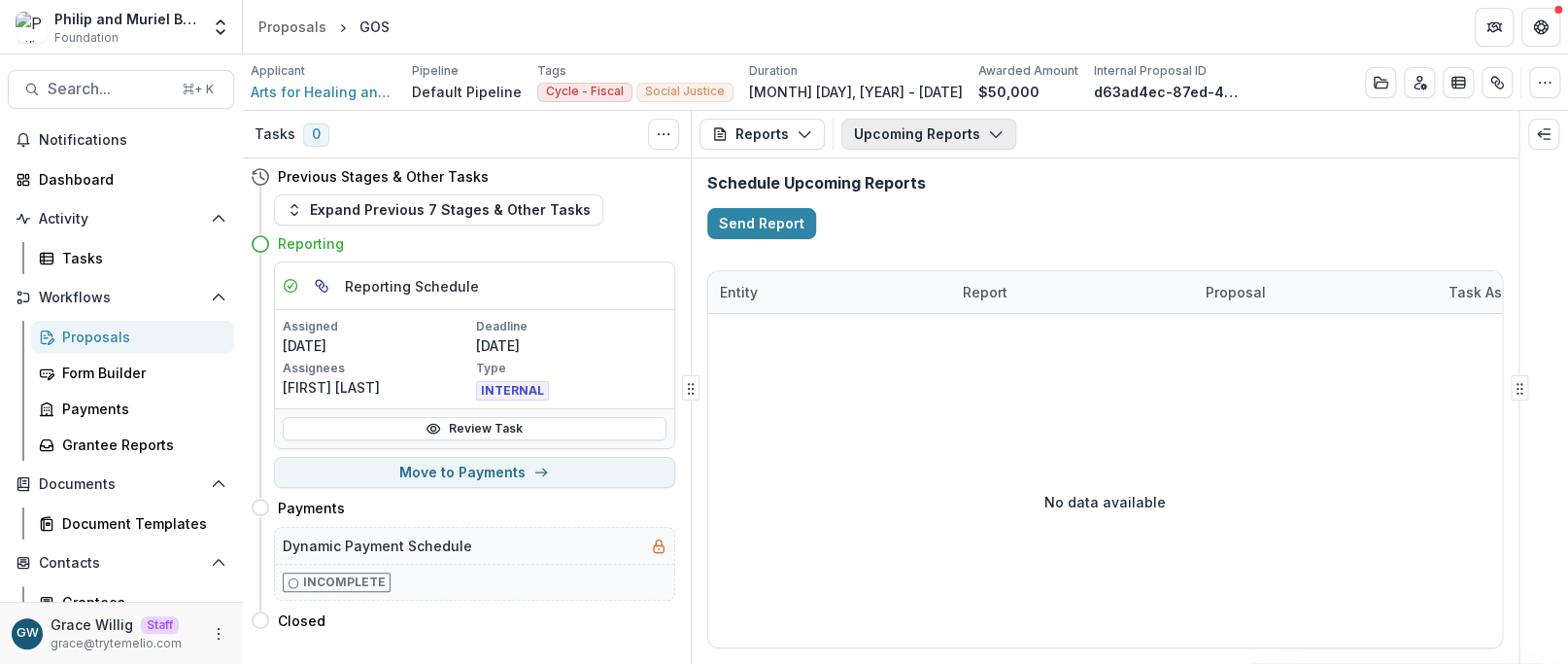 click on "Upcoming Reports" at bounding box center (929, 134) 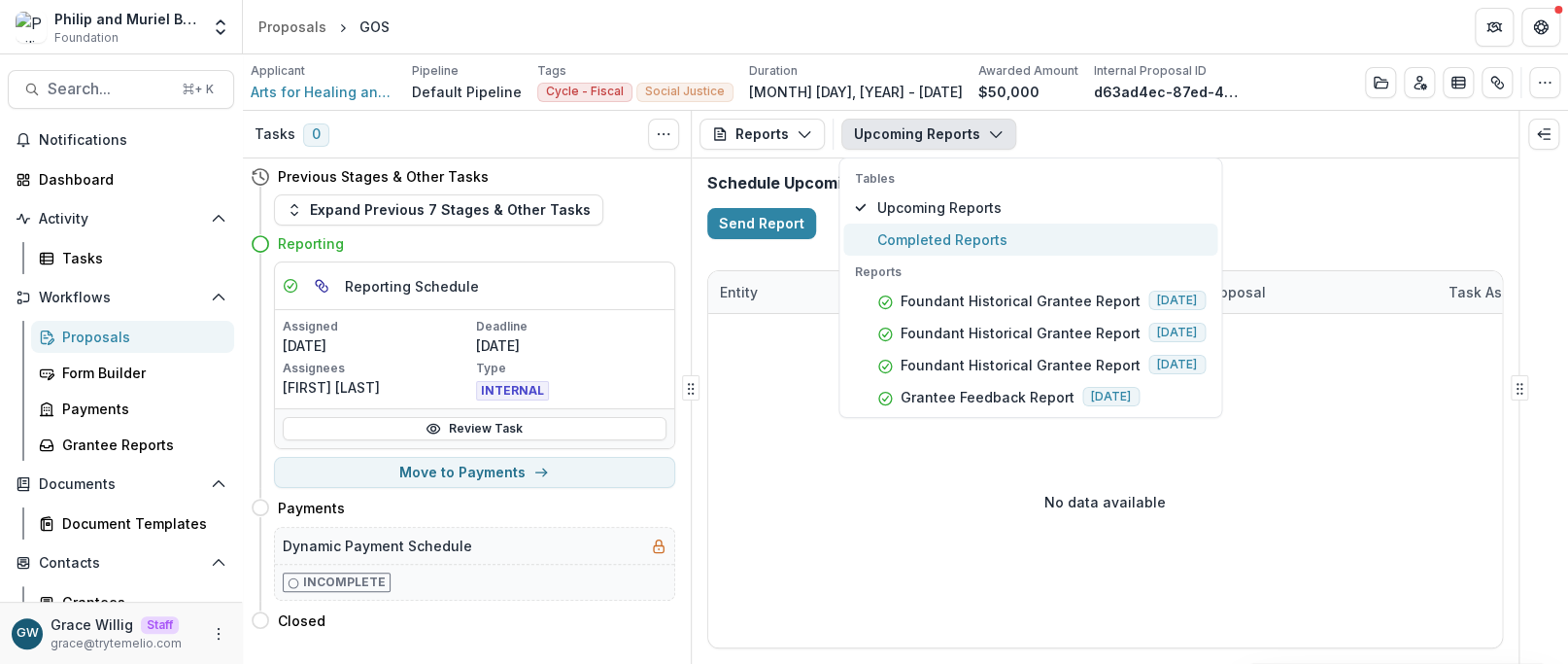 click on "Completed Reports" at bounding box center (1041, 239) 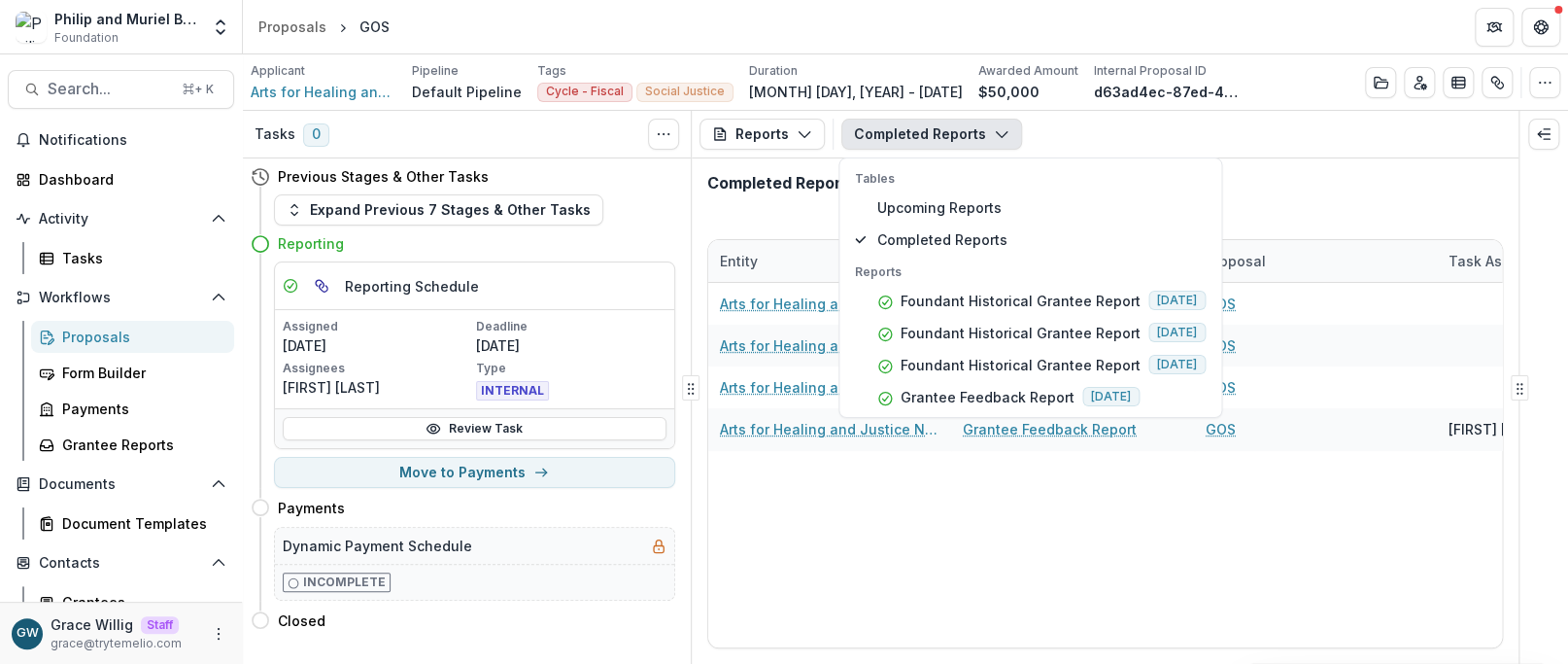 click on "Completed Reports" at bounding box center [1105, 191] 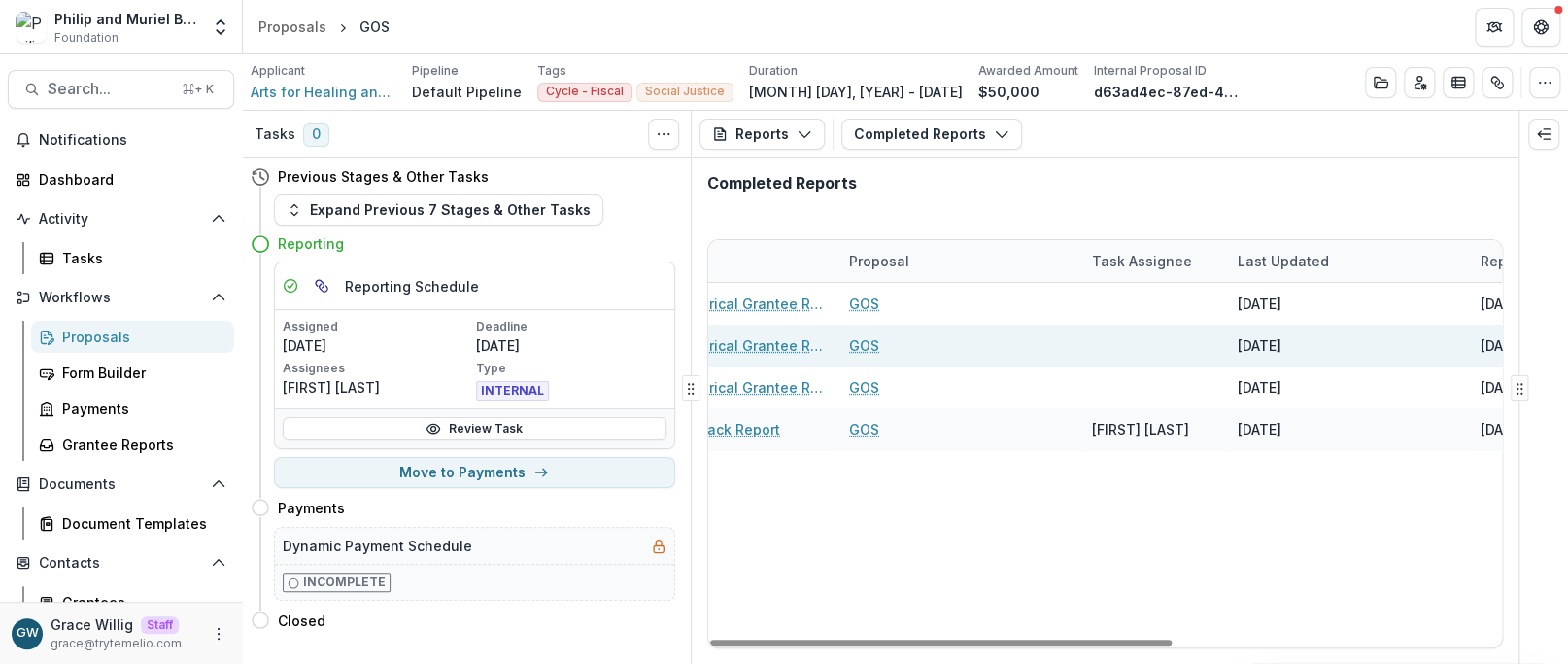 scroll, scrollTop: 0, scrollLeft: 353, axis: horizontal 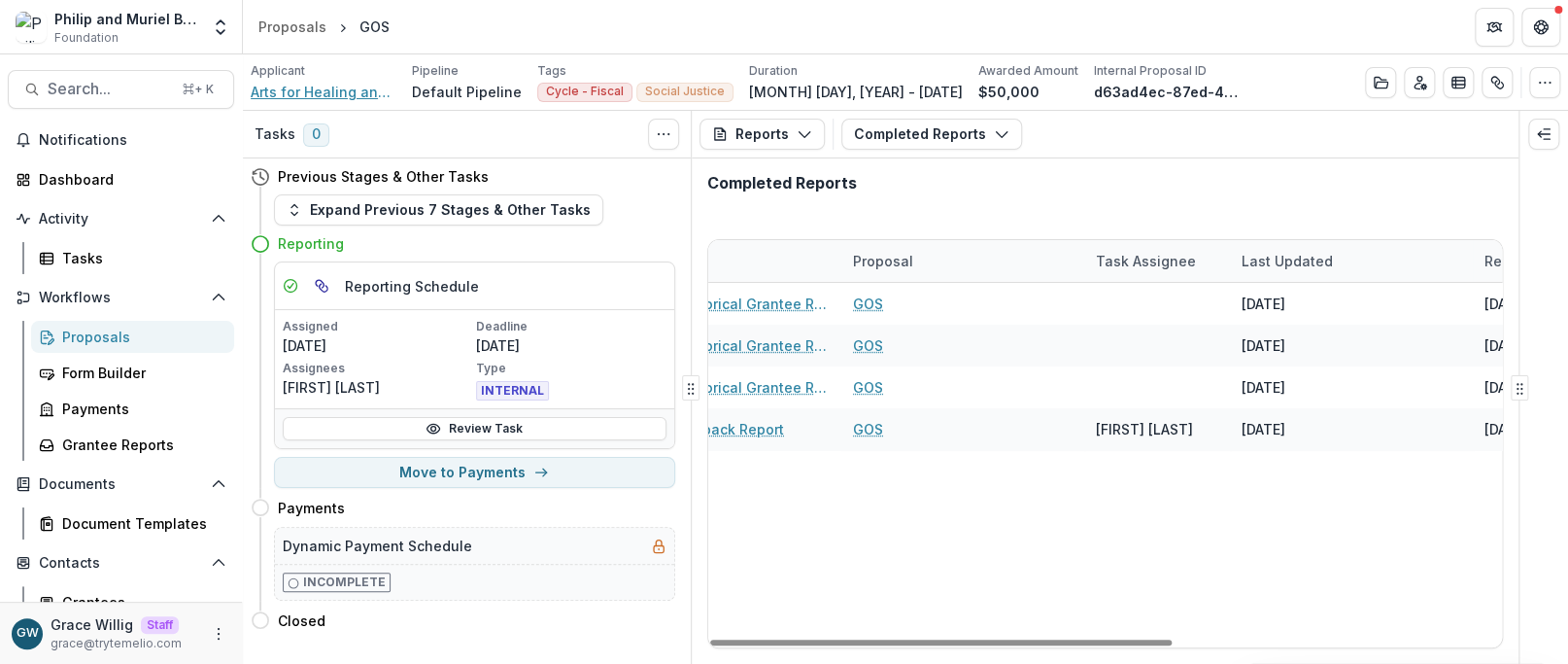 click on "Arts for Healing and Justice Network" at bounding box center [324, 91] 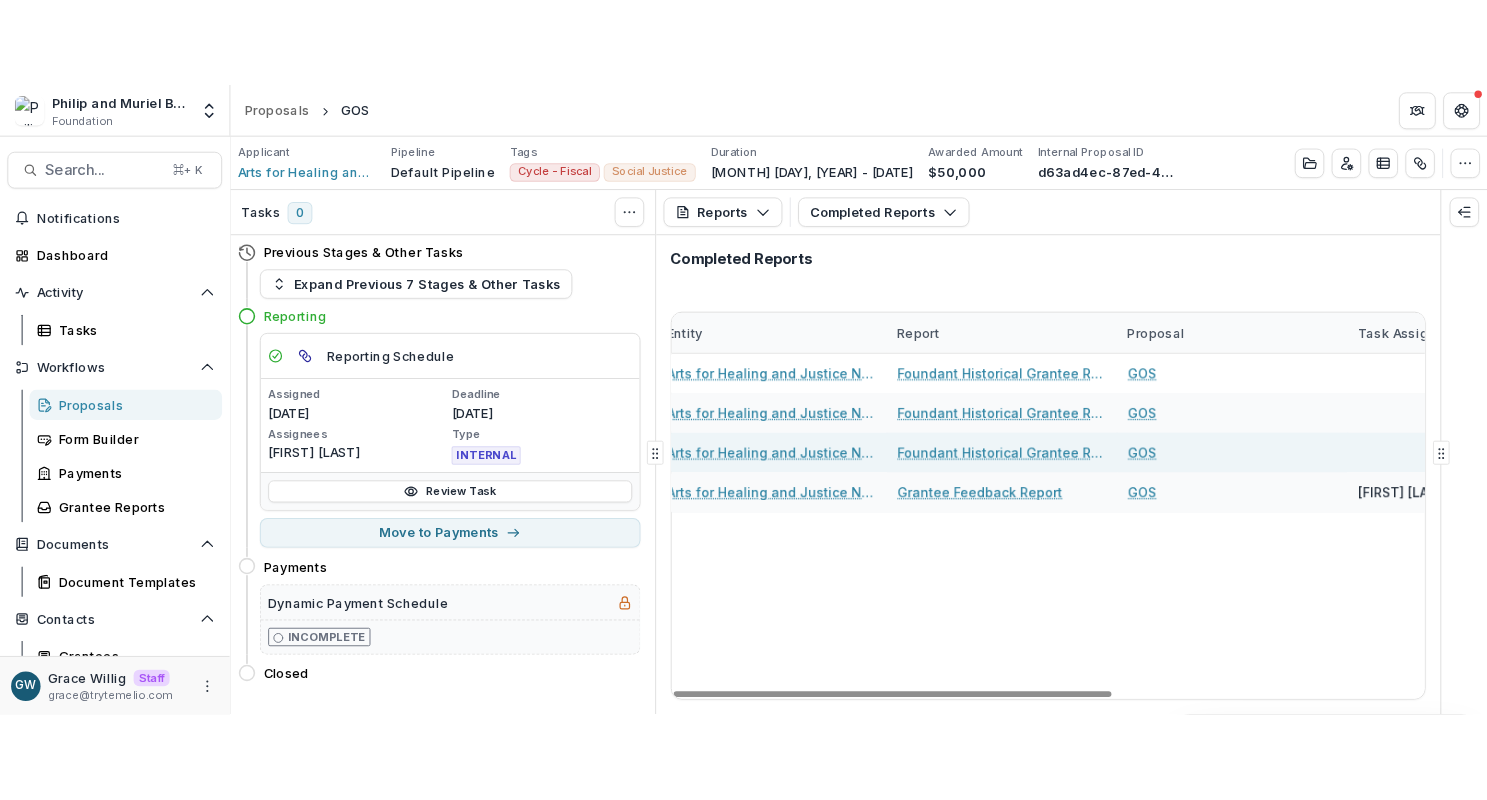 scroll, scrollTop: 0, scrollLeft: 0, axis: both 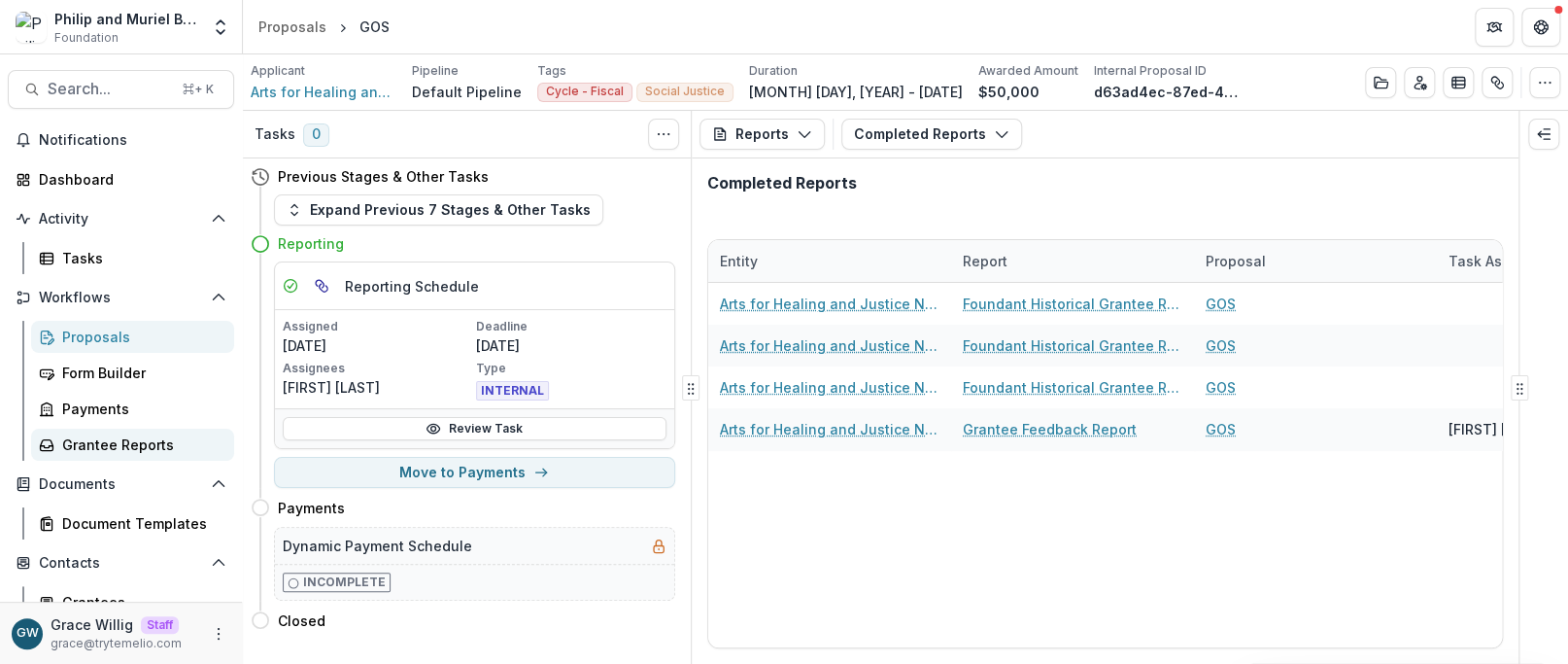 click on "Grantee Reports" at bounding box center (140, 444) 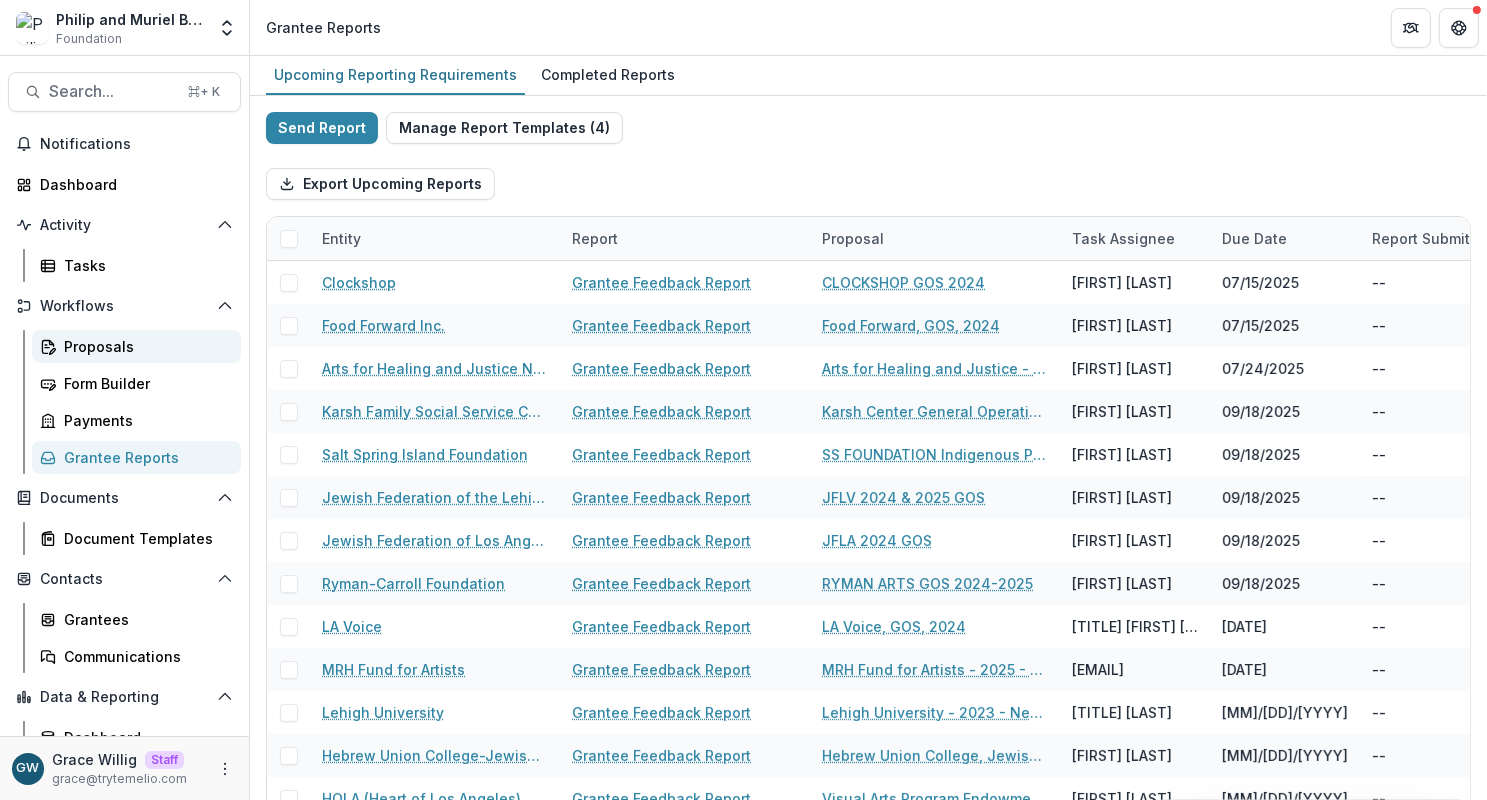 click on "Proposals" at bounding box center (144, 346) 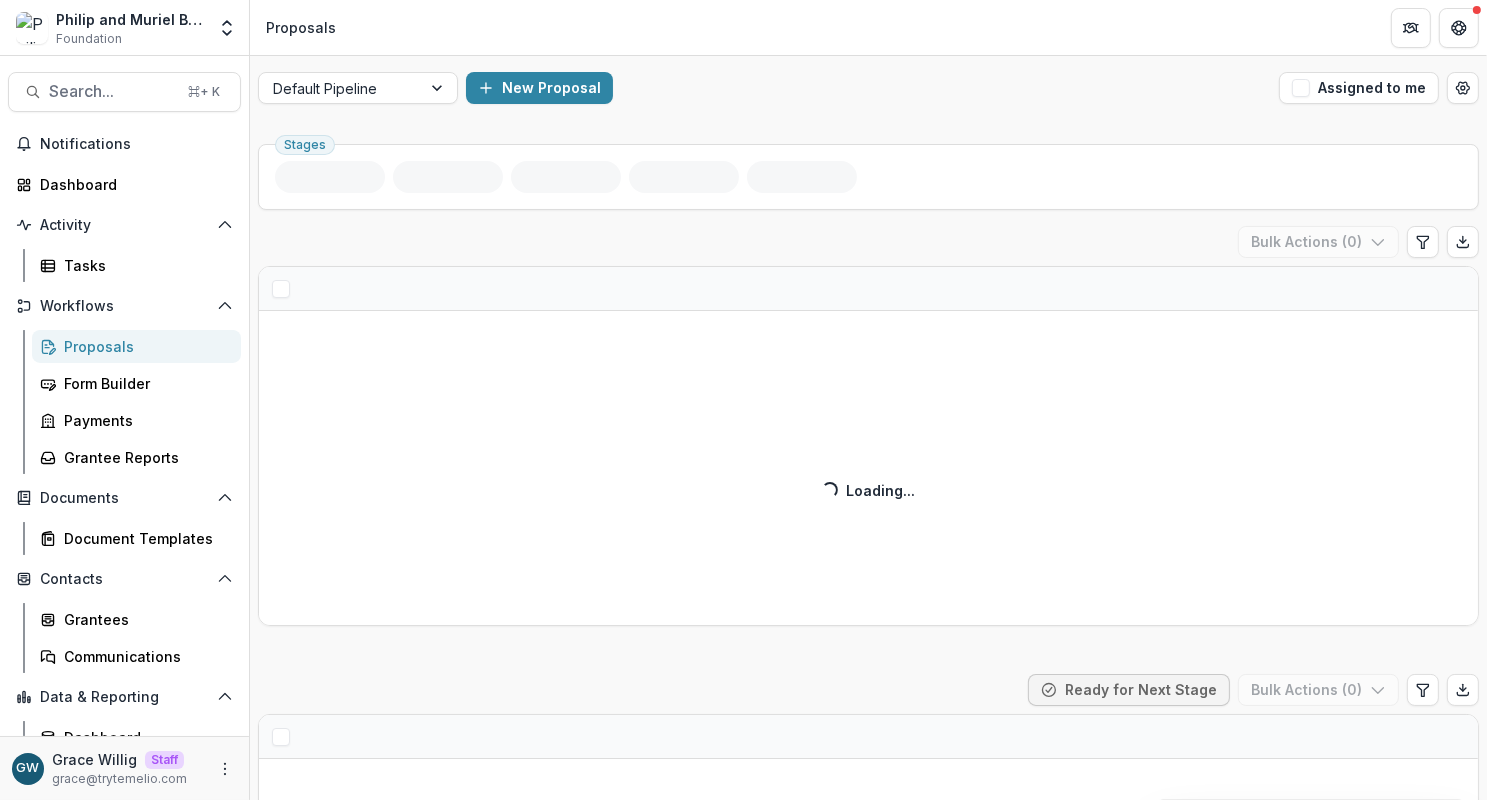 click on "Proposals" at bounding box center [136, 346] 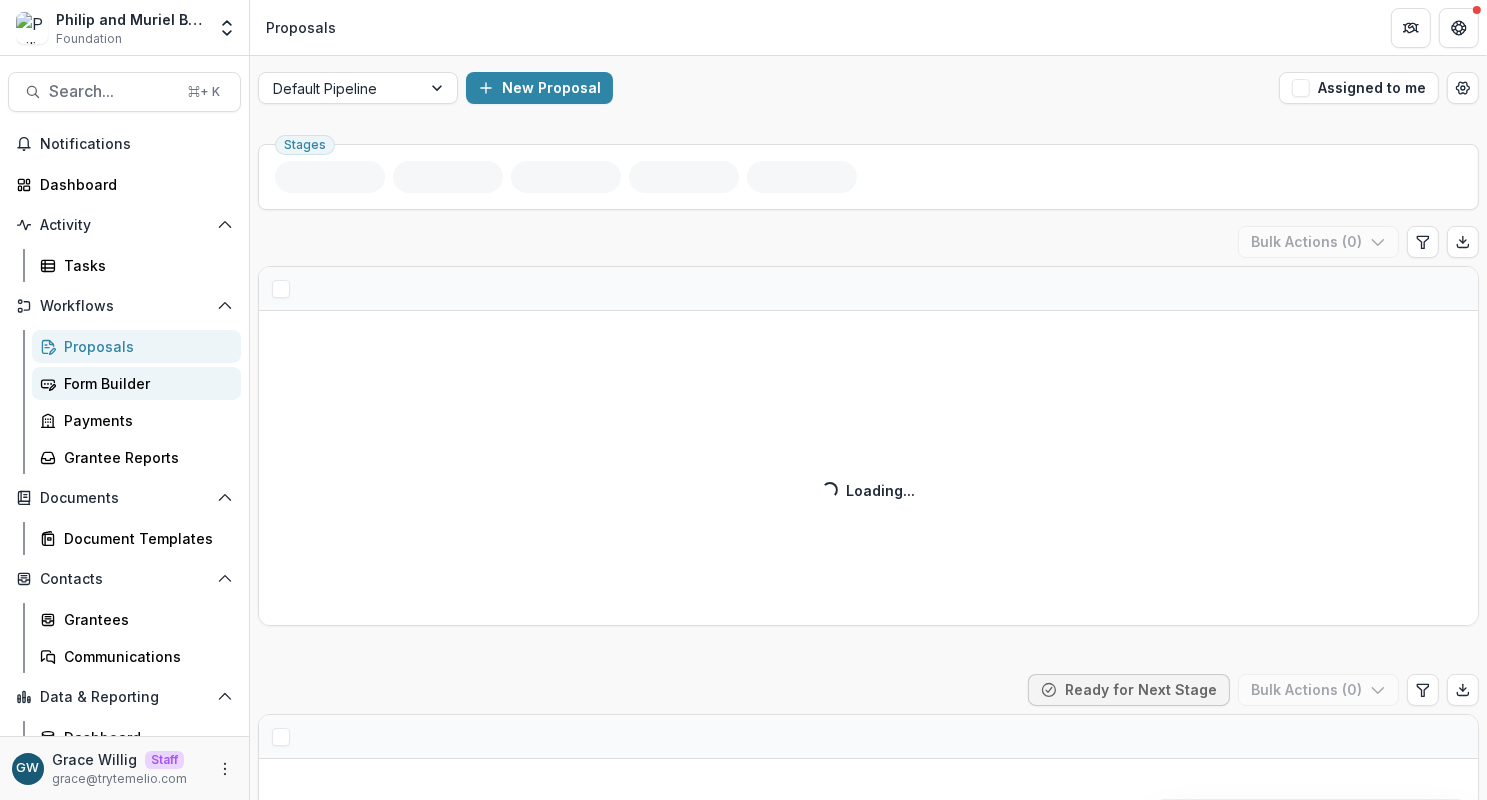 click on "Form Builder" at bounding box center (136, 383) 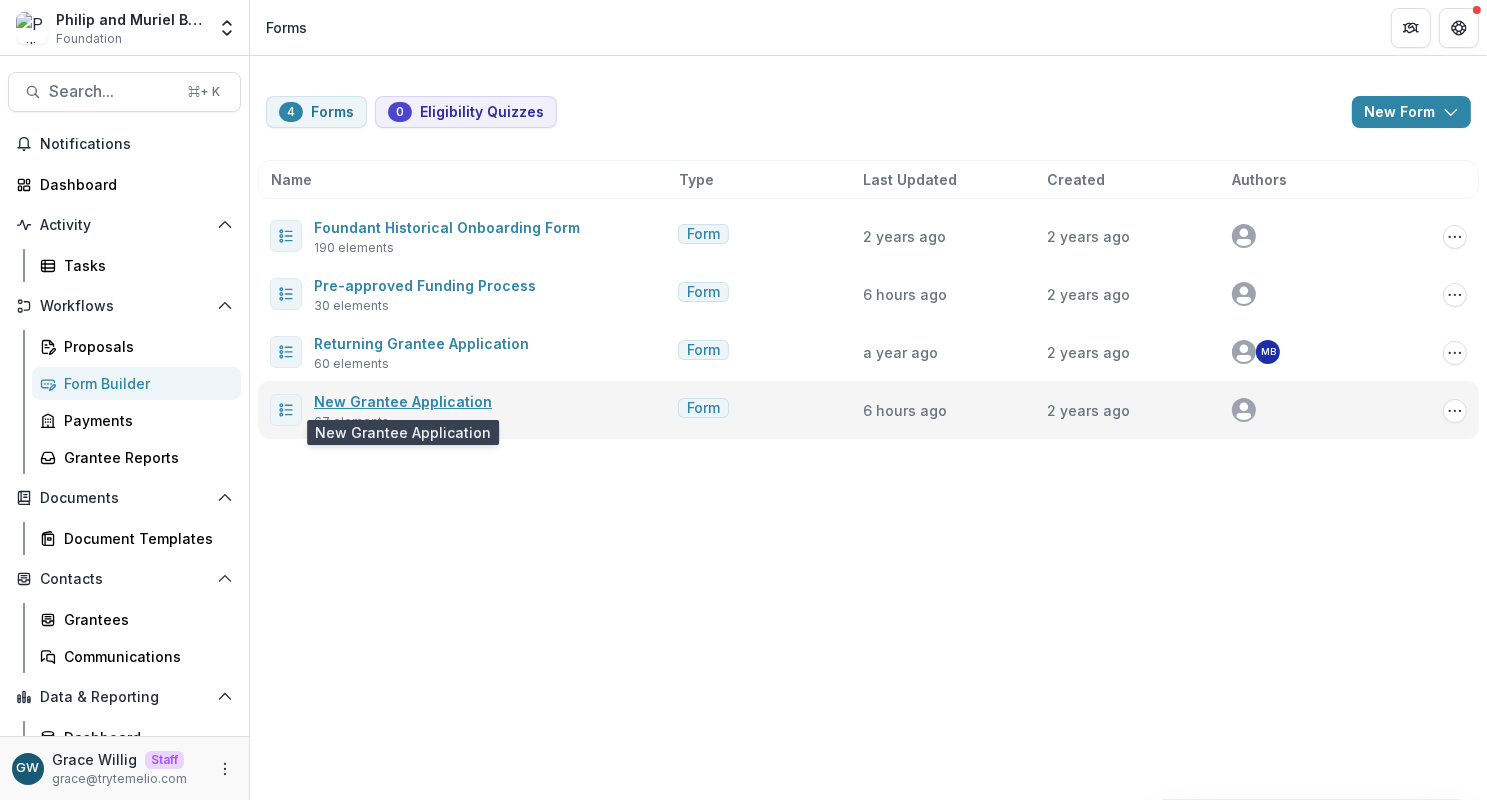 click on "New Grantee Application" at bounding box center [403, 401] 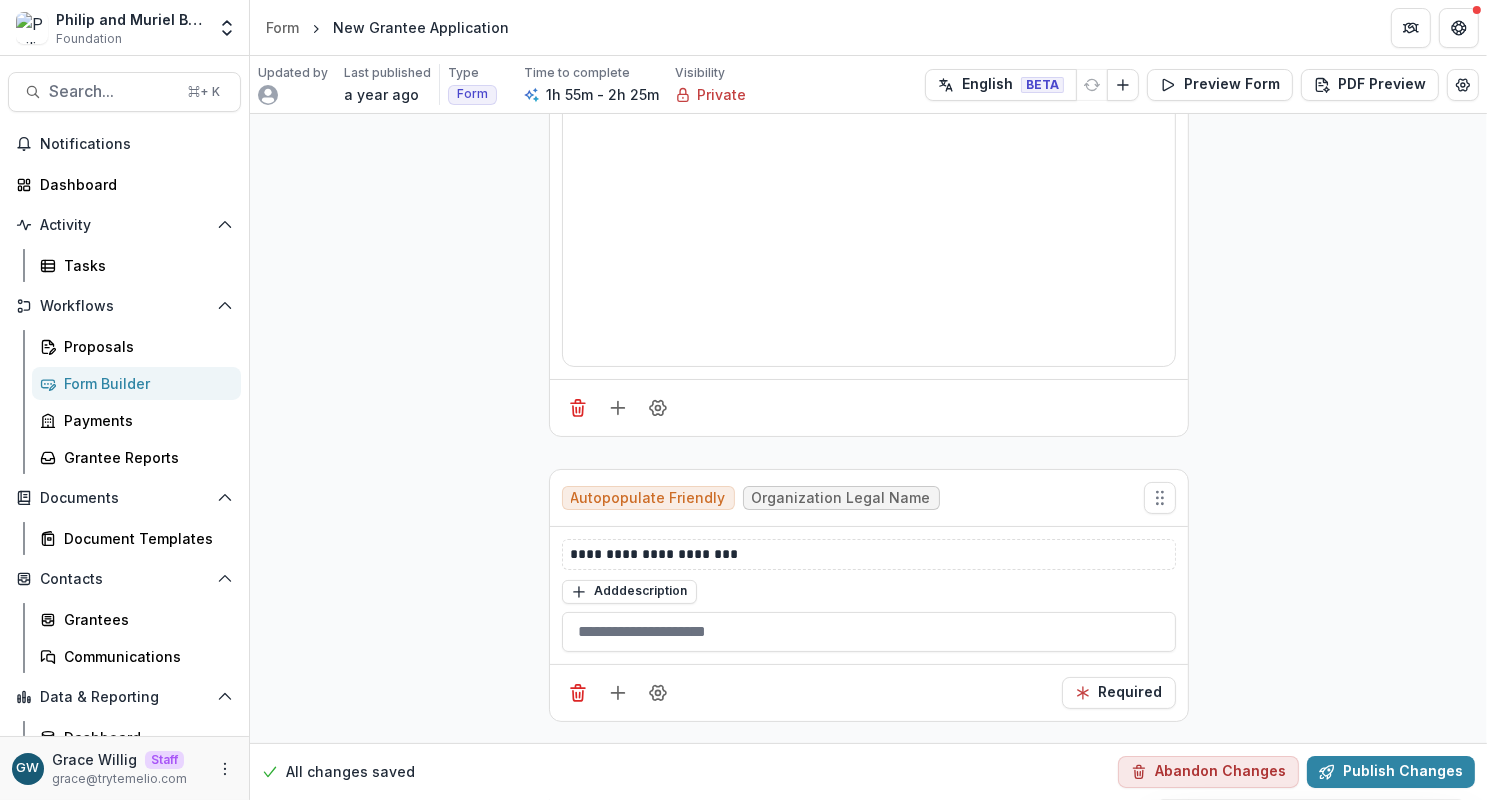 scroll, scrollTop: 0, scrollLeft: 0, axis: both 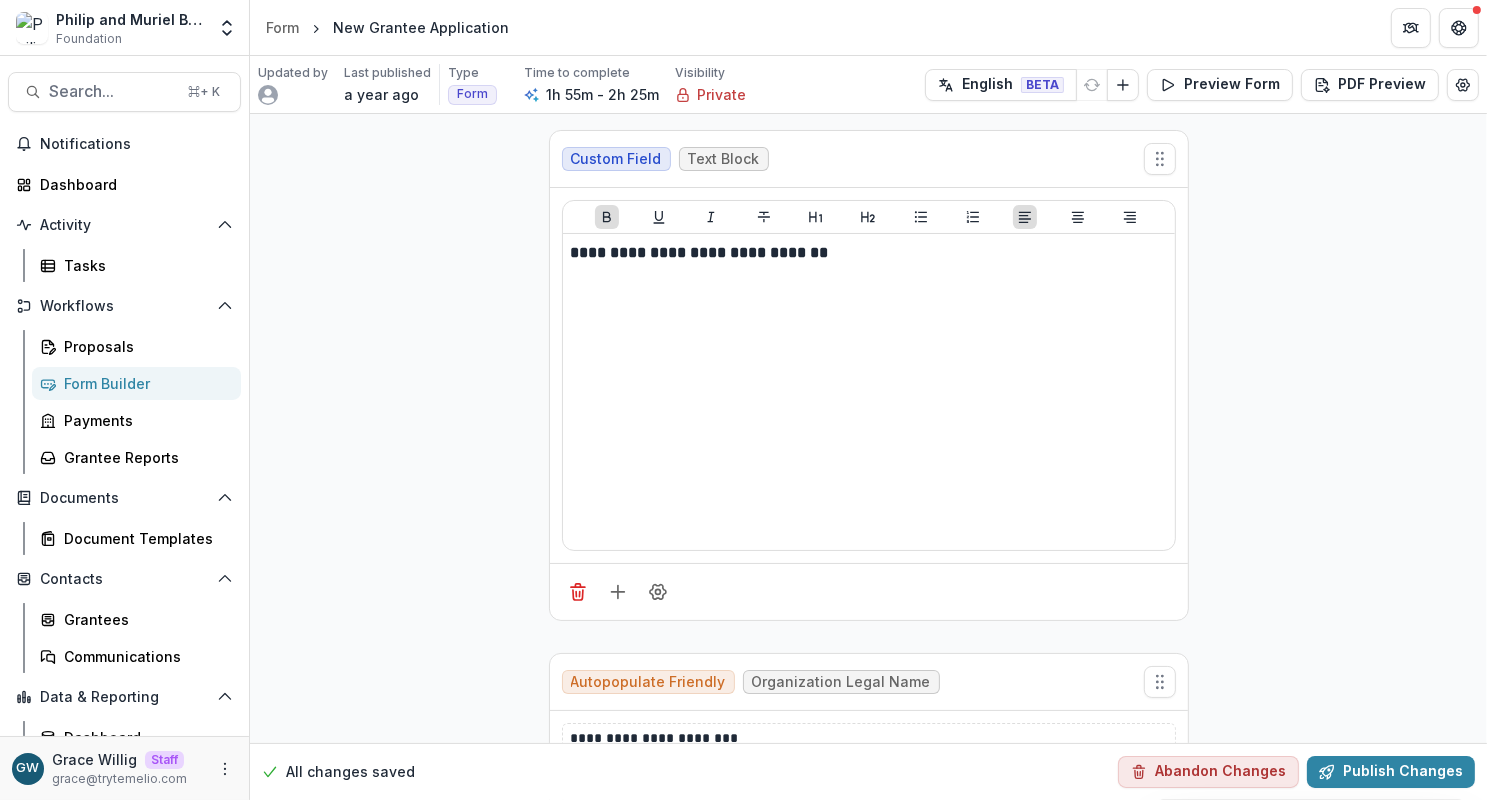 click on "**********" at bounding box center (868, 16218) 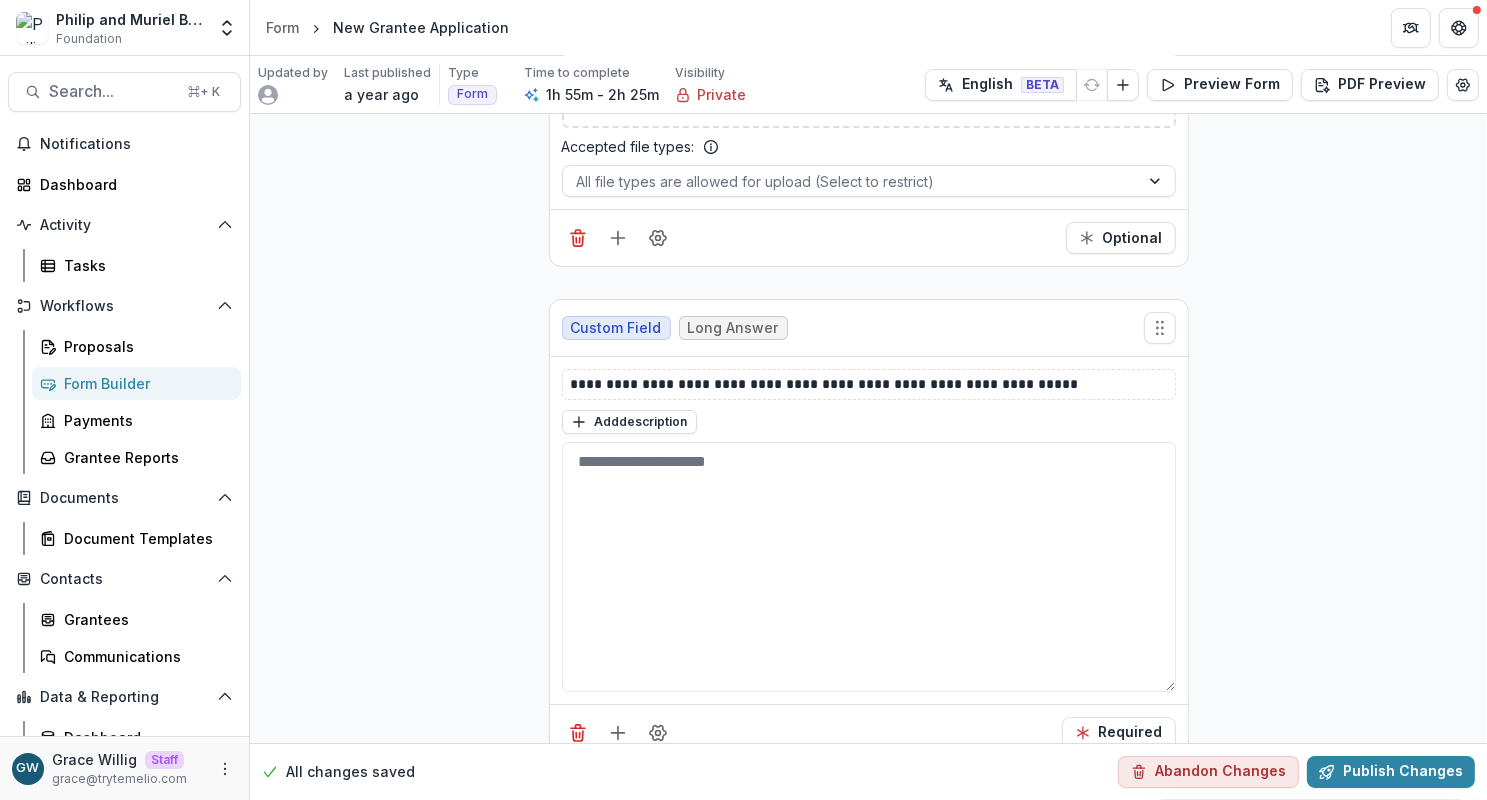 scroll, scrollTop: 7149, scrollLeft: 0, axis: vertical 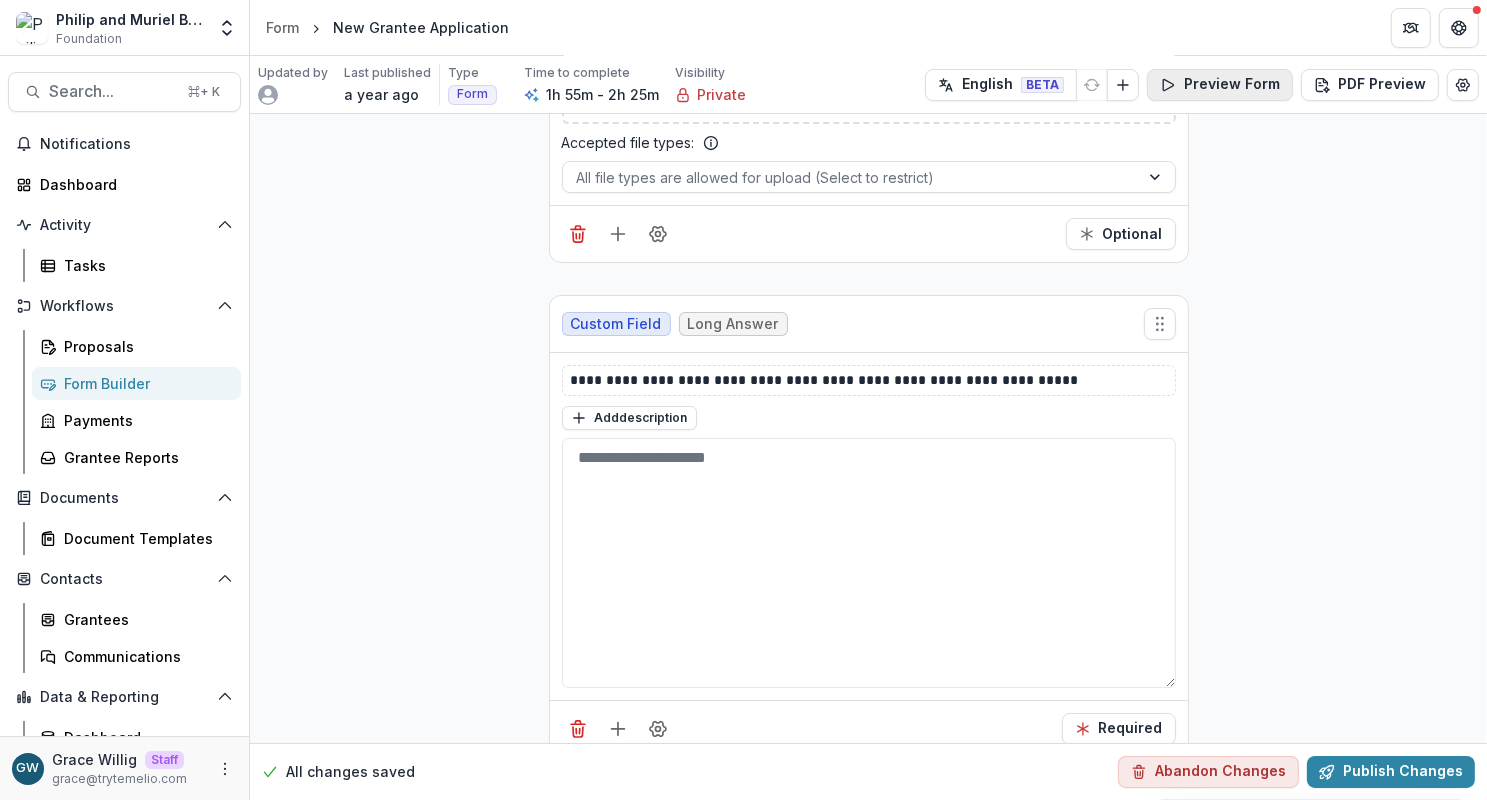 click on "Preview Form" at bounding box center [1220, 85] 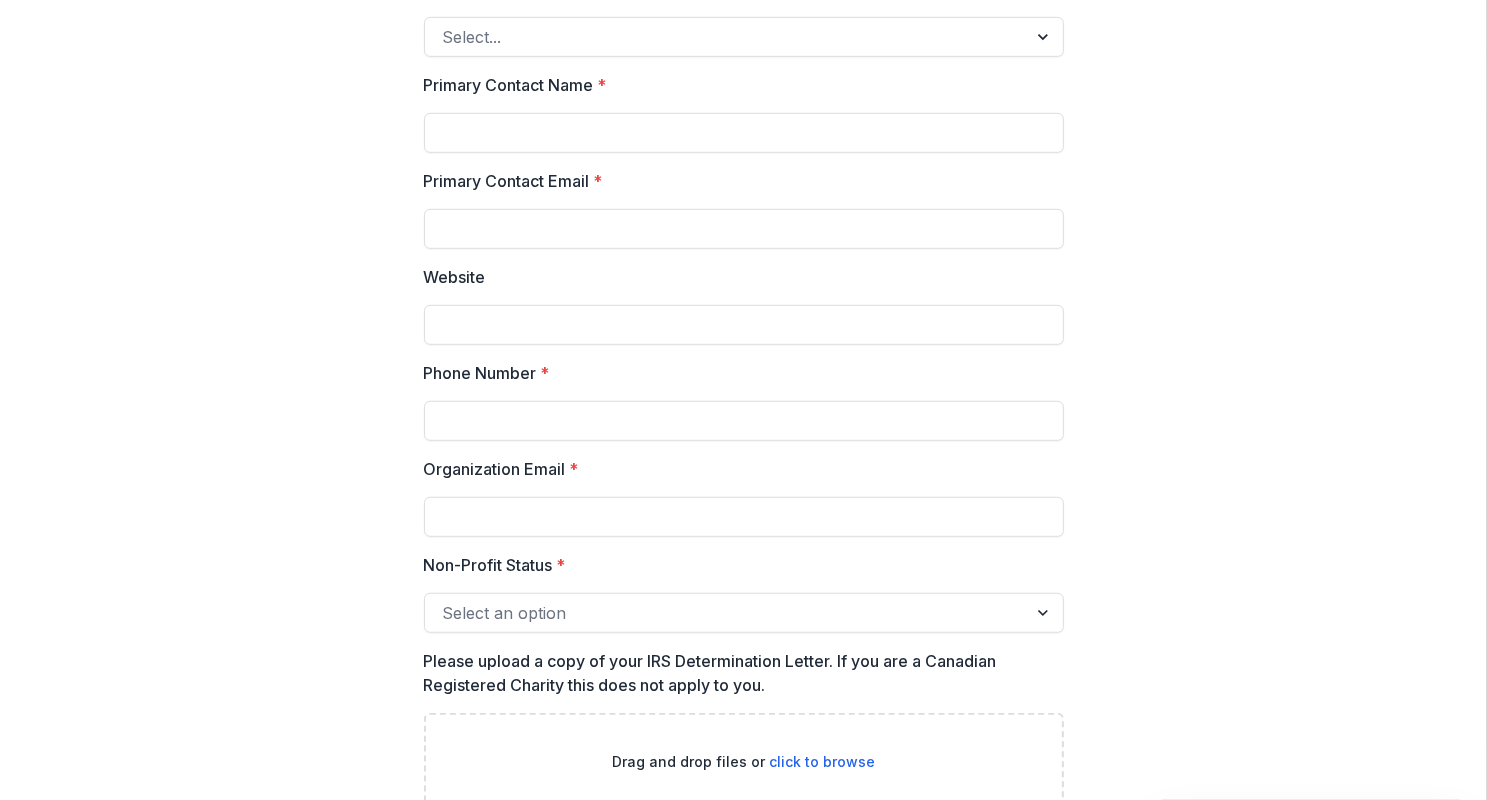 scroll, scrollTop: 1190, scrollLeft: 0, axis: vertical 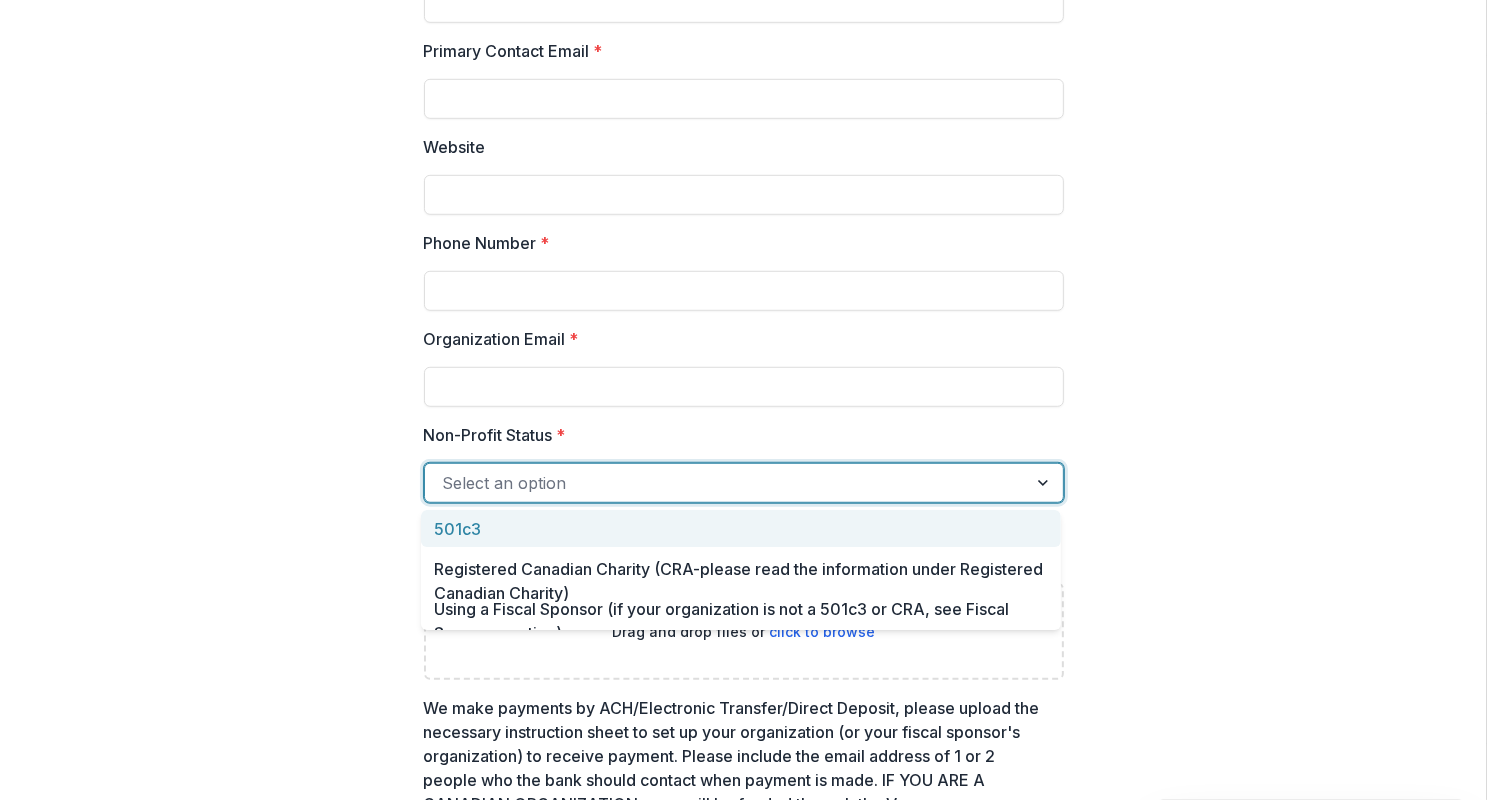 click at bounding box center [726, 483] 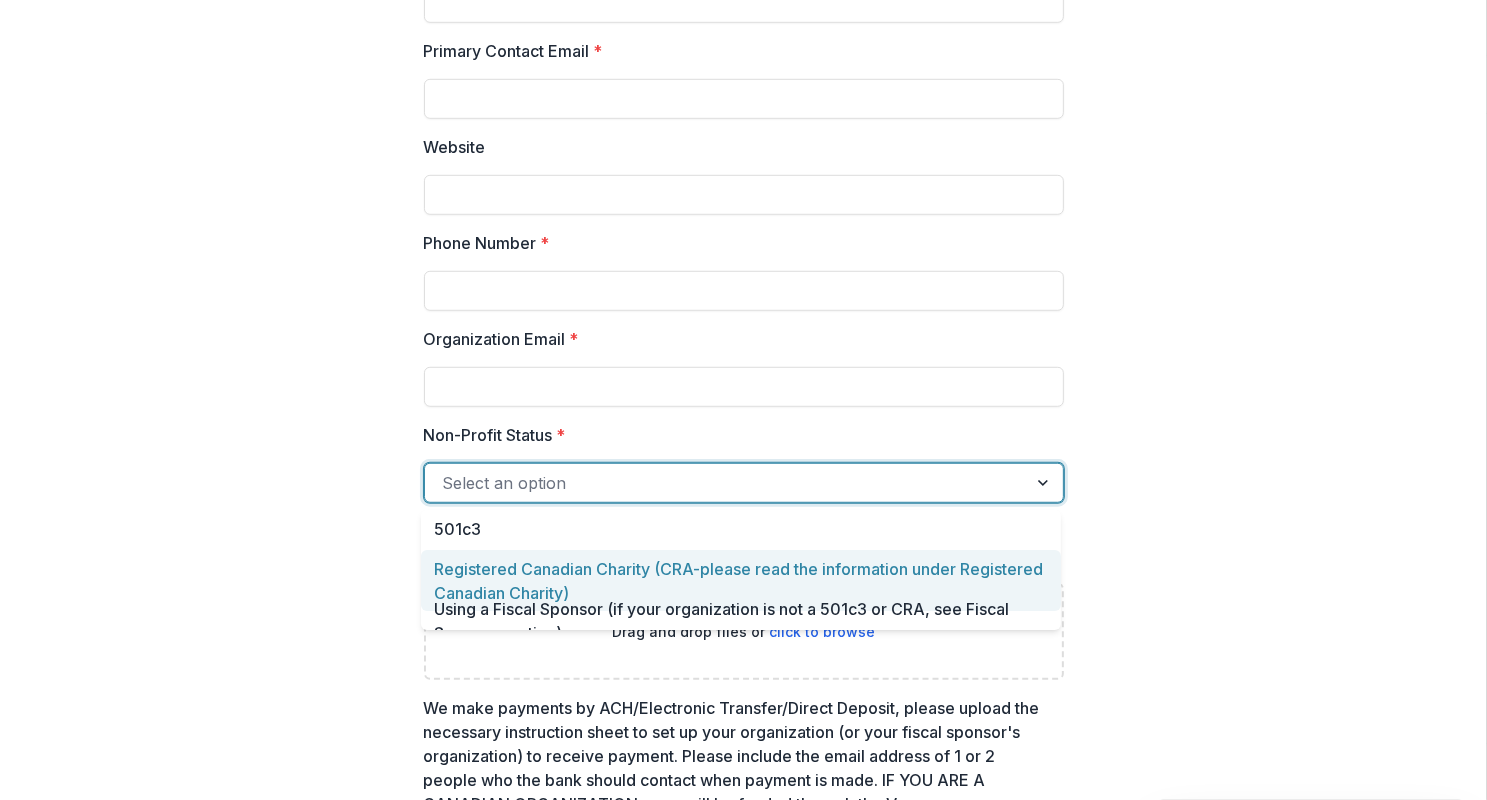 click on "Registered Canadian Charity (CRA-please read the information under Registered Canadian Charity)" at bounding box center [741, 580] 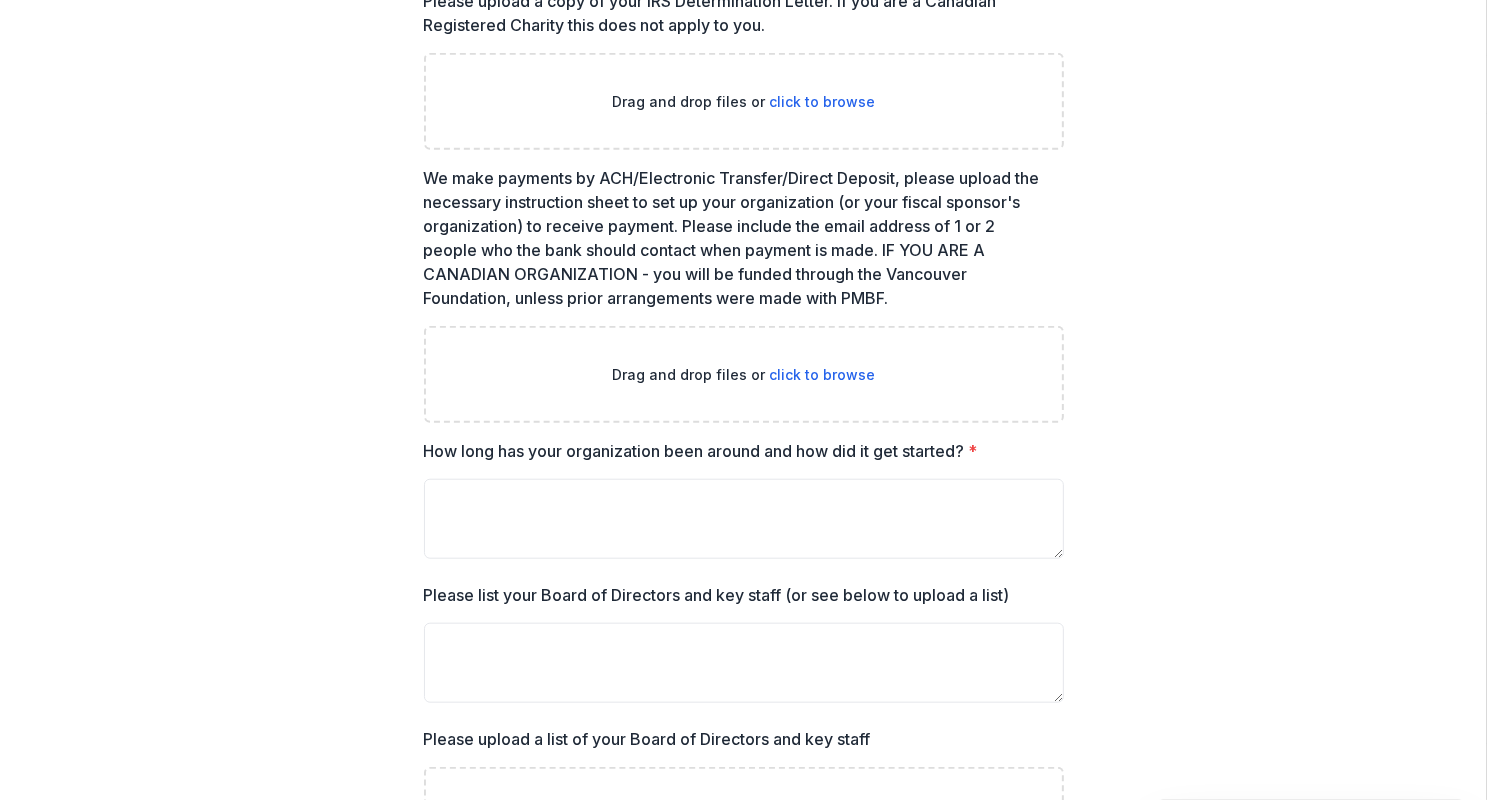 scroll, scrollTop: 1507, scrollLeft: 0, axis: vertical 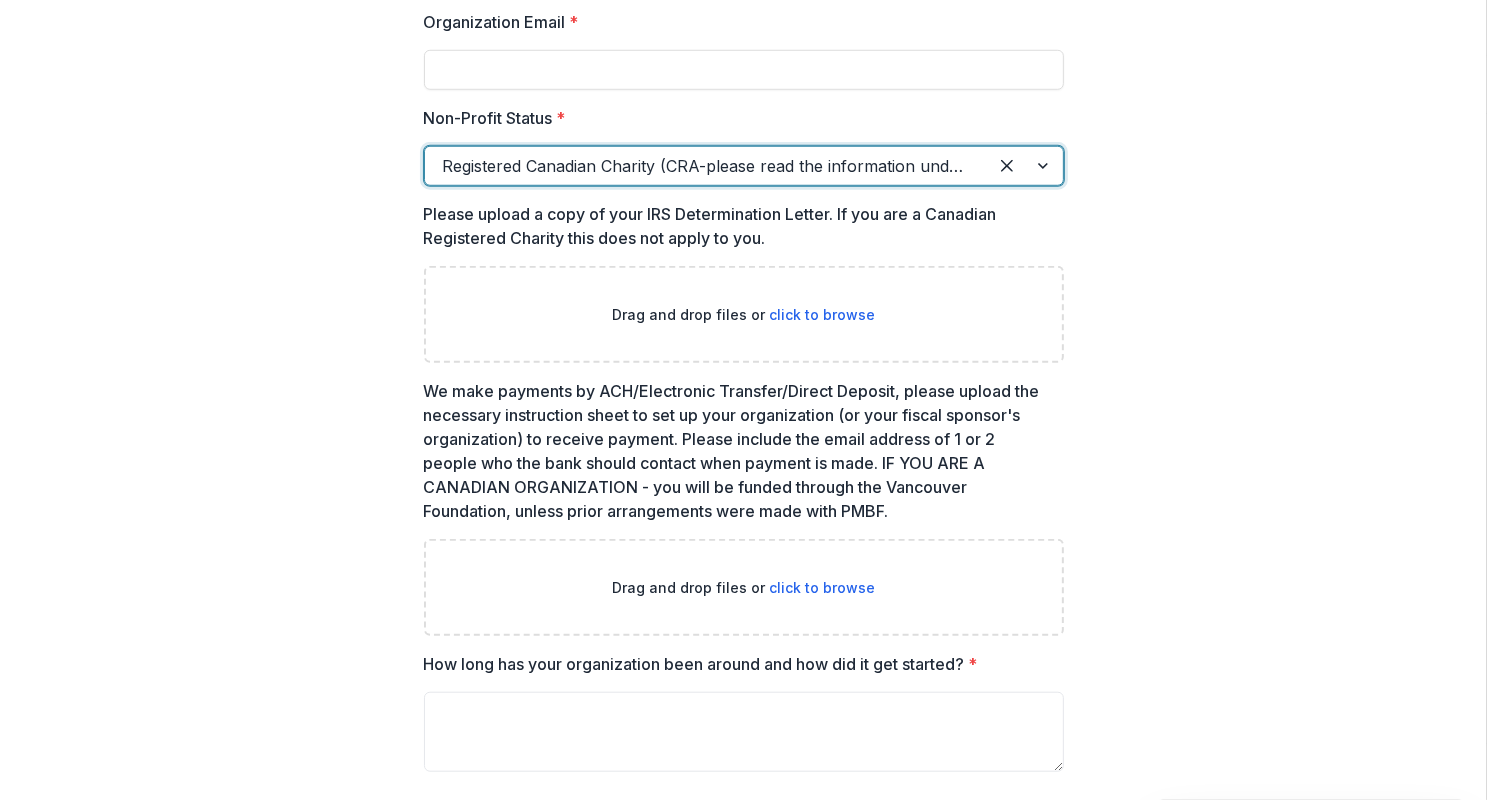 click at bounding box center [706, 166] 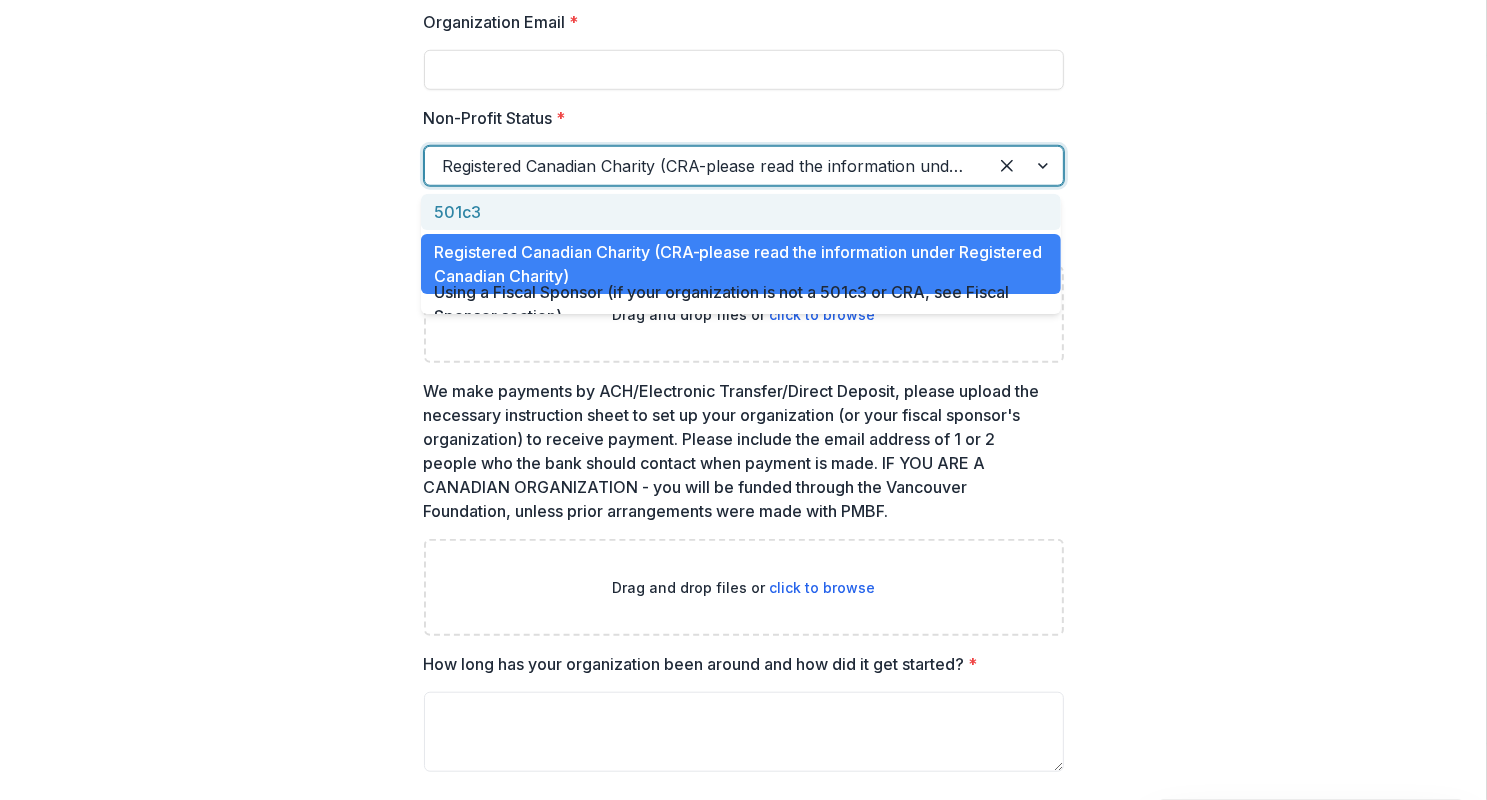 click on "501c3" at bounding box center [741, 212] 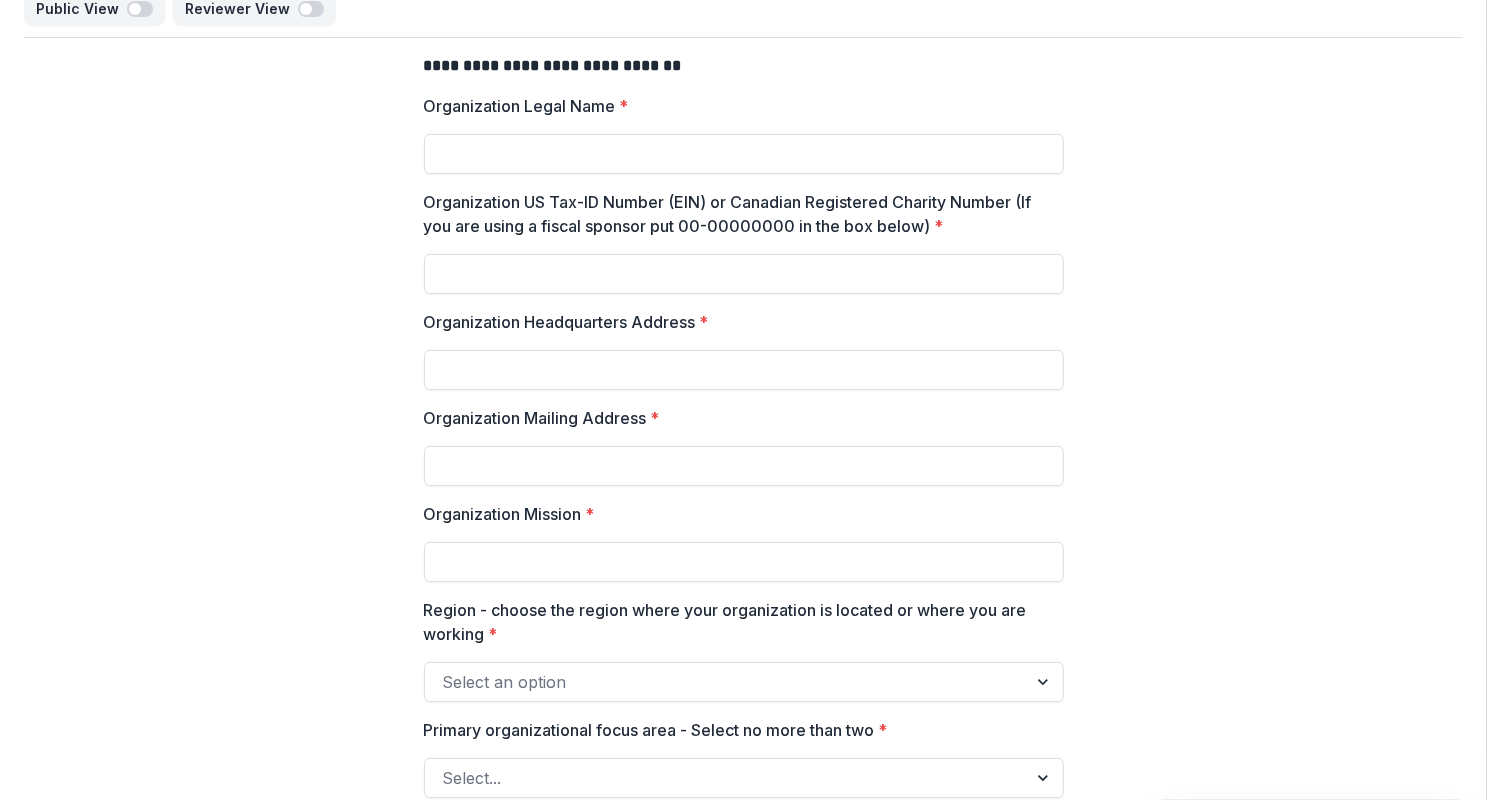 scroll, scrollTop: 0, scrollLeft: 0, axis: both 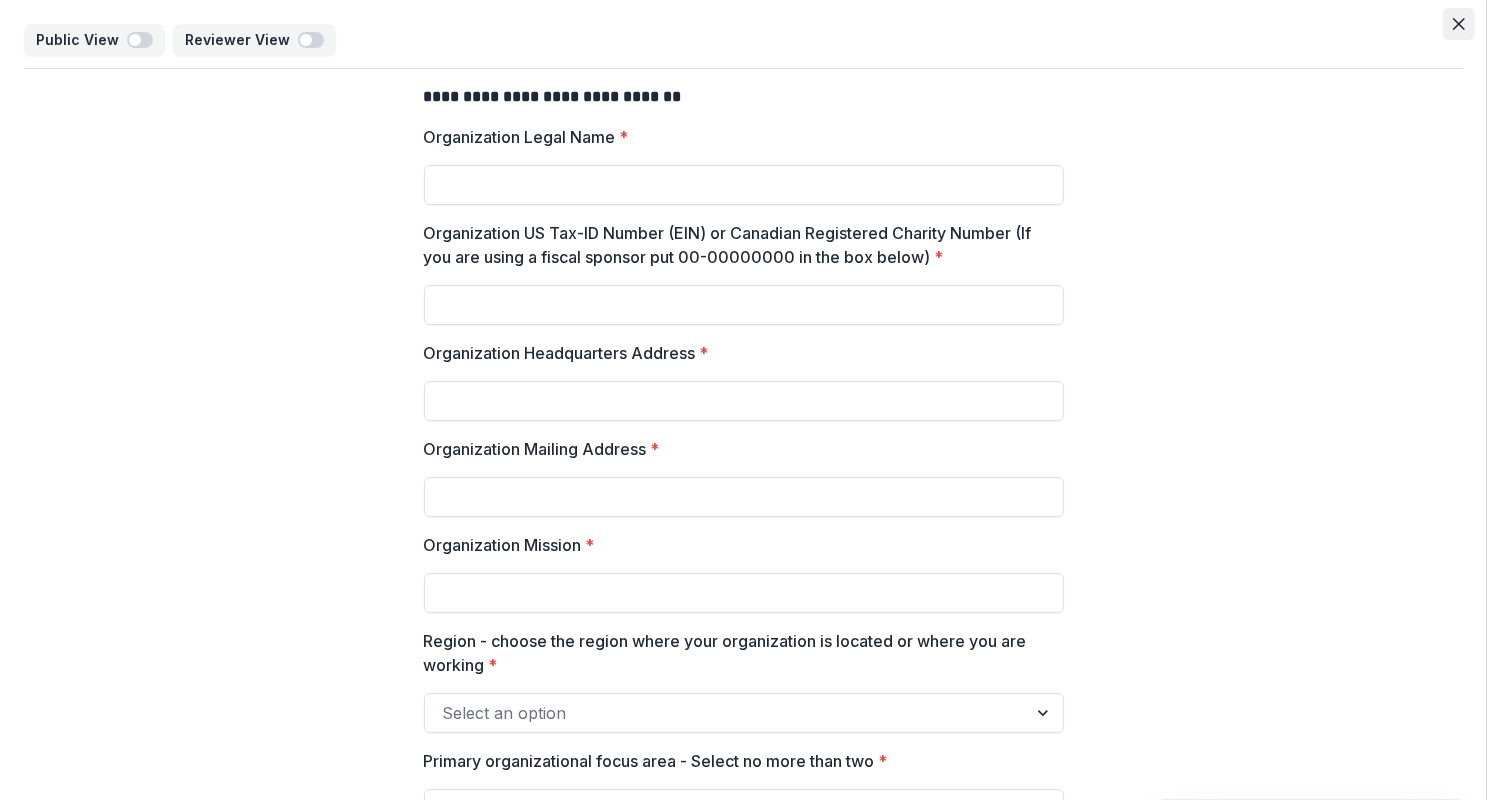 click 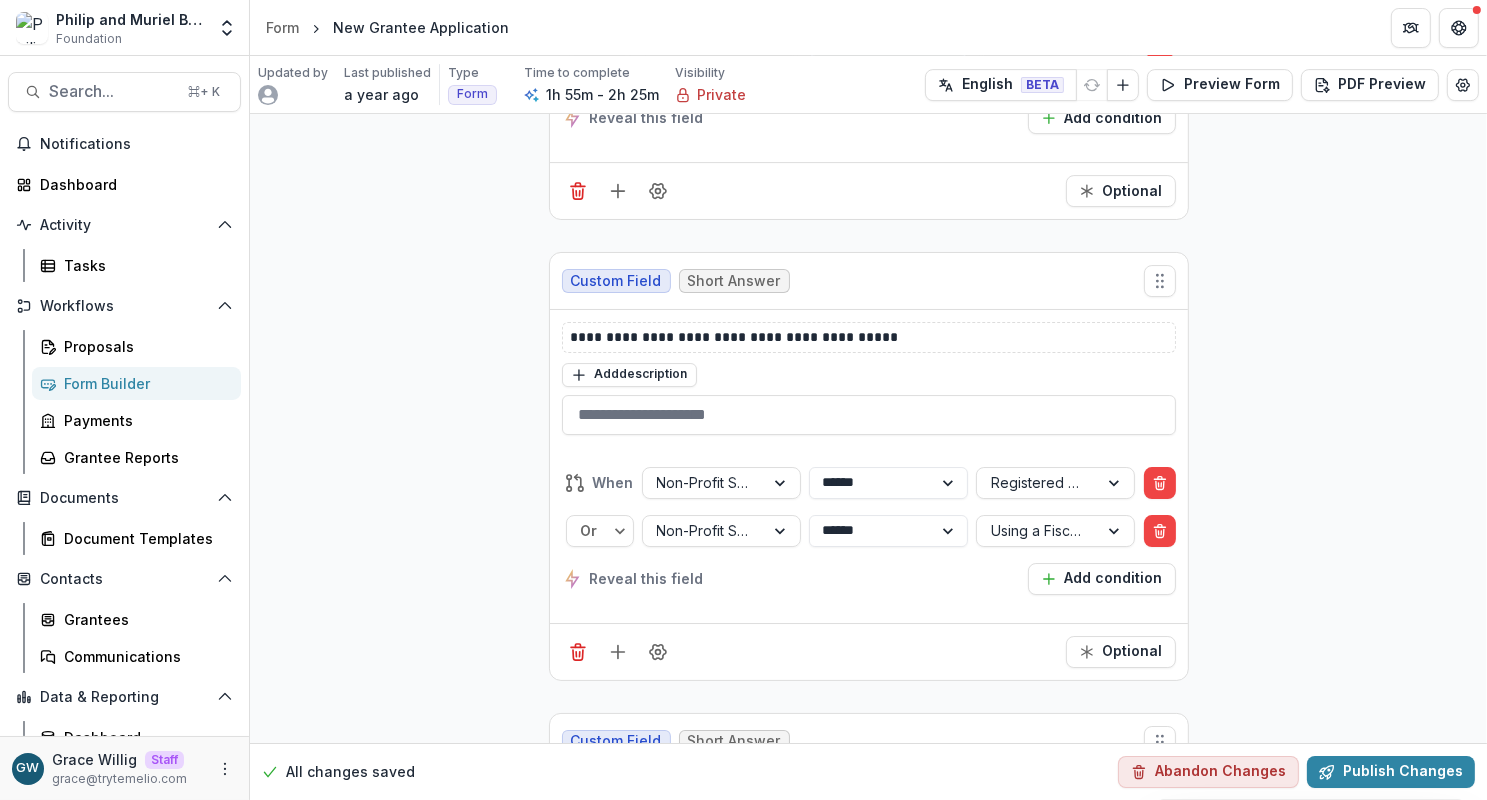 scroll, scrollTop: 14045, scrollLeft: 0, axis: vertical 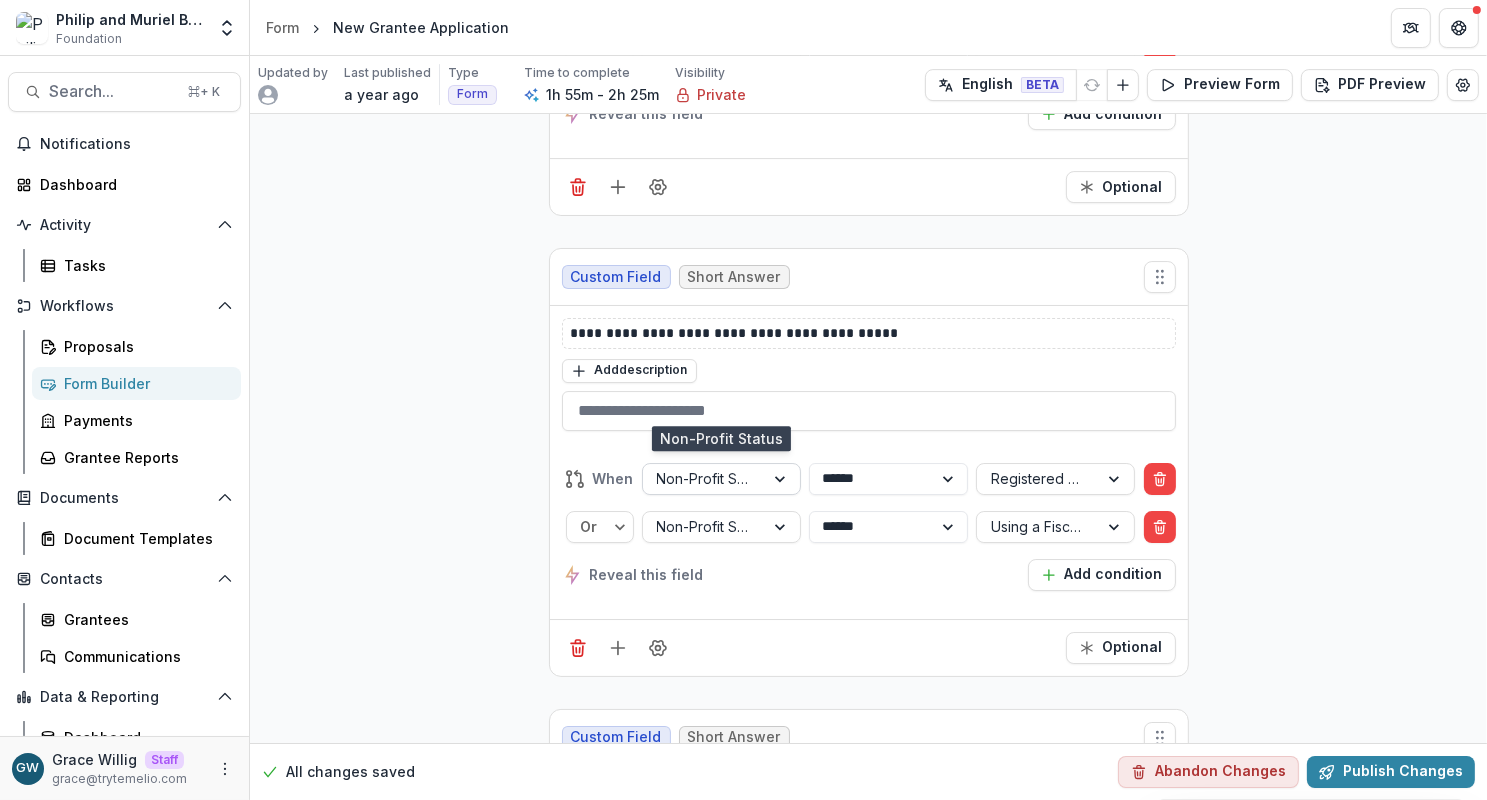 click on "Non-Profit Status" at bounding box center [703, 478] 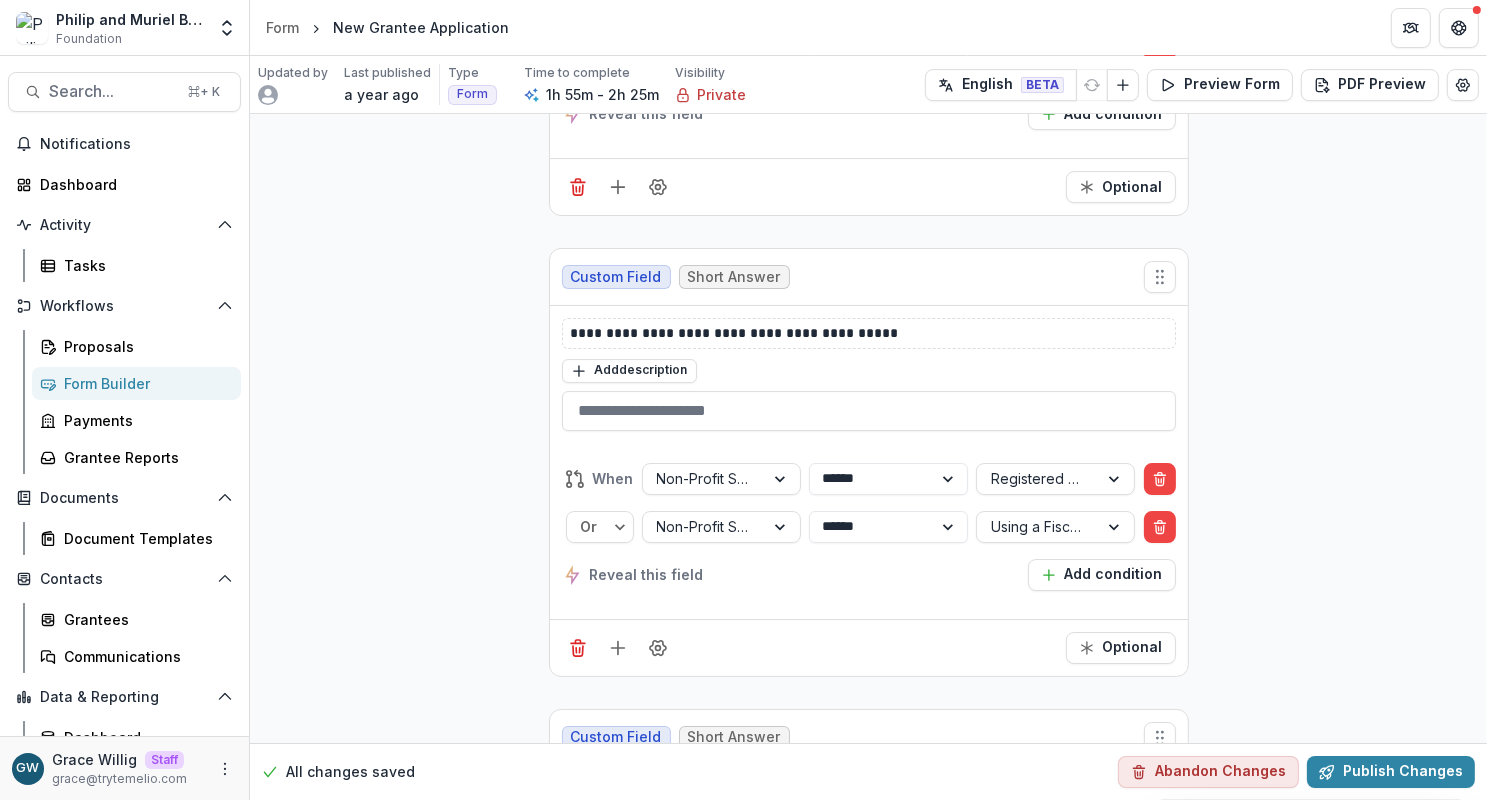click on "**********" at bounding box center [868, 2173] 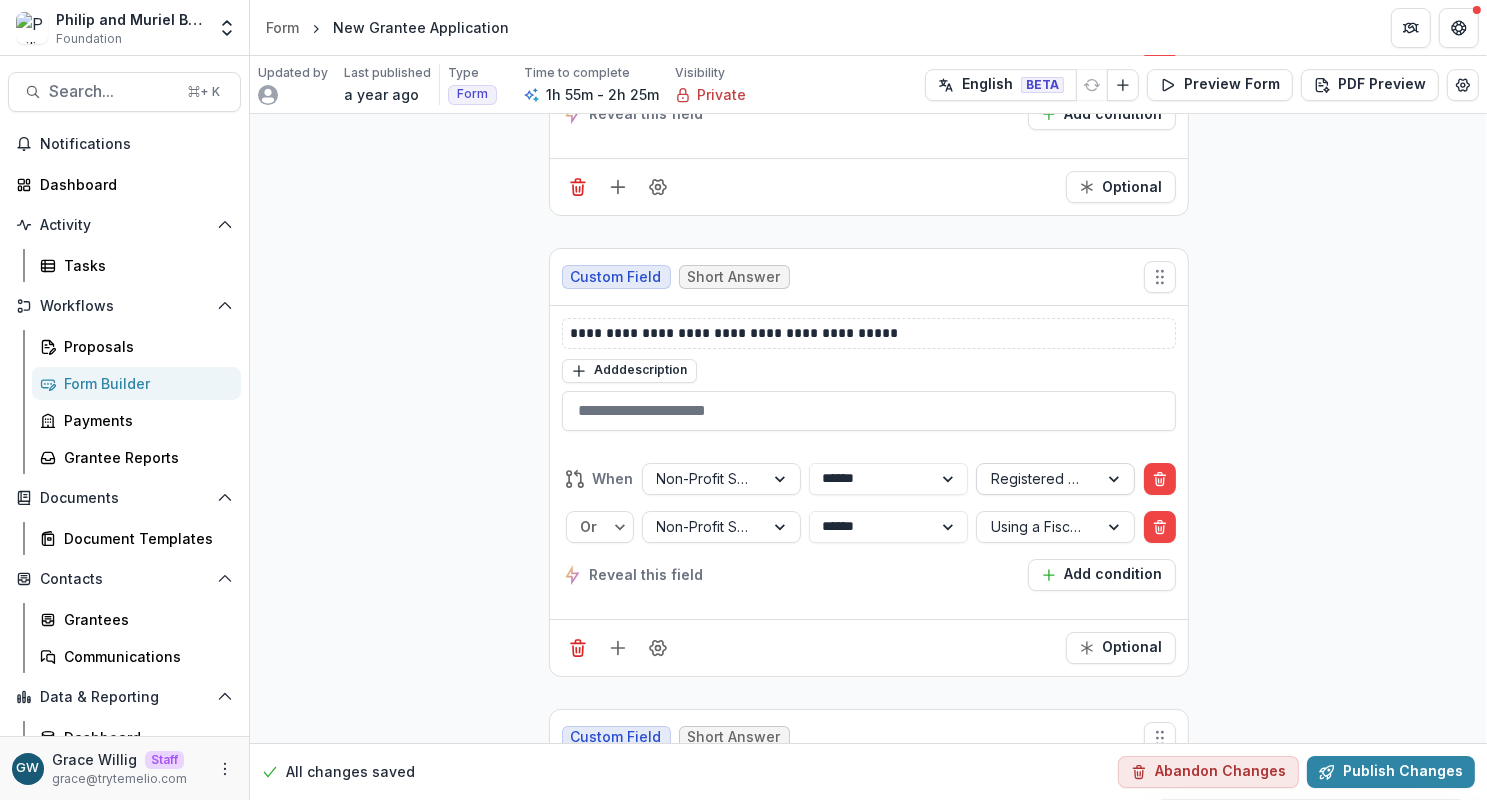 click at bounding box center [1037, 478] 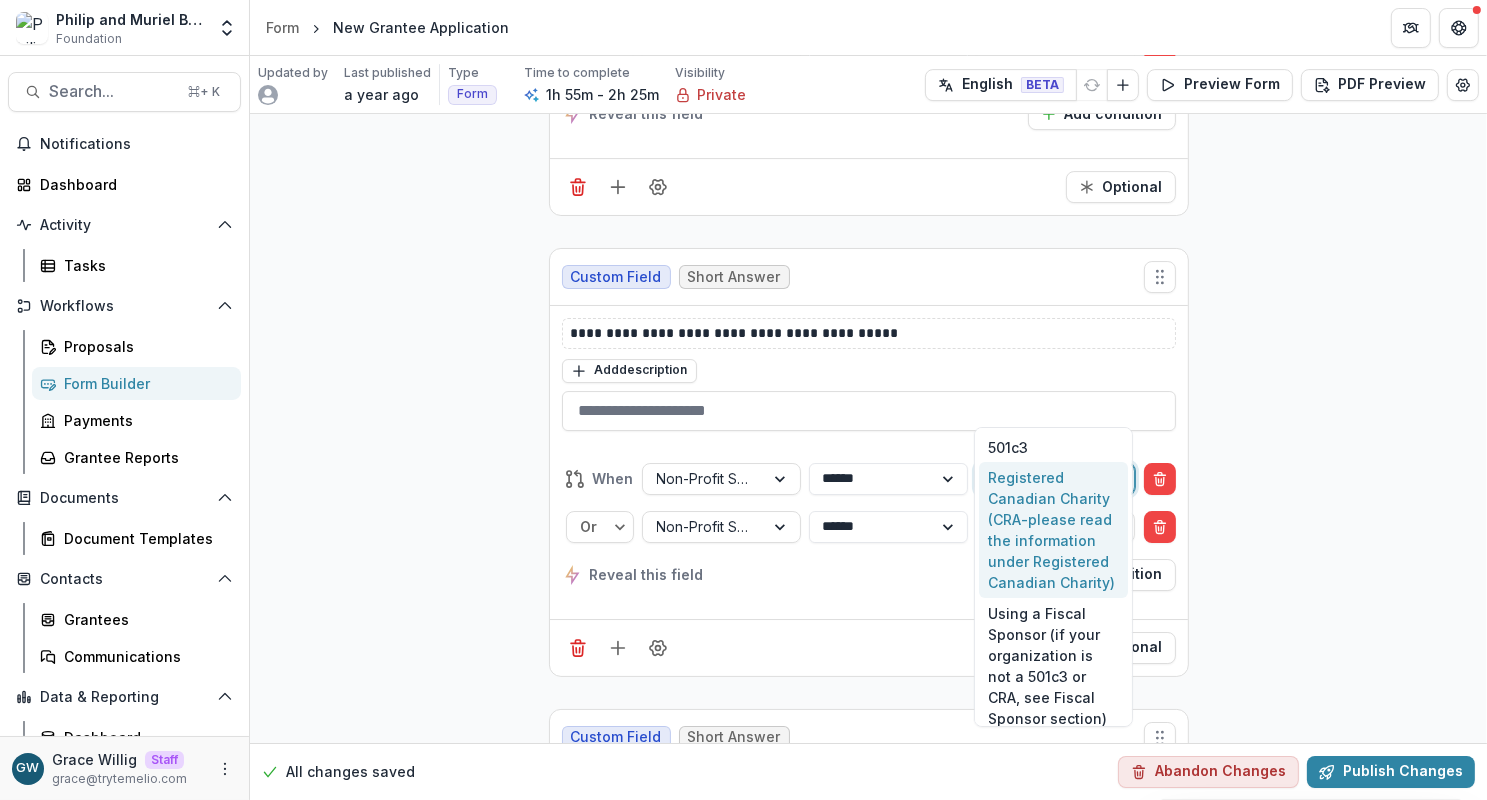 click on "**********" at bounding box center (868, 2173) 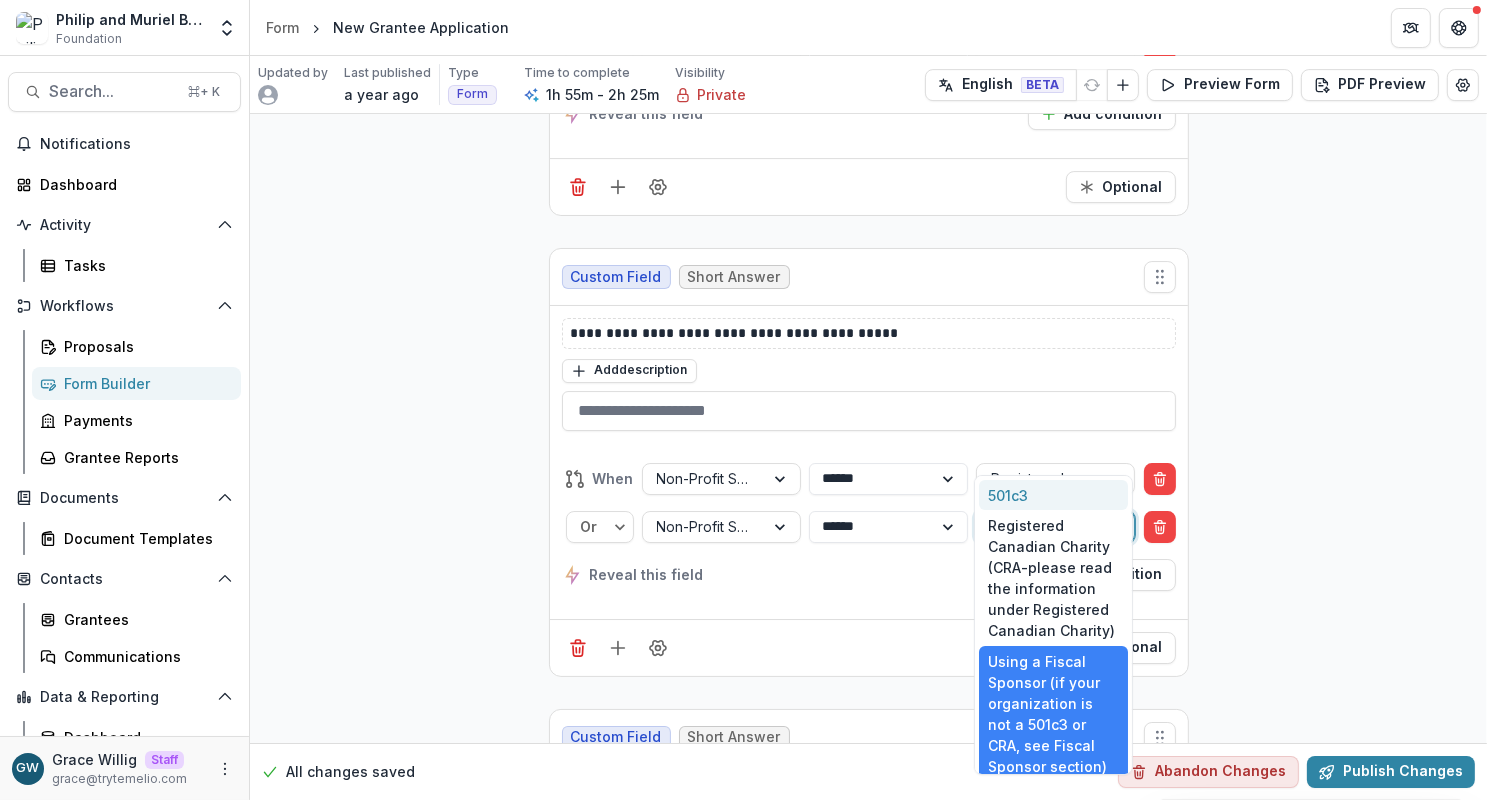 click at bounding box center [1037, 526] 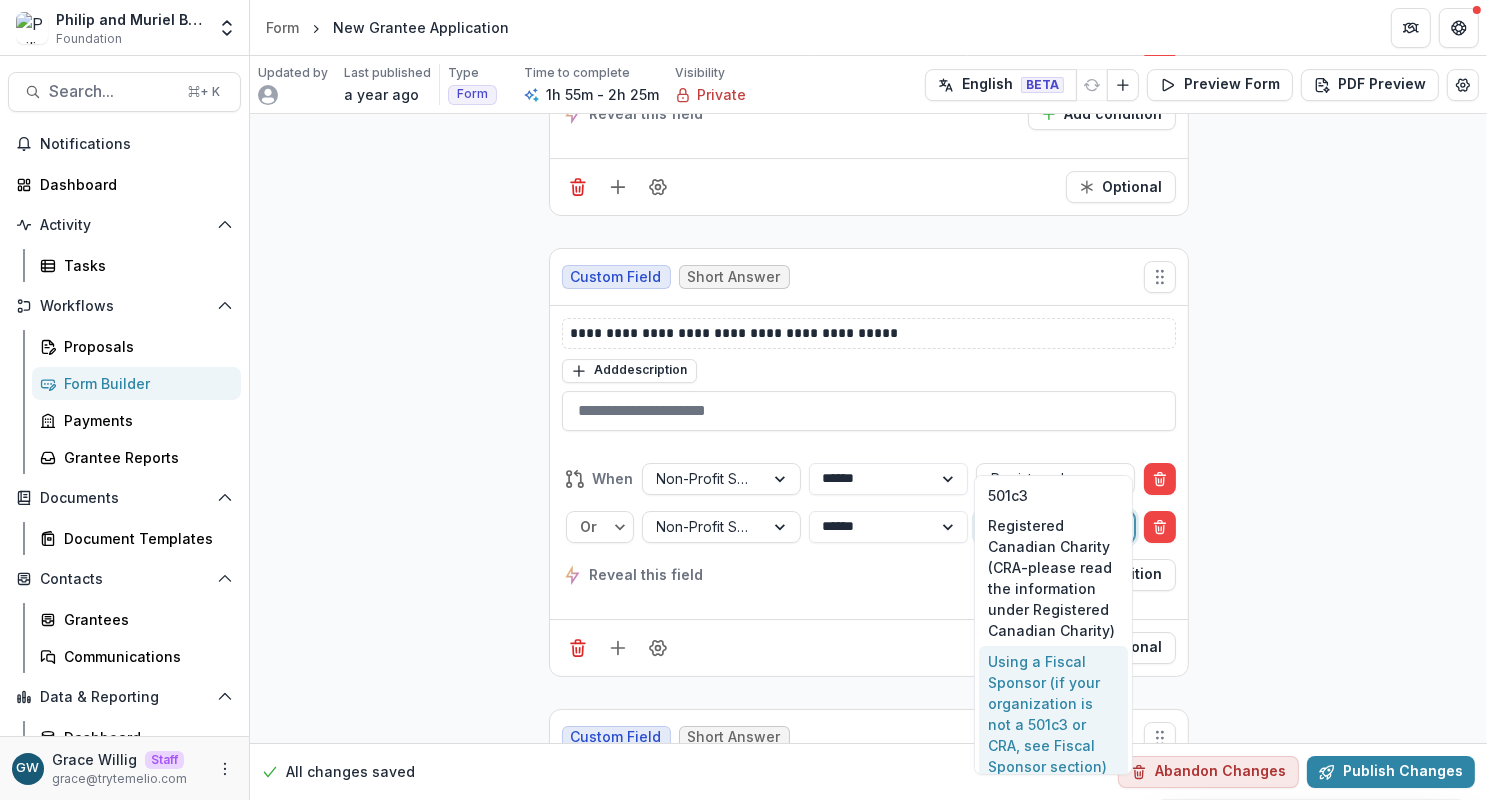 click on "**********" at bounding box center (868, 2173) 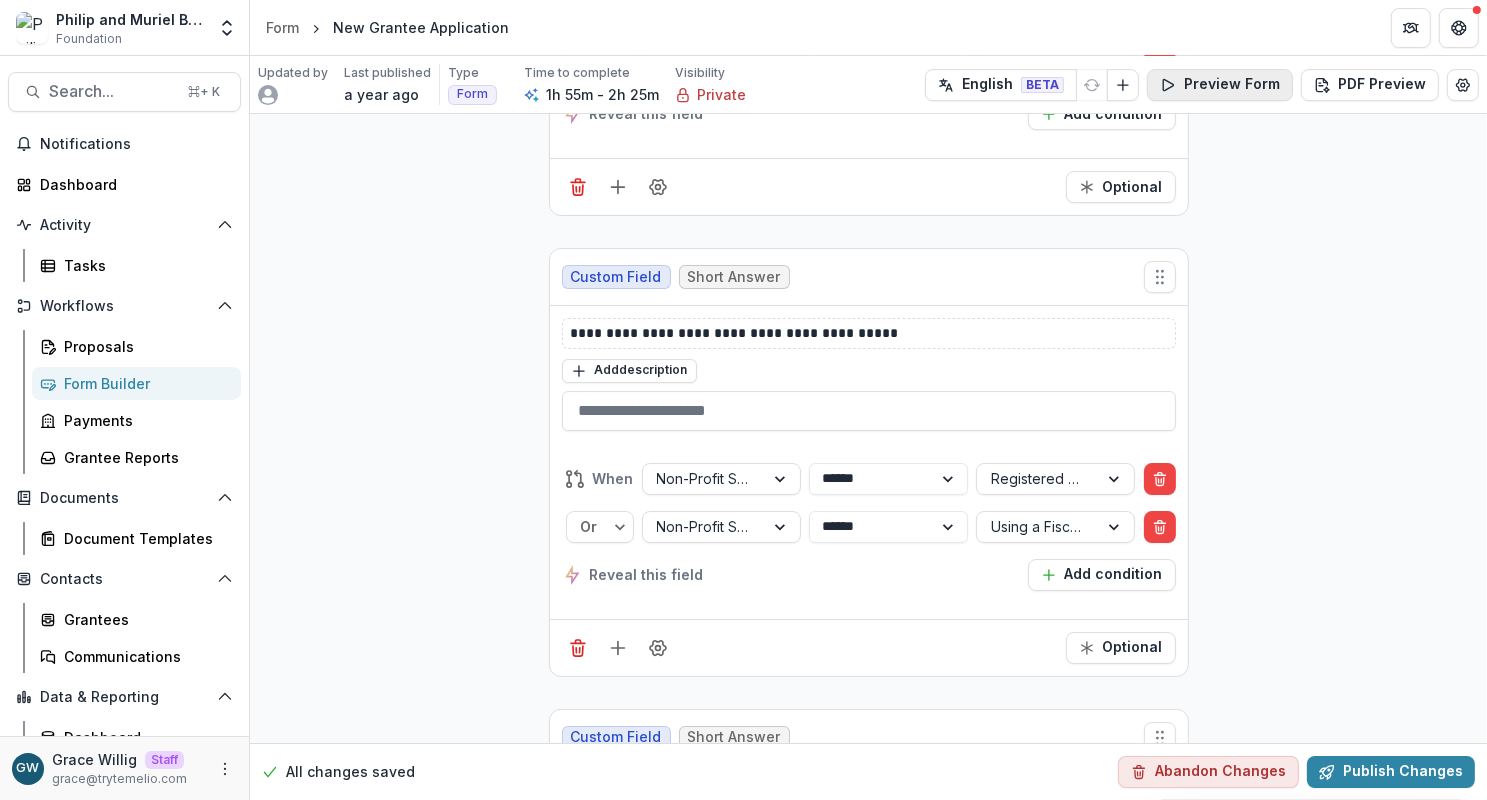 click on "Preview Form" at bounding box center [1220, 85] 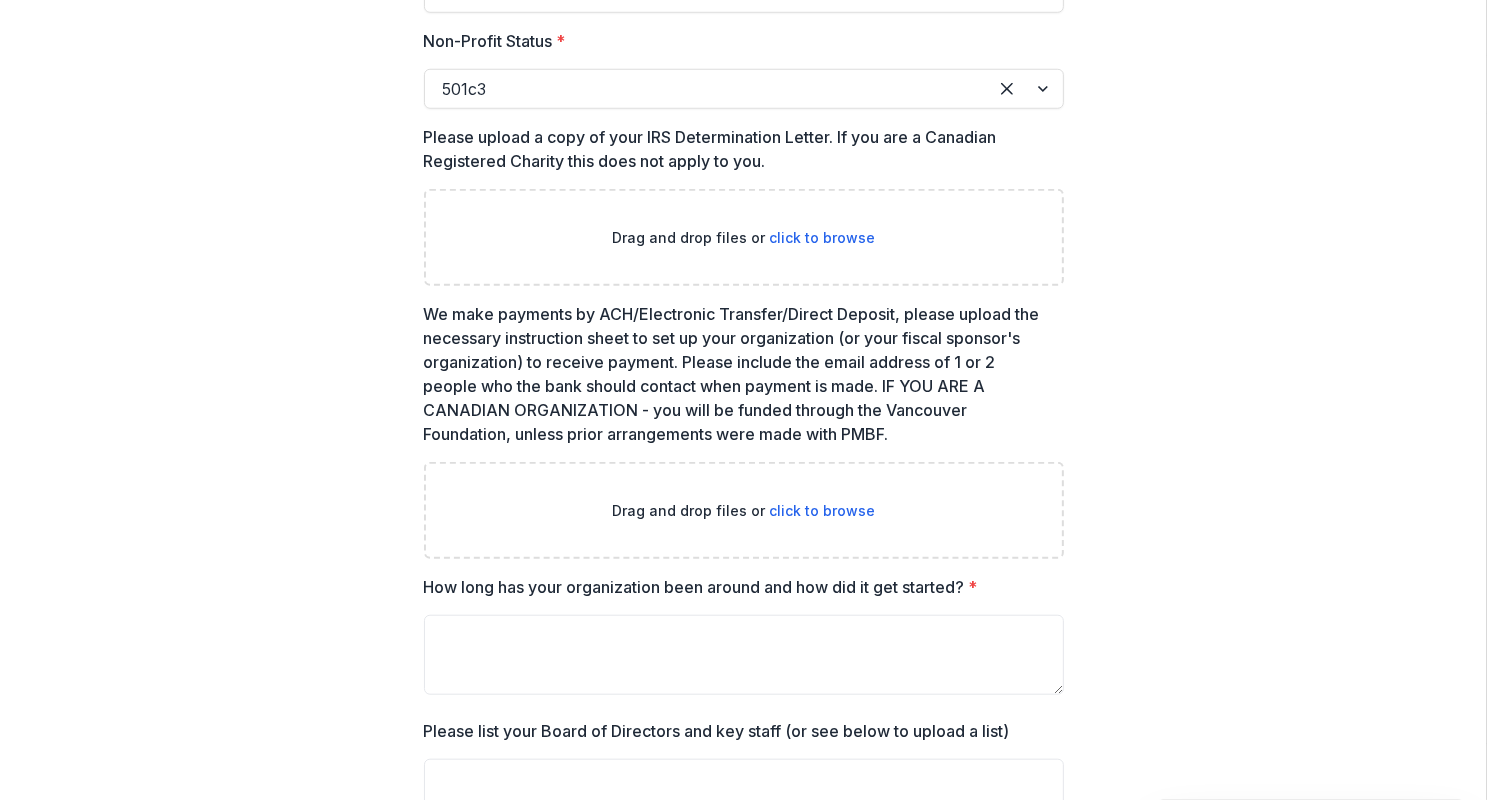 scroll, scrollTop: 1533, scrollLeft: 0, axis: vertical 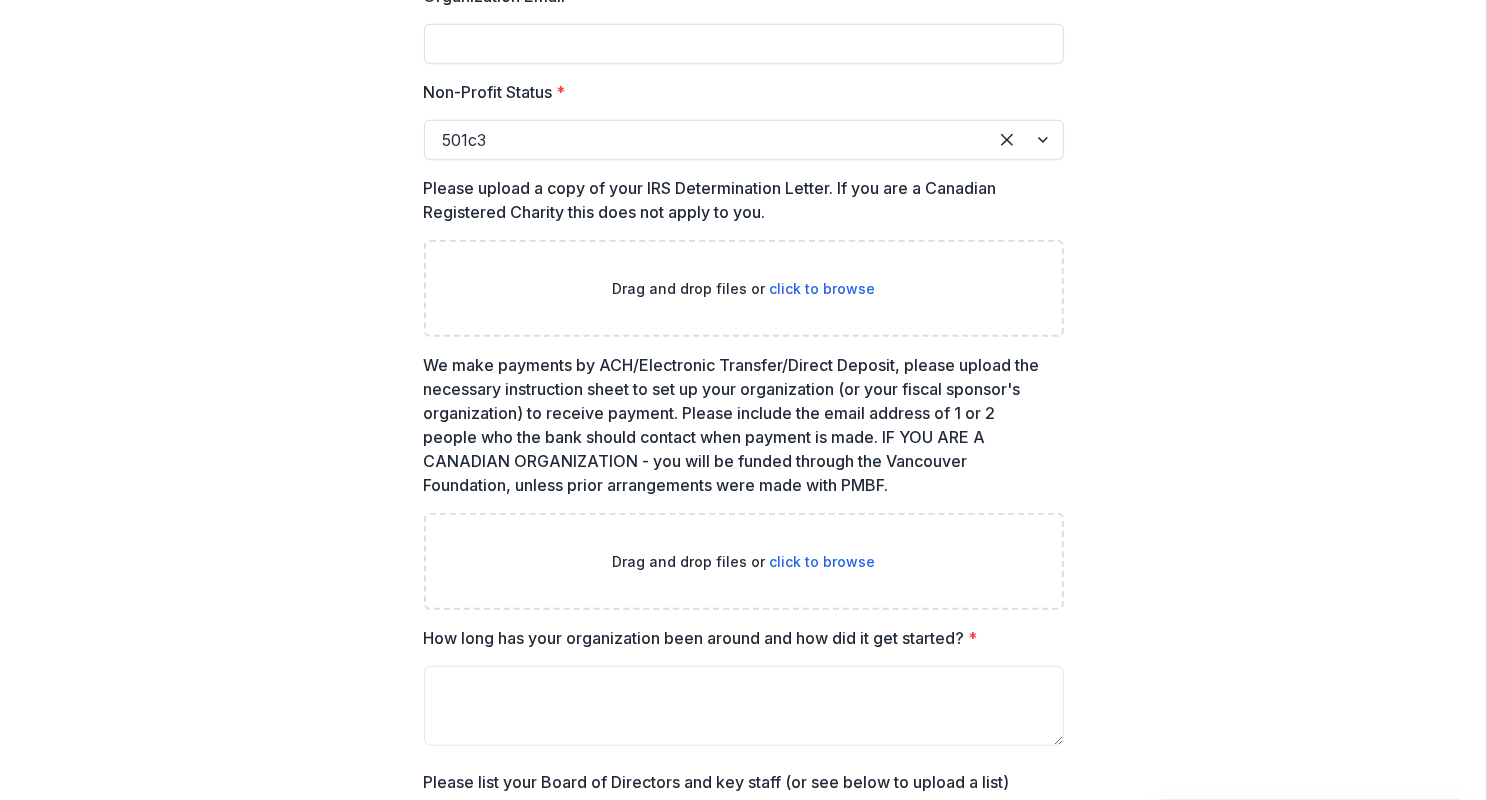 click at bounding box center [706, 140] 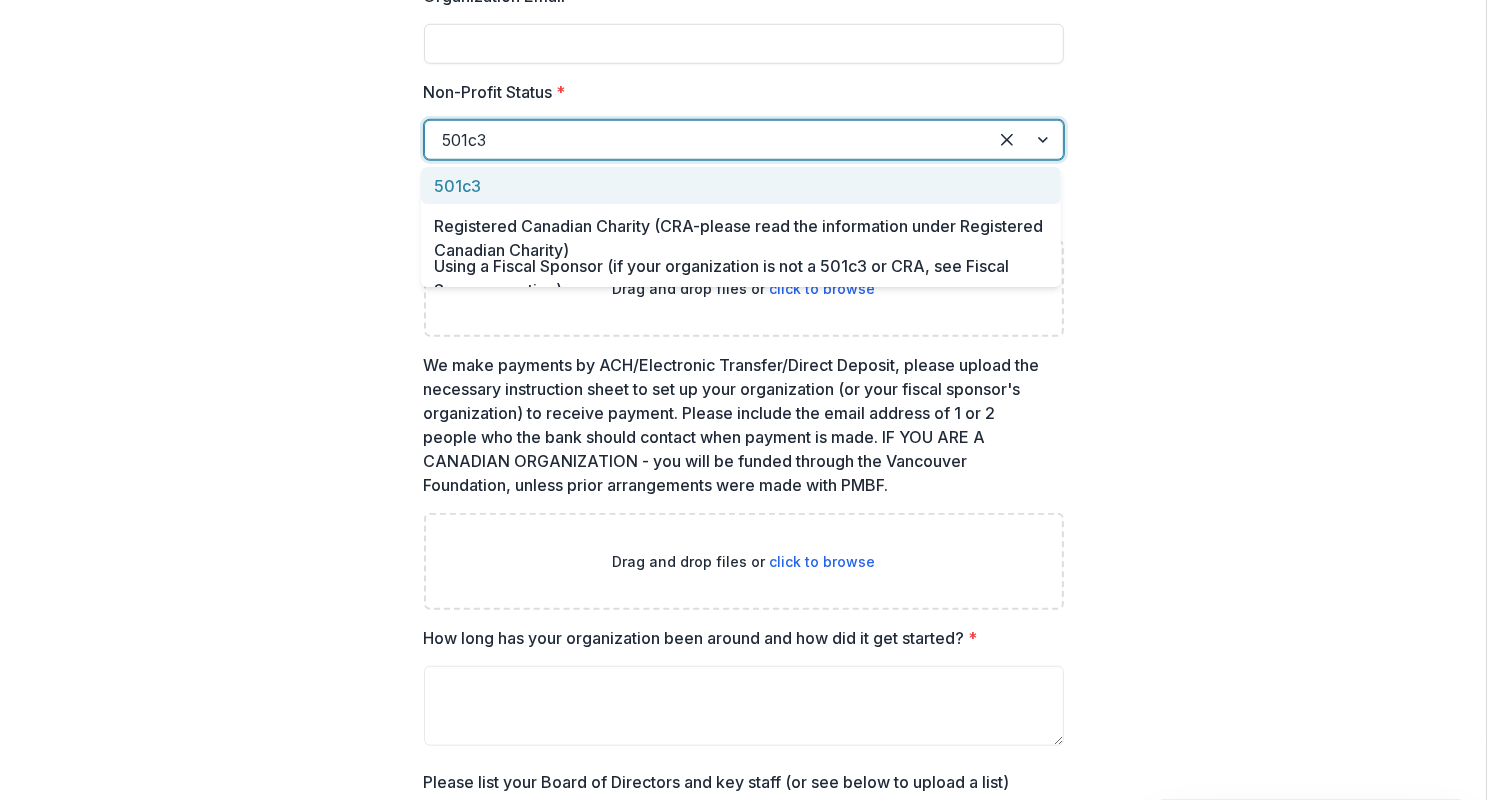 click on "501c3" at bounding box center (741, 185) 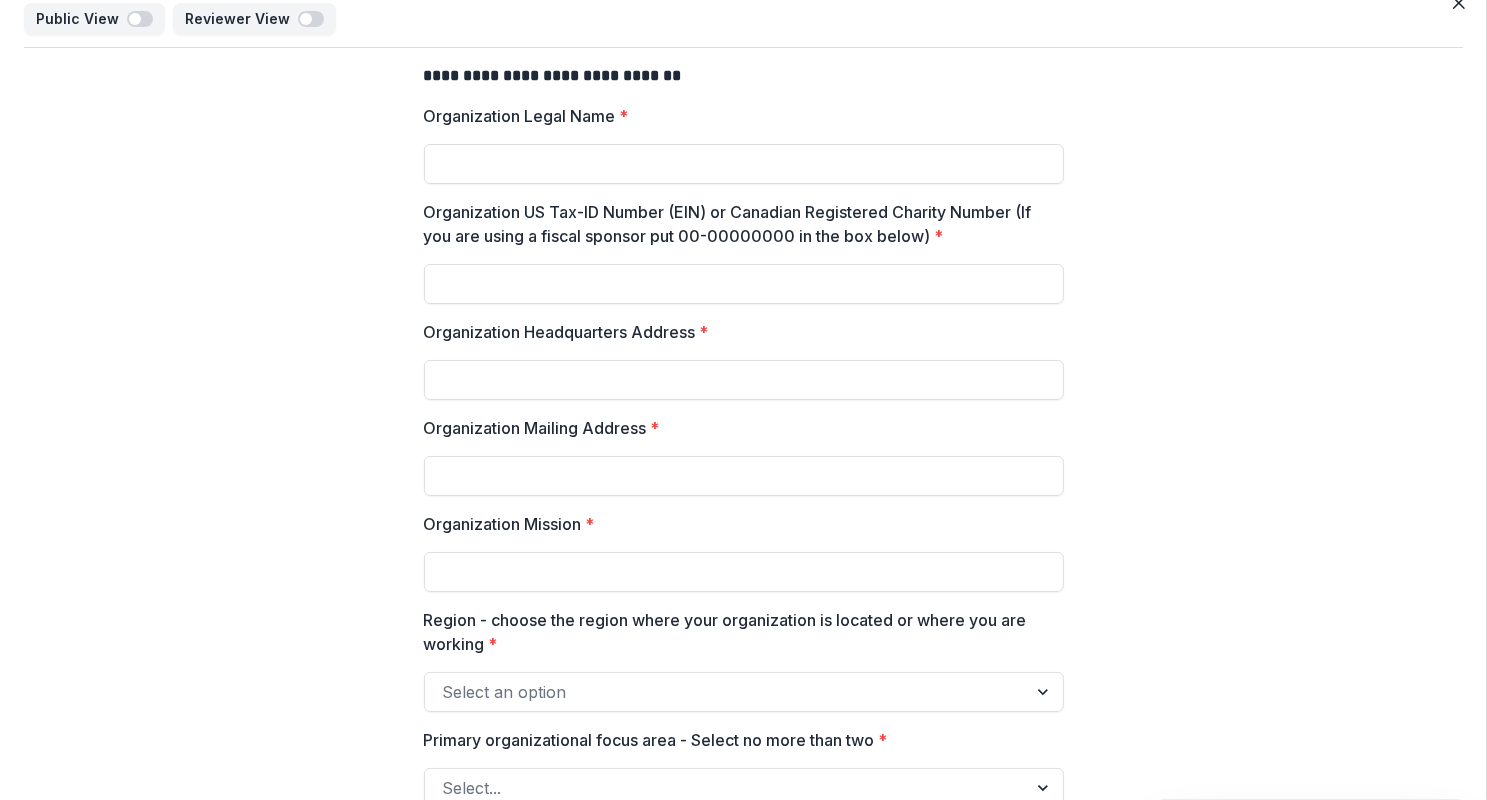 scroll, scrollTop: 0, scrollLeft: 0, axis: both 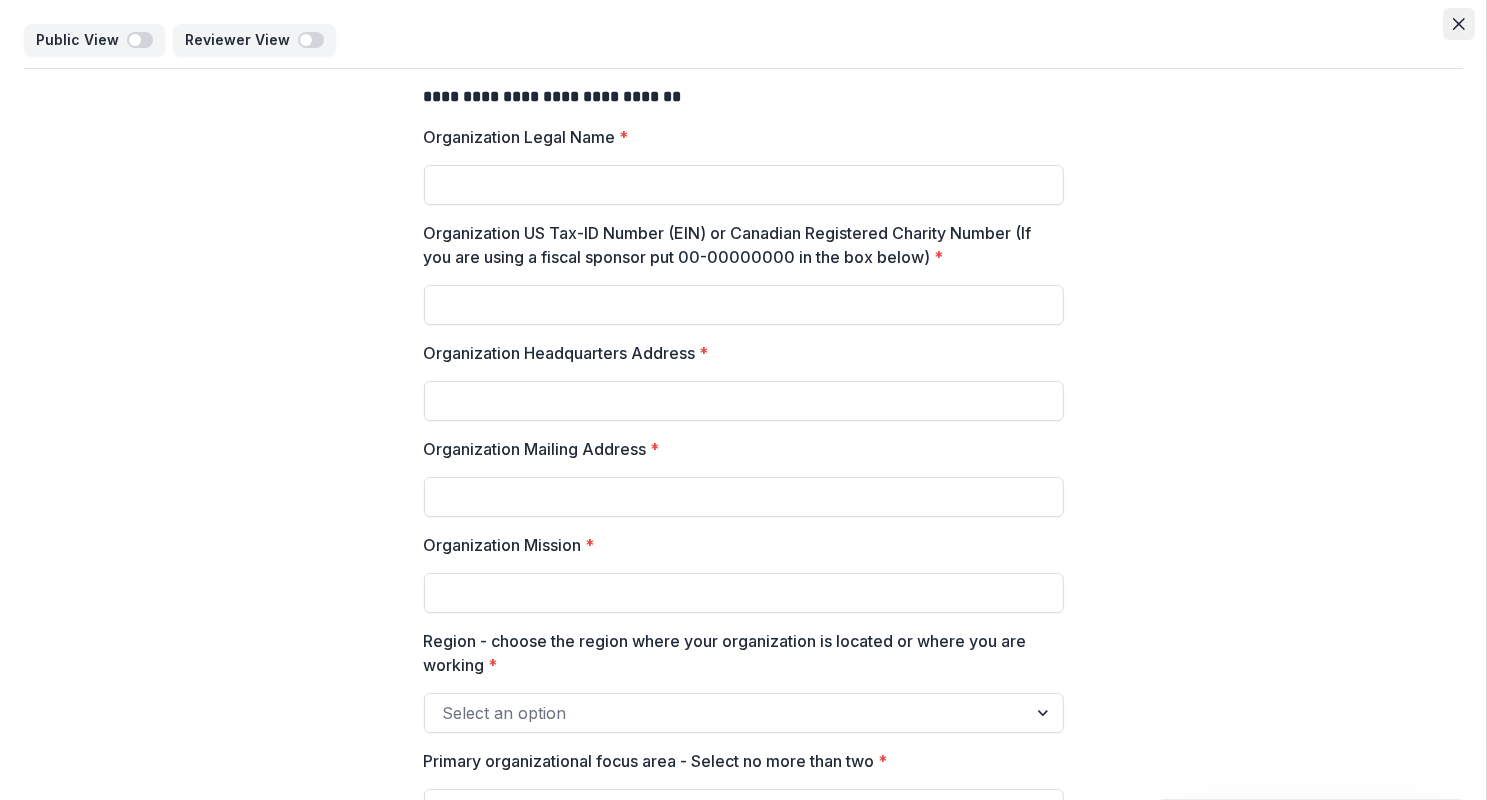 click at bounding box center [1459, 24] 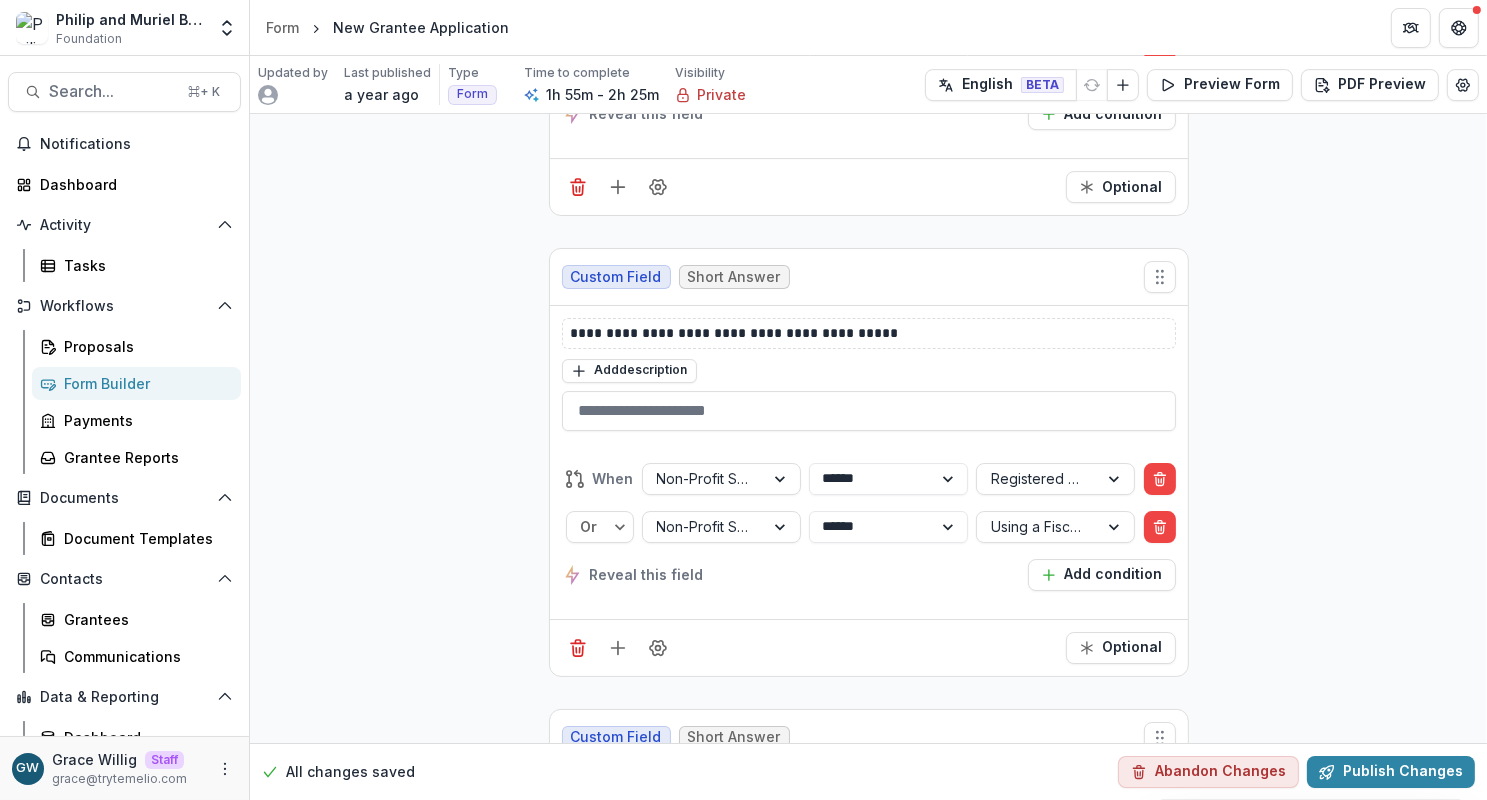 click on "Form Builder" at bounding box center (144, 383) 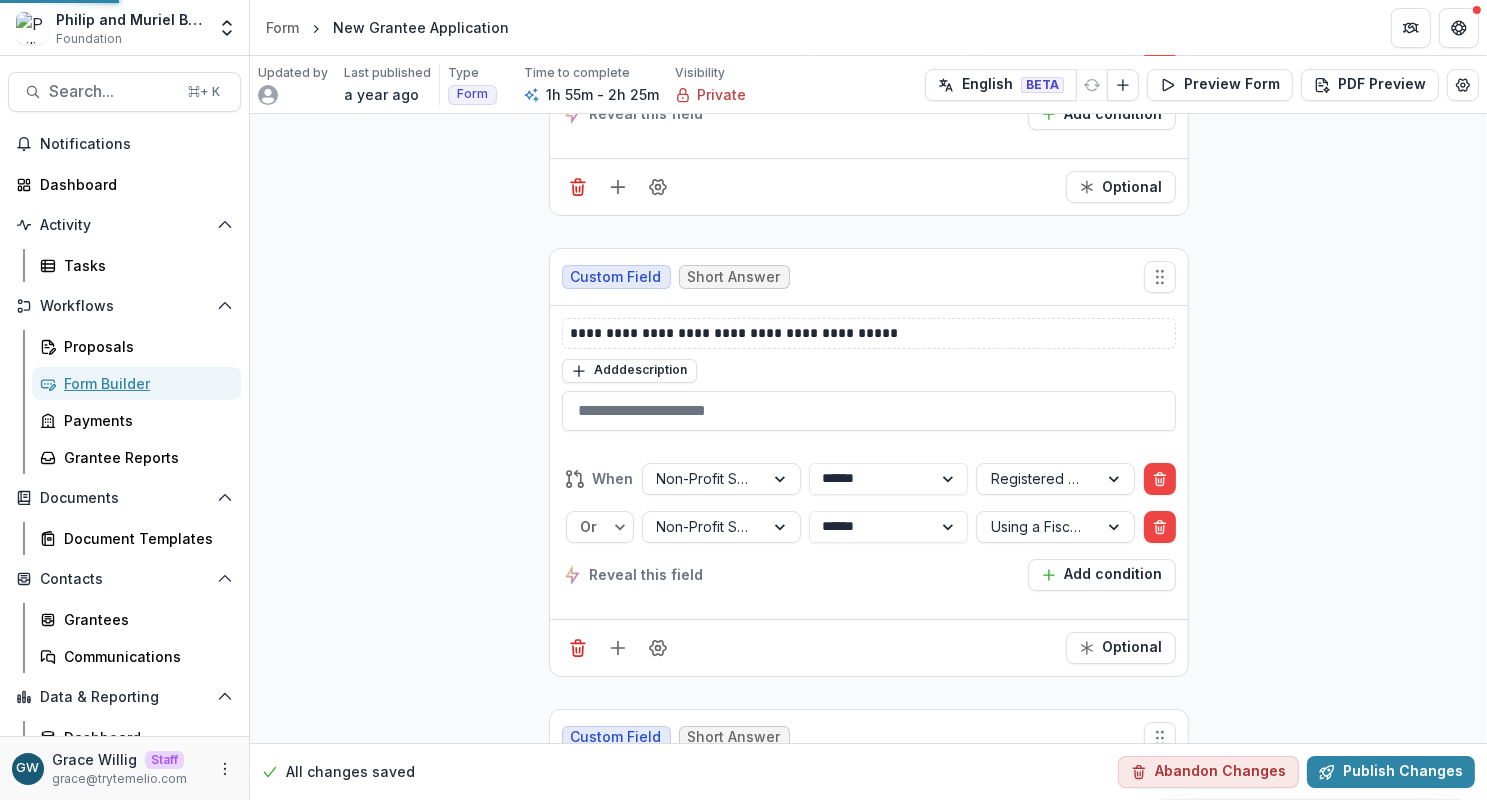 scroll, scrollTop: 0, scrollLeft: 0, axis: both 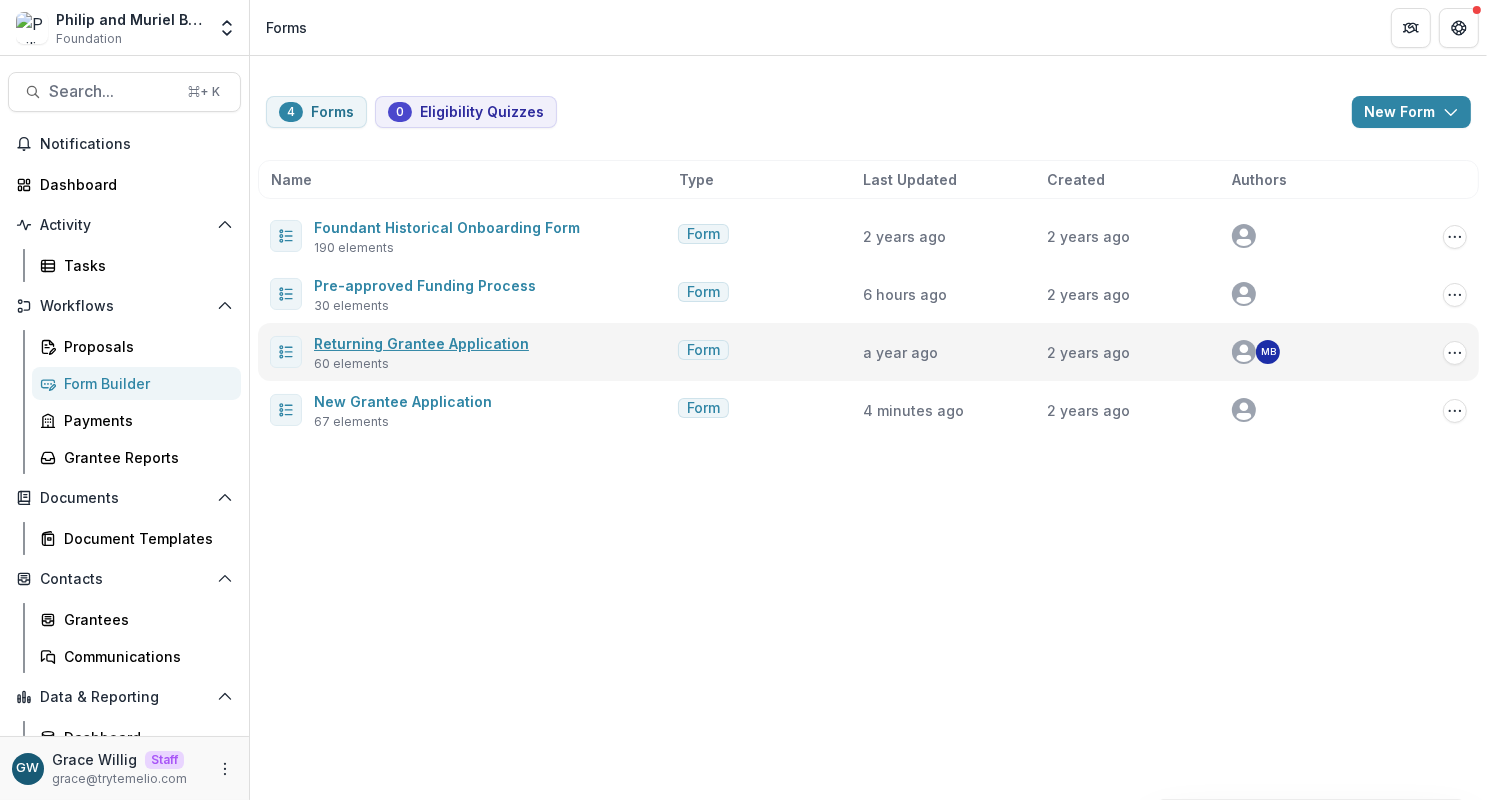 click on "Returning Grantee Application" at bounding box center (421, 343) 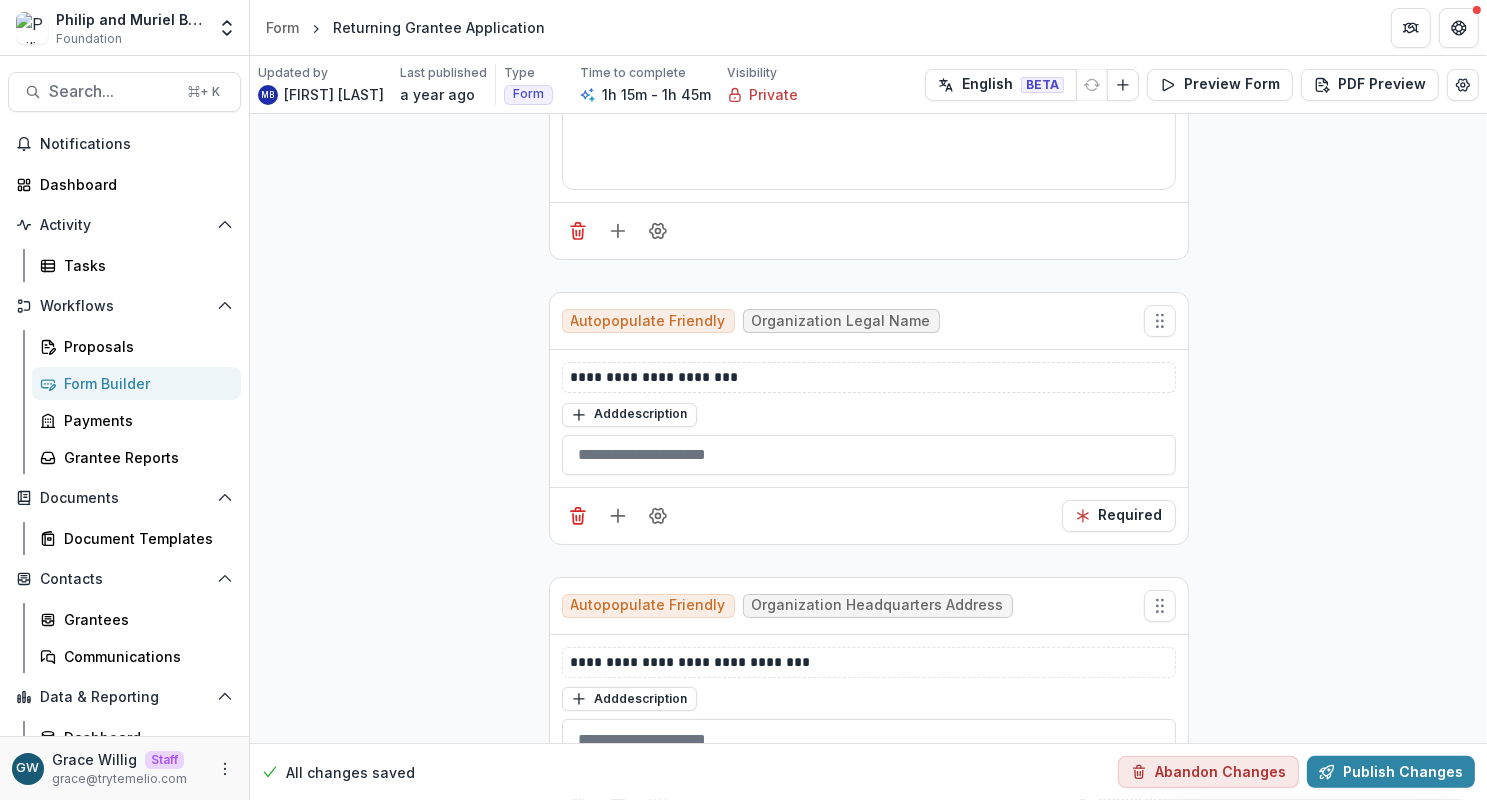 scroll, scrollTop: 380, scrollLeft: 0, axis: vertical 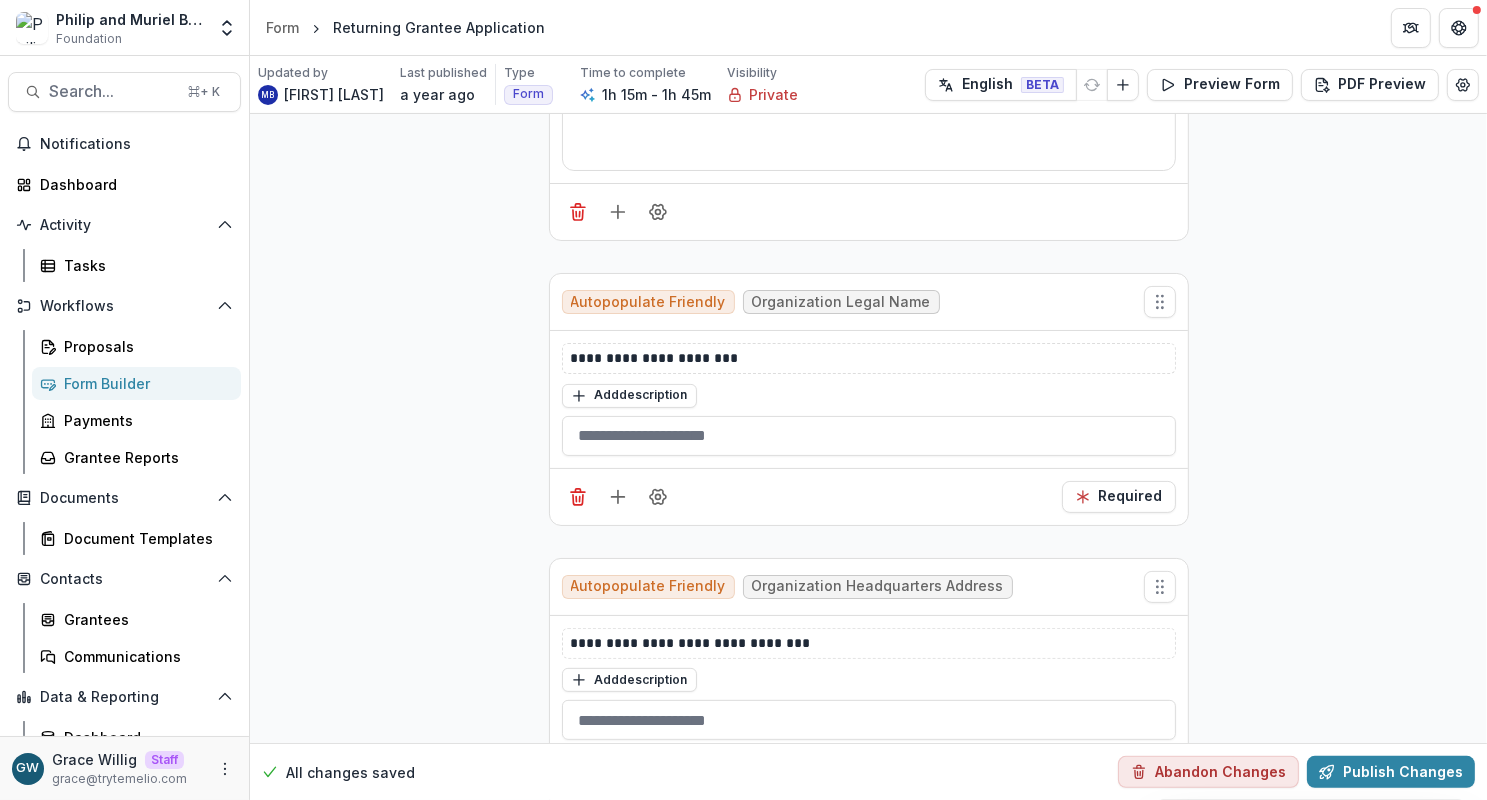 click on "**********" at bounding box center (868, 14011) 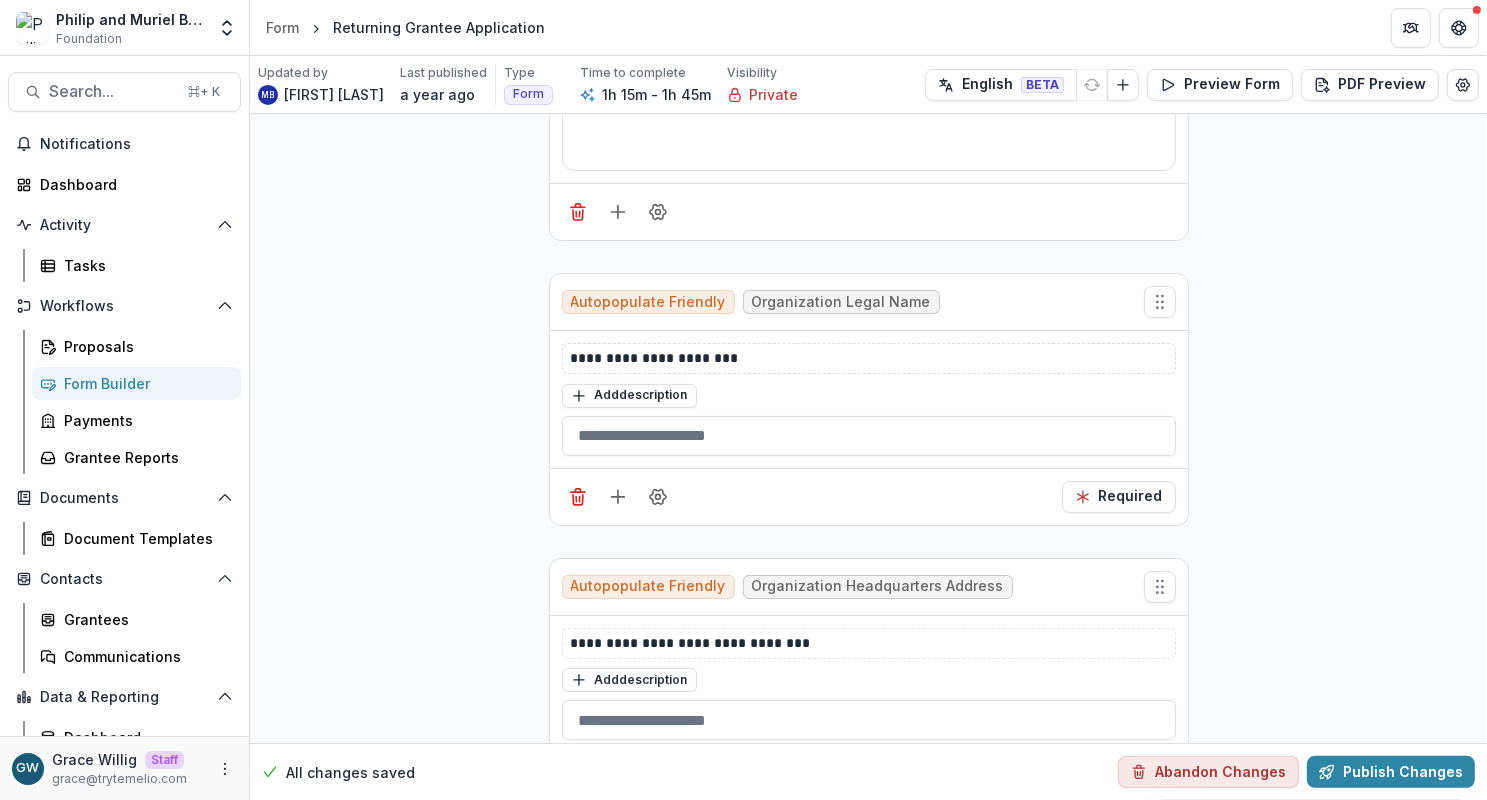 scroll, scrollTop: 1101, scrollLeft: 0, axis: vertical 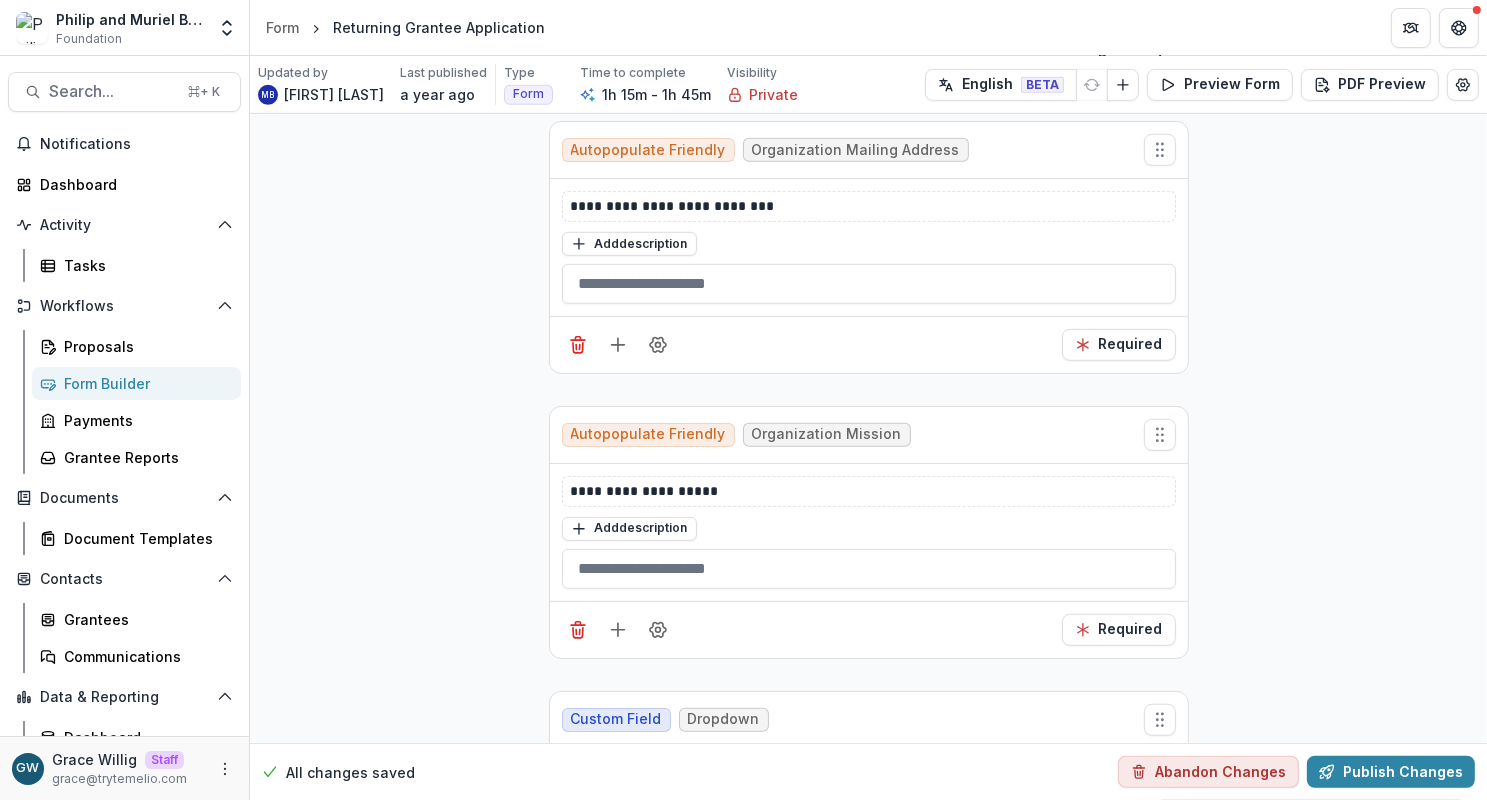 click on "**********" at bounding box center (868, 13290) 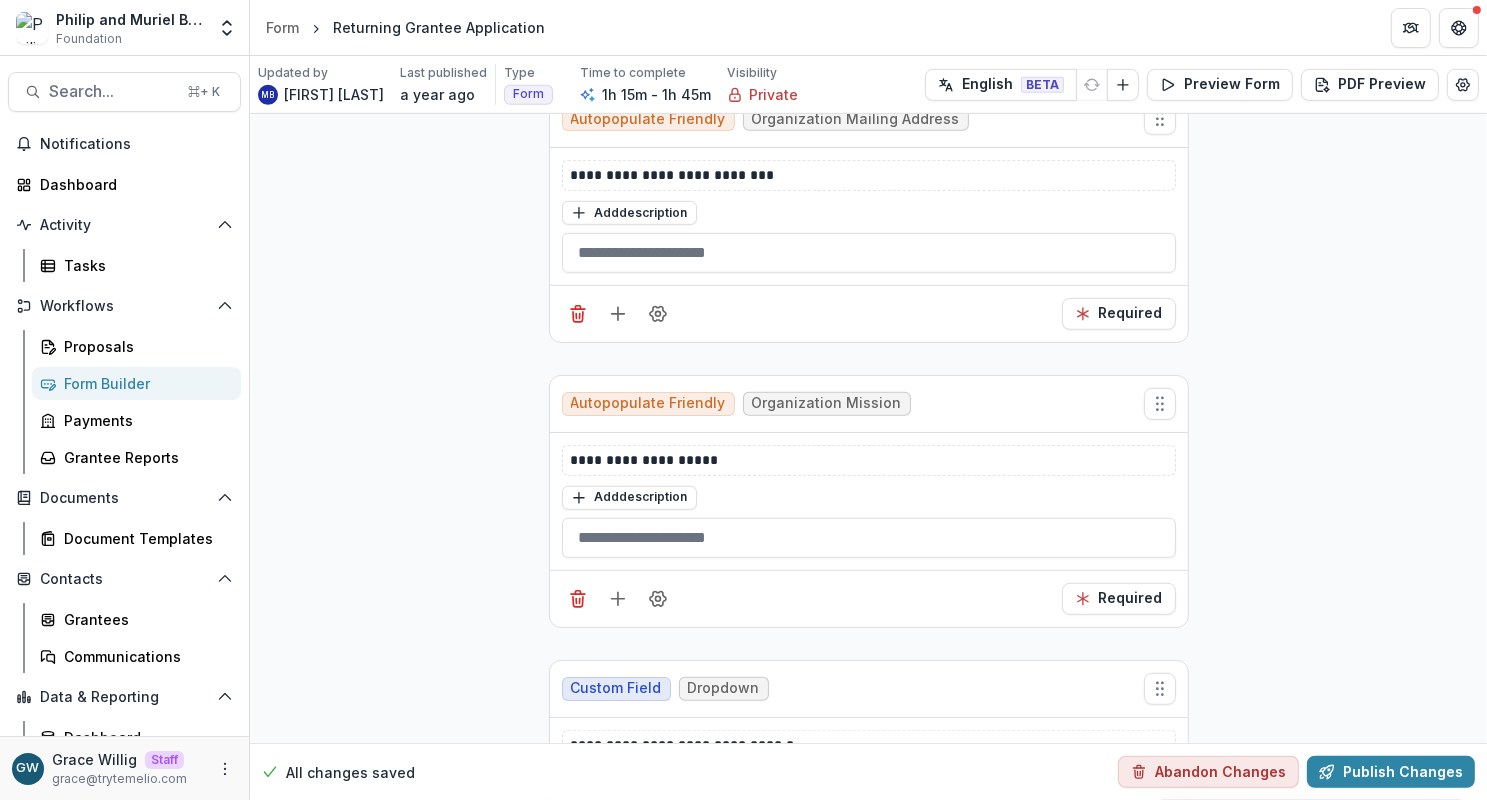 scroll, scrollTop: 1136, scrollLeft: 0, axis: vertical 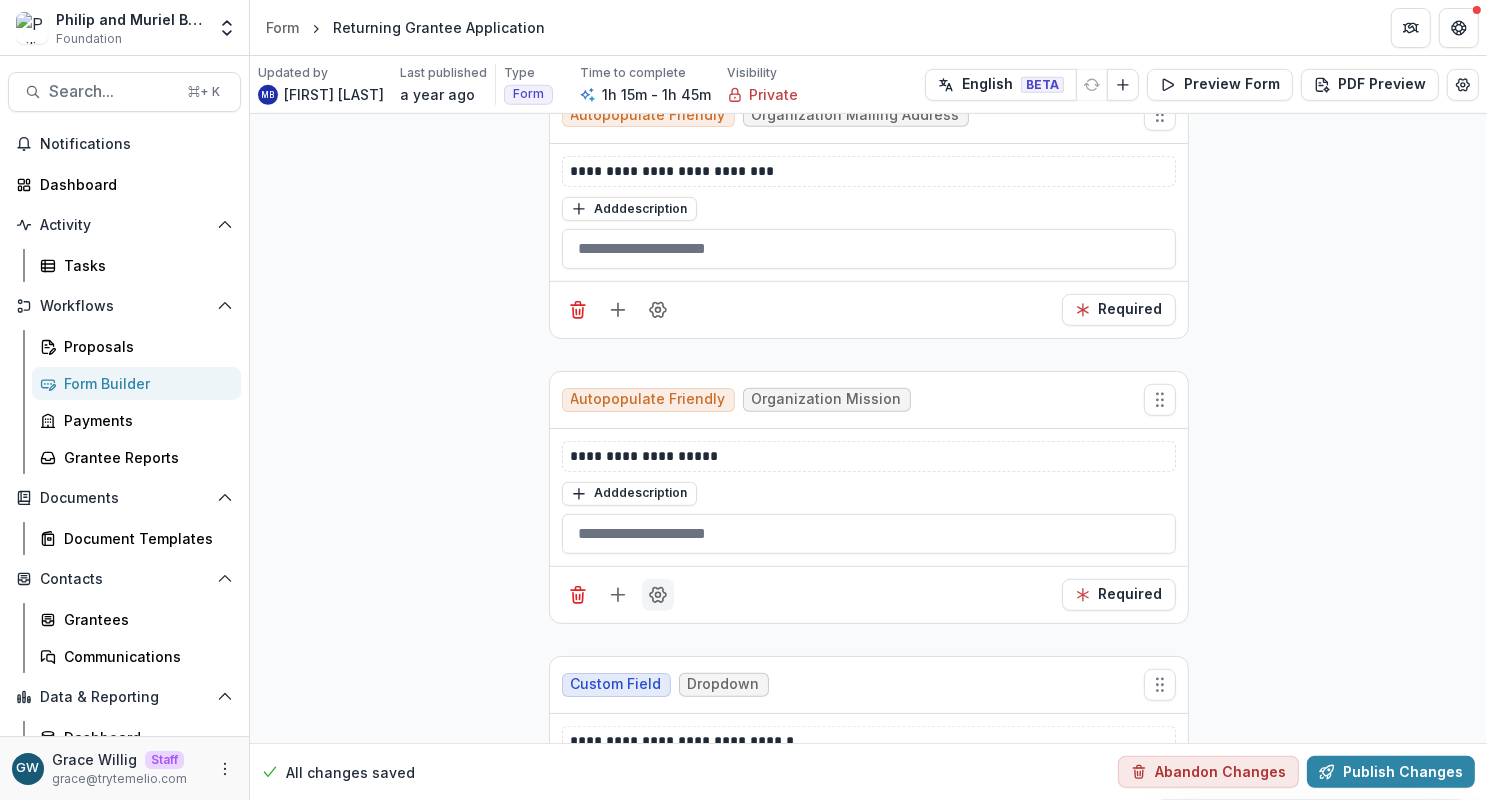 click 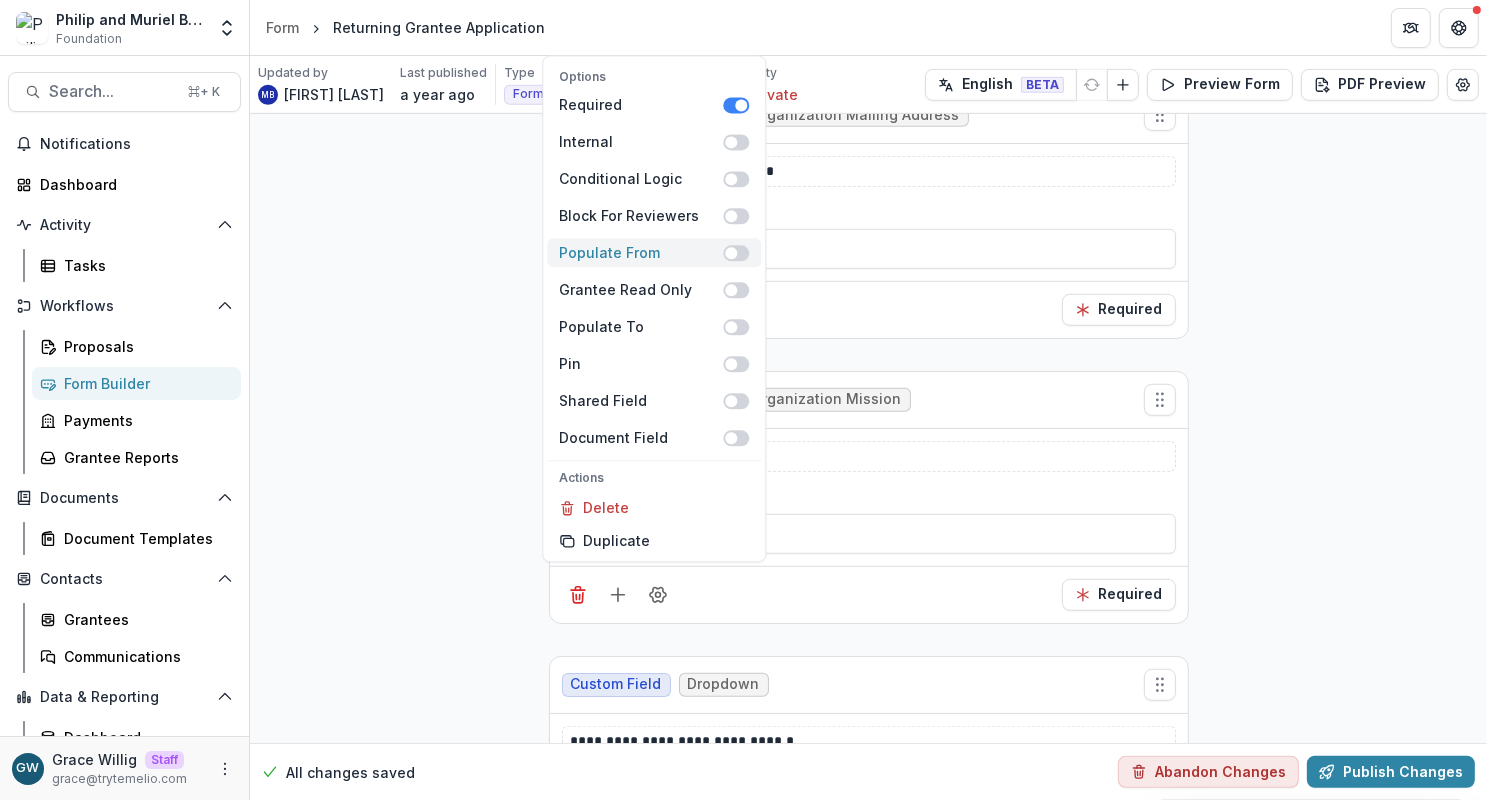 click at bounding box center (731, 253) 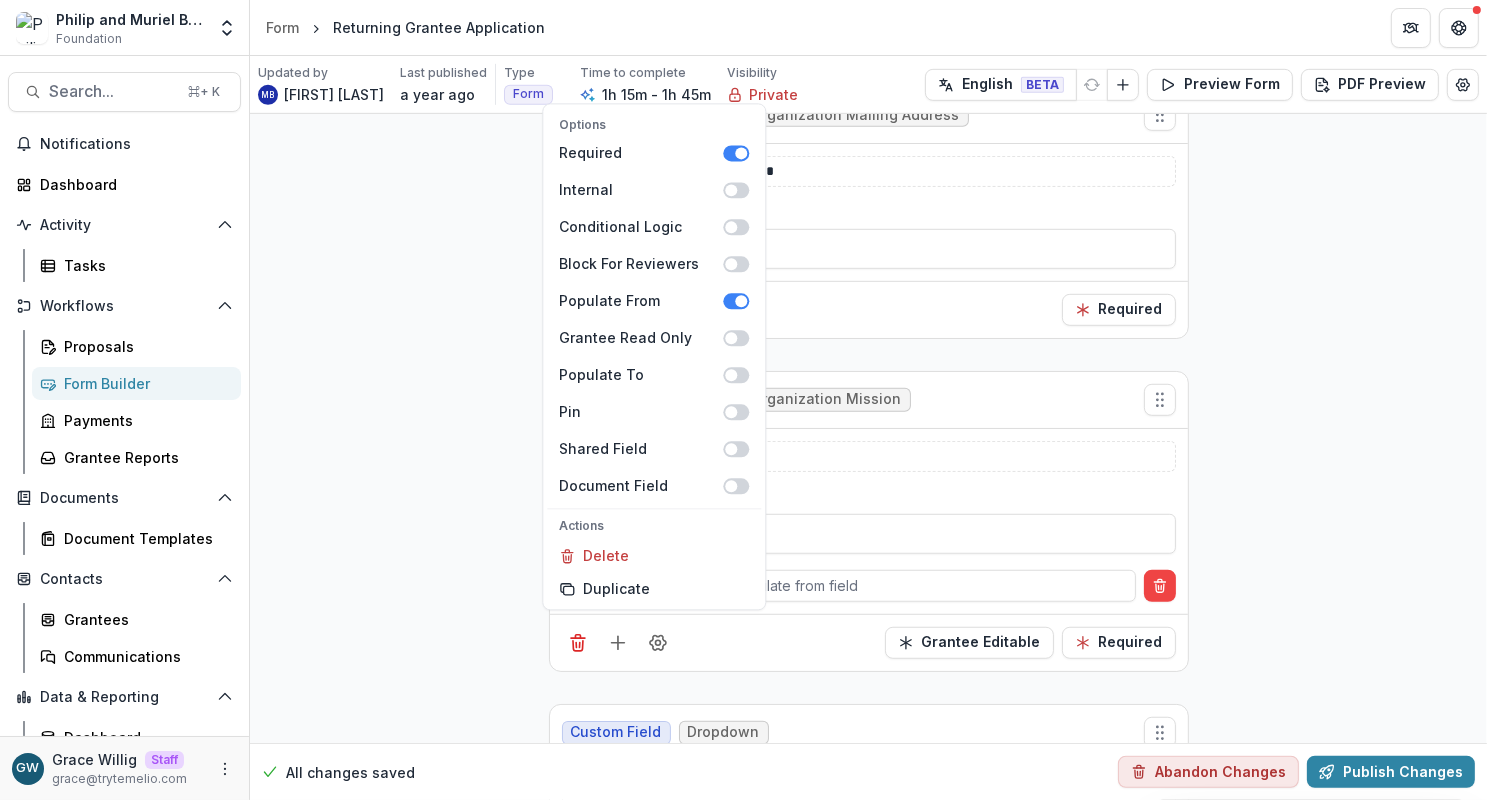 click on "**********" at bounding box center (868, 13279) 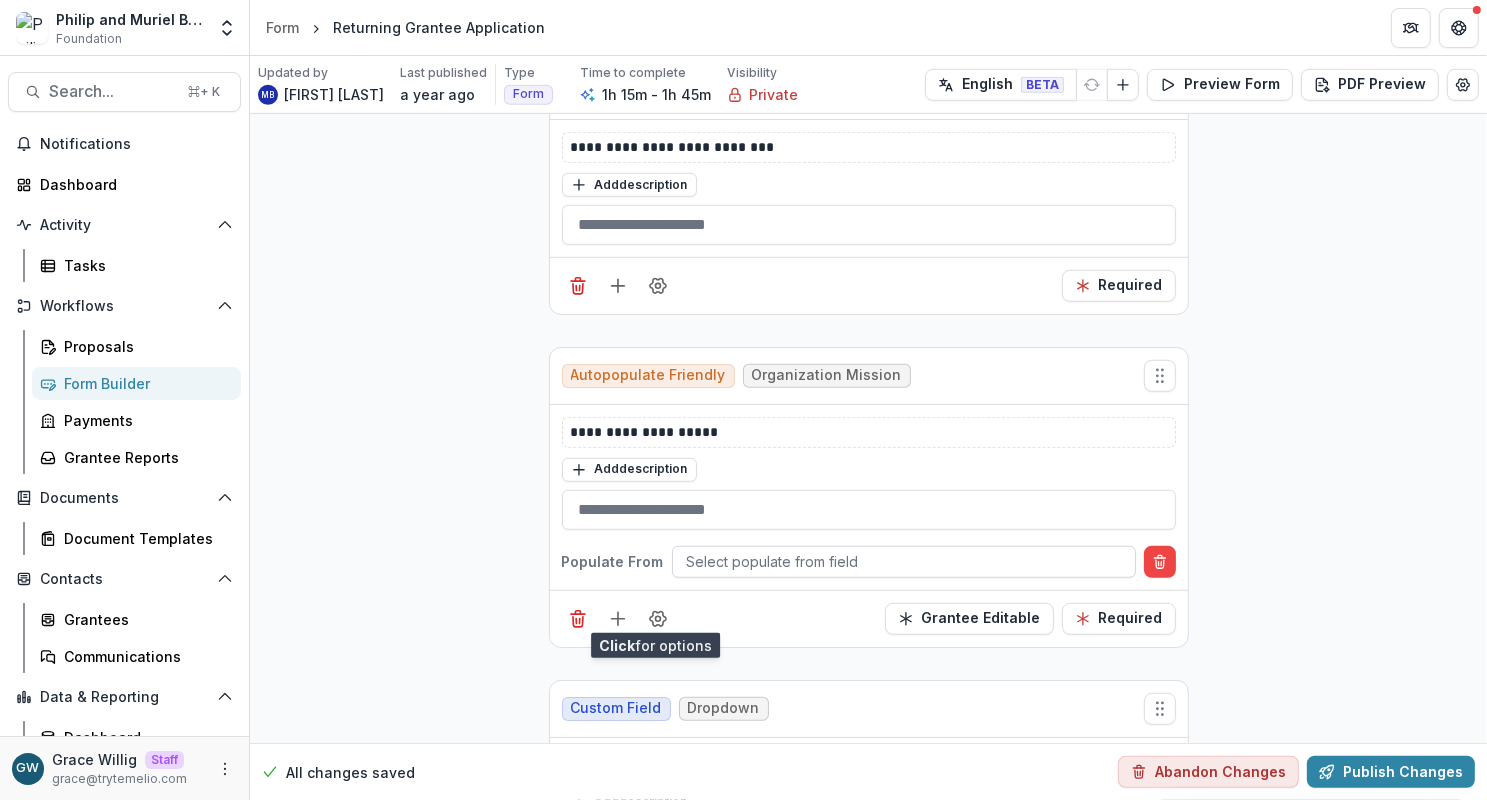 scroll, scrollTop: 1161, scrollLeft: 0, axis: vertical 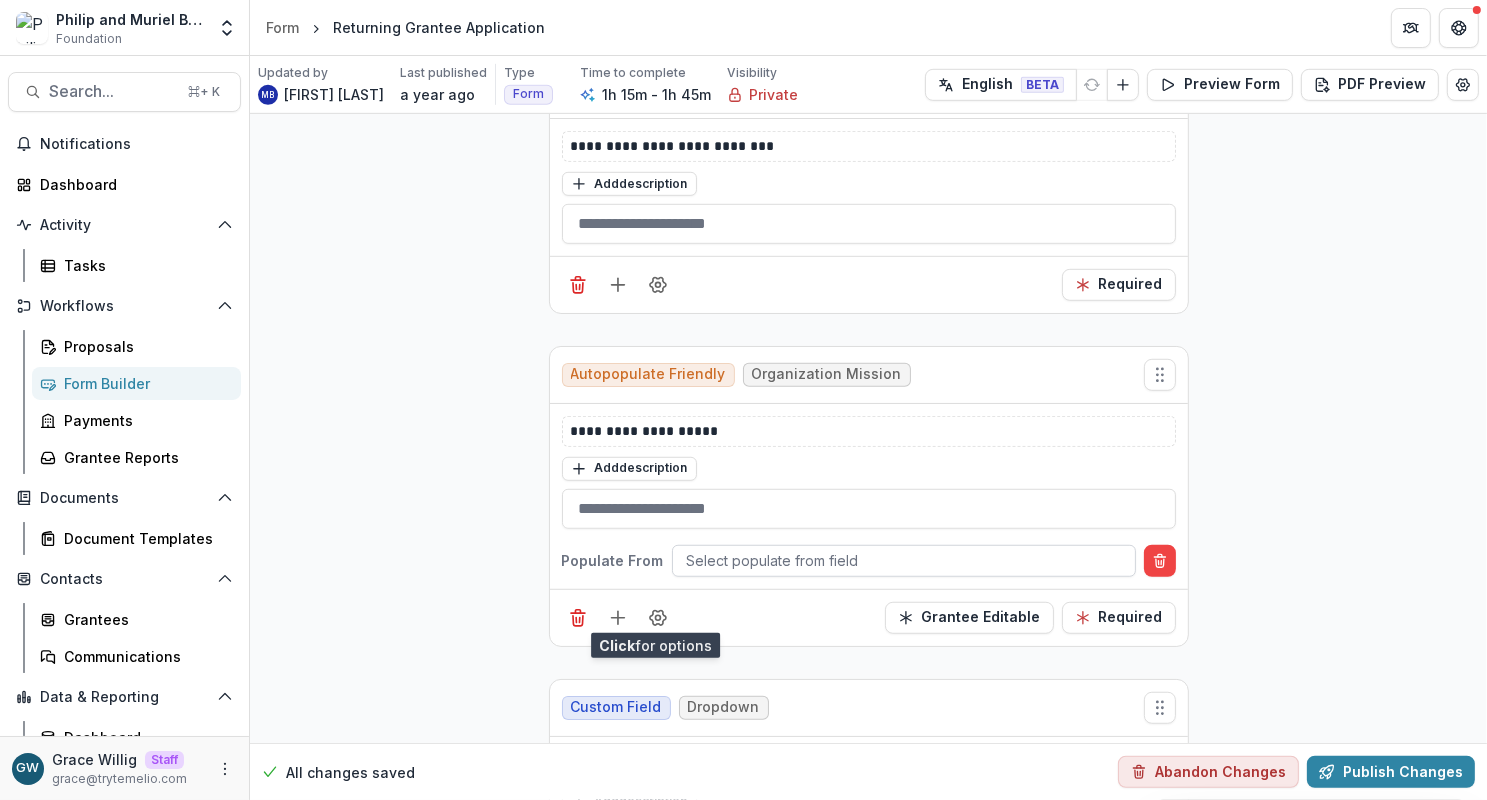 click at bounding box center (904, 560) 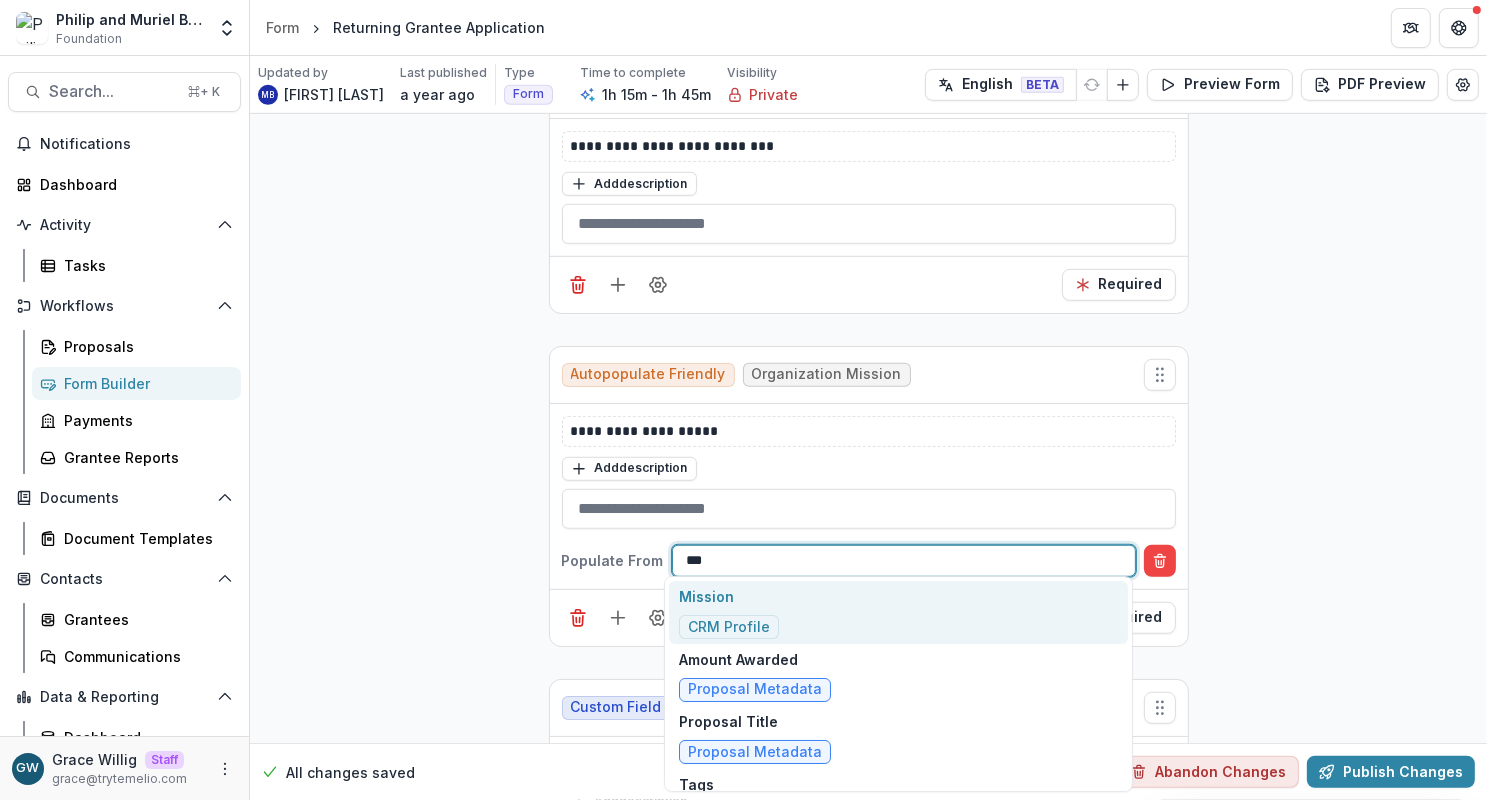 type on "****" 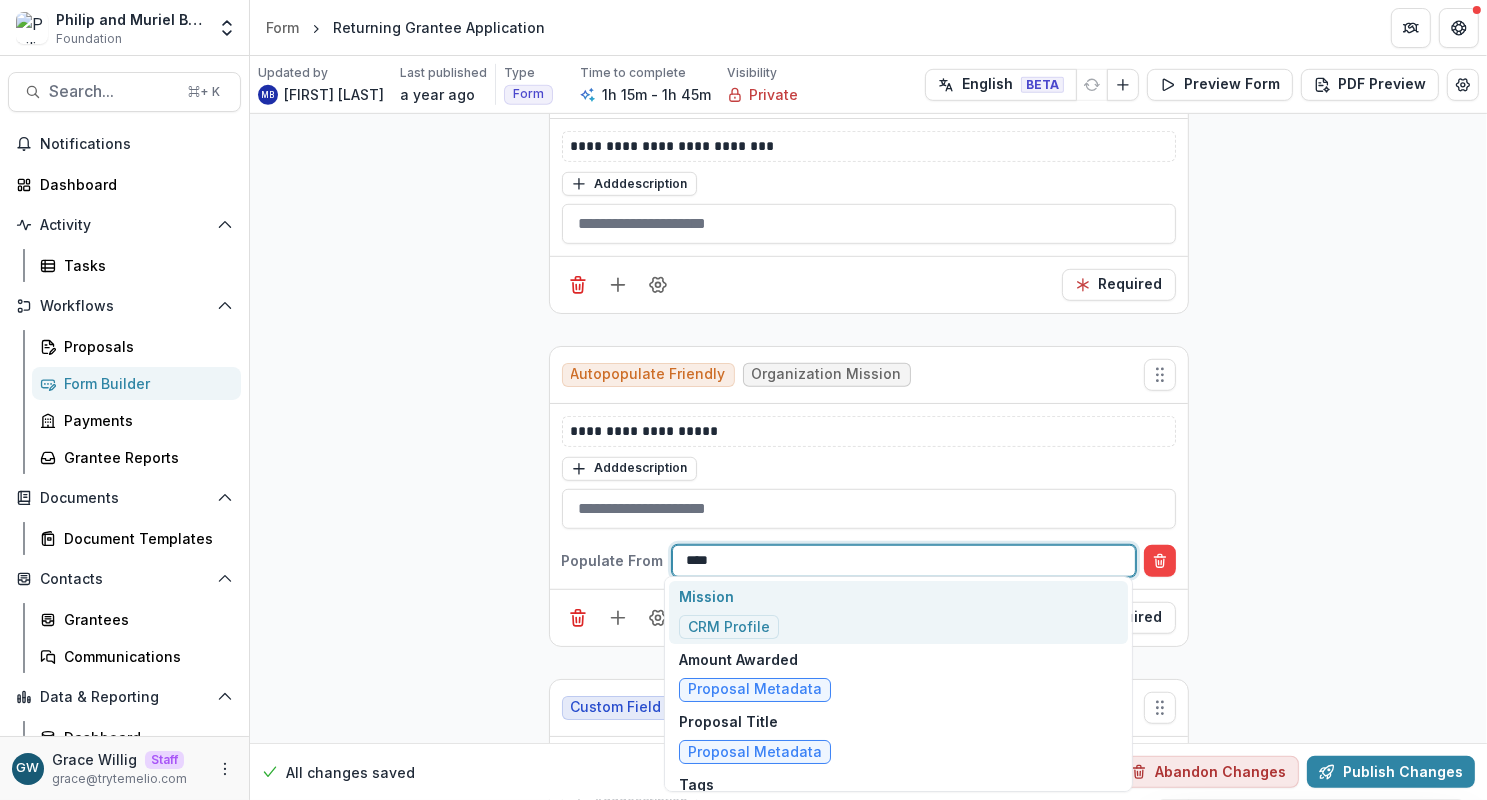 click on "Mission" at bounding box center (729, 596) 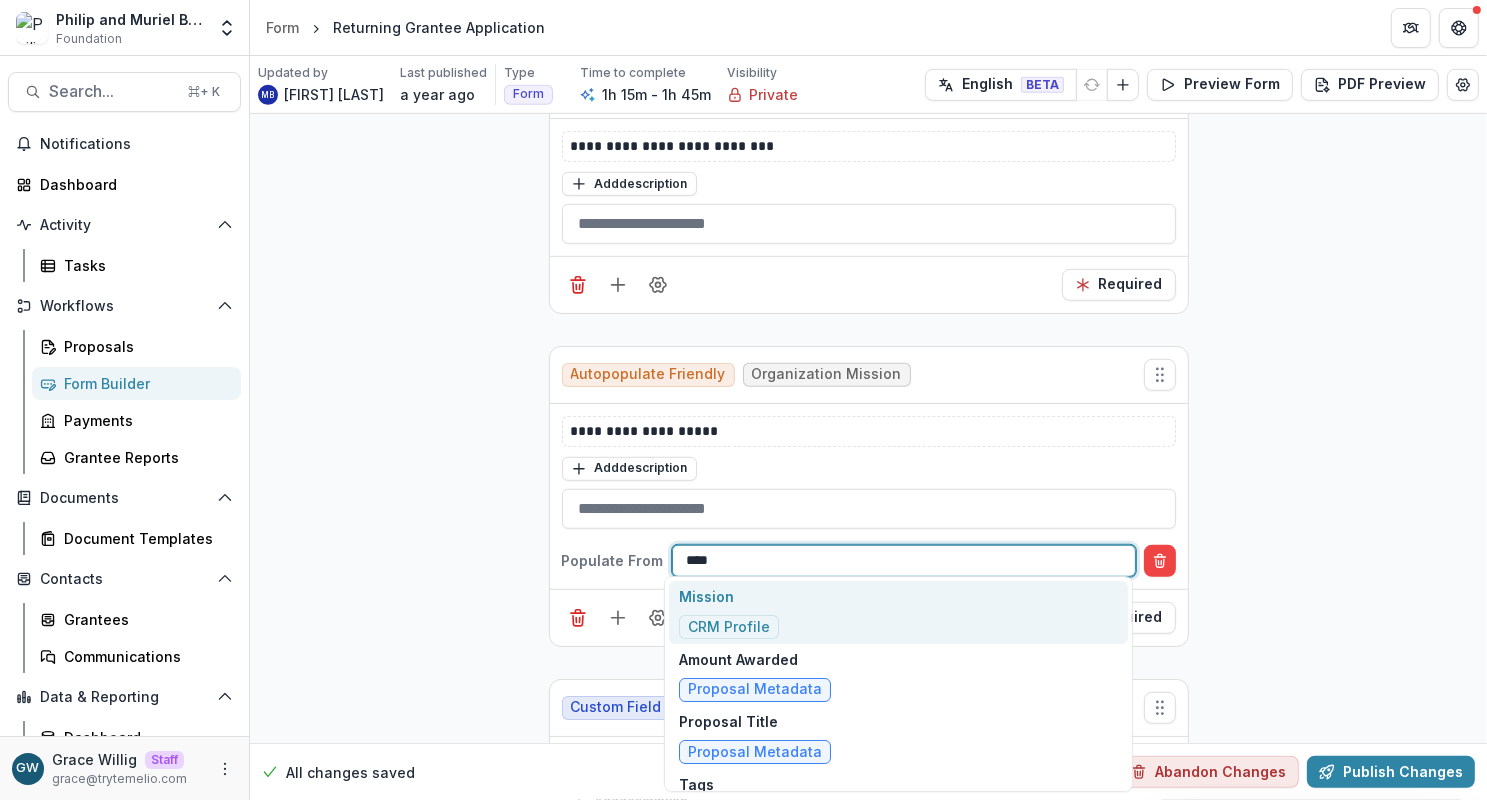 type 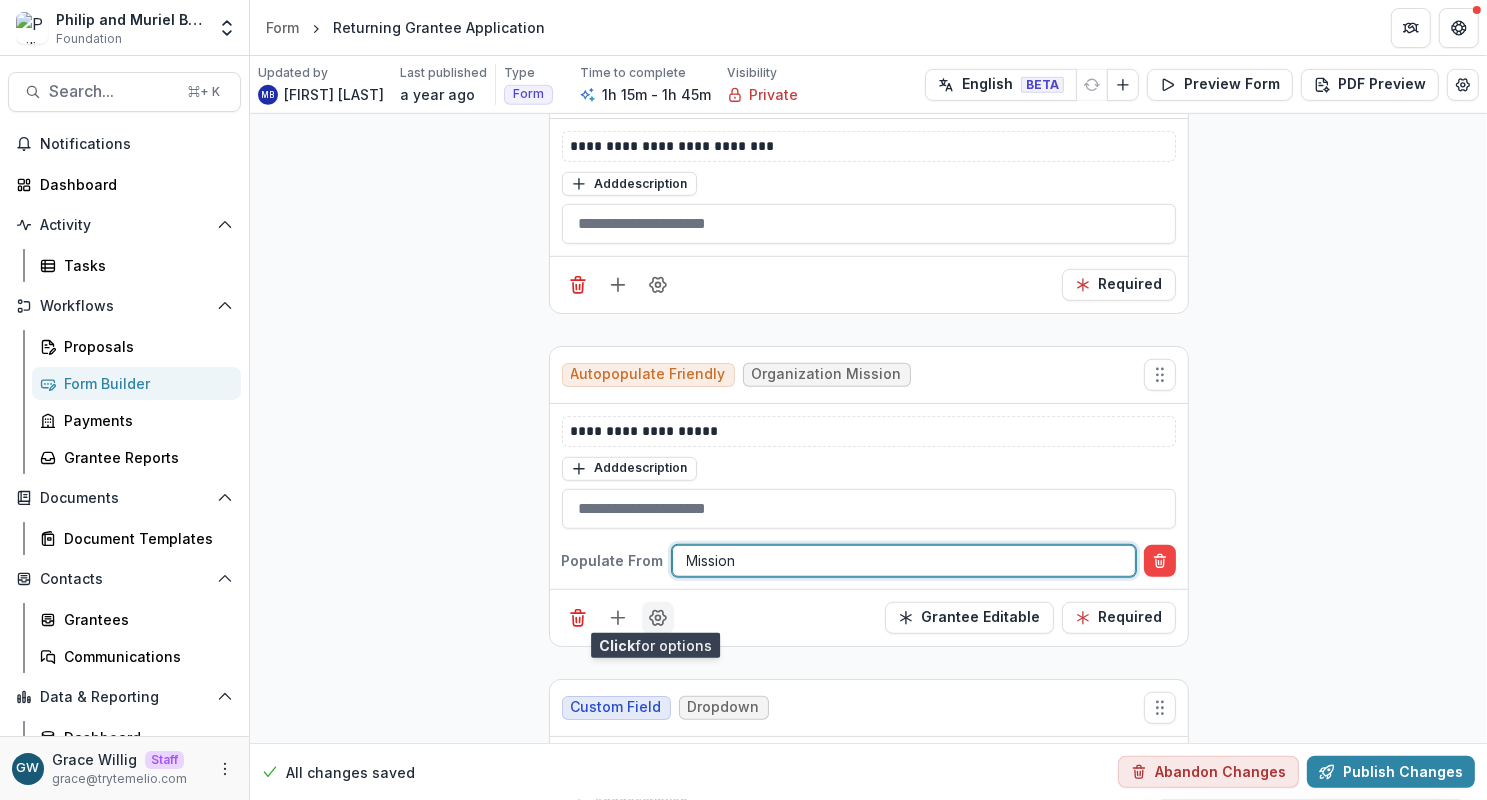 click 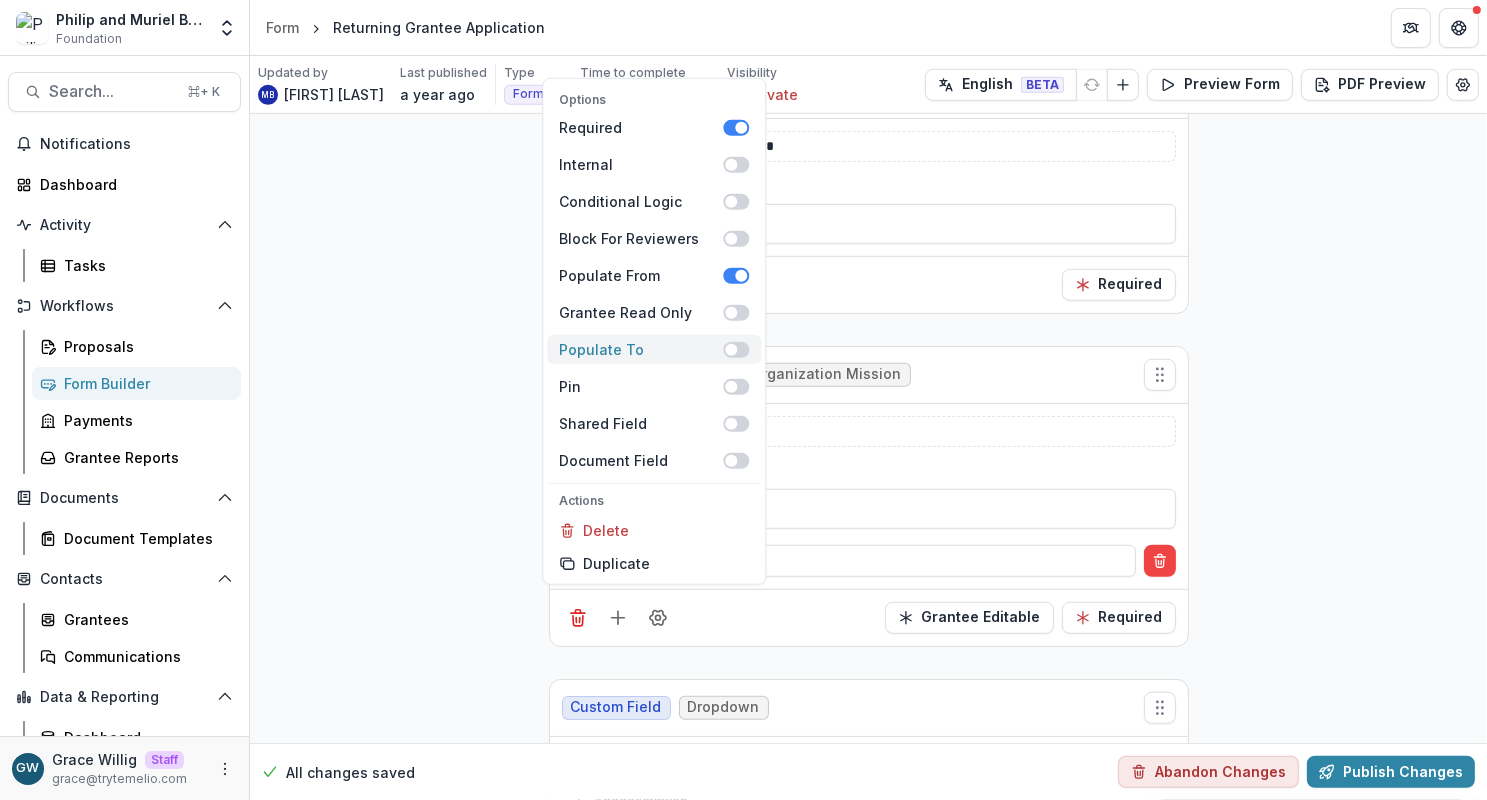 click at bounding box center (736, 349) 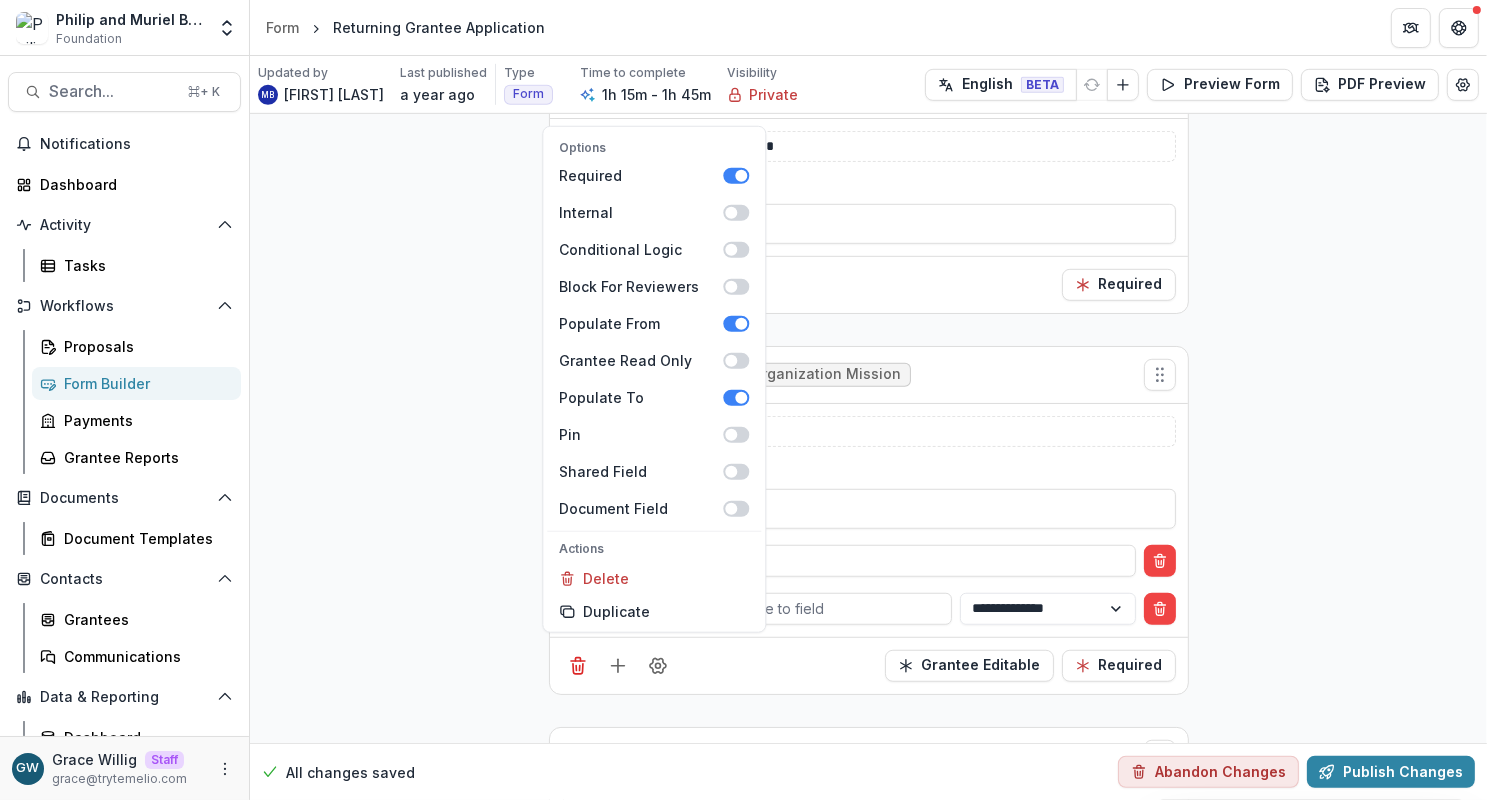 click on "**********" at bounding box center (868, 13278) 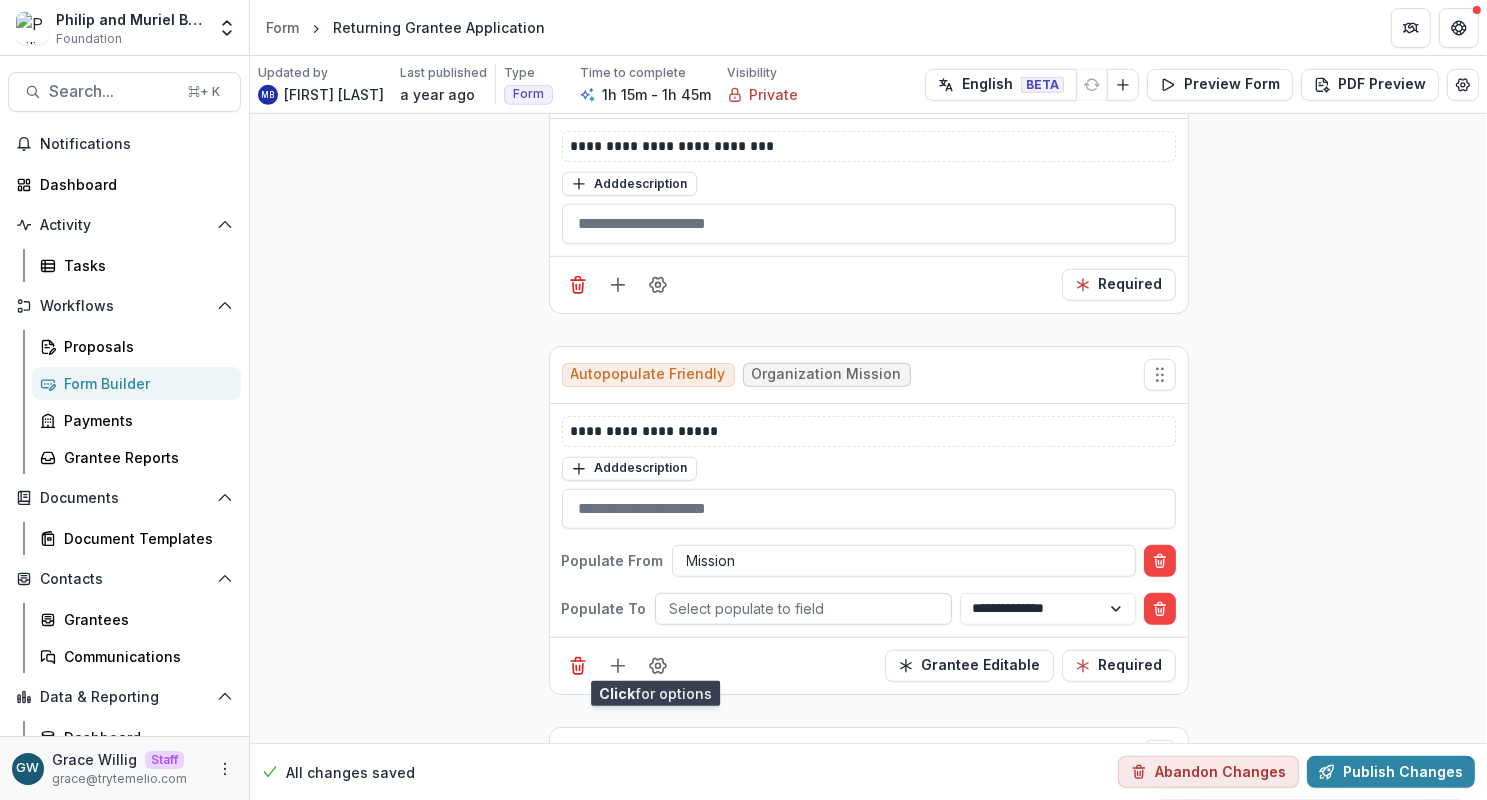 click at bounding box center [803, 608] 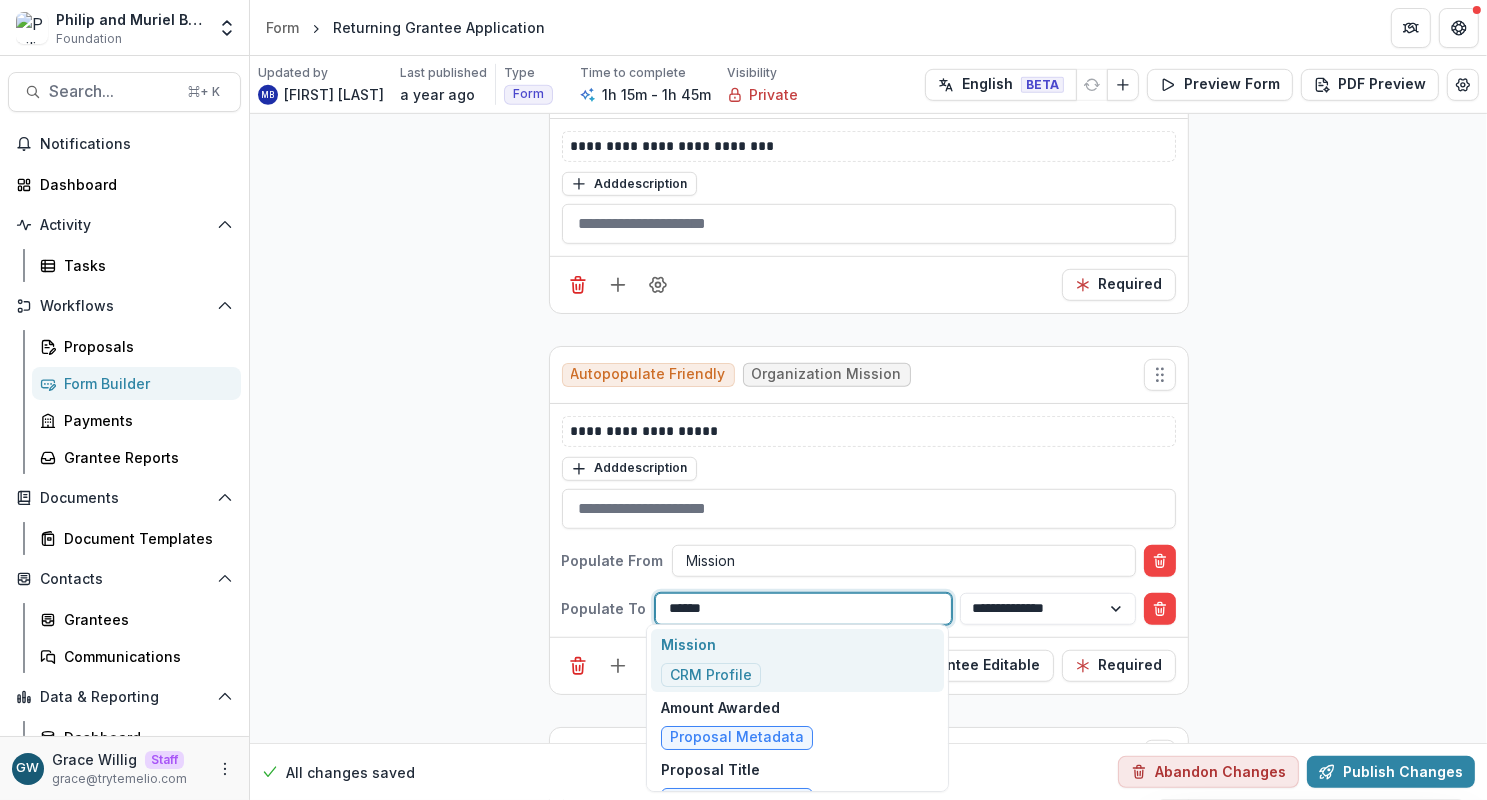 type on "*******" 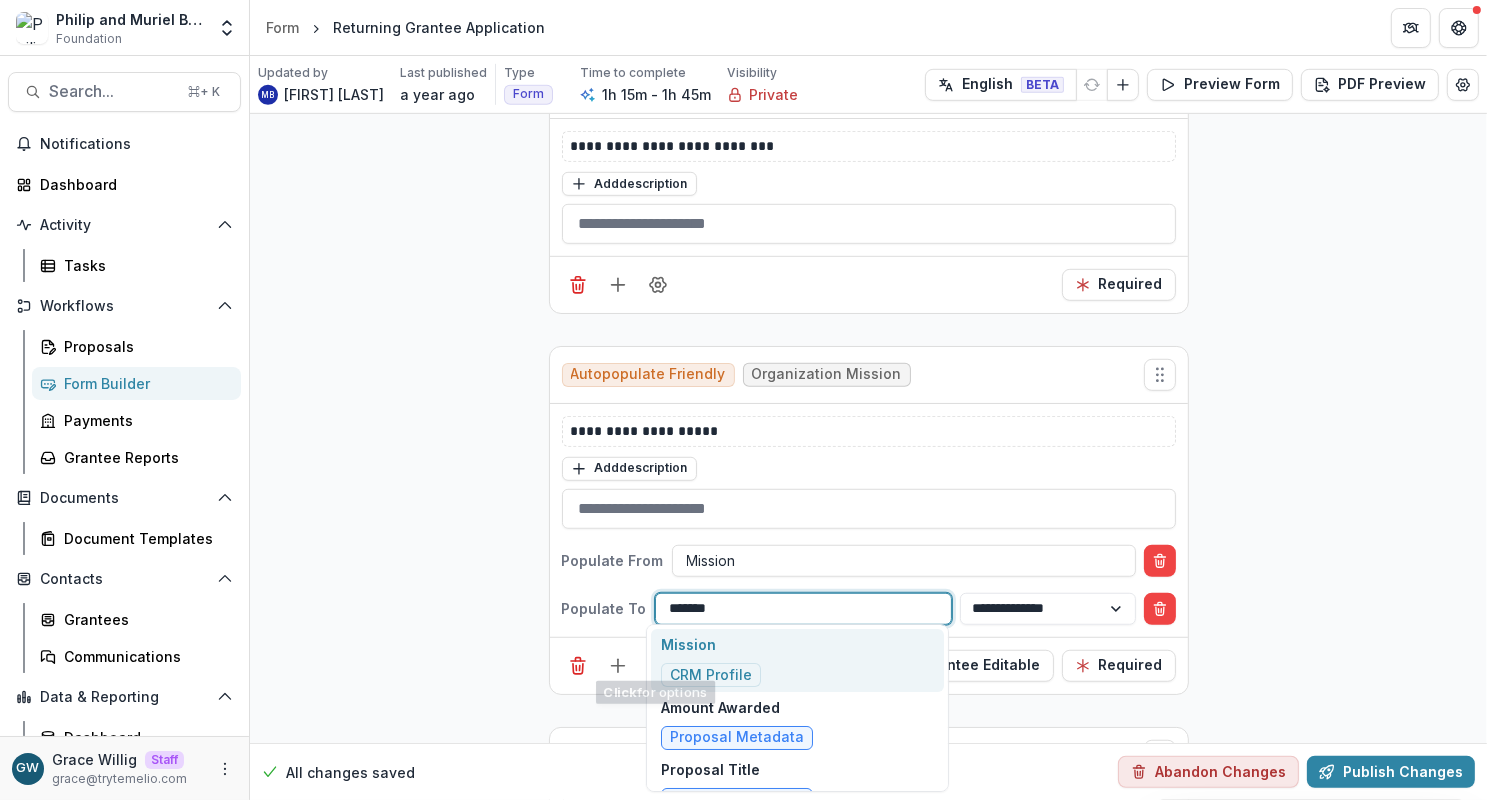 click on "CRM Profile" at bounding box center (711, 675) 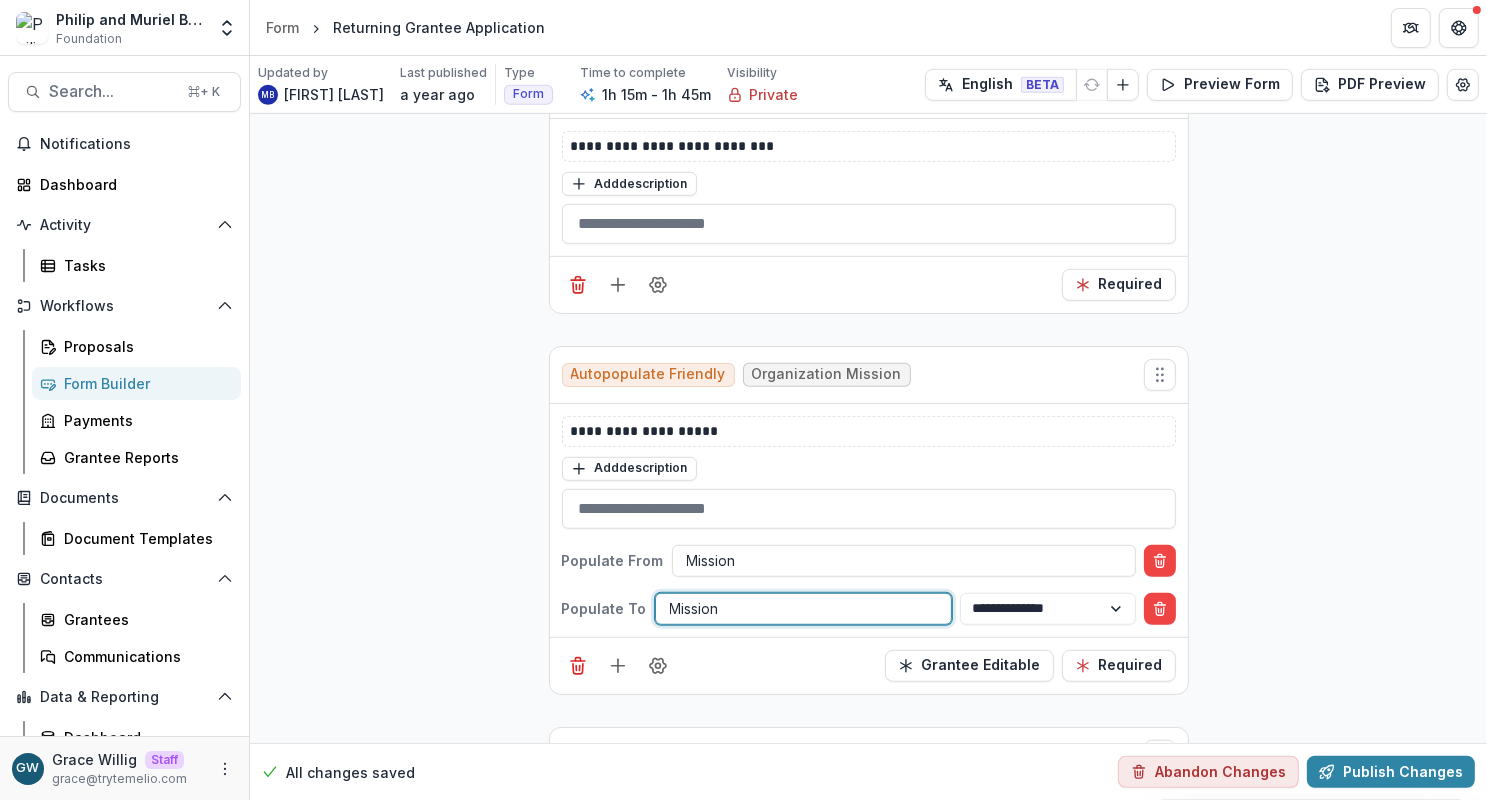 click on "**********" at bounding box center (868, 13278) 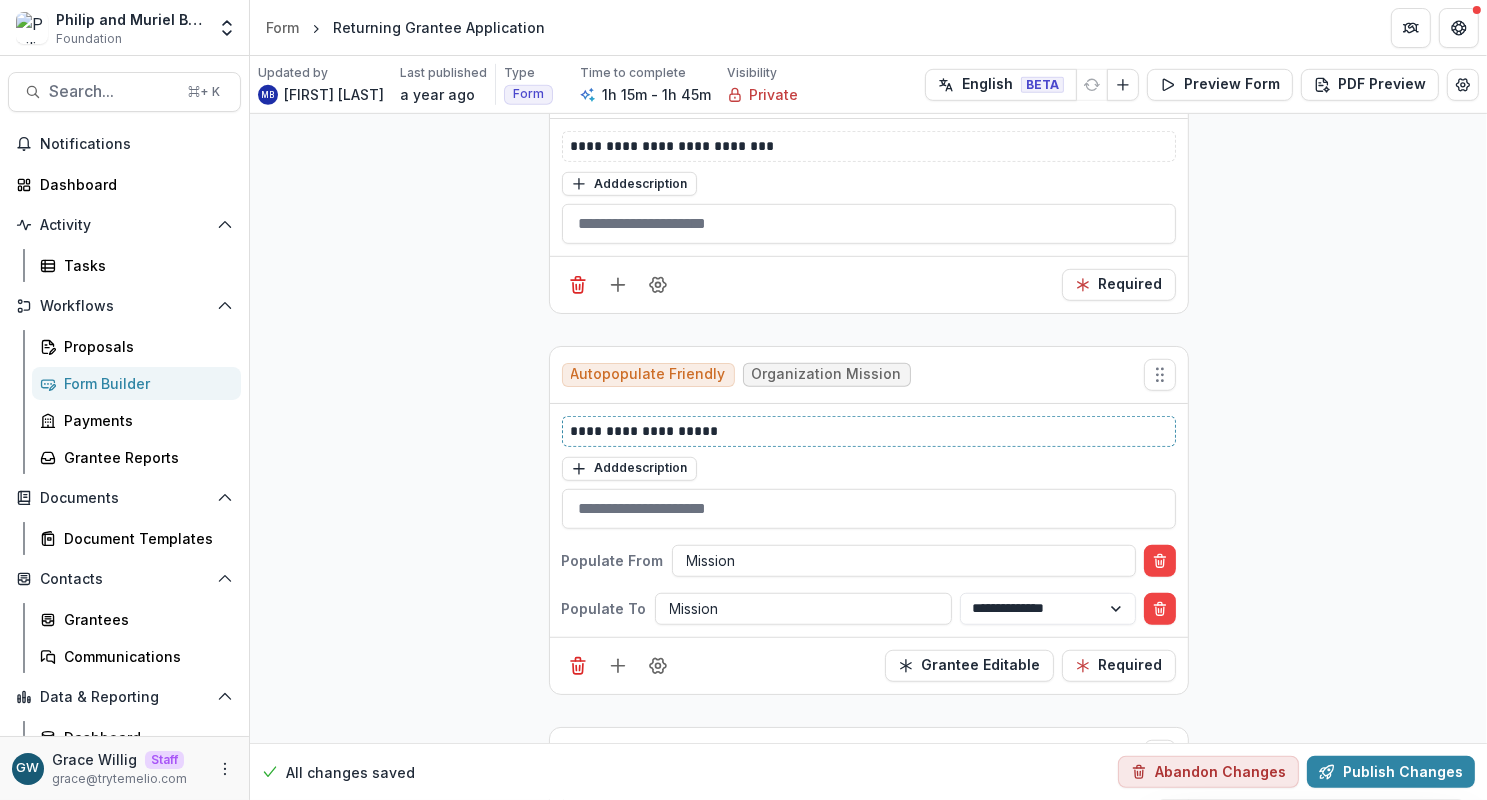 click on "**********" at bounding box center (869, 431) 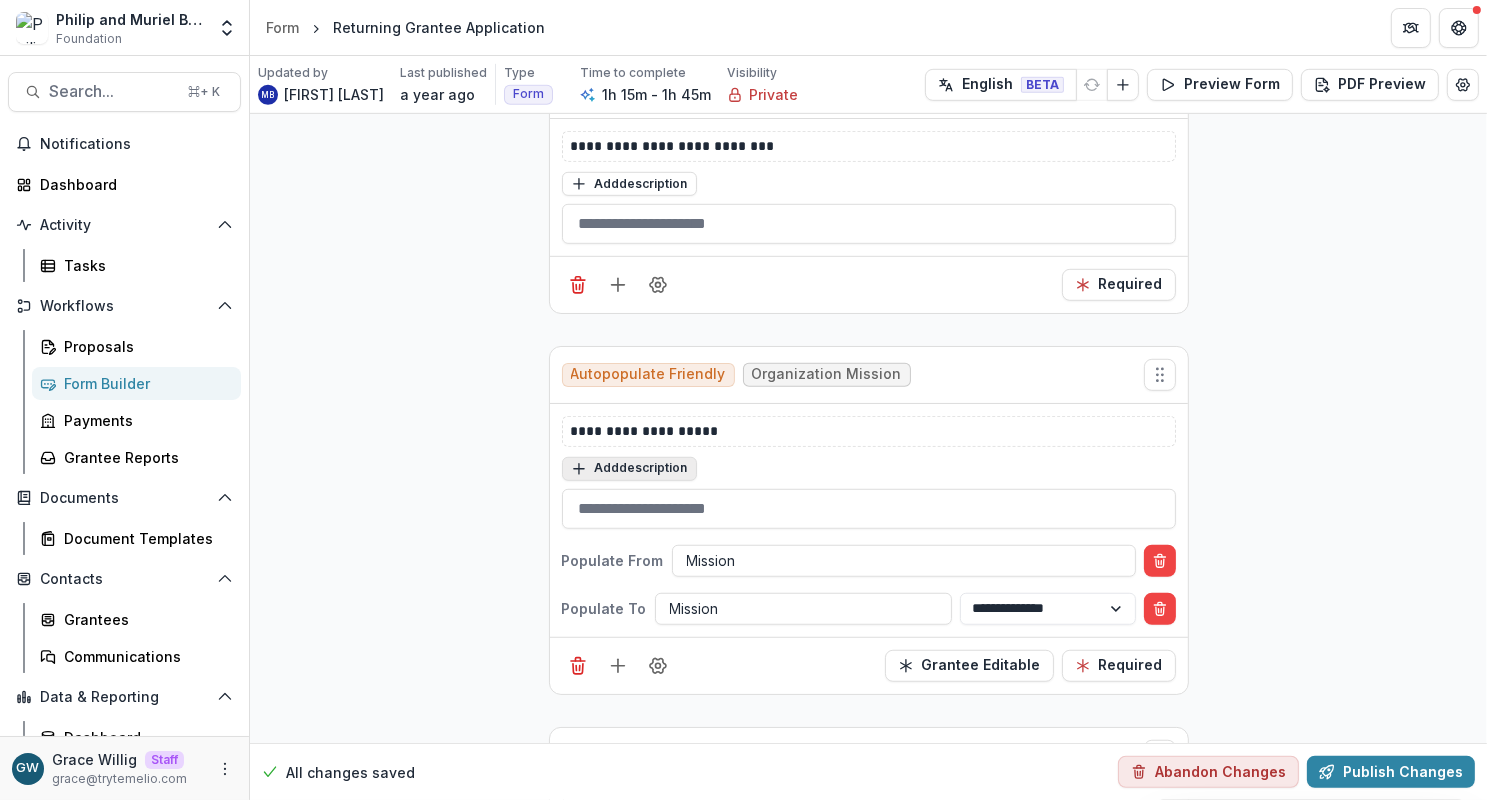 click on "Add  description" at bounding box center [629, 469] 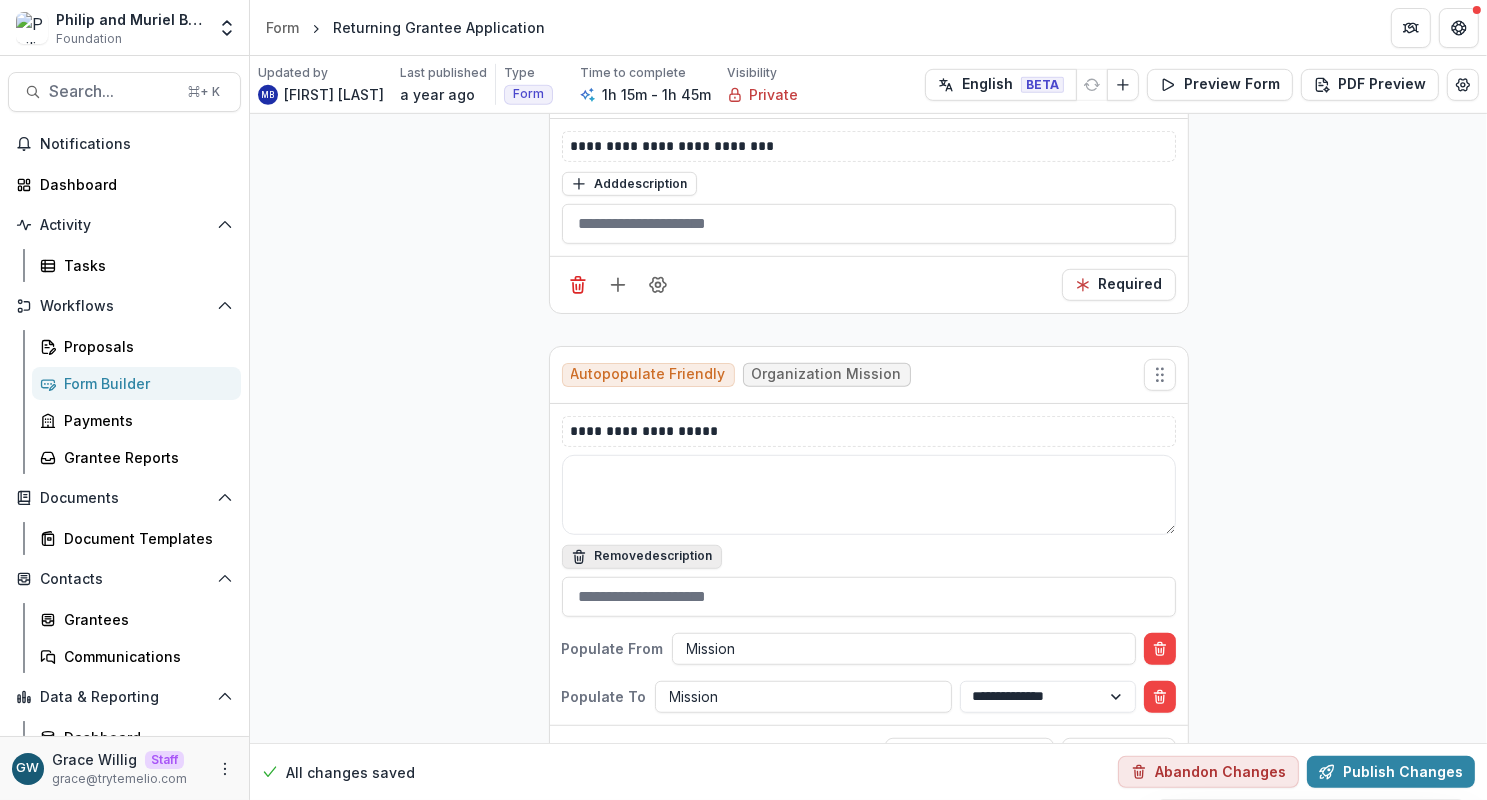 click at bounding box center [869, 495] 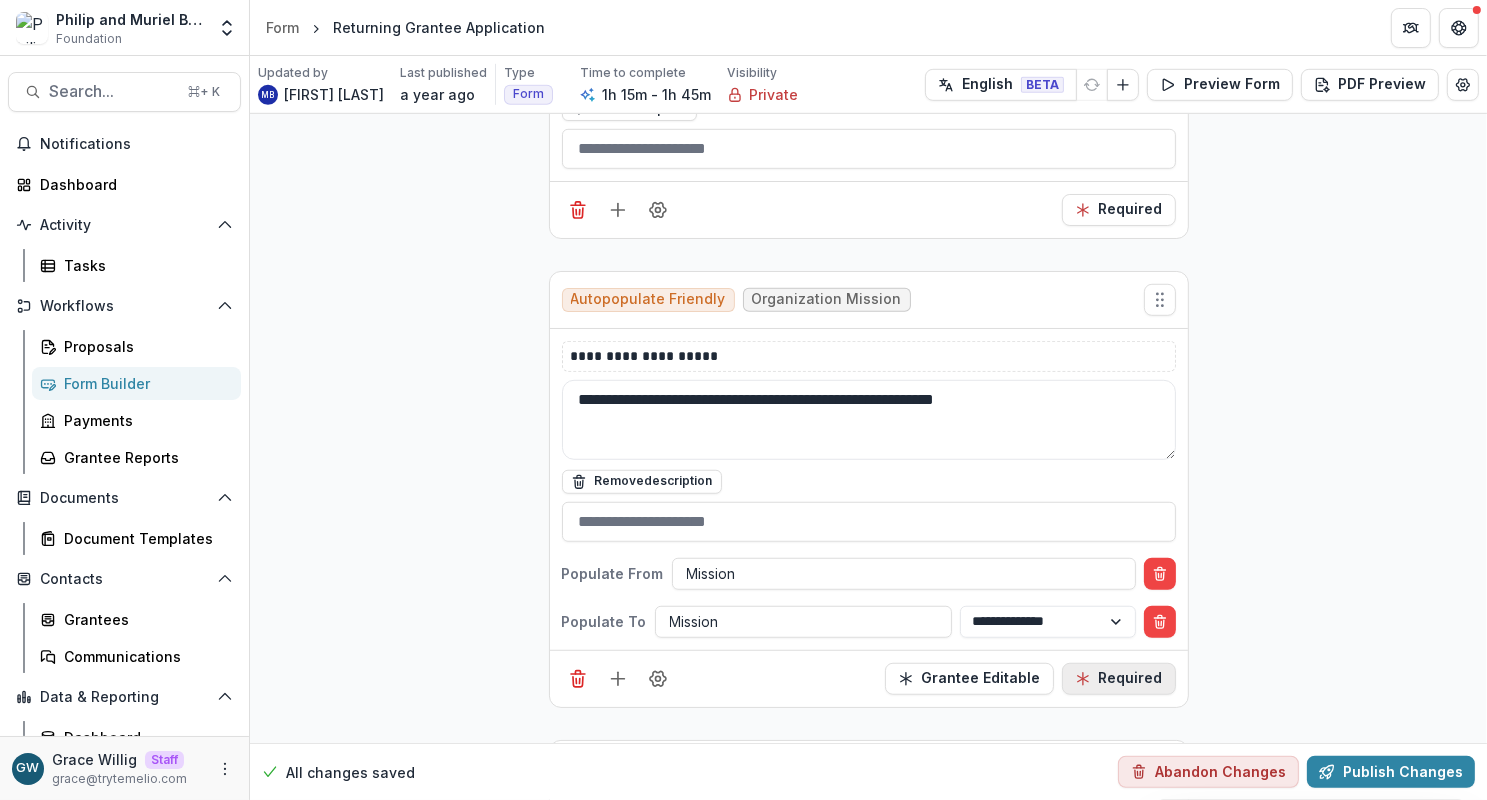 scroll, scrollTop: 1239, scrollLeft: 0, axis: vertical 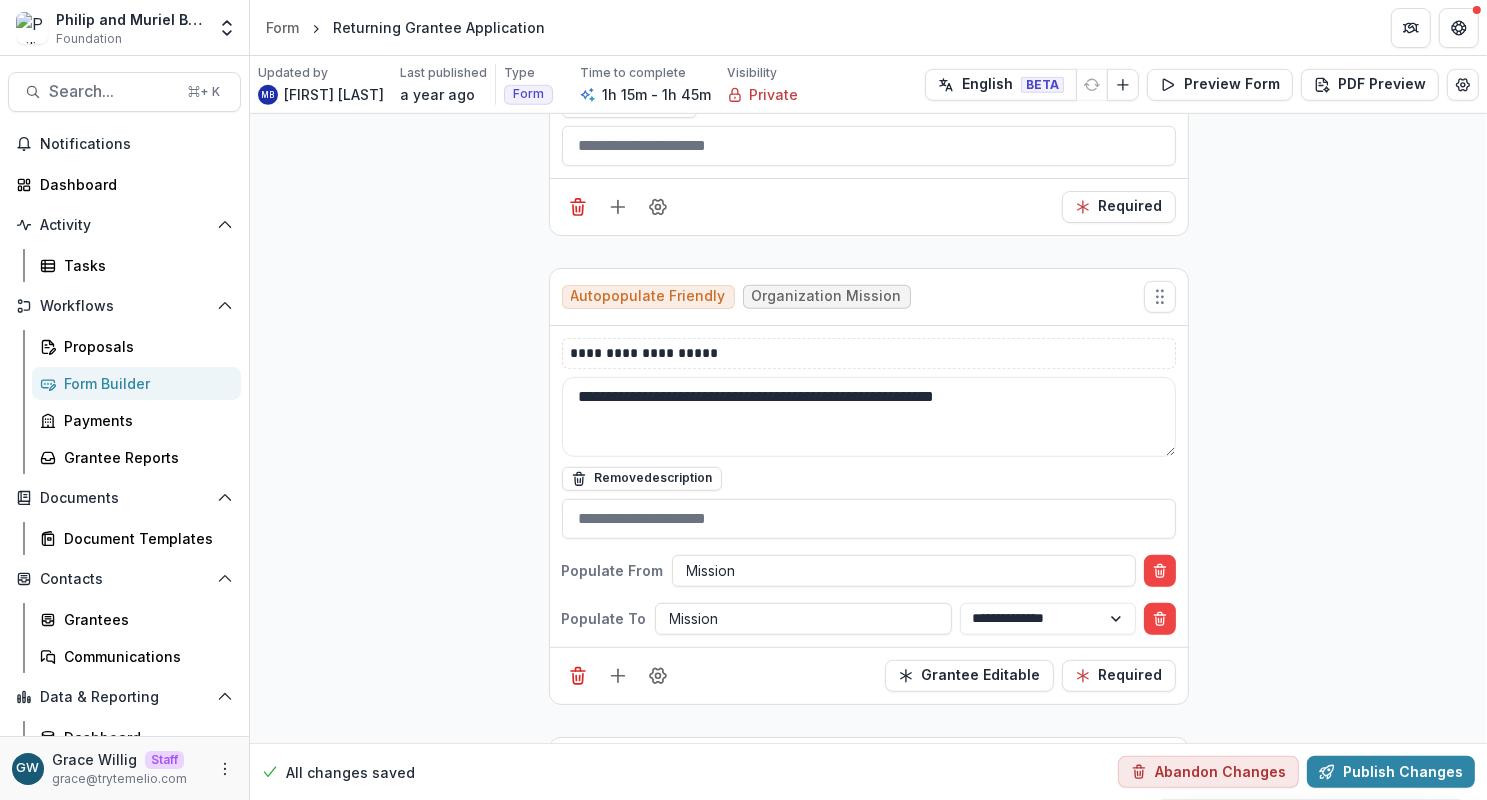 type on "**********" 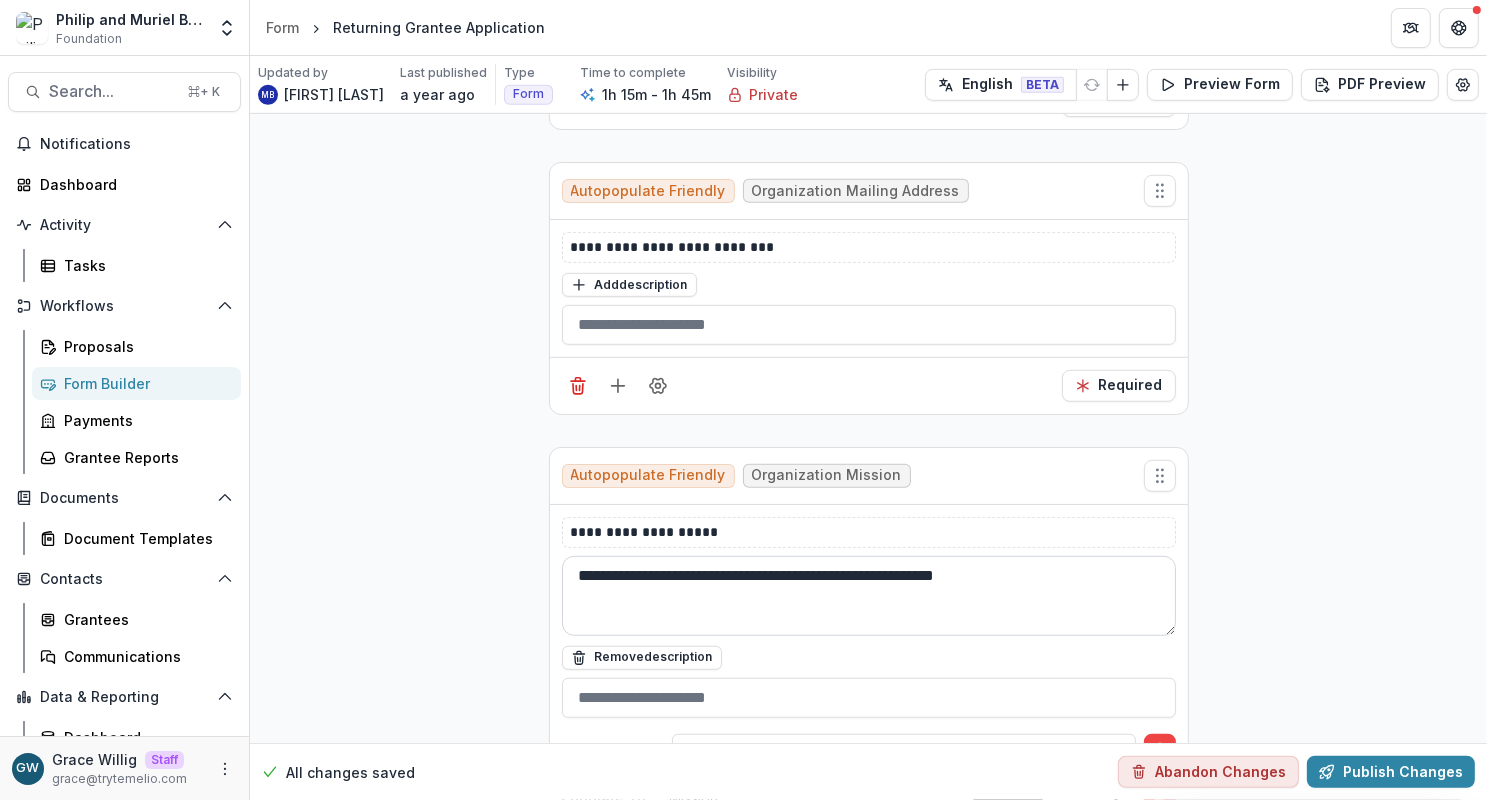 scroll, scrollTop: 1075, scrollLeft: 0, axis: vertical 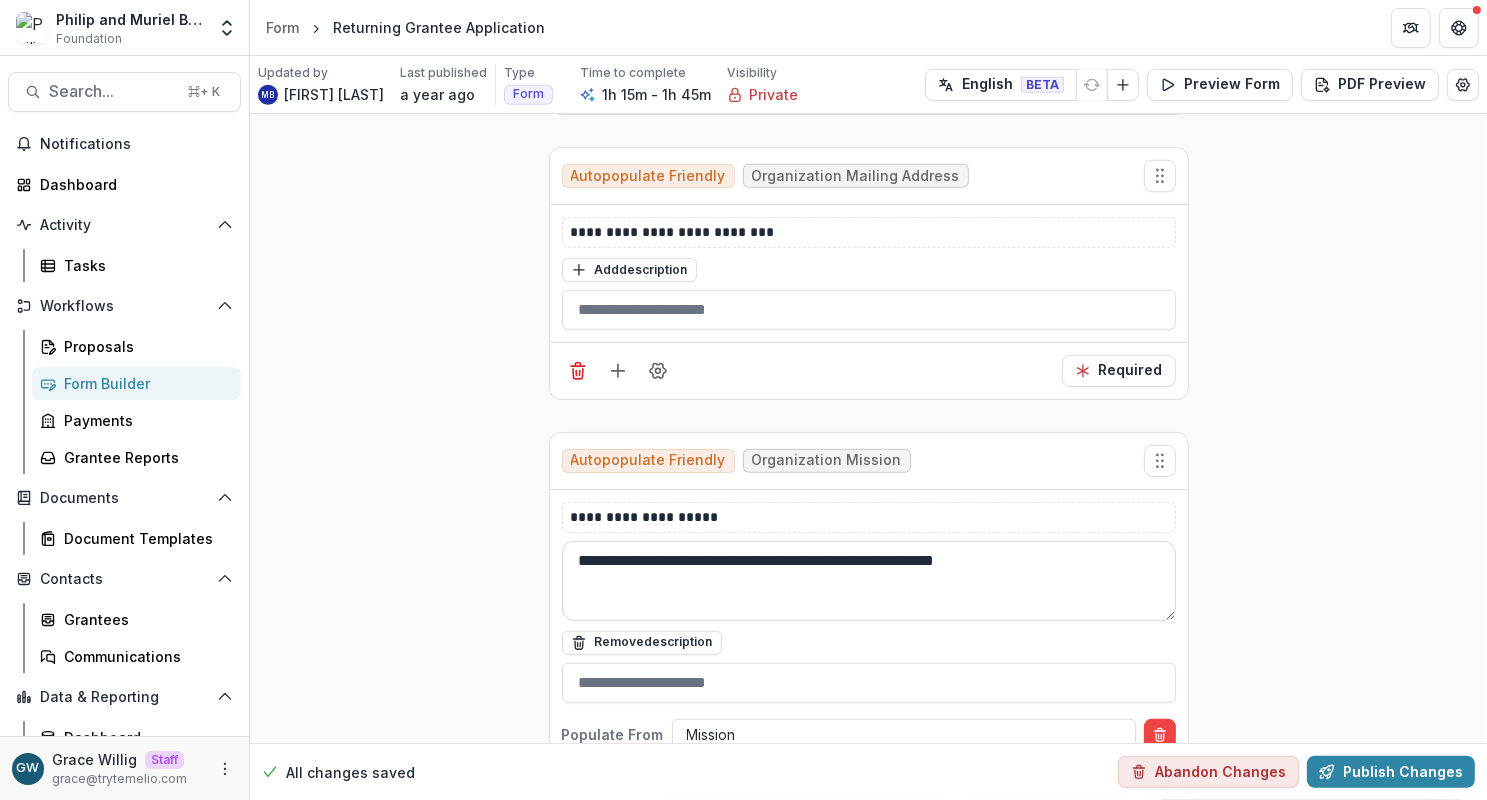 click on "**********" at bounding box center [869, 581] 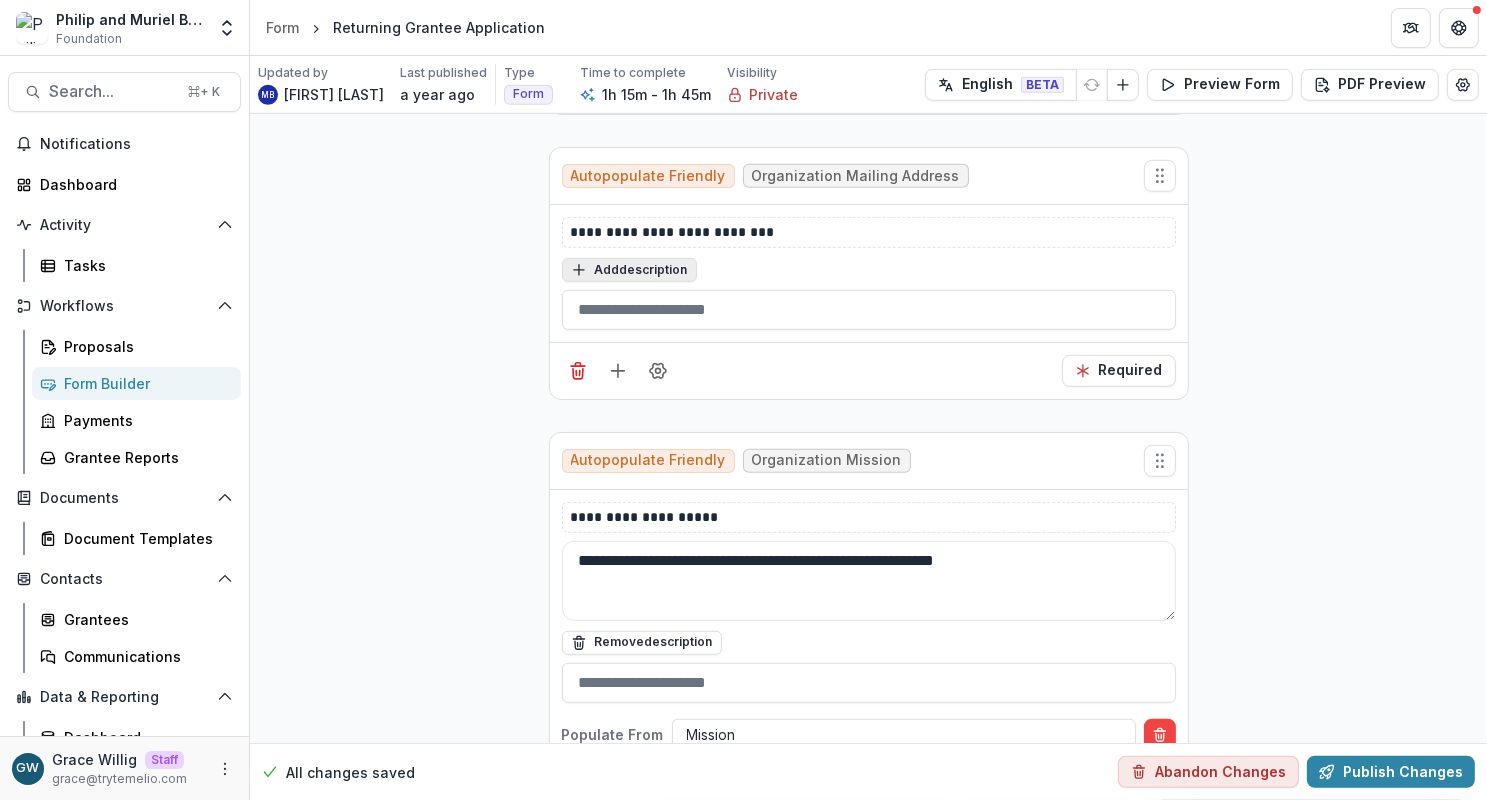 click on "Add  description" at bounding box center [629, 270] 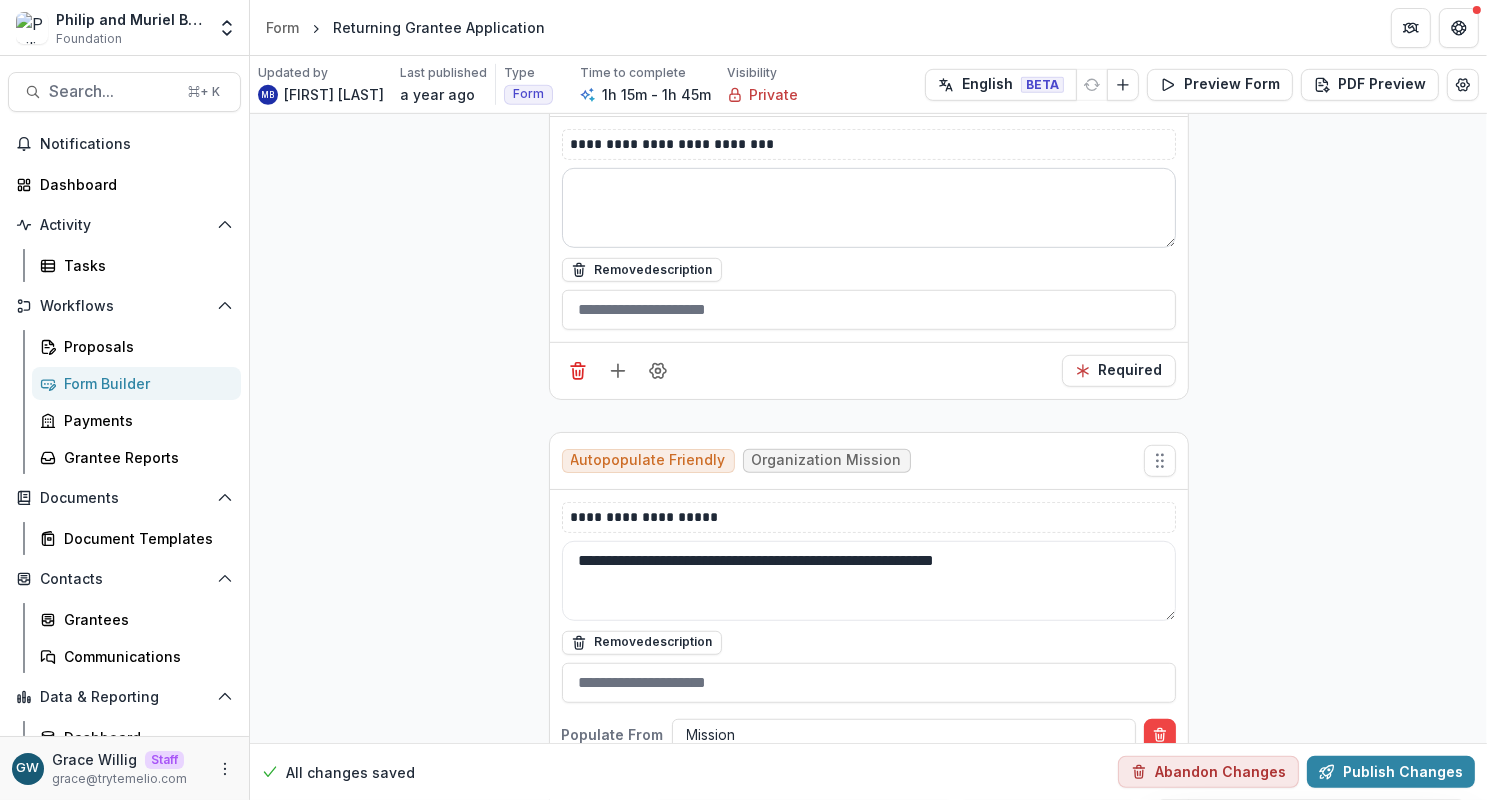 click at bounding box center [869, 208] 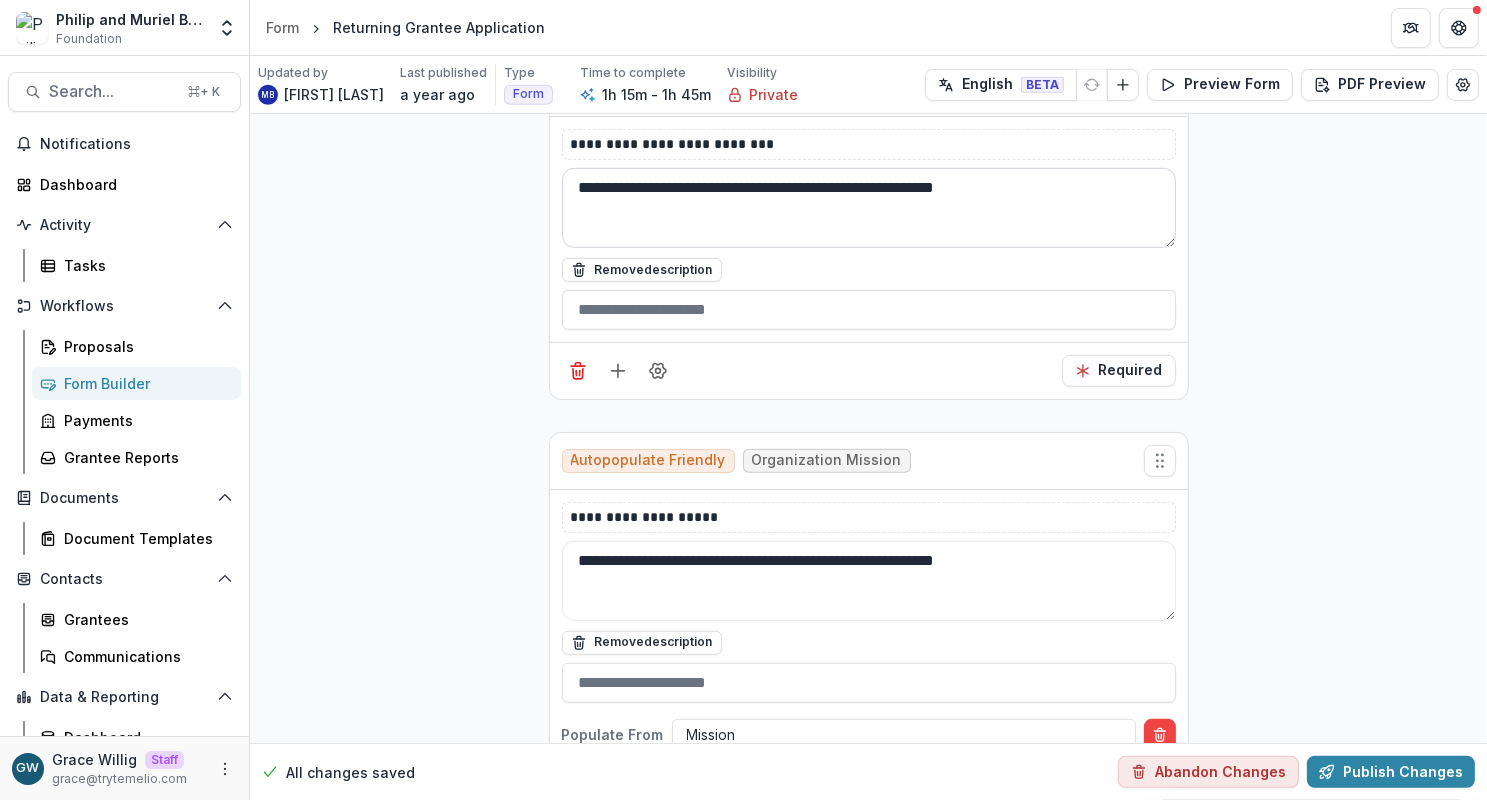 click on "**********" at bounding box center [869, 208] 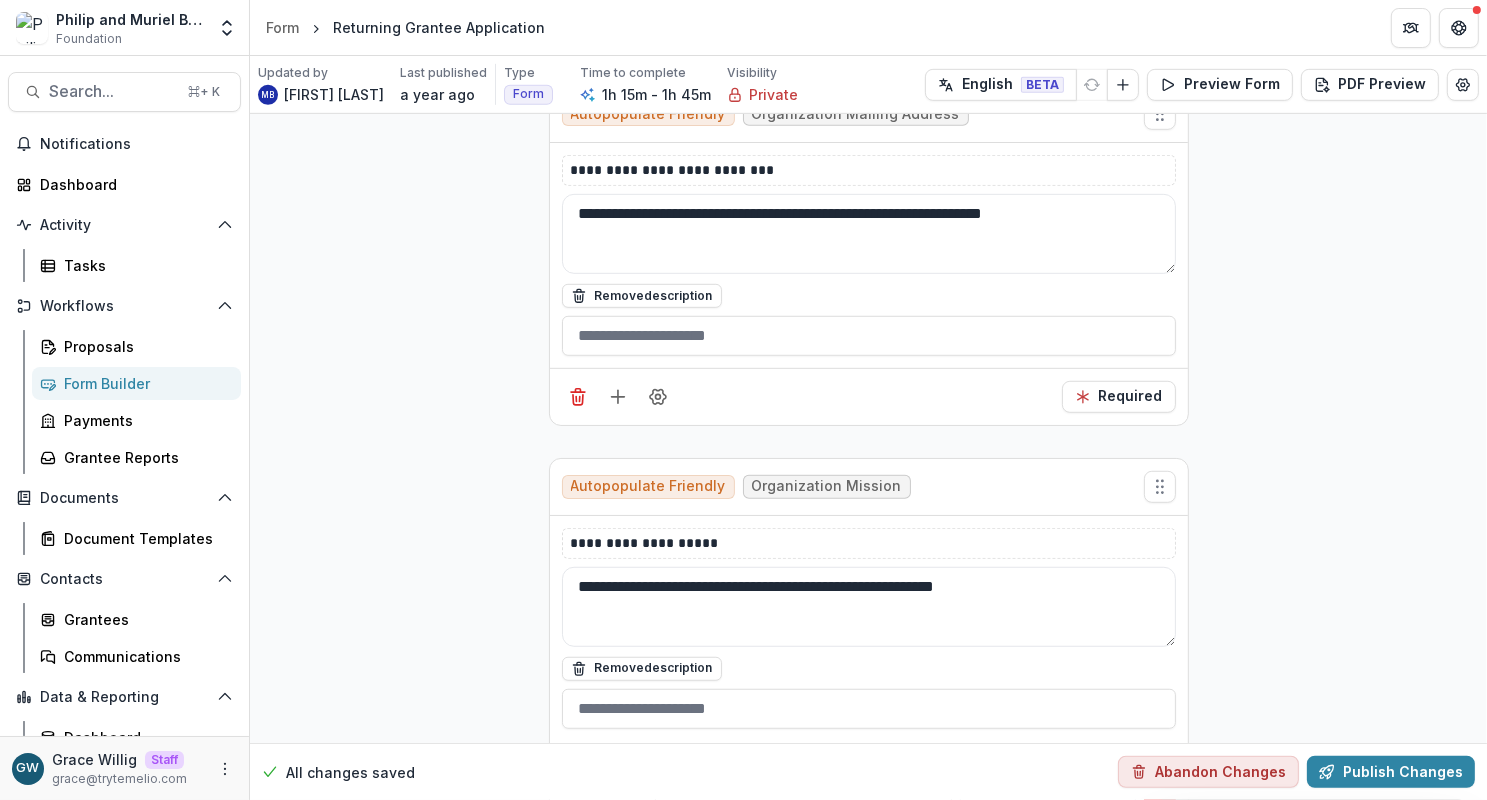 scroll, scrollTop: 1133, scrollLeft: 0, axis: vertical 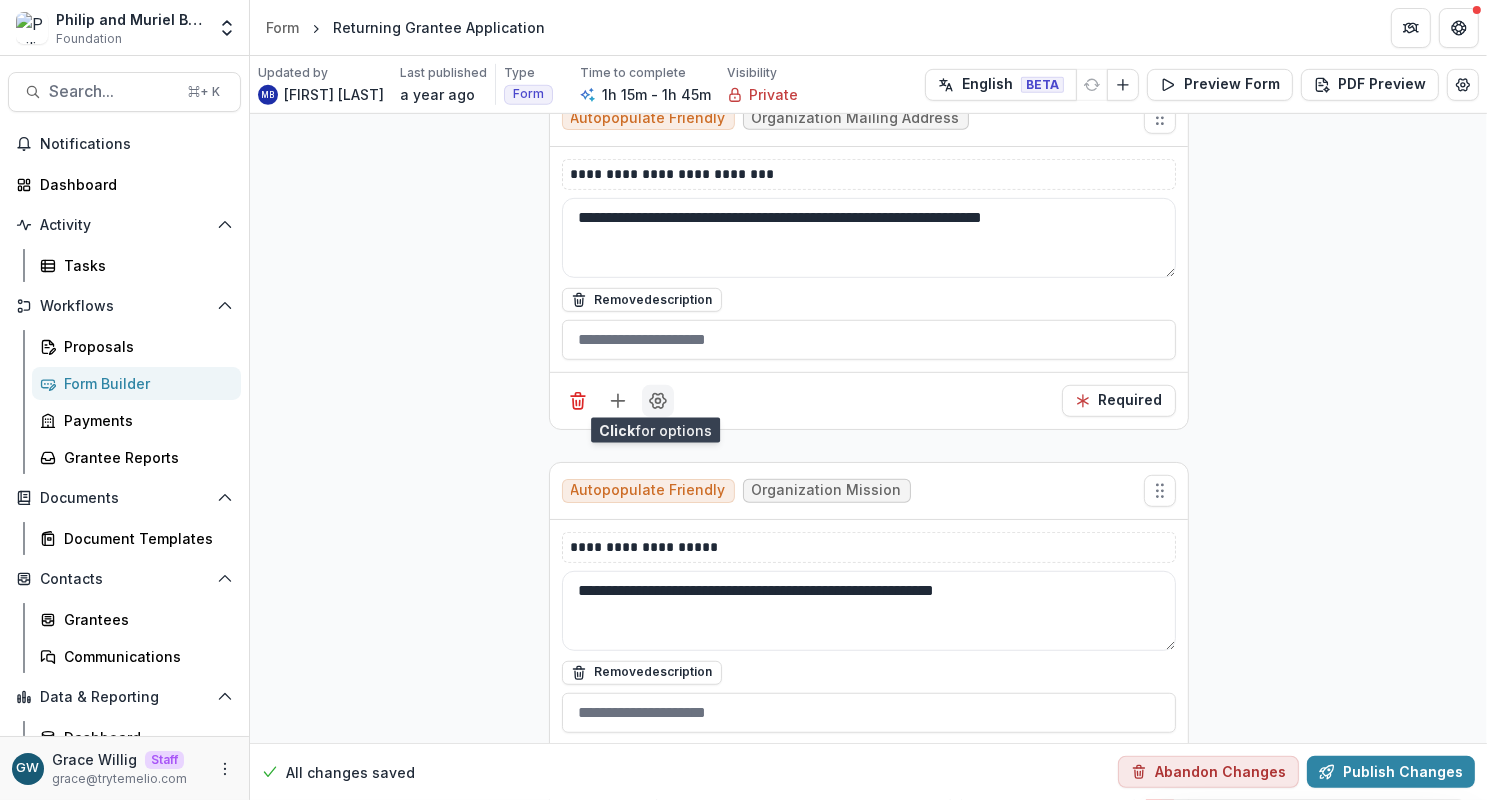 type on "**********" 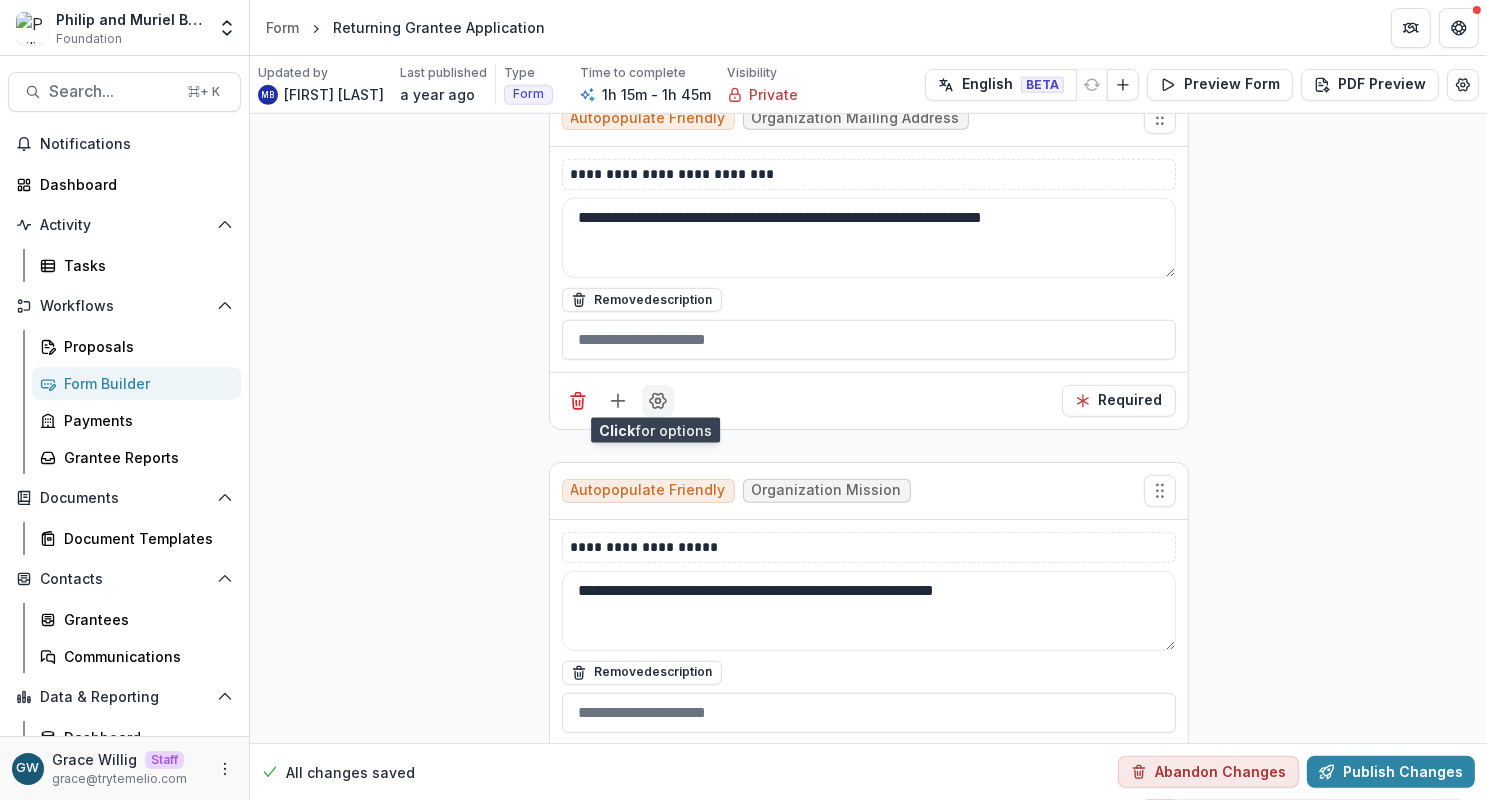 click 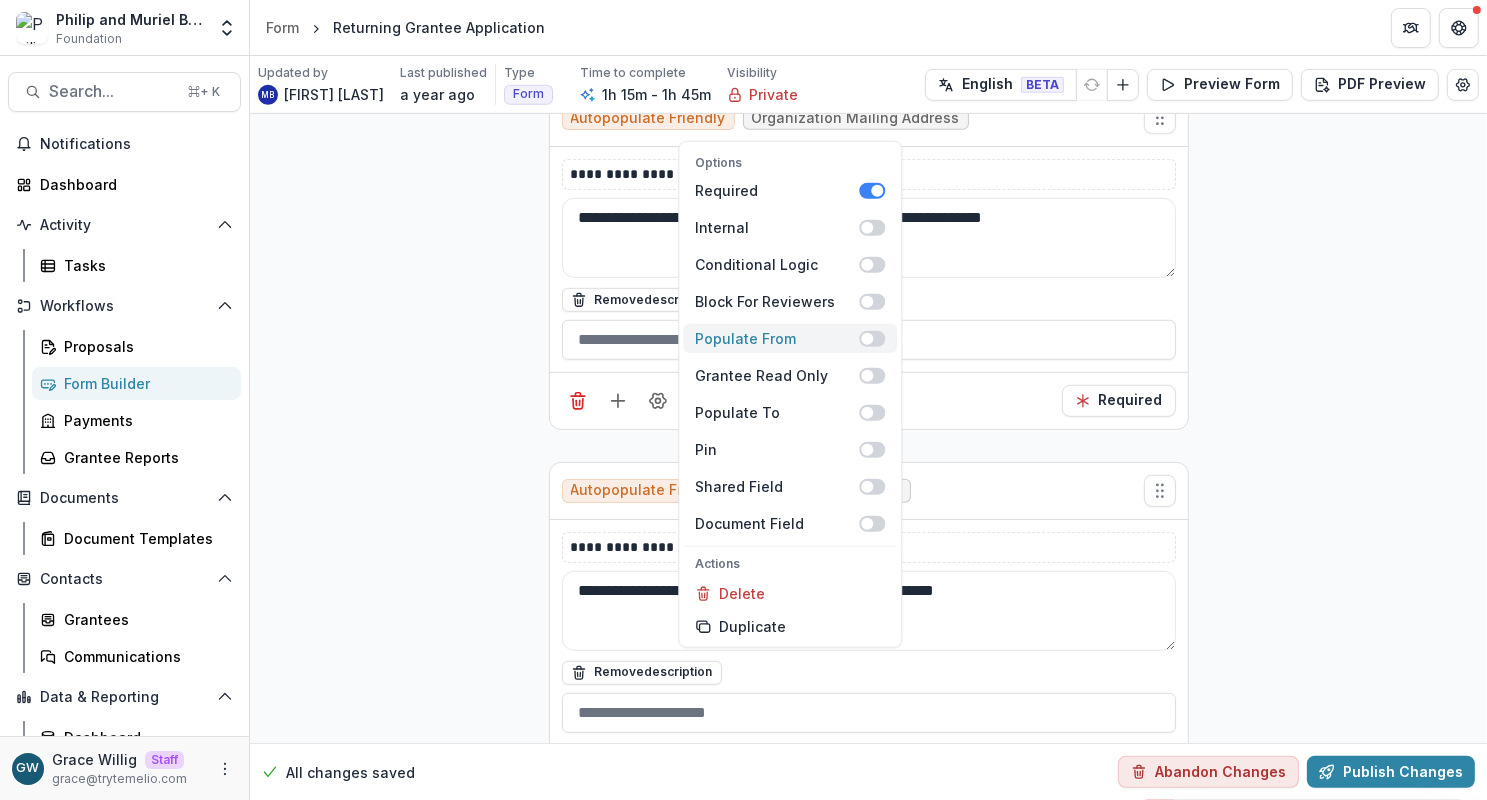 click at bounding box center [867, 338] 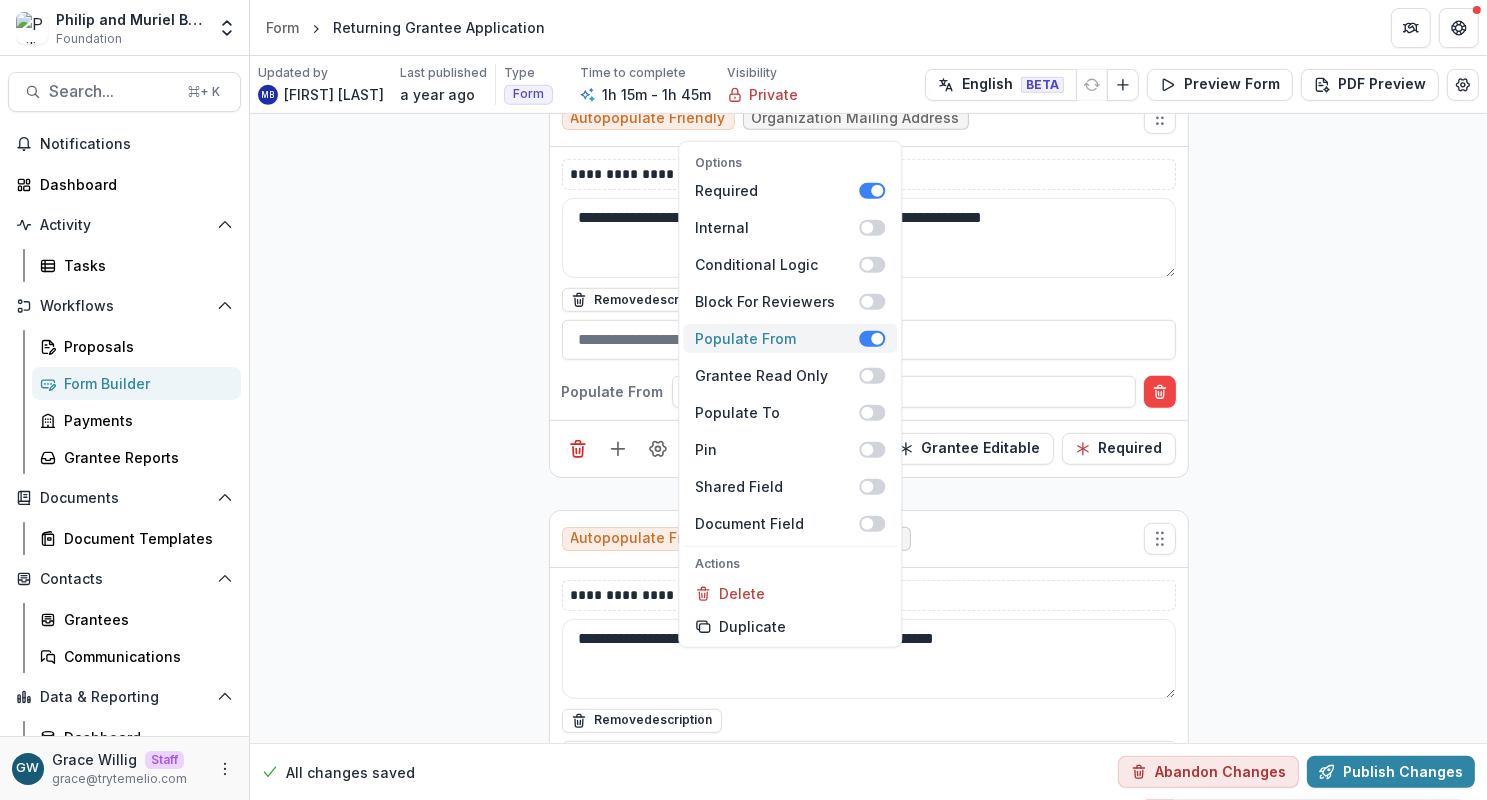 scroll, scrollTop: 1181, scrollLeft: 0, axis: vertical 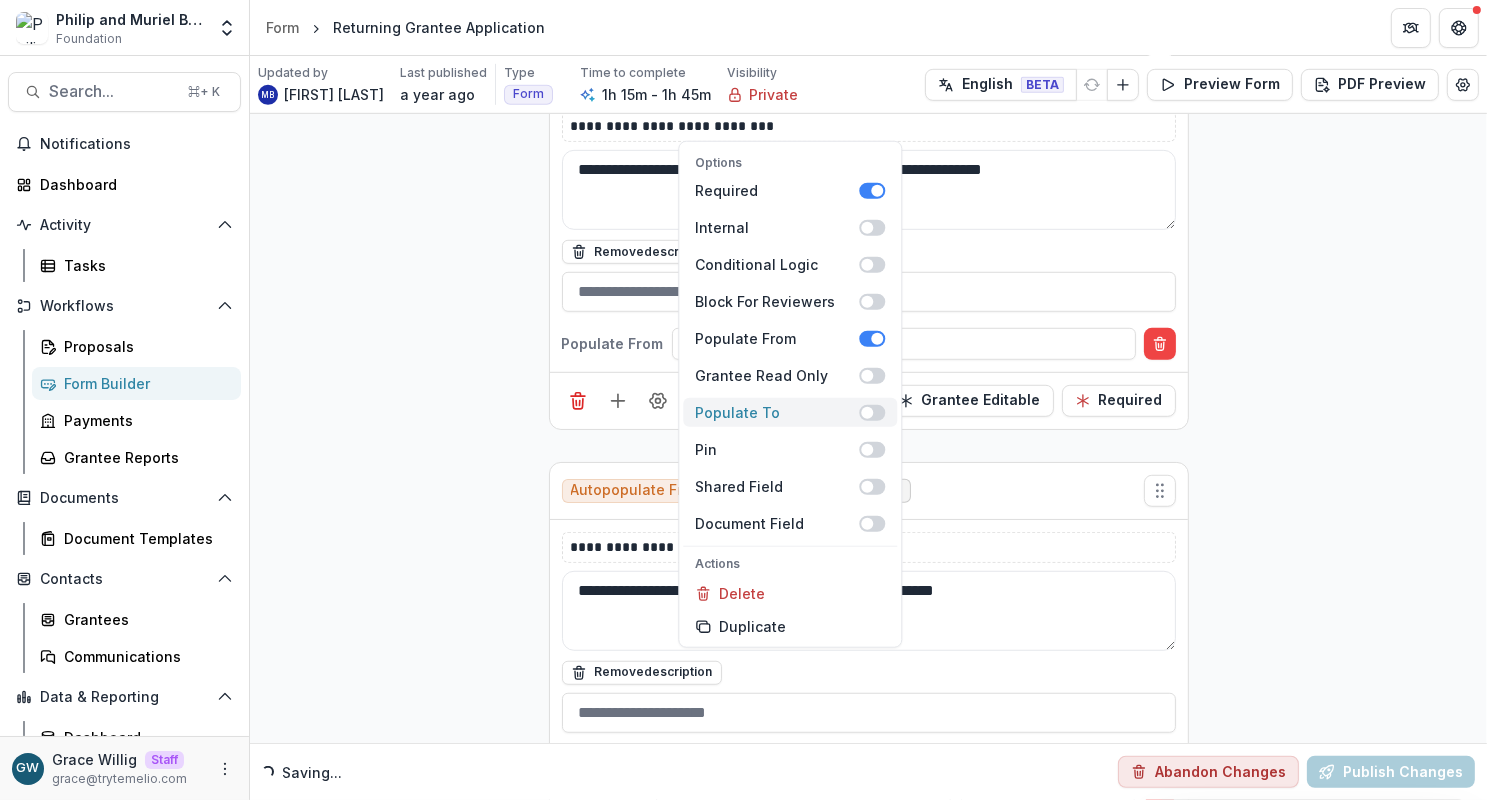 click at bounding box center (867, 412) 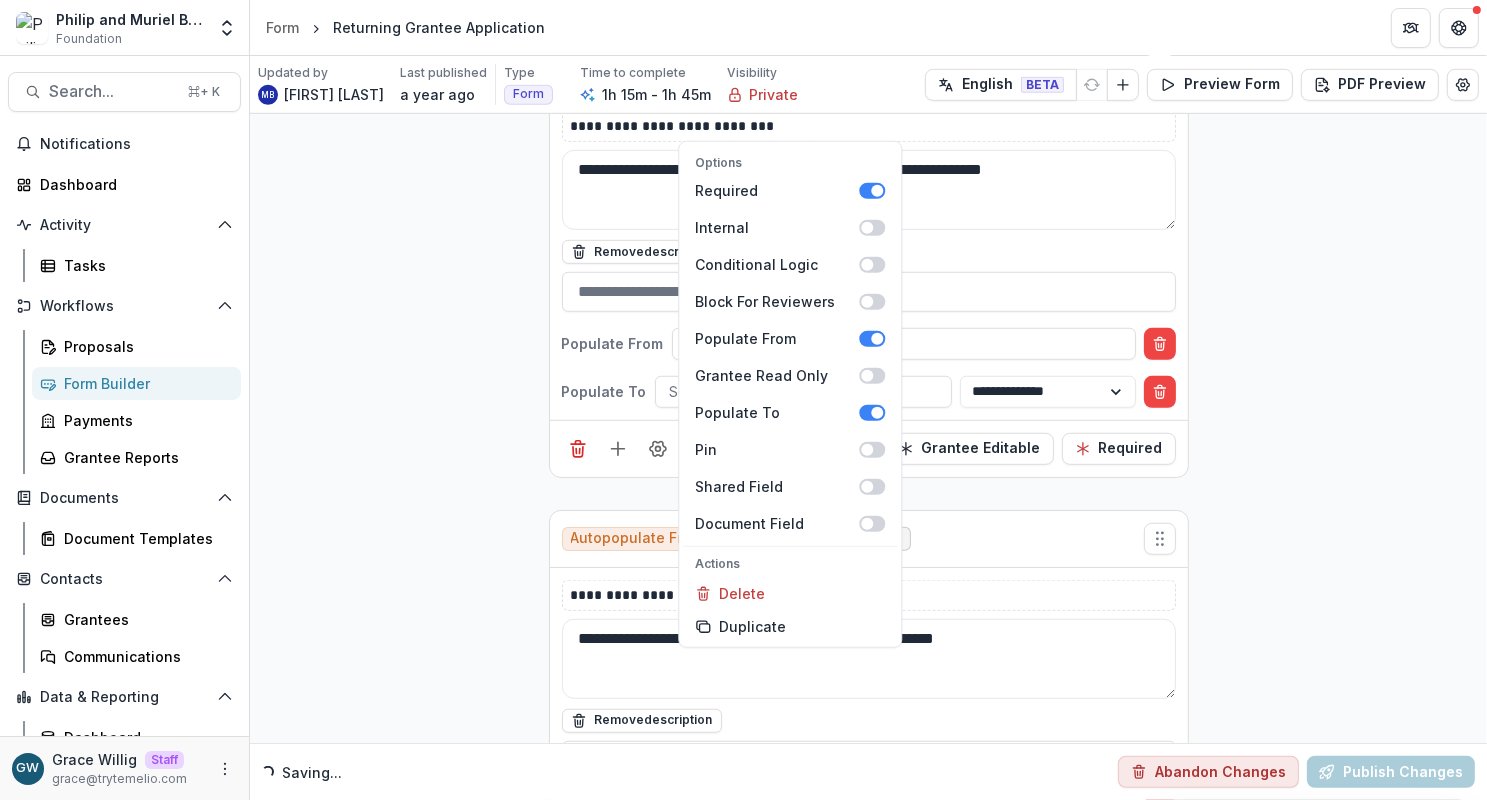 scroll, scrollTop: 1229, scrollLeft: 0, axis: vertical 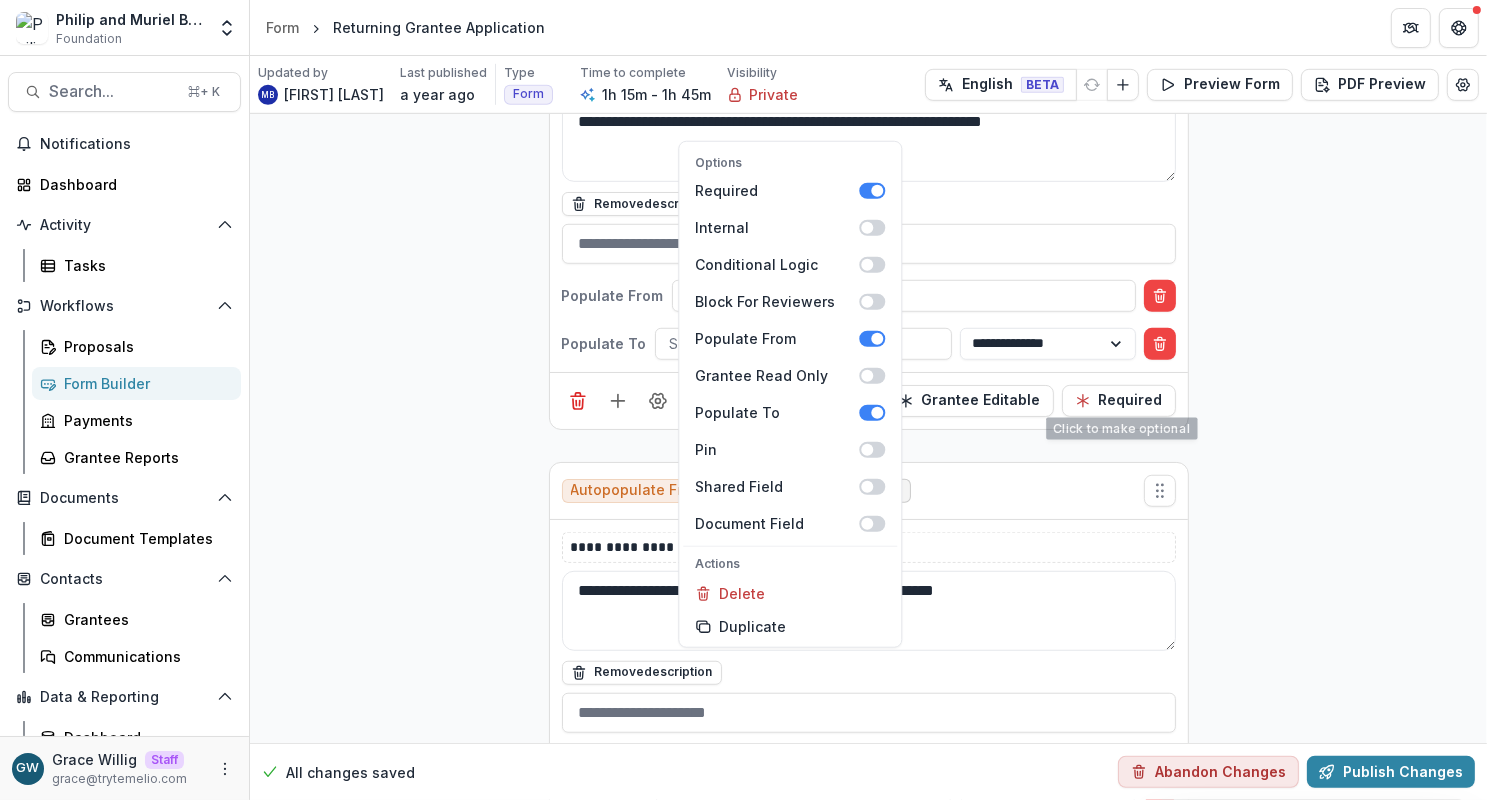 click on "**********" at bounding box center [868, 13346] 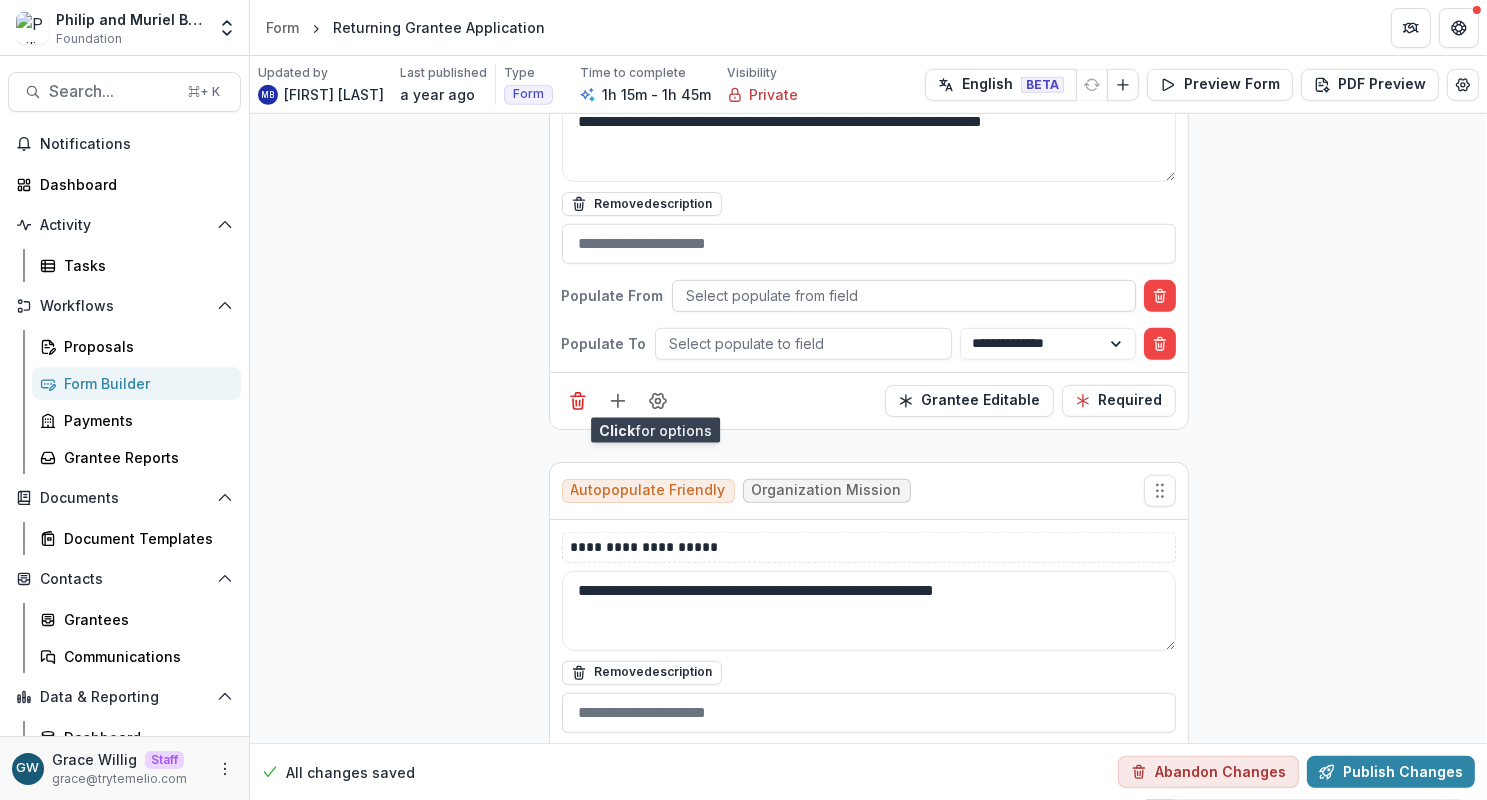 click at bounding box center [904, 295] 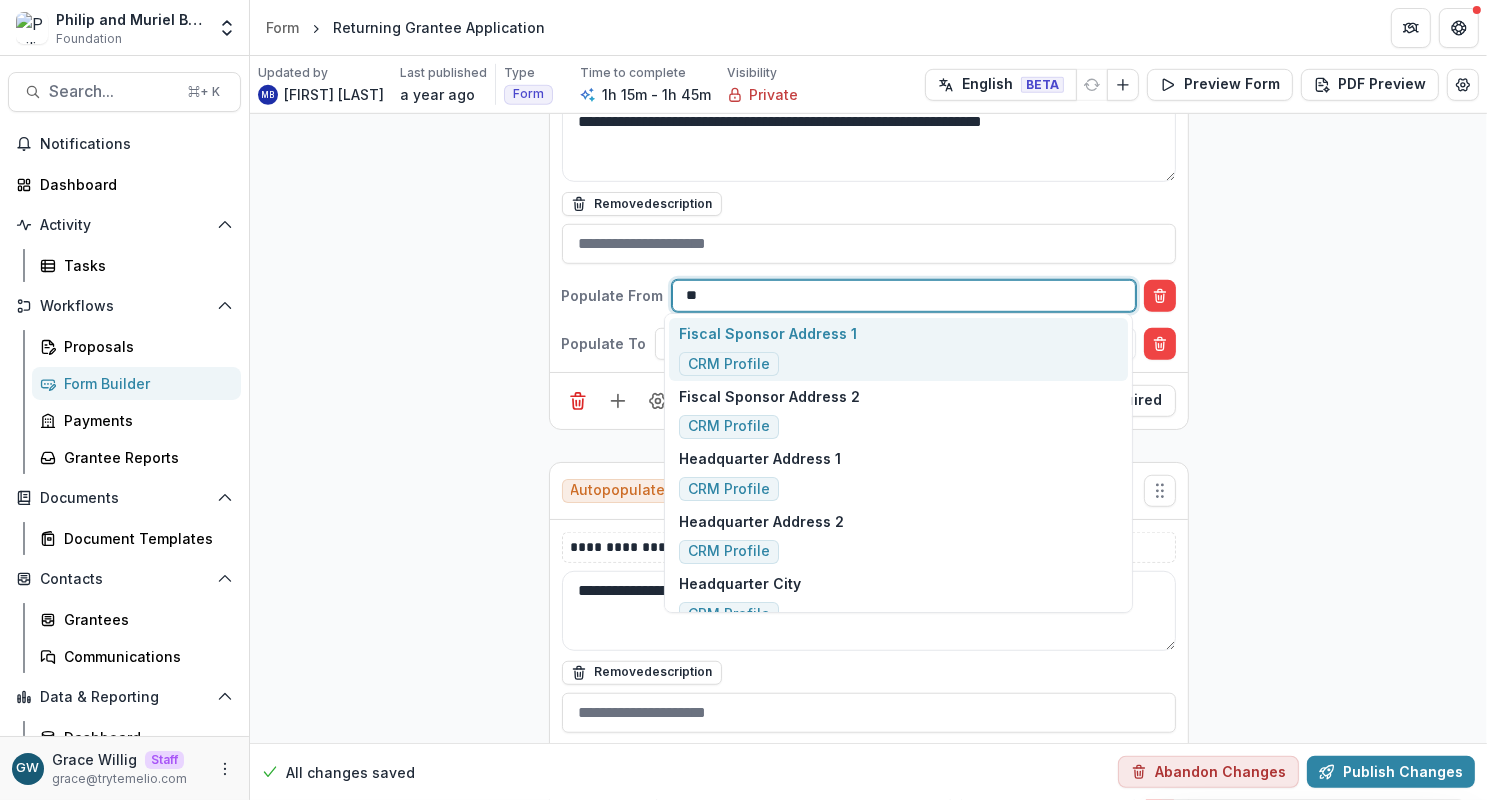 type on "***" 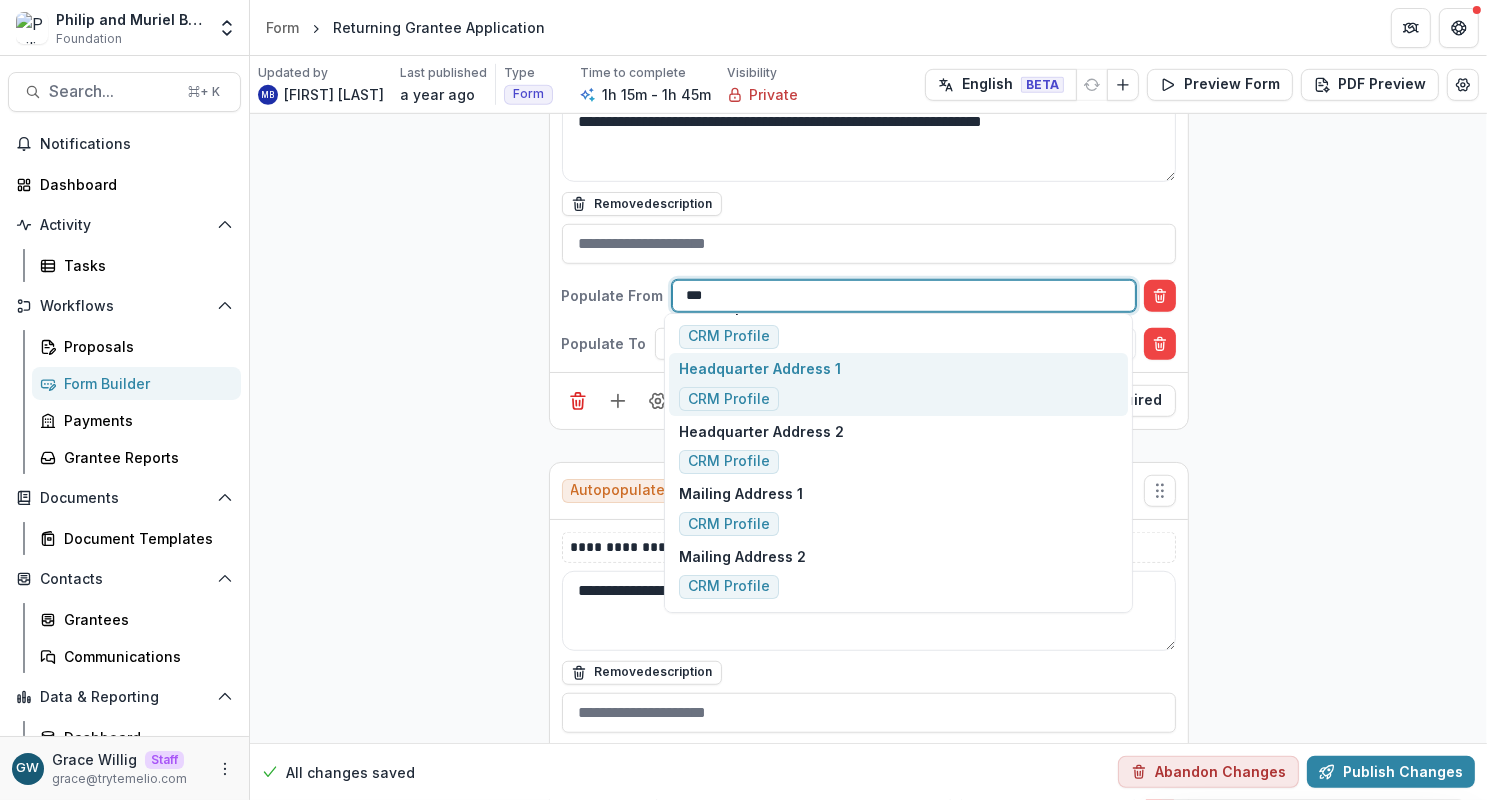 scroll, scrollTop: 127, scrollLeft: 0, axis: vertical 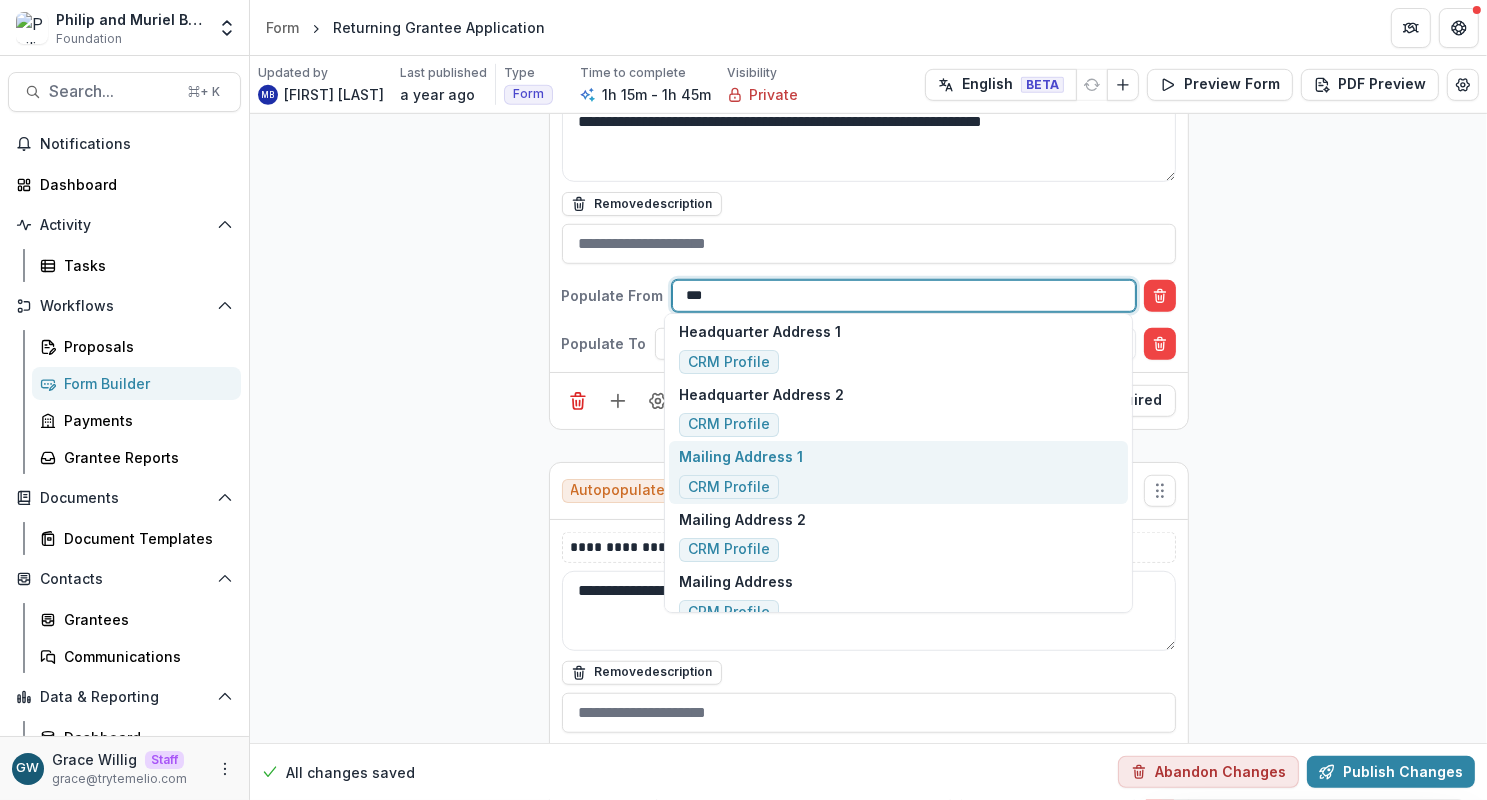 click on "Mailing Address 1 CRM Profile" at bounding box center (898, 472) 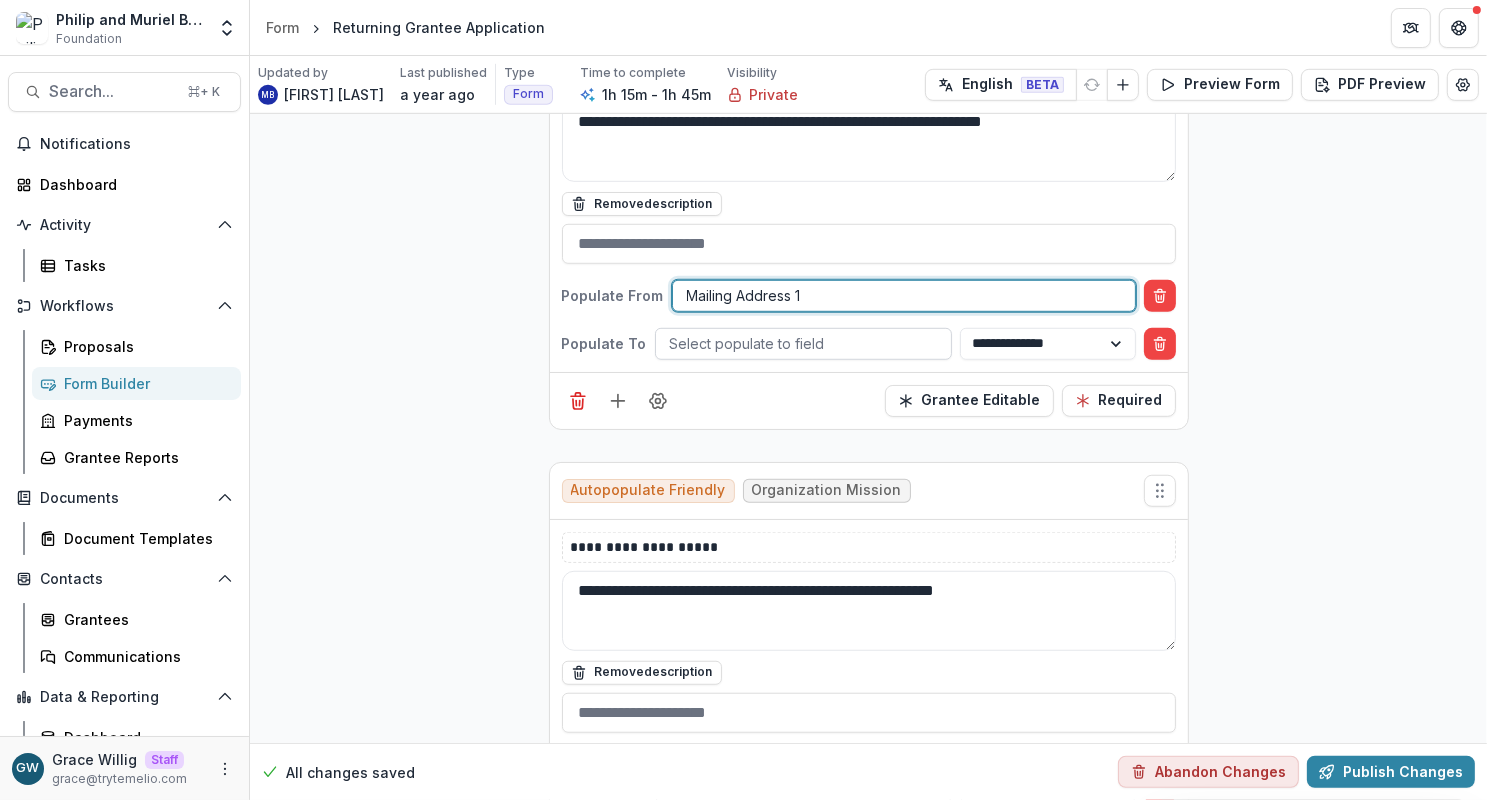 click at bounding box center [803, 343] 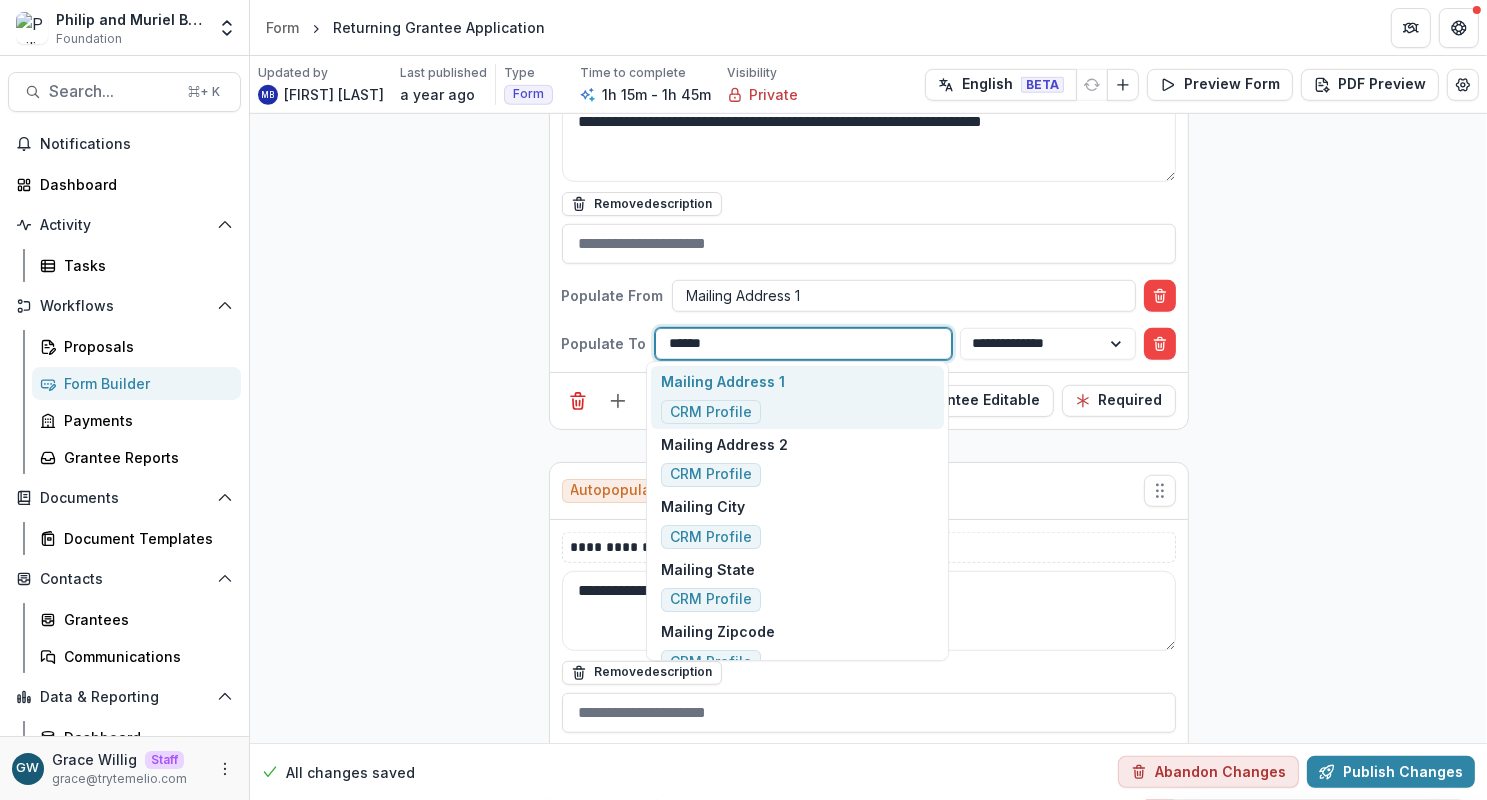 type on "*******" 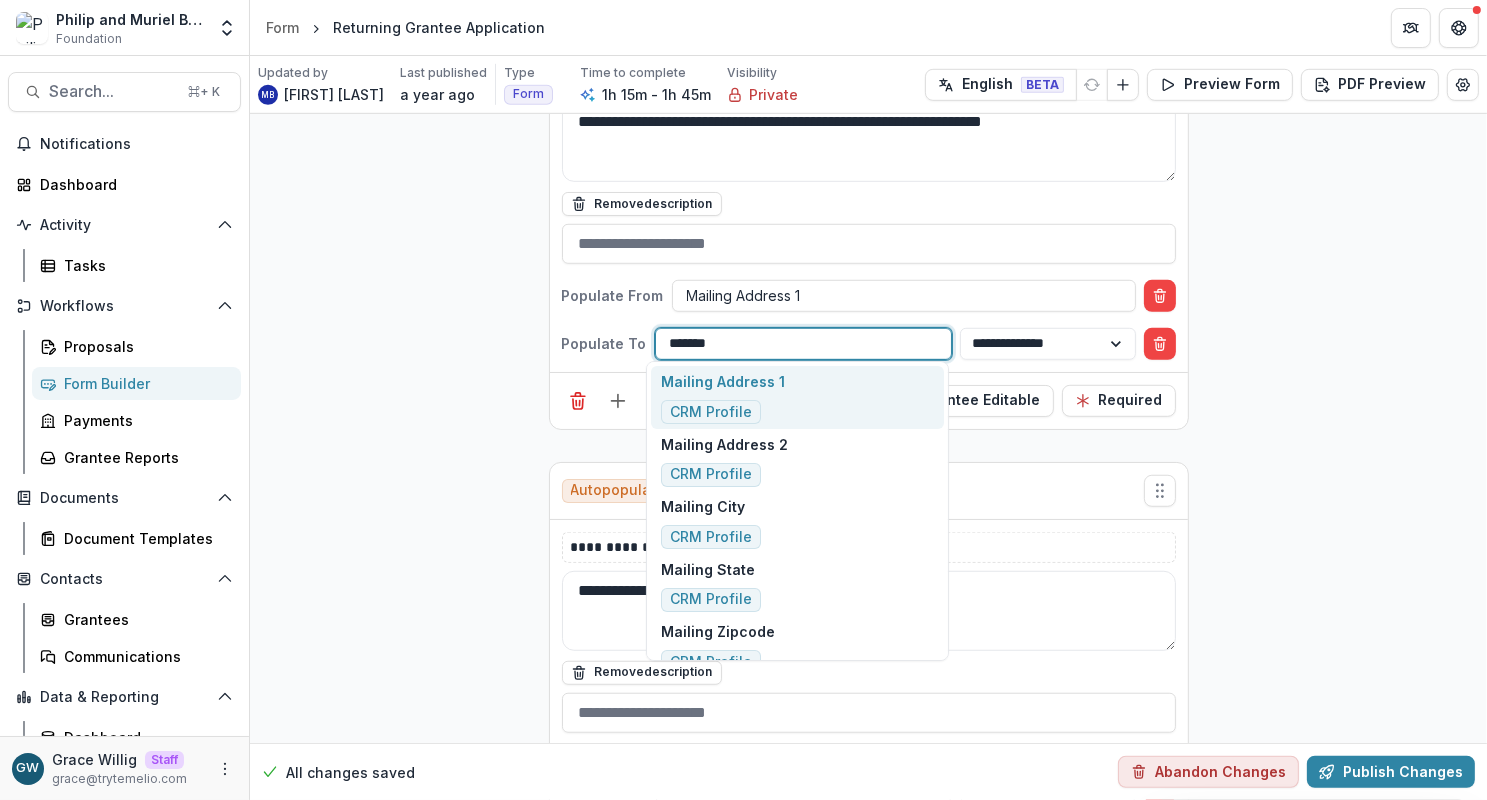 click on "Mailing Address 1 CRM Profile" at bounding box center (797, 397) 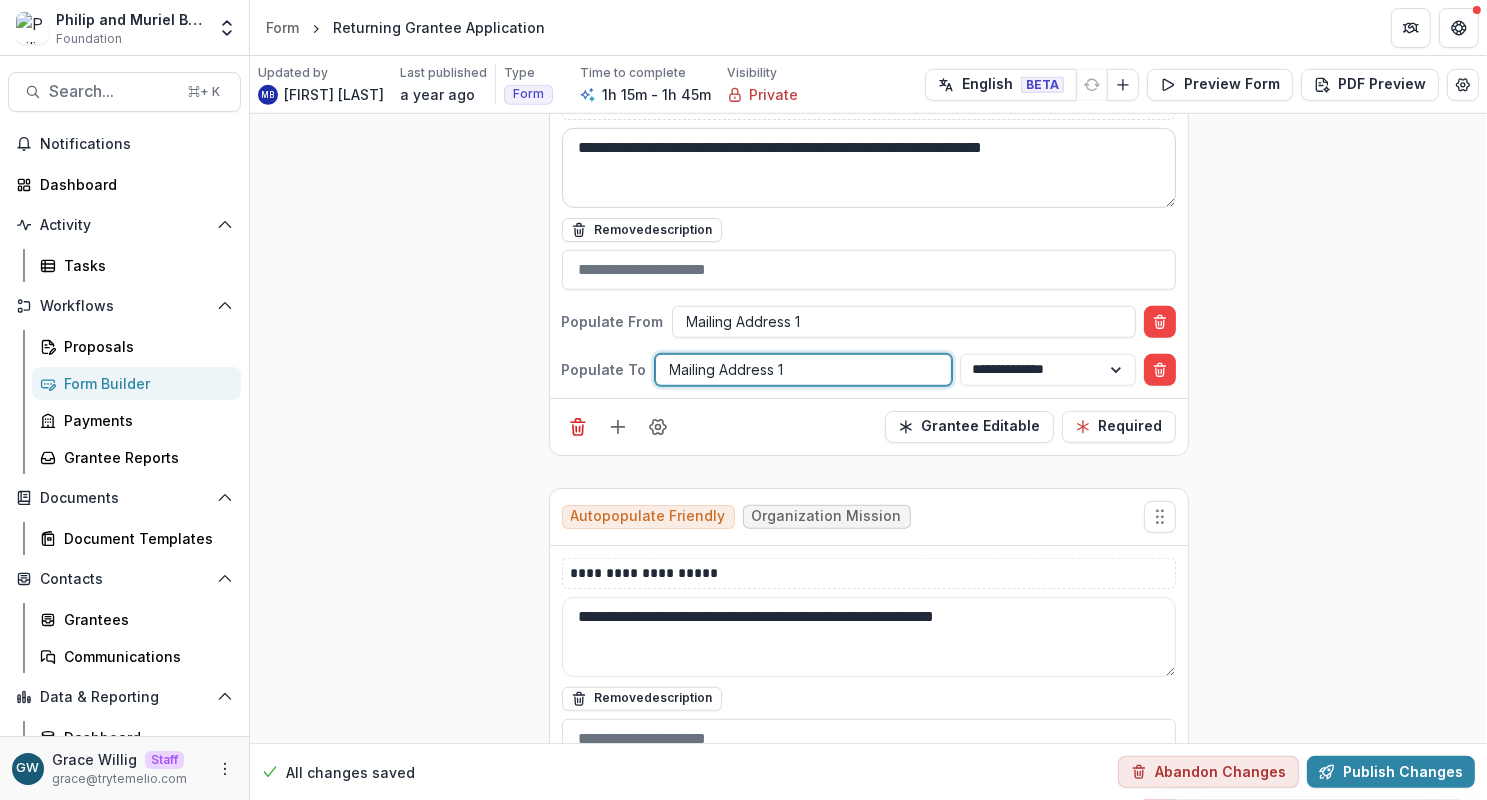 scroll, scrollTop: 1184, scrollLeft: 0, axis: vertical 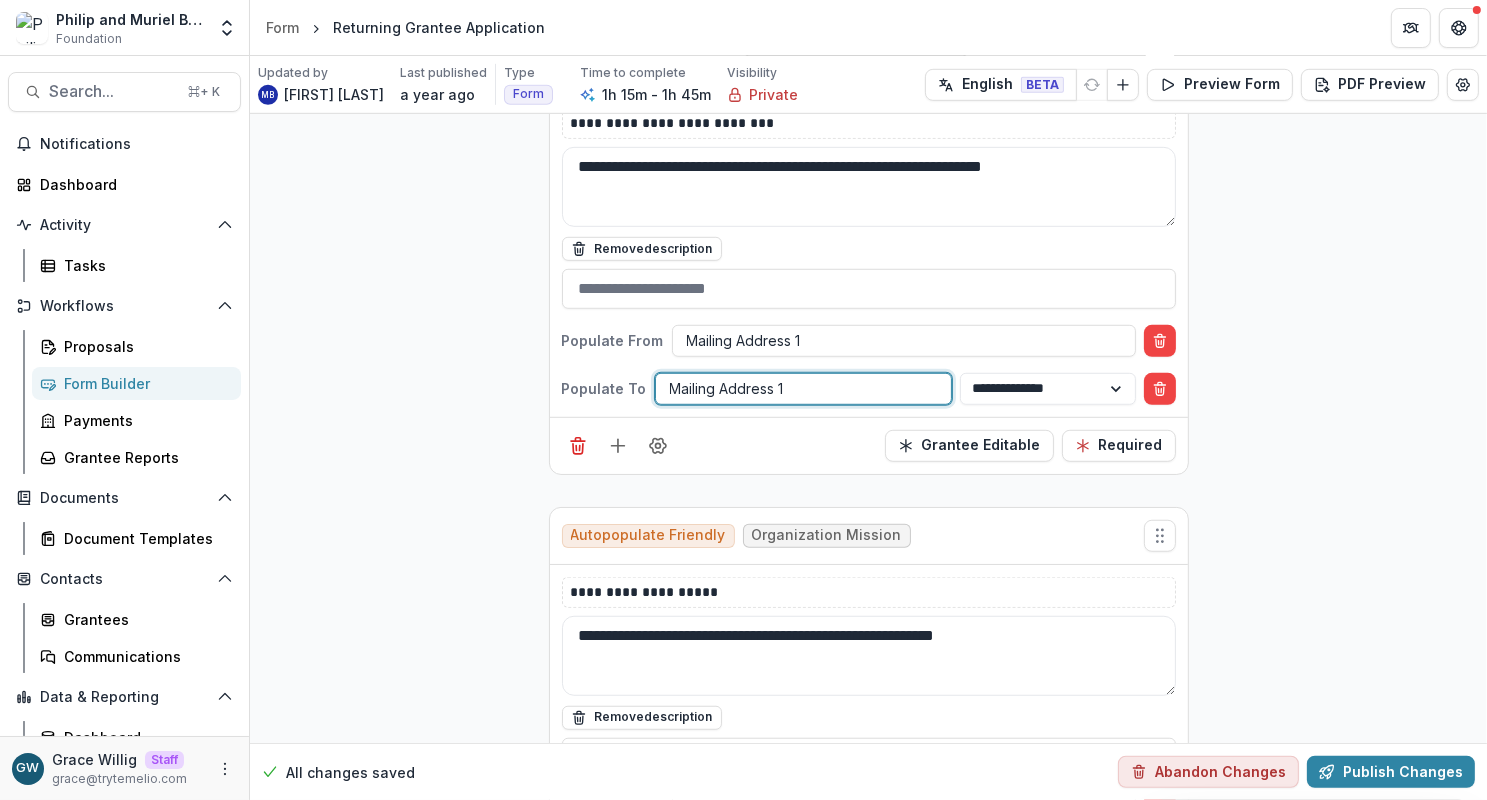 click on "**********" at bounding box center [868, 13391] 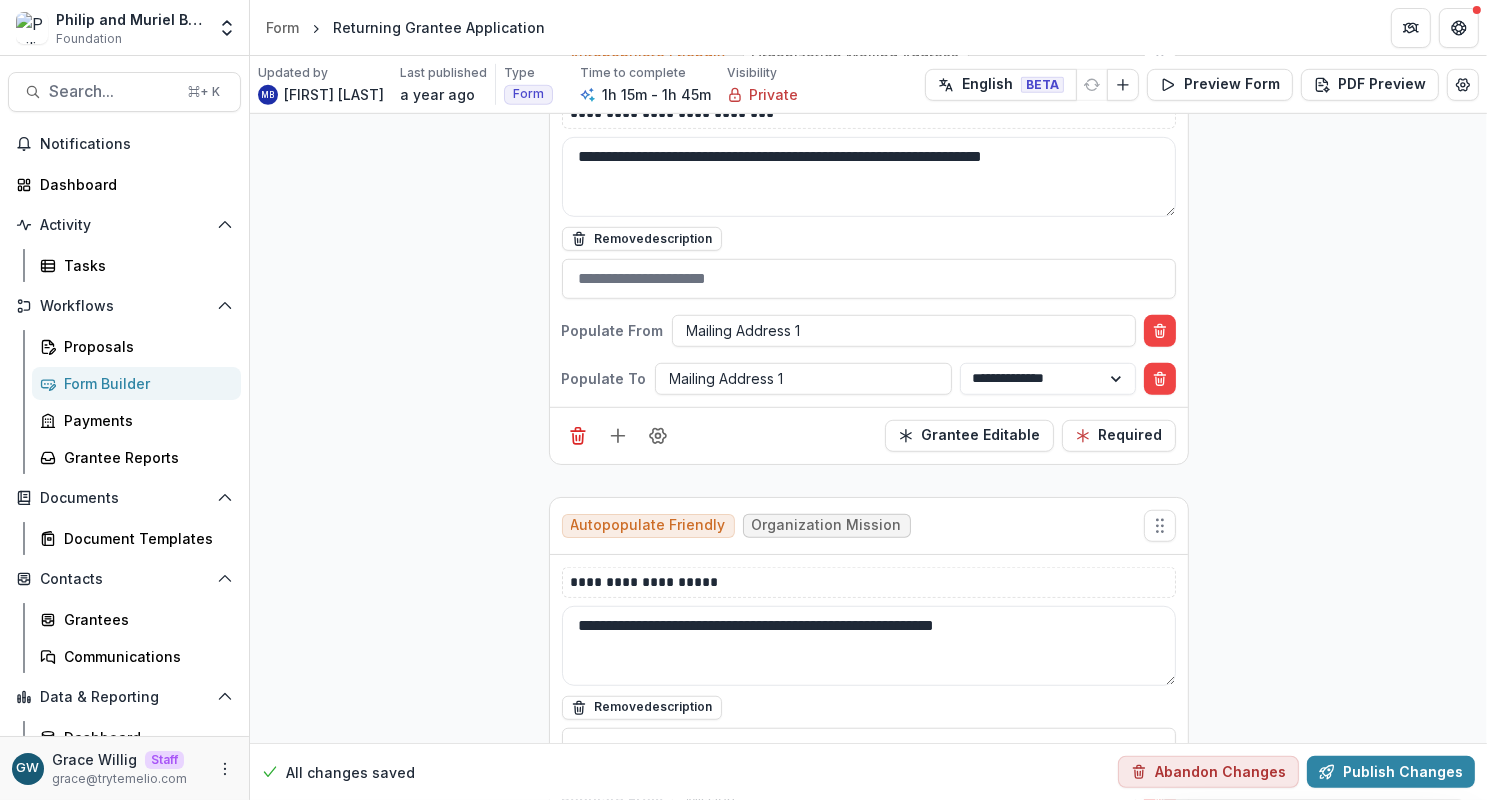 scroll, scrollTop: 1197, scrollLeft: 0, axis: vertical 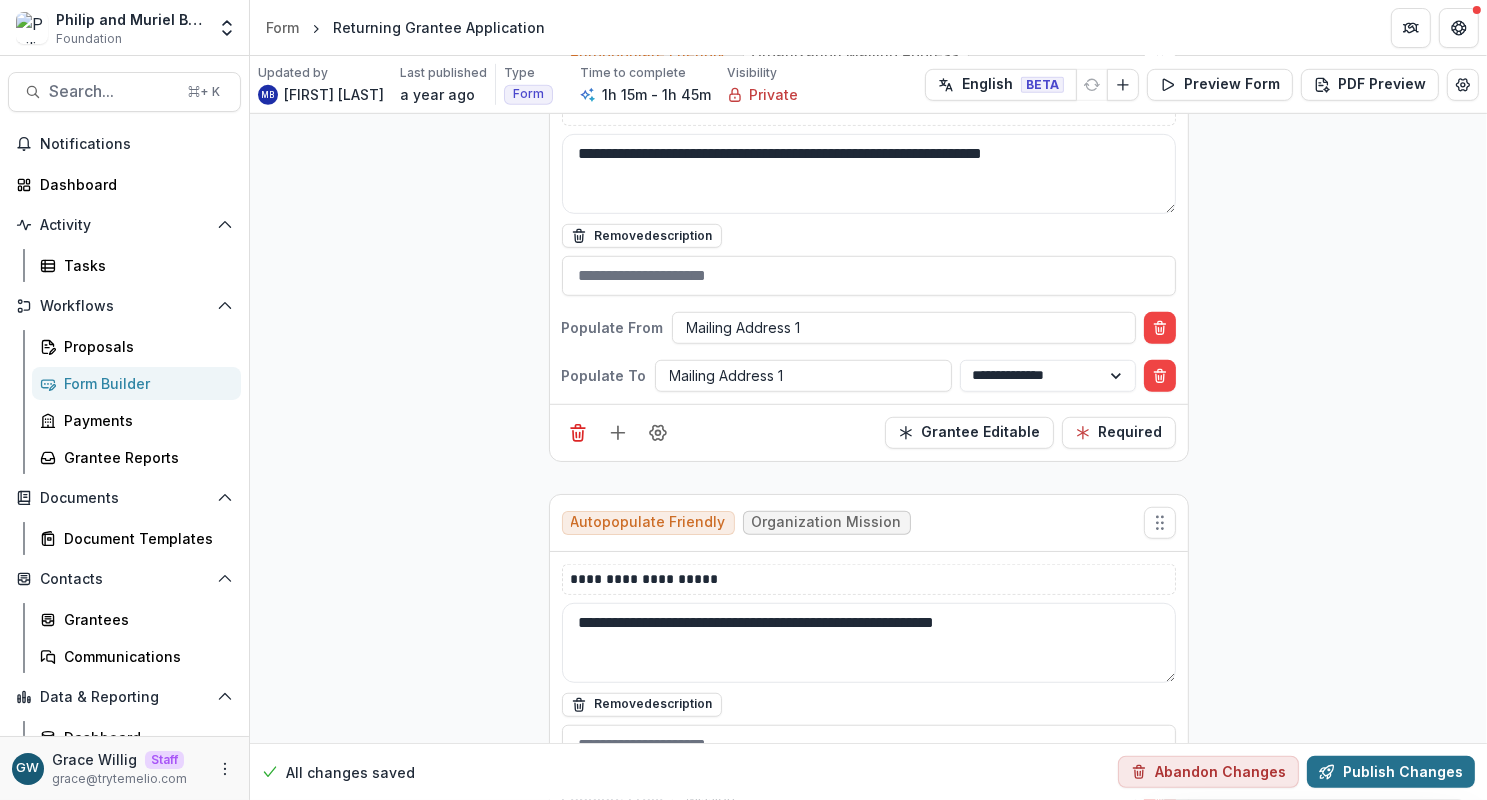 click on "Publish Changes" at bounding box center (1391, 772) 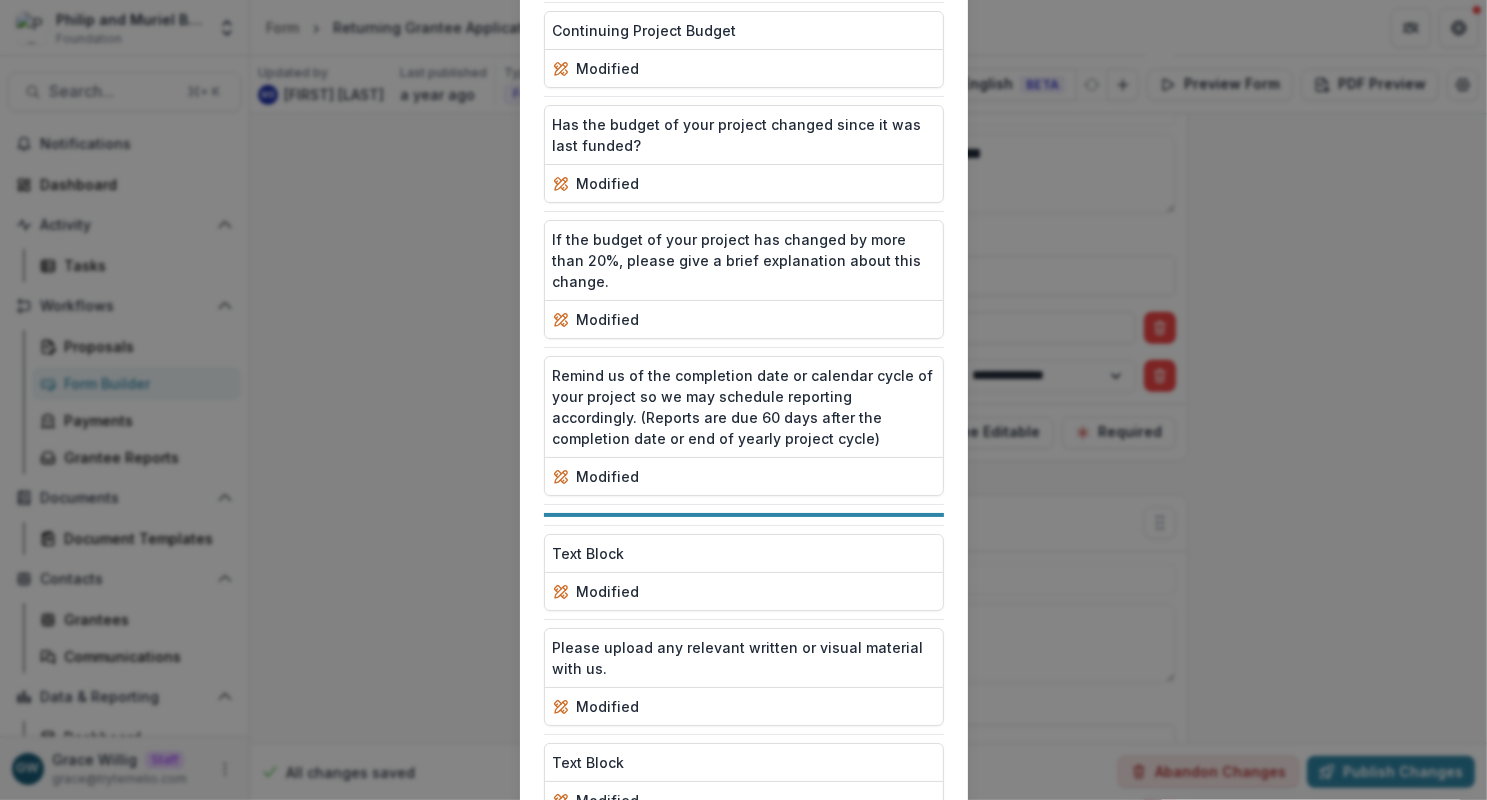 scroll, scrollTop: 6125, scrollLeft: 0, axis: vertical 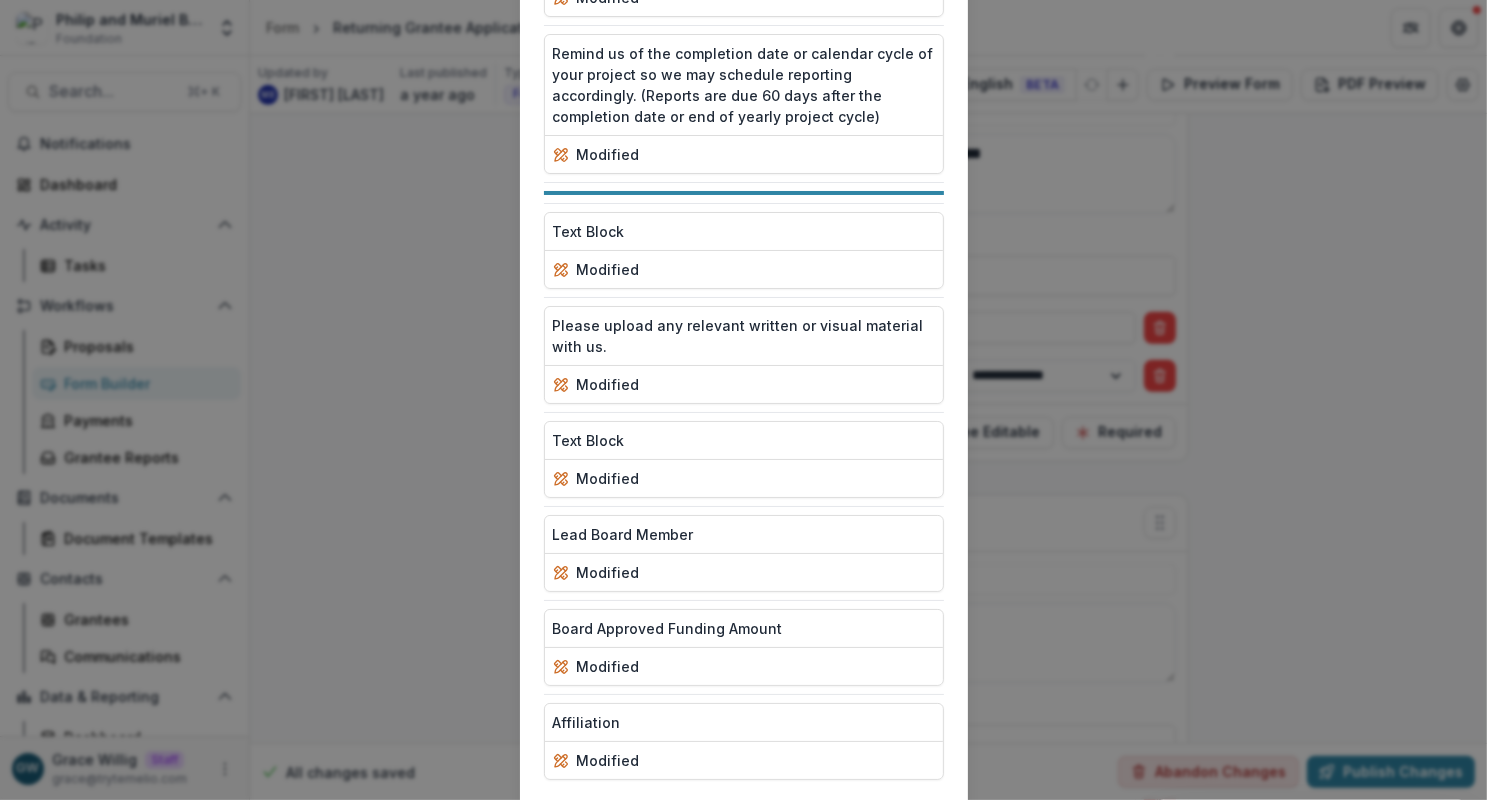 click on "Publish" at bounding box center (894, 837) 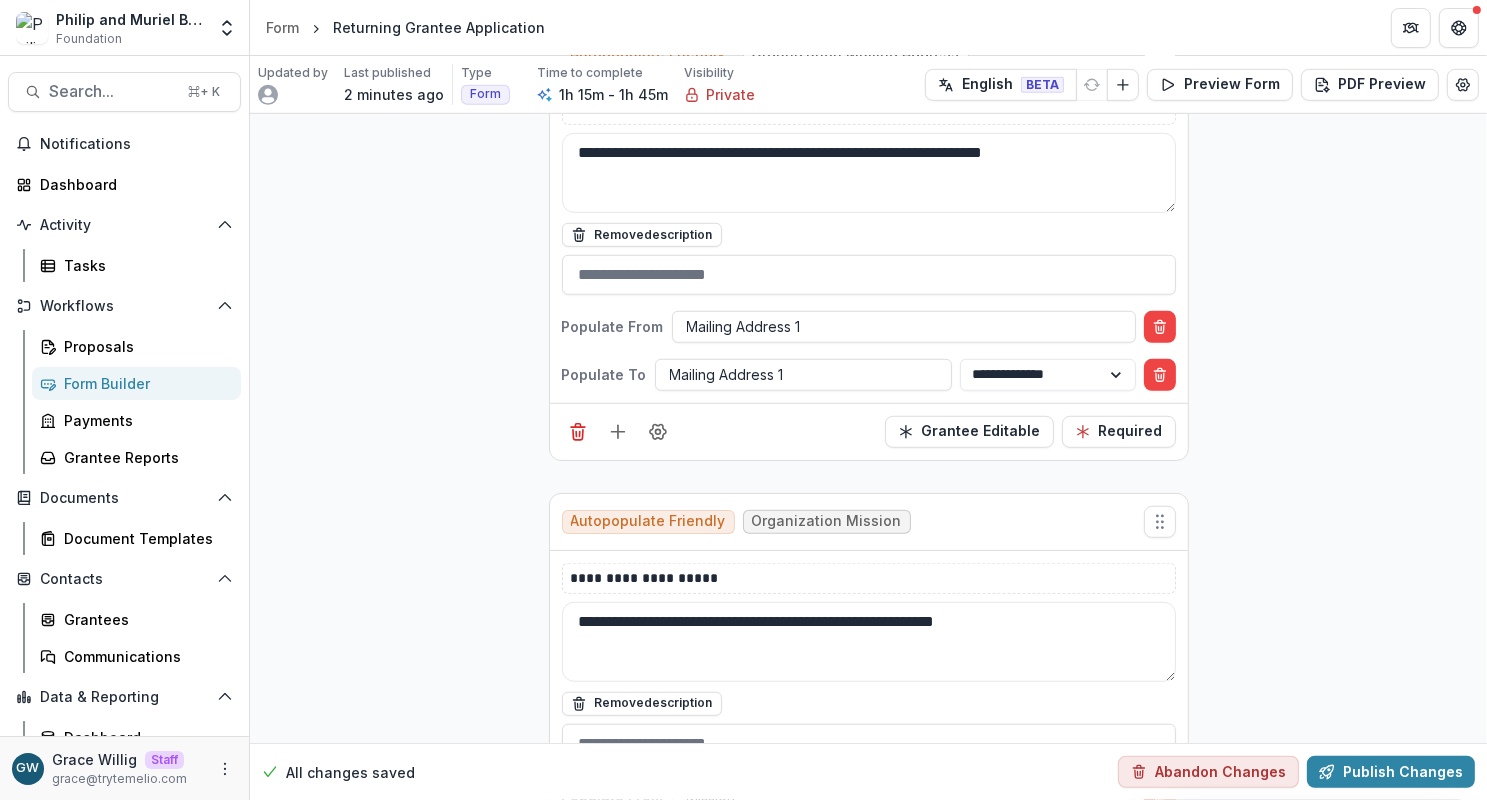scroll, scrollTop: 1198, scrollLeft: 0, axis: vertical 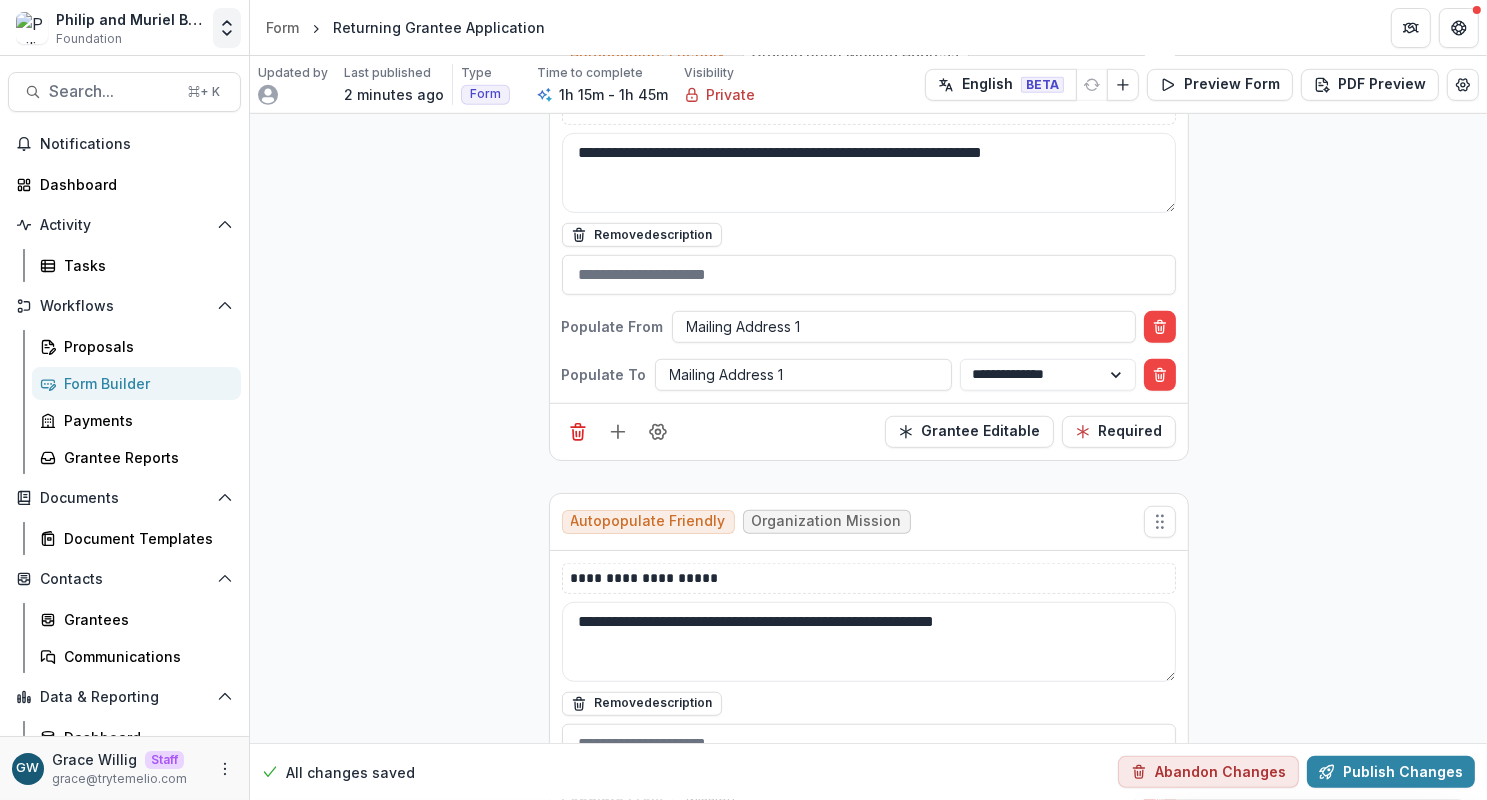 click at bounding box center [227, 28] 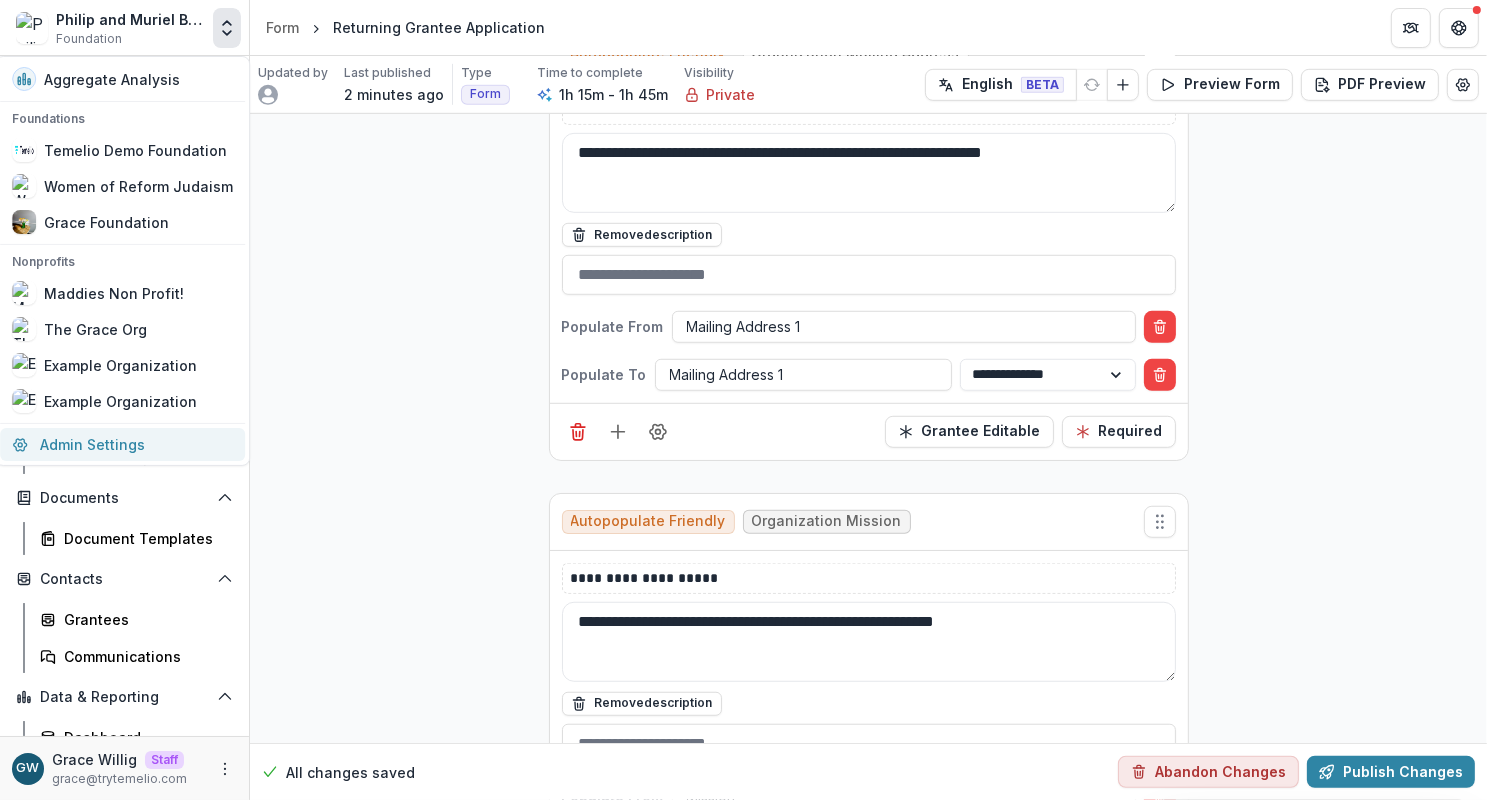 click on "Admin Settings" at bounding box center (122, 444) 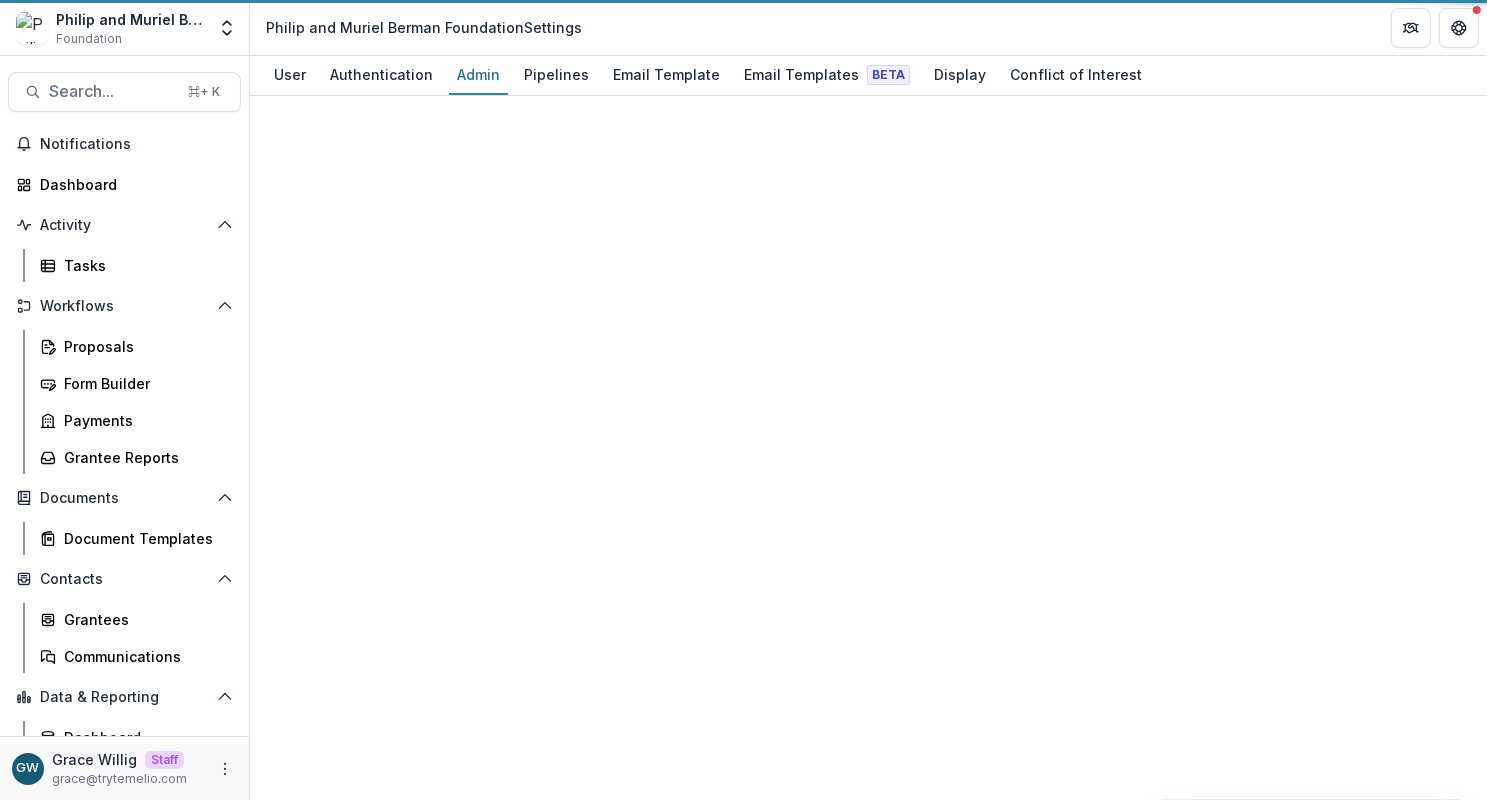scroll, scrollTop: 0, scrollLeft: 0, axis: both 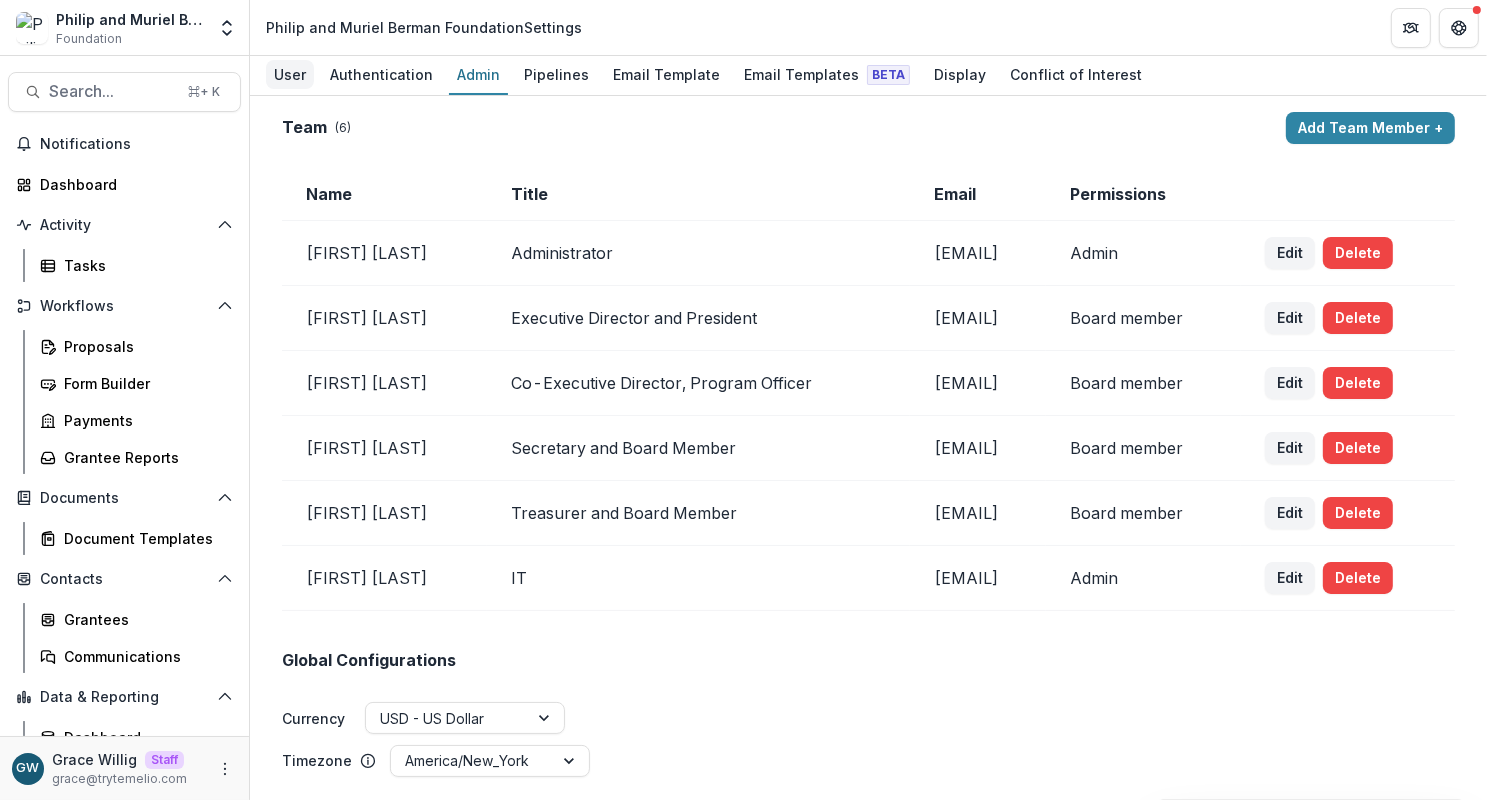 click on "User" at bounding box center (290, 74) 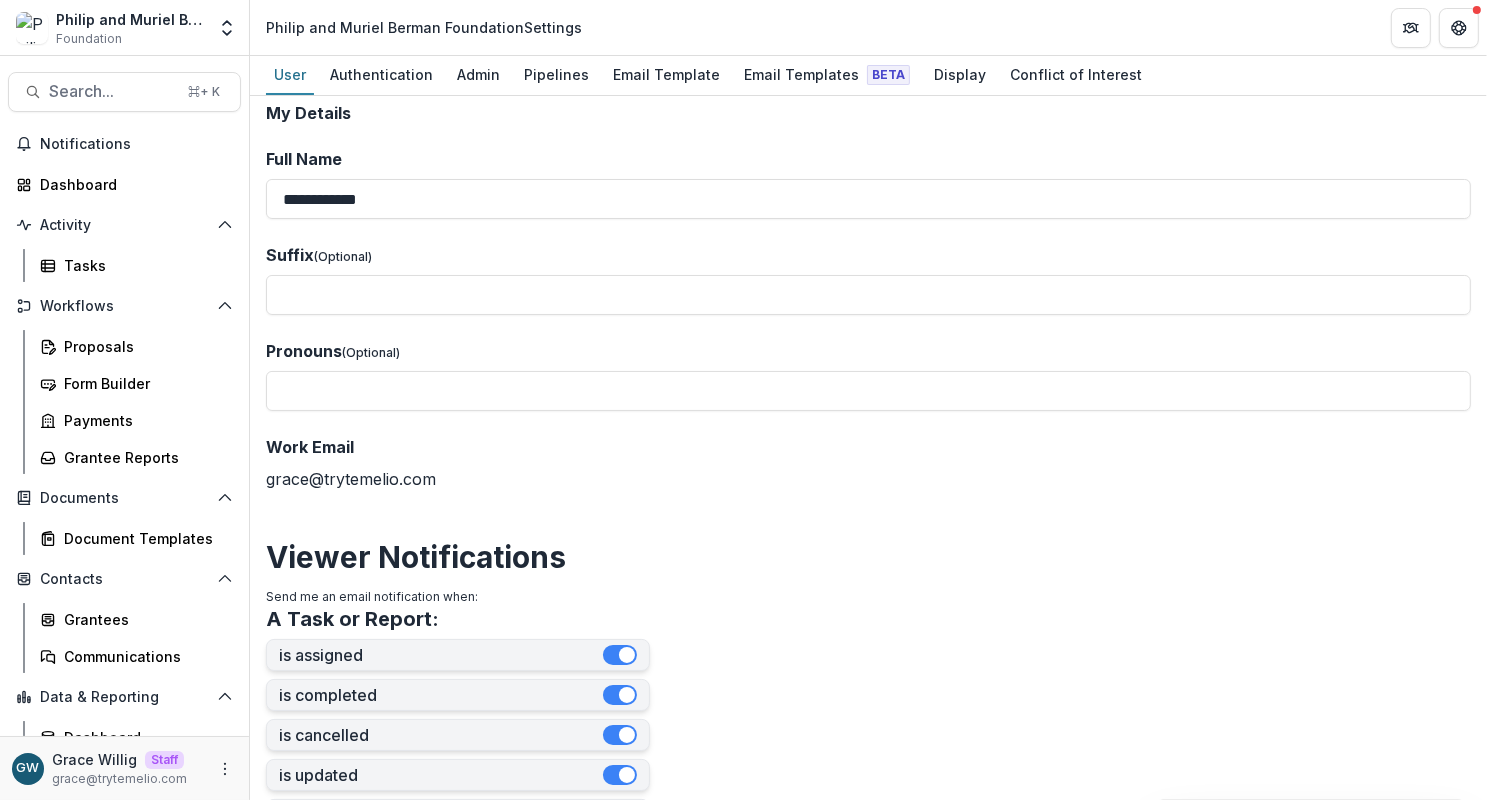 scroll, scrollTop: 0, scrollLeft: 0, axis: both 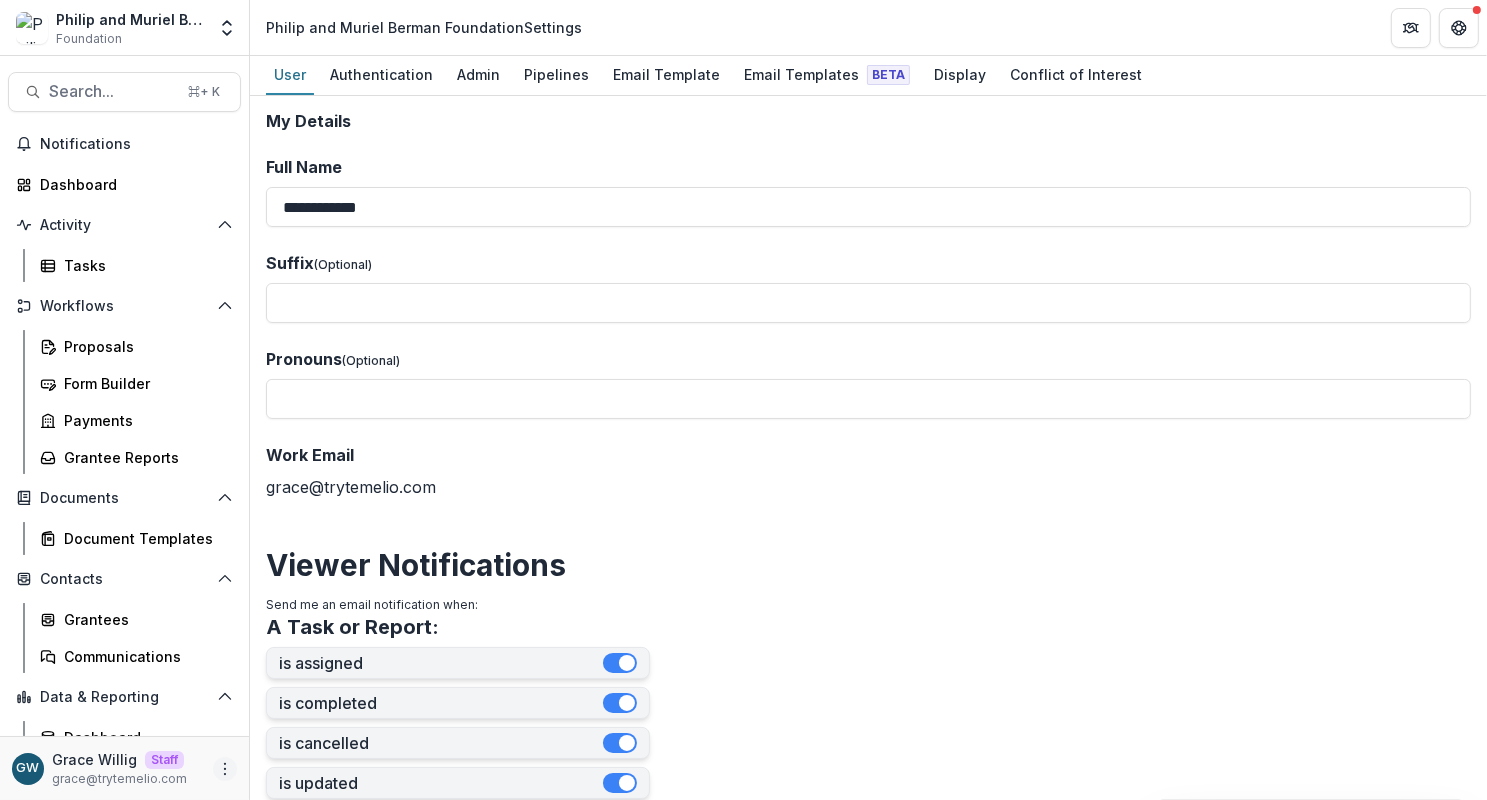 click 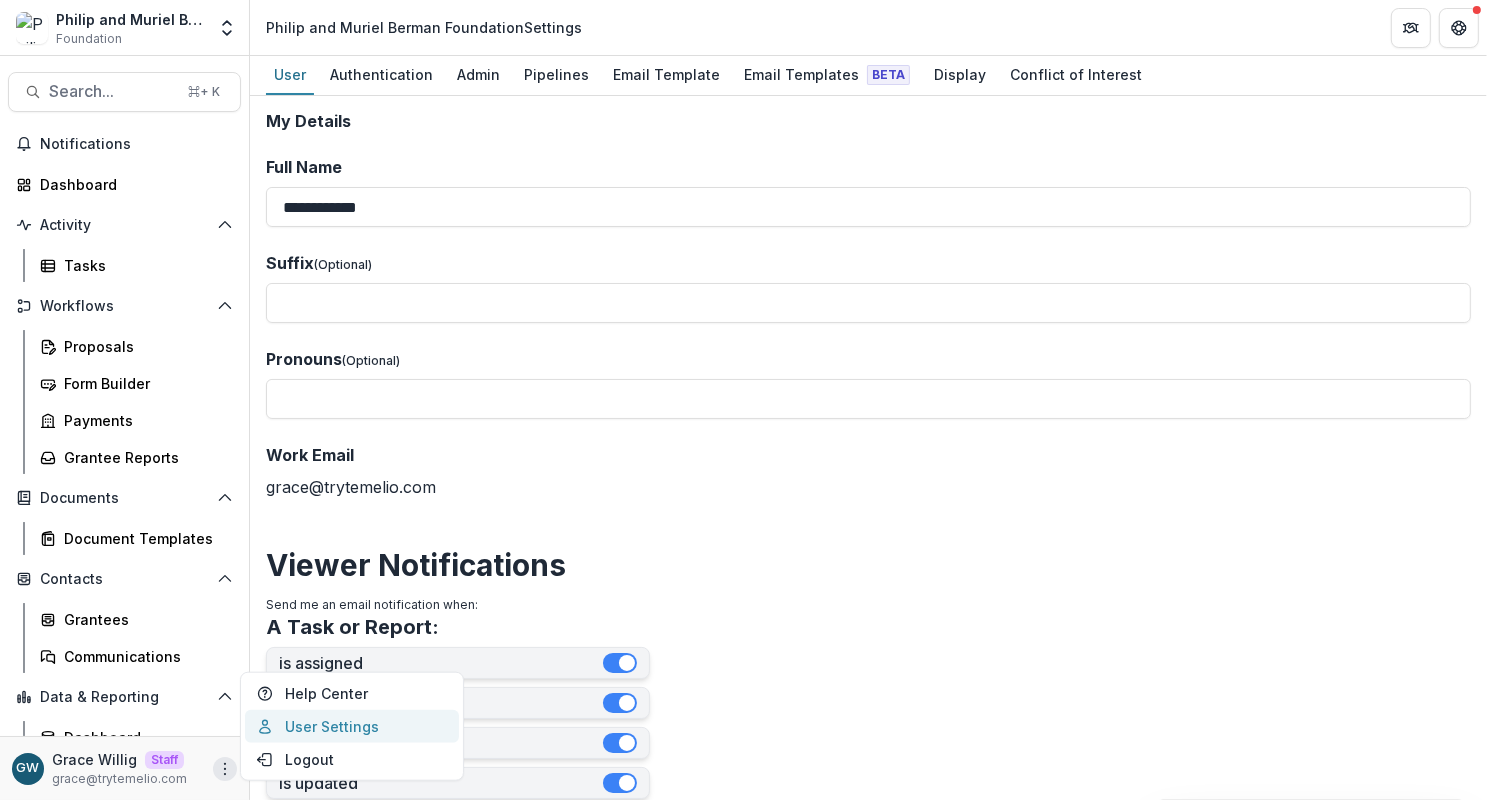 click on "User Settings" at bounding box center [352, 726] 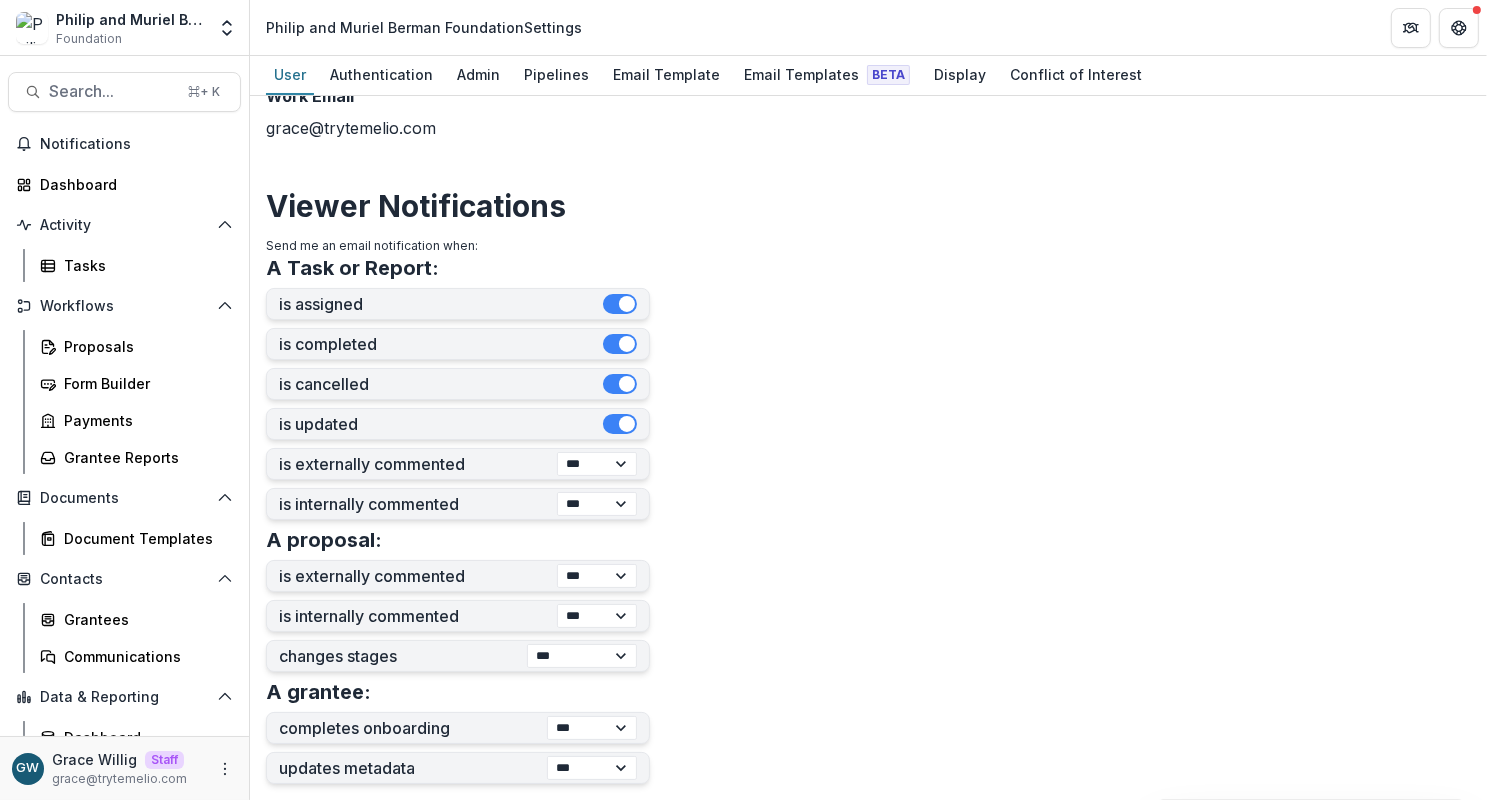 scroll, scrollTop: 408, scrollLeft: 0, axis: vertical 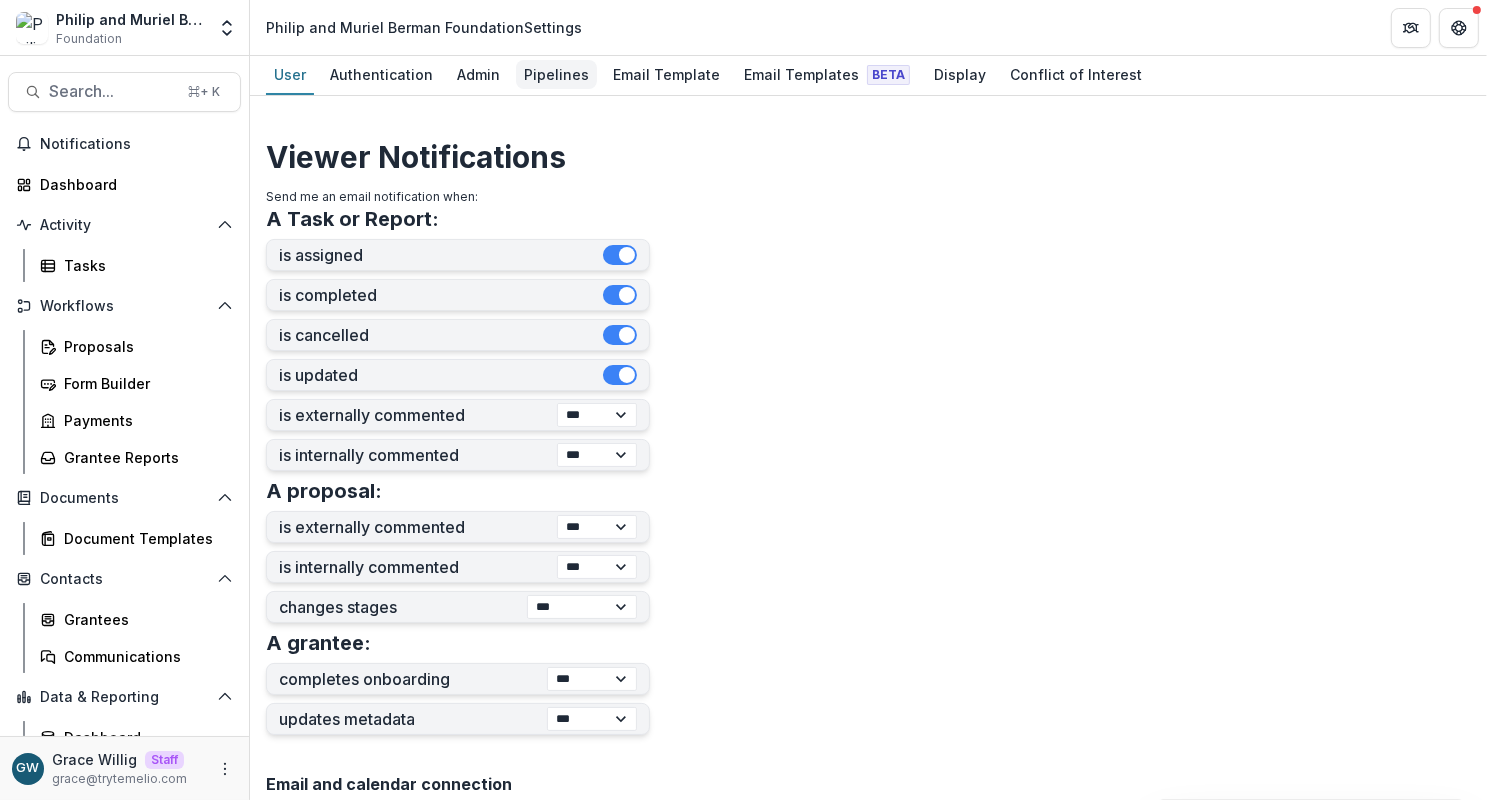 click on "Pipelines" at bounding box center (556, 74) 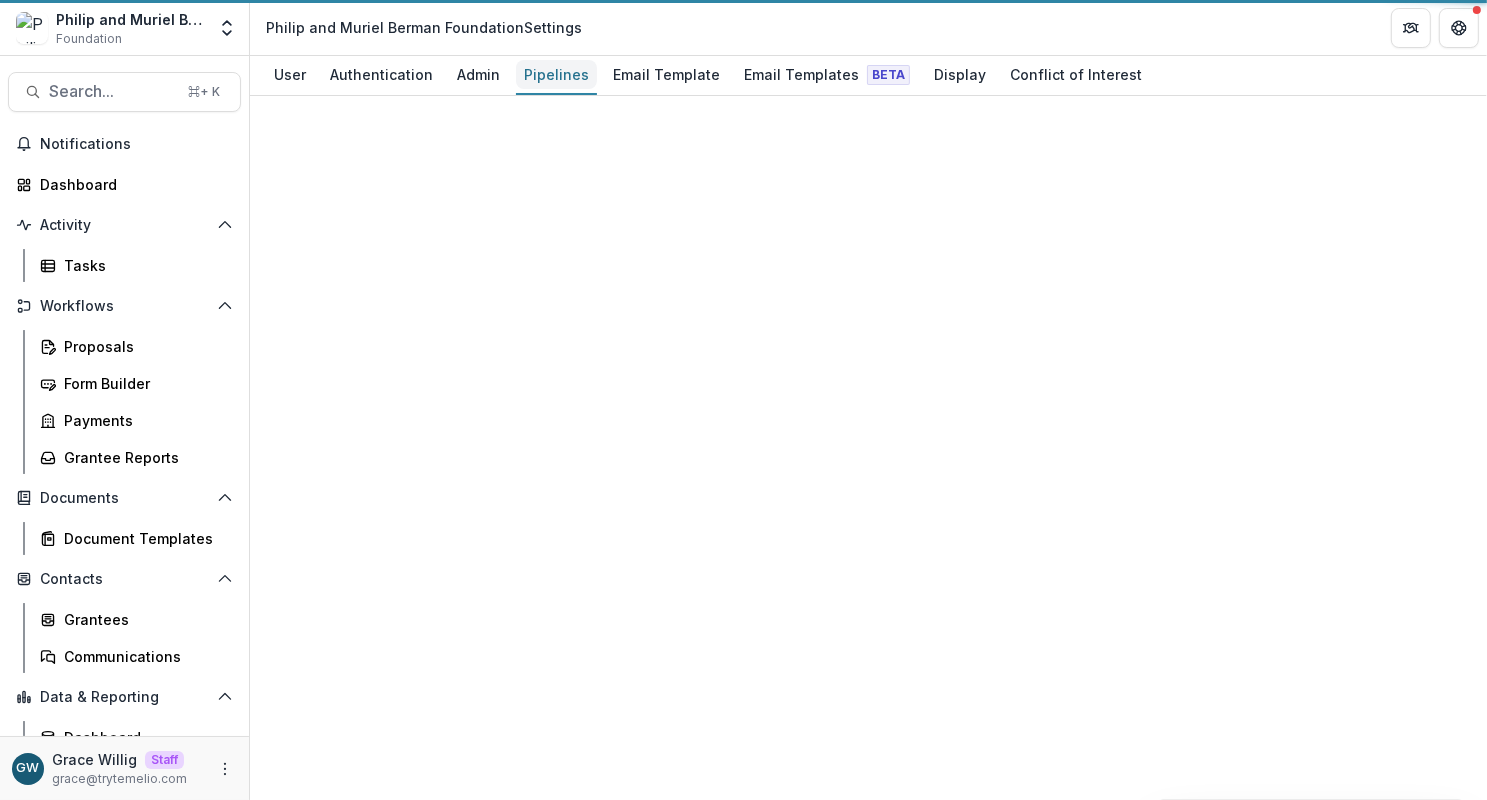 scroll, scrollTop: 0, scrollLeft: 0, axis: both 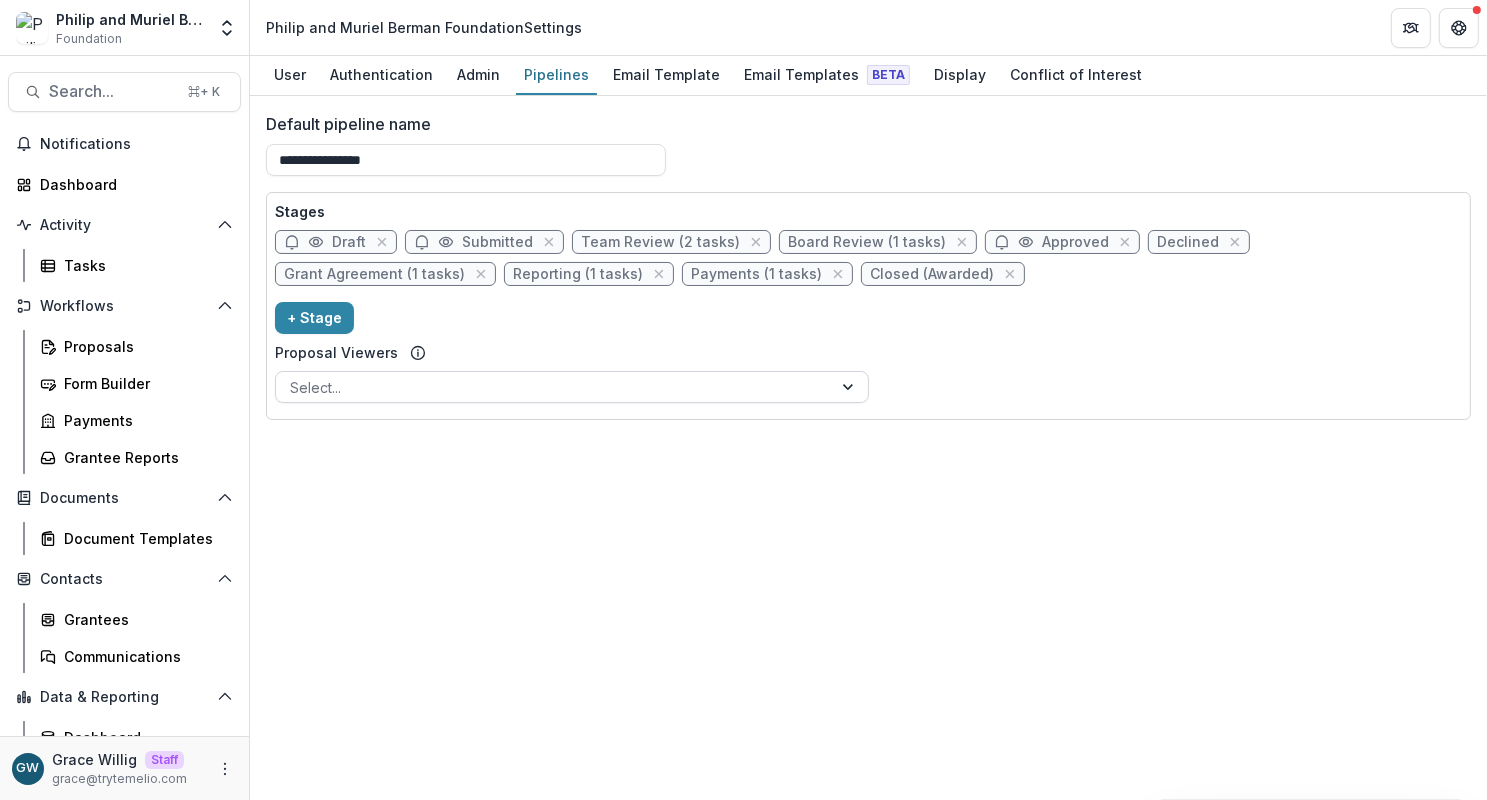 click at bounding box center (554, 387) 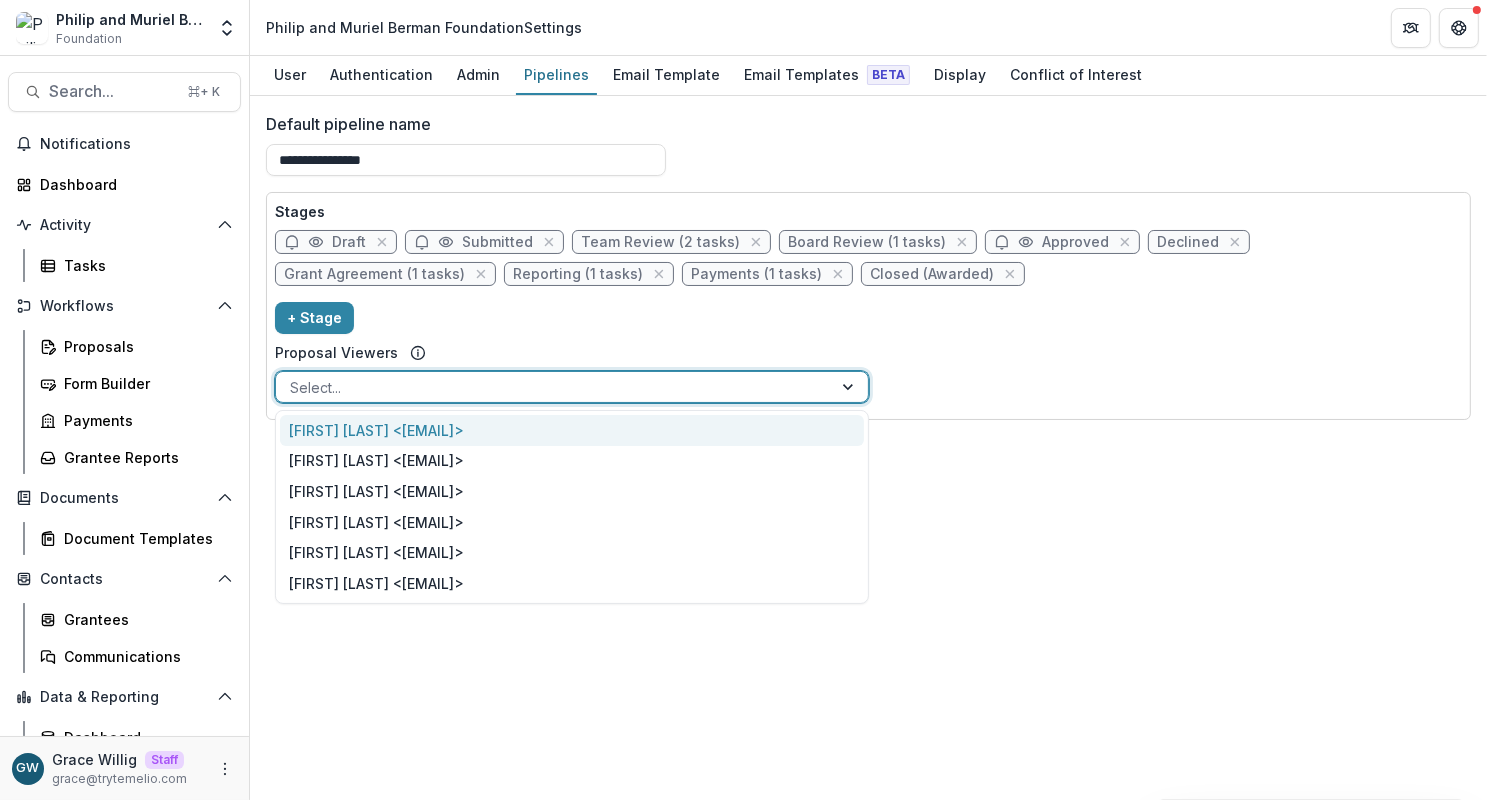 click on "[FIRST] [LAST] <[EMAIL]>" at bounding box center (572, 430) 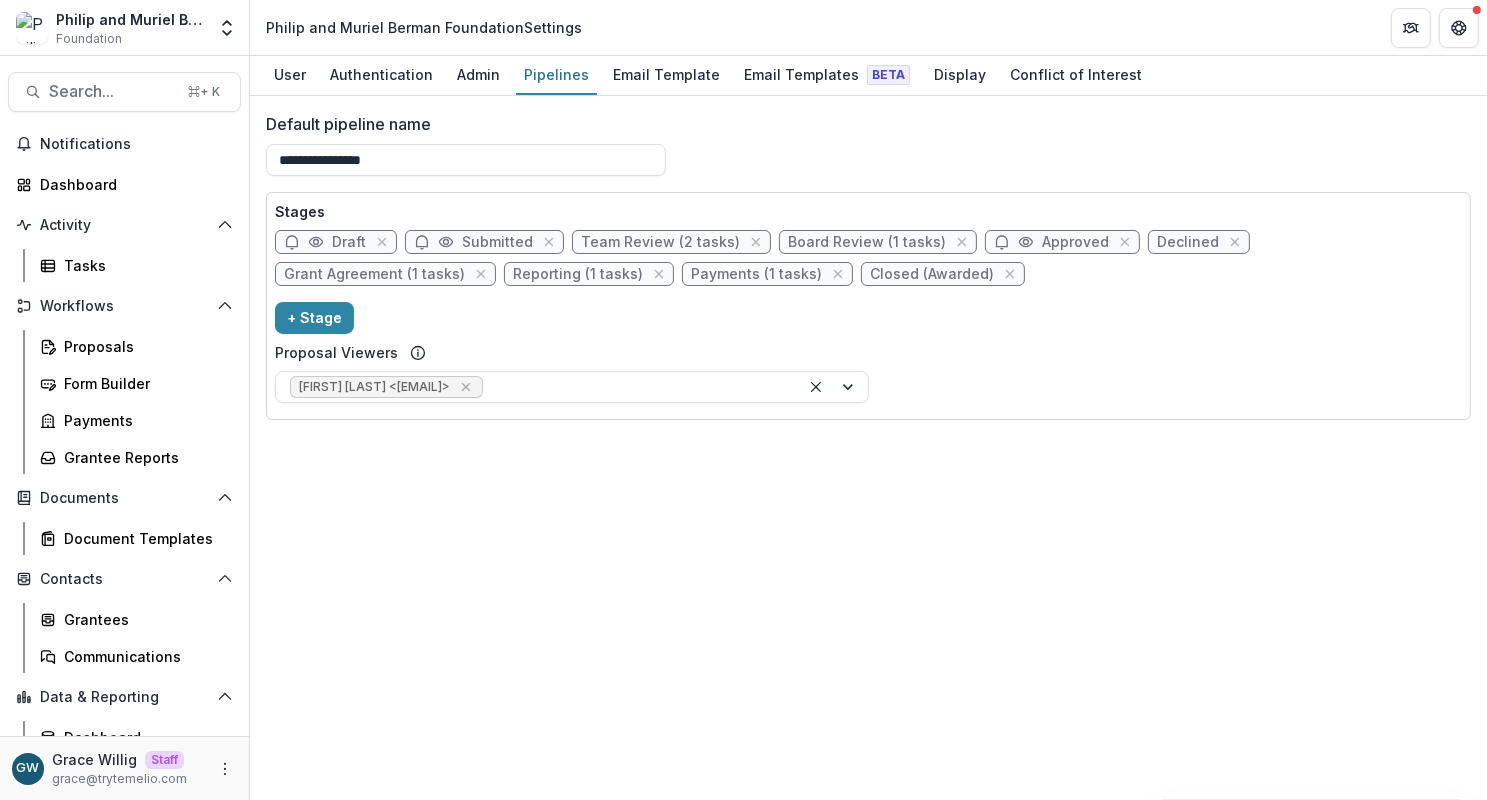 click on "**********" at bounding box center (868, 448) 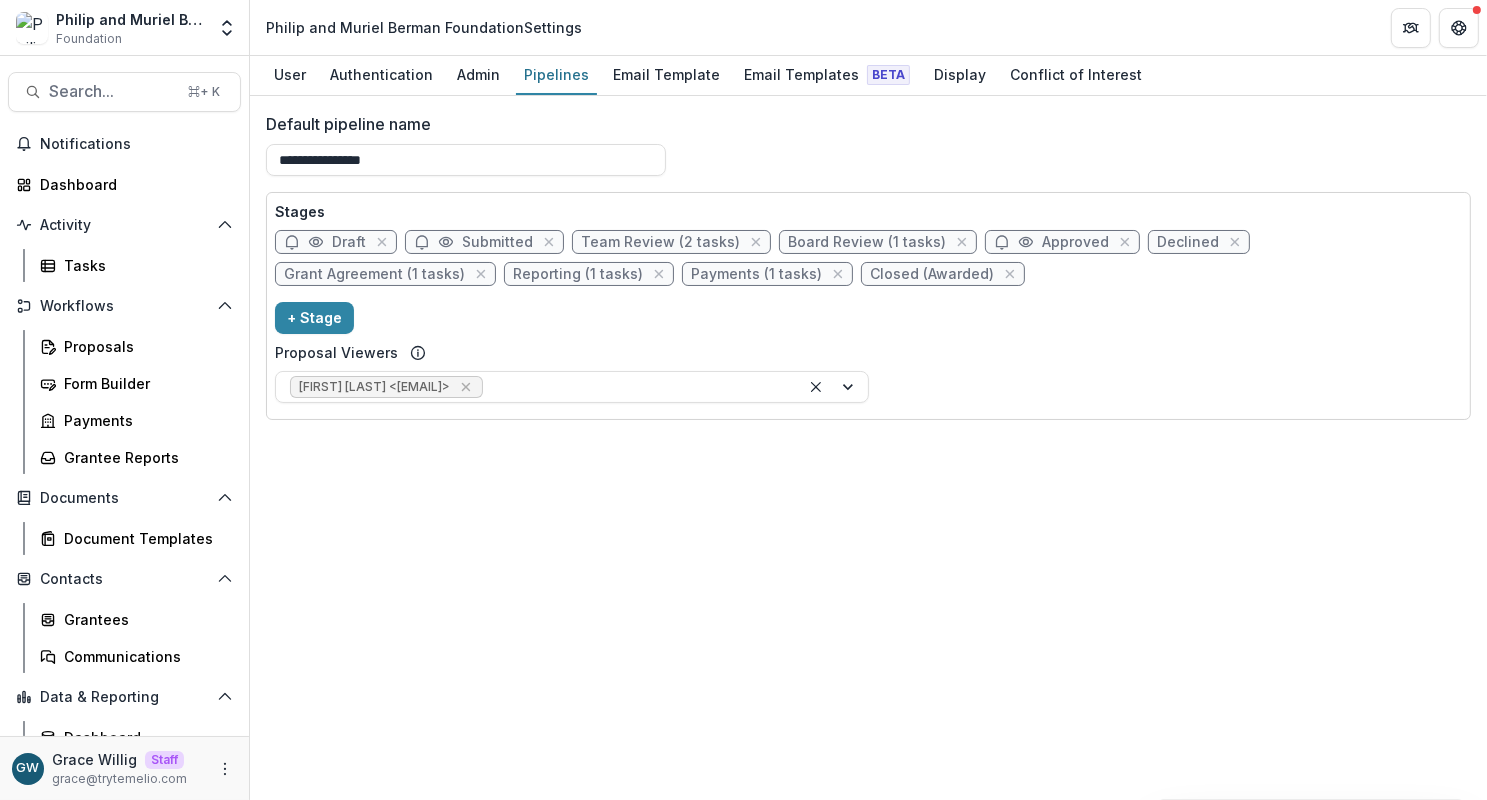 click on "**********" at bounding box center [868, 448] 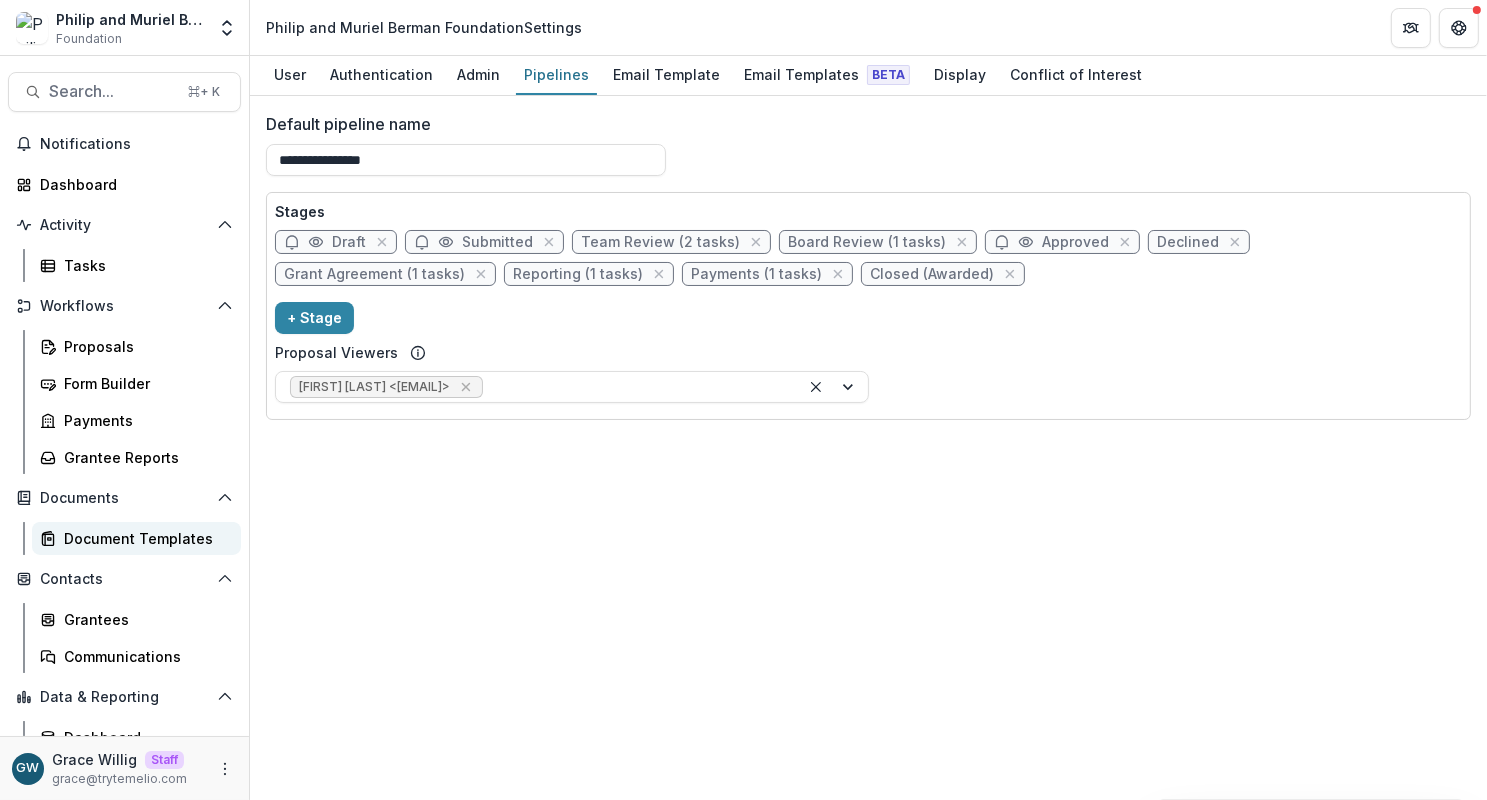 click on "Document Templates" at bounding box center [144, 538] 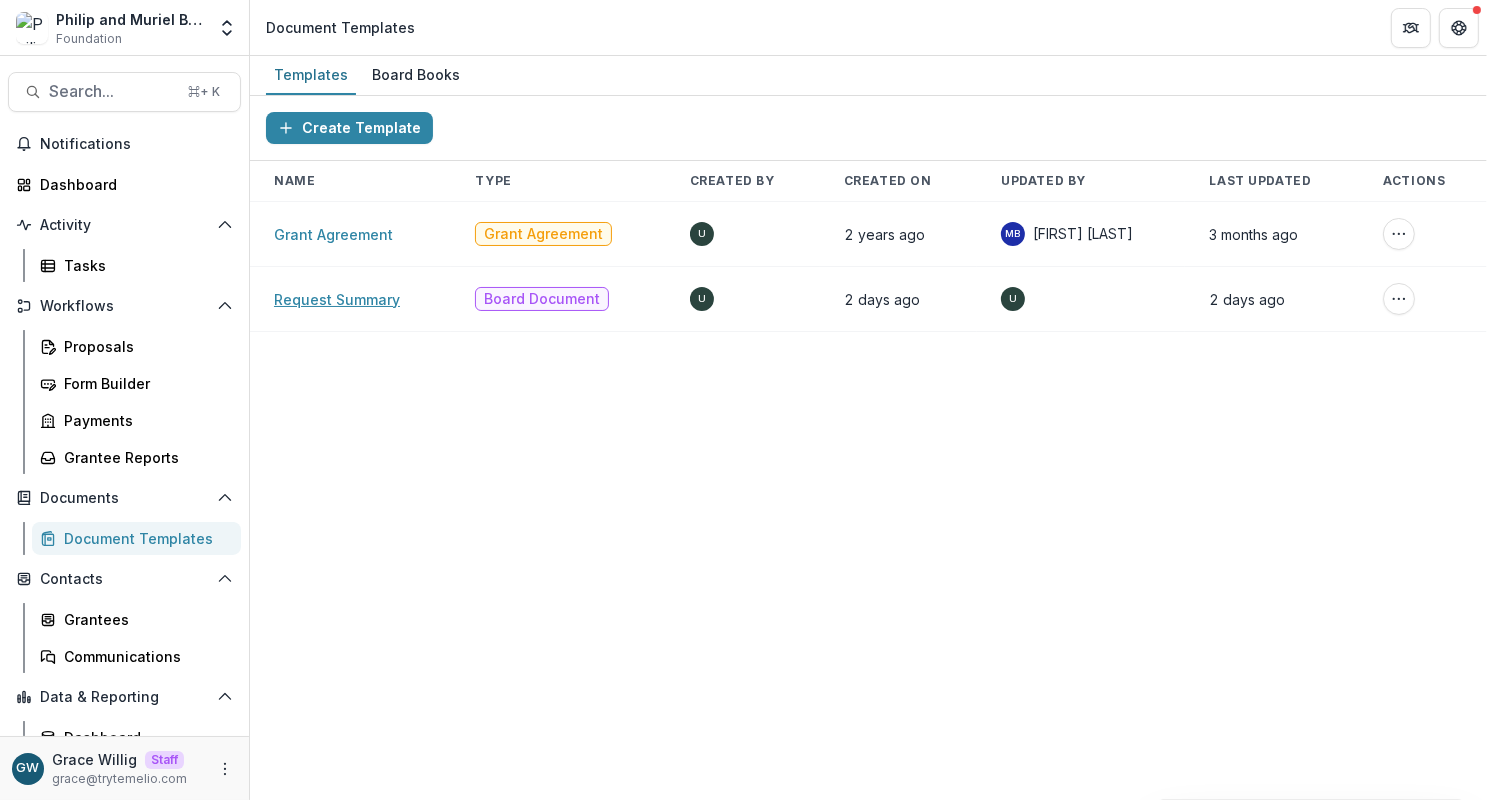 click on "Request Summary" at bounding box center [337, 299] 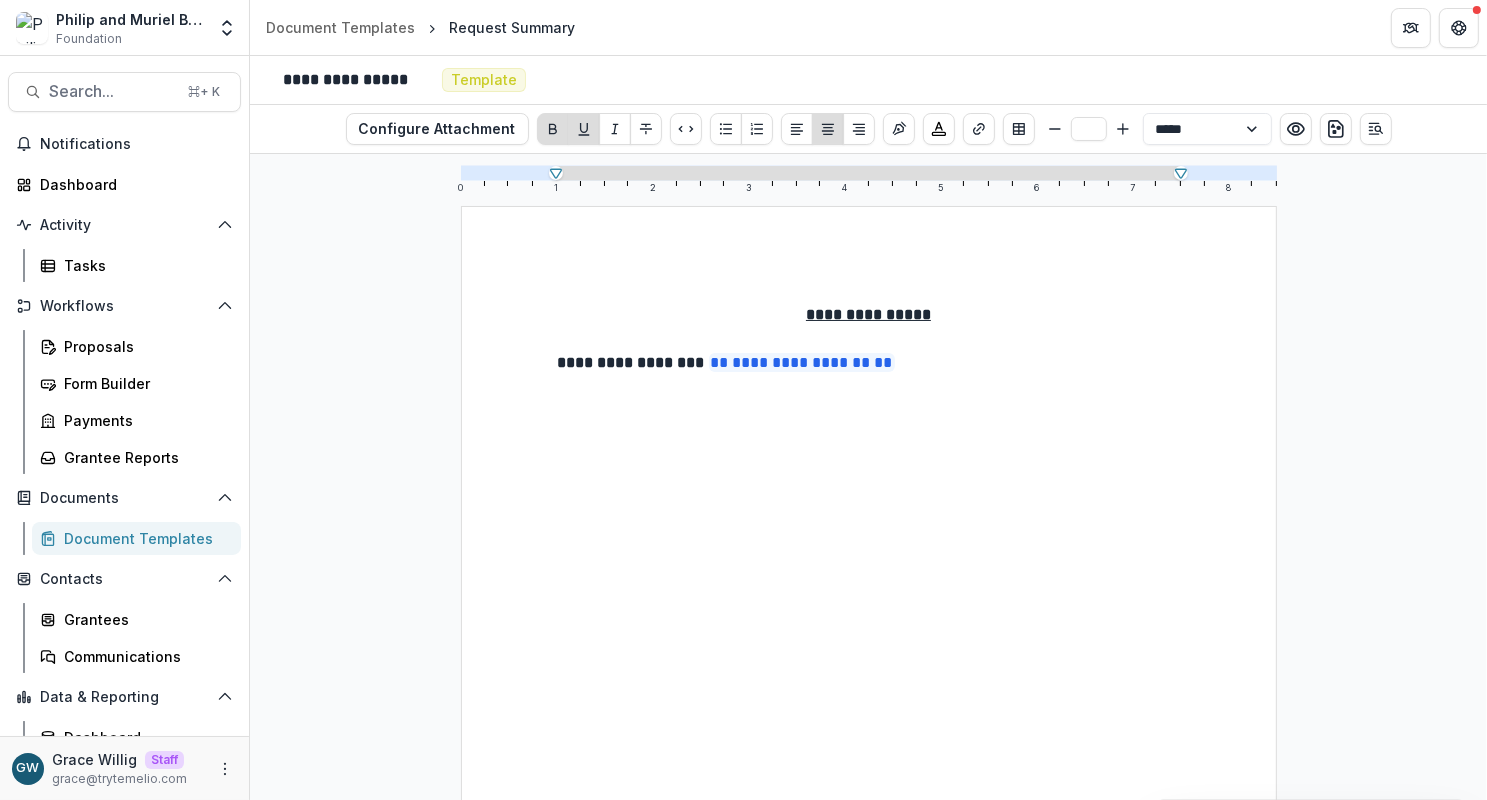 click on "**********" at bounding box center (869, 363) 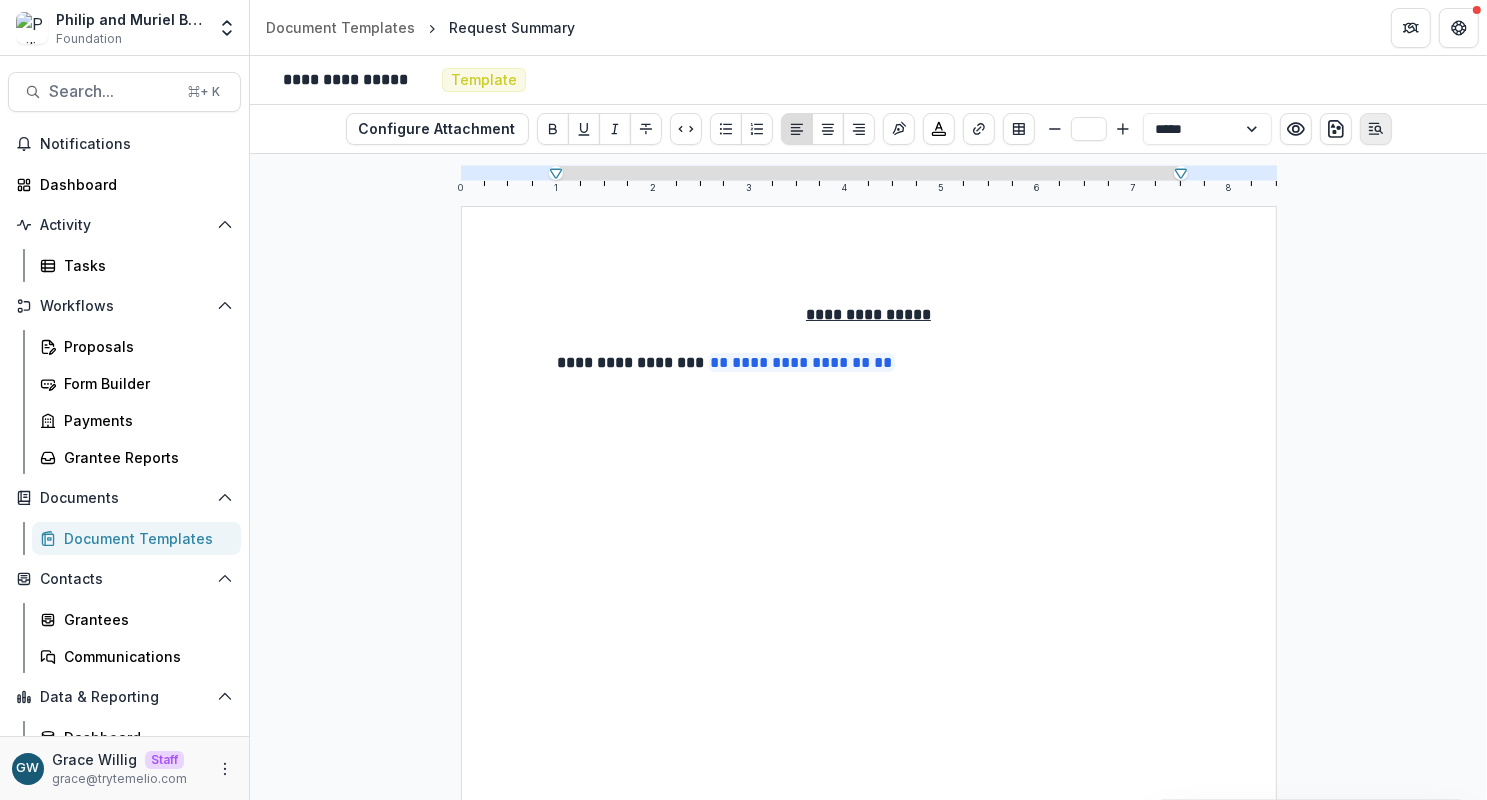click 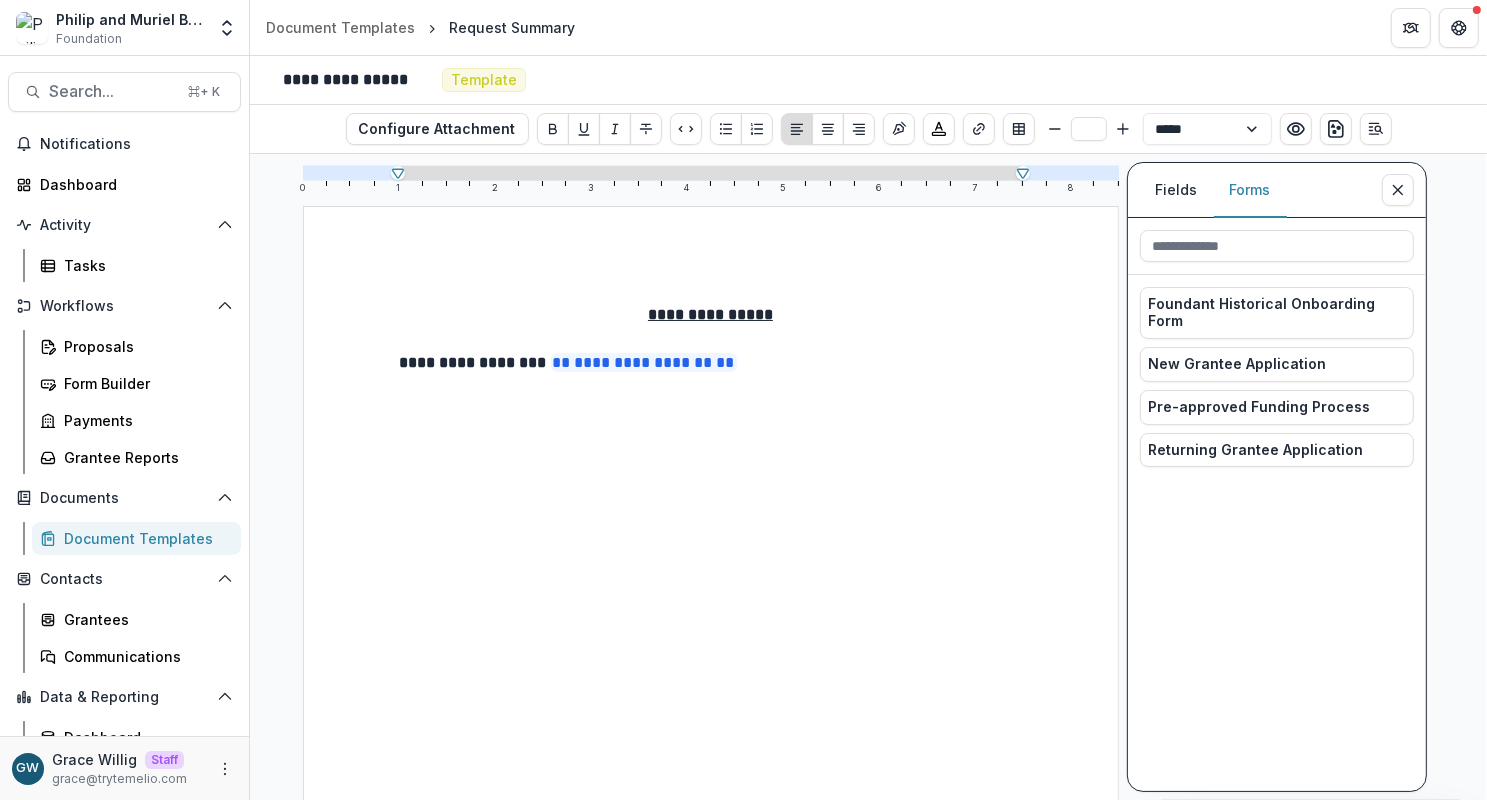 click on "Forms" at bounding box center (1250, 190) 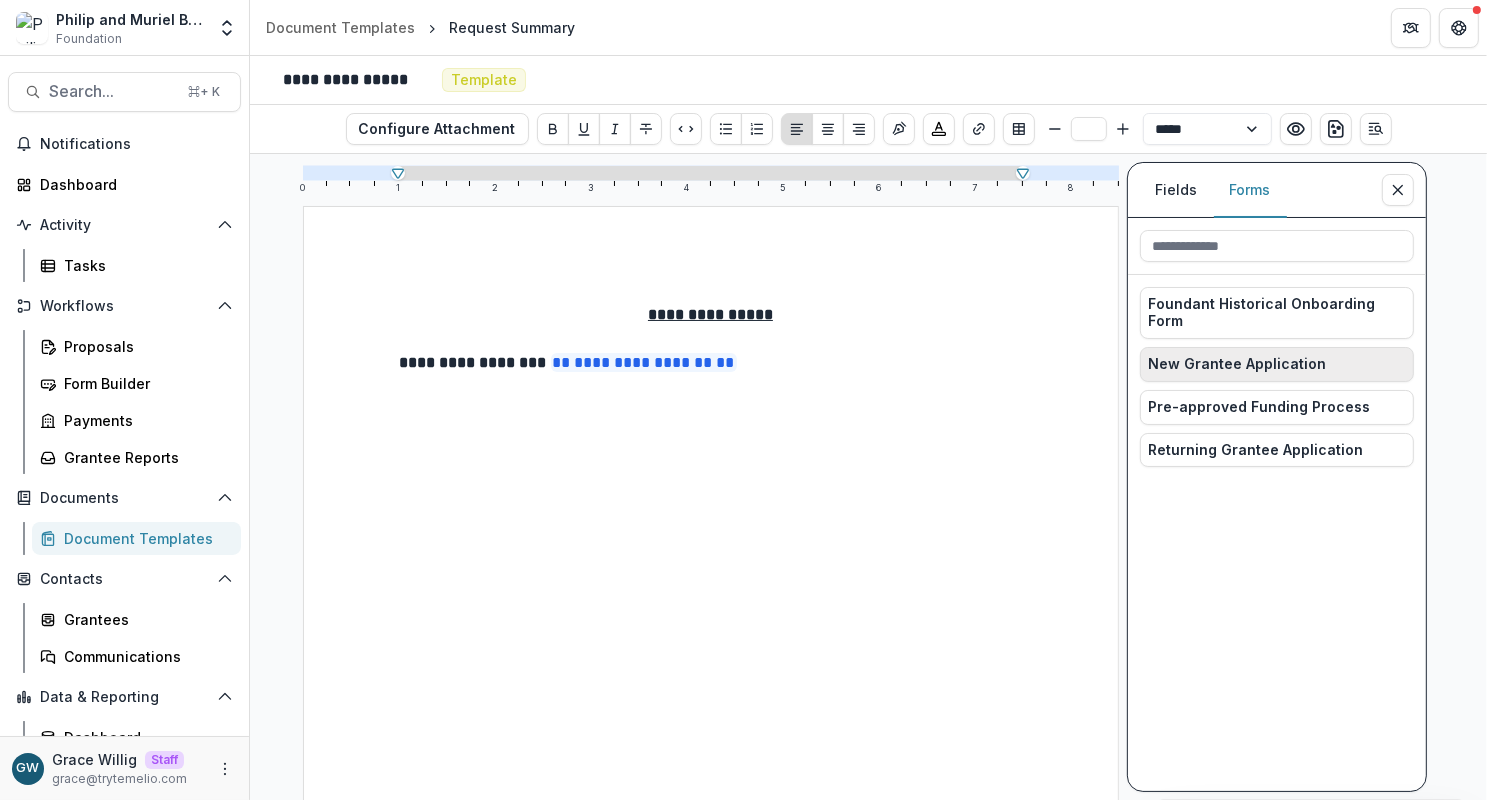 click on "New Grantee Application" at bounding box center [1238, 364] 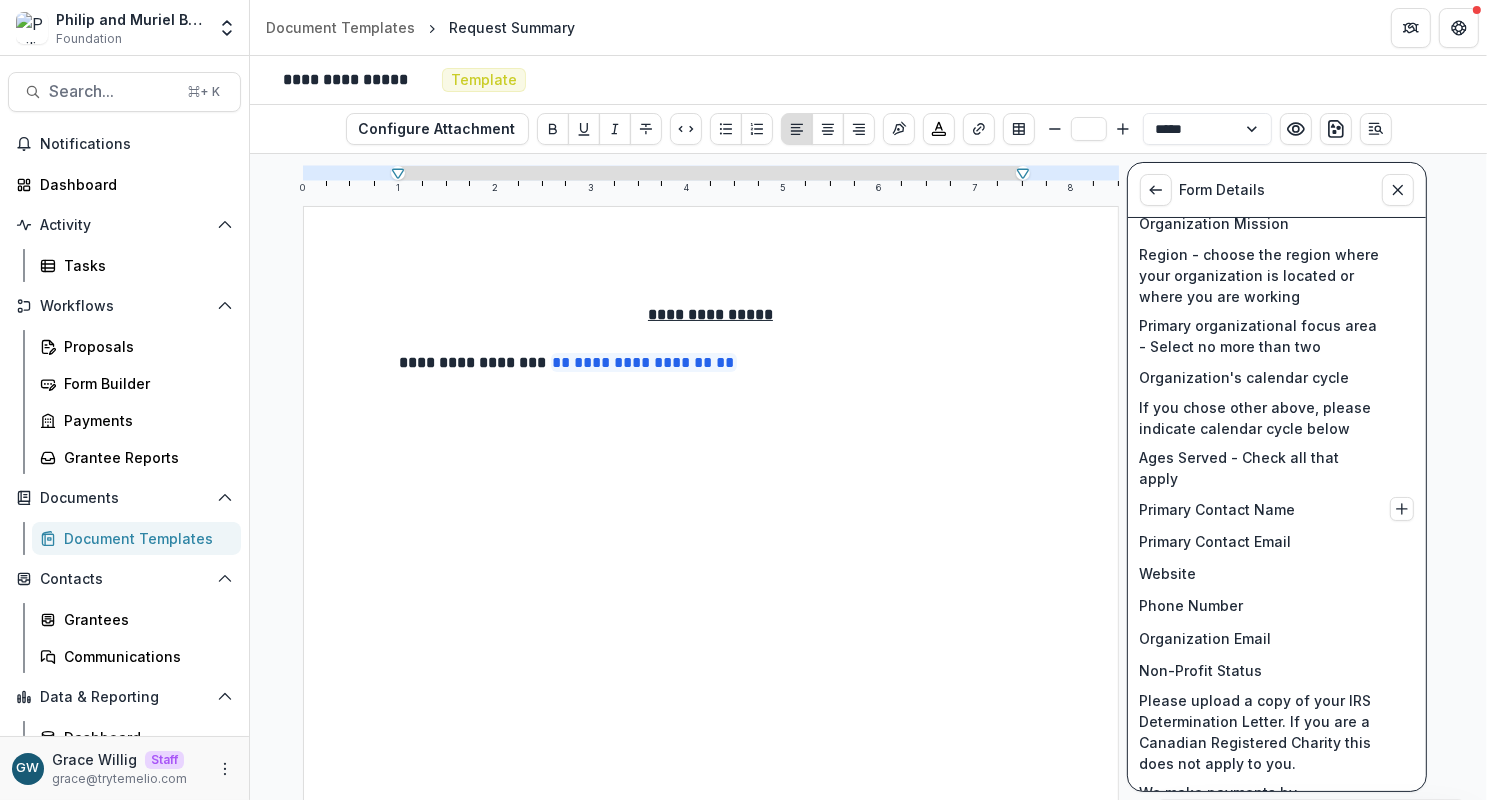 scroll, scrollTop: 297, scrollLeft: 0, axis: vertical 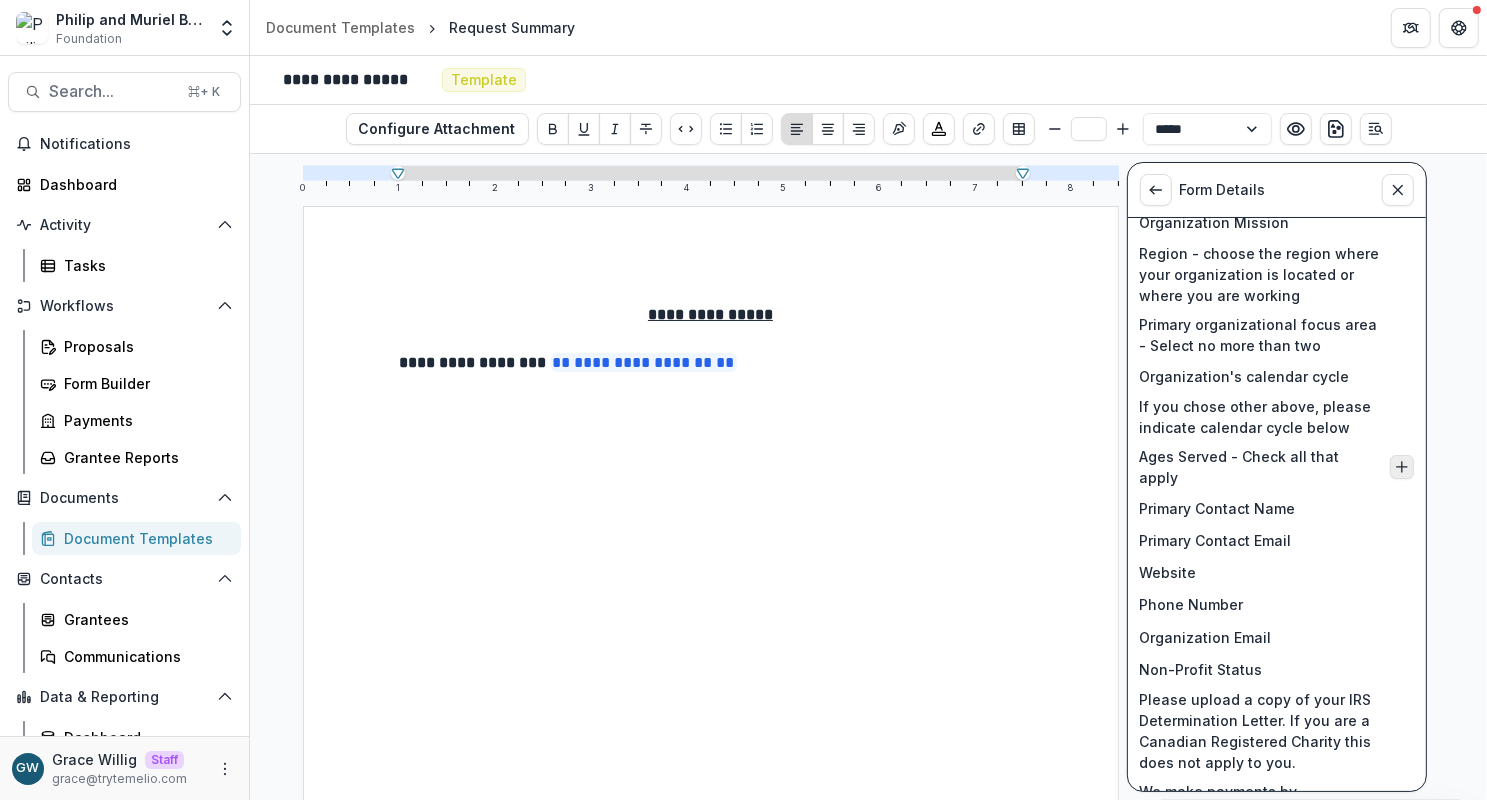 click 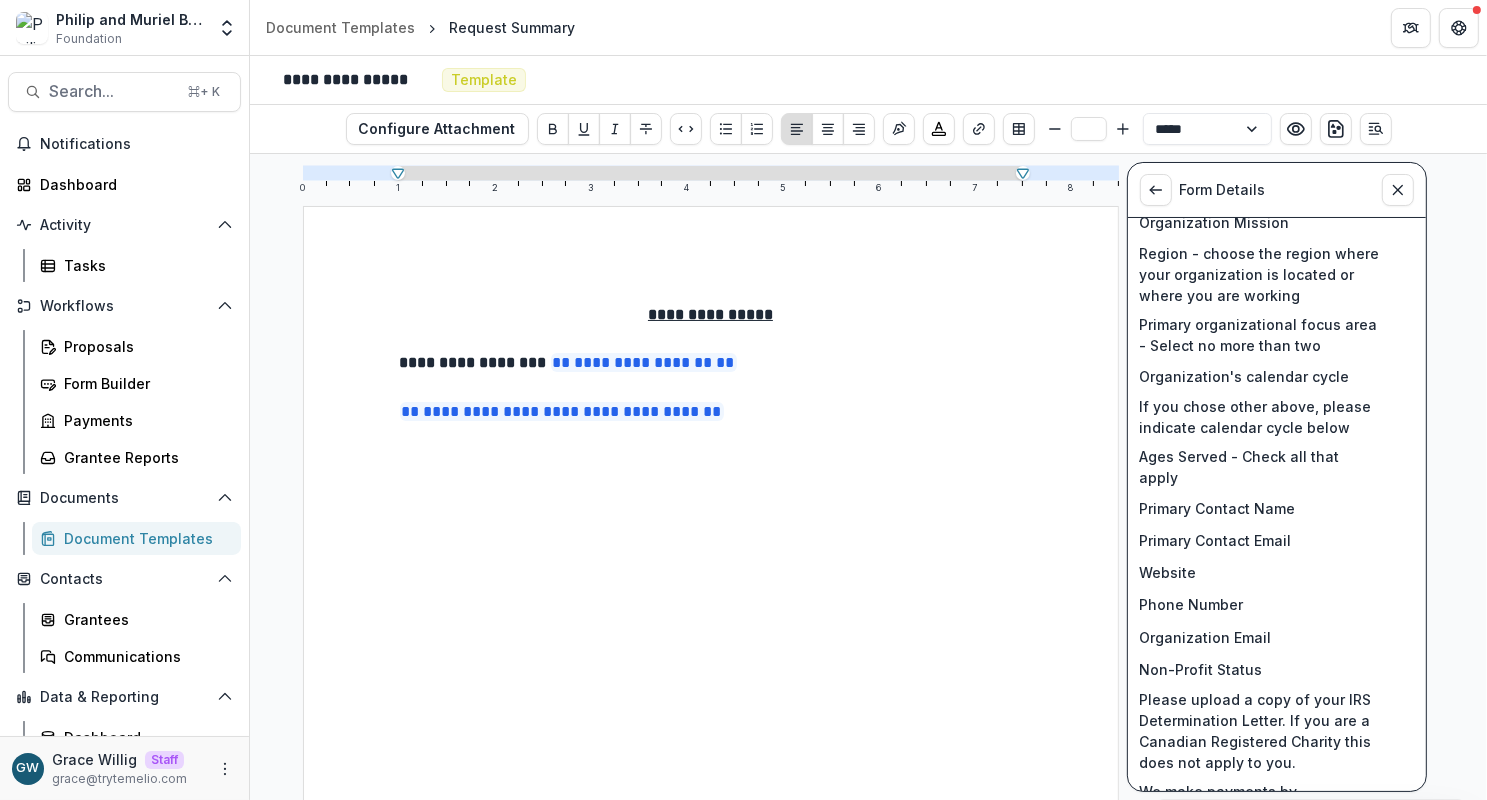 click on "**********" at bounding box center (711, 412) 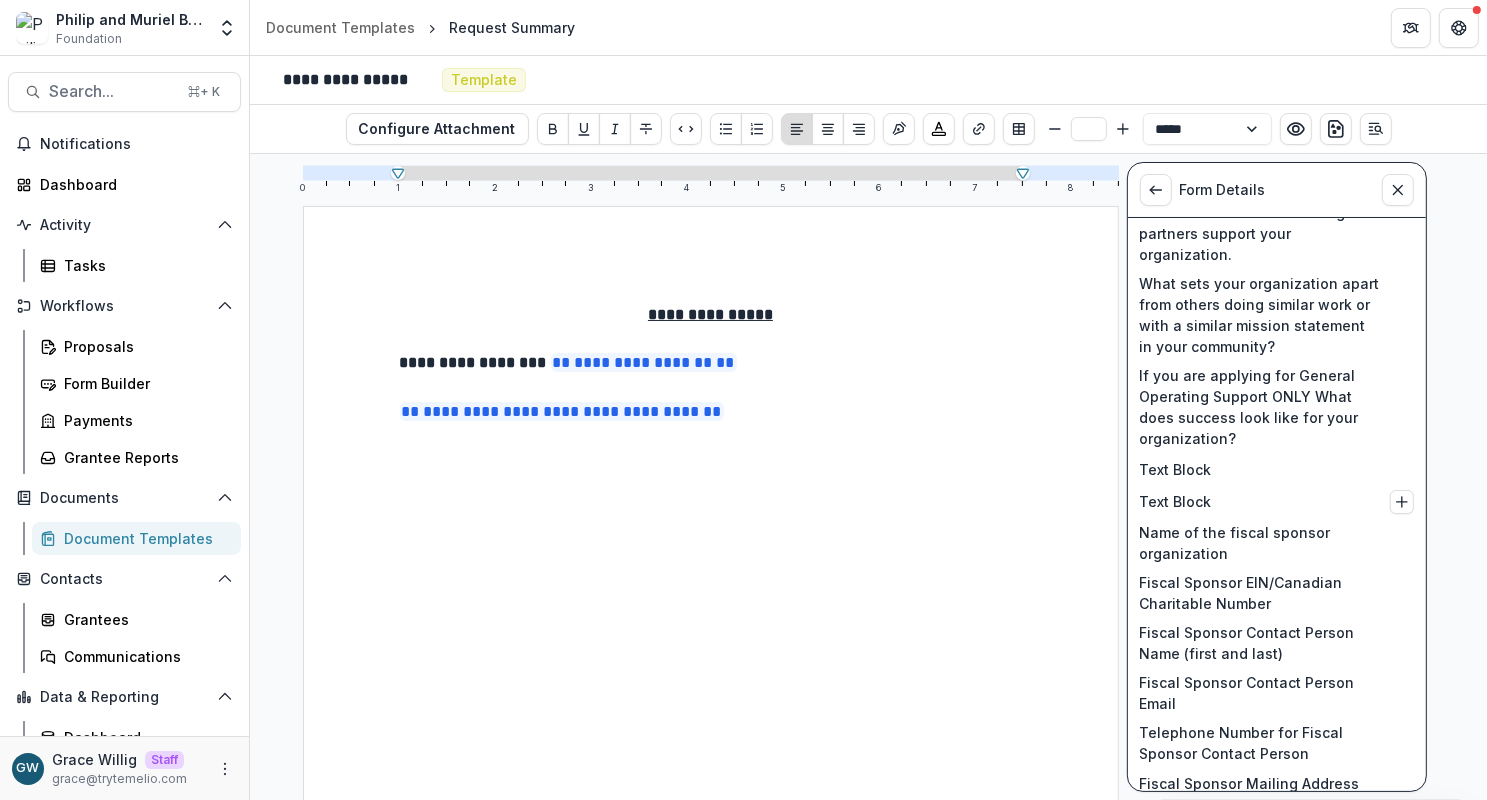 scroll, scrollTop: 1789, scrollLeft: 0, axis: vertical 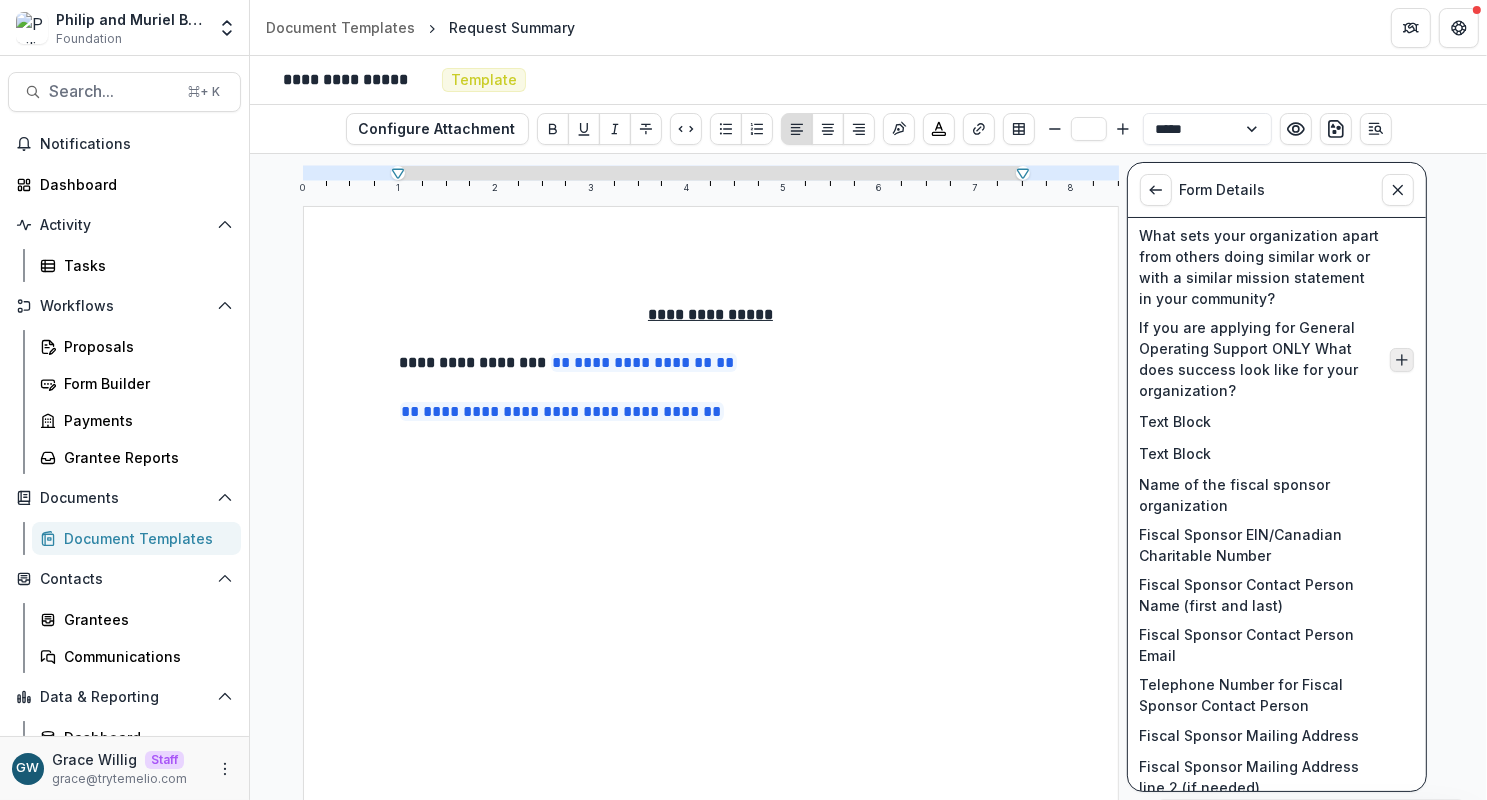 click 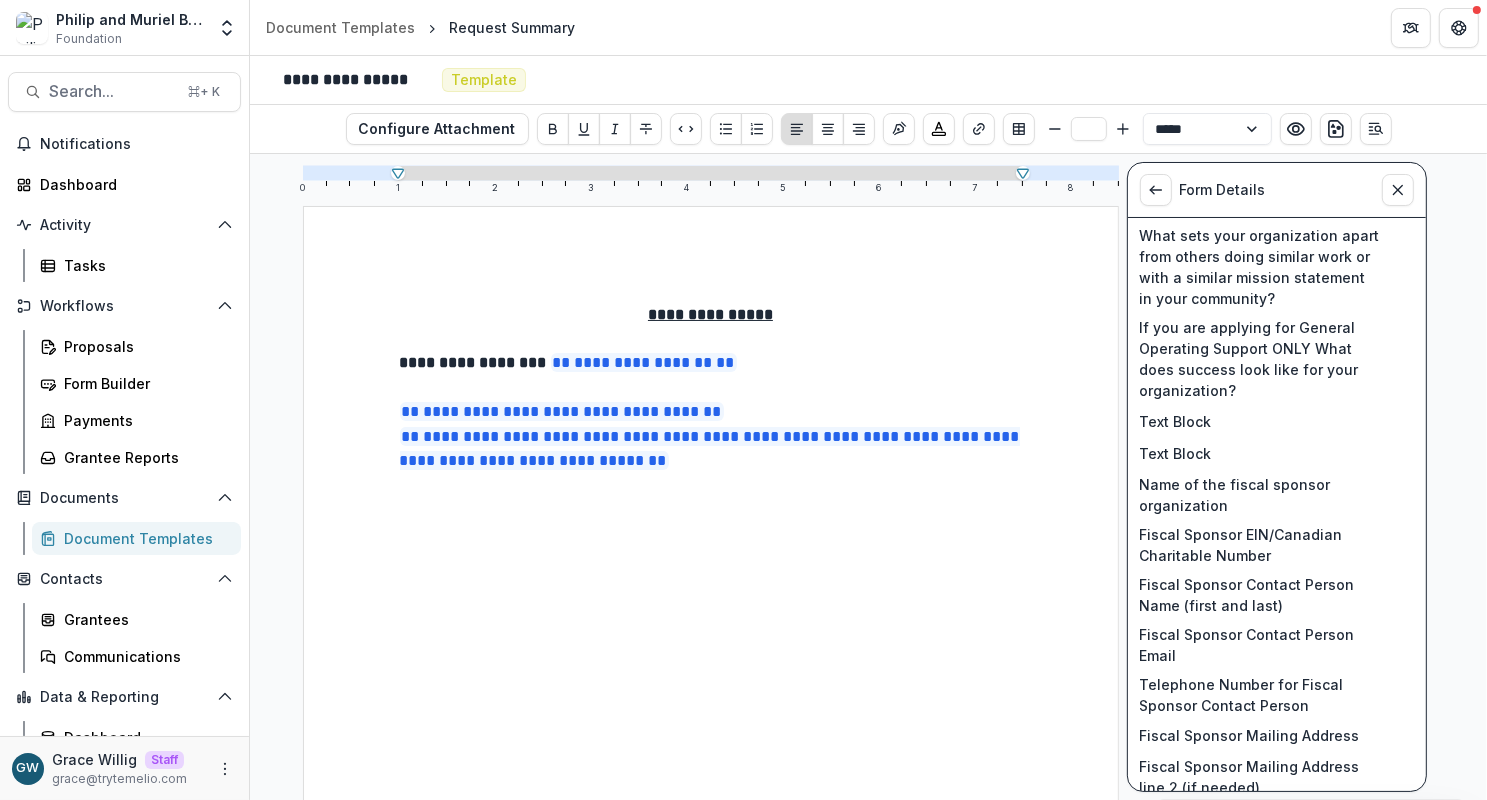 click on "**********" at bounding box center [711, 412] 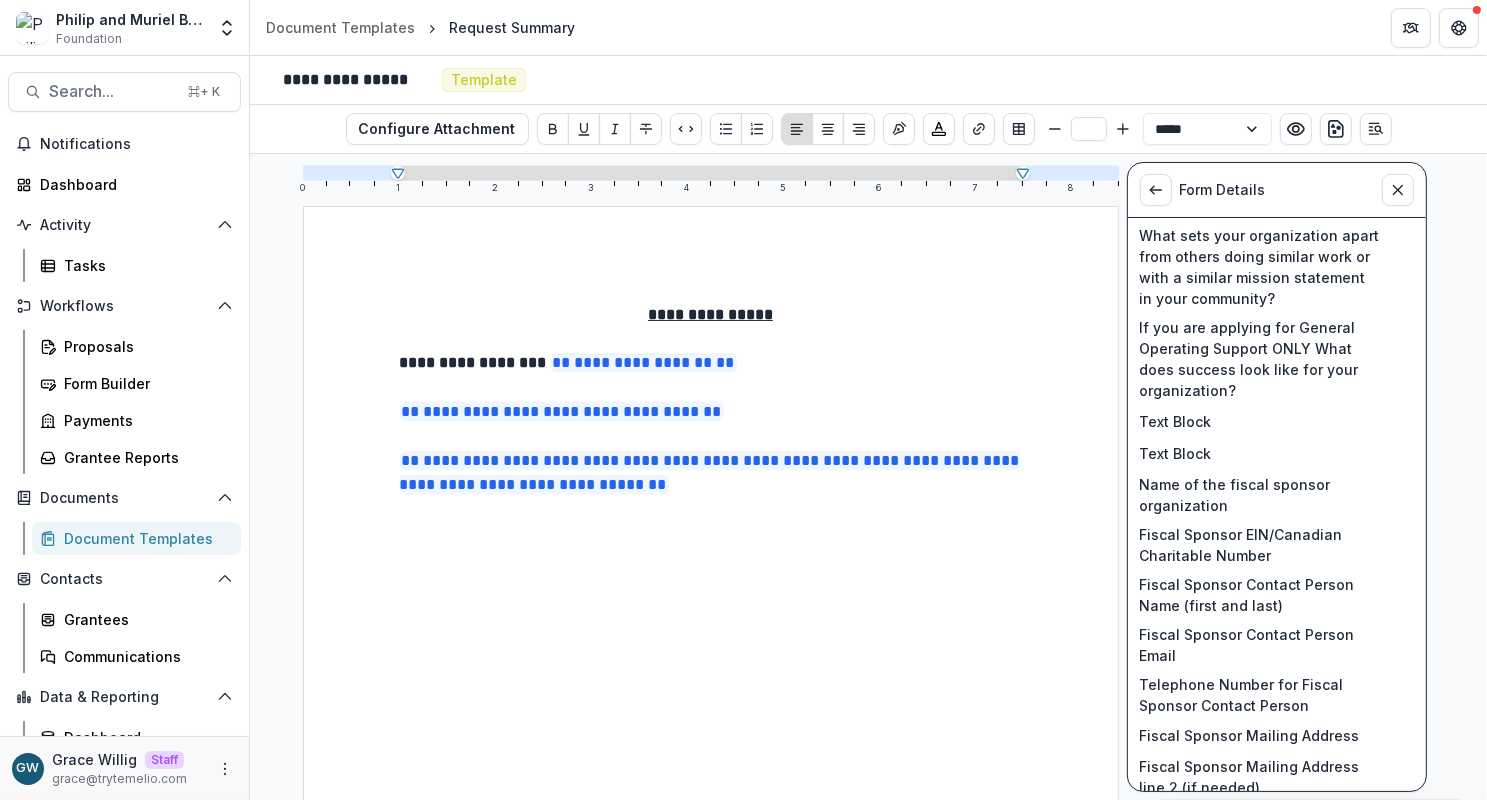 click at bounding box center [711, 437] 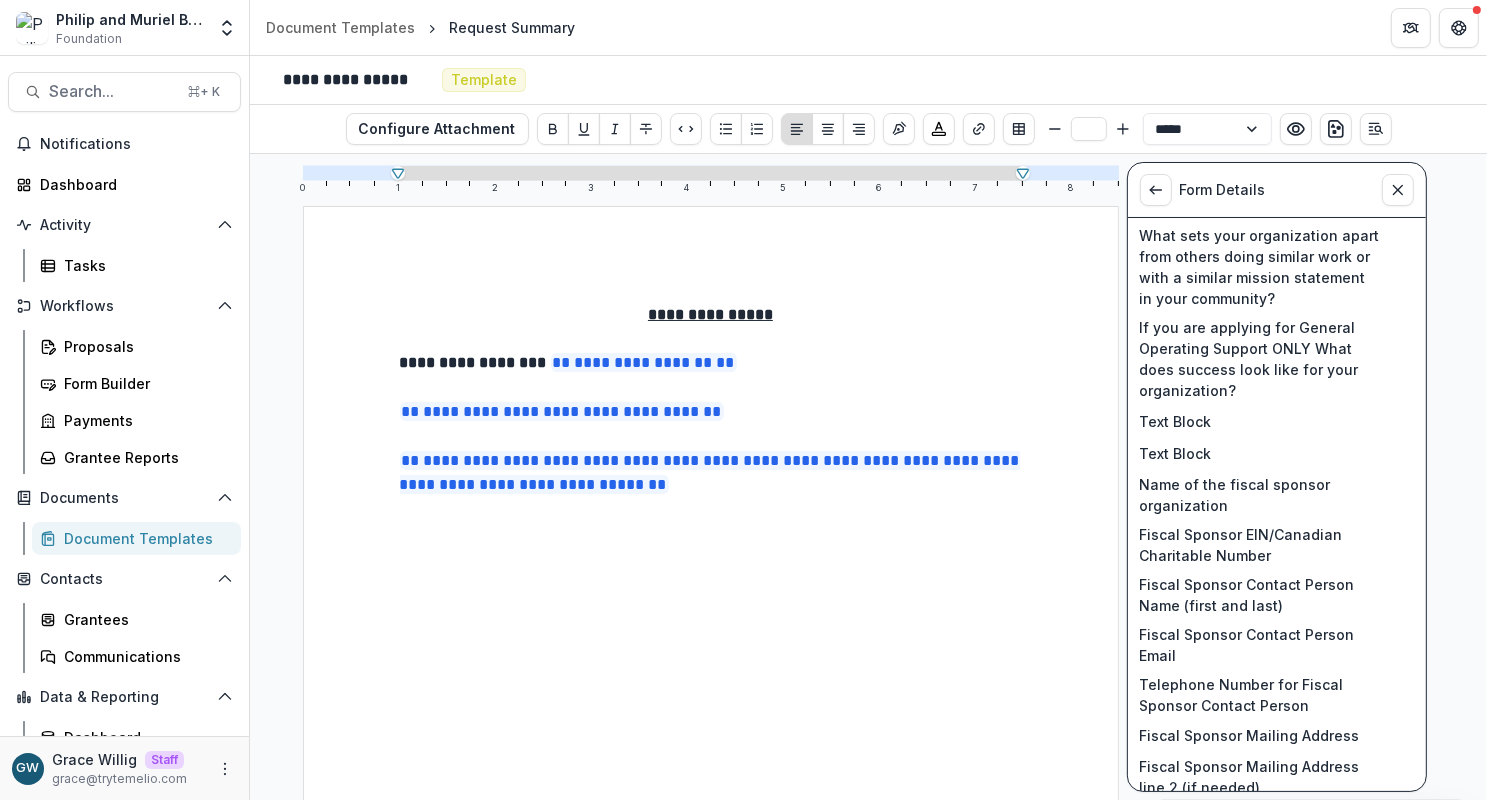 type 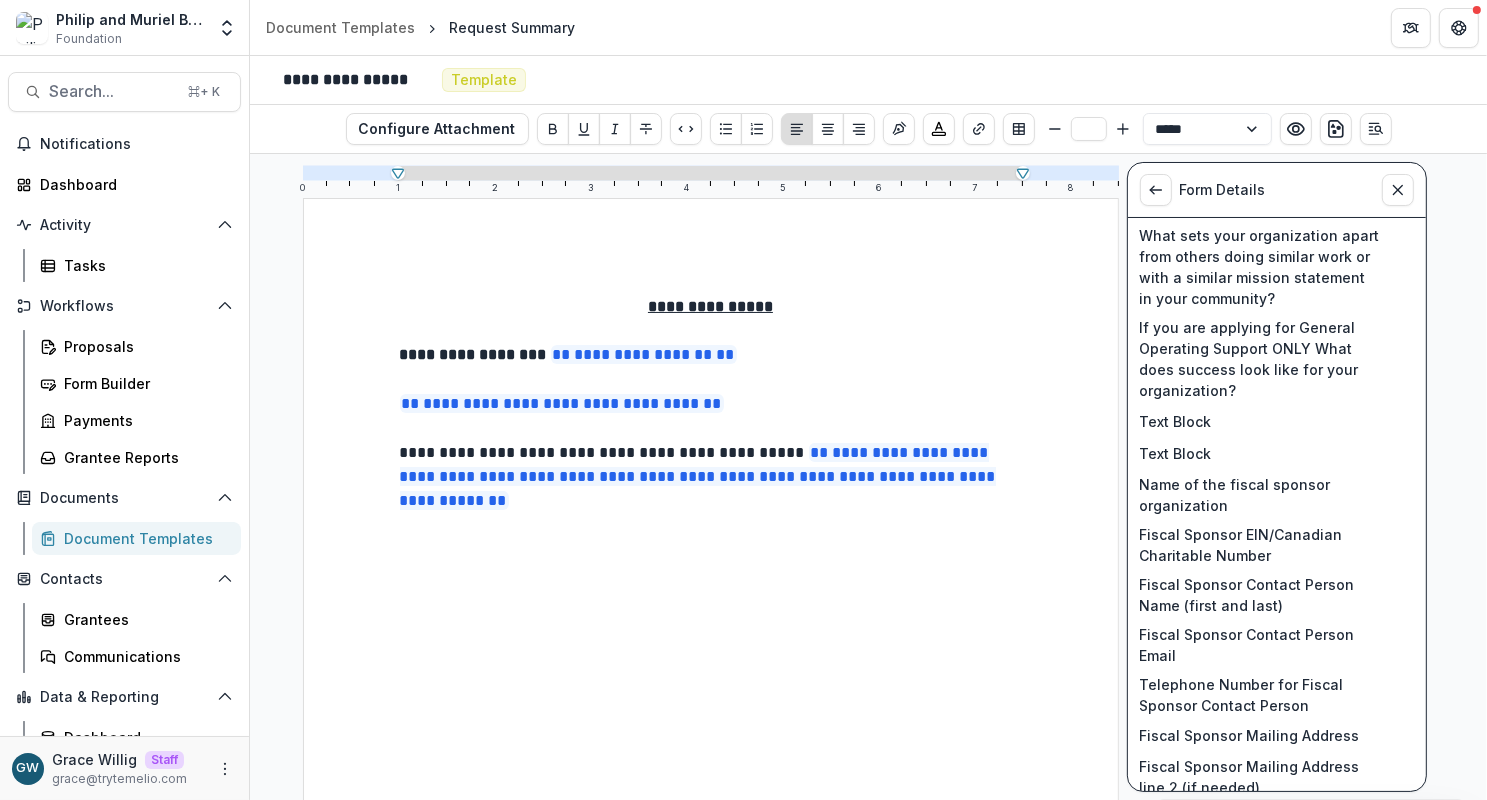 scroll, scrollTop: 0, scrollLeft: 0, axis: both 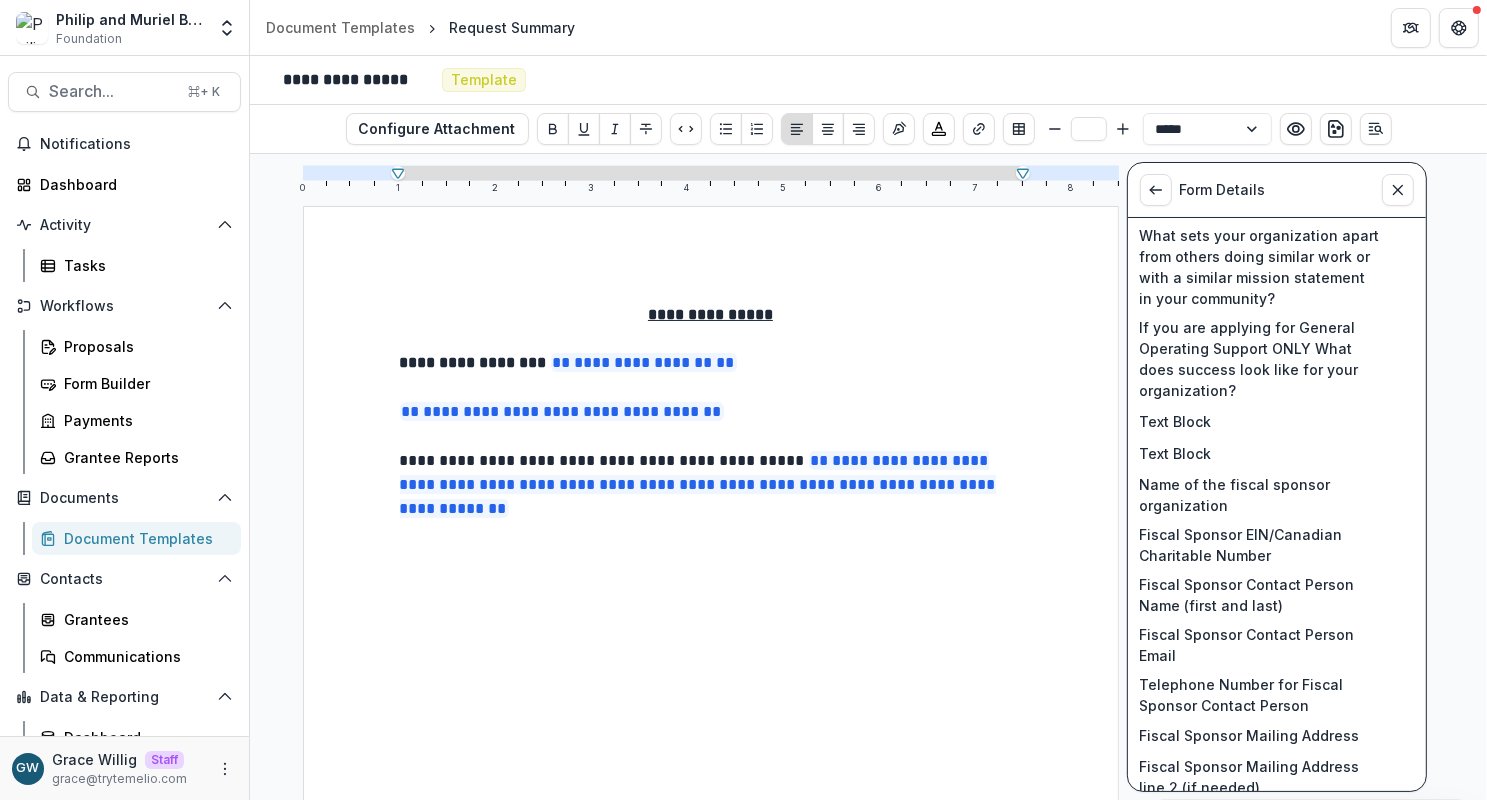 click on "**********" at bounding box center [711, 734] 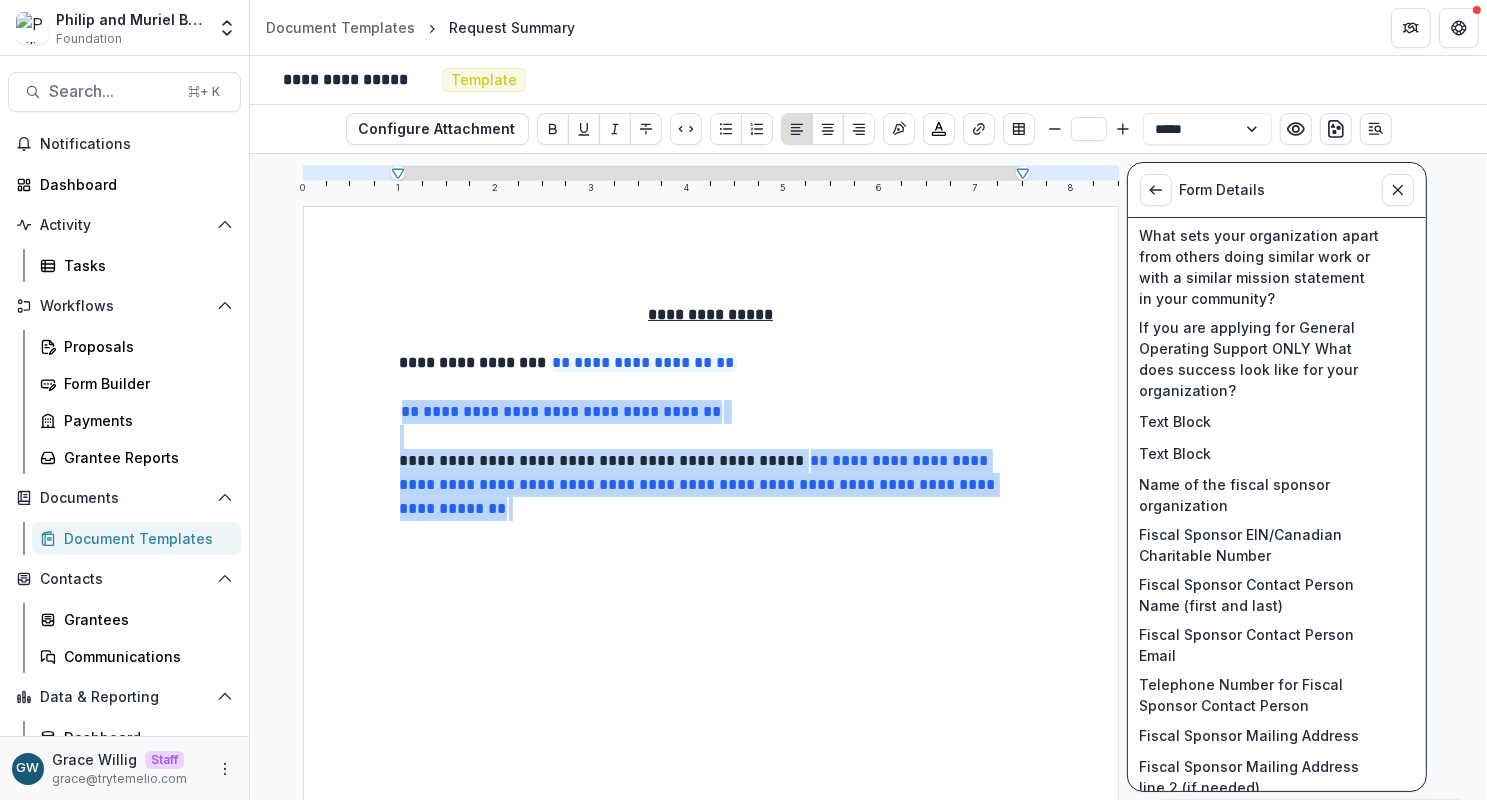 drag, startPoint x: 644, startPoint y: 521, endPoint x: 373, endPoint y: 414, distance: 291.3589 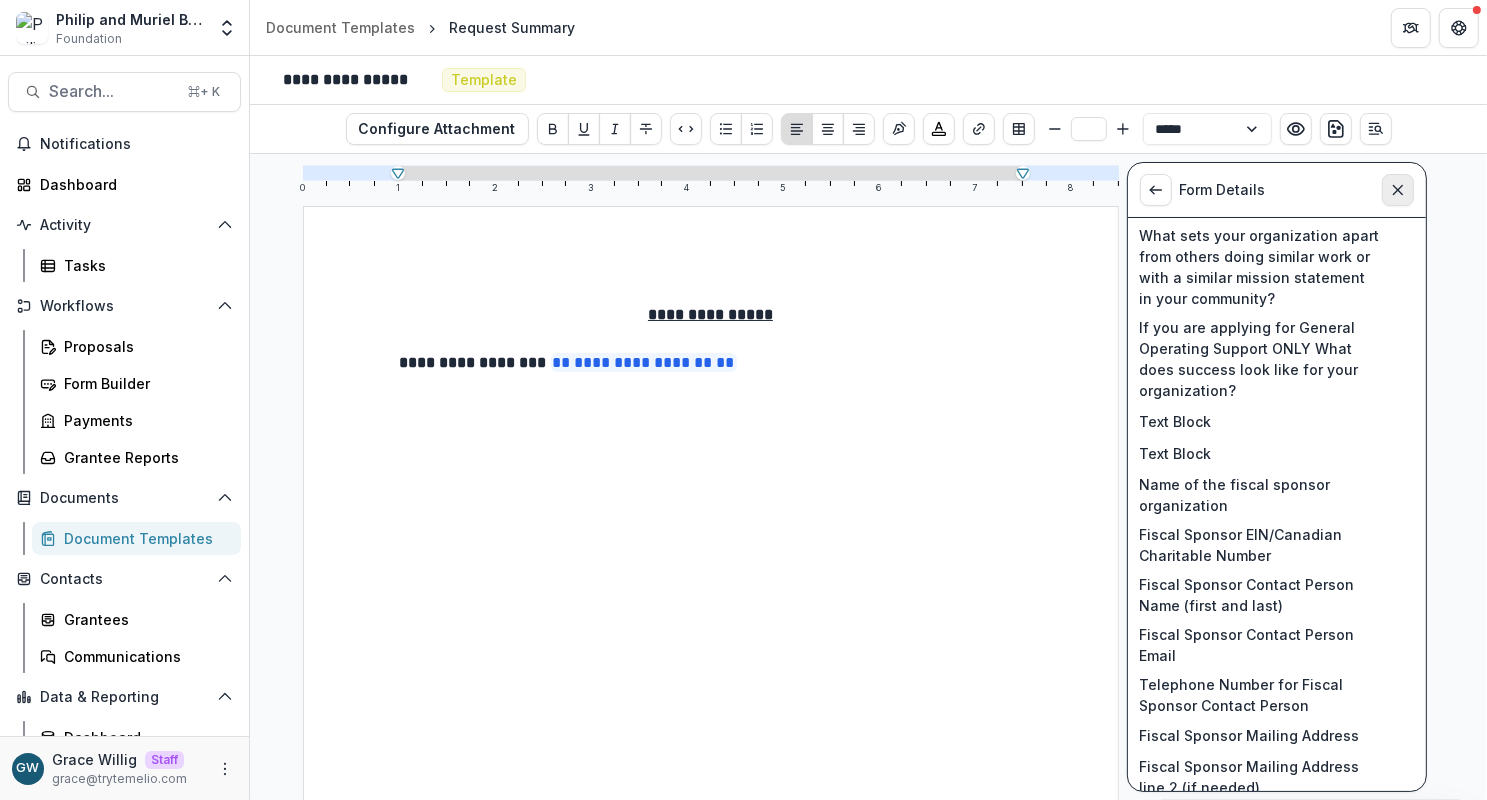 click 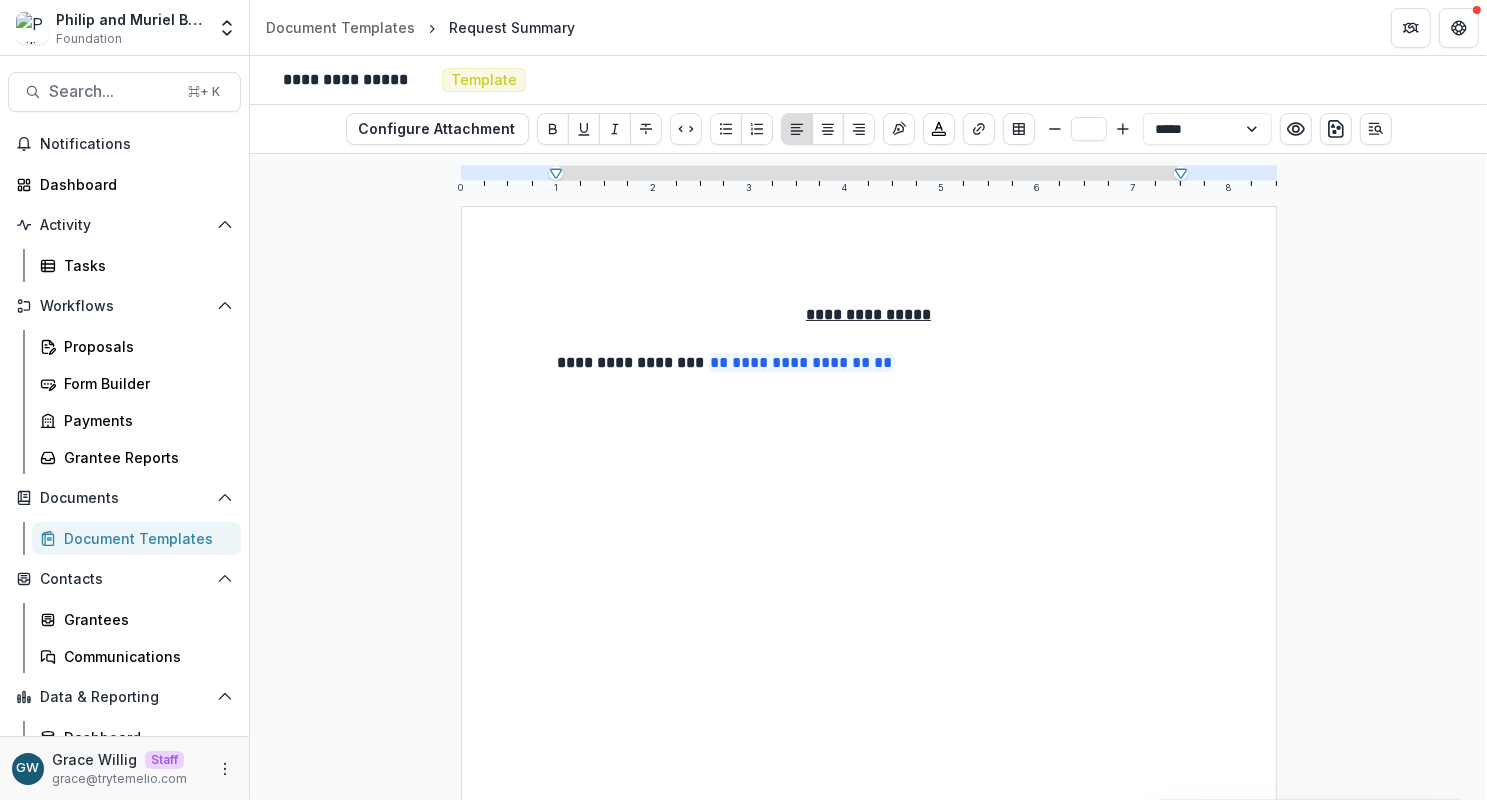 click on "Document Templates" at bounding box center (144, 538) 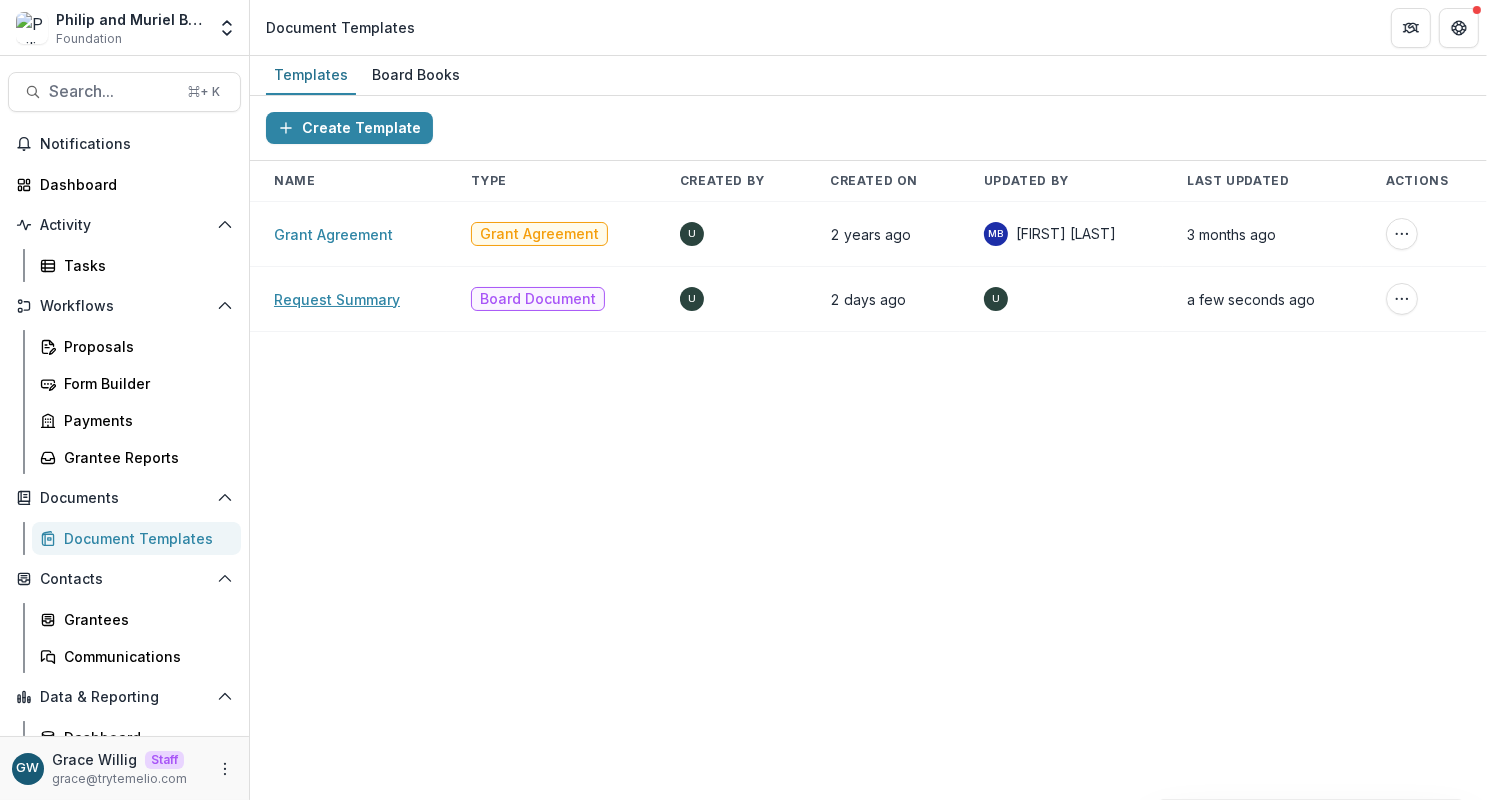 click on "Request Summary" at bounding box center (337, 299) 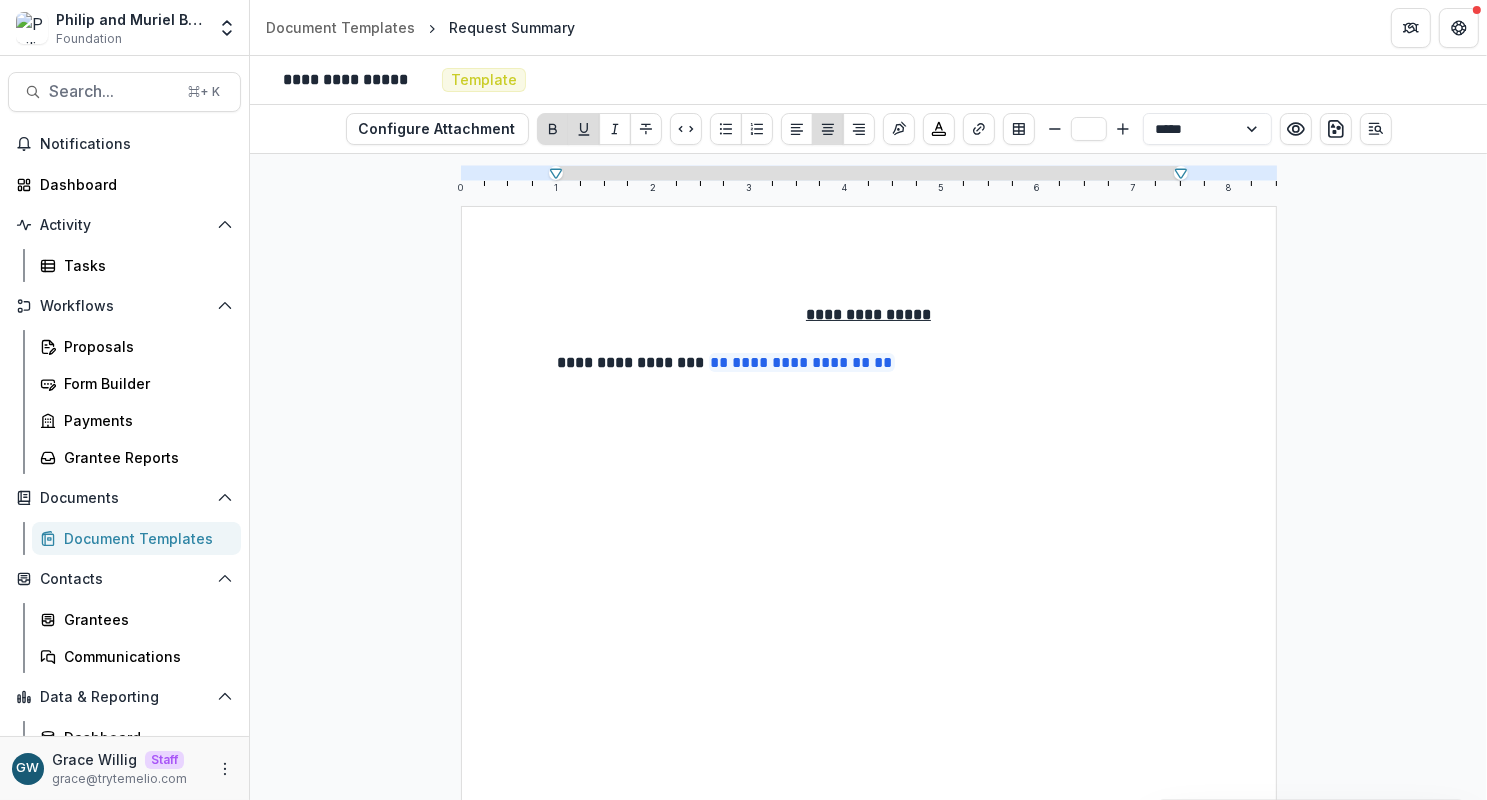 click on "Document Templates" at bounding box center [144, 538] 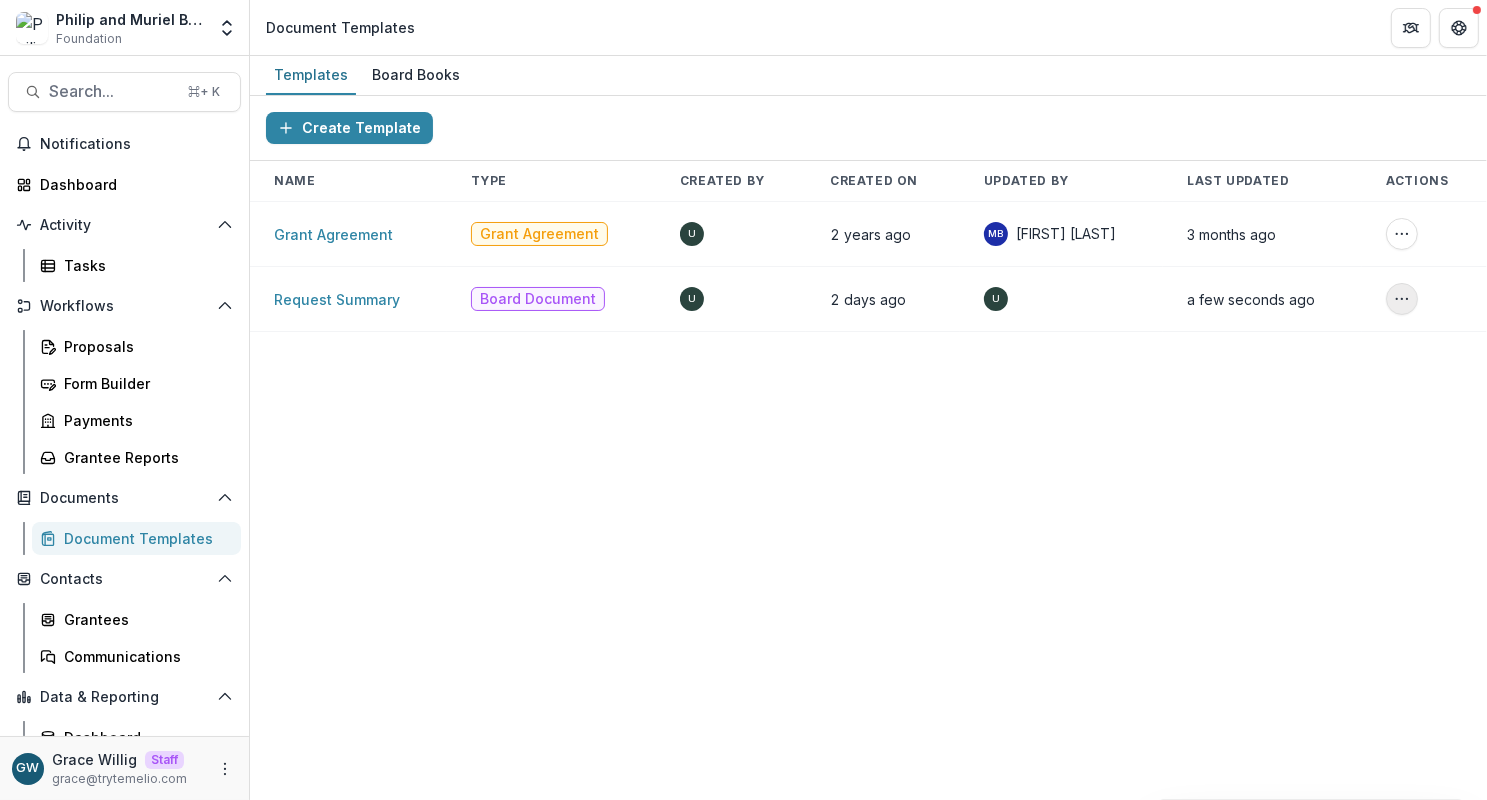 click at bounding box center (1402, 299) 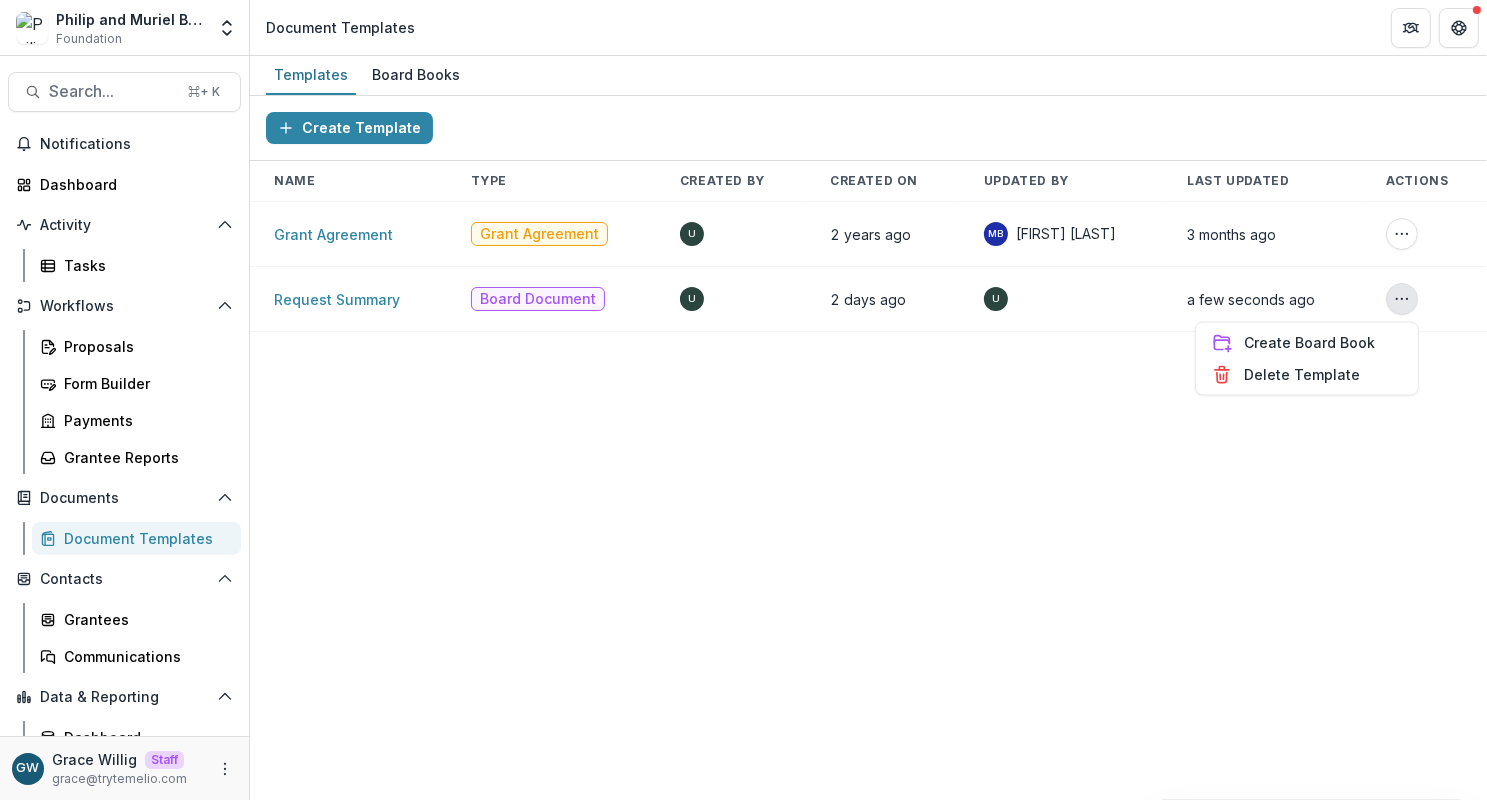 click on "Create Template Name Type Created By Created On Updated By Last Updated Actions Grant Agreement Grant Agreement U [YEAR] ago [INITIALS] [FIRST] [LAST] [MONTH] ago Create Board Book Delete Template Request Summary Board Document U [TIME] ago U [TIME] ago Create Board Book Delete Template" at bounding box center [868, 448] 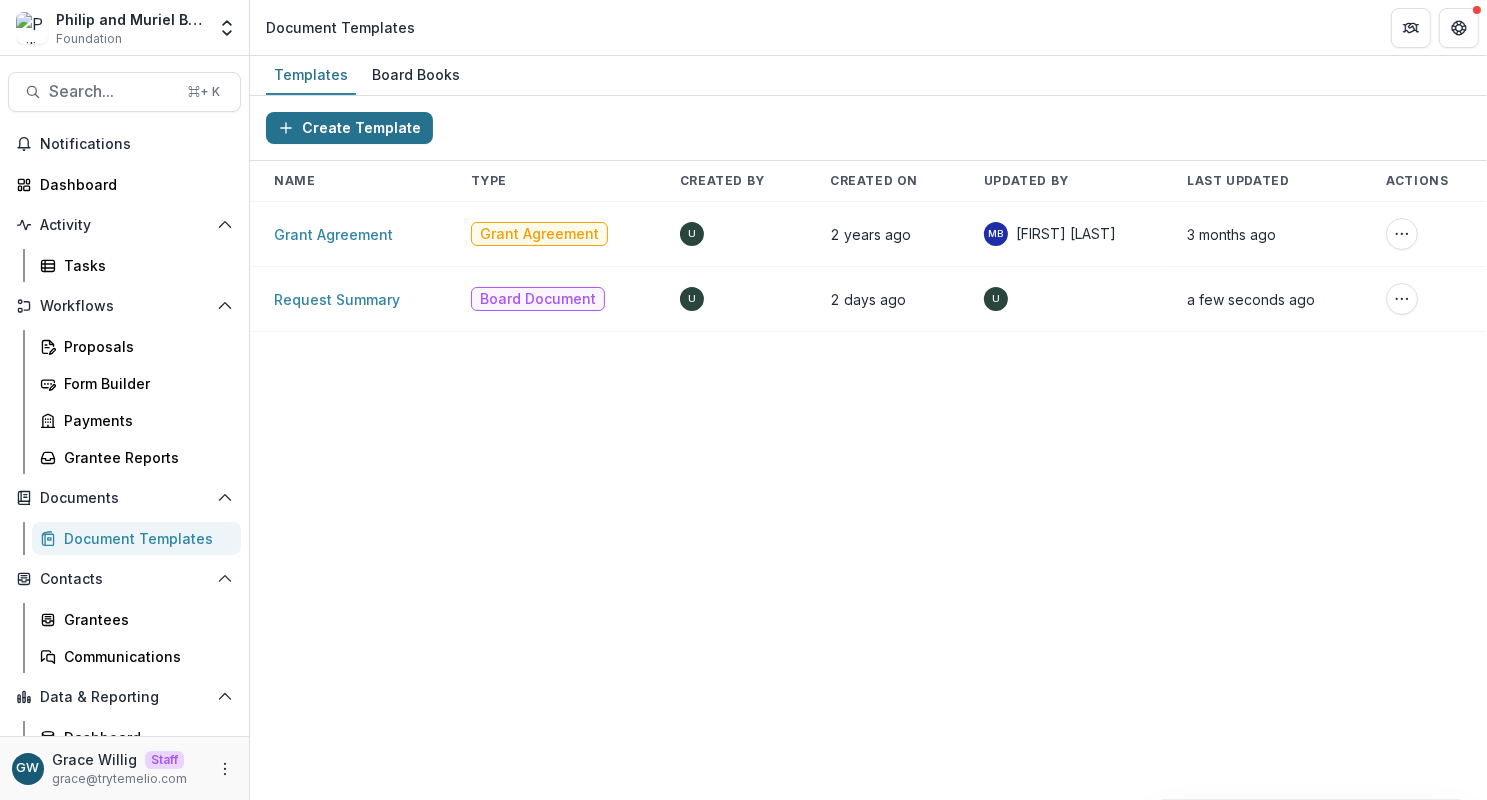 click on "Create Template" at bounding box center [349, 128] 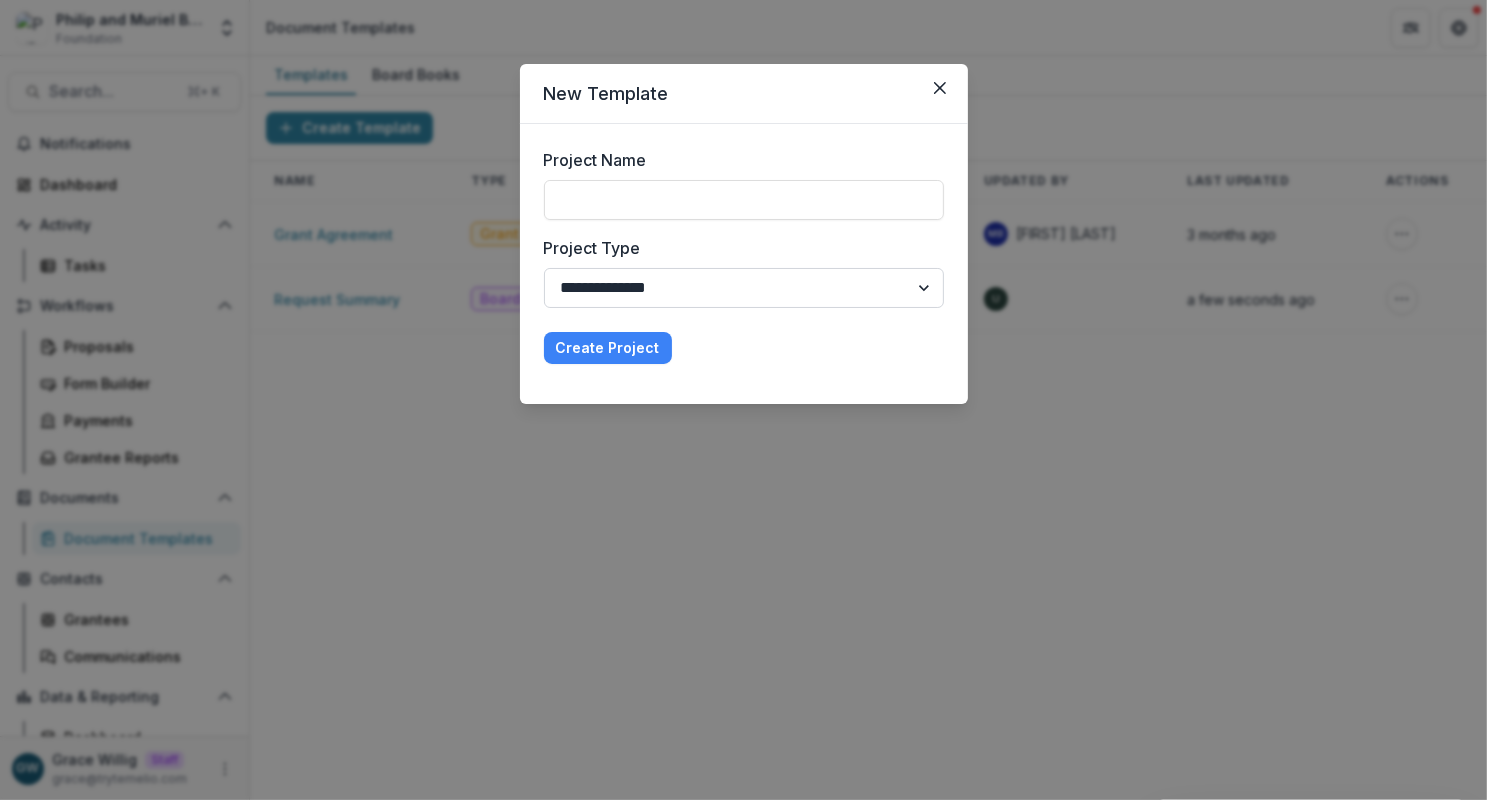 click on "**********" at bounding box center [744, 288] 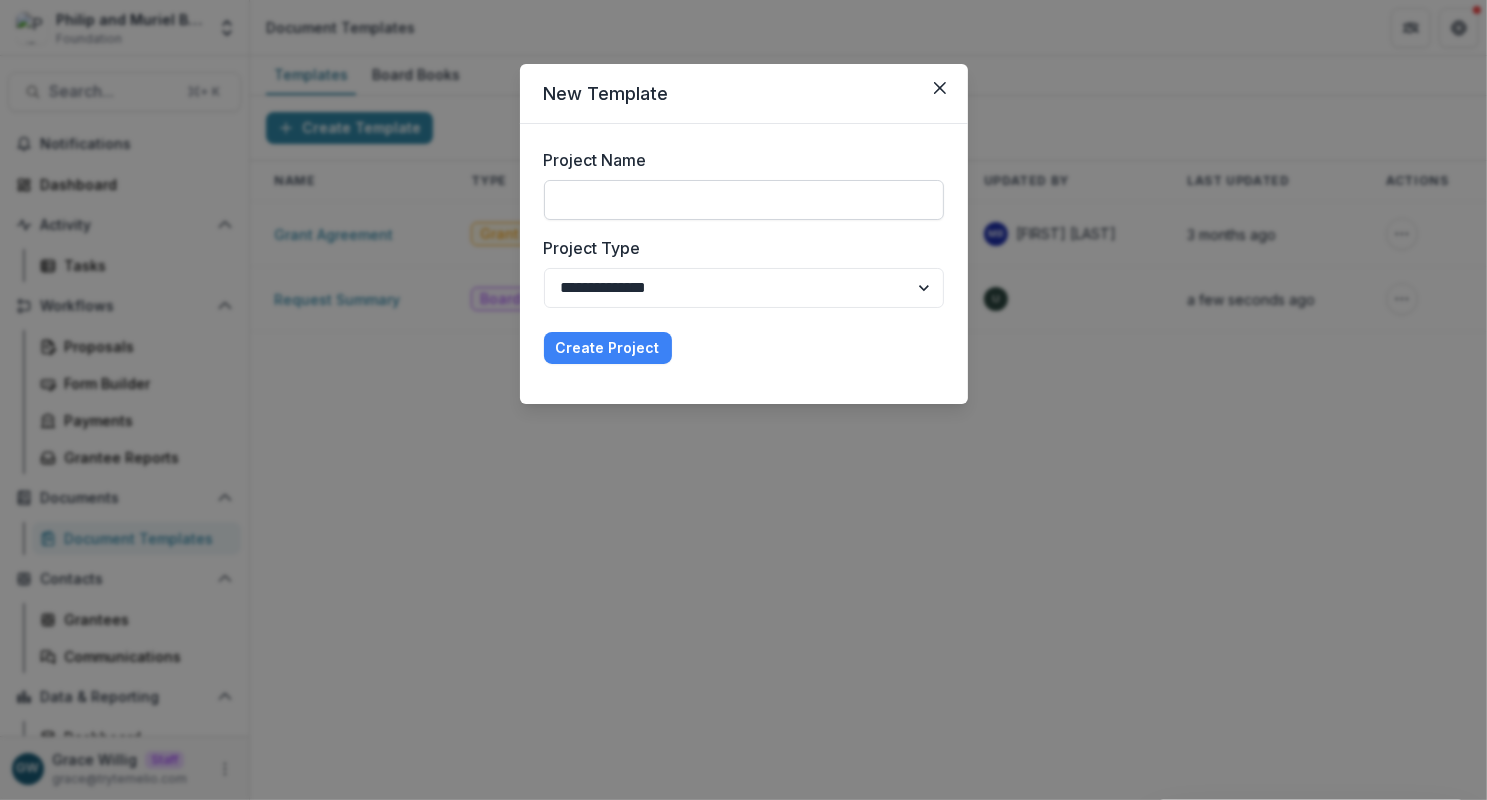 click on "Project Name" at bounding box center (744, 200) 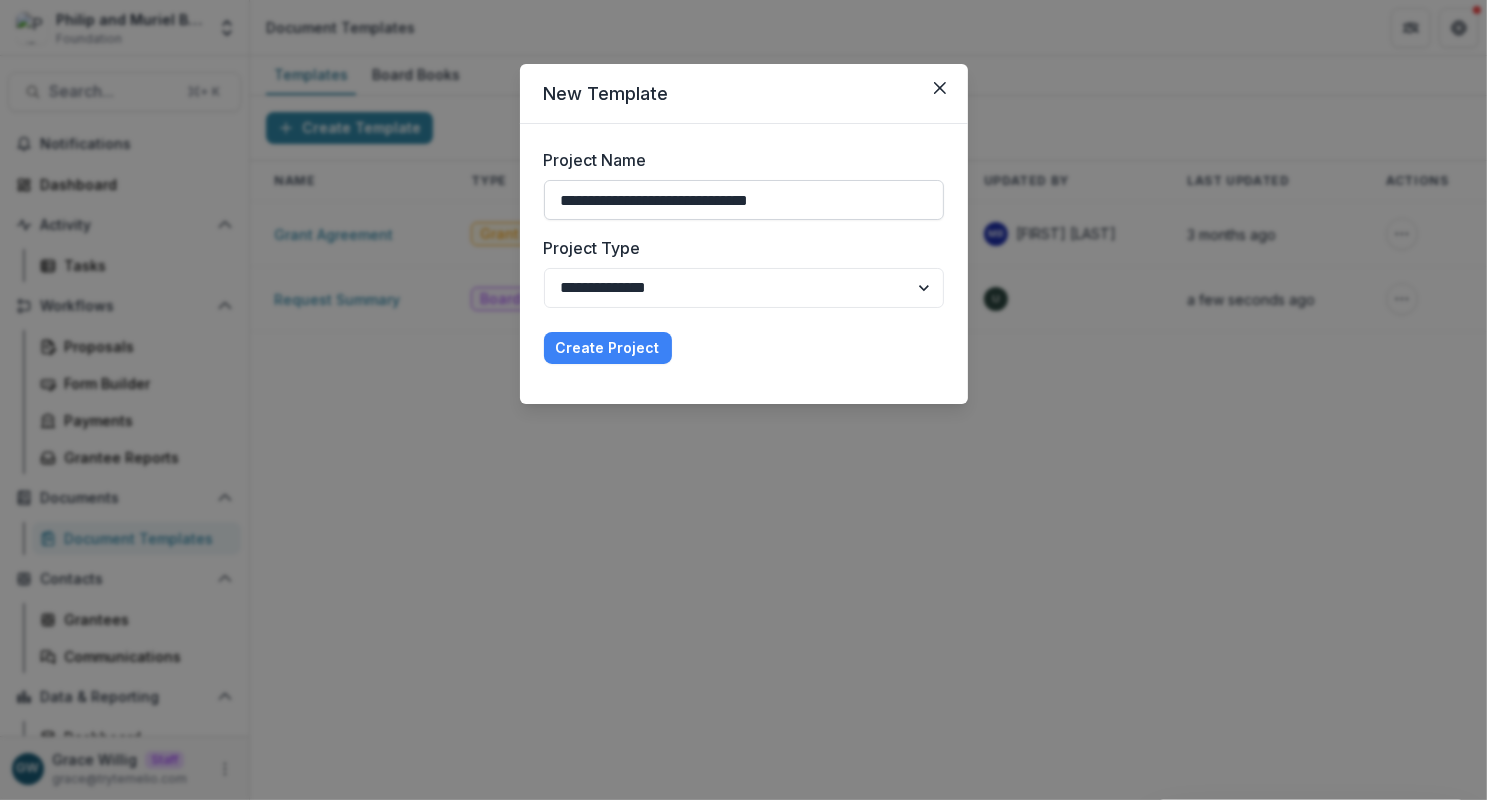 drag, startPoint x: 629, startPoint y: 201, endPoint x: 779, endPoint y: 197, distance: 150.05333 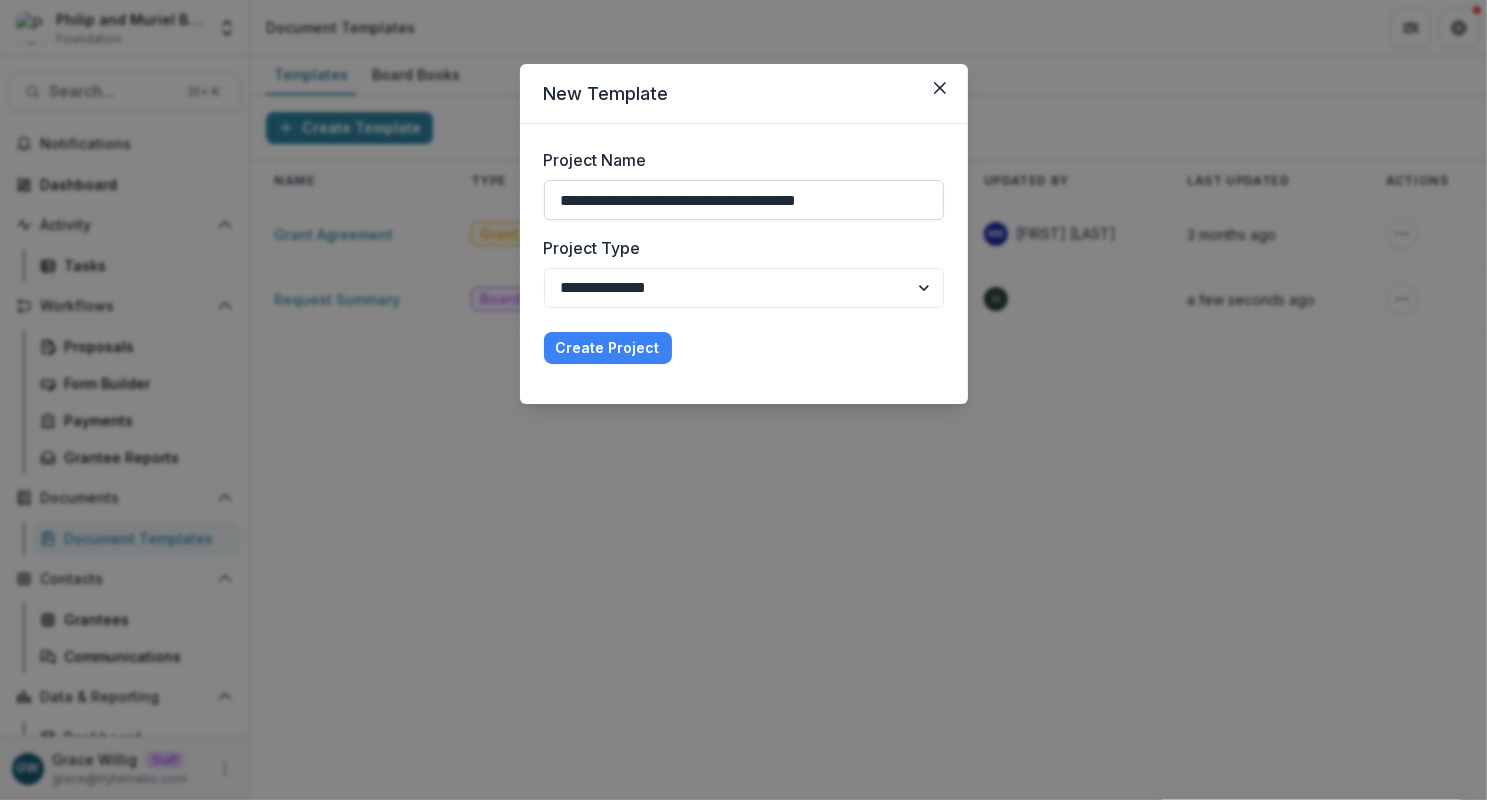 type on "**********" 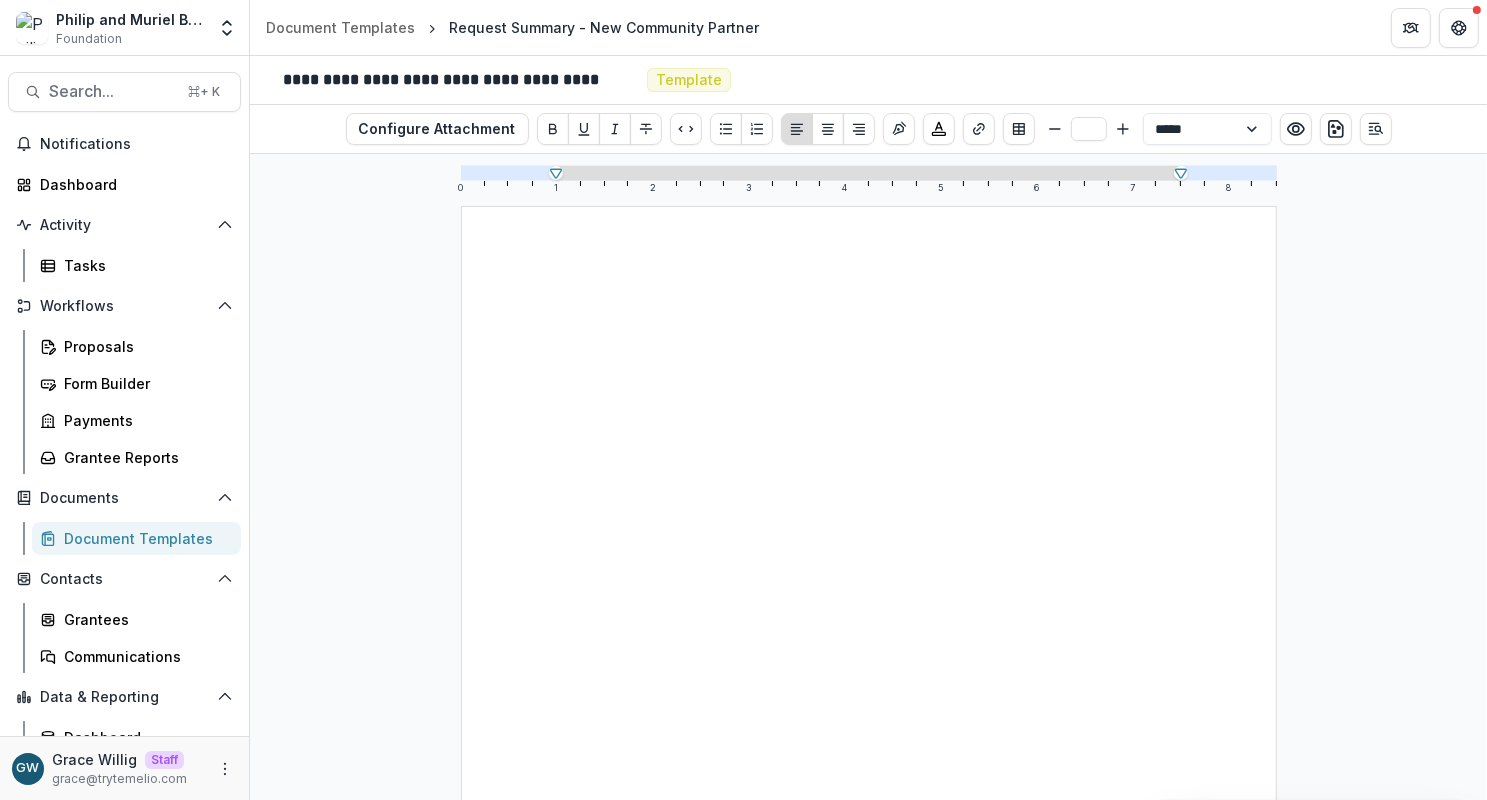 click on "Document Templates" at bounding box center [144, 538] 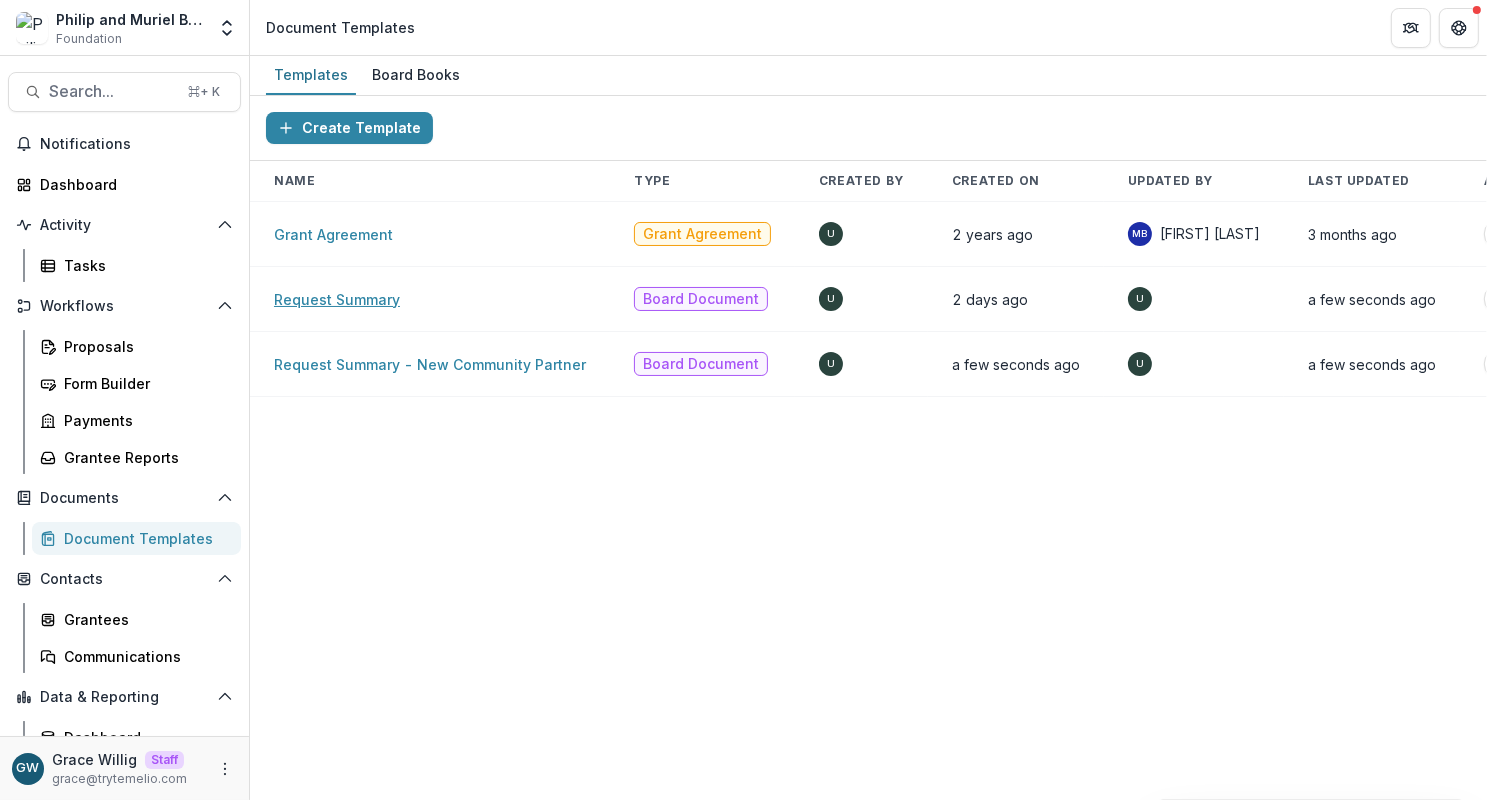 click on "Request Summary" at bounding box center (337, 299) 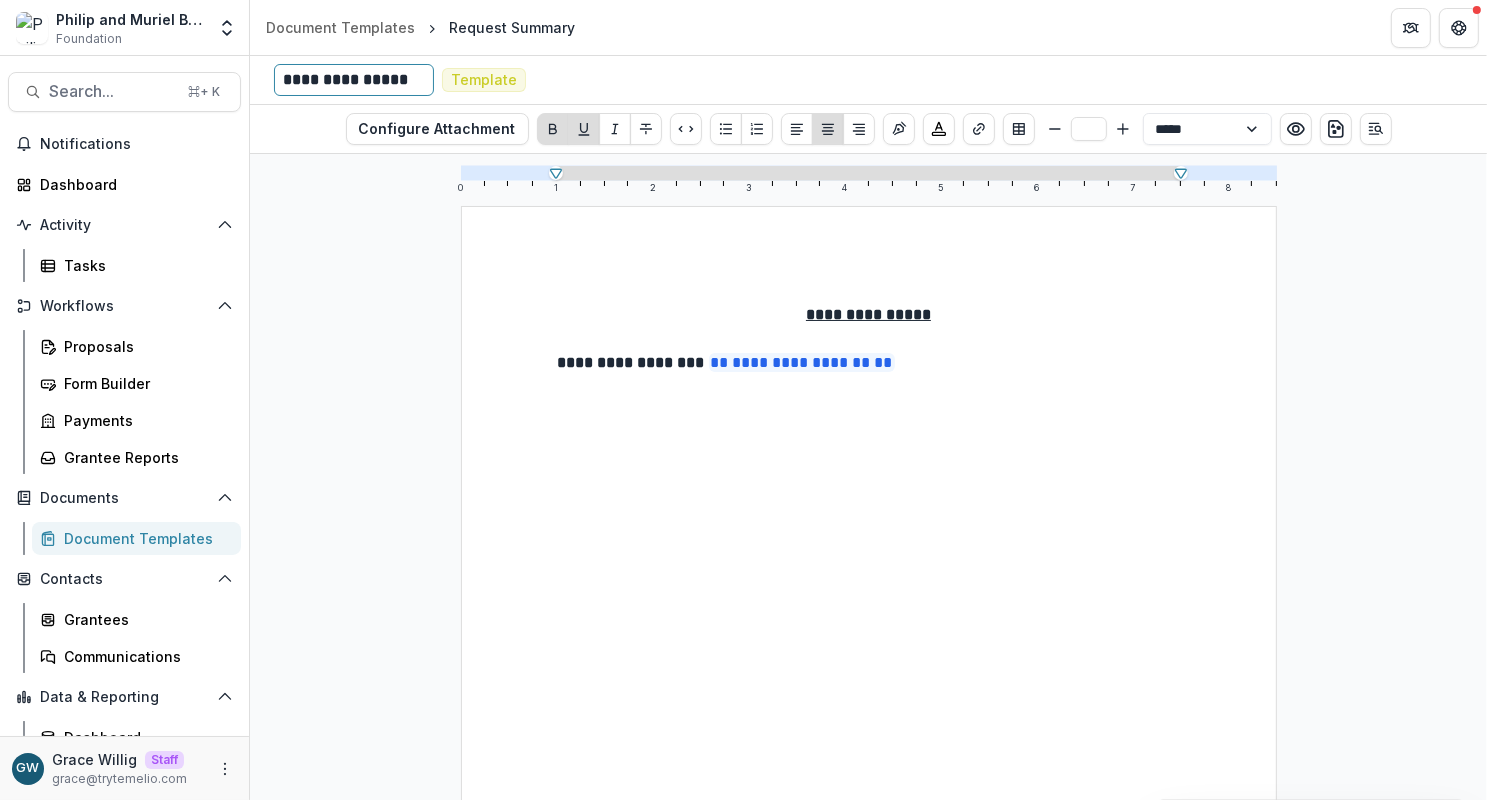click on "**********" at bounding box center (354, 80) 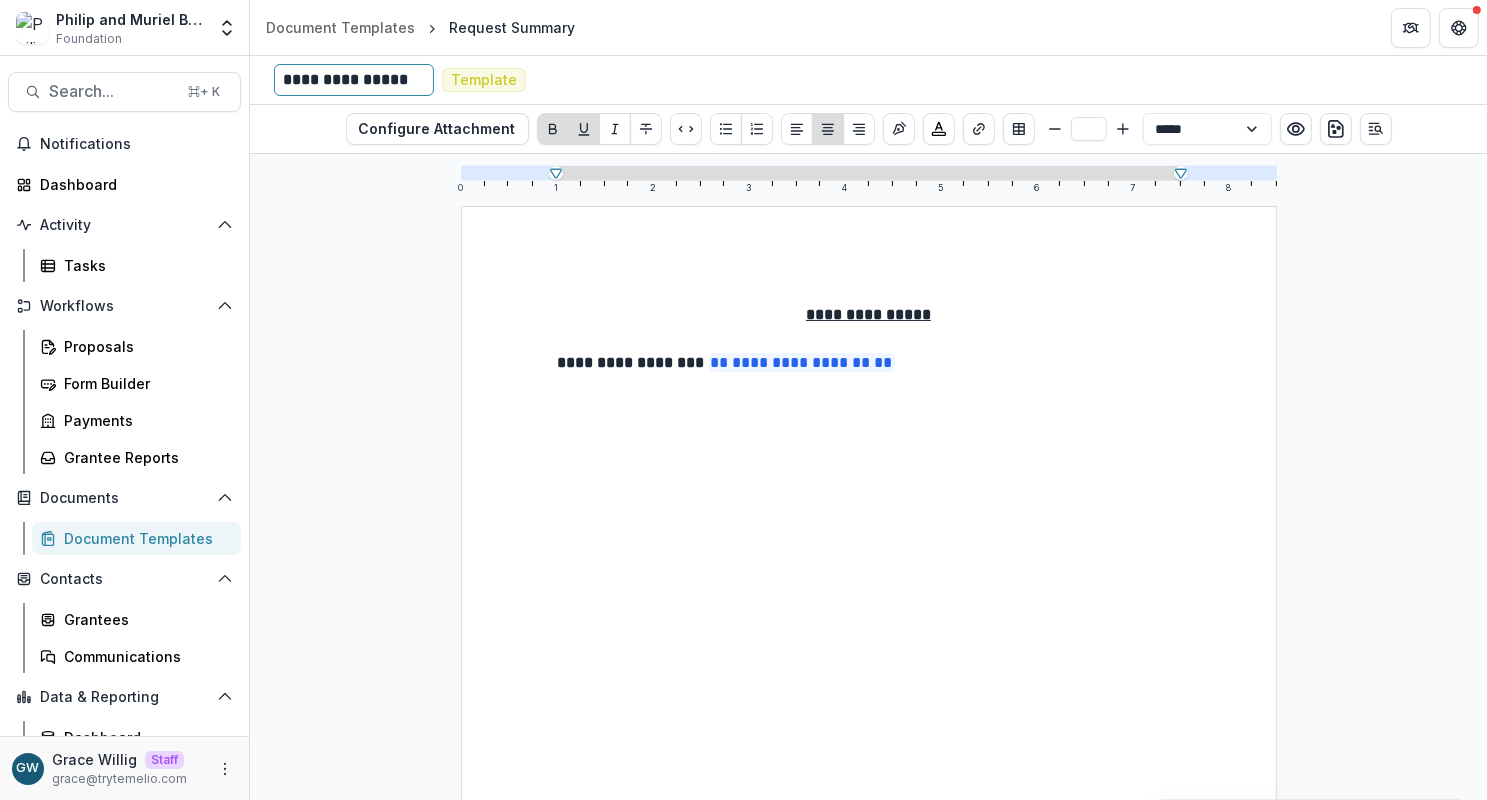 type 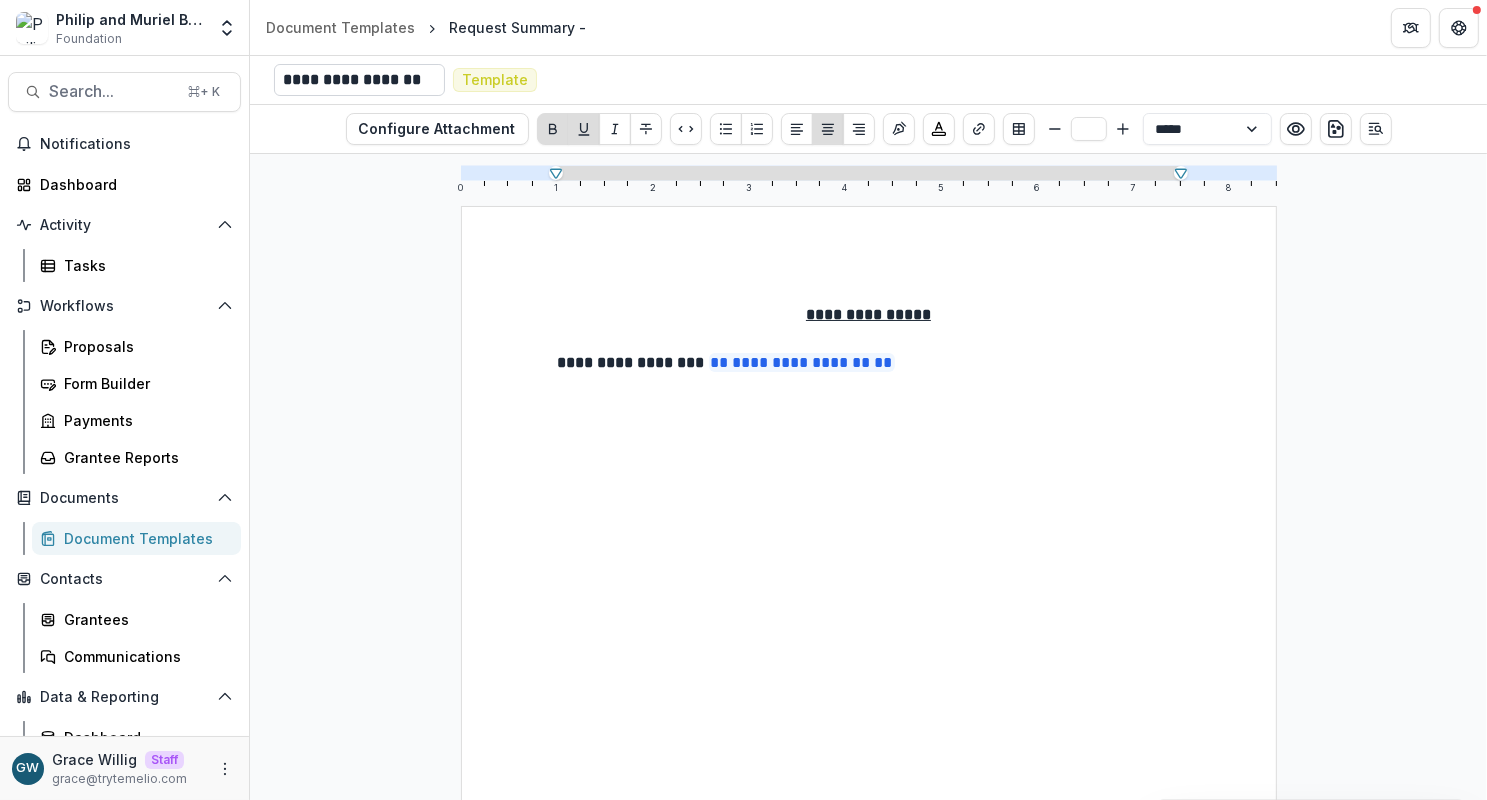 click on "**********" at bounding box center (359, 80) 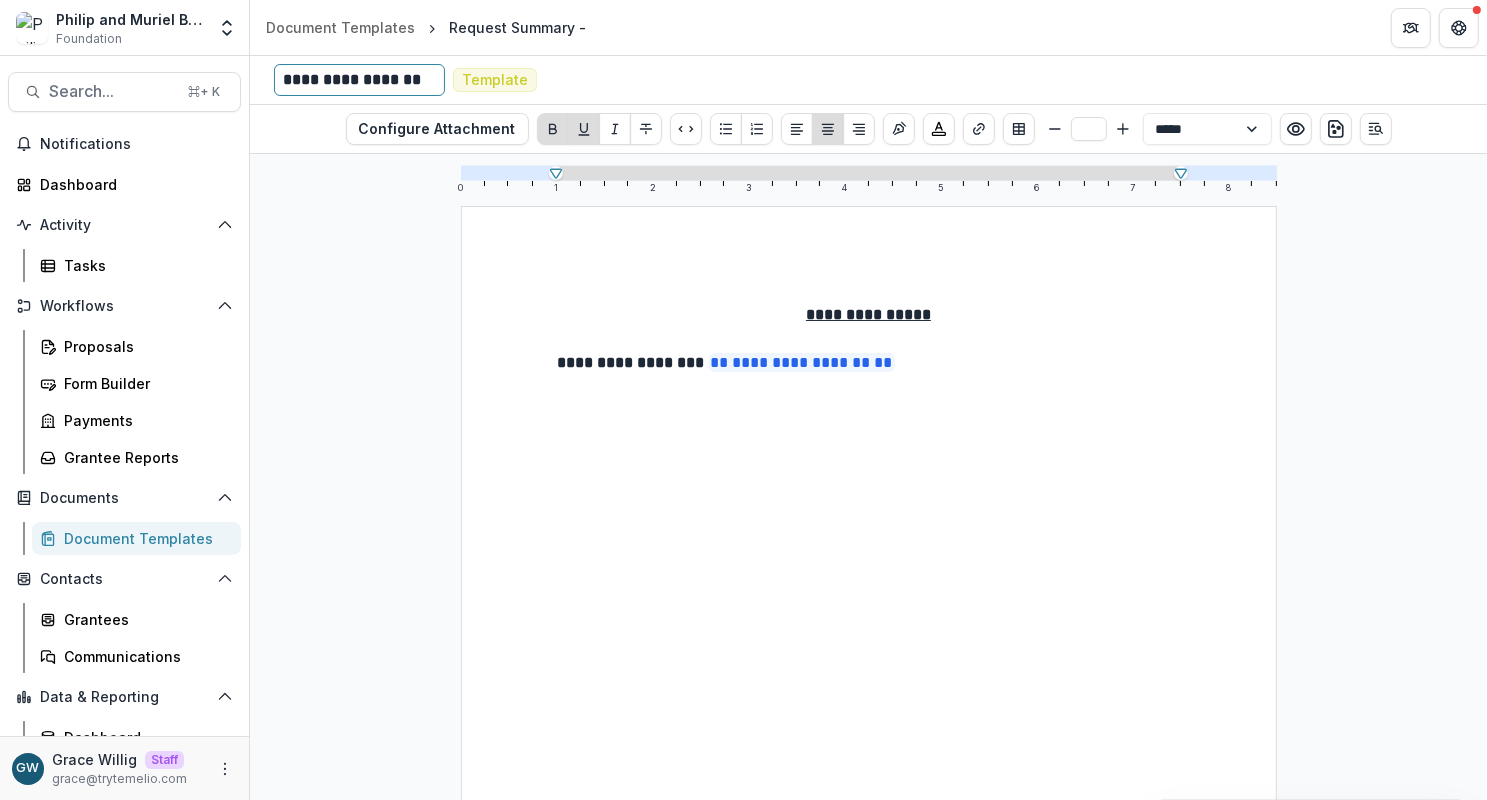 click on "**********" at bounding box center (359, 80) 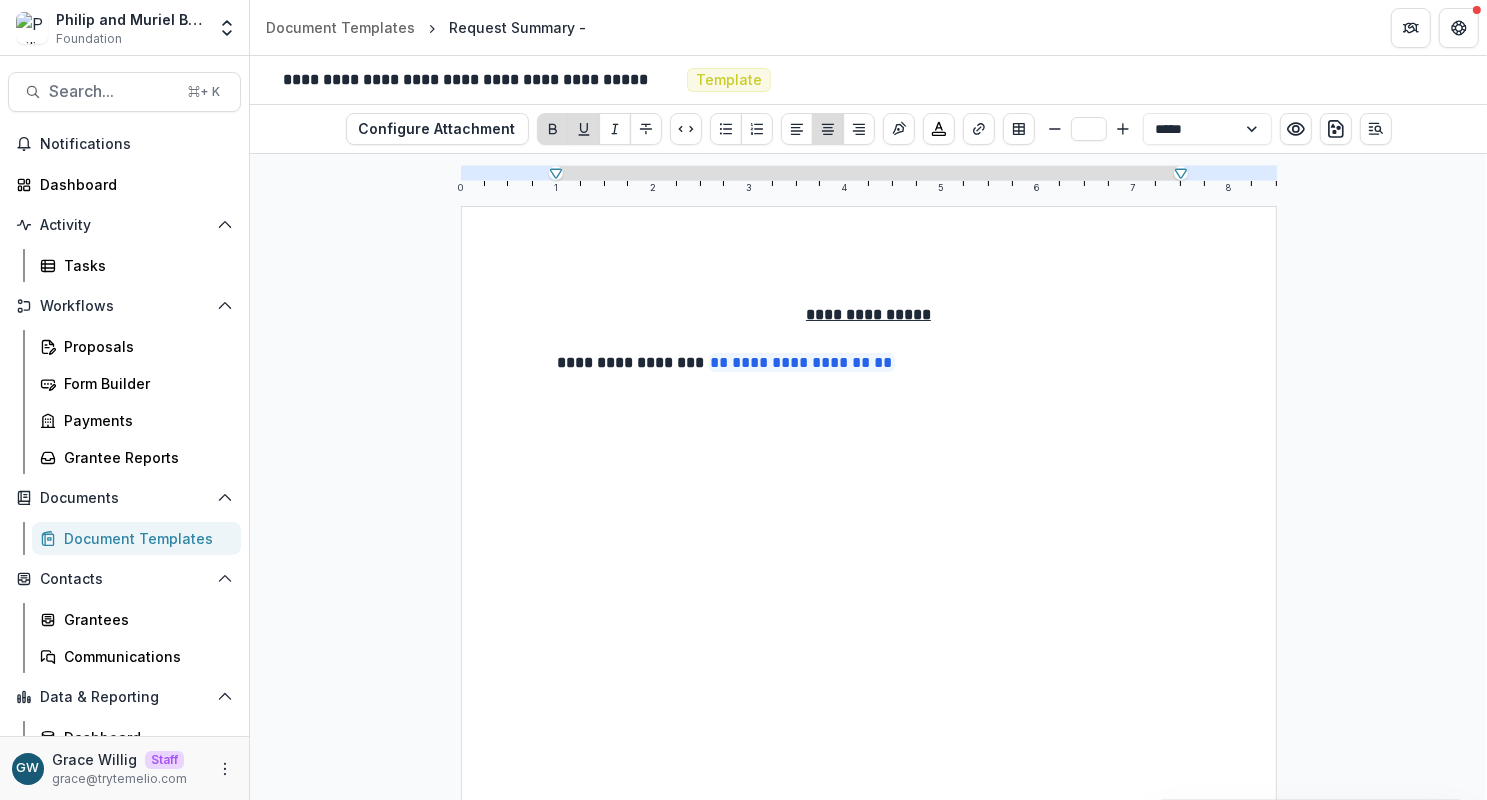 click on "**********" at bounding box center (868, 477) 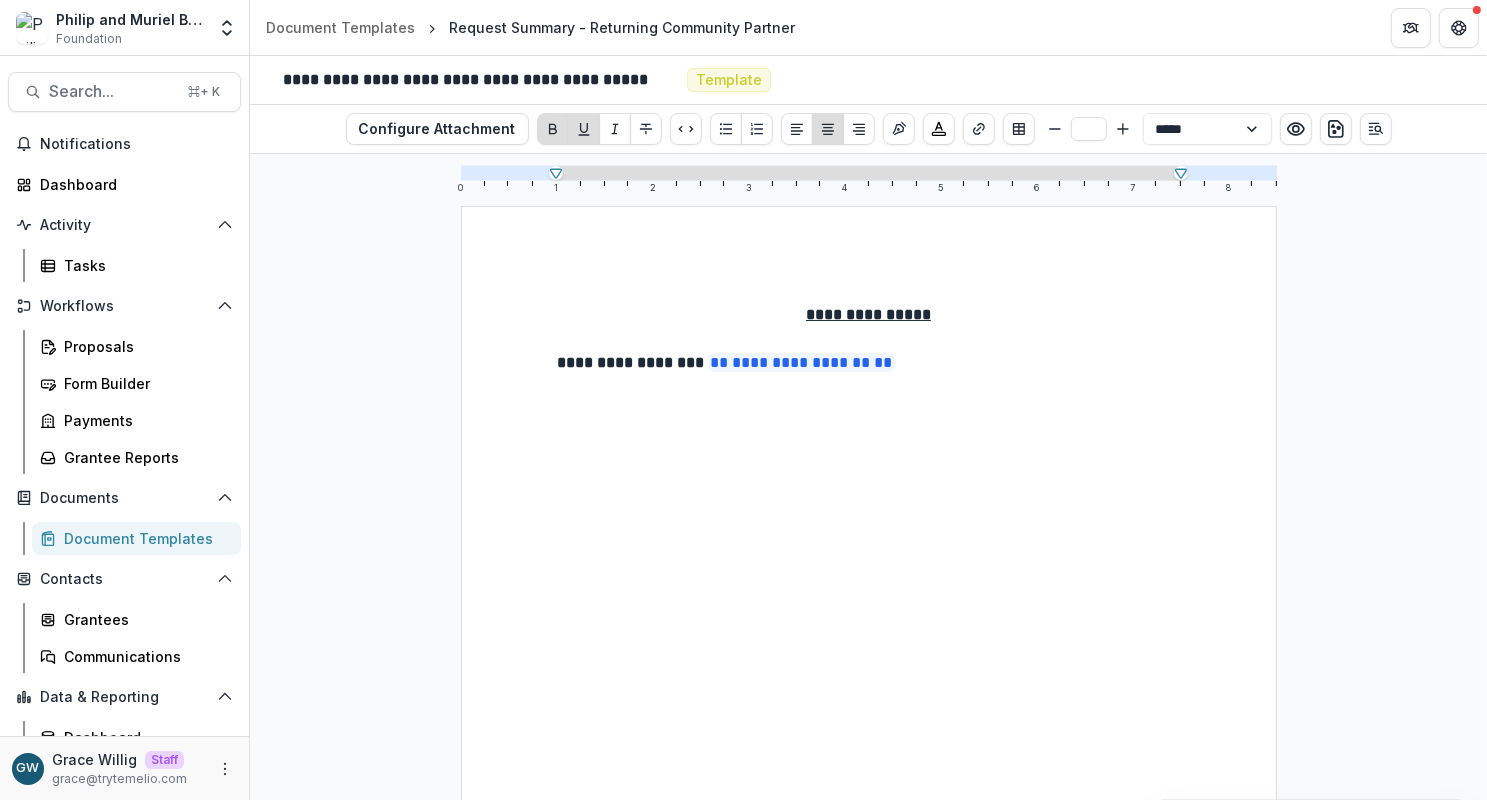 click on "**********" at bounding box center (868, 314) 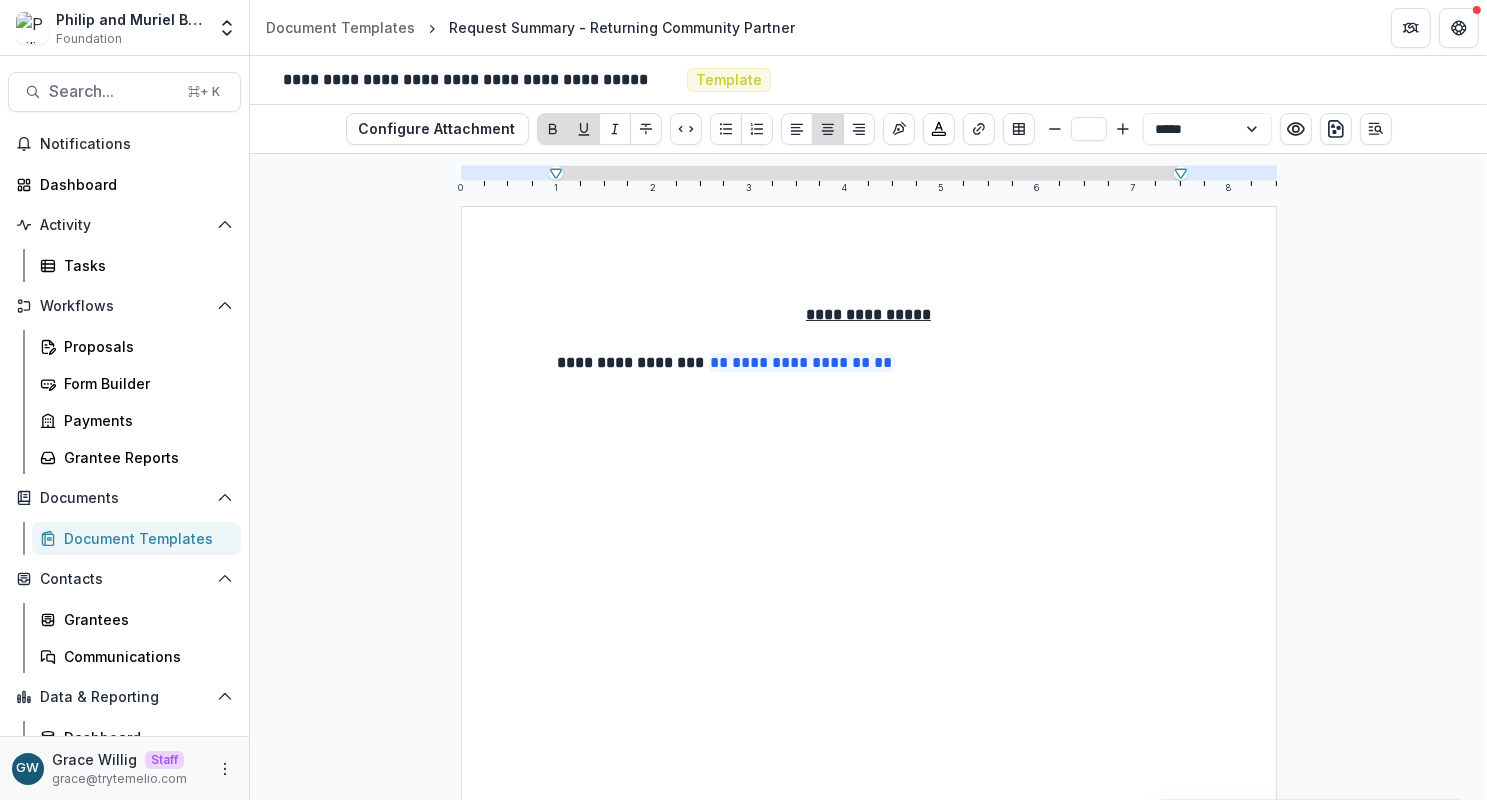 click on "Document Templates" at bounding box center (144, 538) 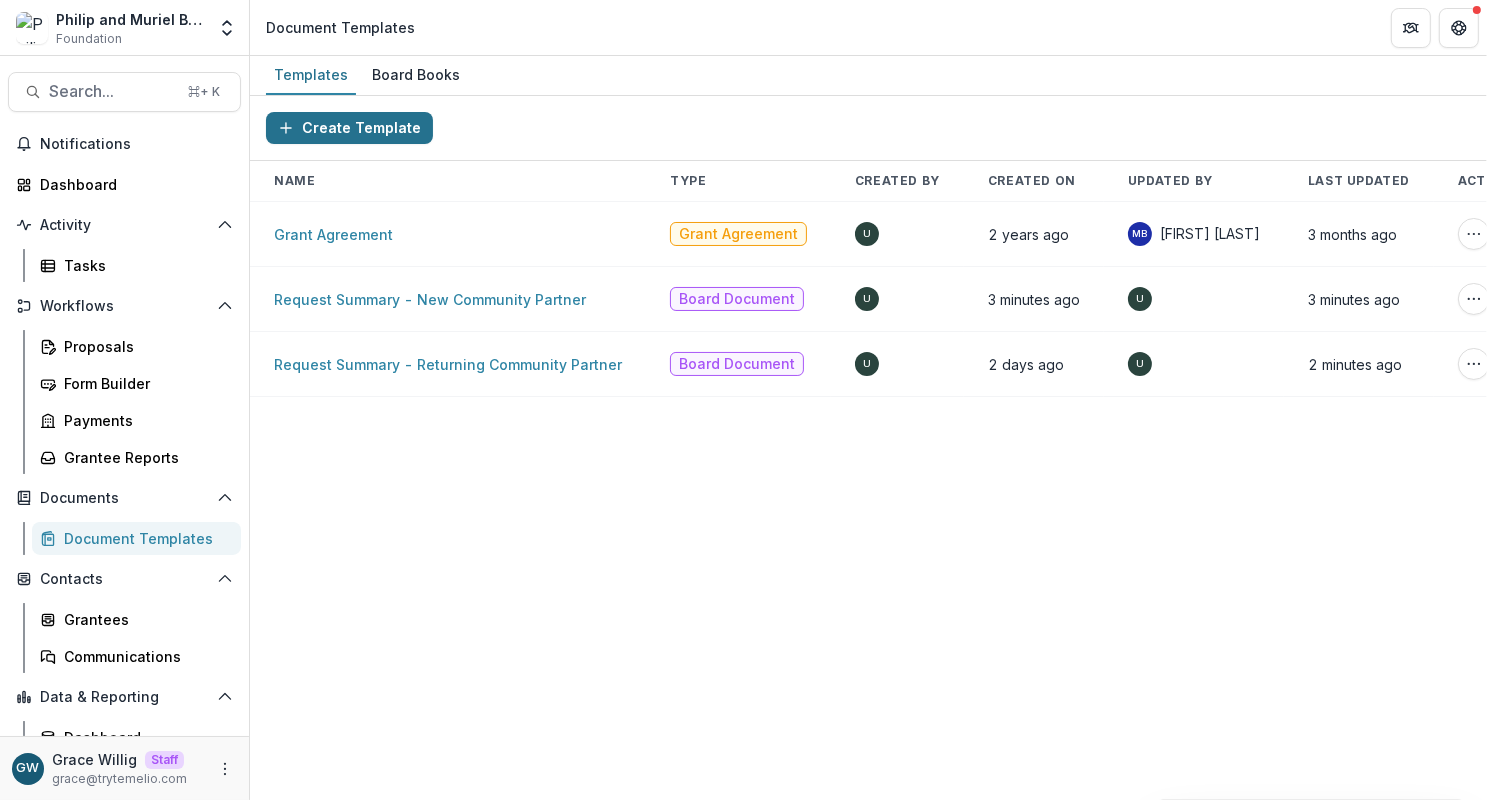 click on "Create Template" at bounding box center (349, 128) 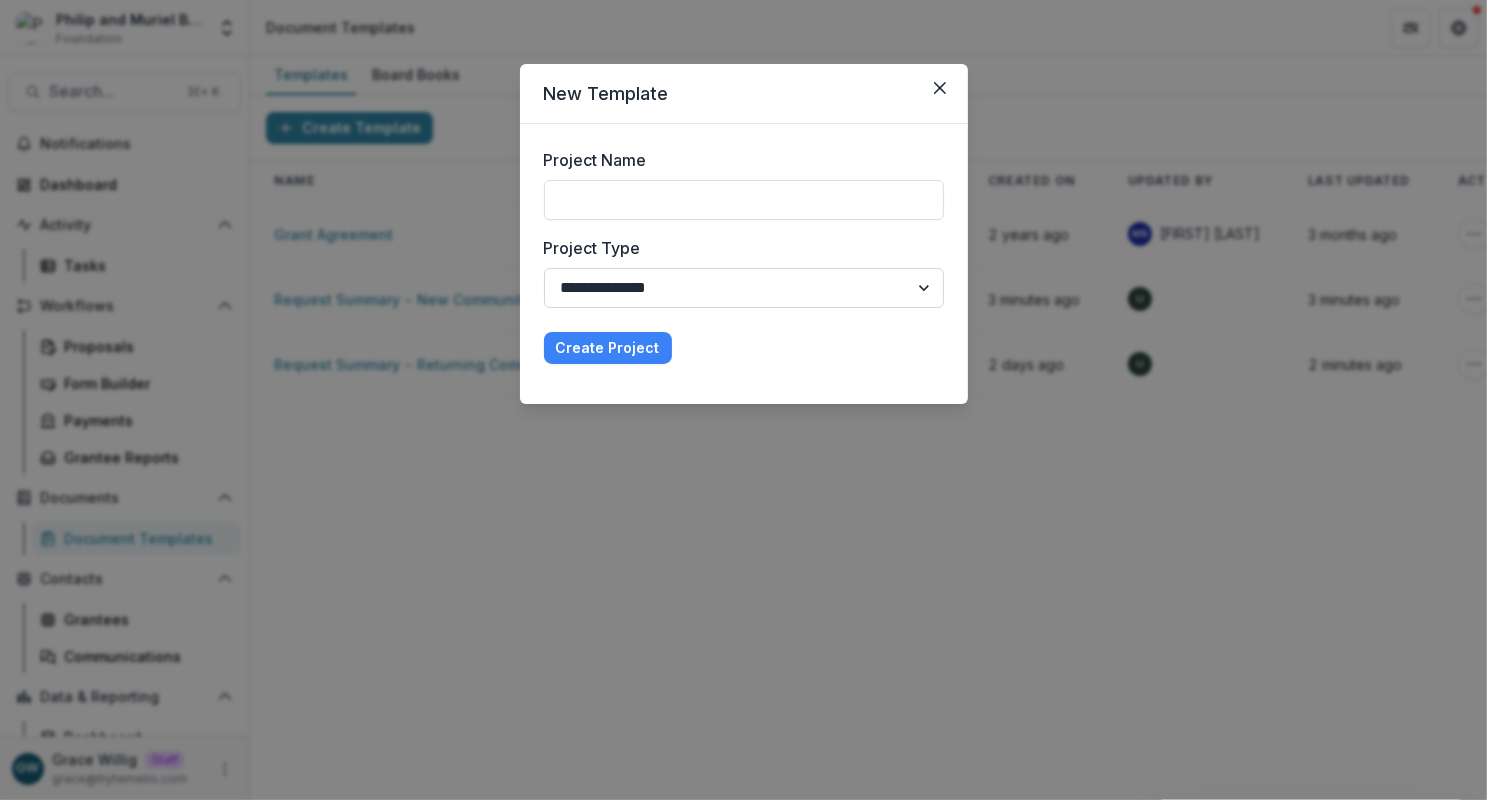 click on "**********" at bounding box center [744, 288] 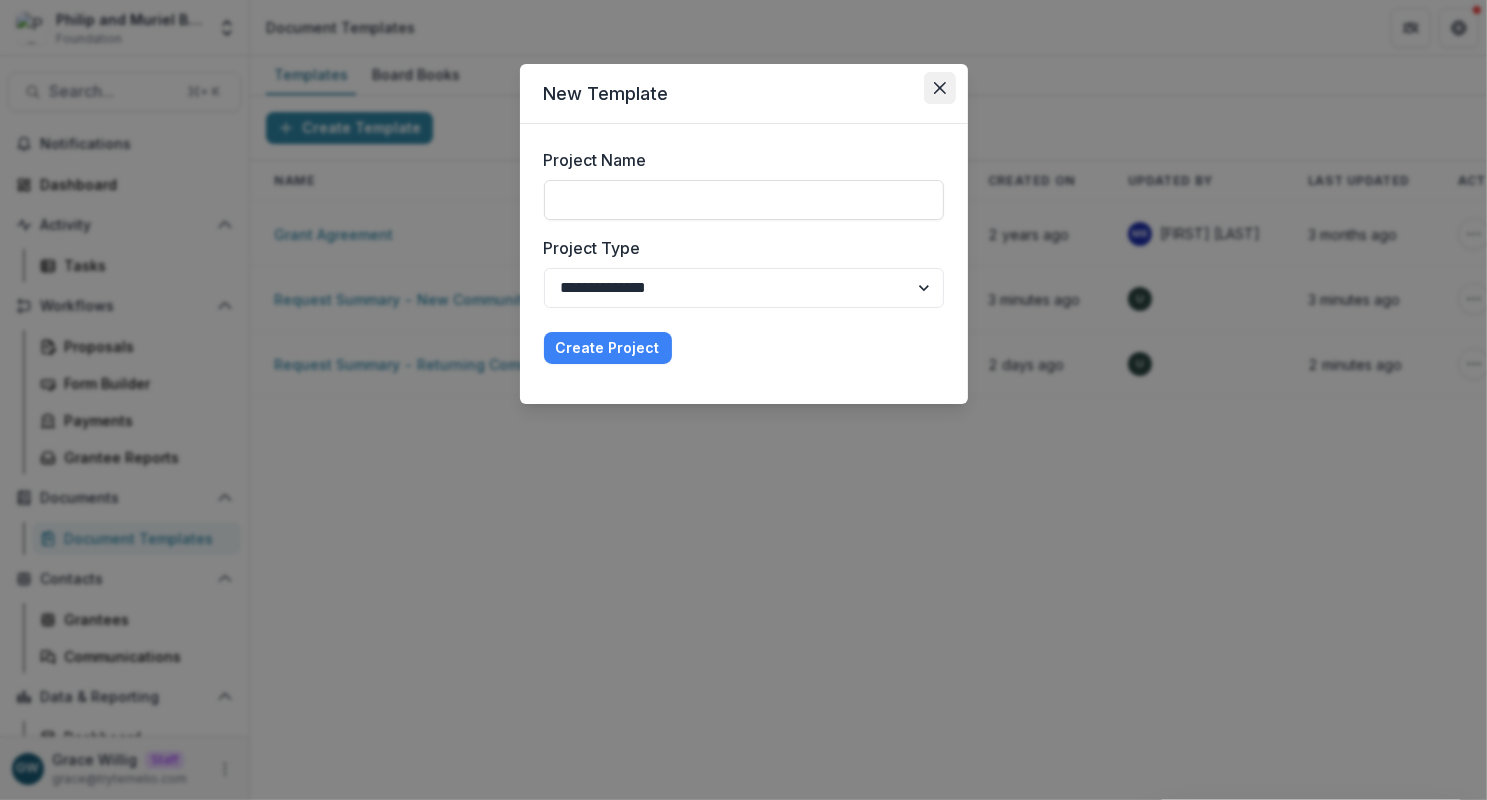 click 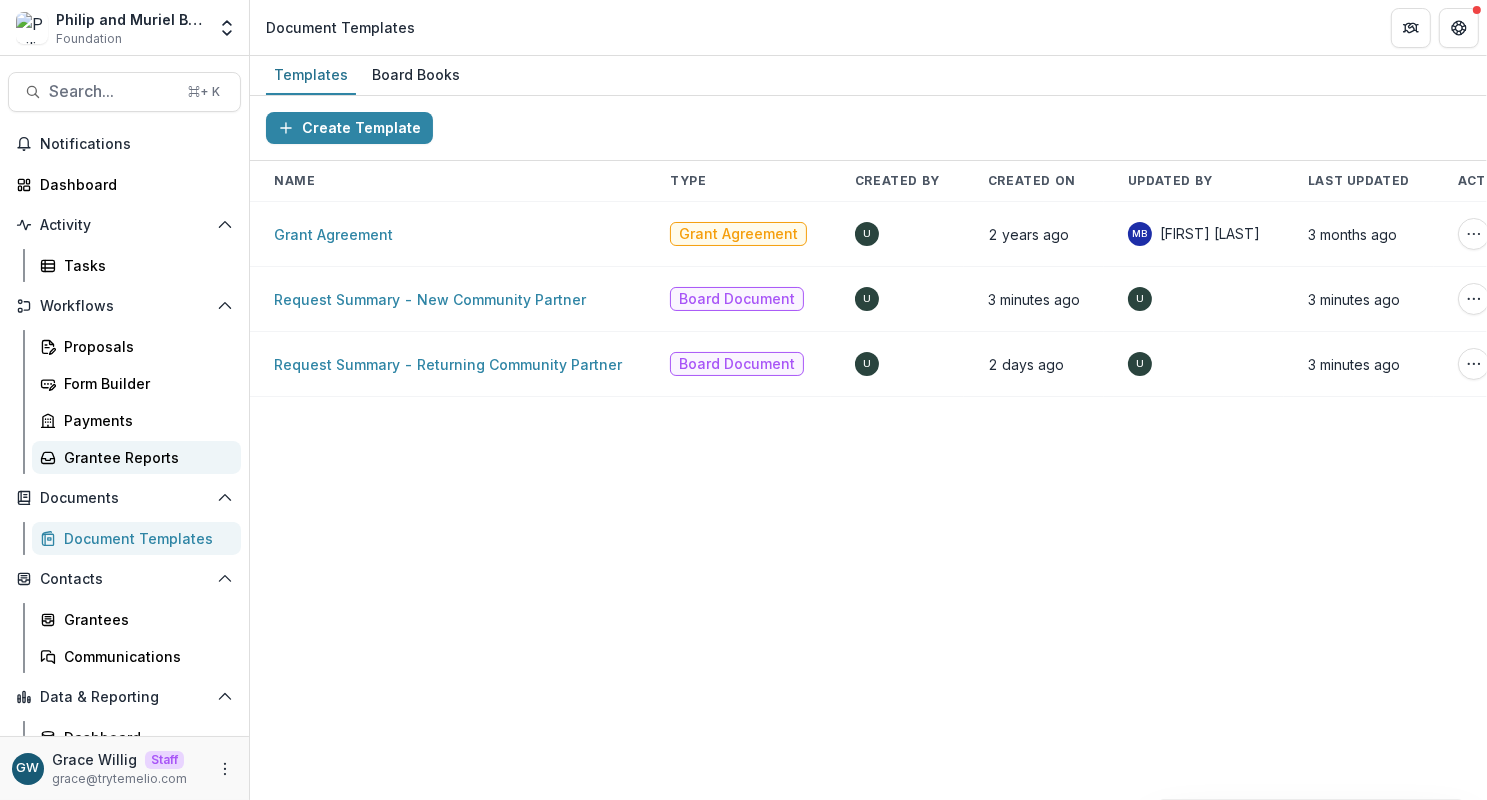 click on "Grantee Reports" at bounding box center [144, 457] 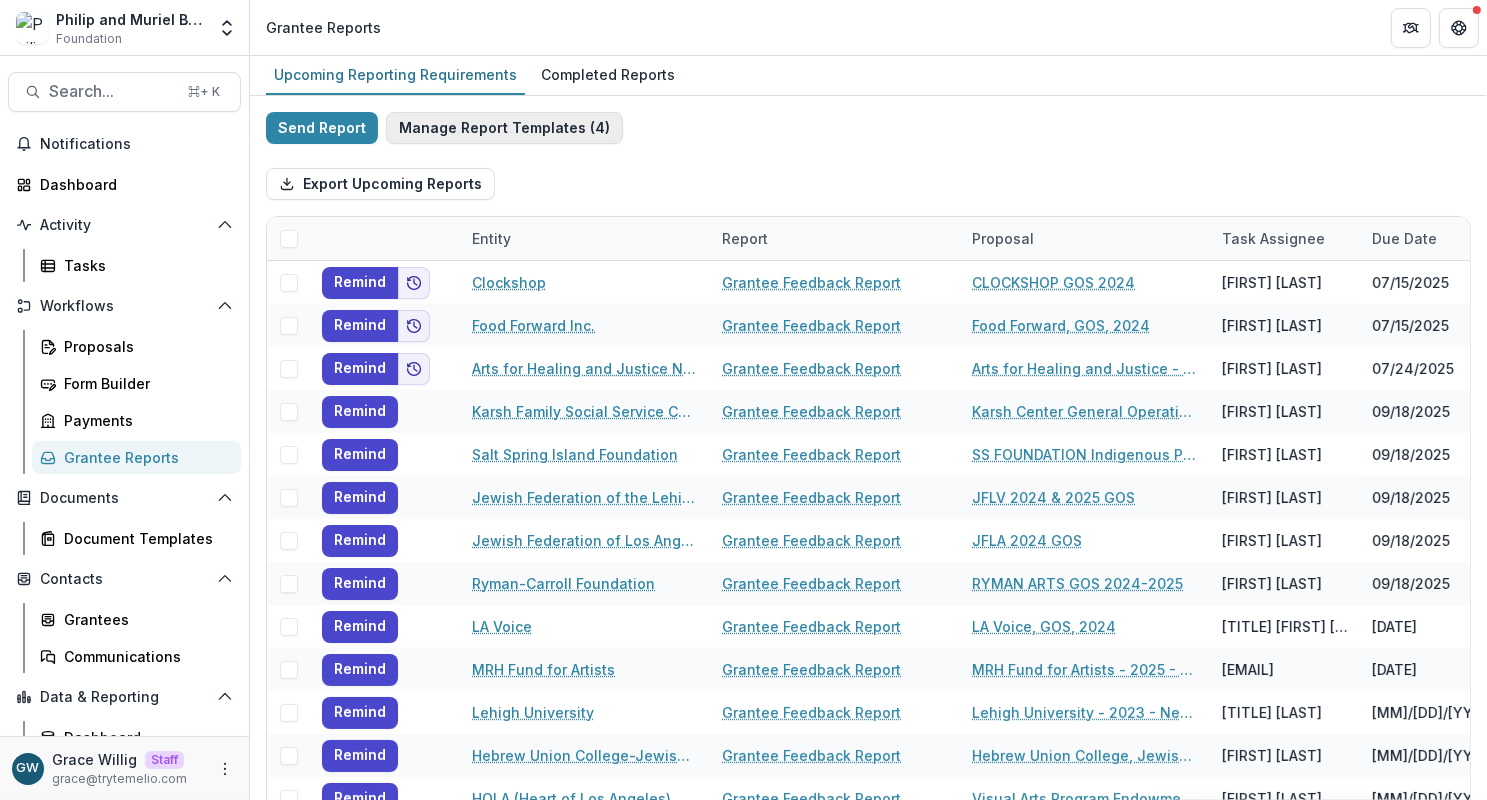 click on "Manage Report Templates ( 4 )" at bounding box center [504, 128] 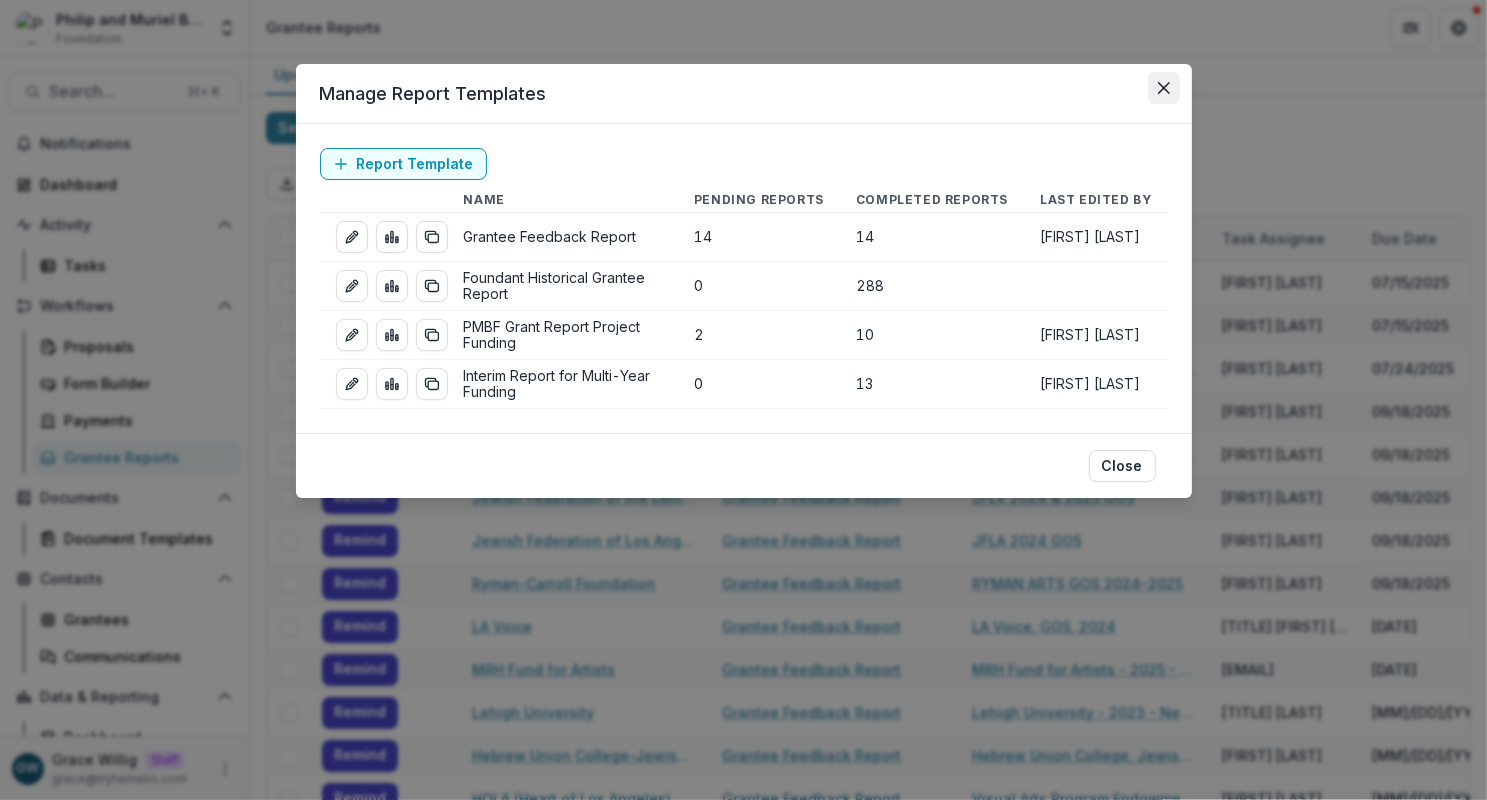 click 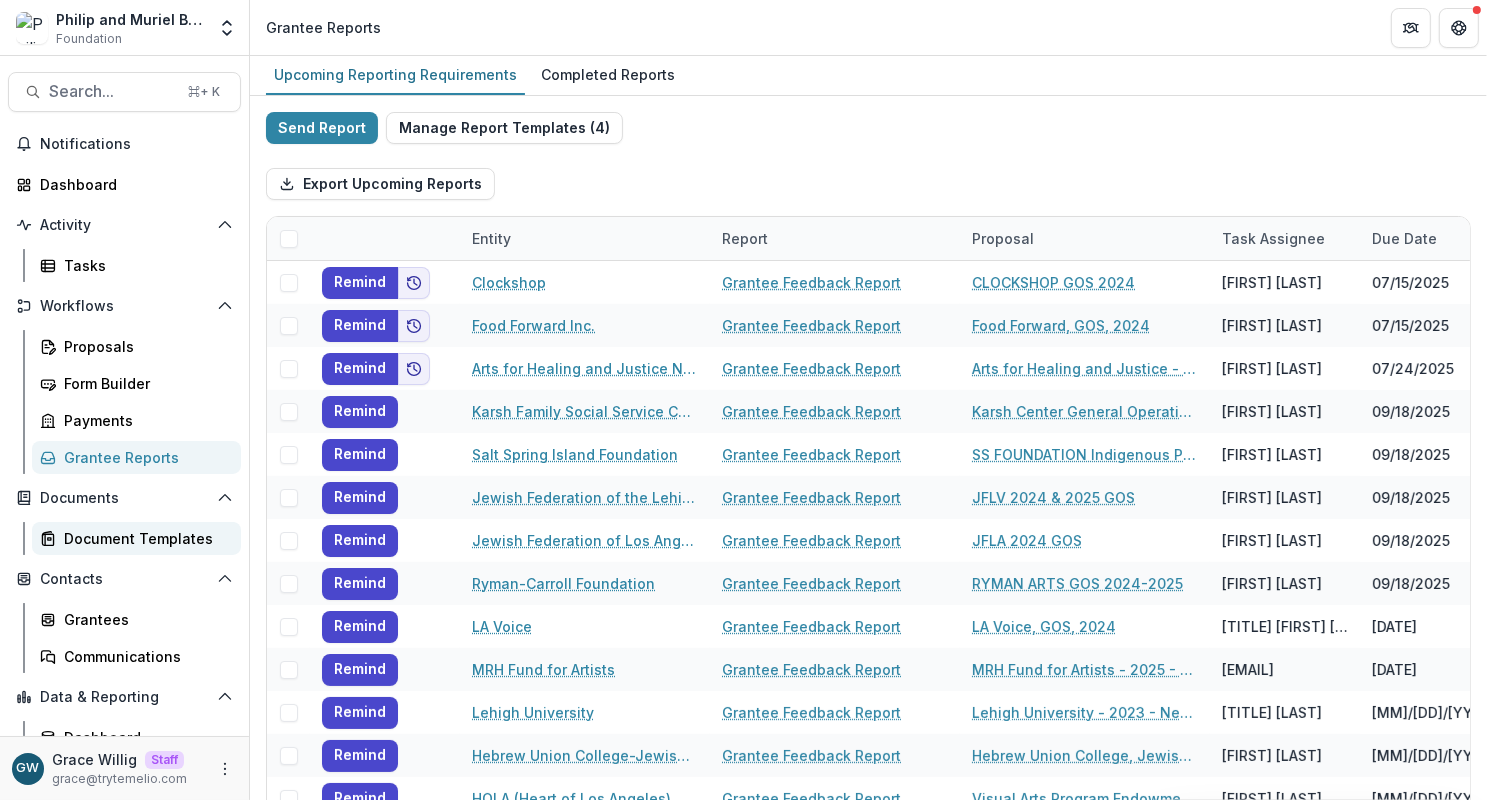click on "Document Templates" at bounding box center (144, 538) 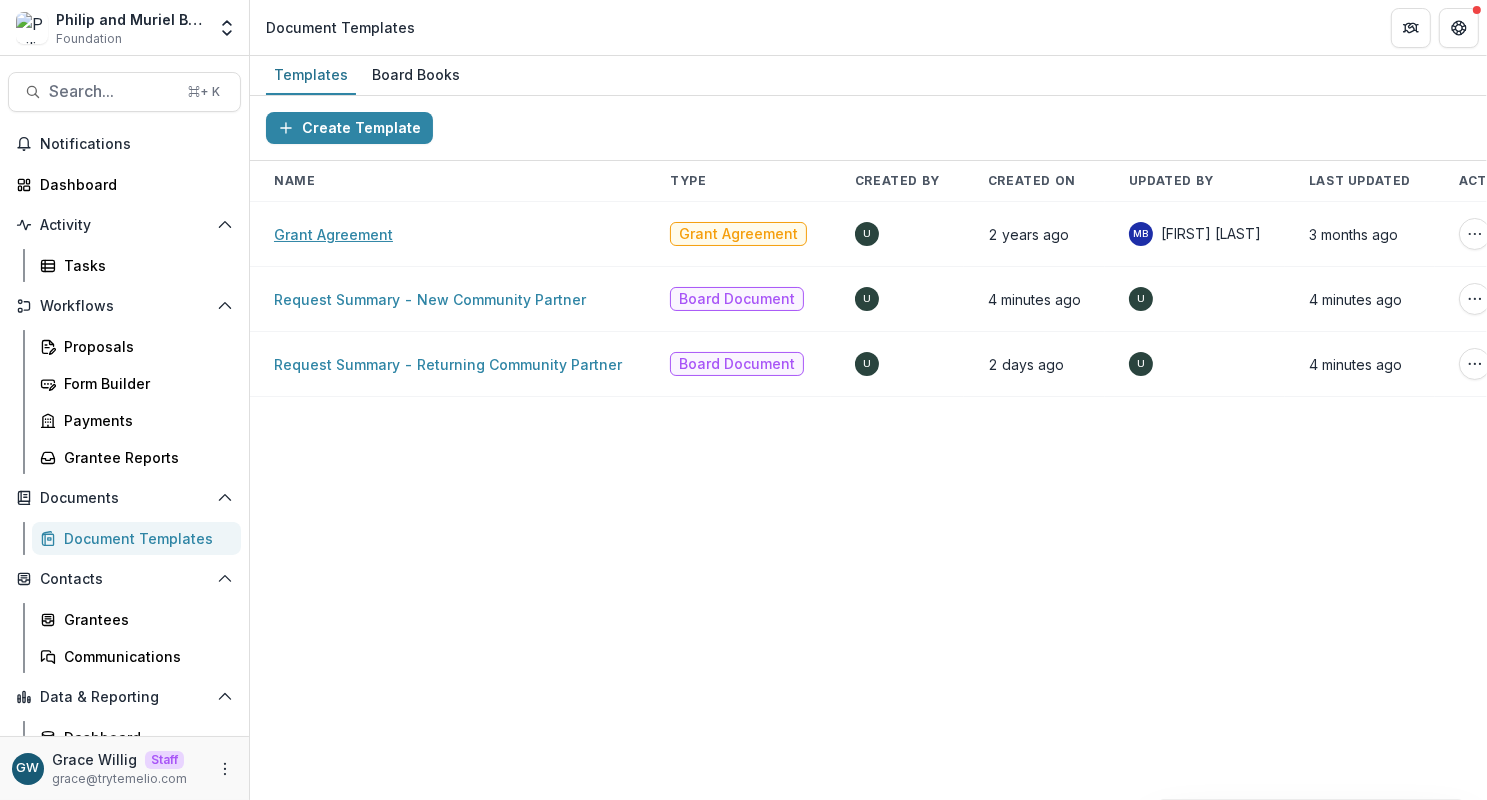 click on "Grant Agreement" at bounding box center (333, 234) 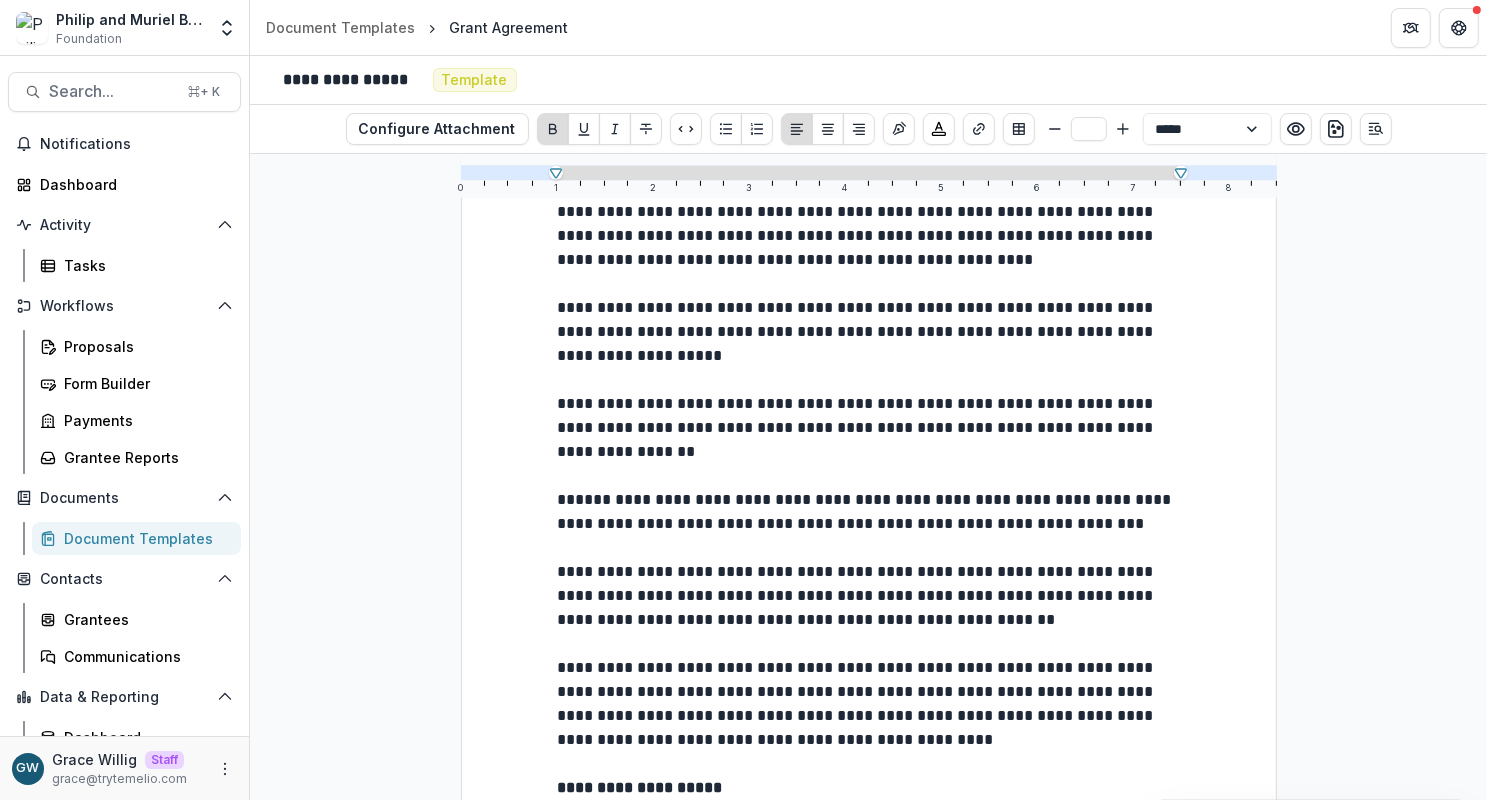 scroll, scrollTop: 1612, scrollLeft: 0, axis: vertical 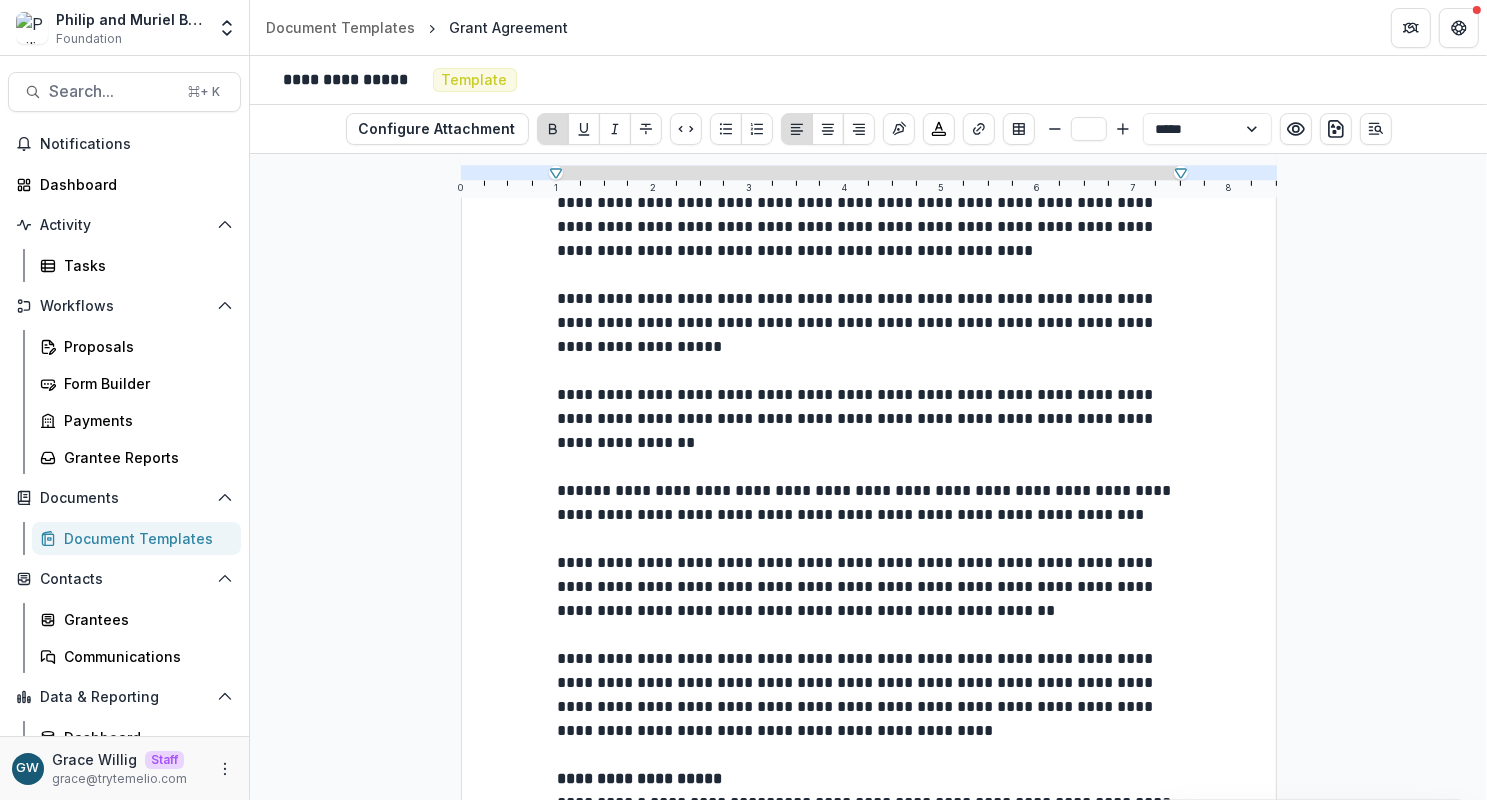 type on "**" 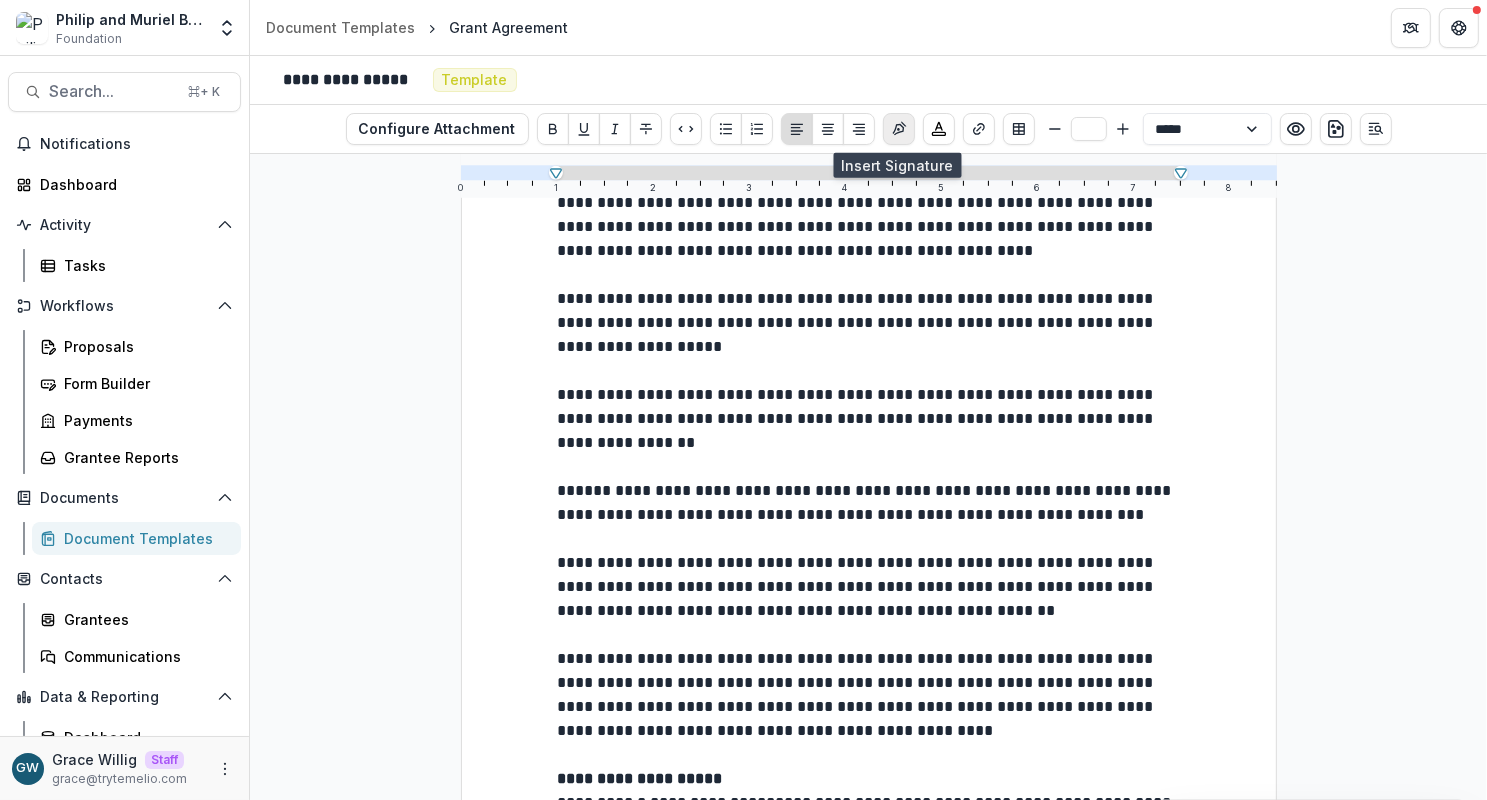 click 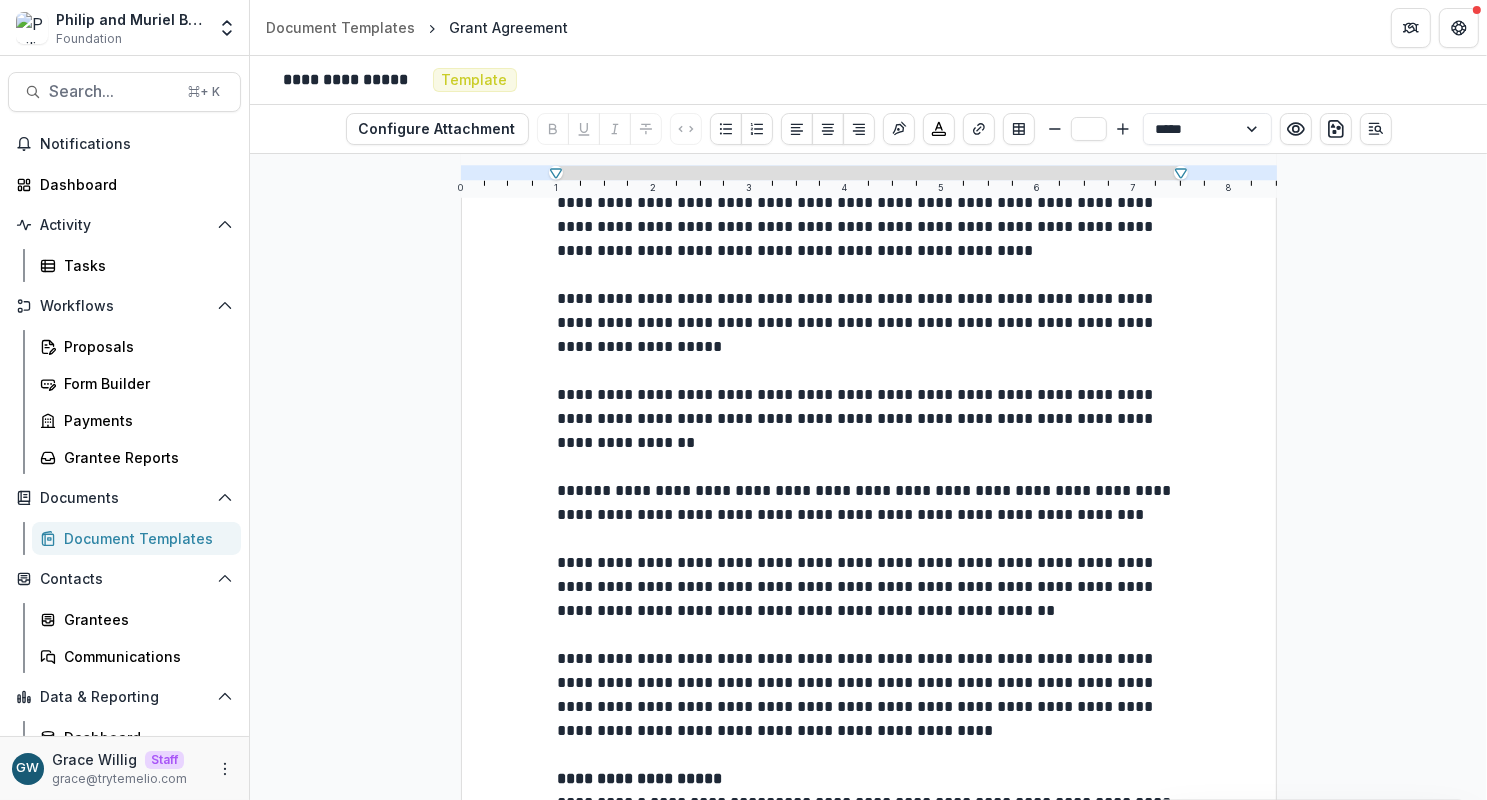 click on "**********" at bounding box center [869, 928] 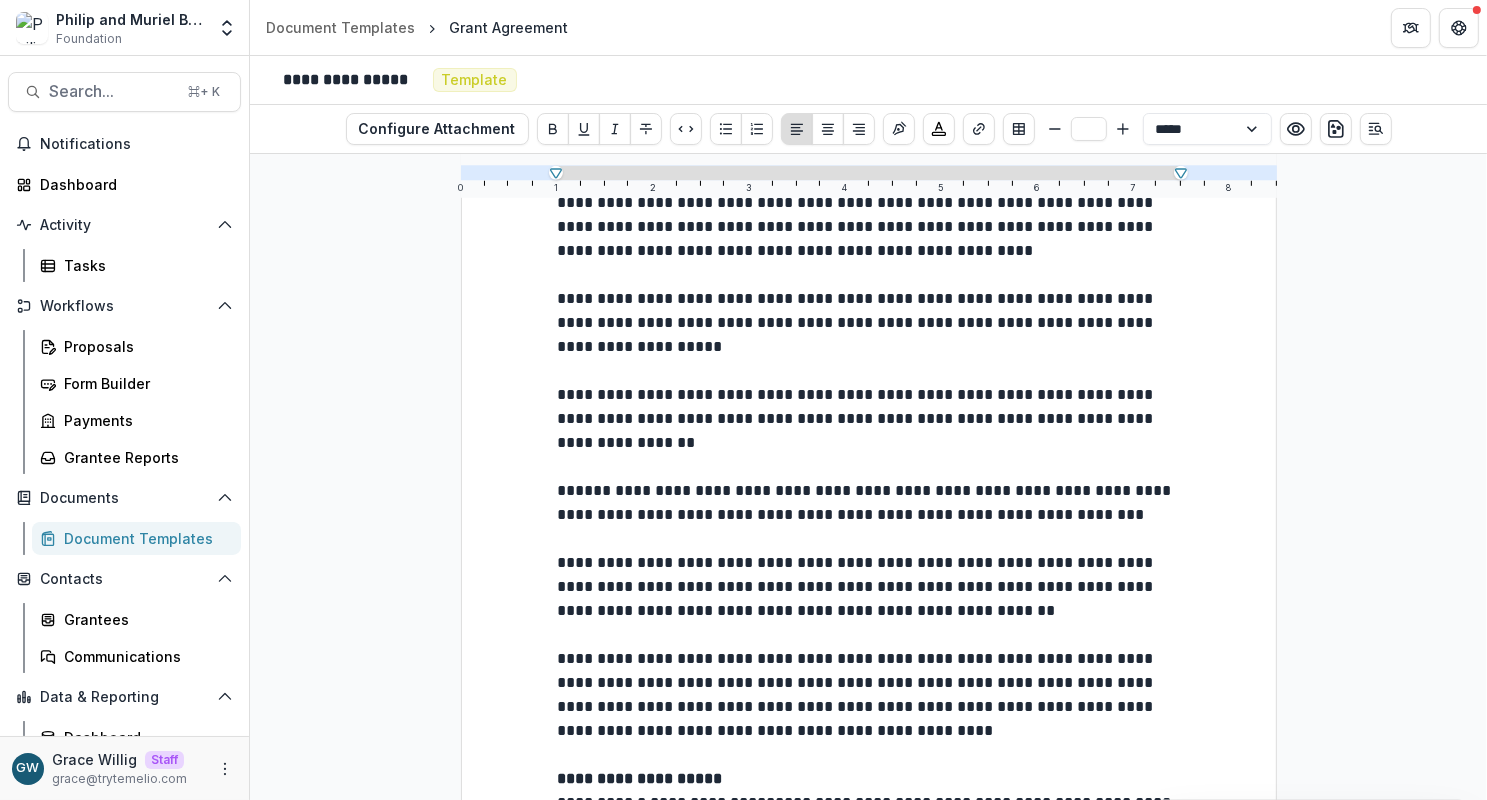 type 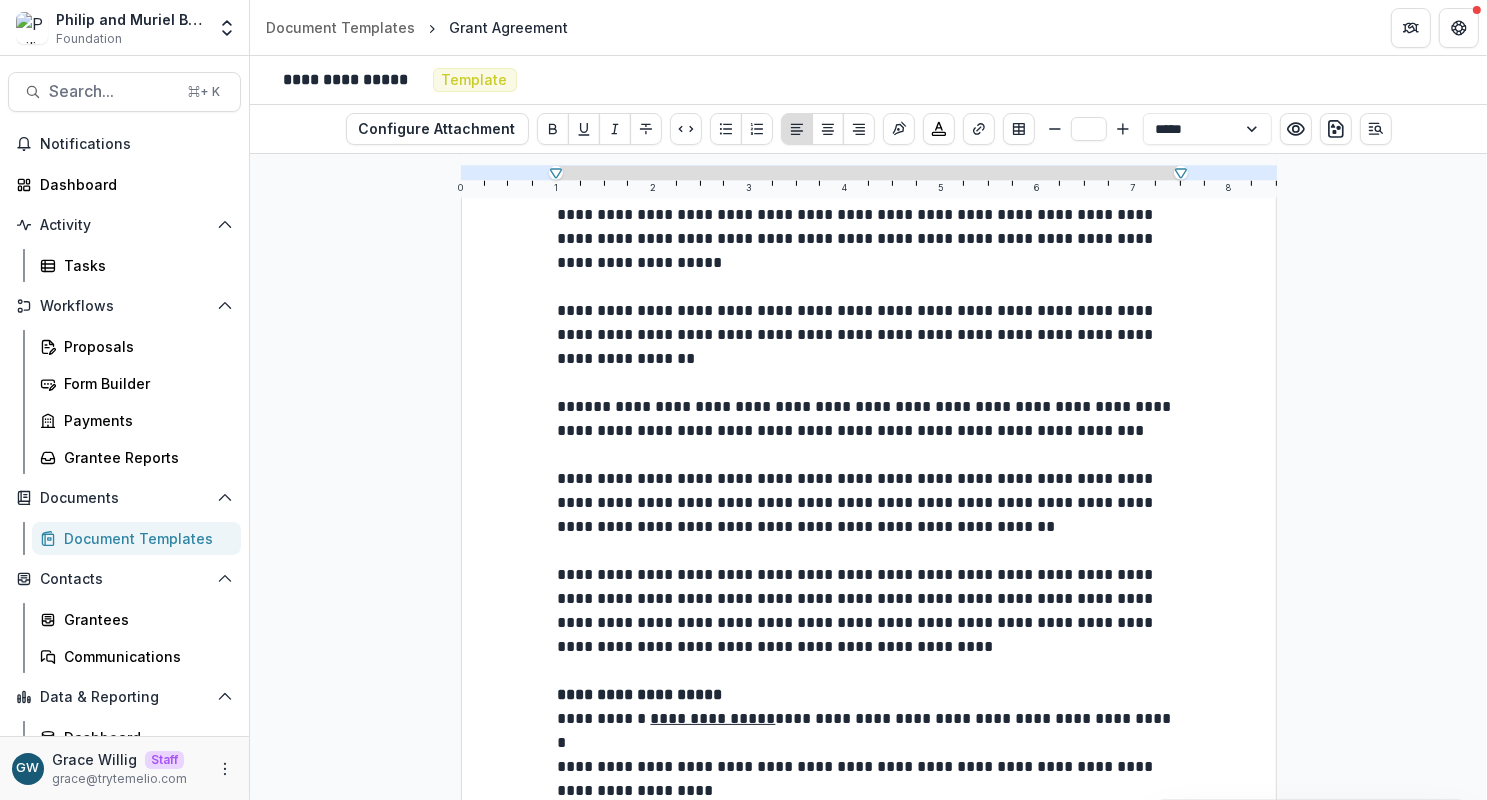 scroll, scrollTop: 1716, scrollLeft: 0, axis: vertical 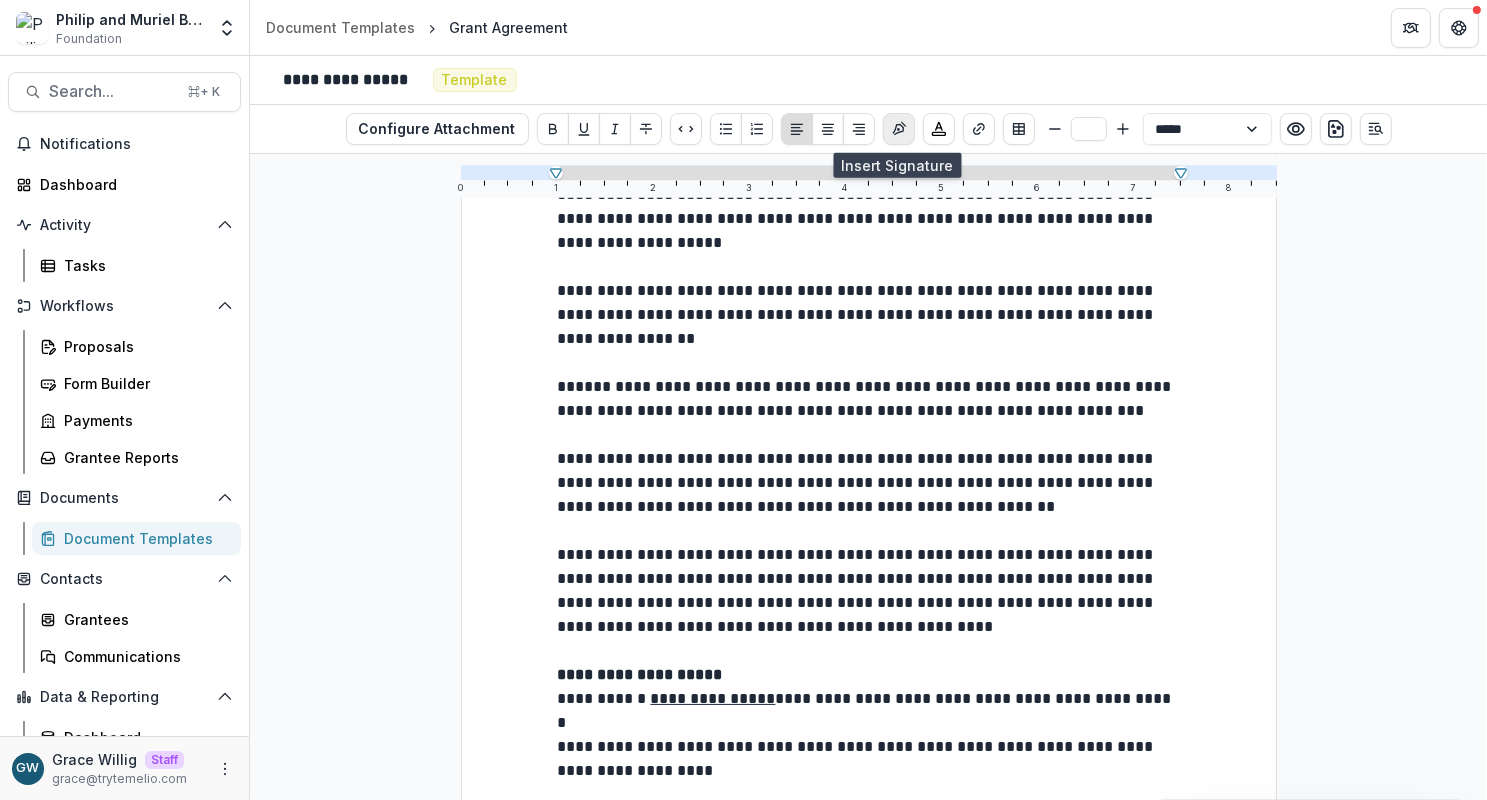 click 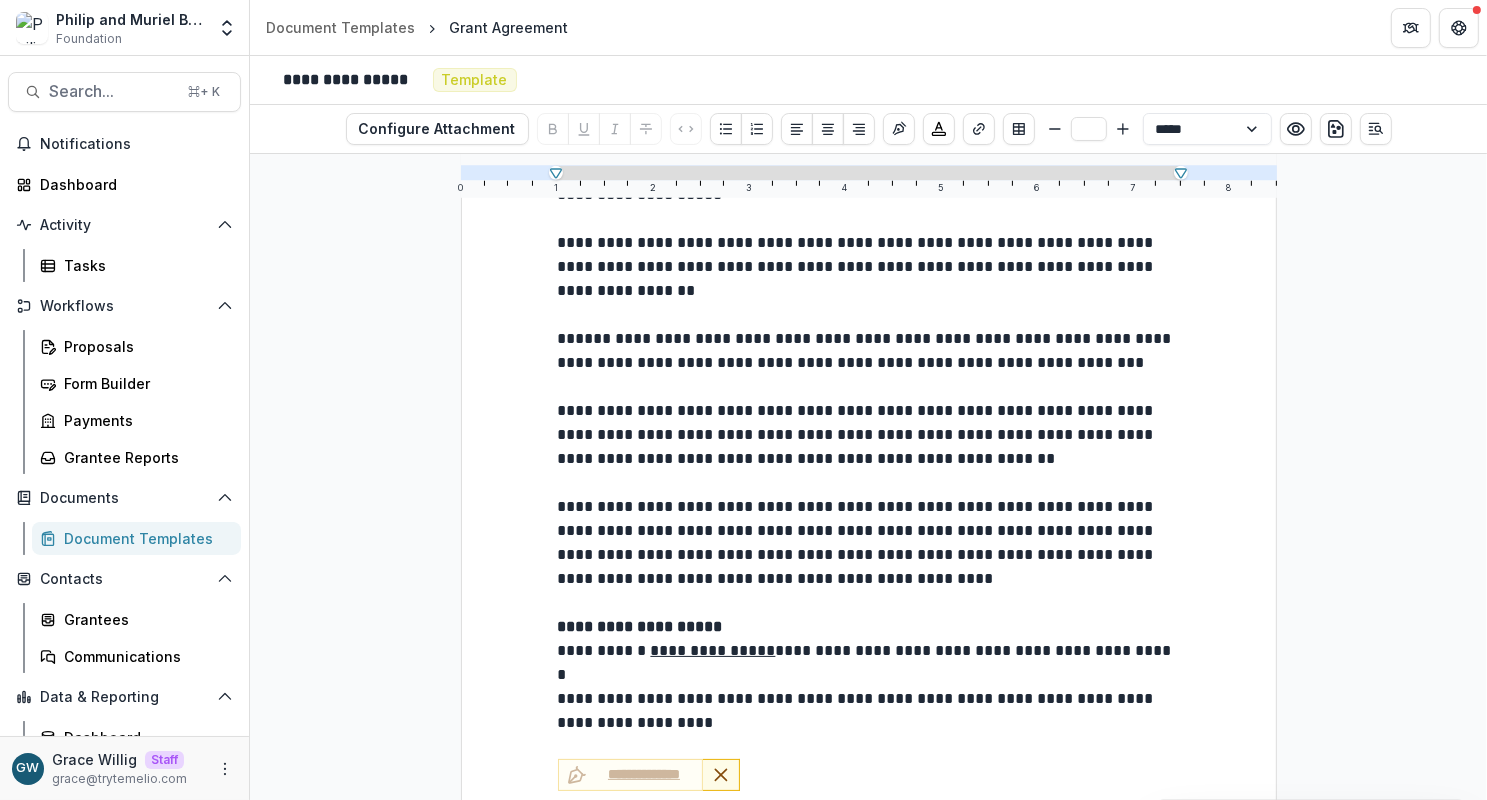 scroll, scrollTop: 1772, scrollLeft: 0, axis: vertical 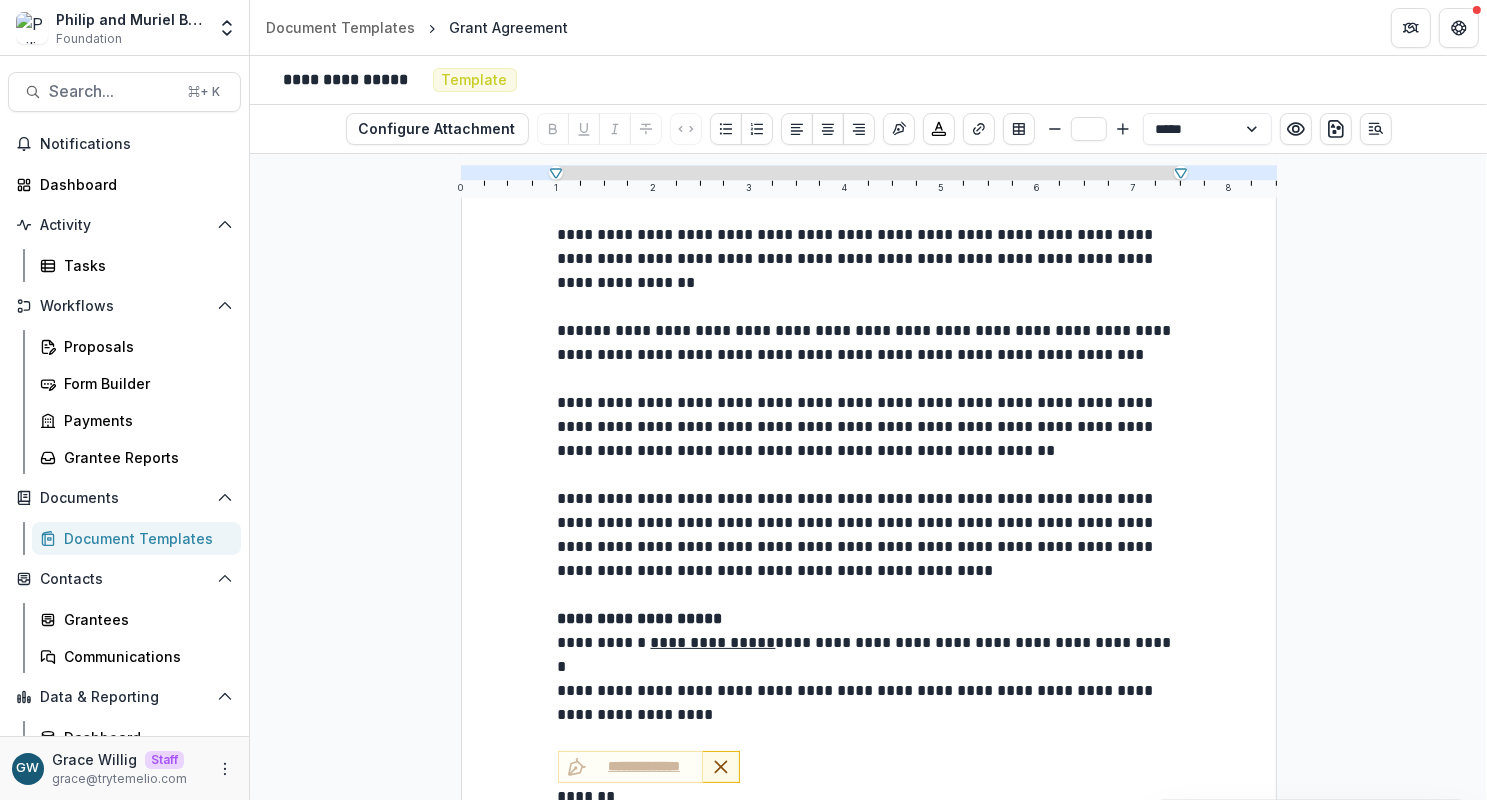 click on "**********" at bounding box center [869, 874] 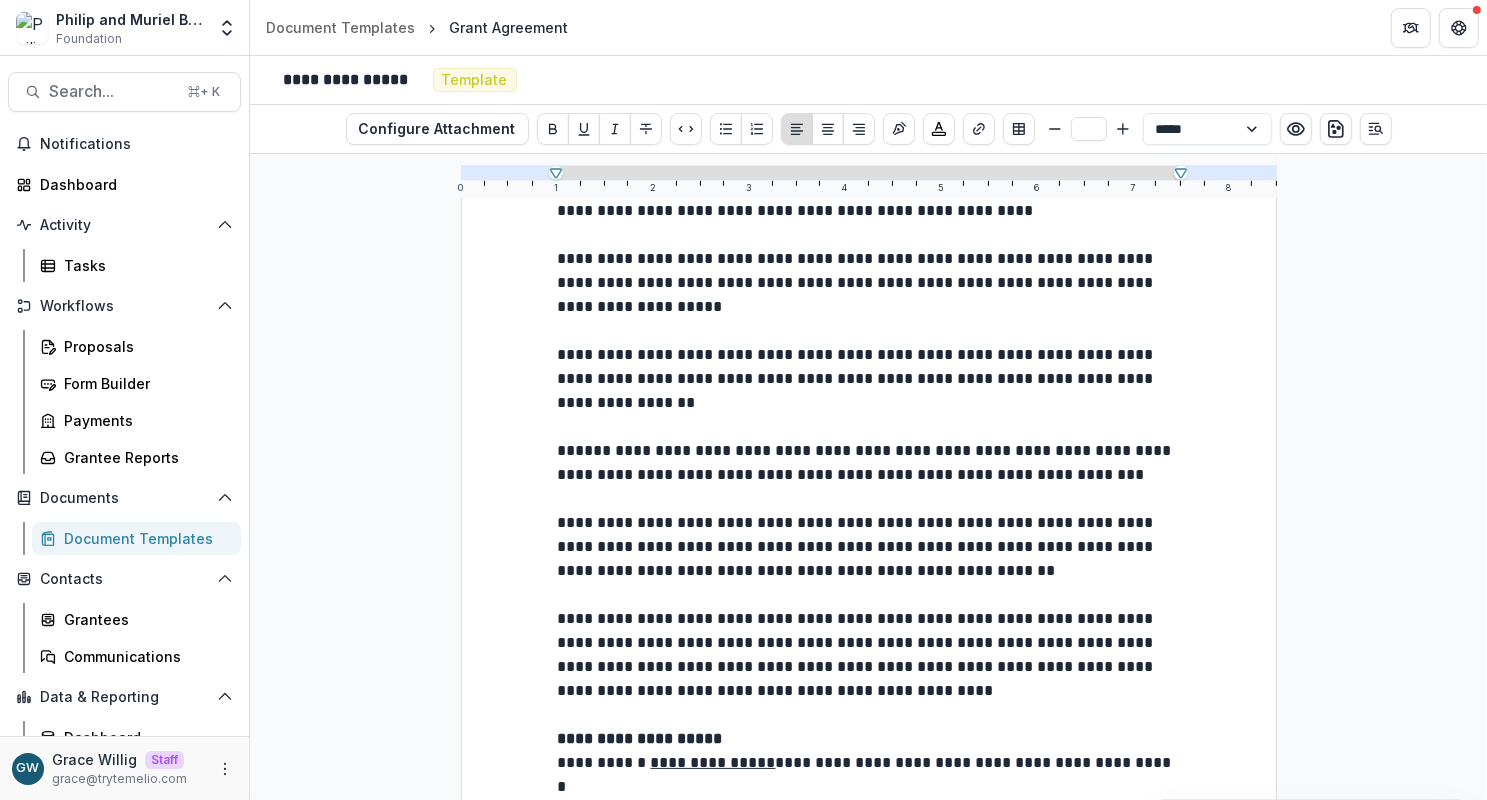 scroll, scrollTop: 1820, scrollLeft: 0, axis: vertical 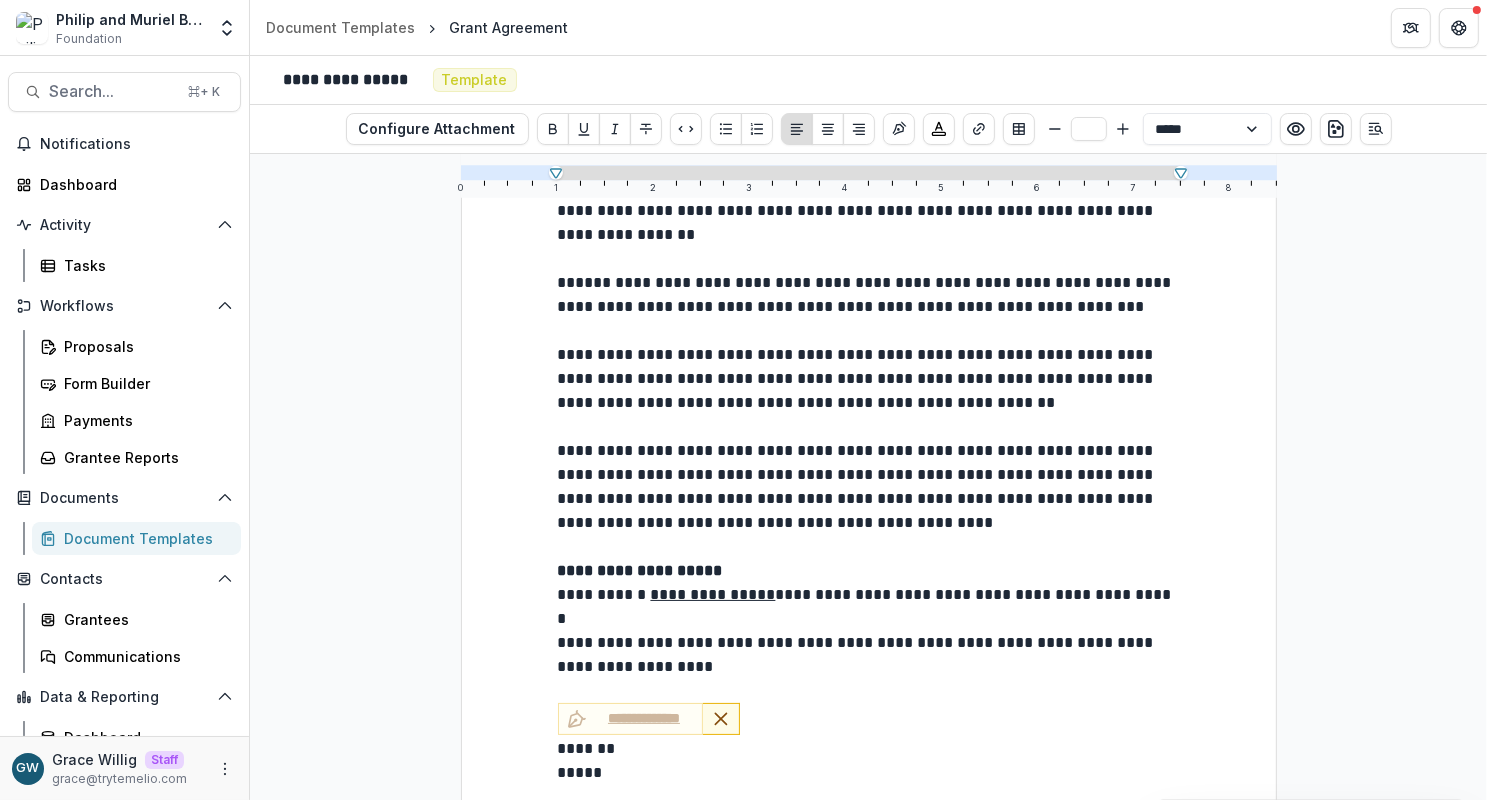 click on "*****" at bounding box center [869, 773] 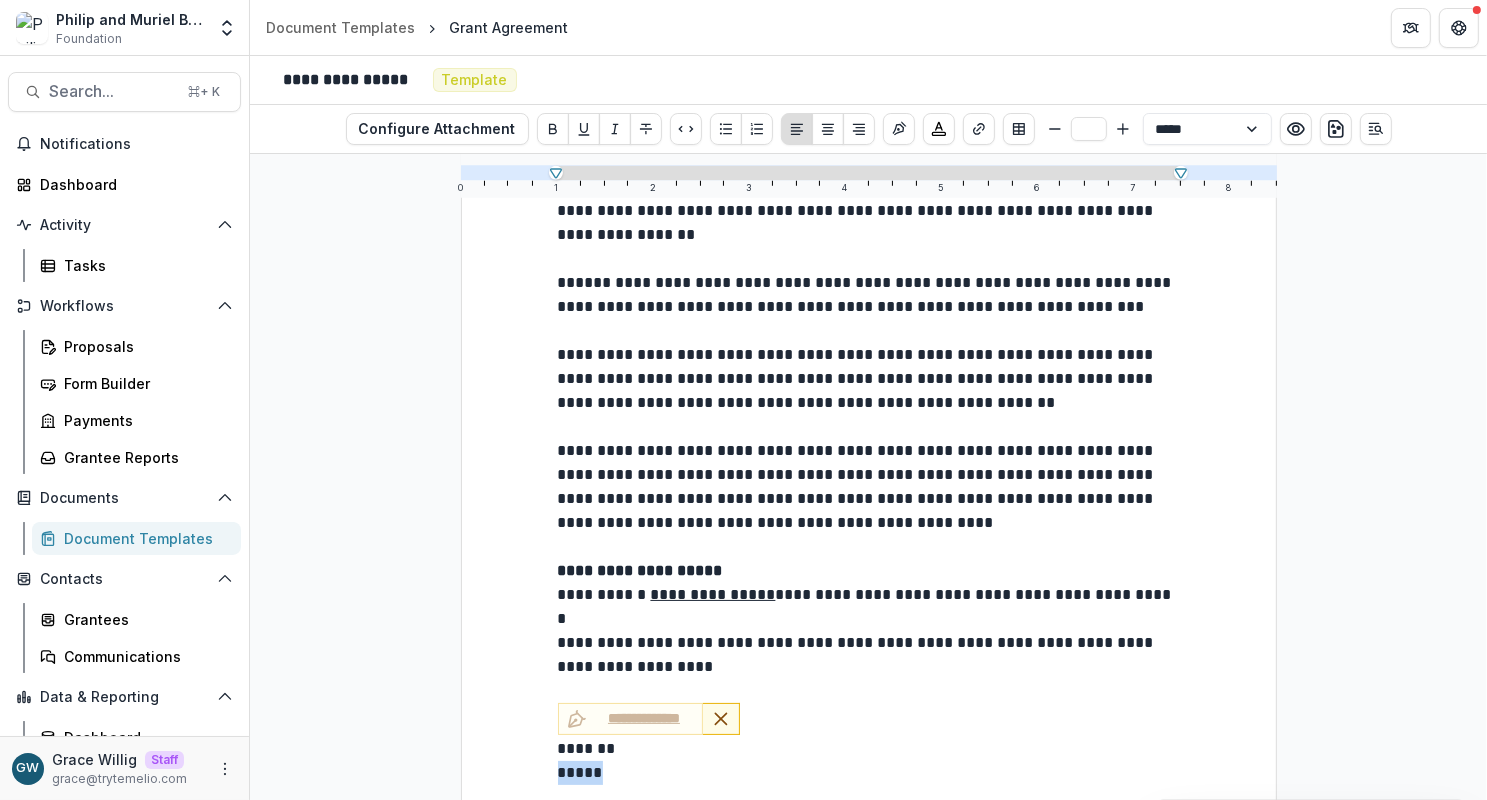 click on "*****" at bounding box center (869, 773) 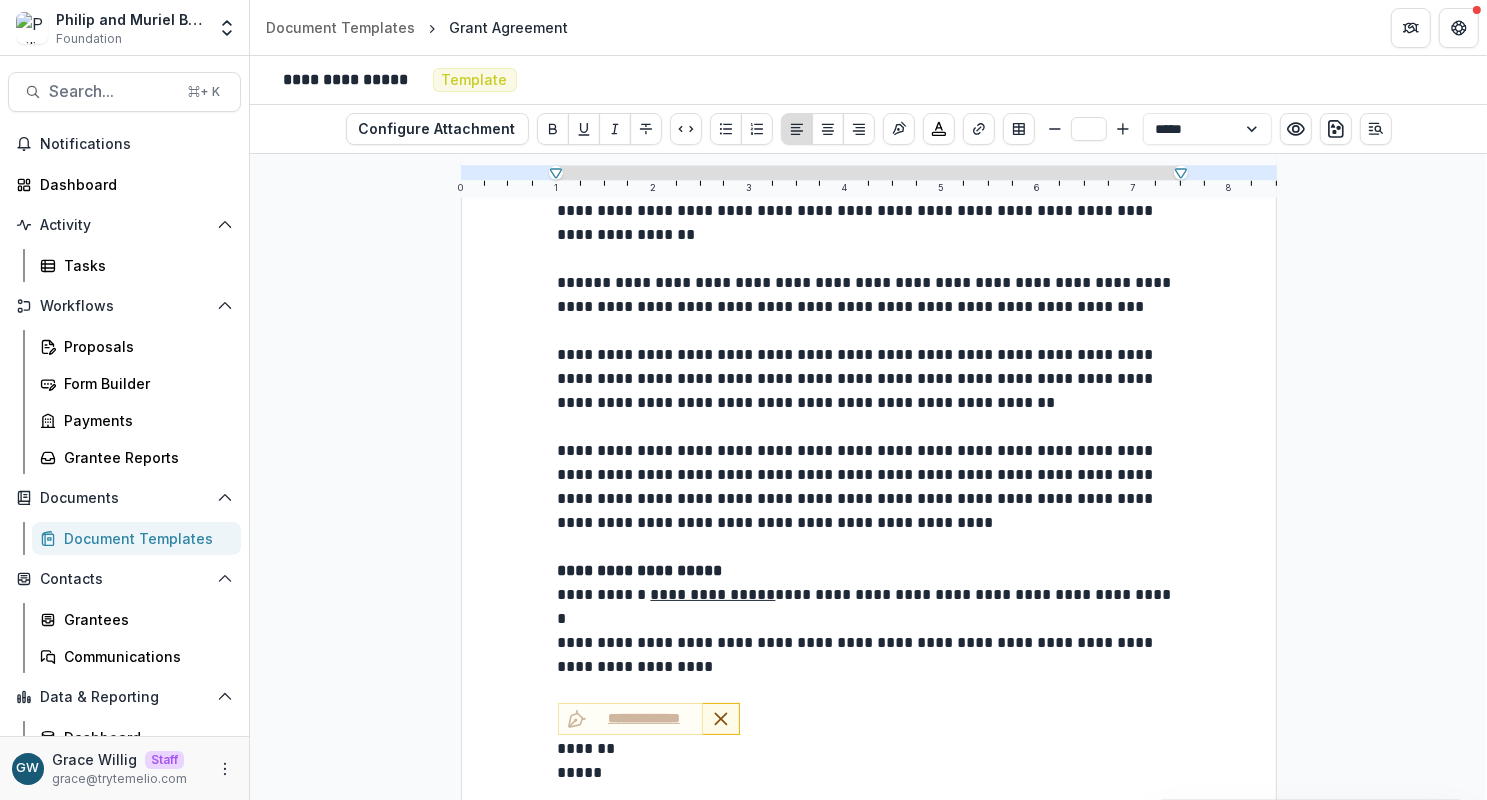 click on "*******" at bounding box center [869, 749] 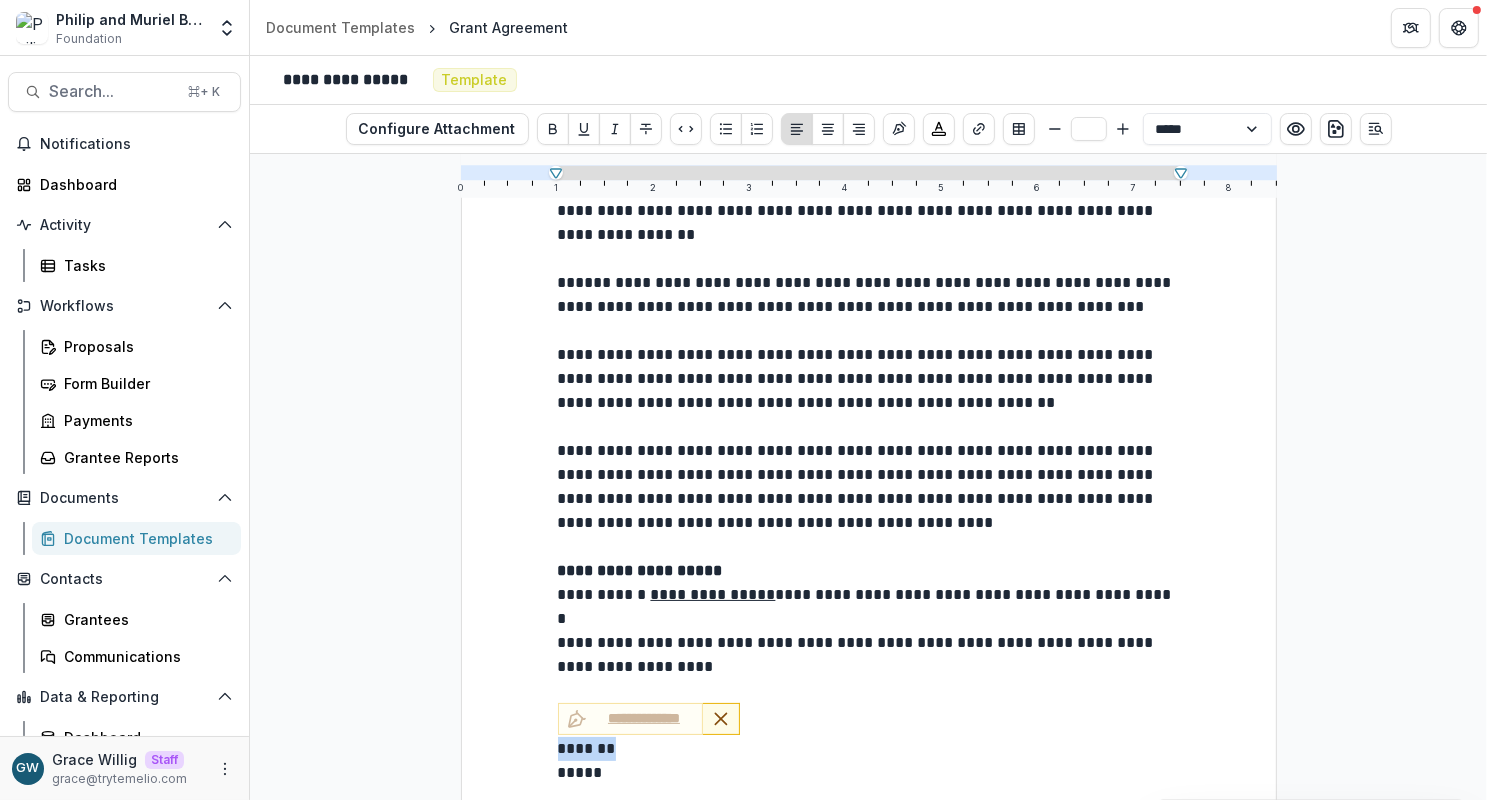 click on "*******" at bounding box center [869, 749] 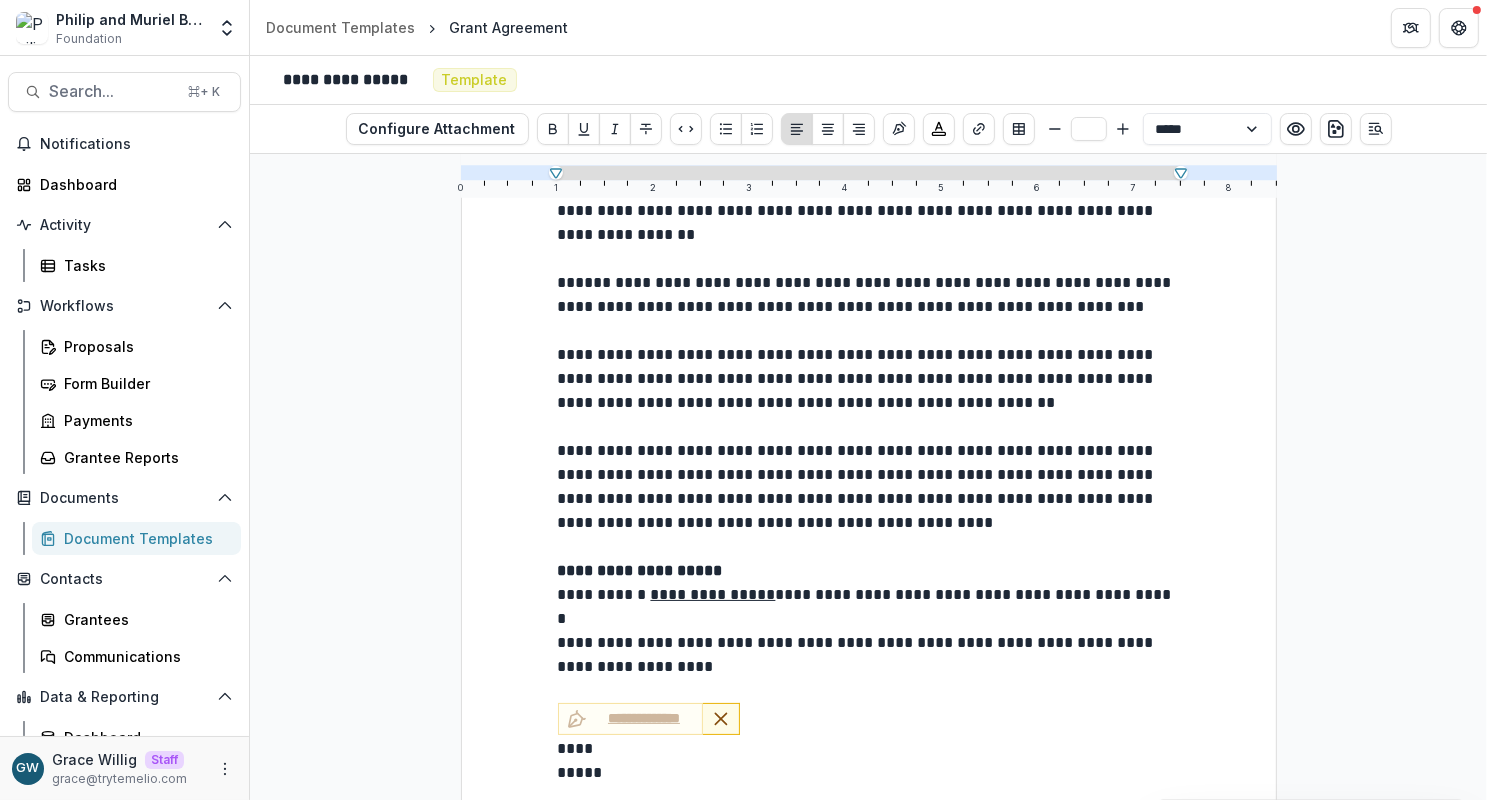 click on "*****" at bounding box center [869, 773] 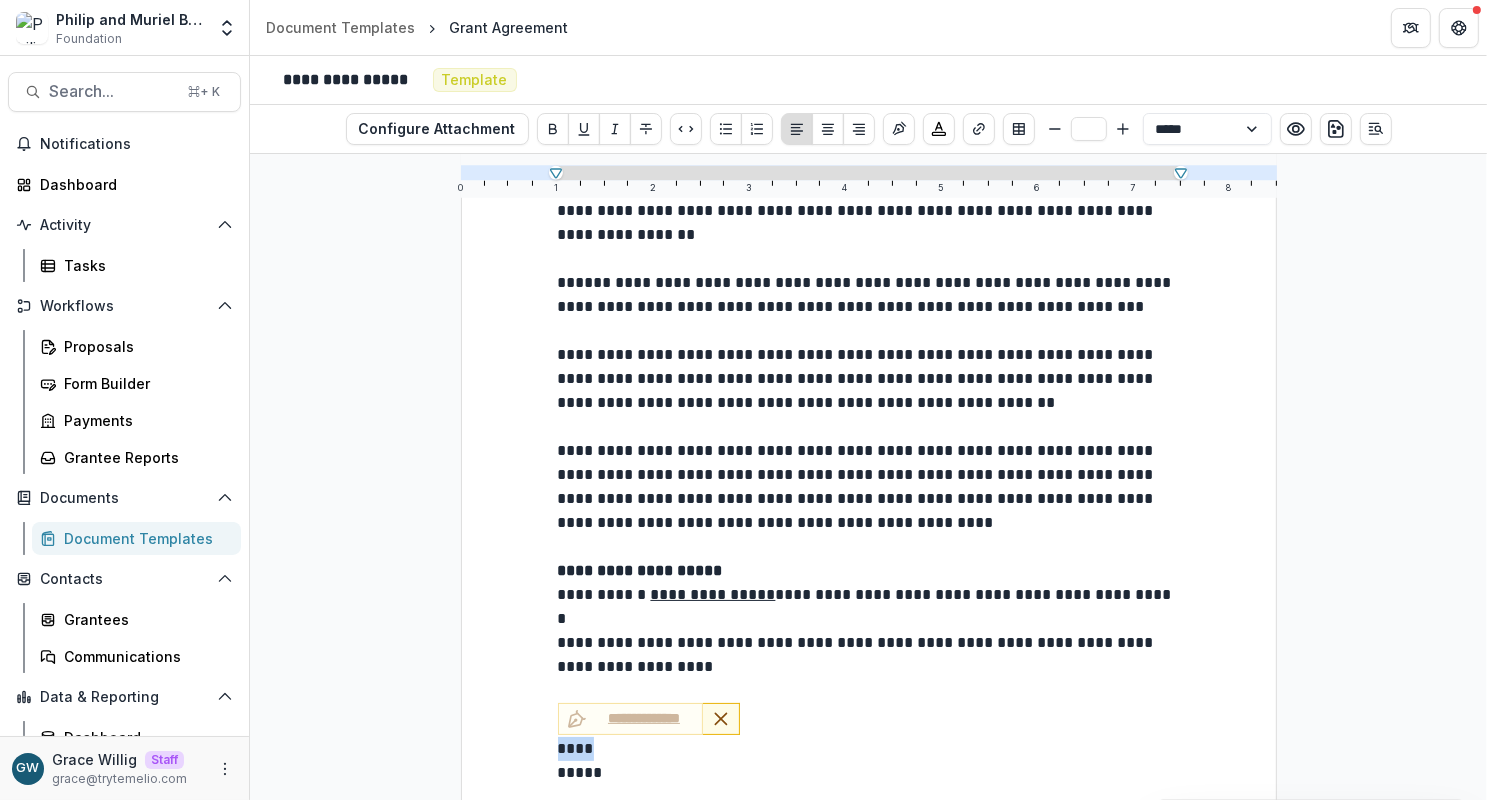 click on "****" at bounding box center (869, 749) 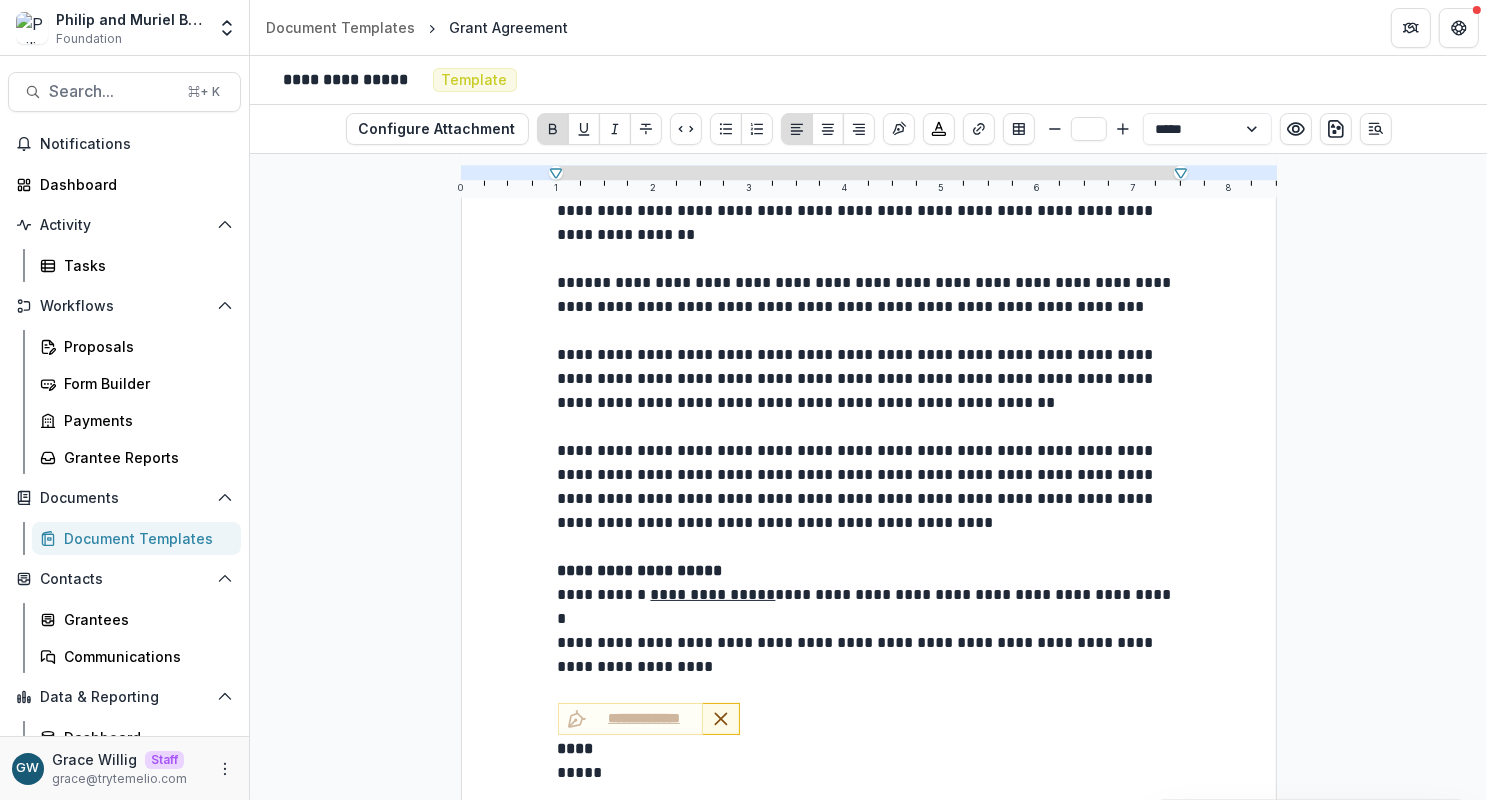 click on "*****" at bounding box center (869, 773) 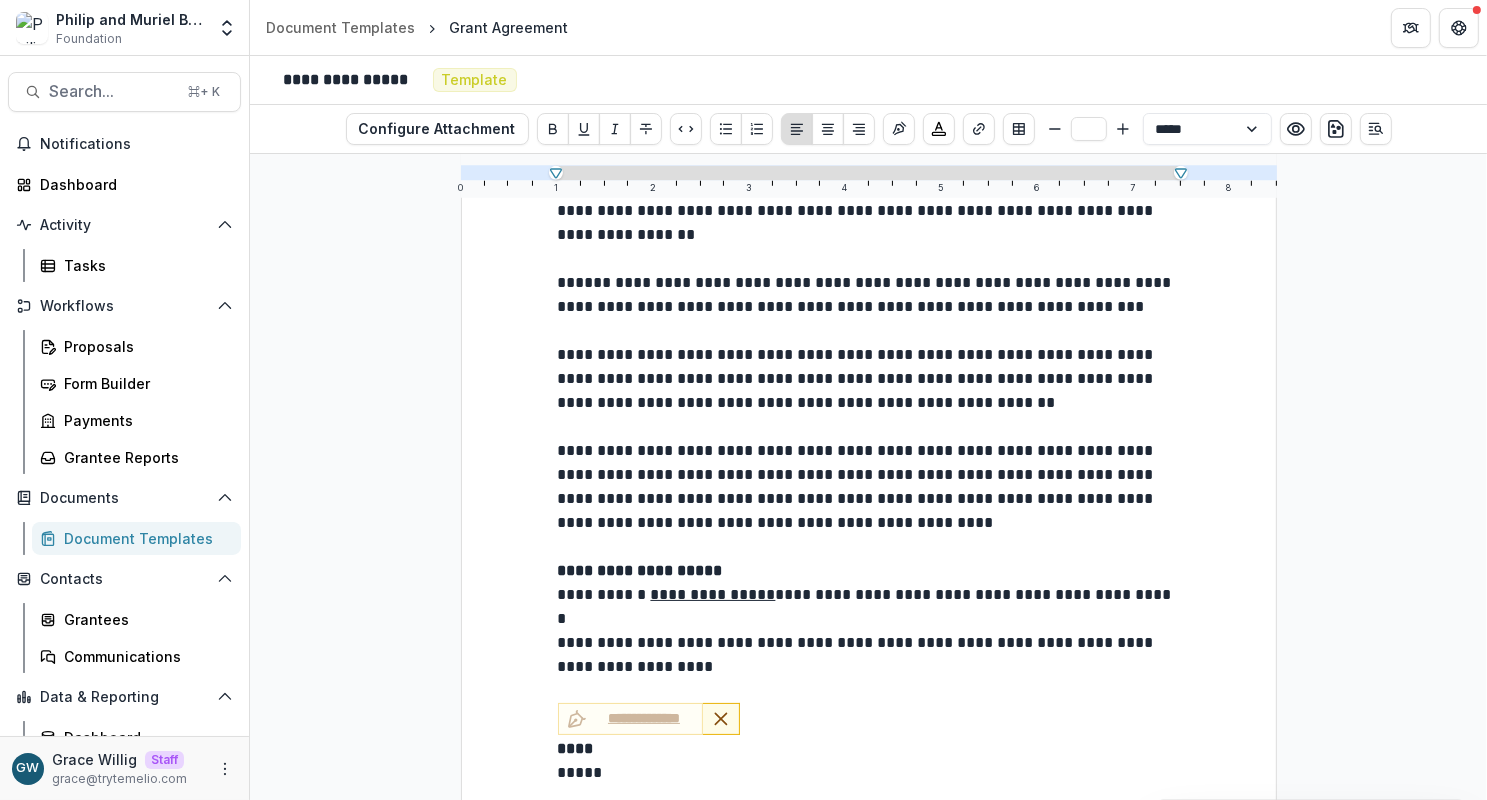 click on "****" at bounding box center [576, 748] 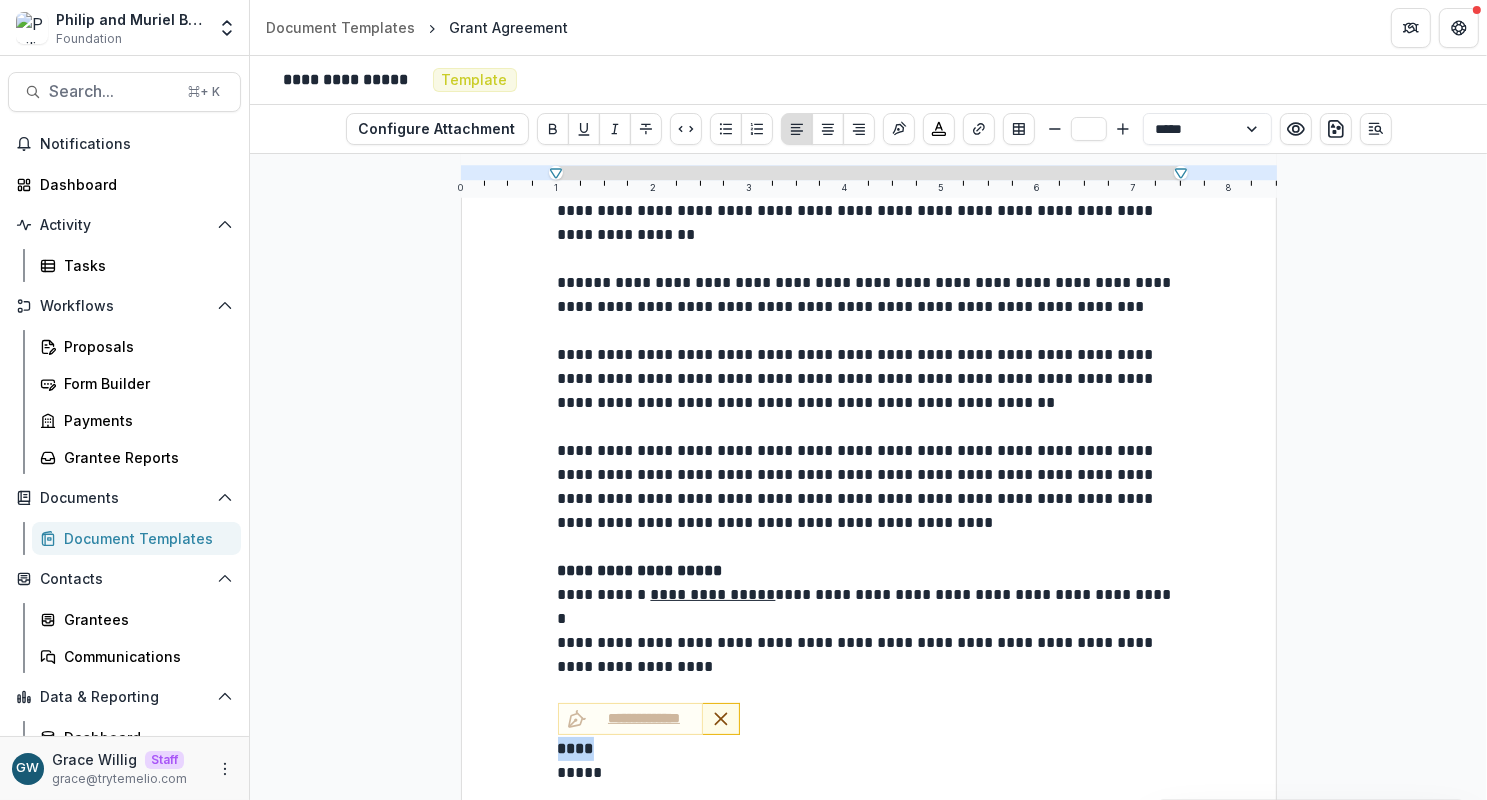 click on "****" at bounding box center (576, 748) 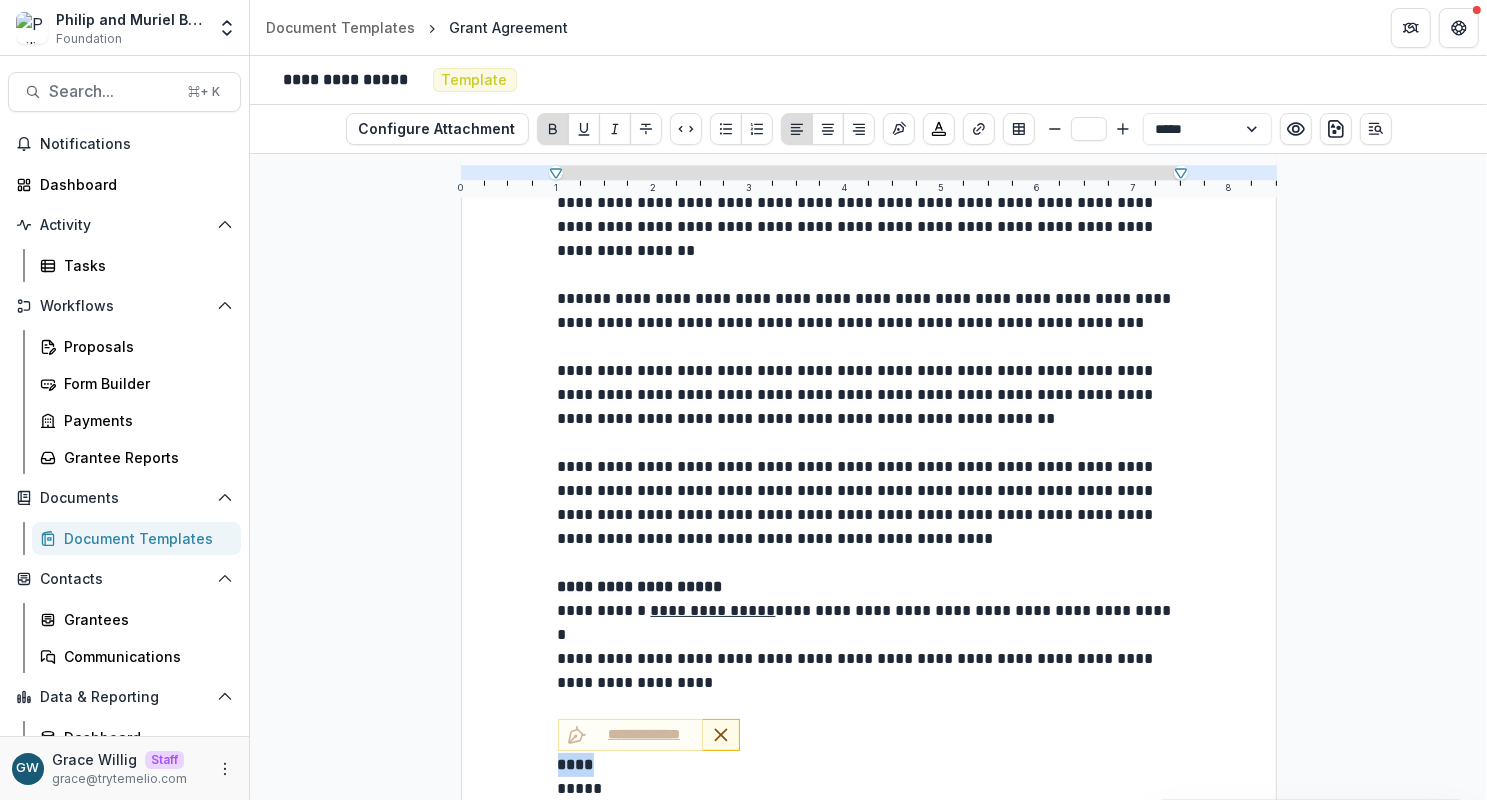 scroll, scrollTop: 1808, scrollLeft: 0, axis: vertical 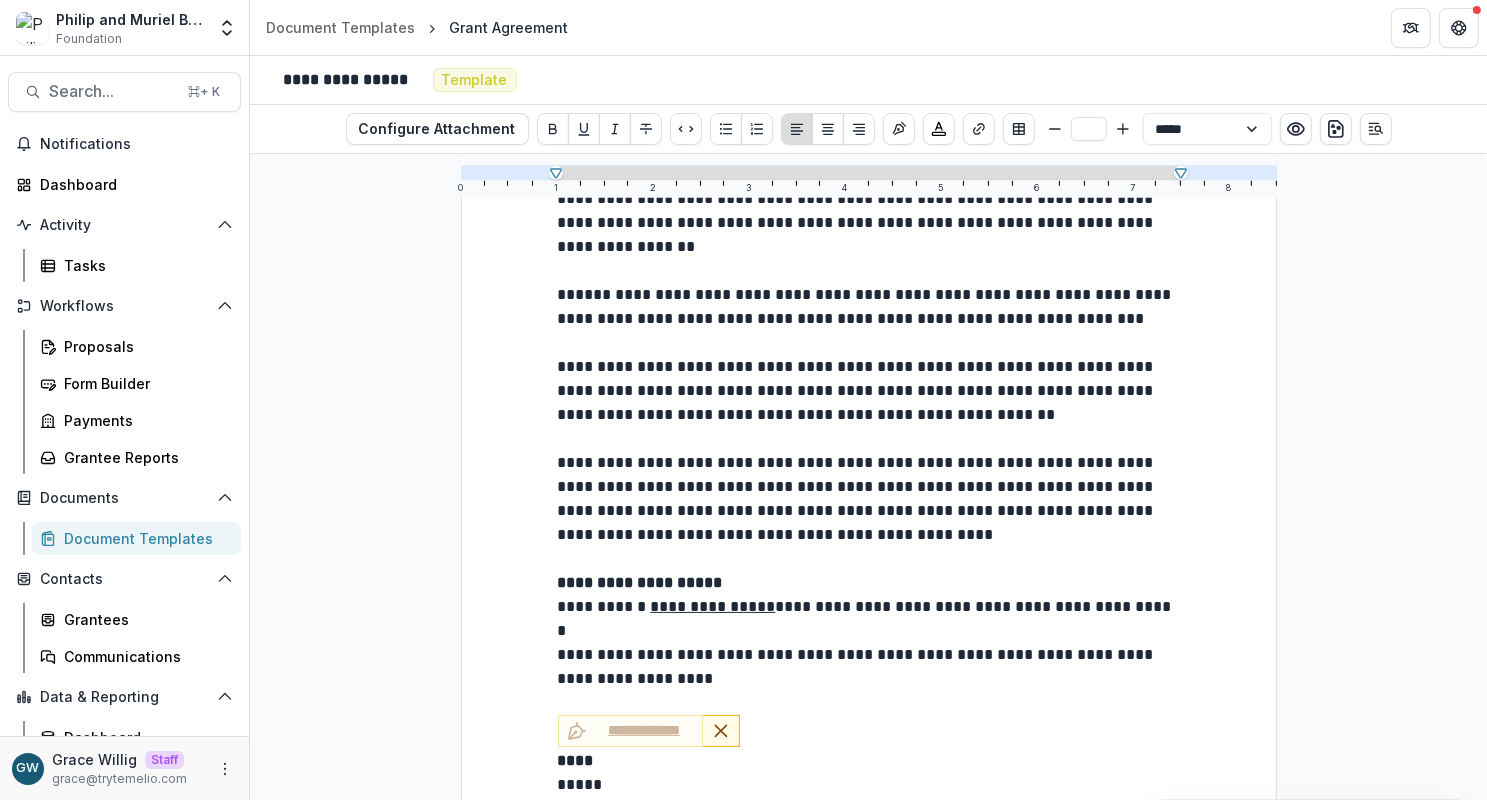 click on "*****" at bounding box center (869, 785) 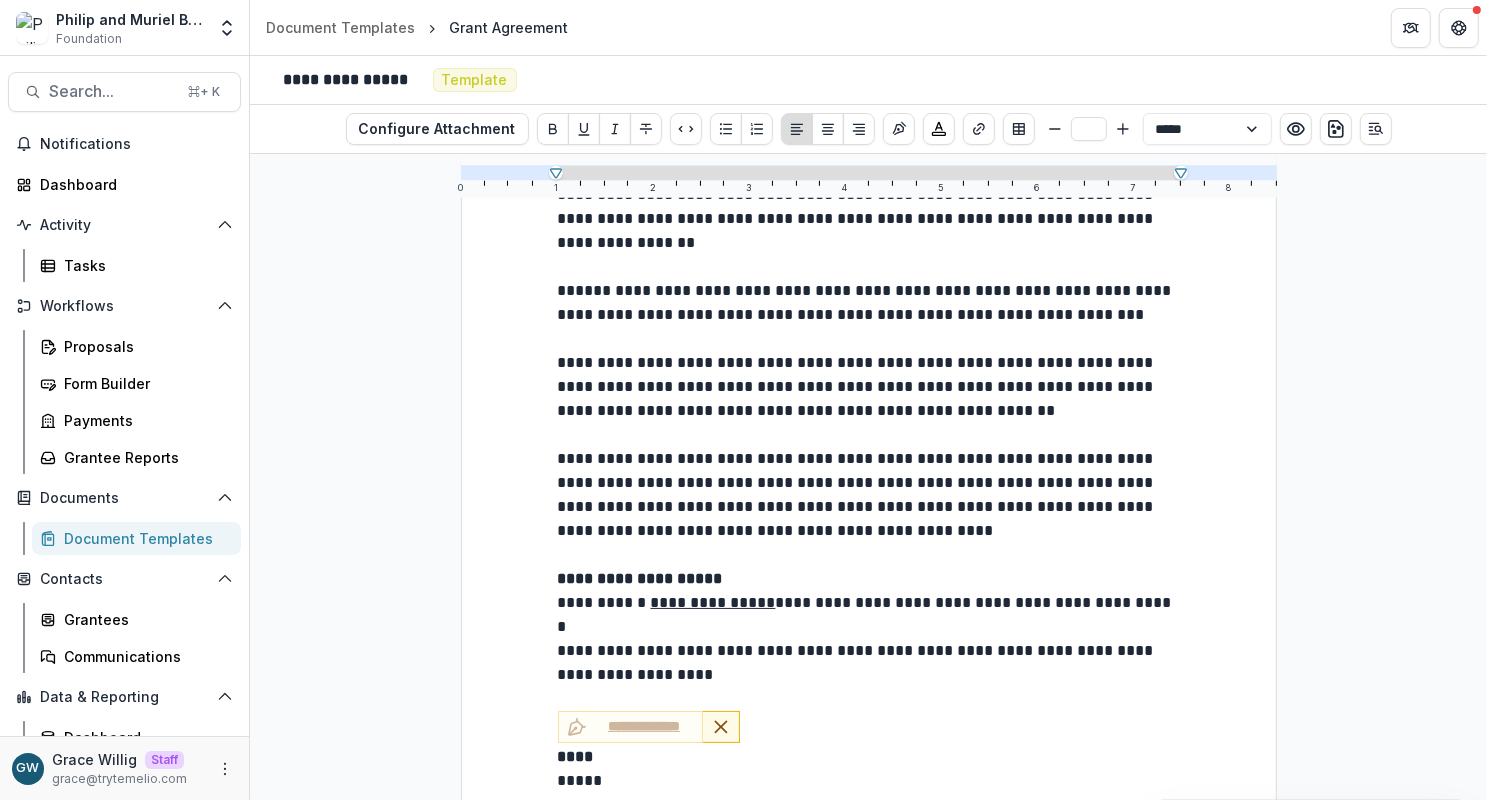 scroll, scrollTop: 1820, scrollLeft: 0, axis: vertical 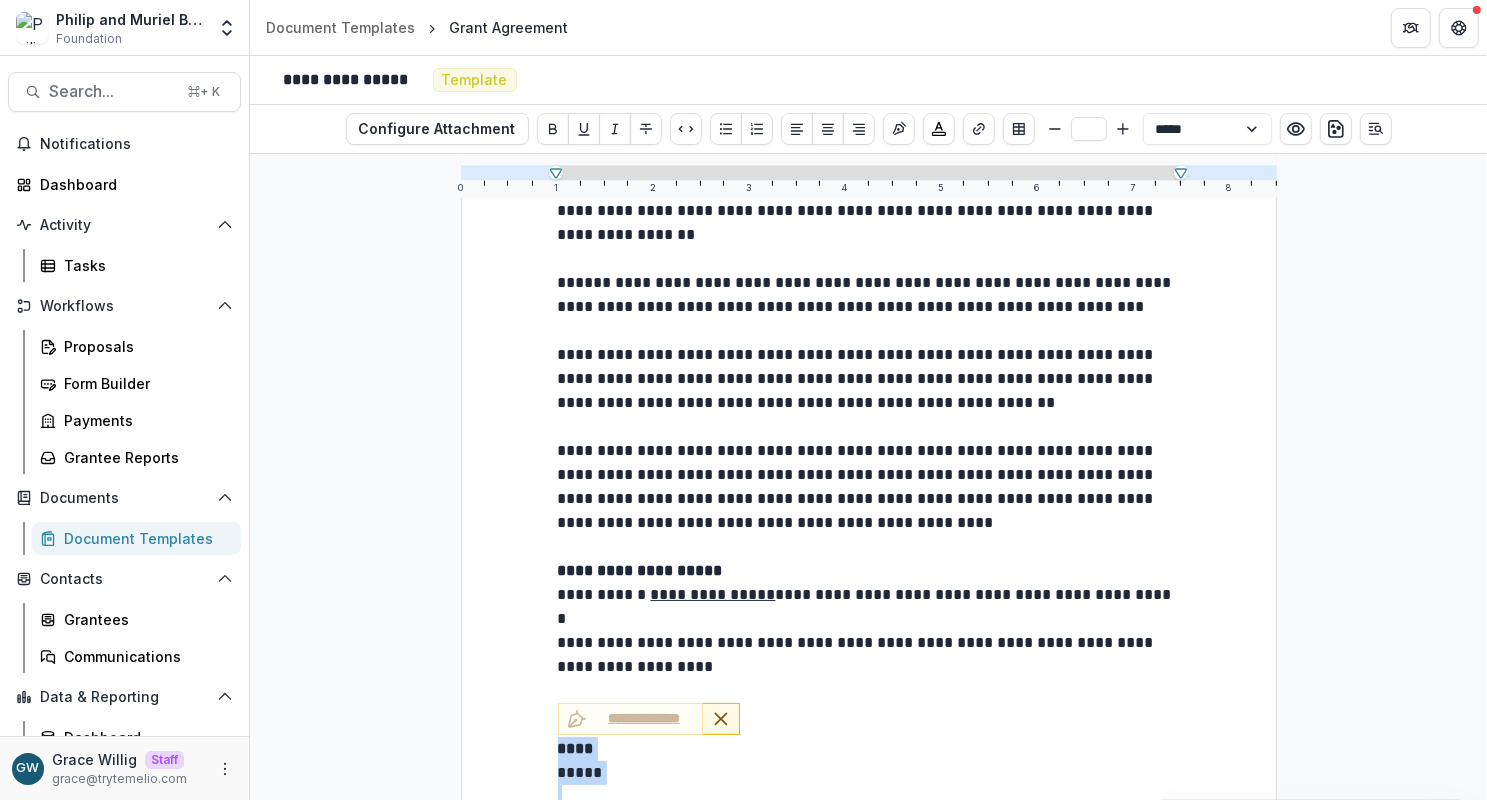 drag, startPoint x: 860, startPoint y: 678, endPoint x: 542, endPoint y: 512, distance: 358.71994 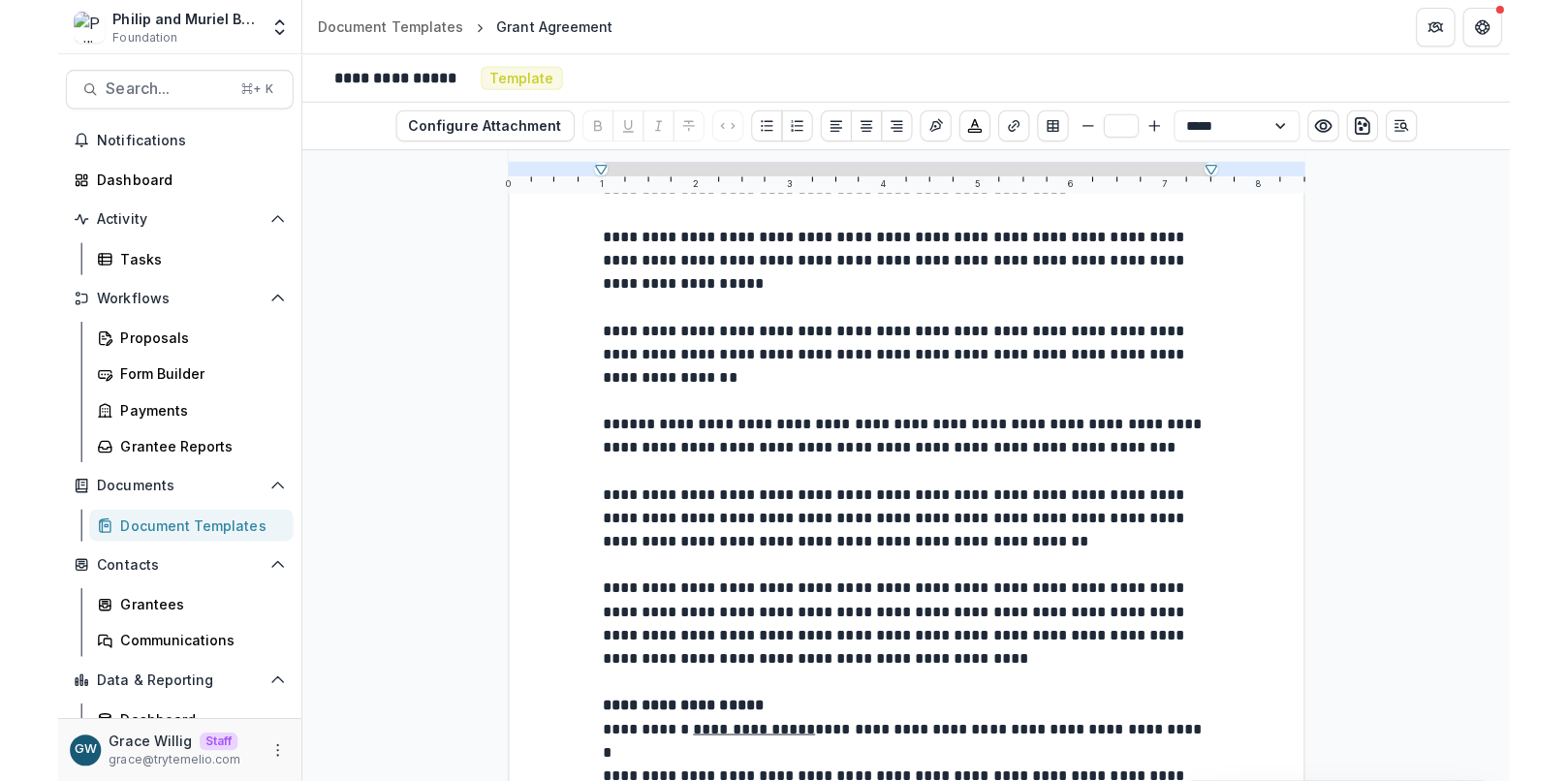 scroll, scrollTop: 1585, scrollLeft: 0, axis: vertical 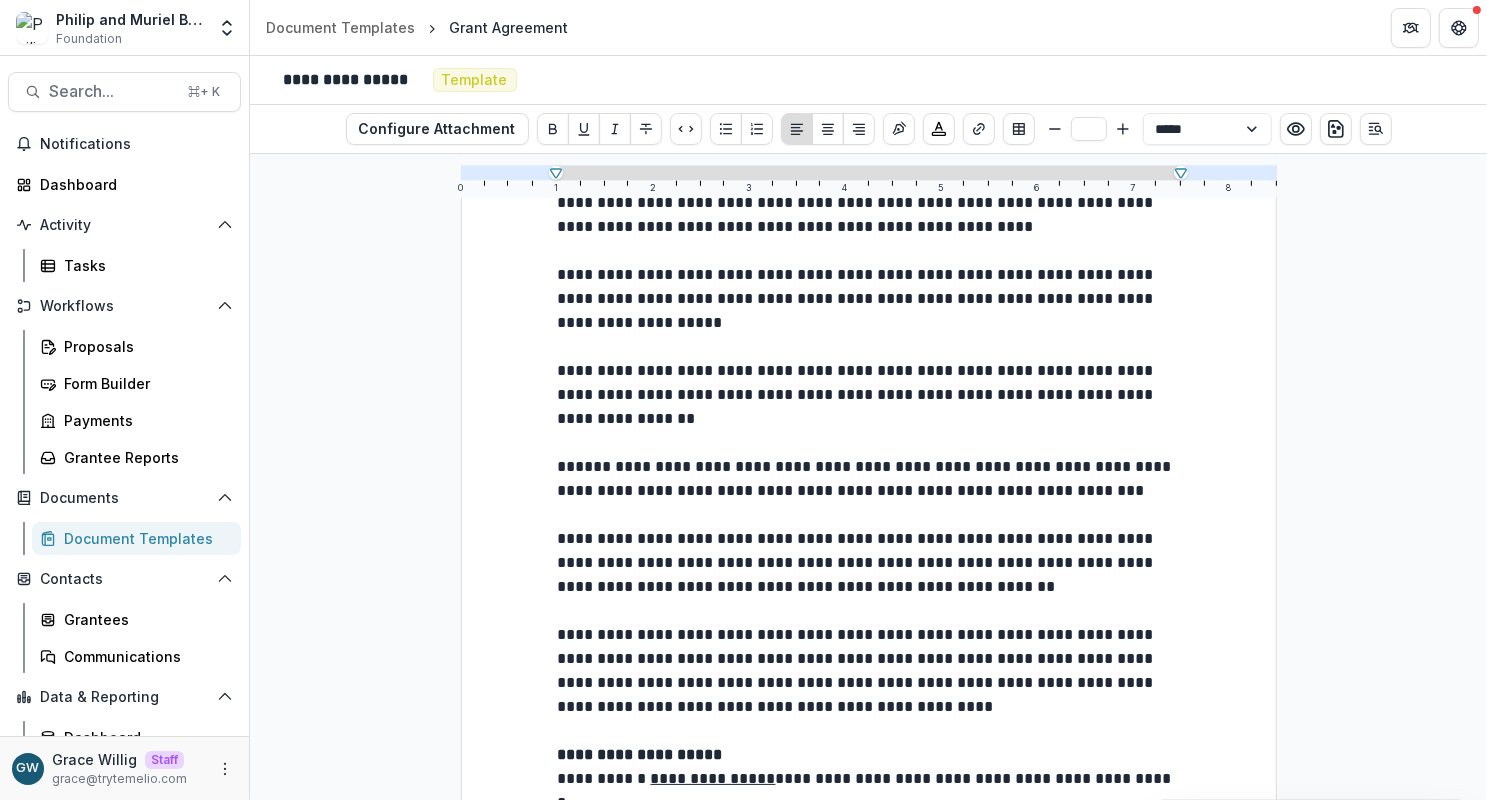 click on "Document Templates" at bounding box center (144, 538) 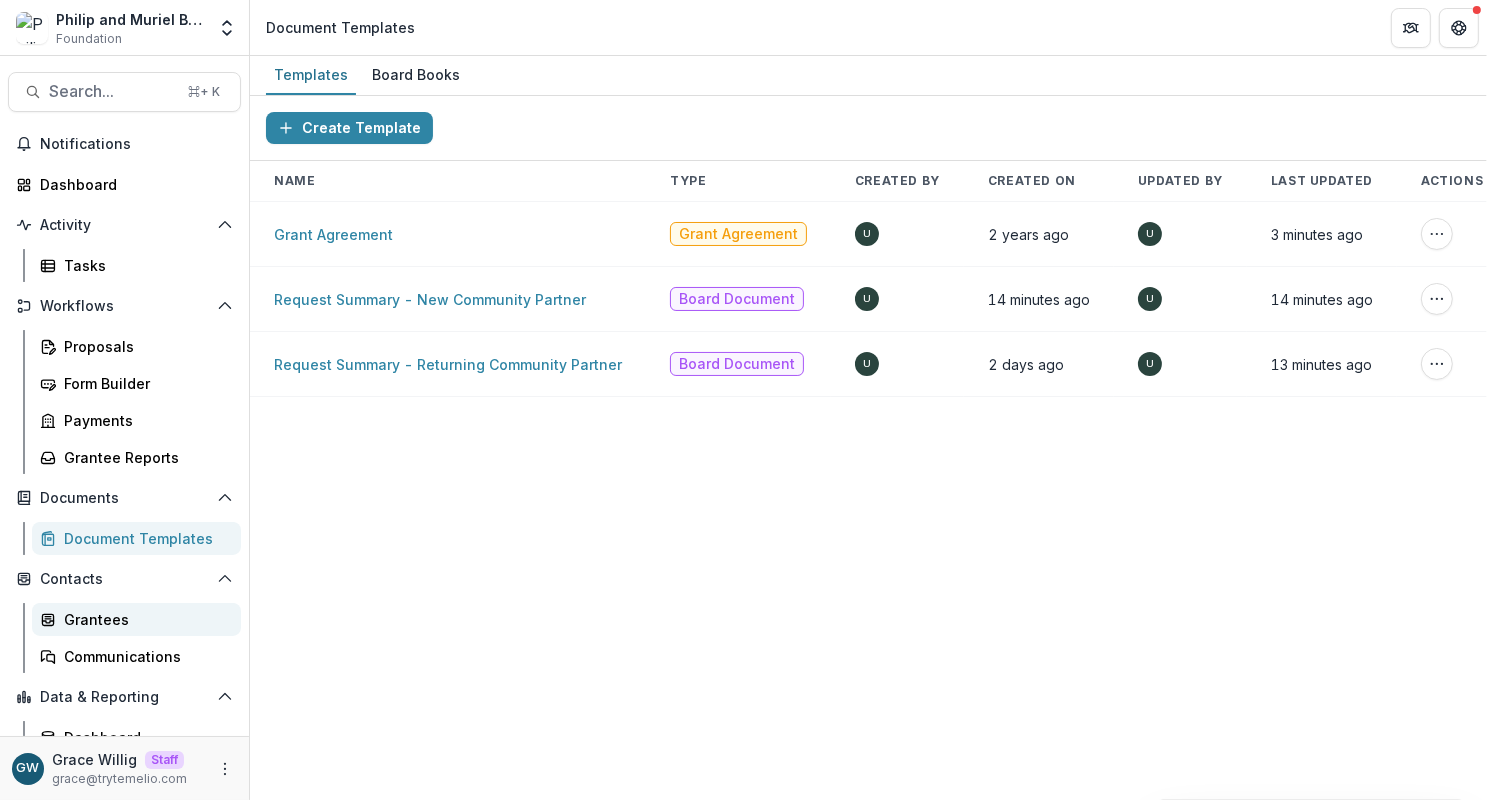 click on "Grantees" at bounding box center [144, 619] 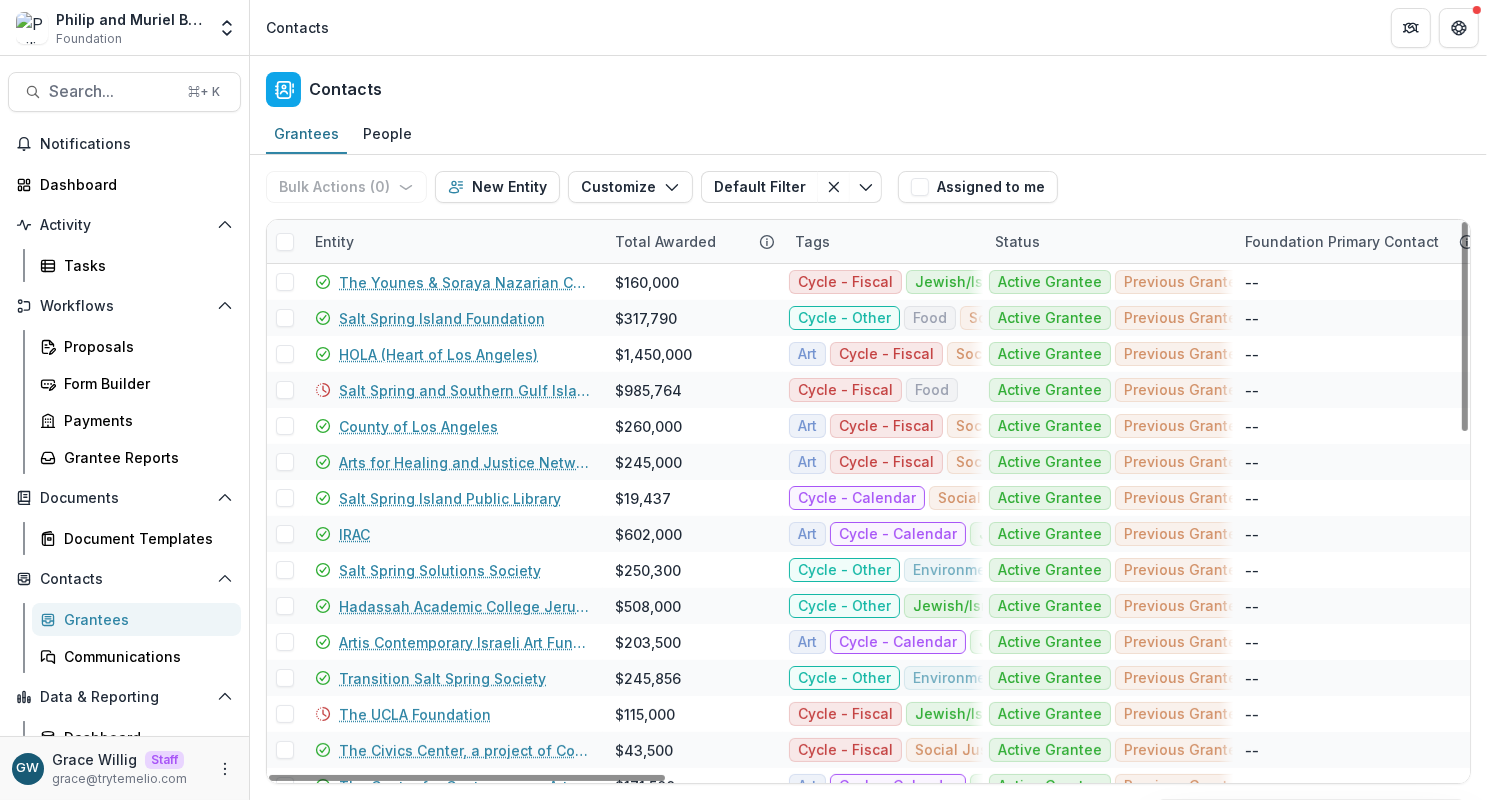 click on "Entity" at bounding box center (453, 241) 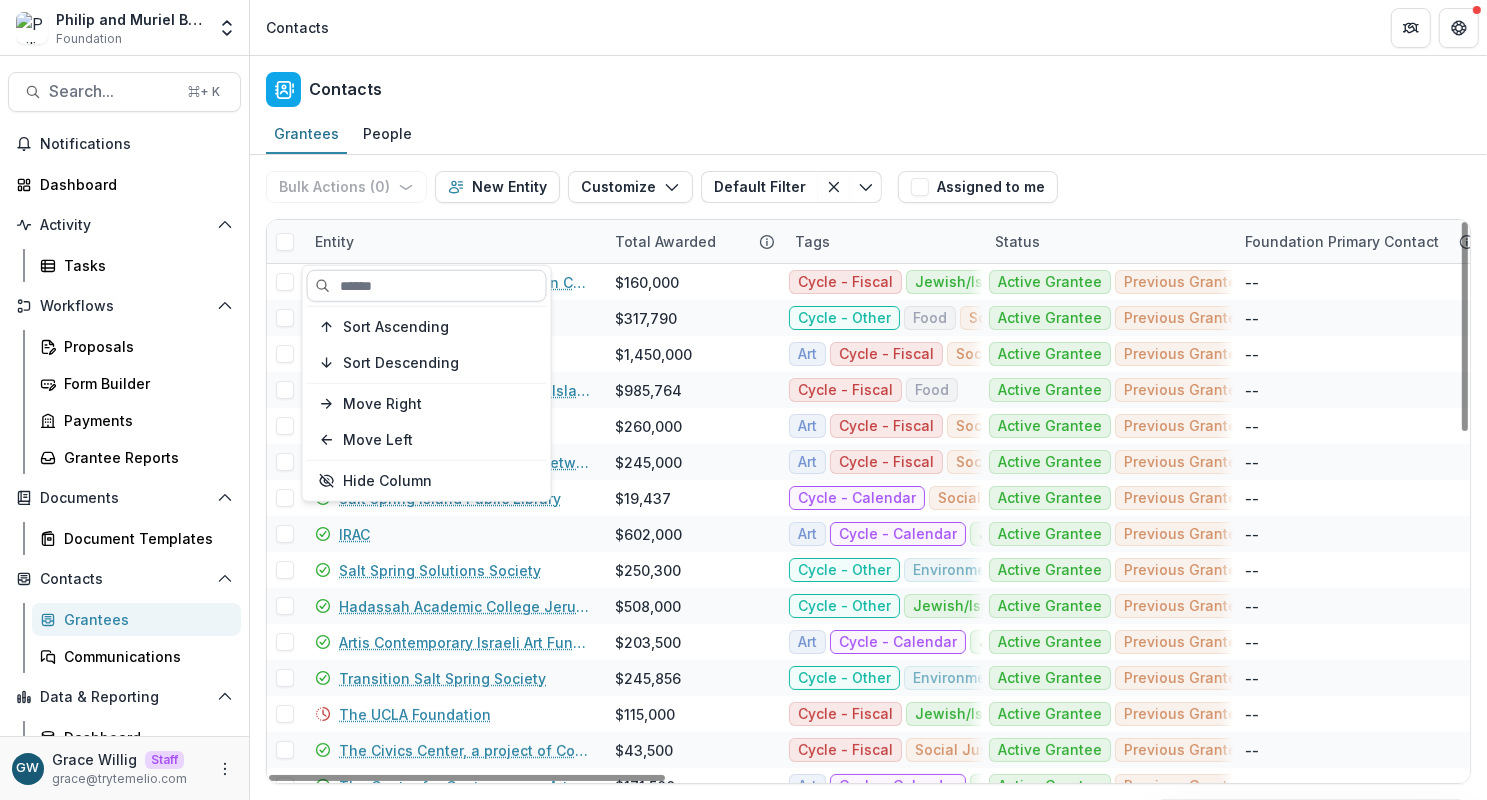click at bounding box center (427, 286) 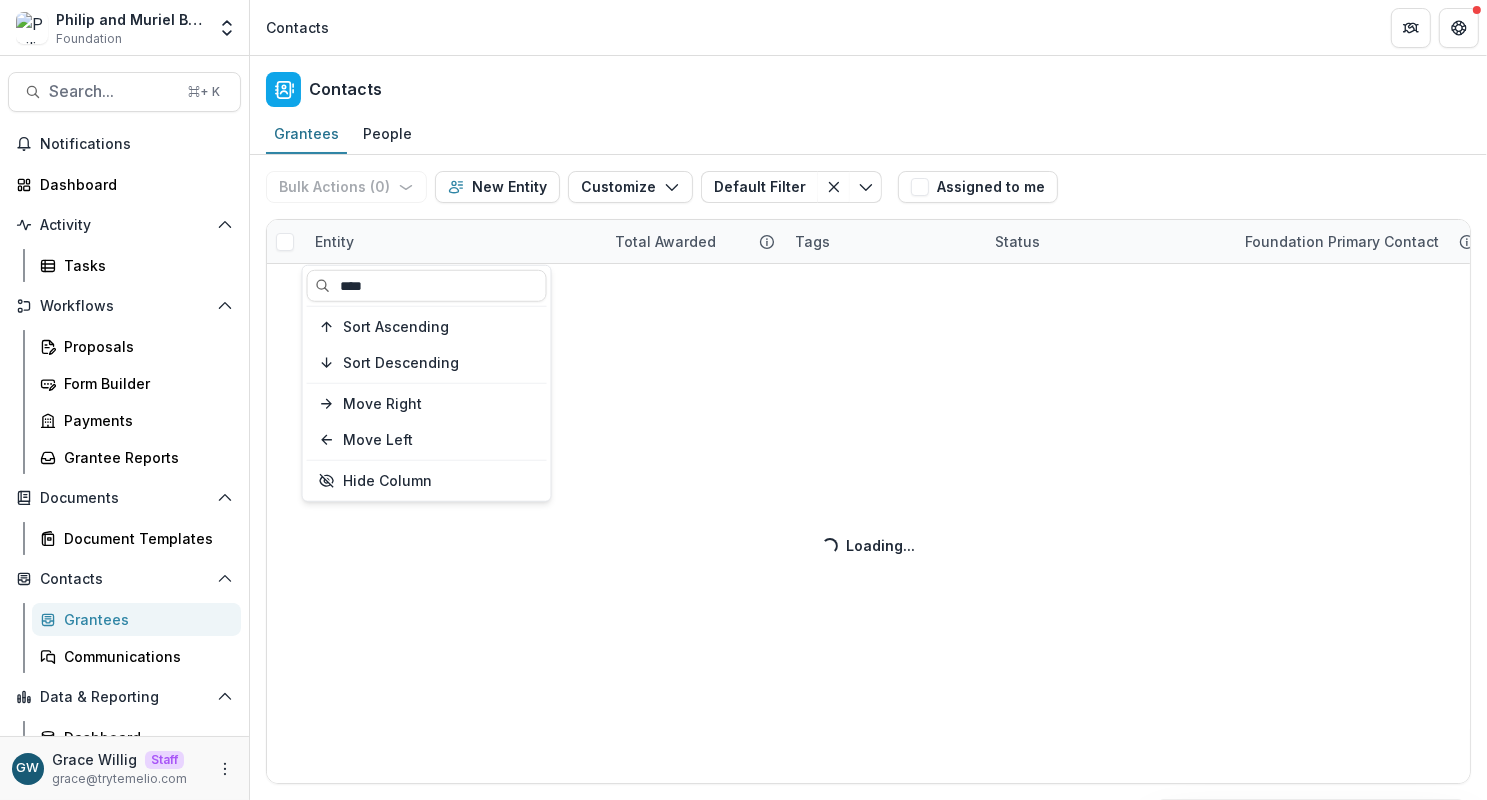 type on "****" 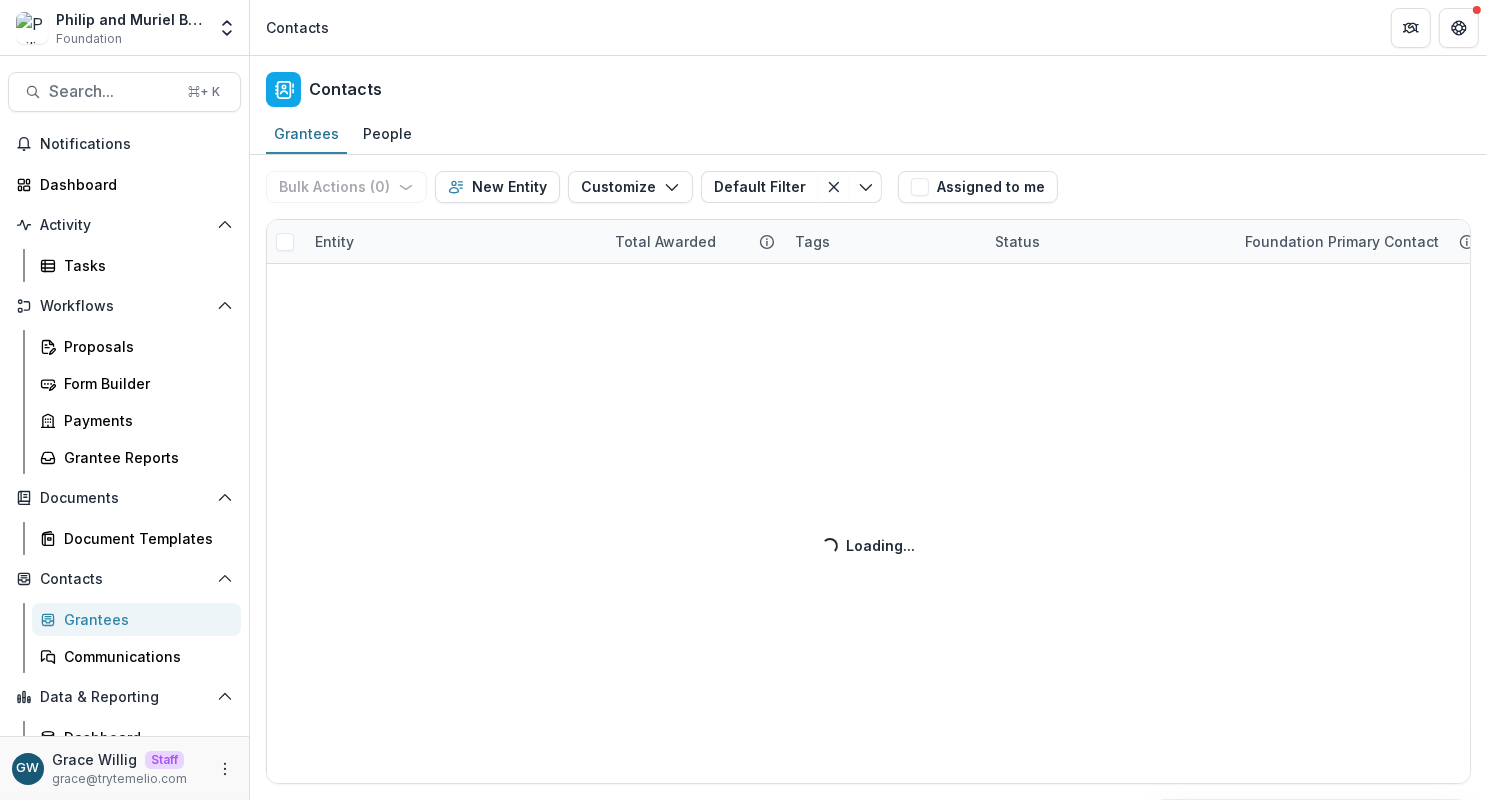 click on "Bulk Actions ( 0 ) Send Email Create Proposals Create Tasks New Entity Customize New Custom Field Manage Custom Fields Manage Grantee Status Default Filter Filter 0 Default Filter New Filter Assigned to me Entity Total Awarded Tags Status Foundation Primary Contact EIN Primary Contact Headquarters Entity City State Country Entity Email DBA Date of Next Payment Description Website Mailing Address Loading... Loading..." at bounding box center (868, 477) 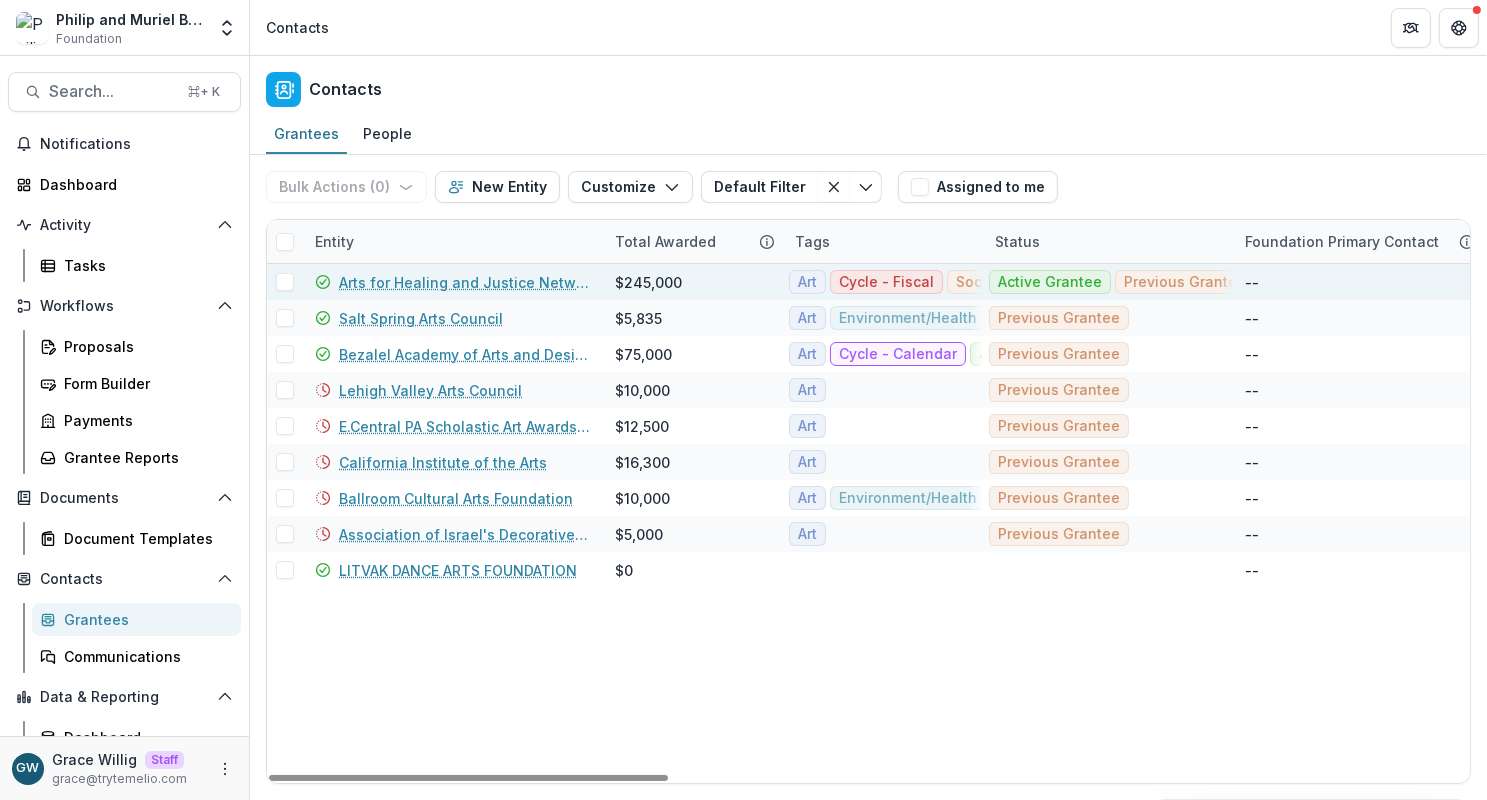 click on "Arts for Healing and Justice Network" at bounding box center (465, 282) 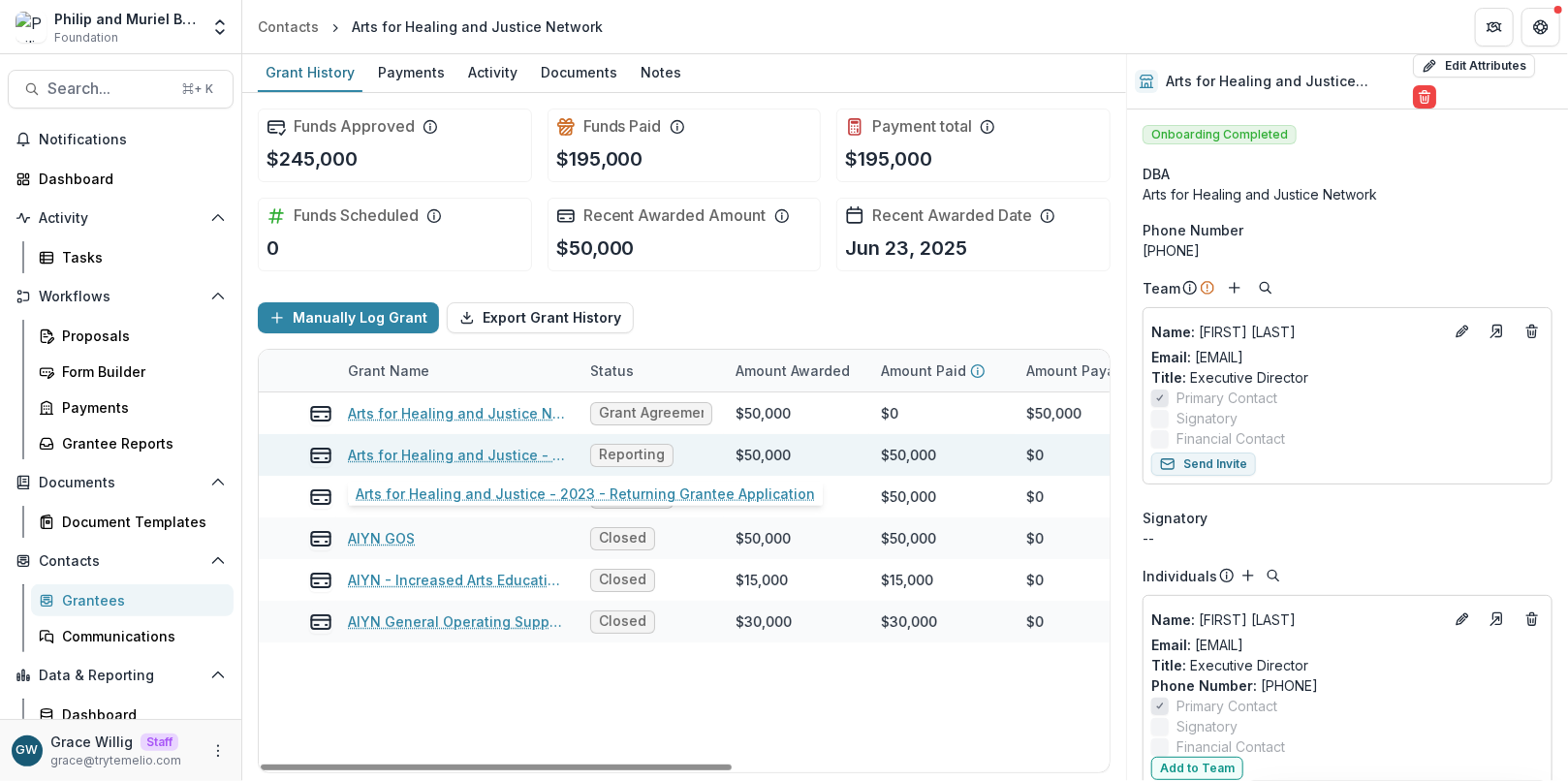 click on "Arts for Healing and Justice - 2023 - Returning Grantee Application" at bounding box center (457, 454) 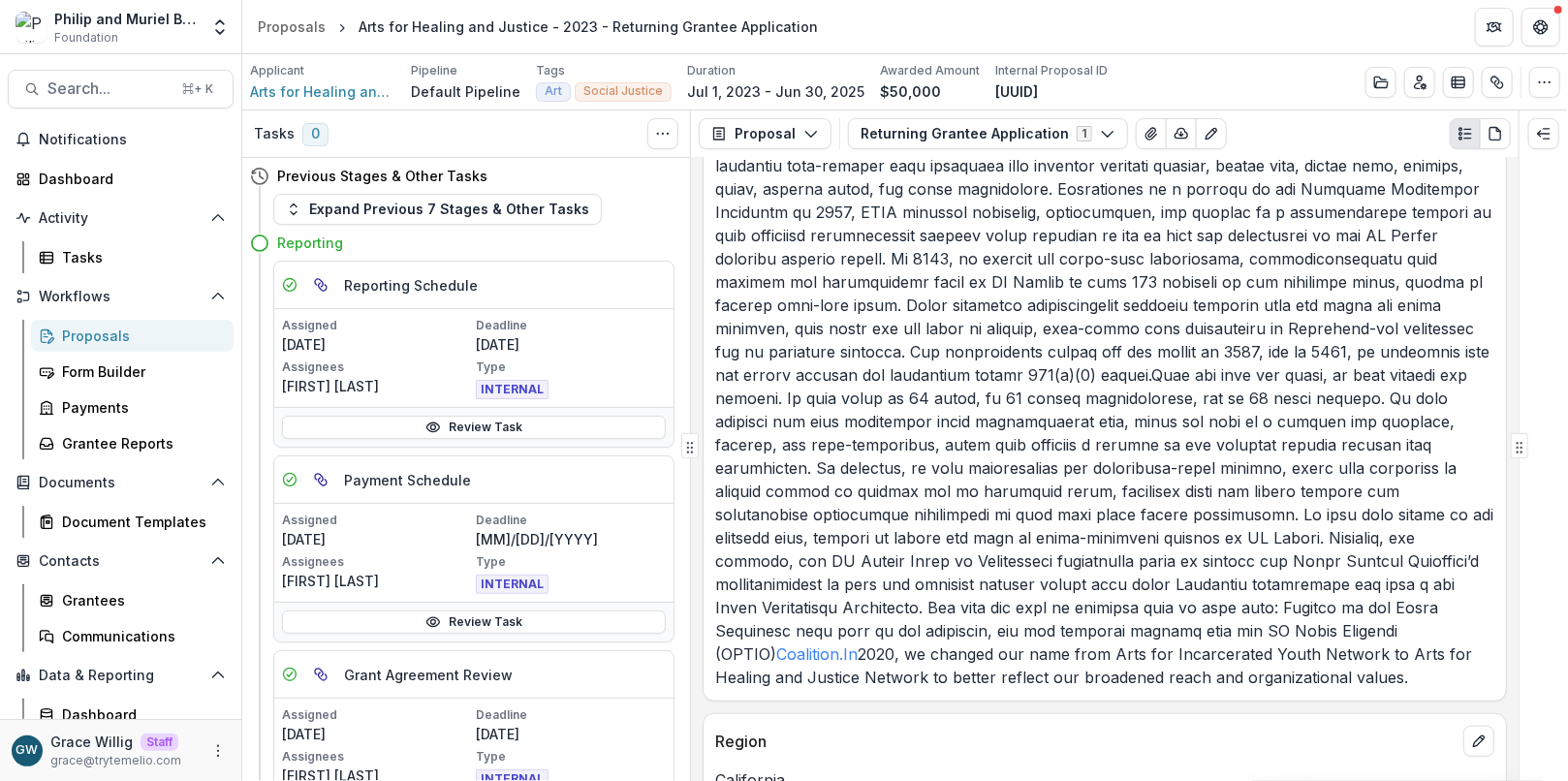scroll, scrollTop: 596, scrollLeft: 0, axis: vertical 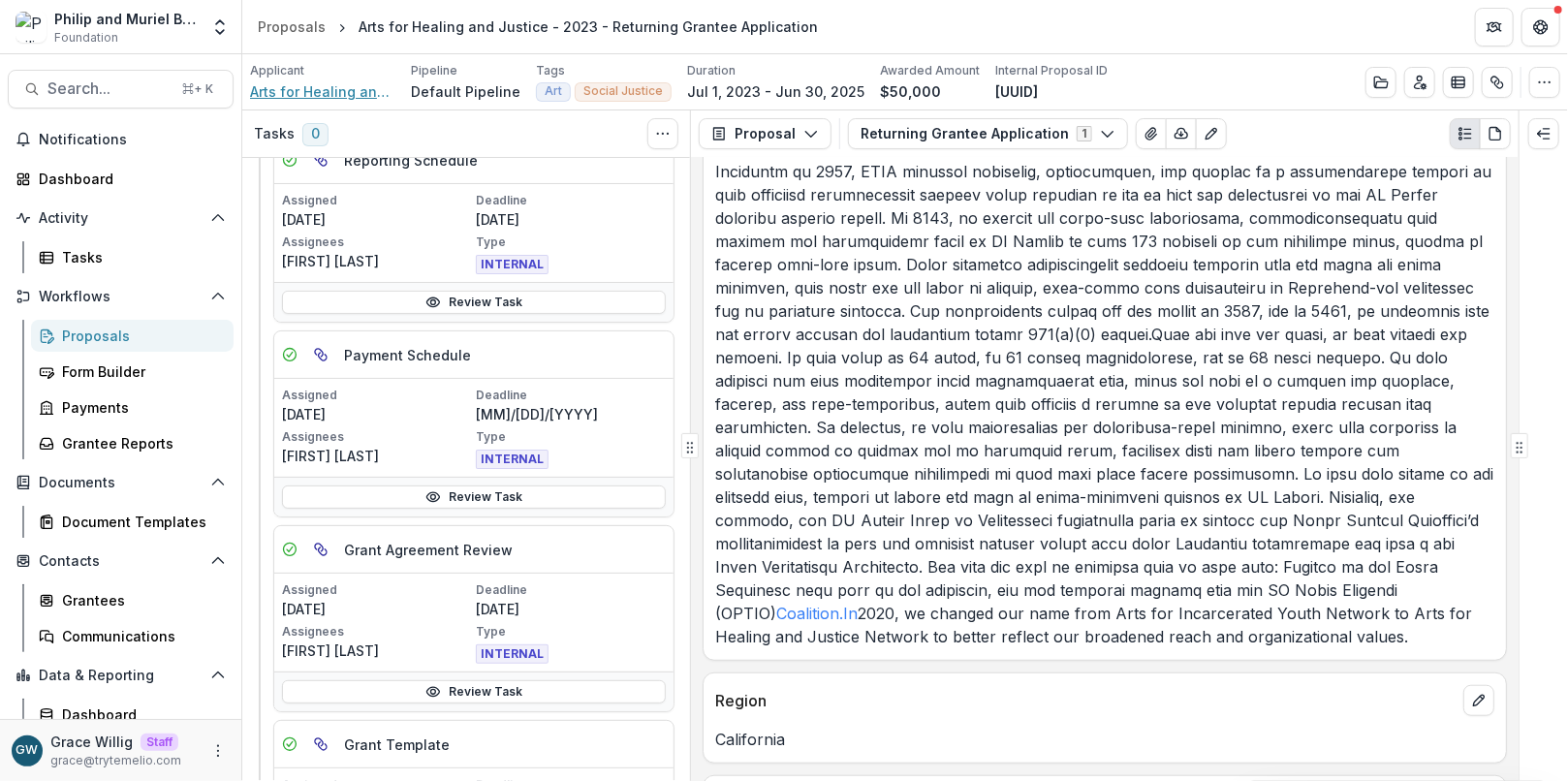 click on "Arts for Healing and Justice Network" at bounding box center [323, 91] 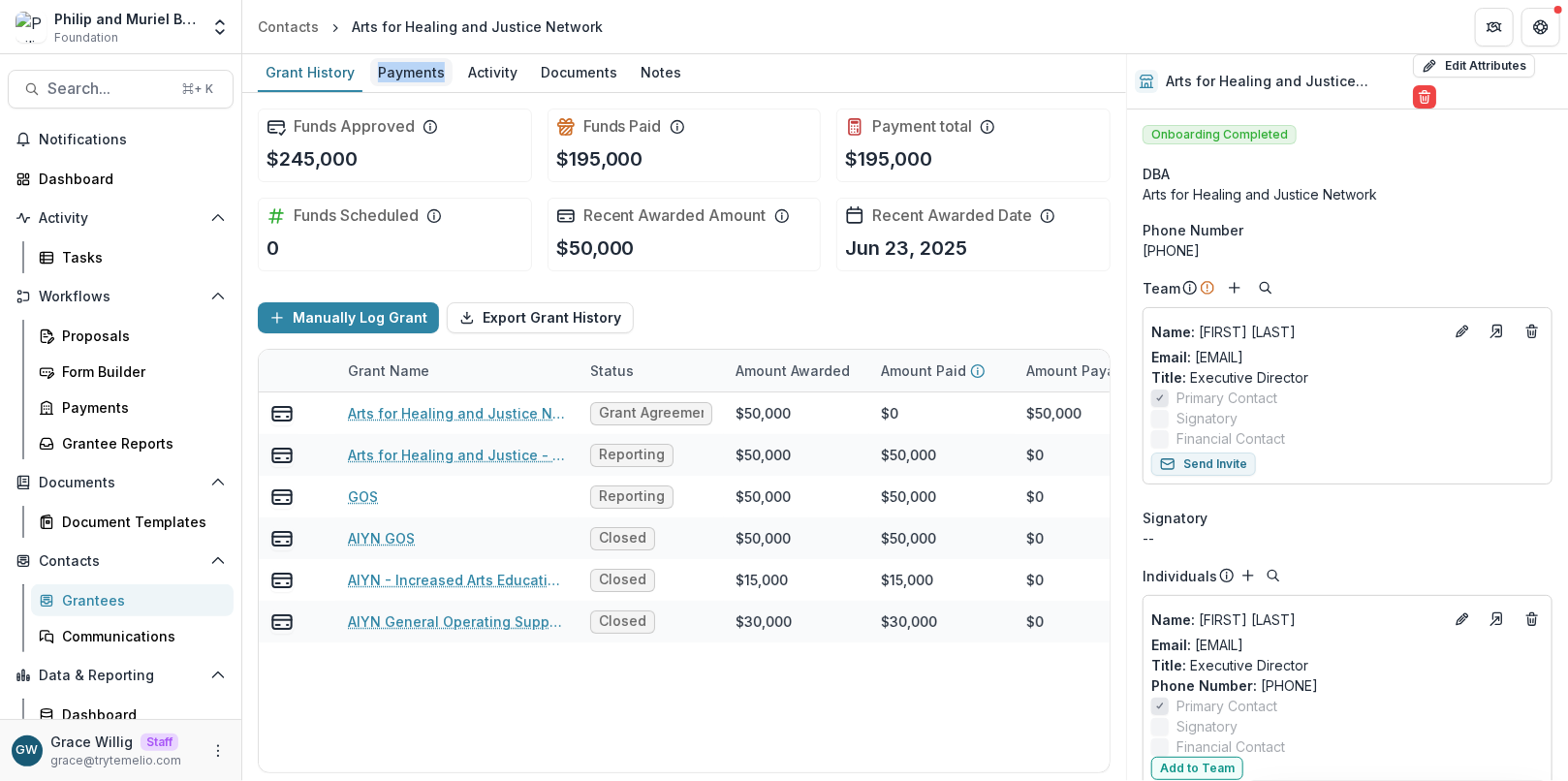 click on "Payments" at bounding box center (411, 72) 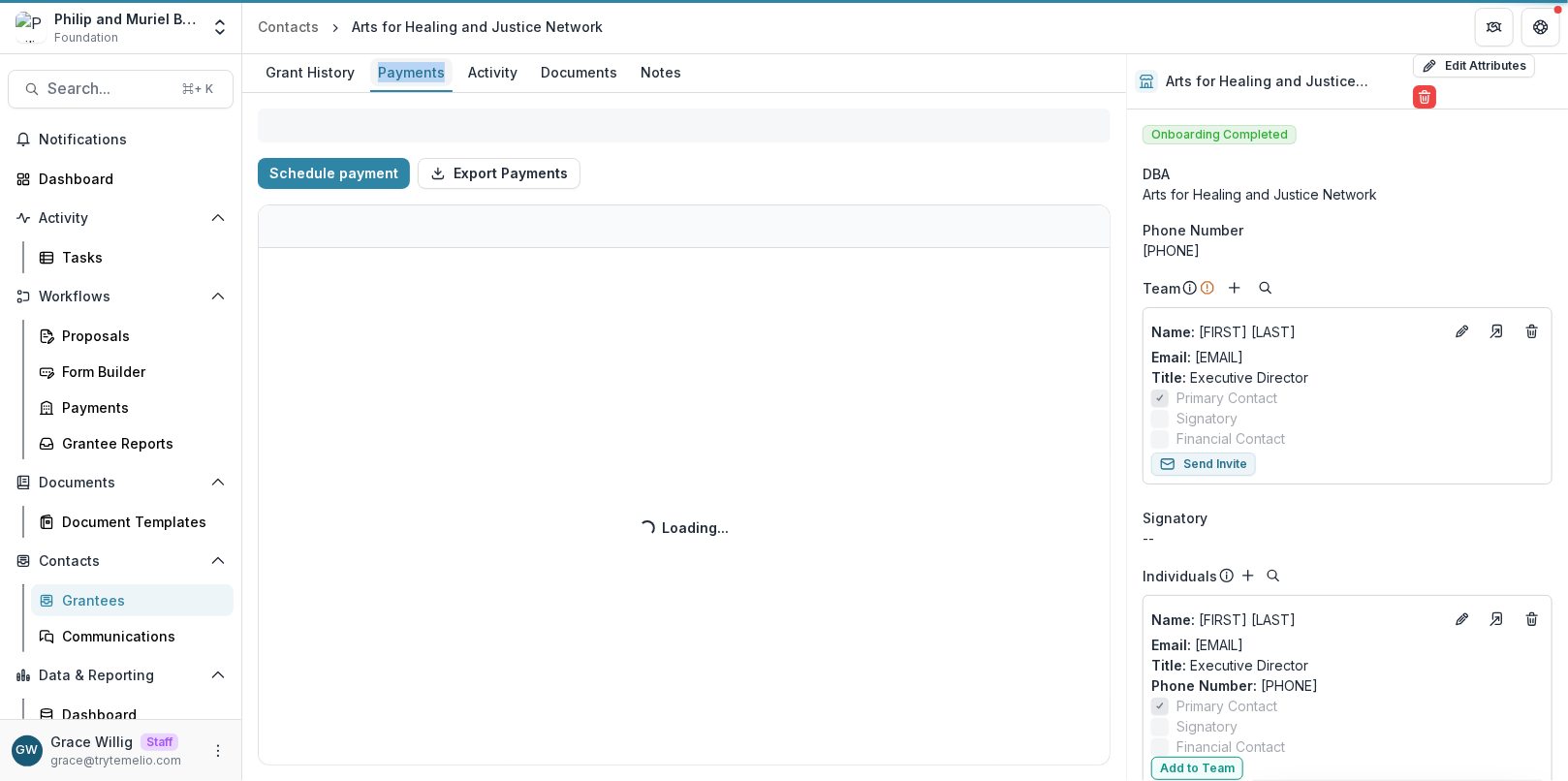 select on "****" 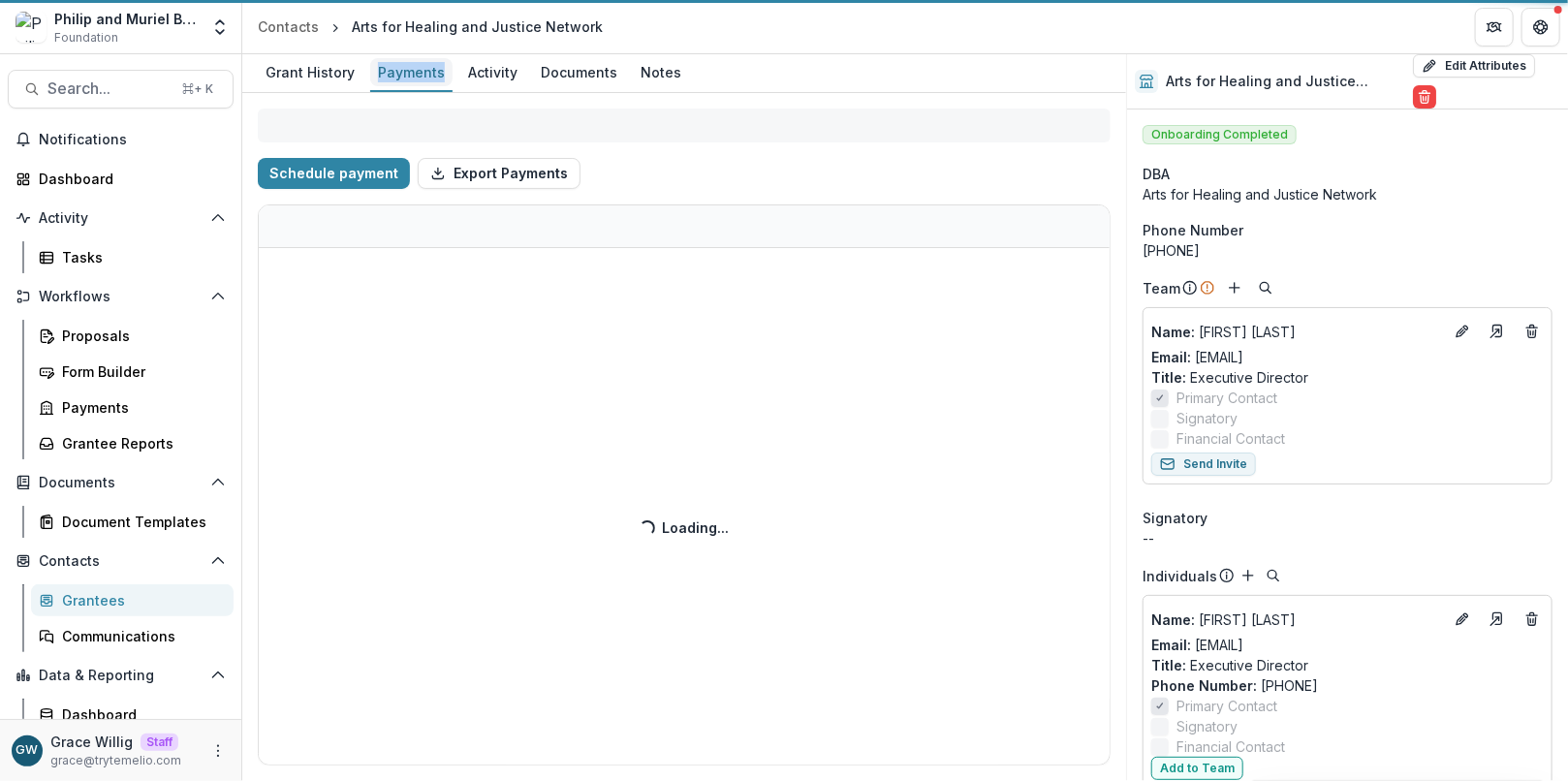 select on "****" 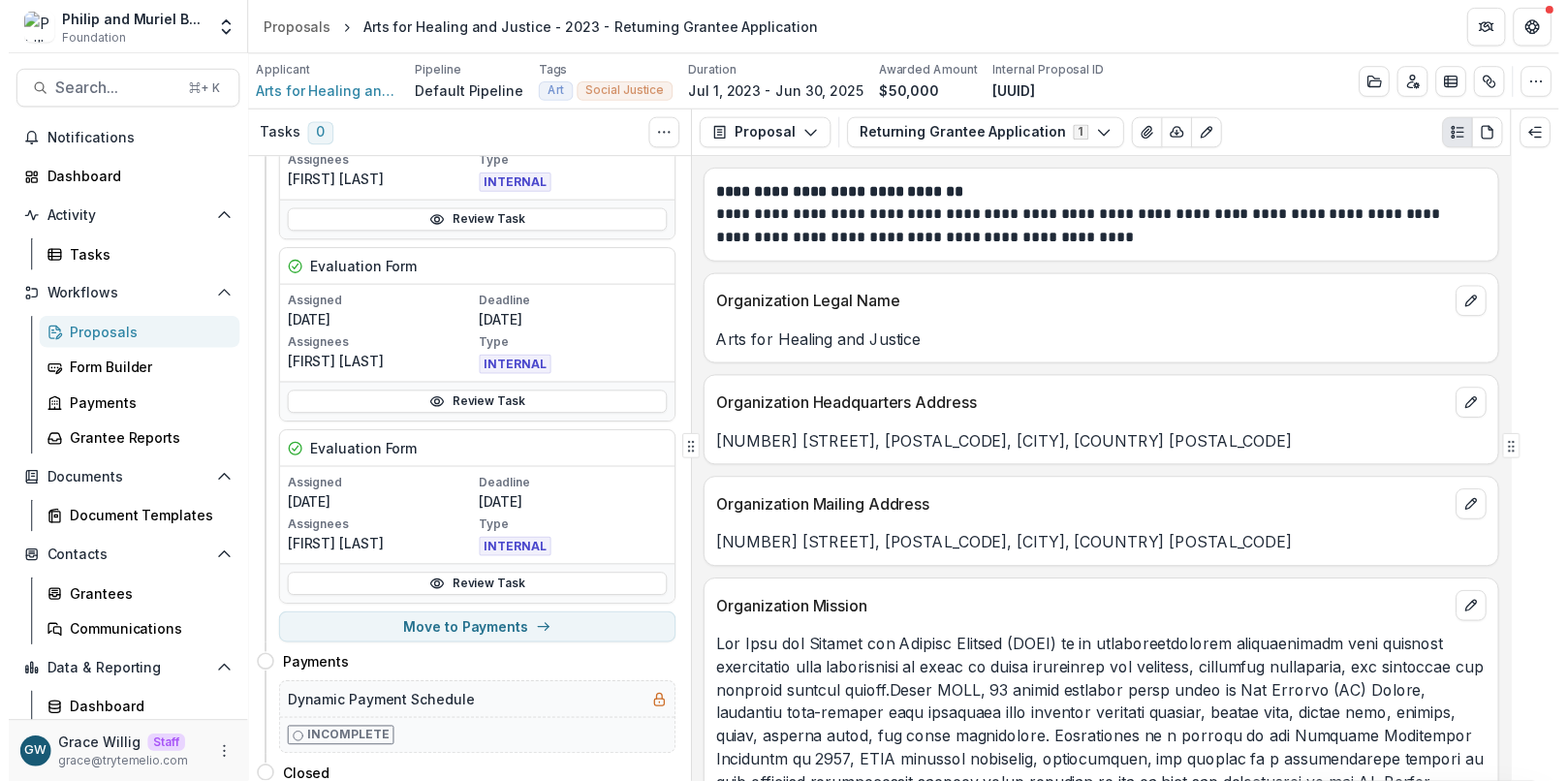 scroll, scrollTop: 1769, scrollLeft: 0, axis: vertical 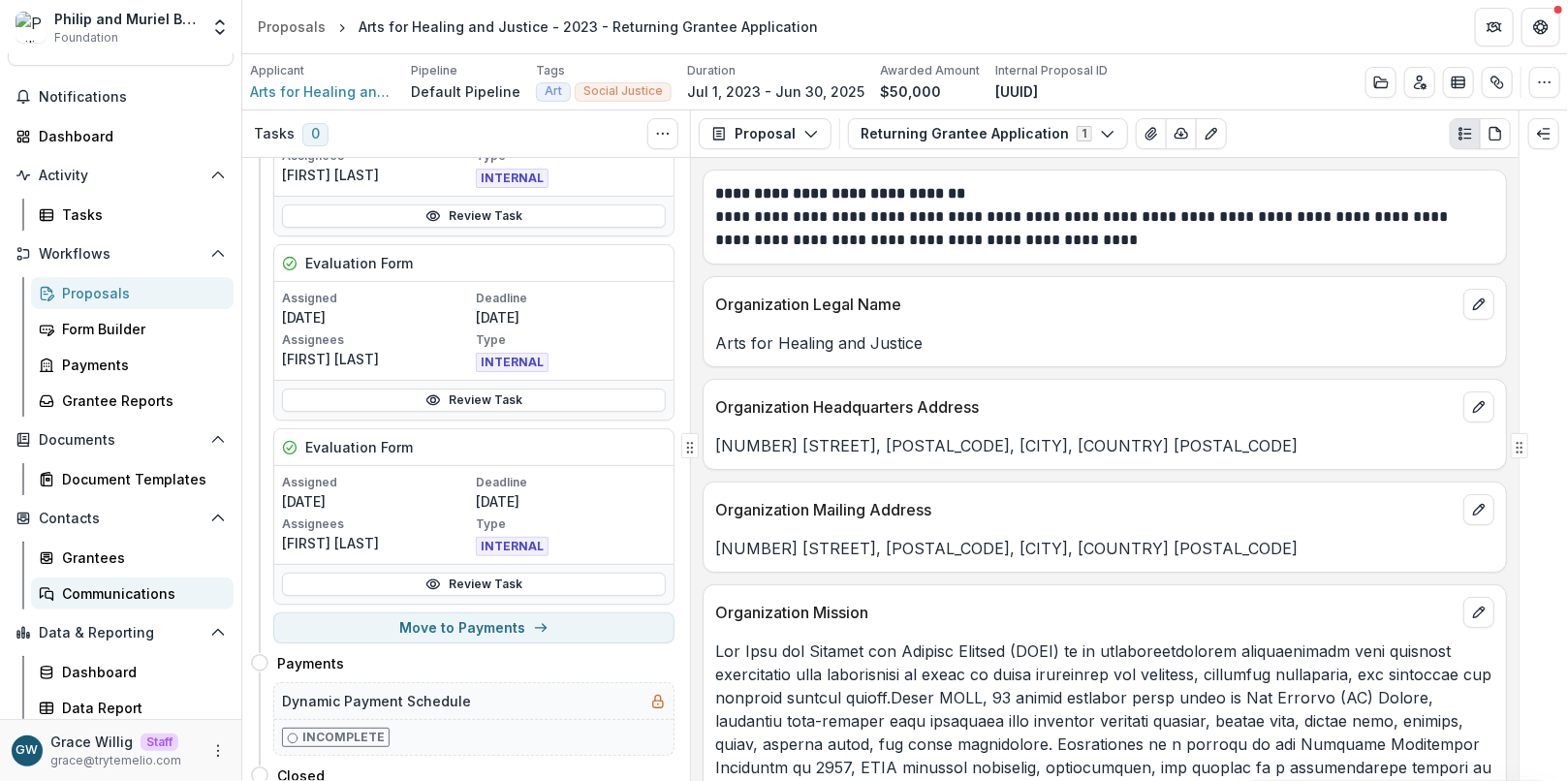 click on "Communications" at bounding box center (140, 593) 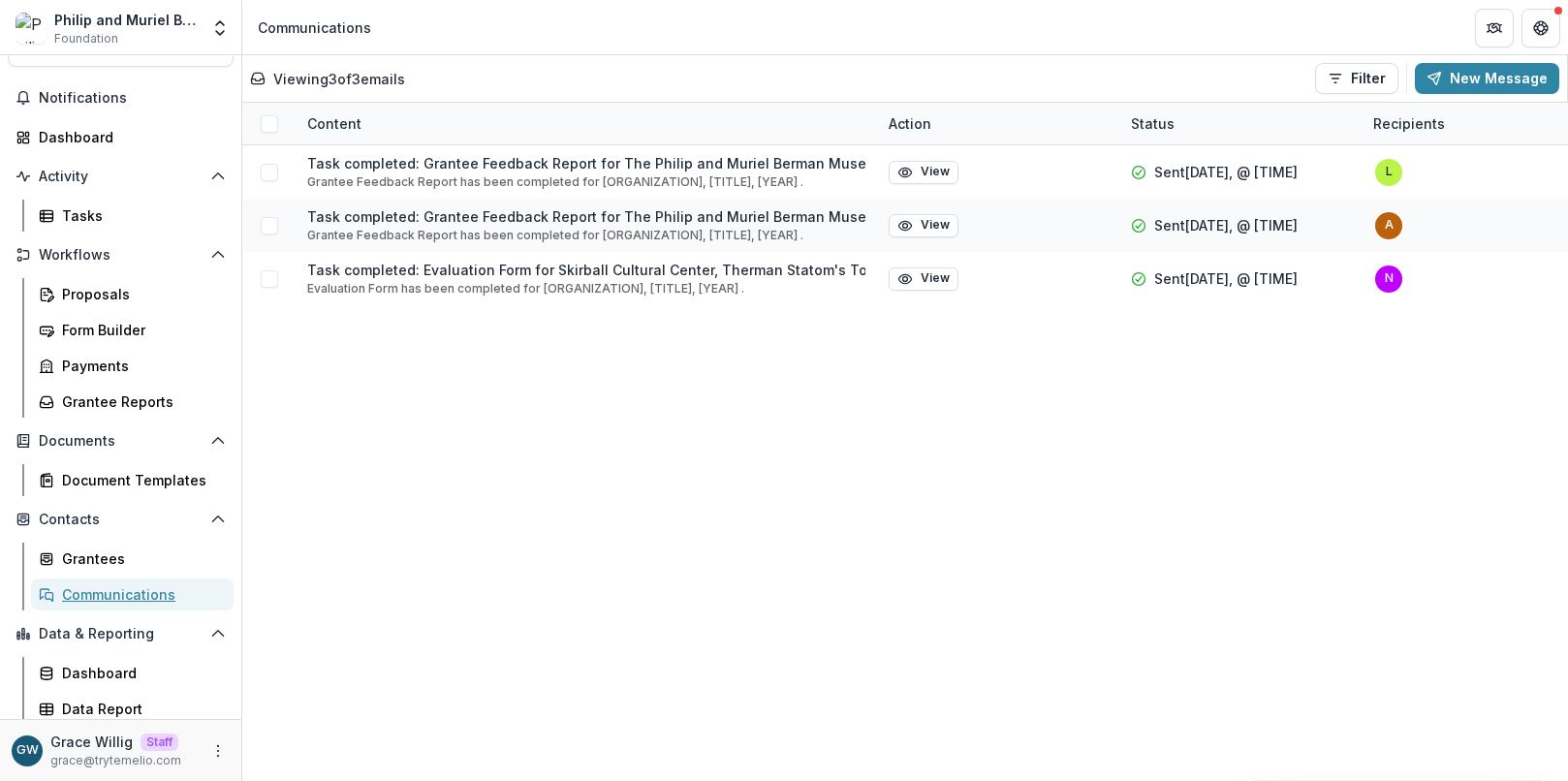 scroll, scrollTop: 43, scrollLeft: 0, axis: vertical 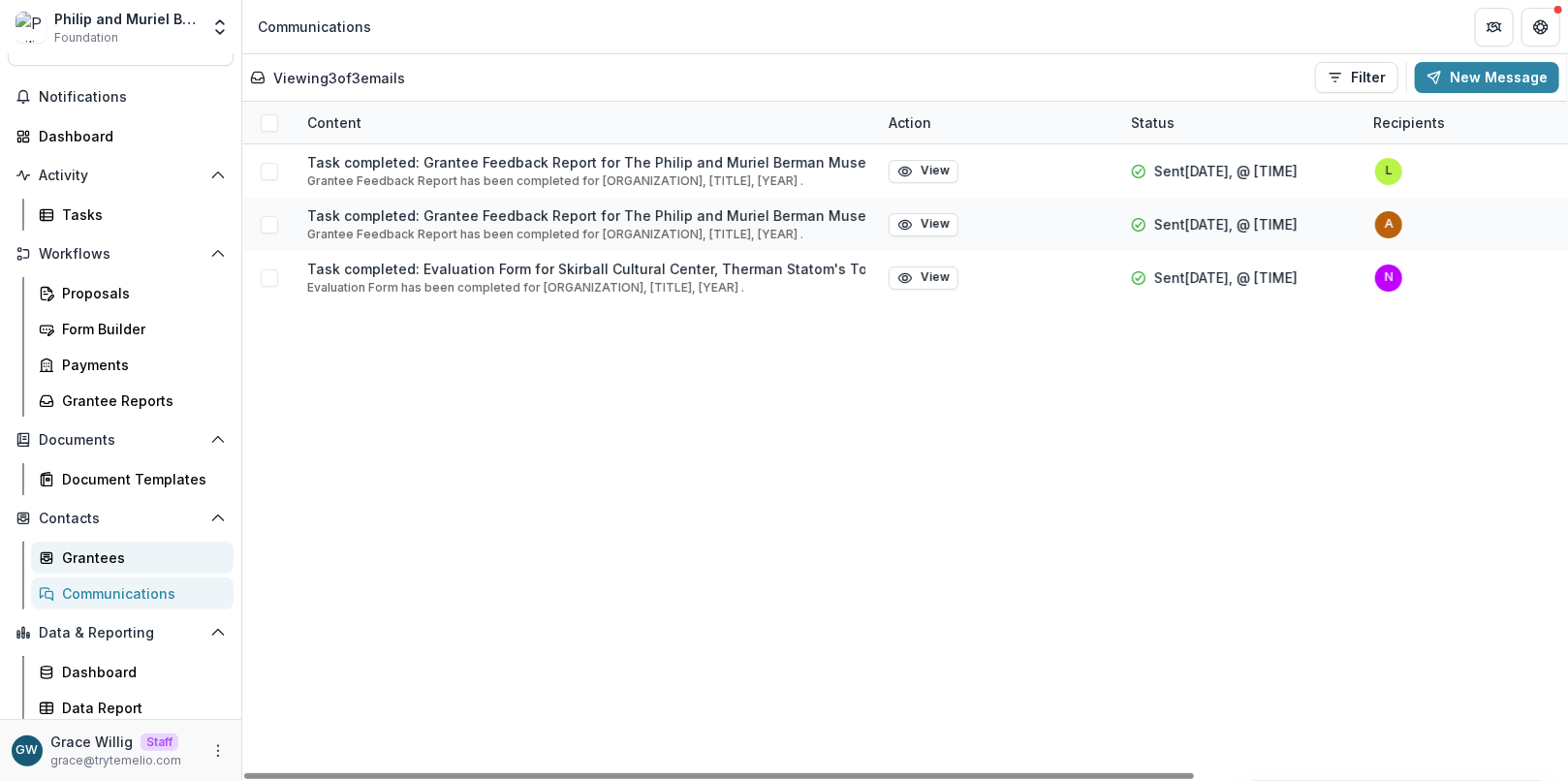 click on "Grantees" at bounding box center [140, 557] 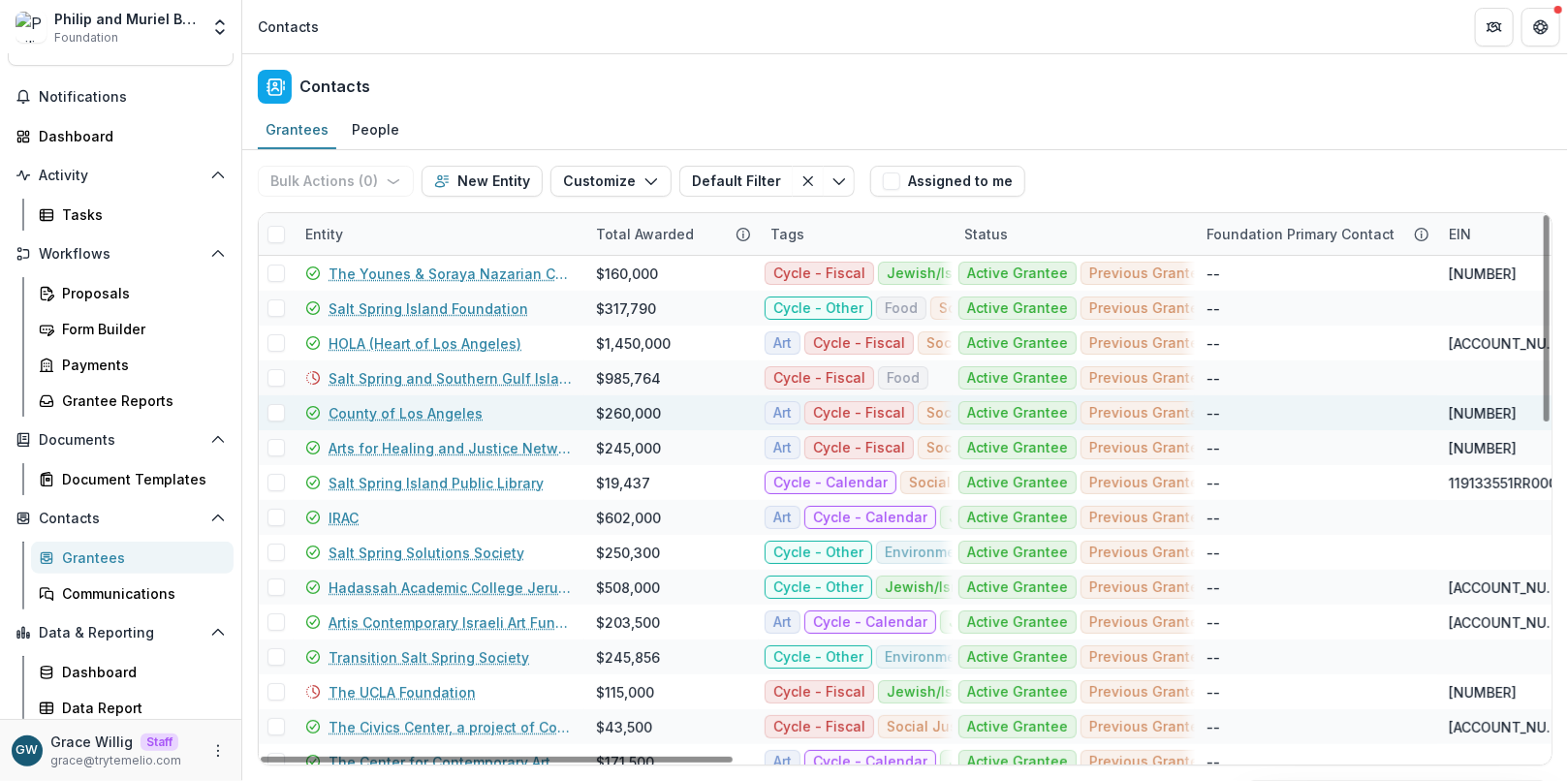 click on "County of Los Angeles" at bounding box center (405, 413) 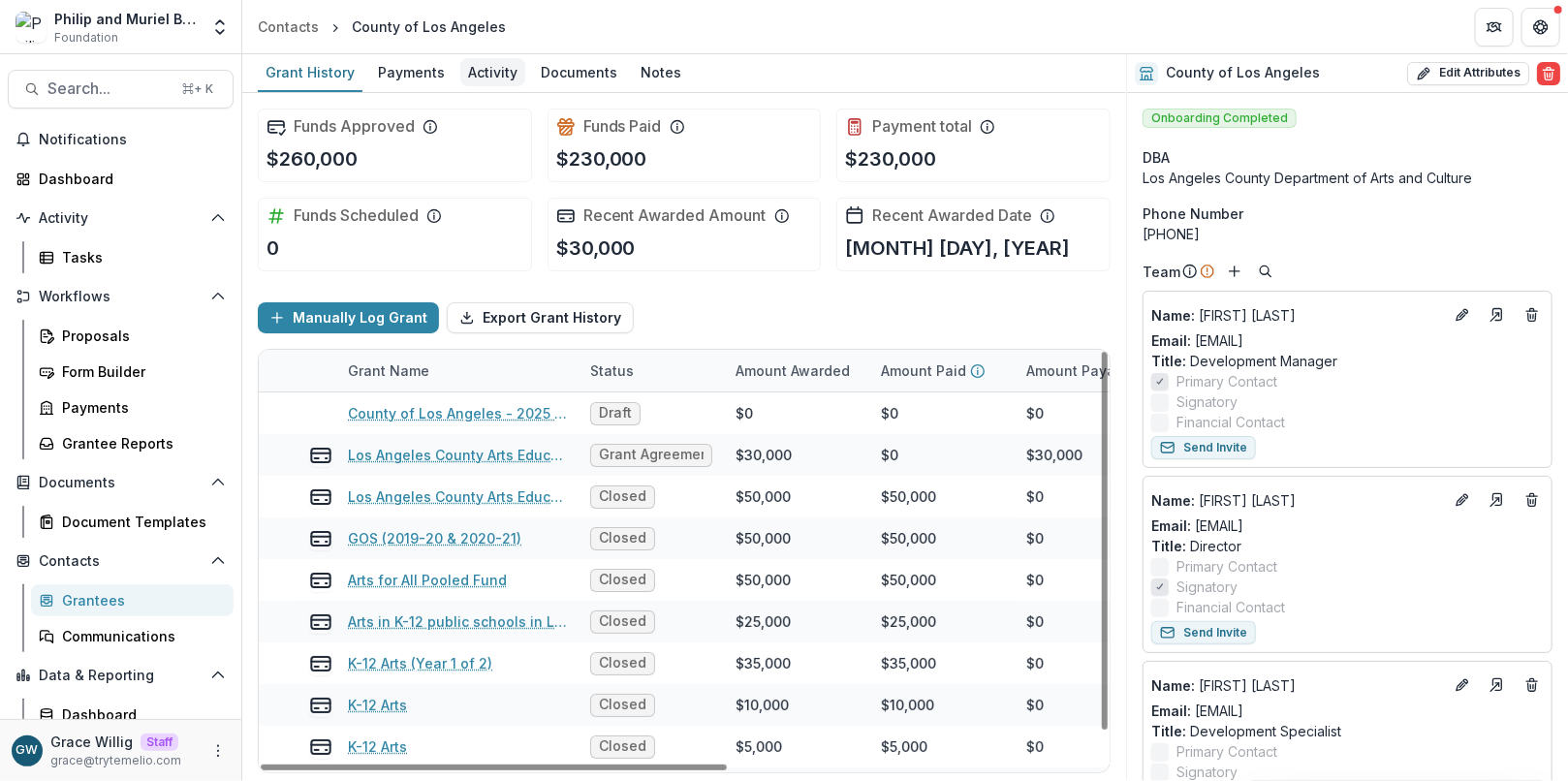 click on "Activity" at bounding box center (492, 72) 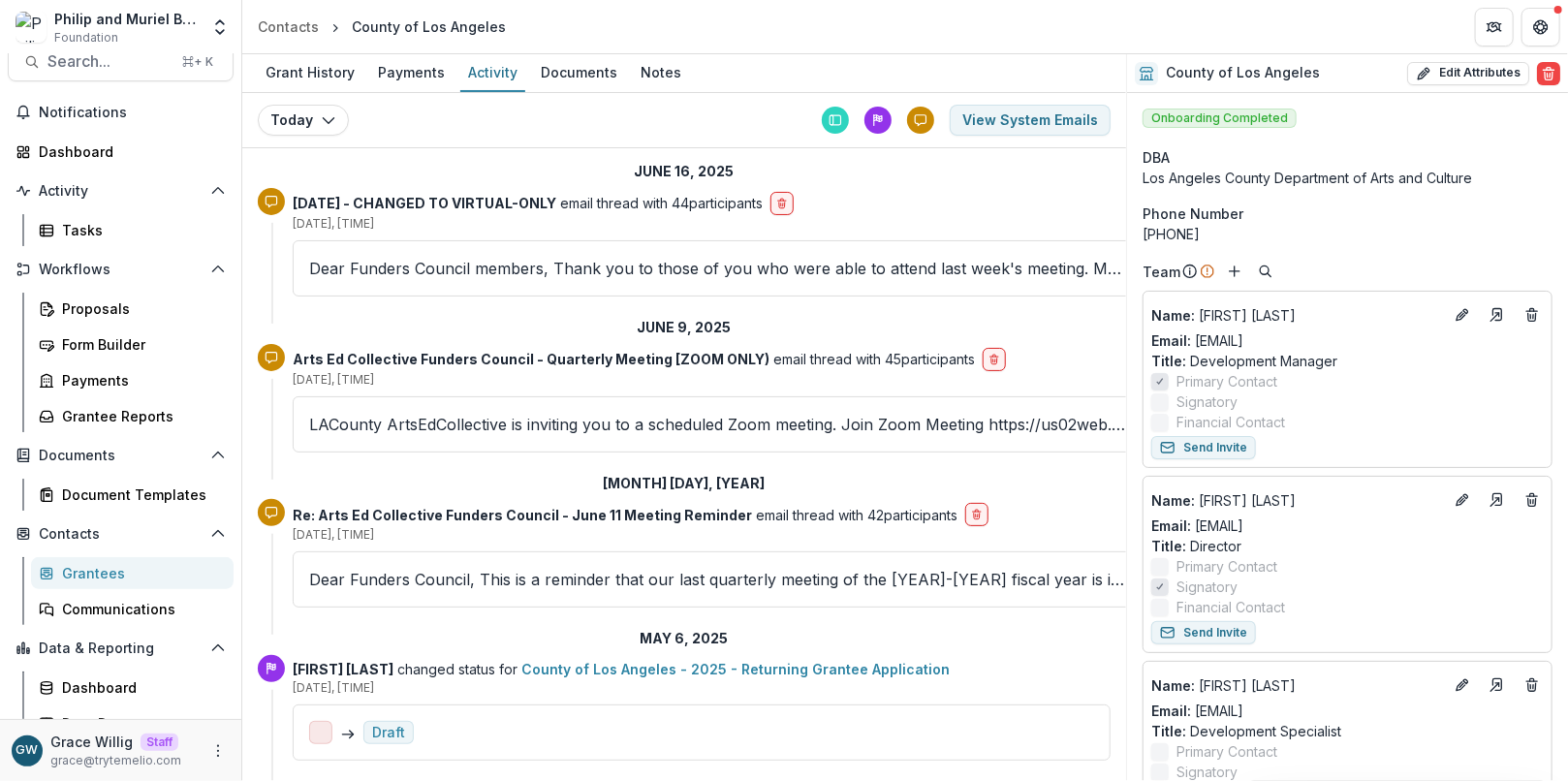 scroll, scrollTop: 47, scrollLeft: 0, axis: vertical 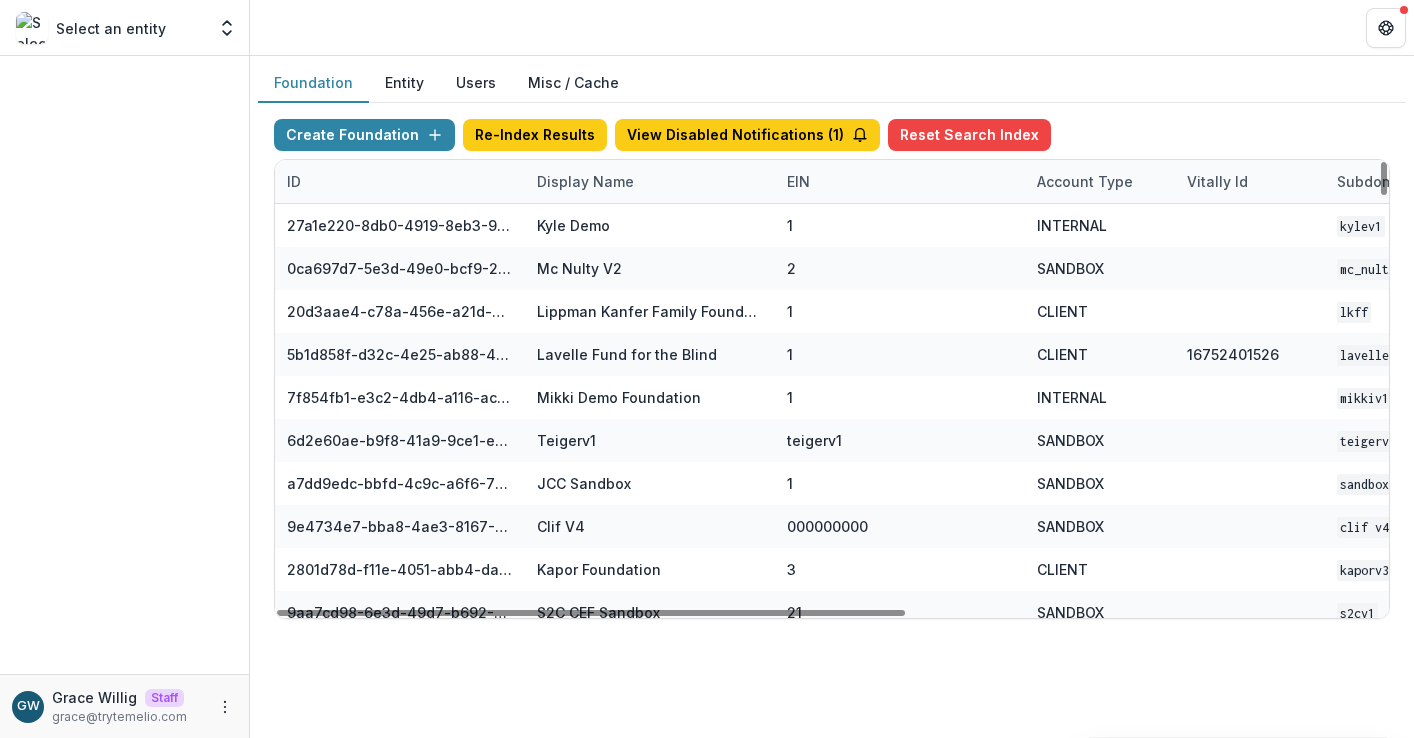 click on "[FIRST] [LAST] Staff [EMAIL]" at bounding box center [124, 706] 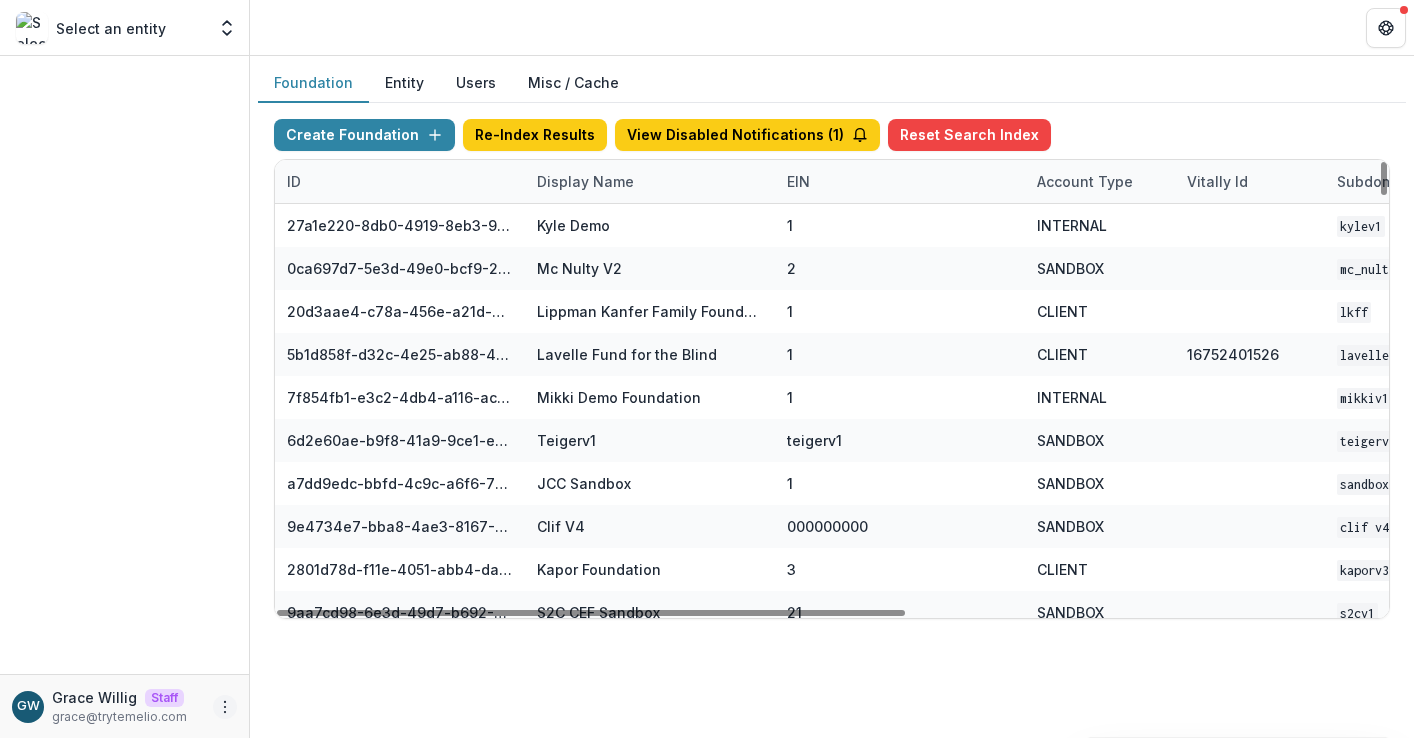 click at bounding box center (225, 707) 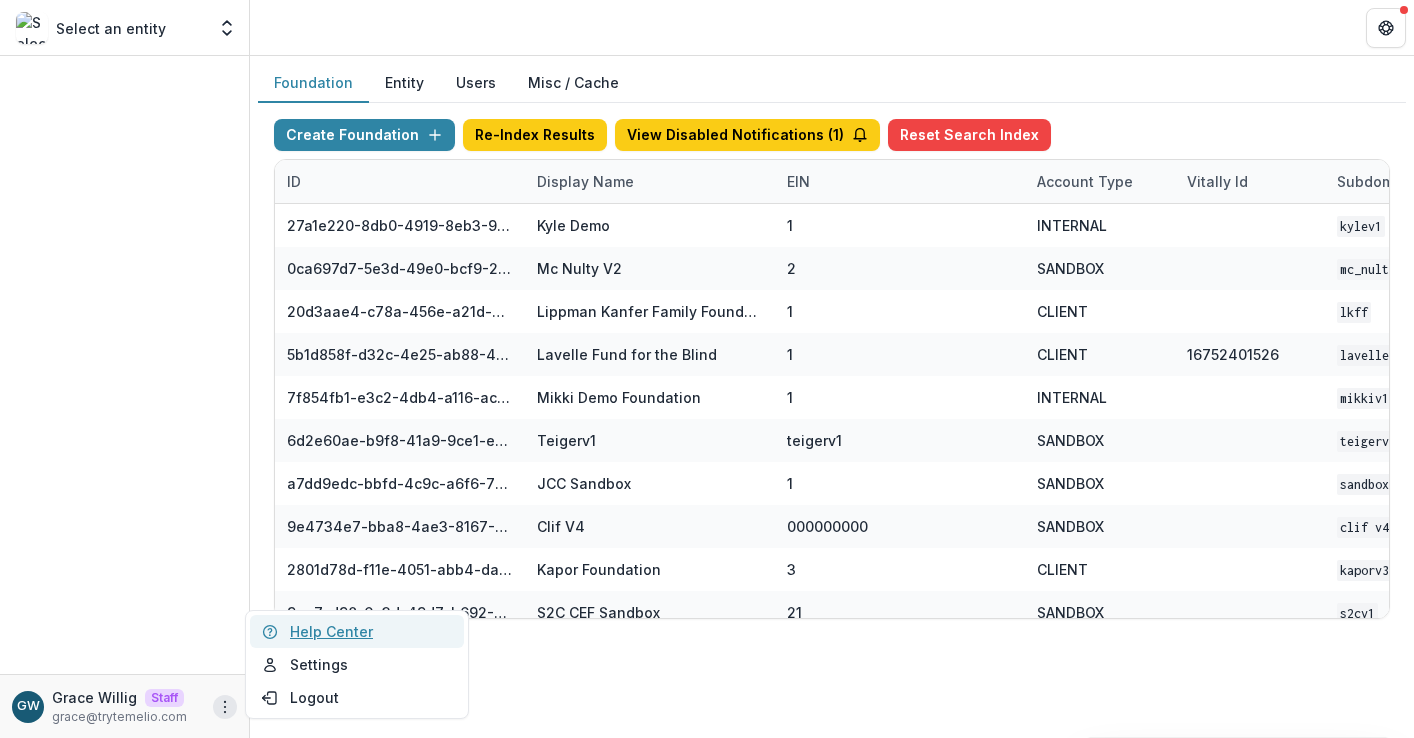 click on "Help Center" at bounding box center (357, 631) 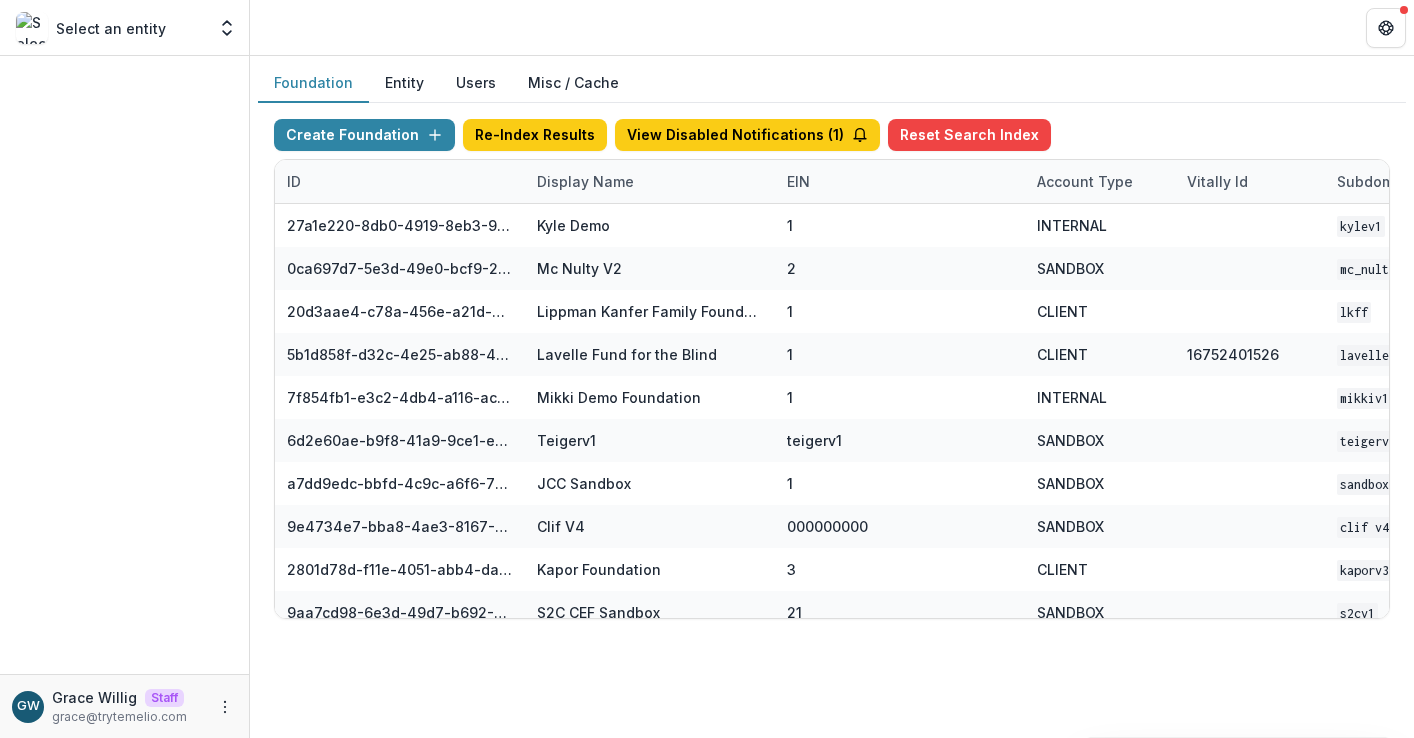 click on "Display Name" at bounding box center (585, 181) 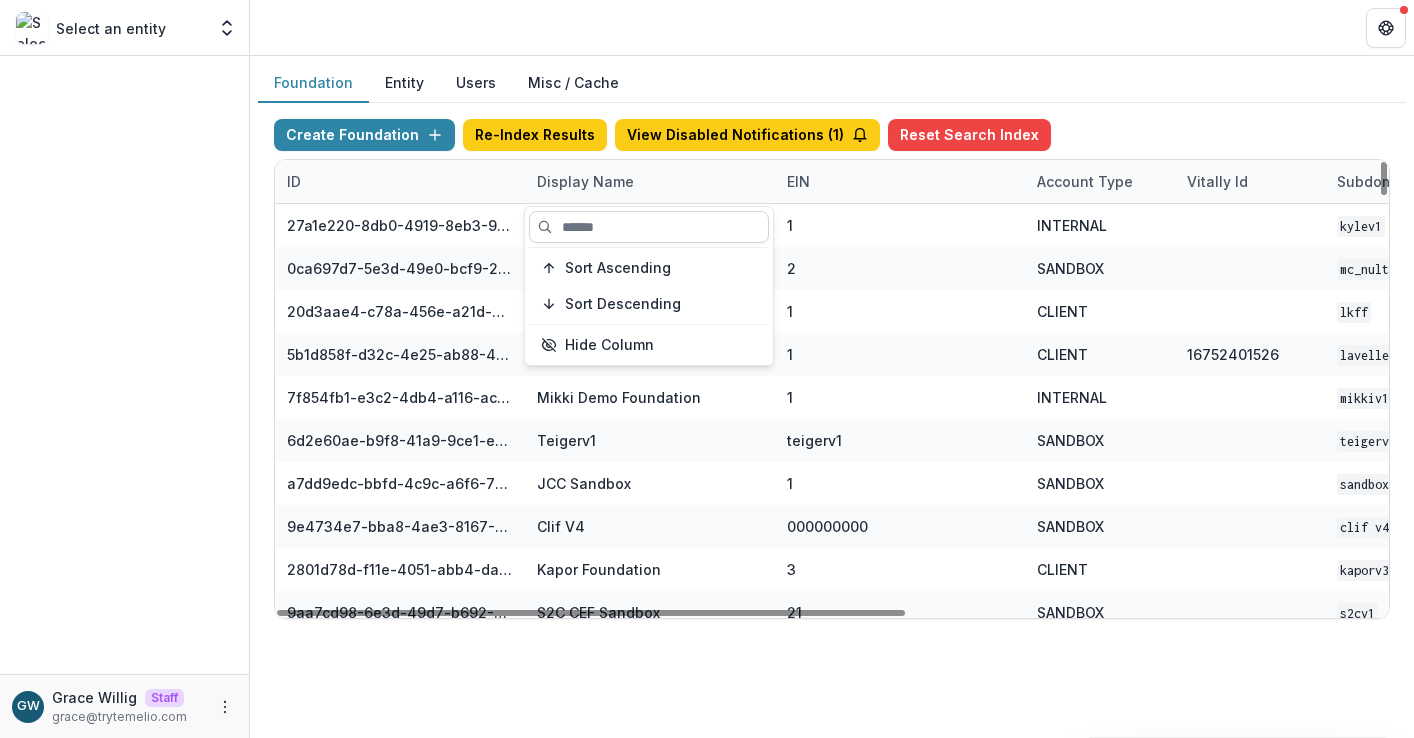 click at bounding box center (649, 227) 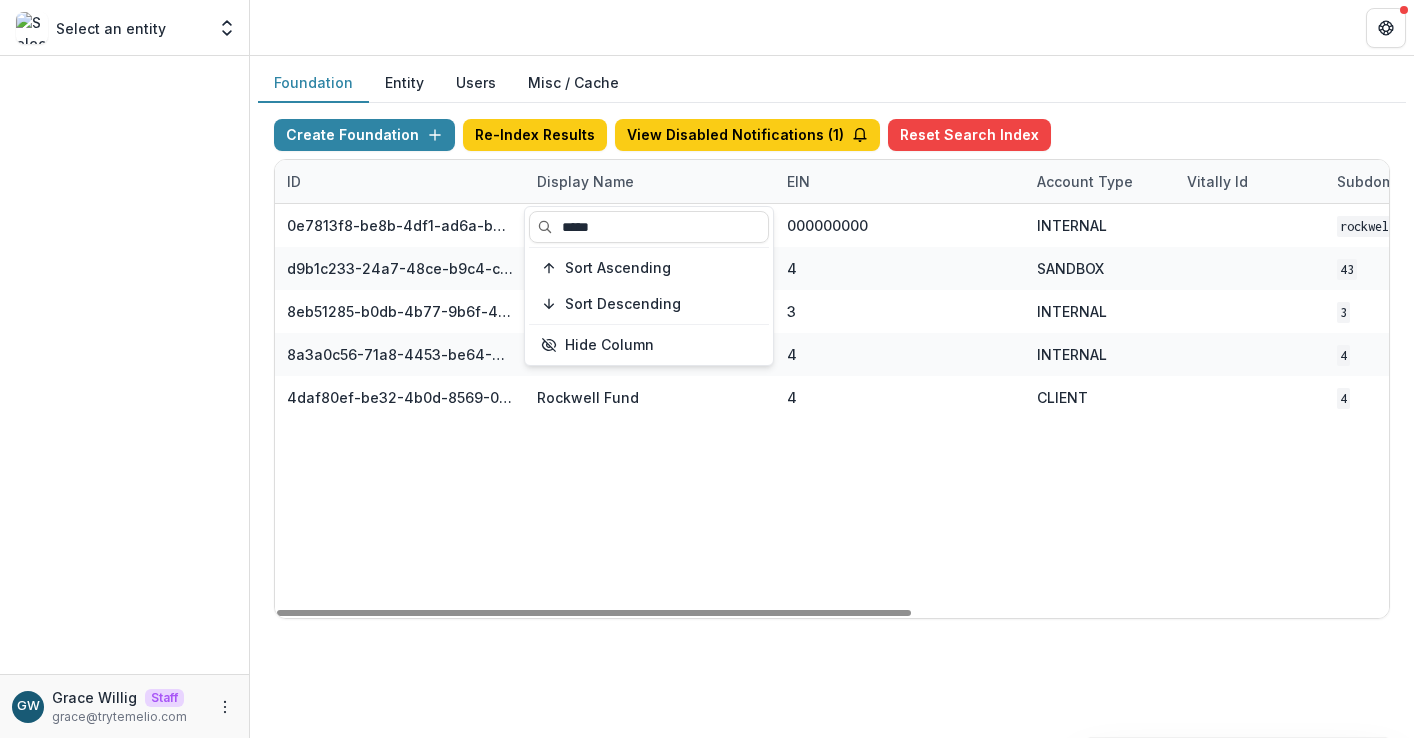 type on "*****" 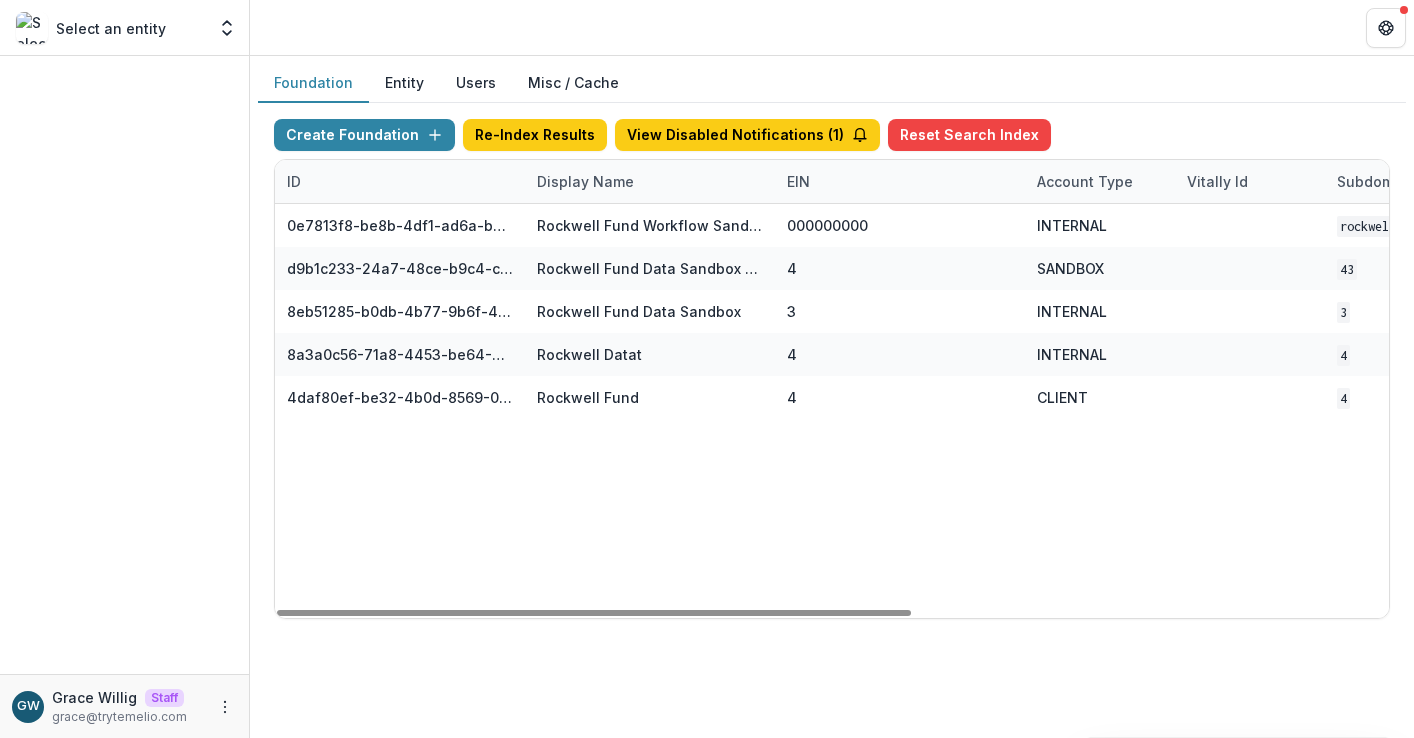 drag, startPoint x: 1177, startPoint y: 109, endPoint x: 1158, endPoint y: 115, distance: 19.924858 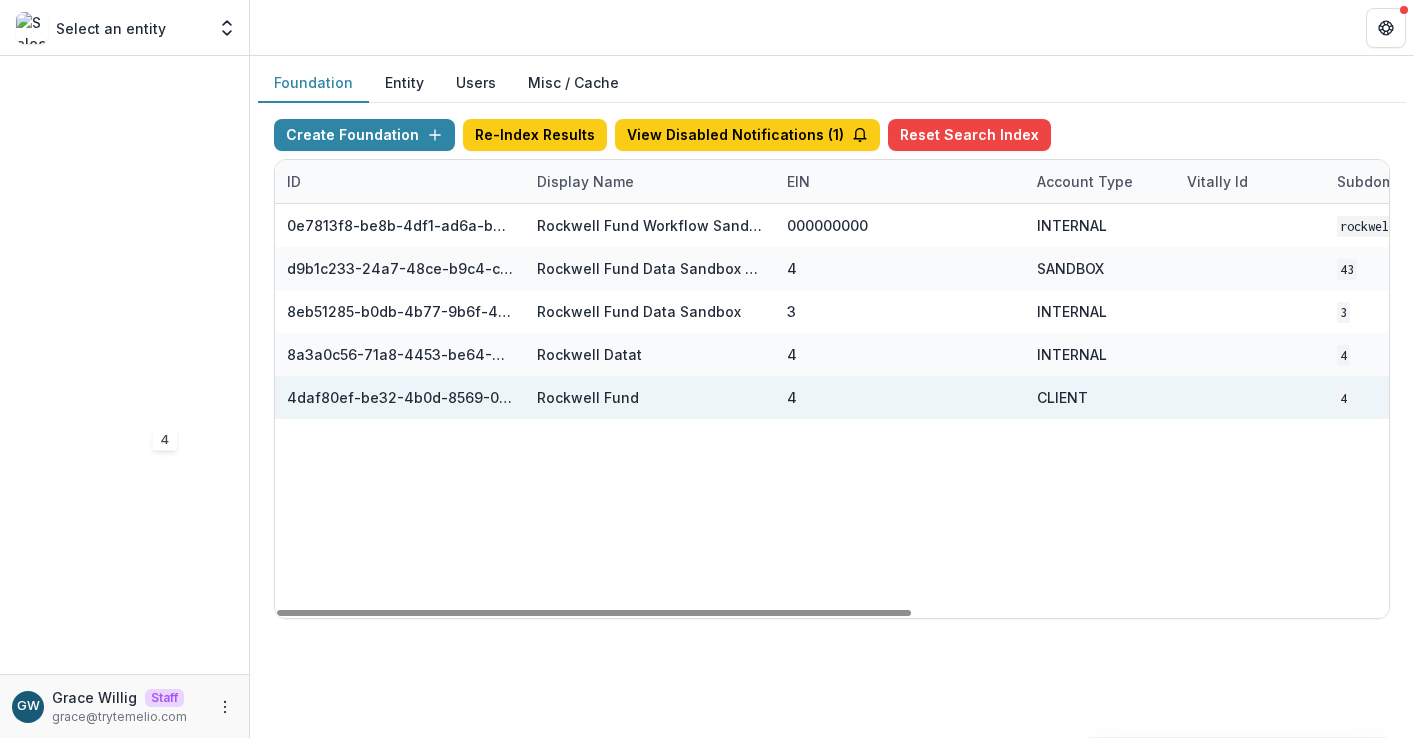 scroll, scrollTop: 0, scrollLeft: 836, axis: horizontal 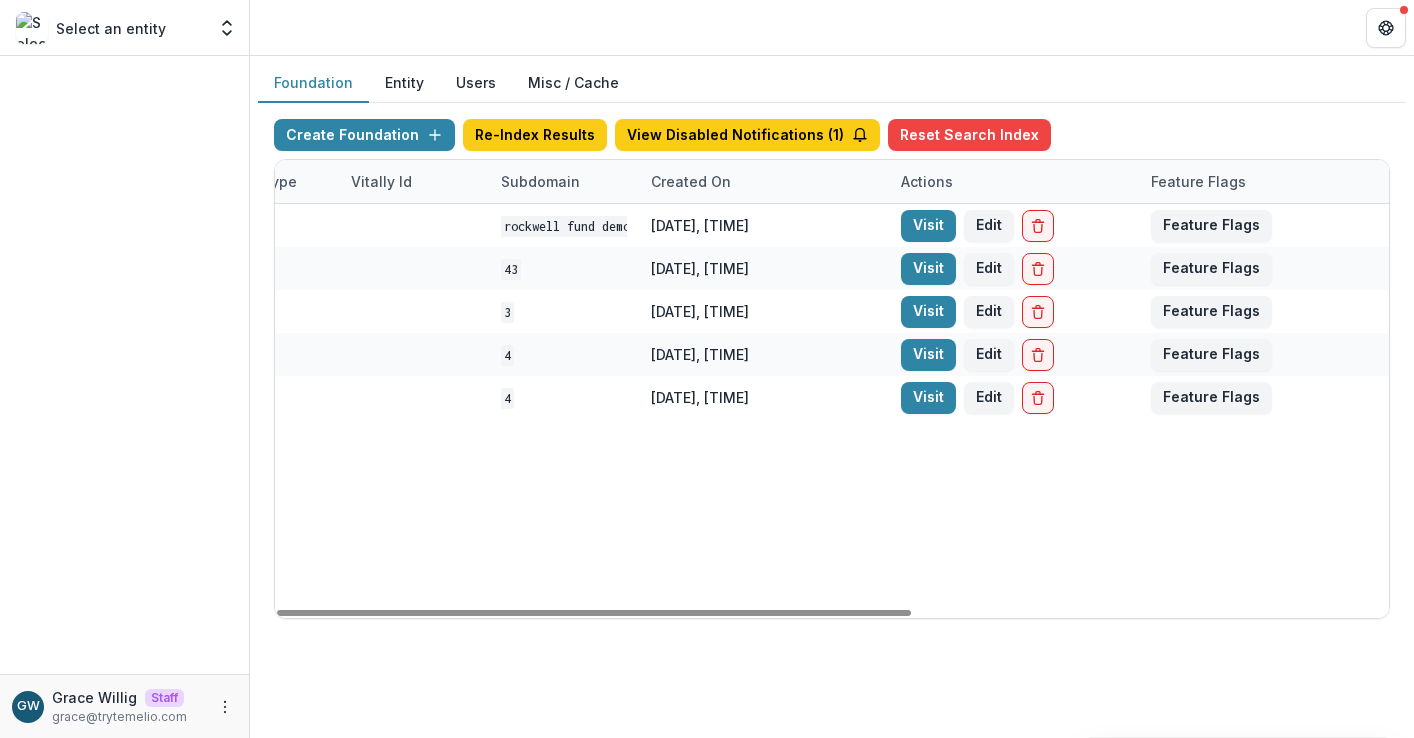 click on "Visit" at bounding box center (928, 398) 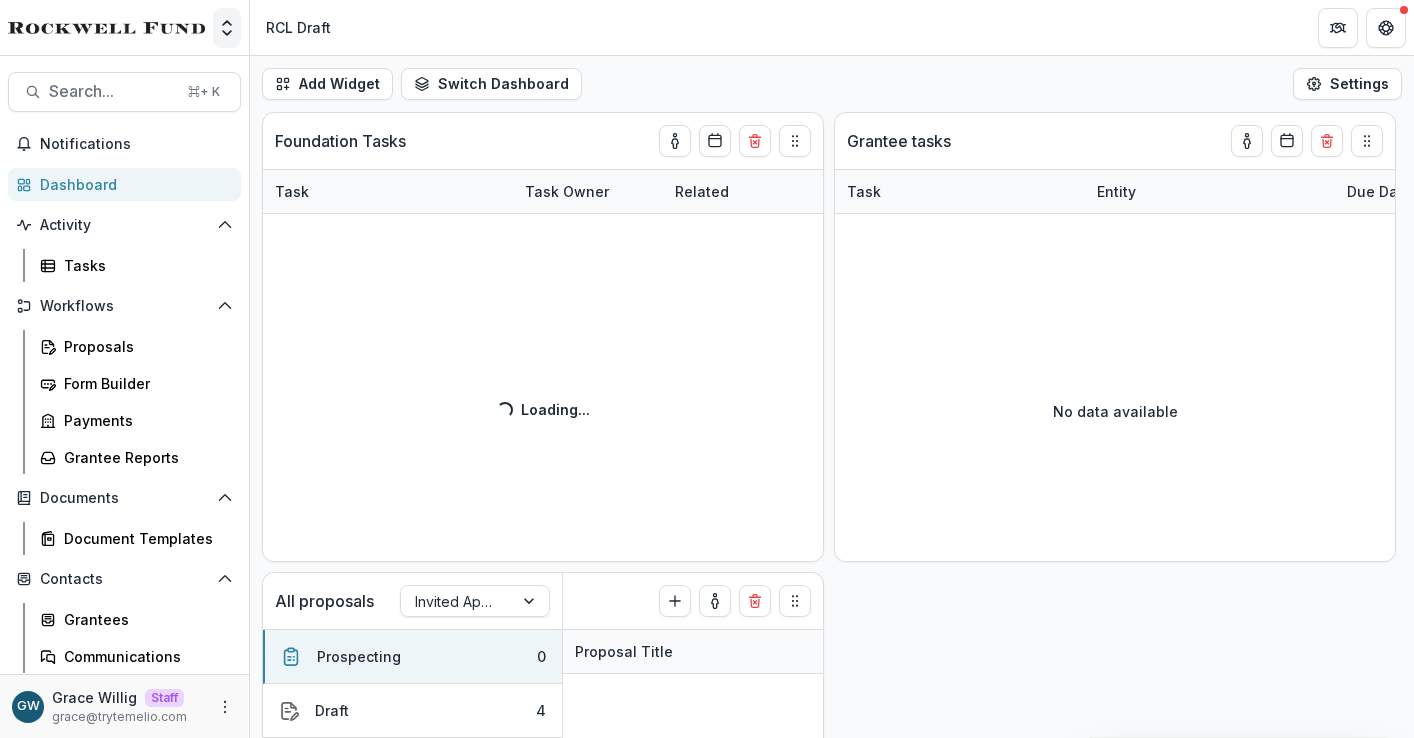 click at bounding box center (227, 28) 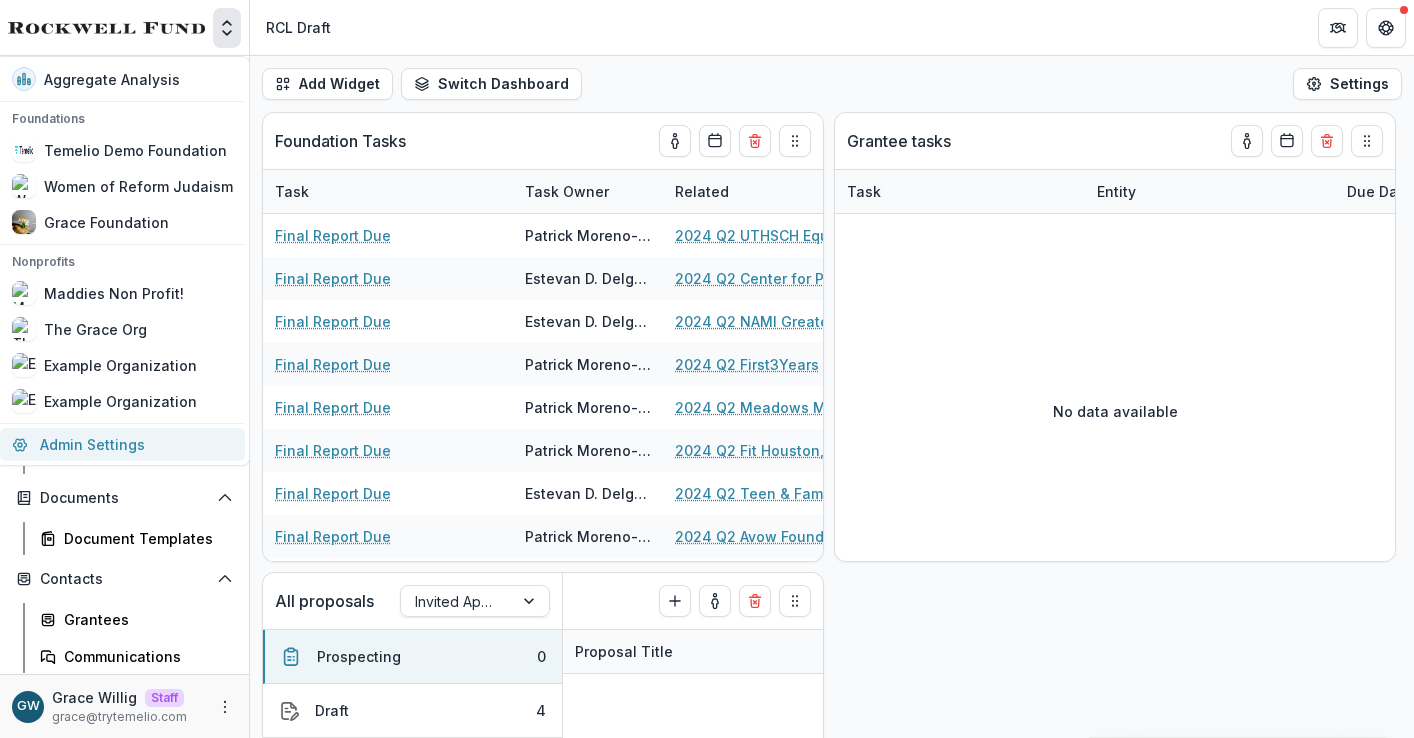 click on "Admin Settings" at bounding box center (122, 444) 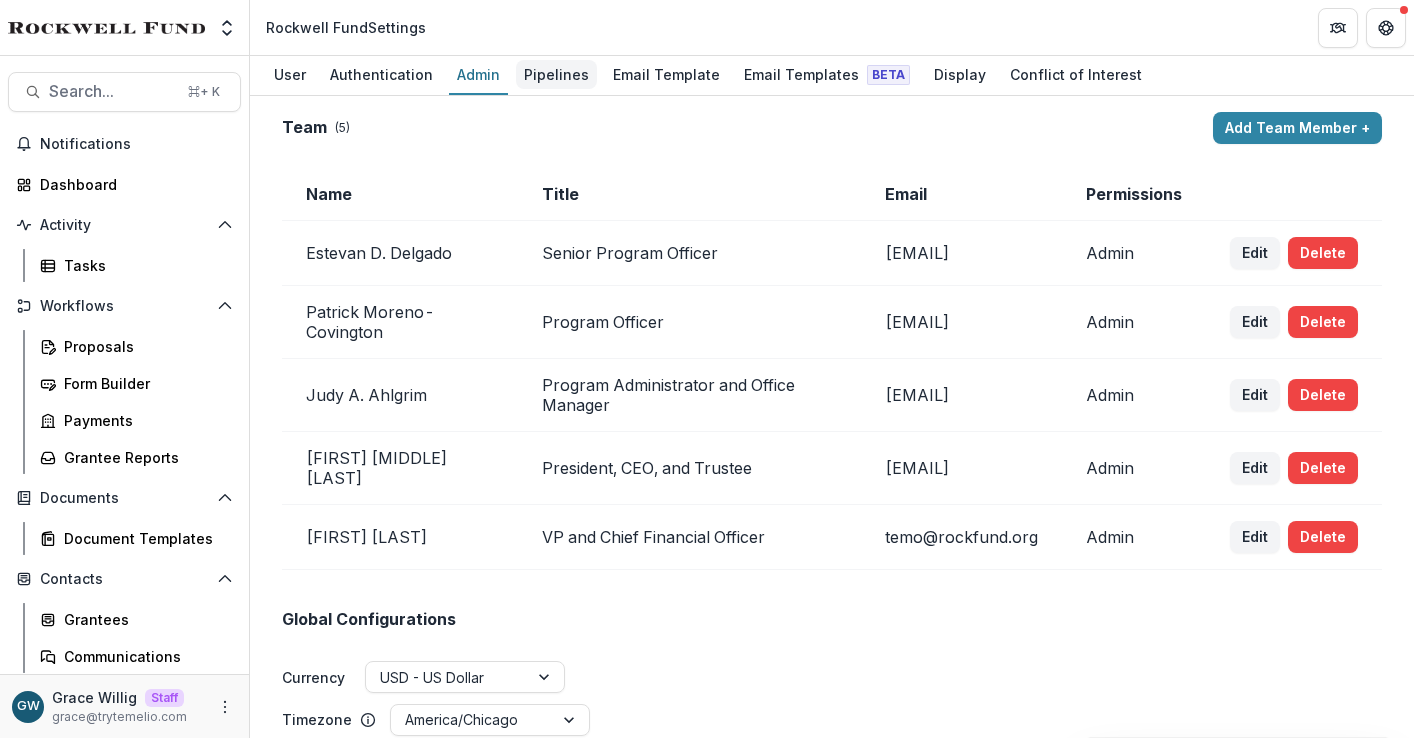 click on "Pipelines" at bounding box center [556, 74] 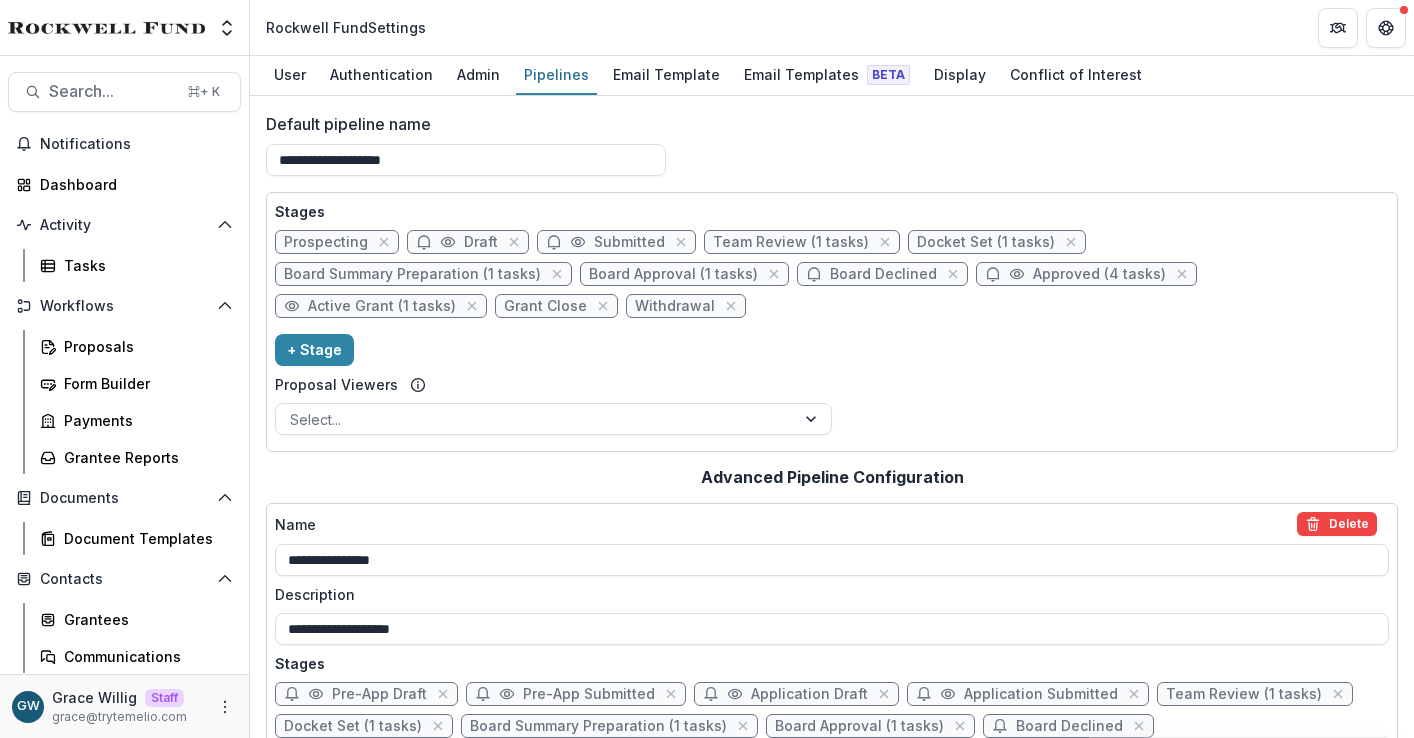 click on "Approved (4 tasks)" at bounding box center [1099, 274] 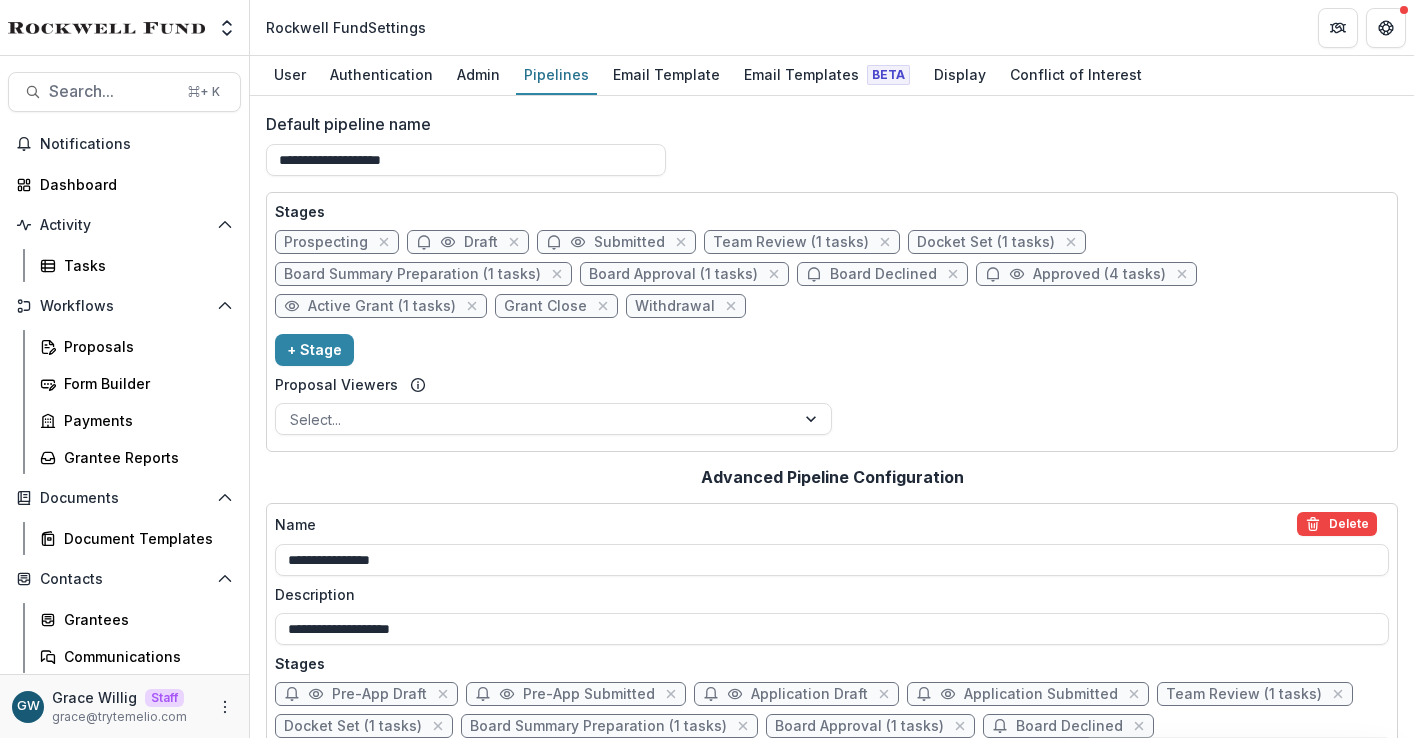 select on "********" 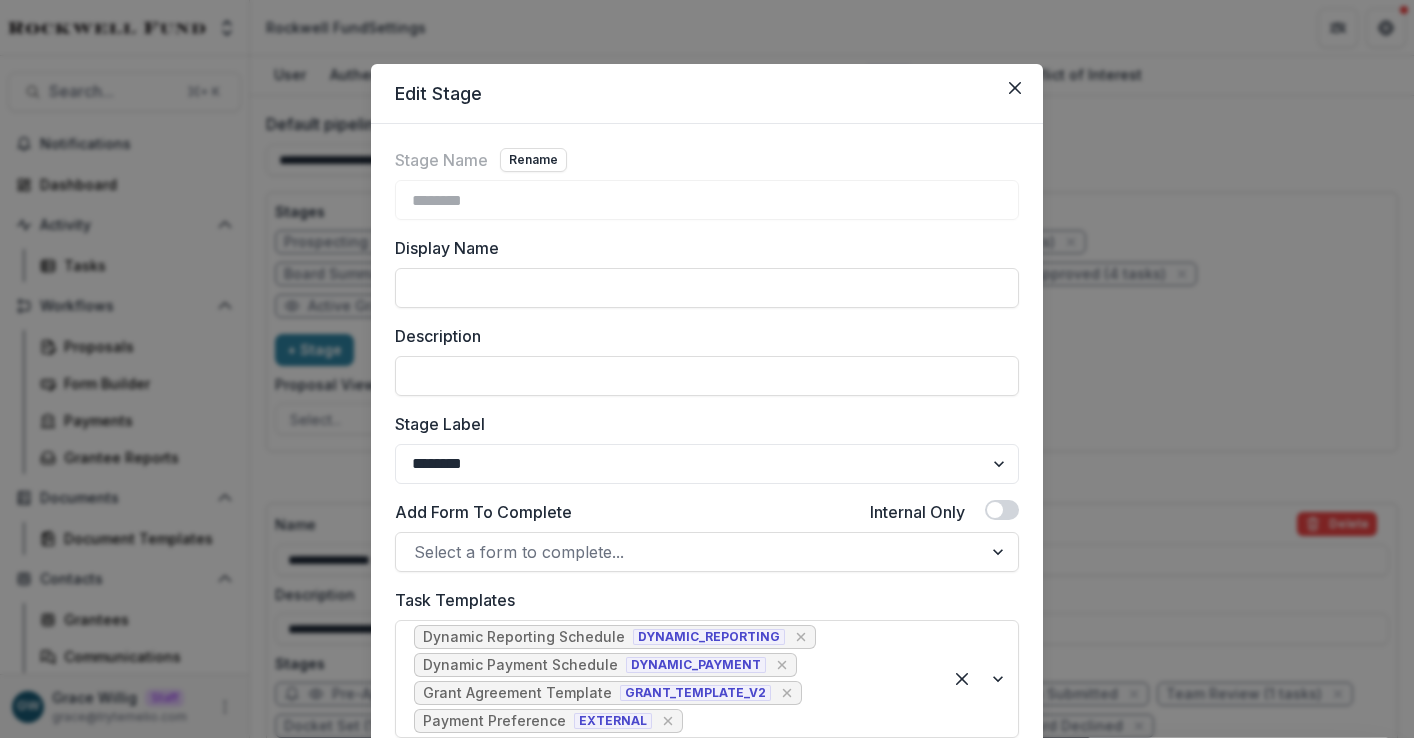 scroll, scrollTop: 31, scrollLeft: 0, axis: vertical 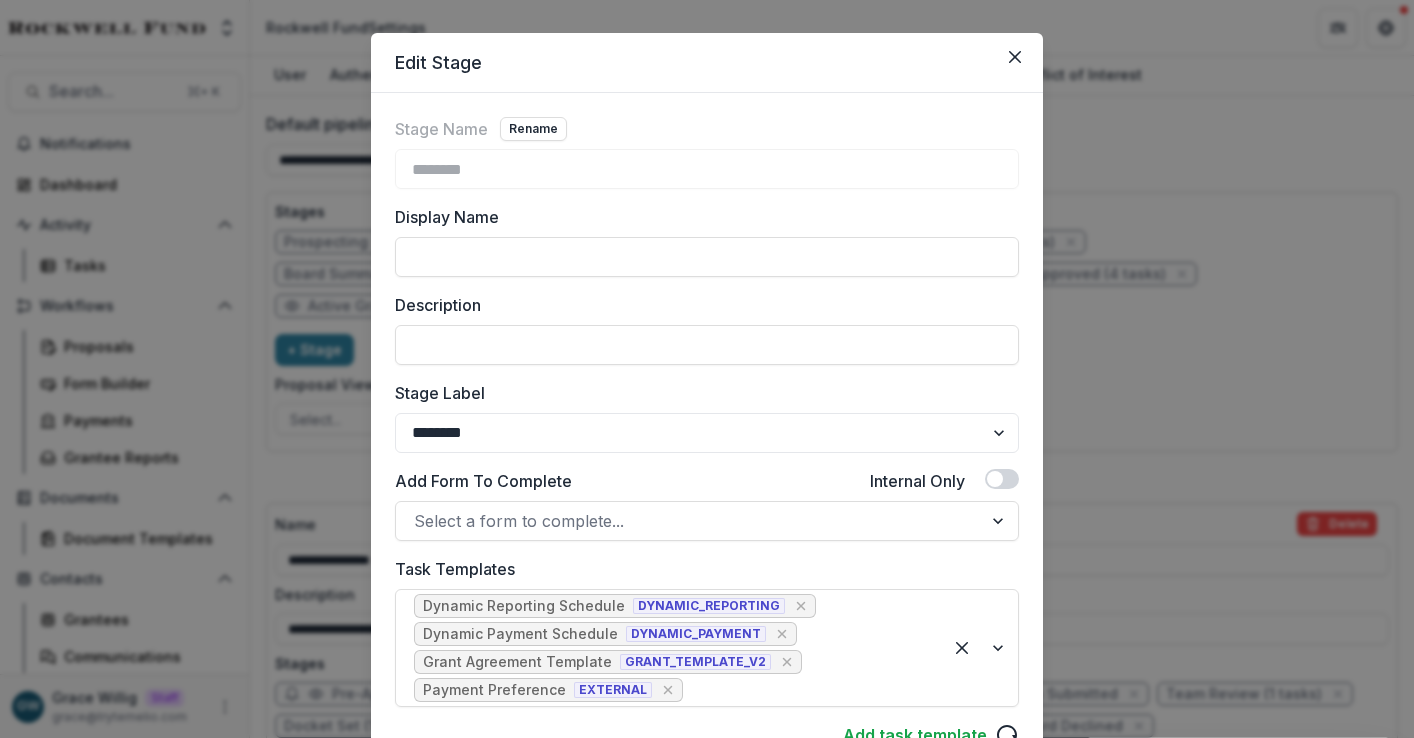 click on "Edit Stage Stage Name Rename ******** Display Name Description Stage Label ******* ***** ********* ****** ******* ******** ******** ******* ********* ******* ****** Add Form To Complete Internal Only Select a form to complete... Task Templates Dynamic Reporting Schedule DYNAMIC_REPORTING Dynamic Payment Schedule DYNAMIC_PAYMENT Grant Agreement Template GRANT_TEMPLATE_V2 Payment Preference EXTERNAL Add task template Advanced Configuration Dynamic Reporting Schedule Default Assignees Select... Default Deadline (Quantity & Time Unit) **** ***** ****** ***** Embed Task In Stage Change Dynamic Payment Schedule Default Assignees Select... Default Deadline (Quantity & Time Unit) **** ***** ****** ***** Embed Task In Stage Change Grant Agreement Template Default Assignees Select... Default Deadline (Quantity & Time Unit) **** ***** ****** ***** Embed Task In Stage Change Payment Preference Default Assignees Select... Default Deadline (Quantity & Time Unit) **** ***** ****** ***** Embed Task In Stage Change Subject" at bounding box center [707, 369] 